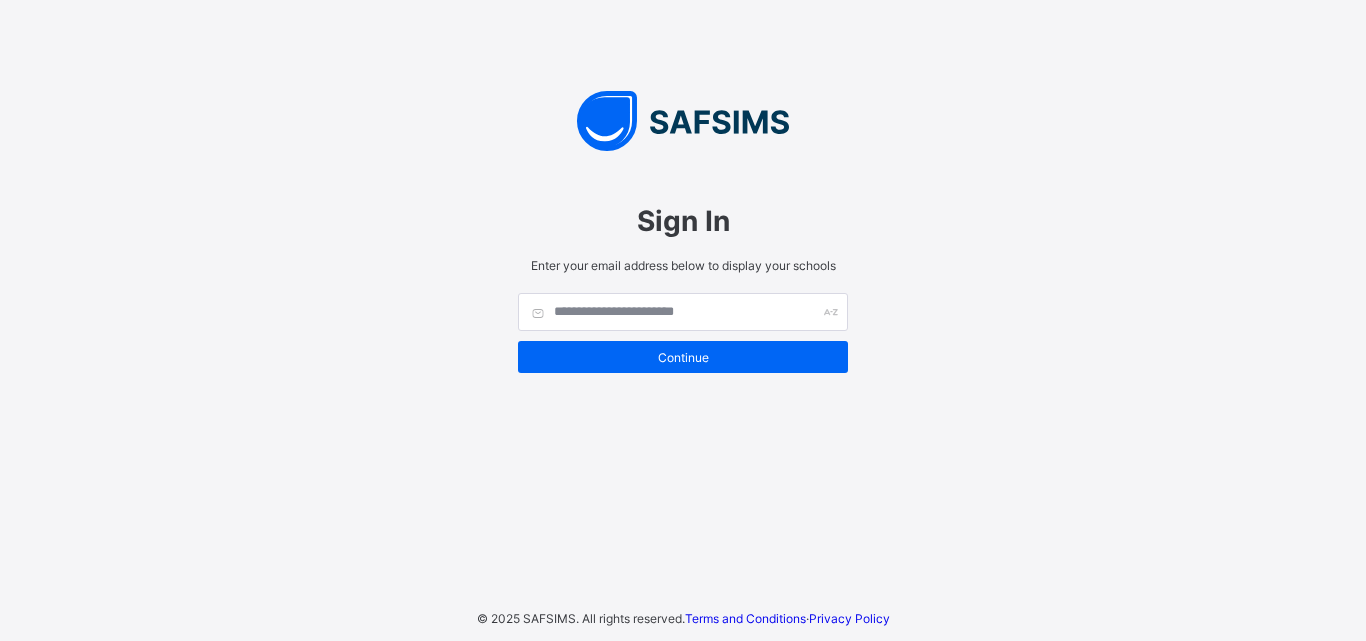 scroll, scrollTop: 0, scrollLeft: 0, axis: both 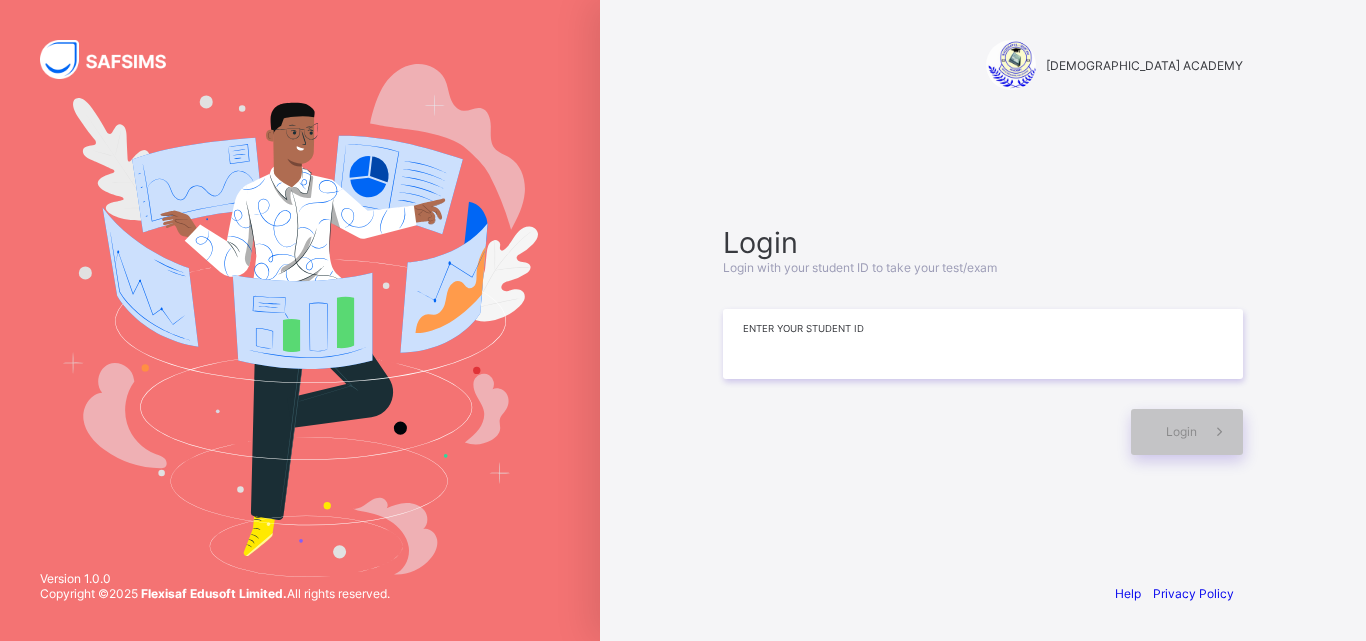 click at bounding box center [983, 344] 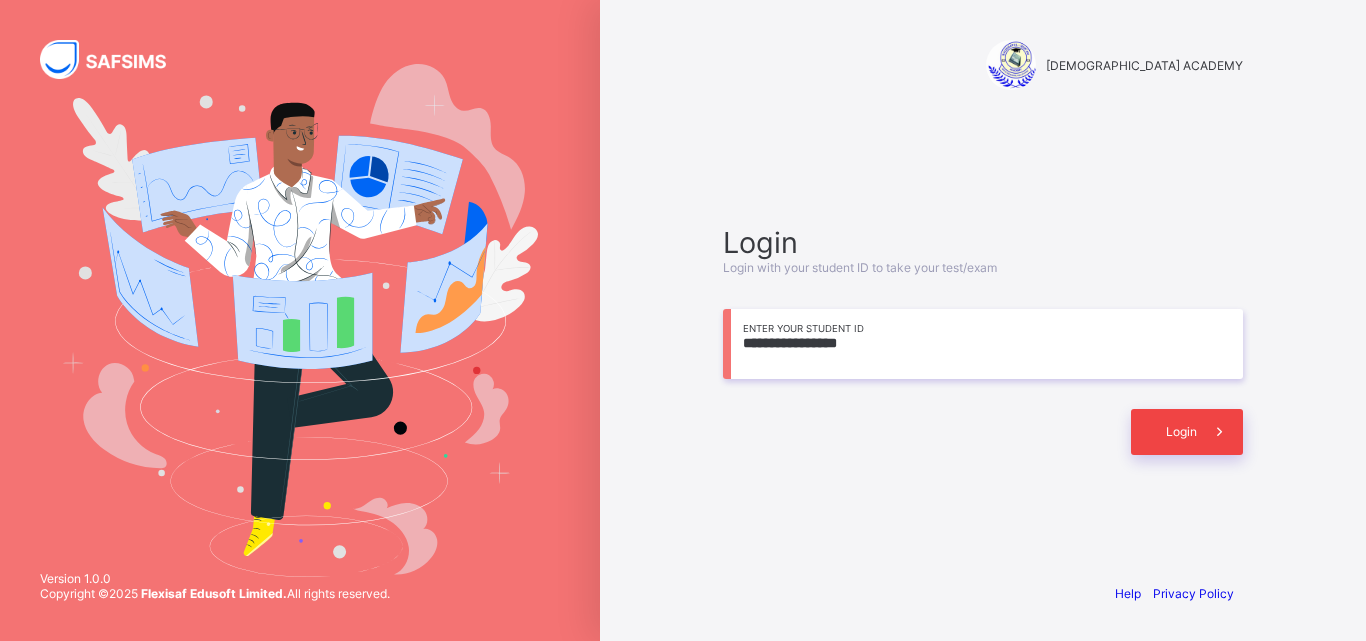 type on "**********" 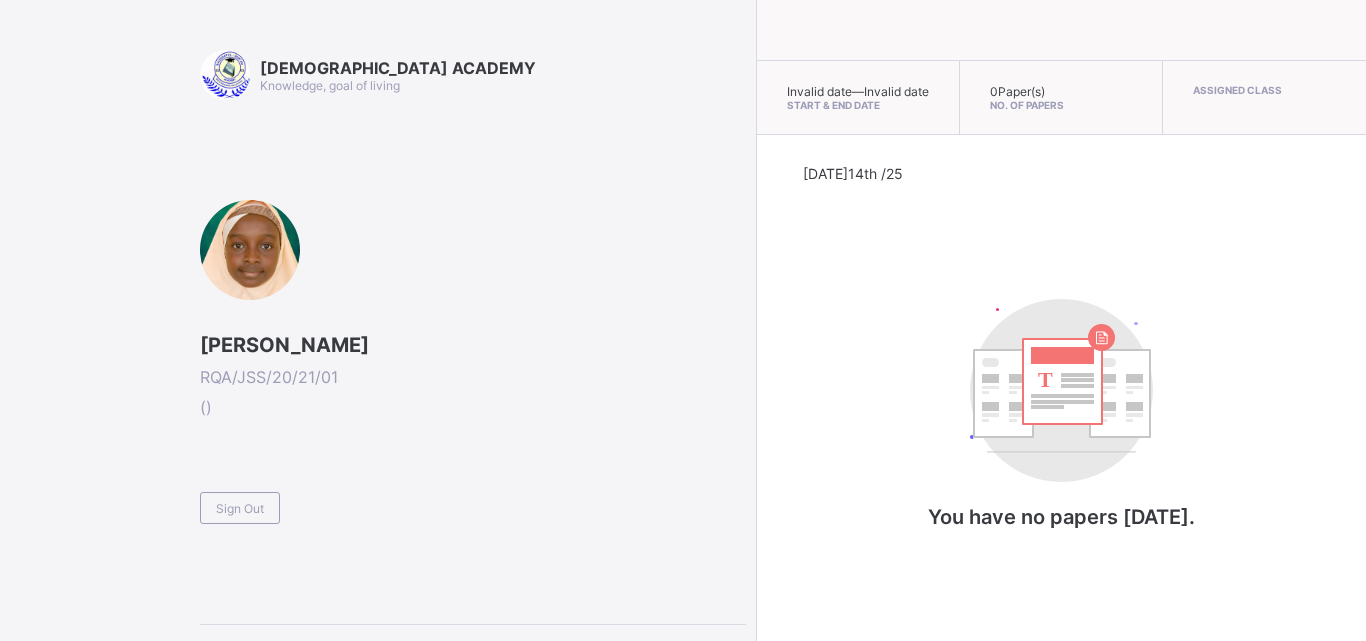 scroll, scrollTop: 0, scrollLeft: 0, axis: both 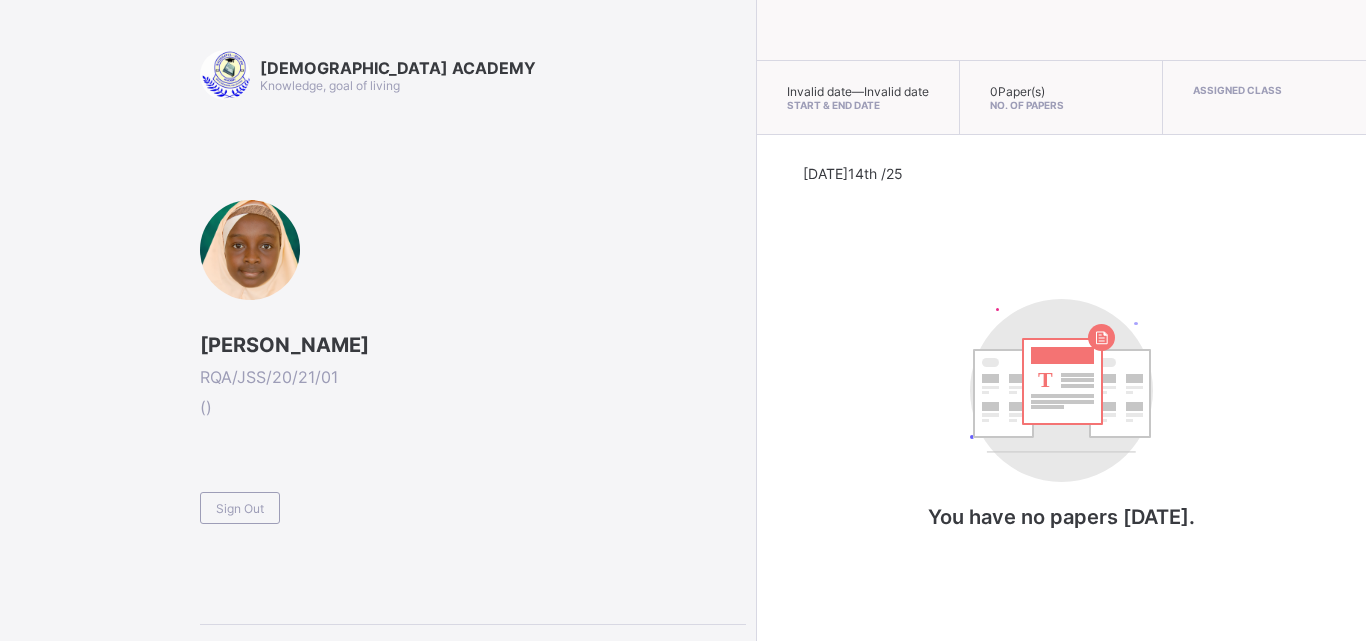 click on "Today  14th /25 T You have no papers today." at bounding box center (1061, 367) 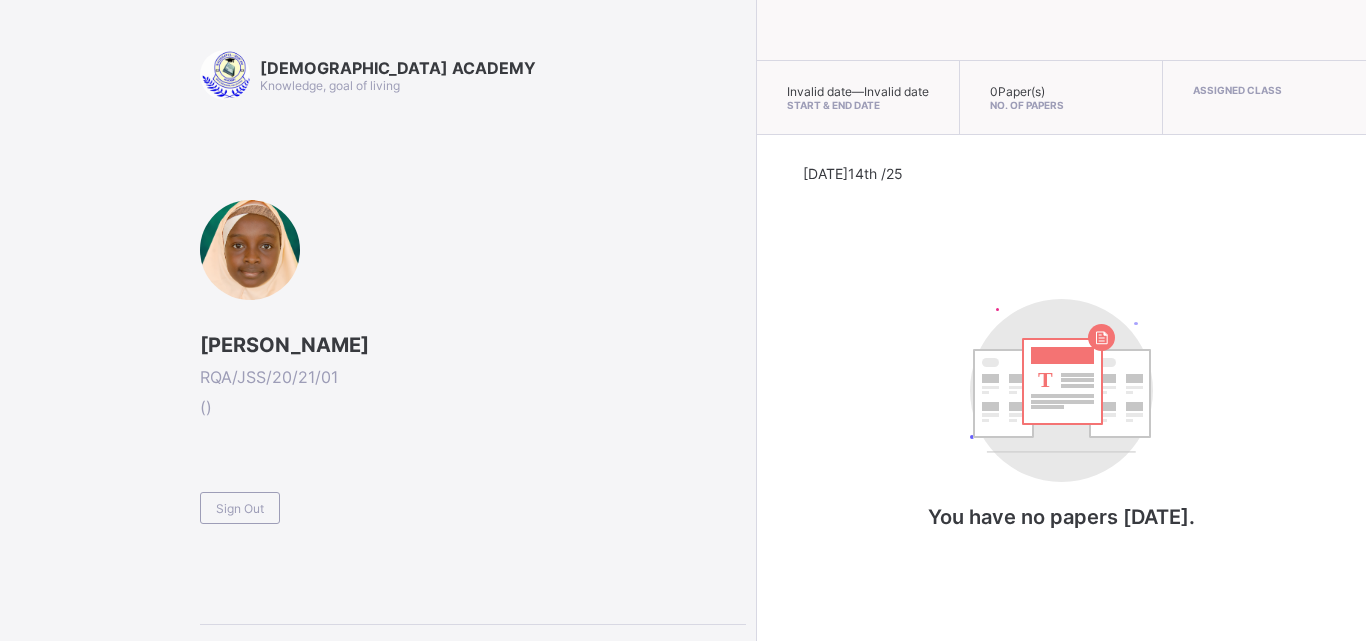 scroll, scrollTop: 0, scrollLeft: 0, axis: both 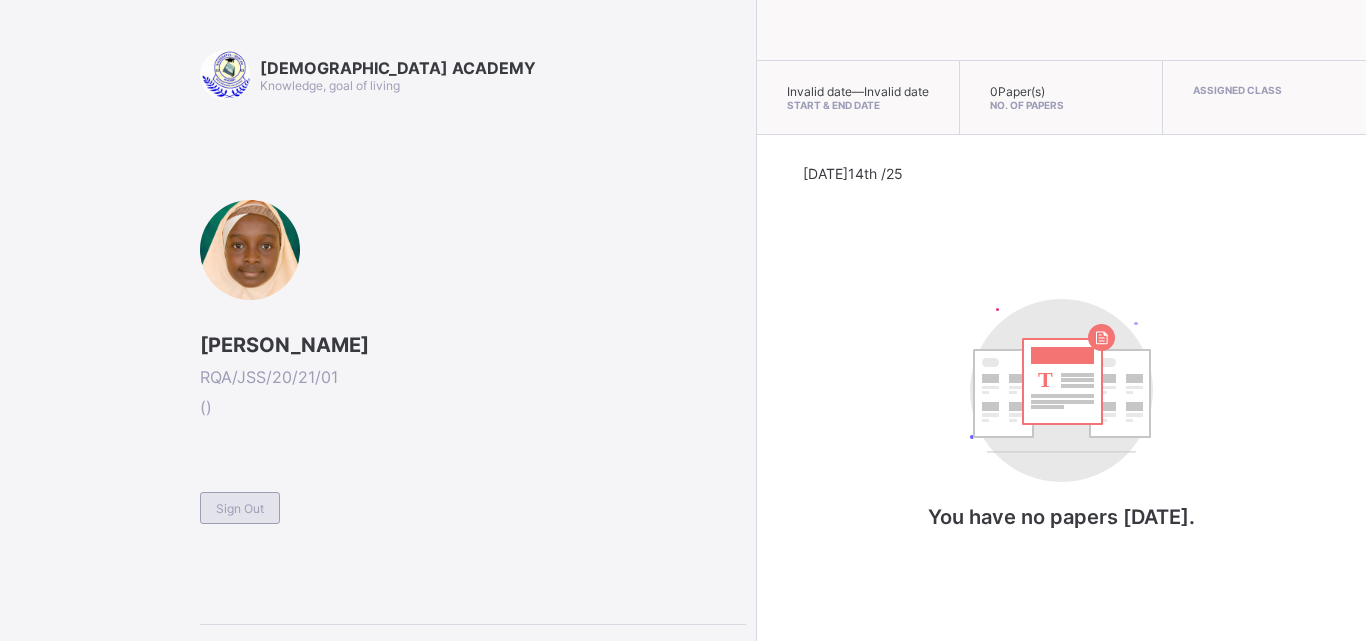click on "Sign Out" at bounding box center (240, 508) 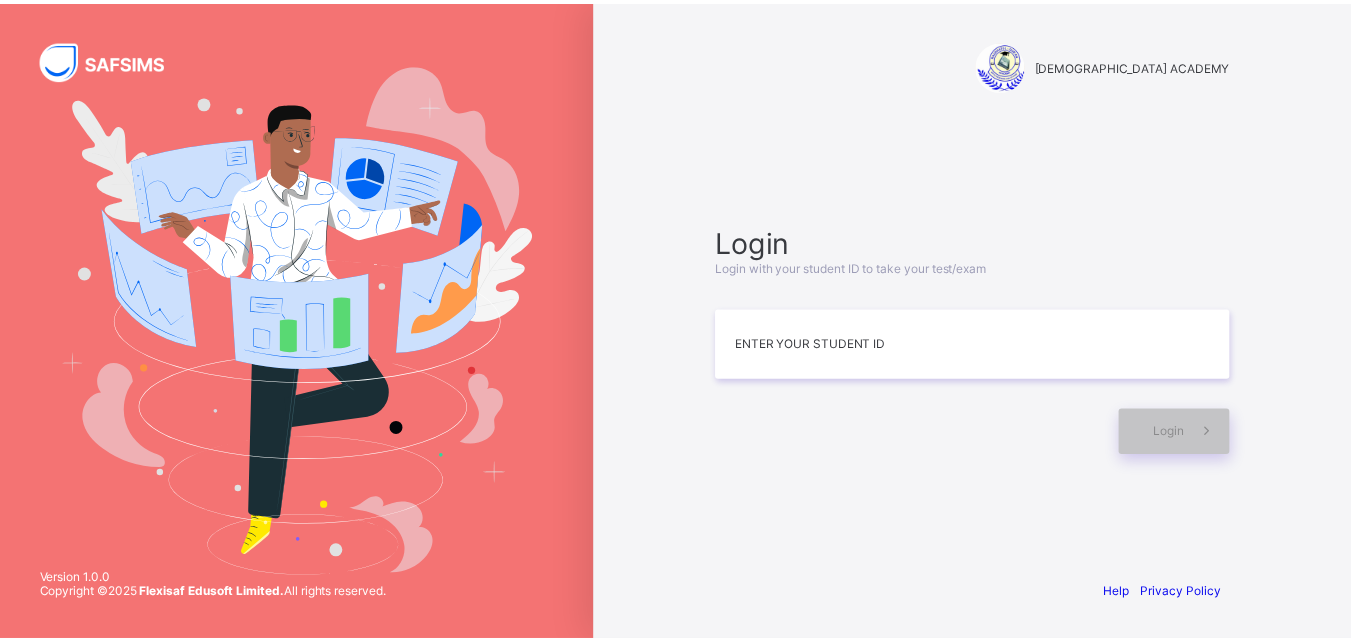 scroll, scrollTop: 0, scrollLeft: 0, axis: both 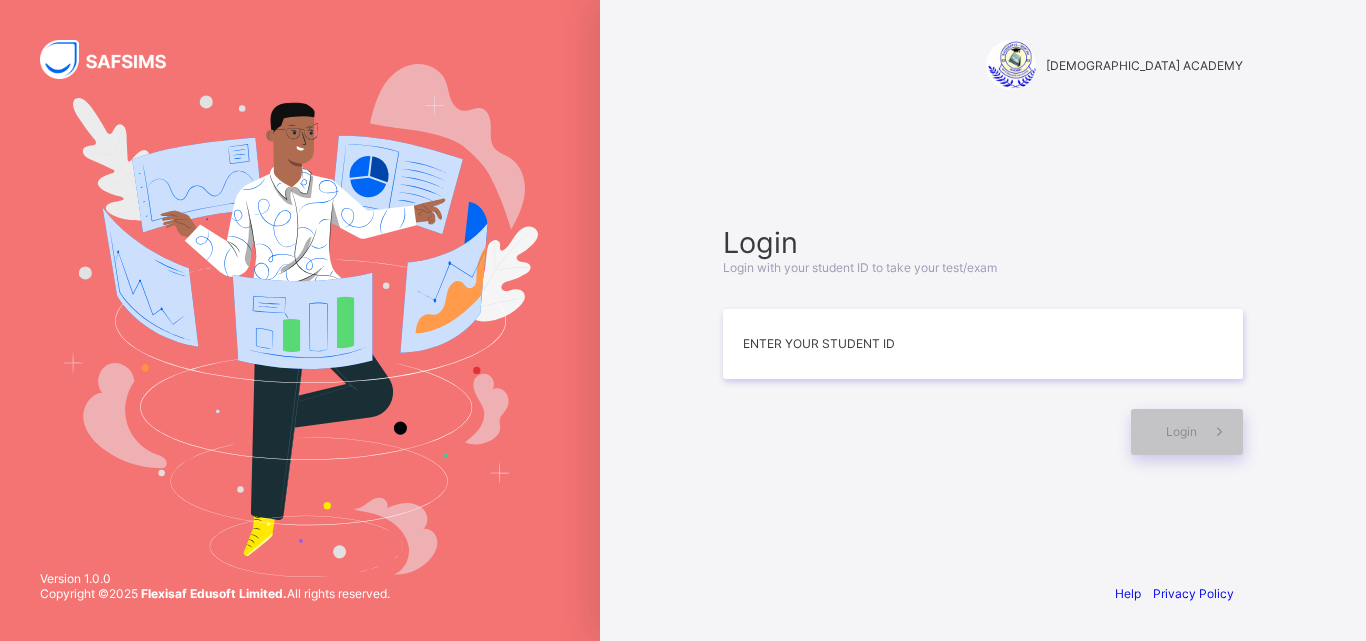 type on "*" 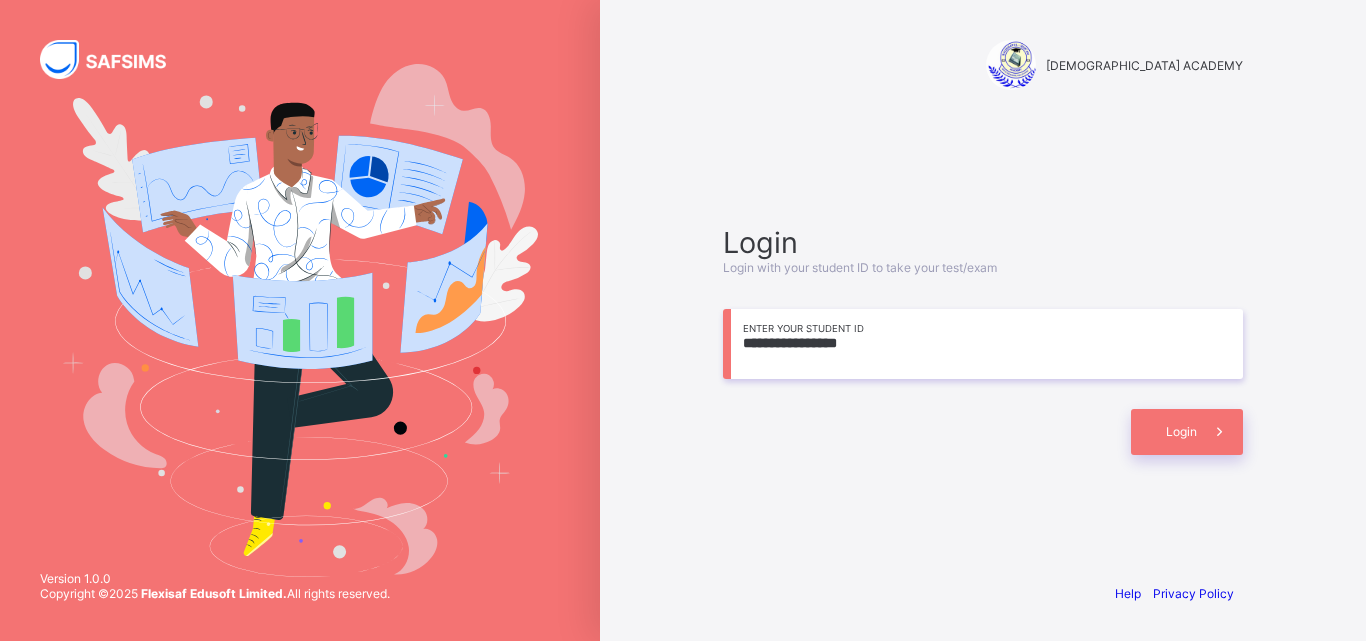 click on "**********" at bounding box center [983, 344] 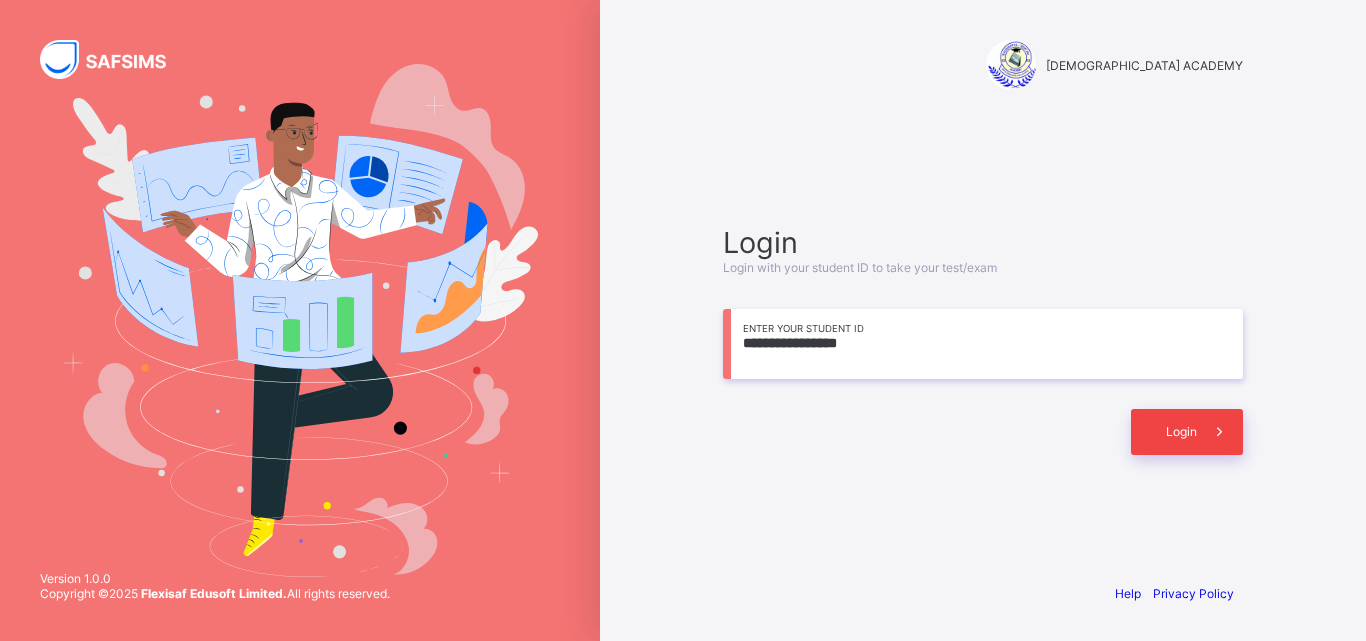 type on "**********" 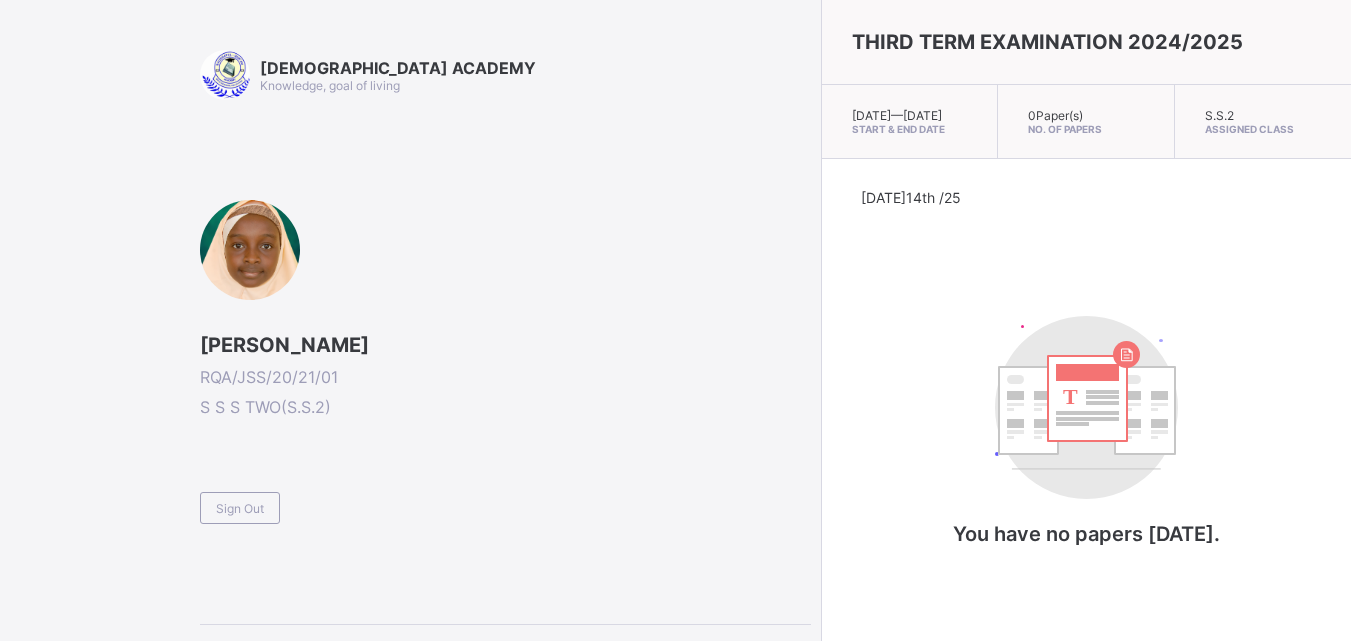scroll, scrollTop: 0, scrollLeft: 0, axis: both 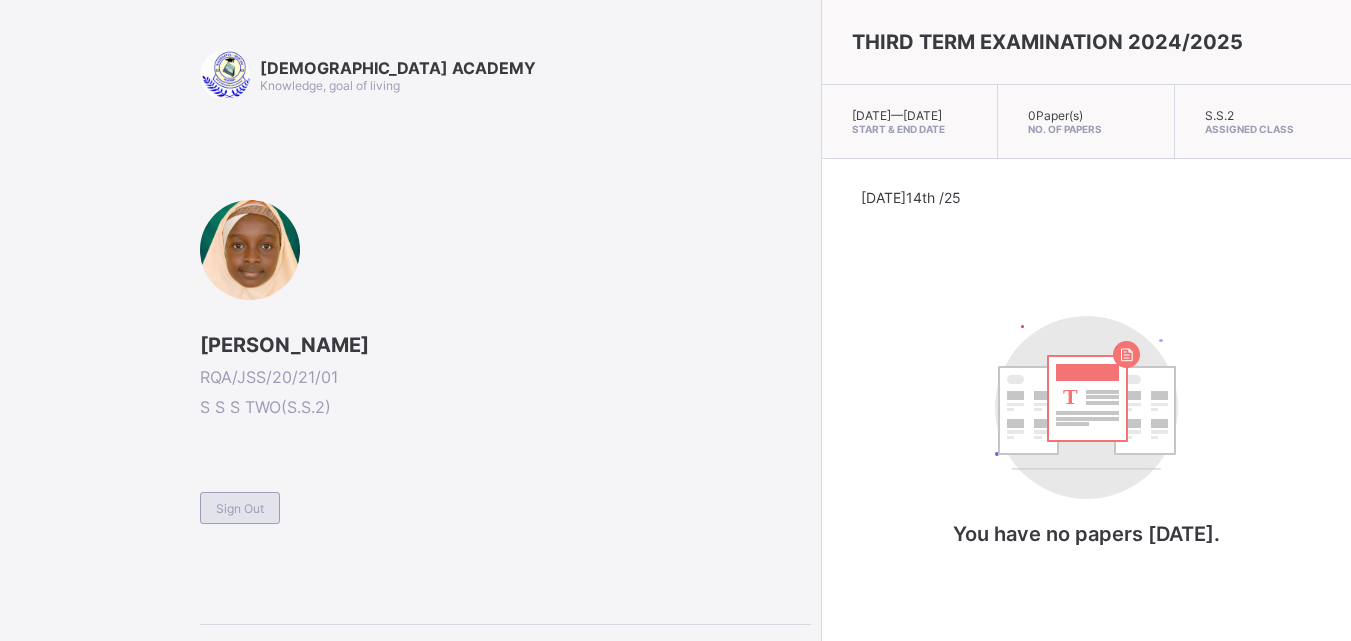 click on "Sign Out" at bounding box center [240, 508] 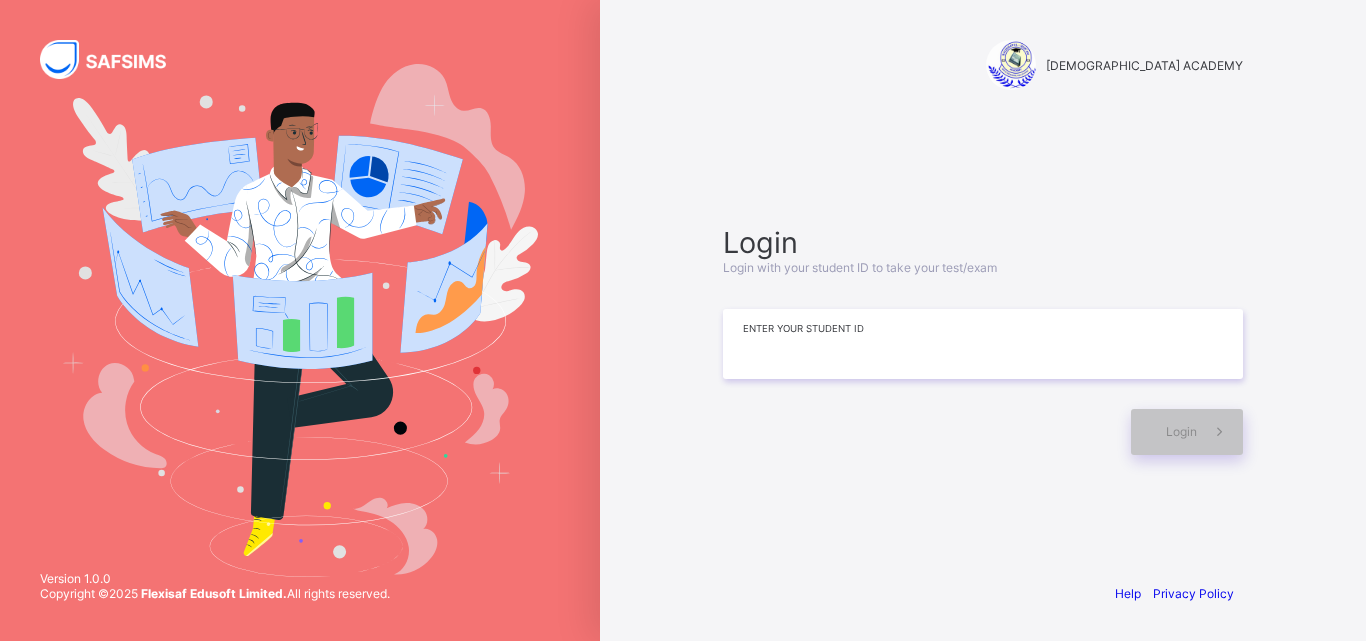 click at bounding box center [983, 344] 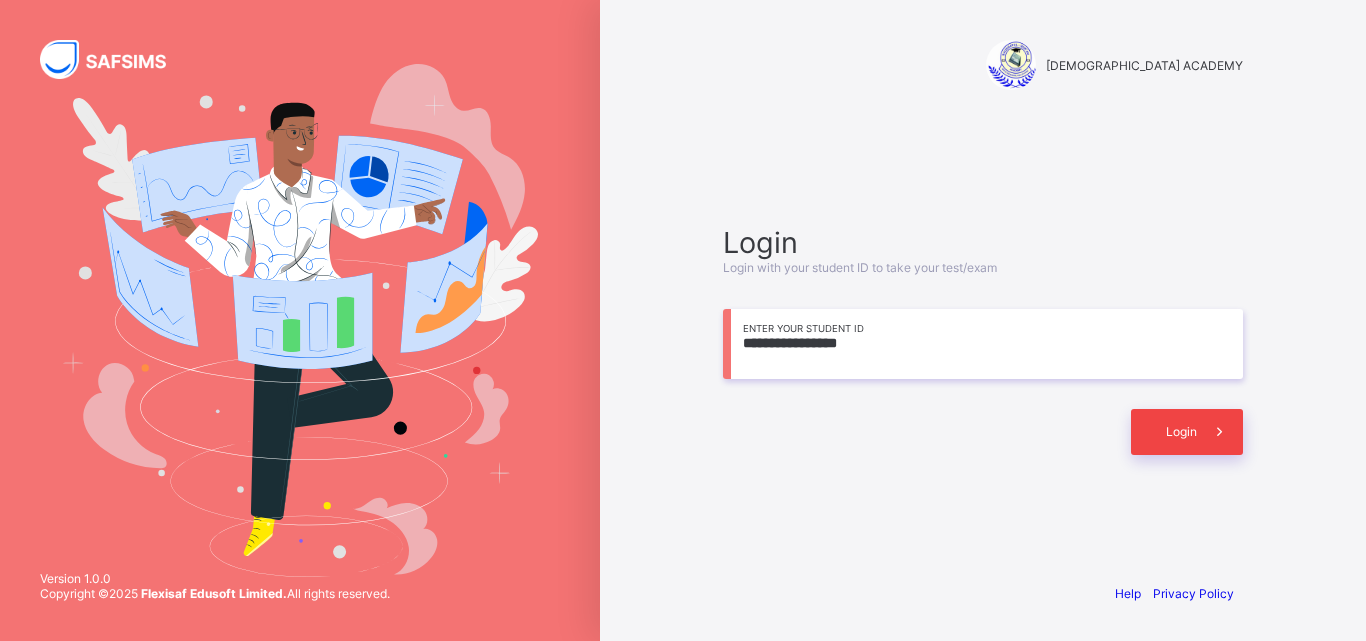 type on "**********" 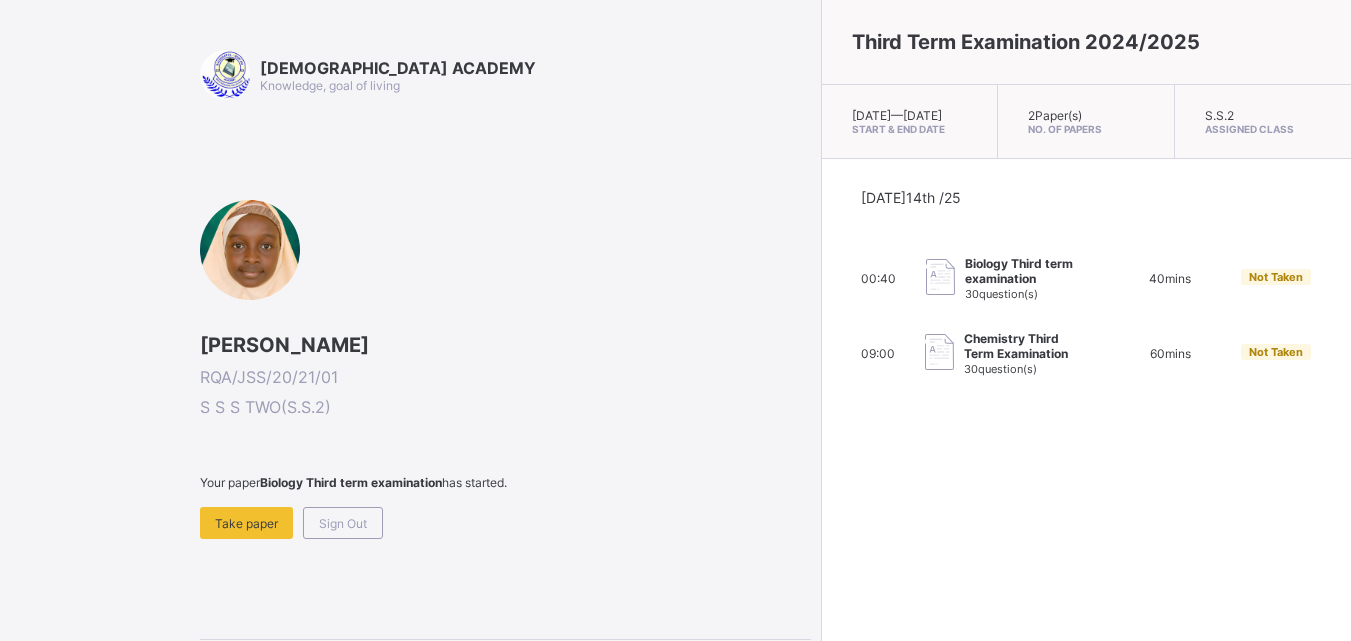 click on "40  mins" at bounding box center [1170, 278] 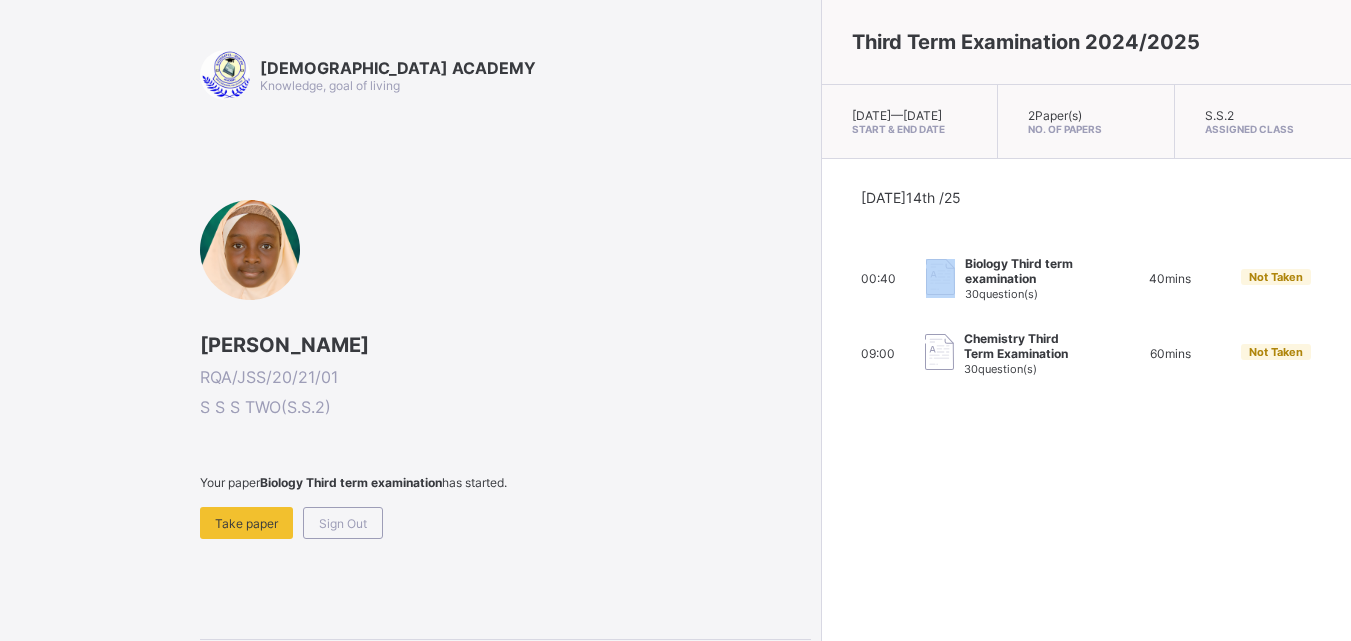 click on "00:40 Biology Third term examination 30  question(s)   40  mins Not Taken" at bounding box center [1086, 278] 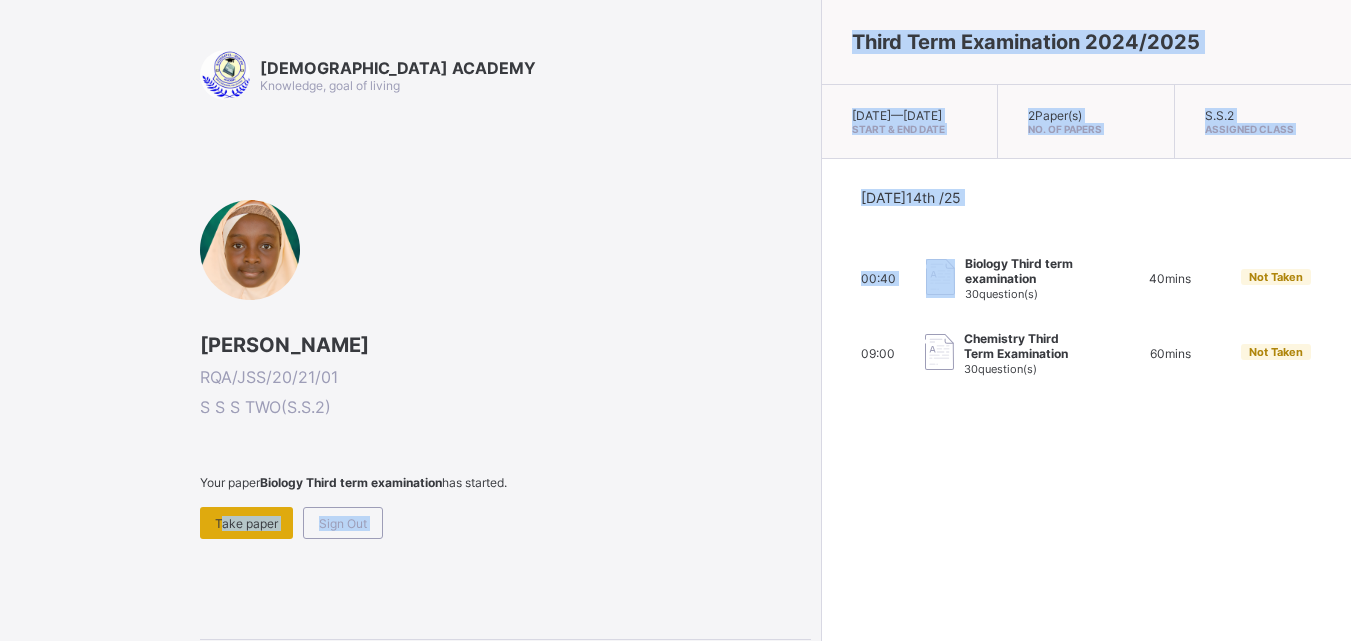 drag, startPoint x: 768, startPoint y: 302, endPoint x: 234, endPoint y: 531, distance: 581.031 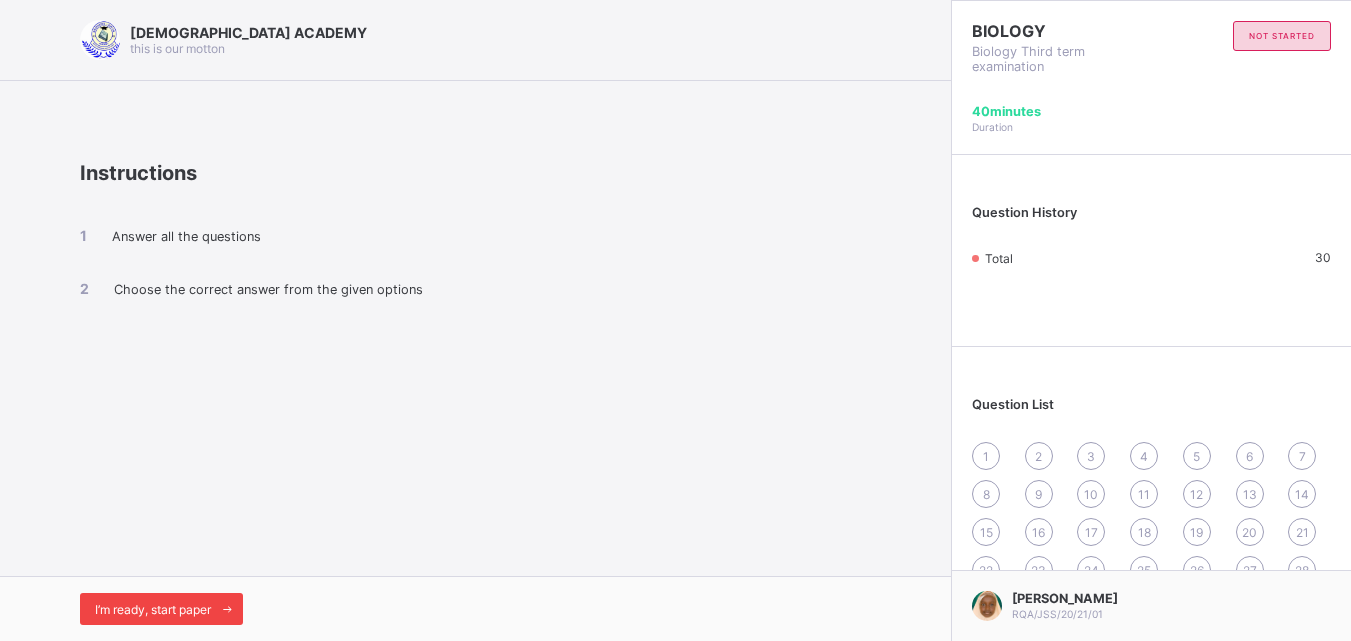 click on "I’m ready, start paper" at bounding box center (153, 609) 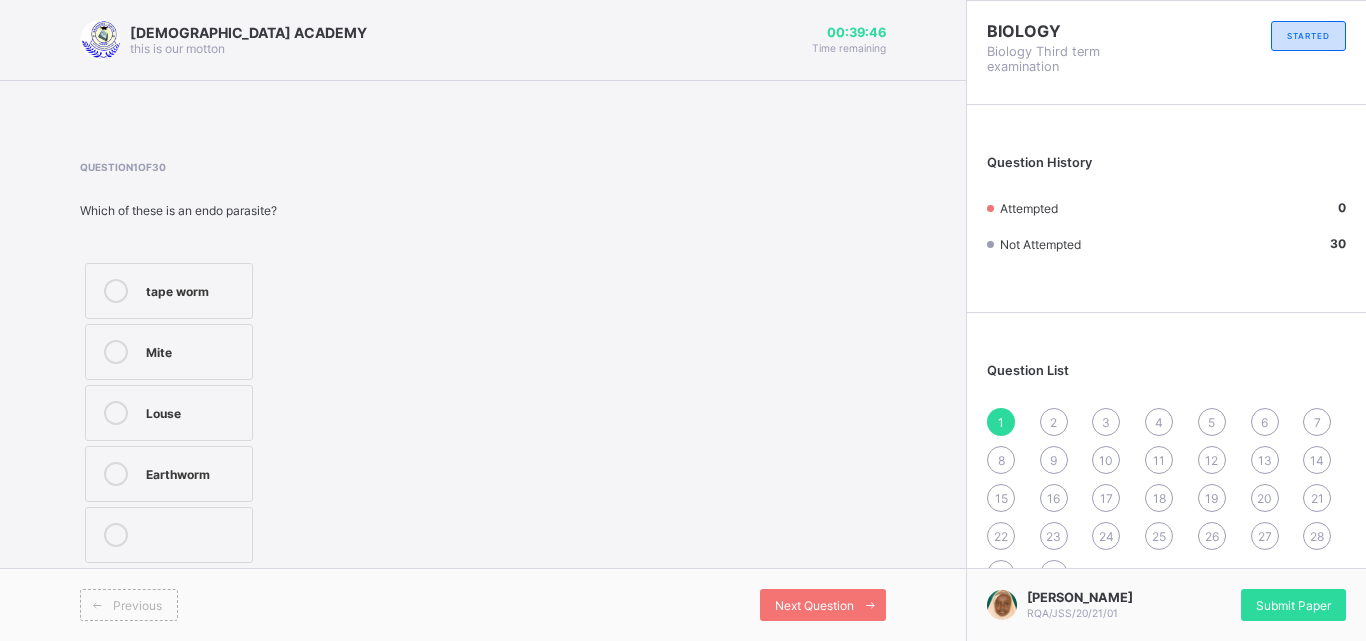 click at bounding box center [116, 474] 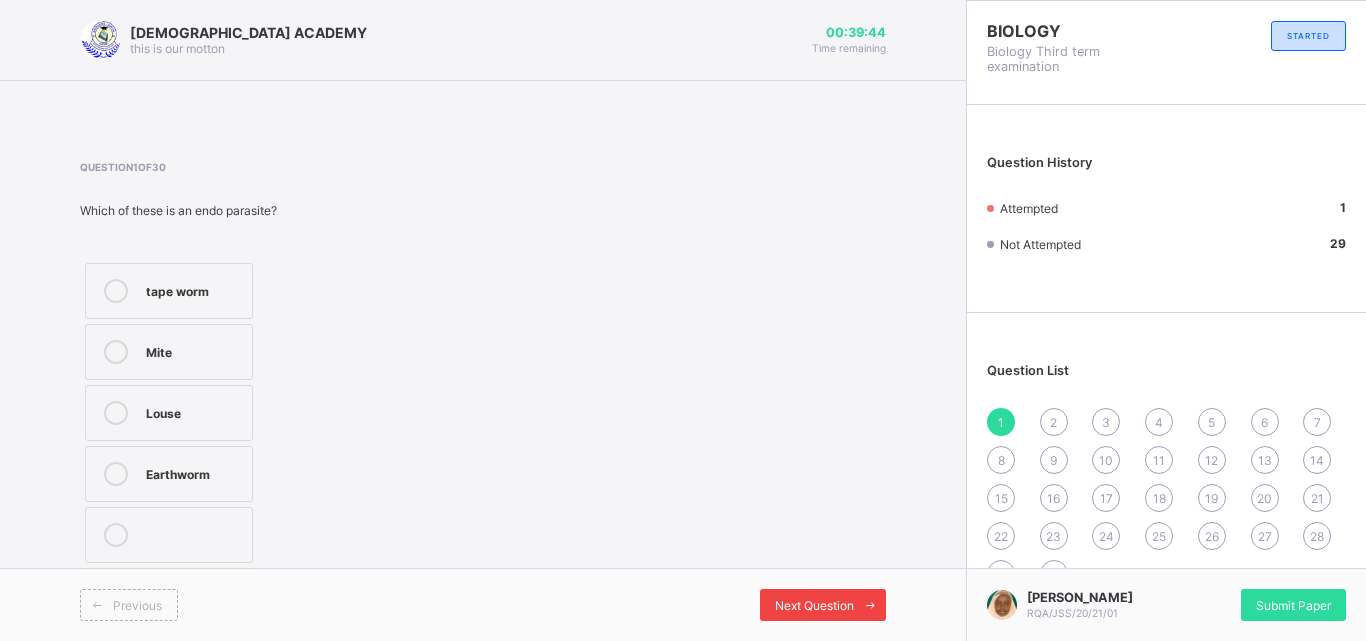click on "Next Question" at bounding box center [814, 605] 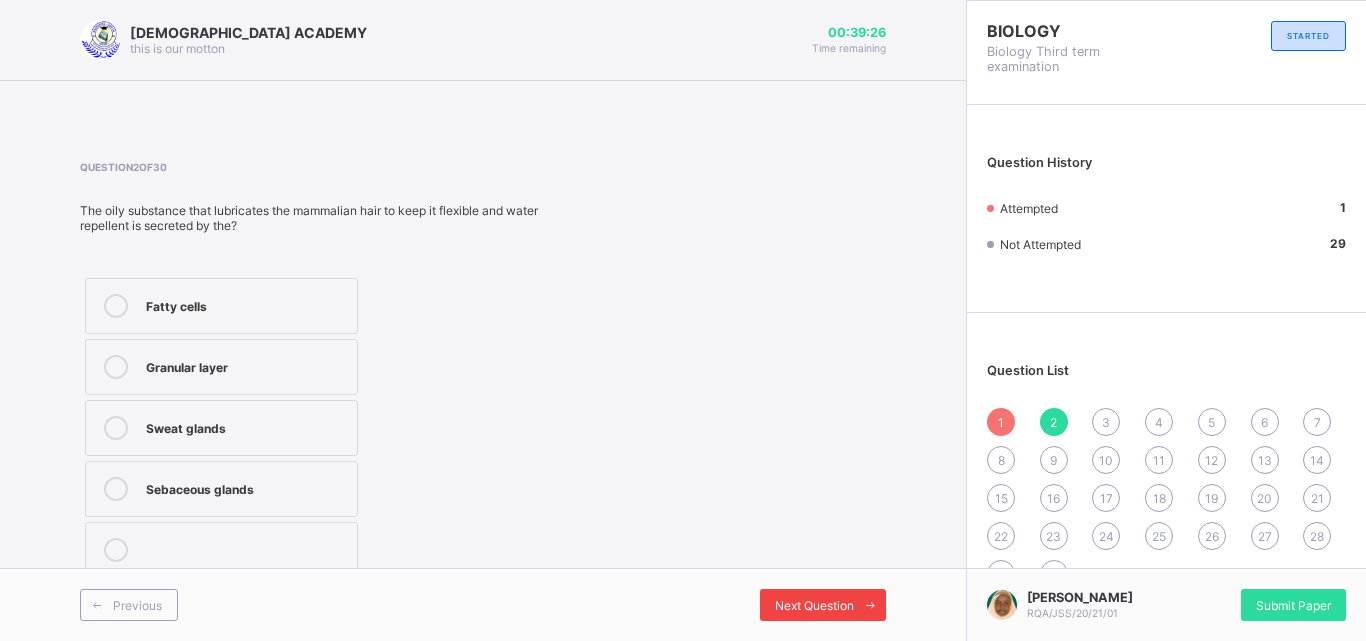 click on "Next Question" at bounding box center (814, 605) 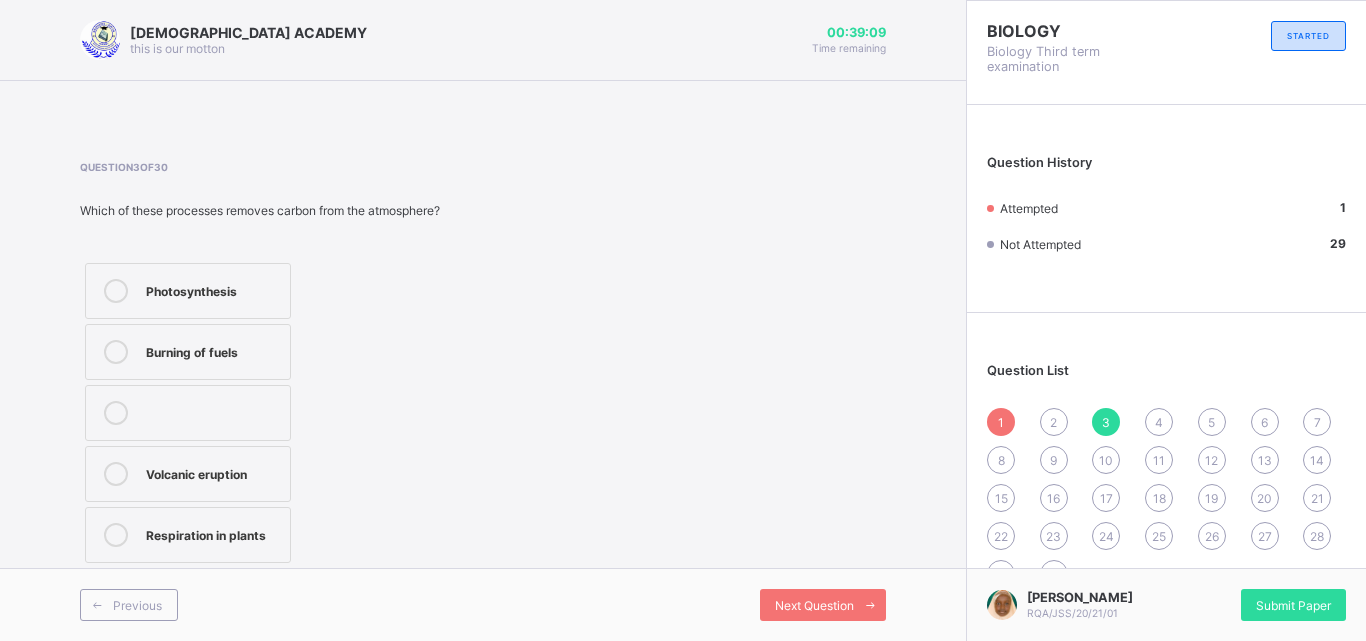 click at bounding box center [116, 535] 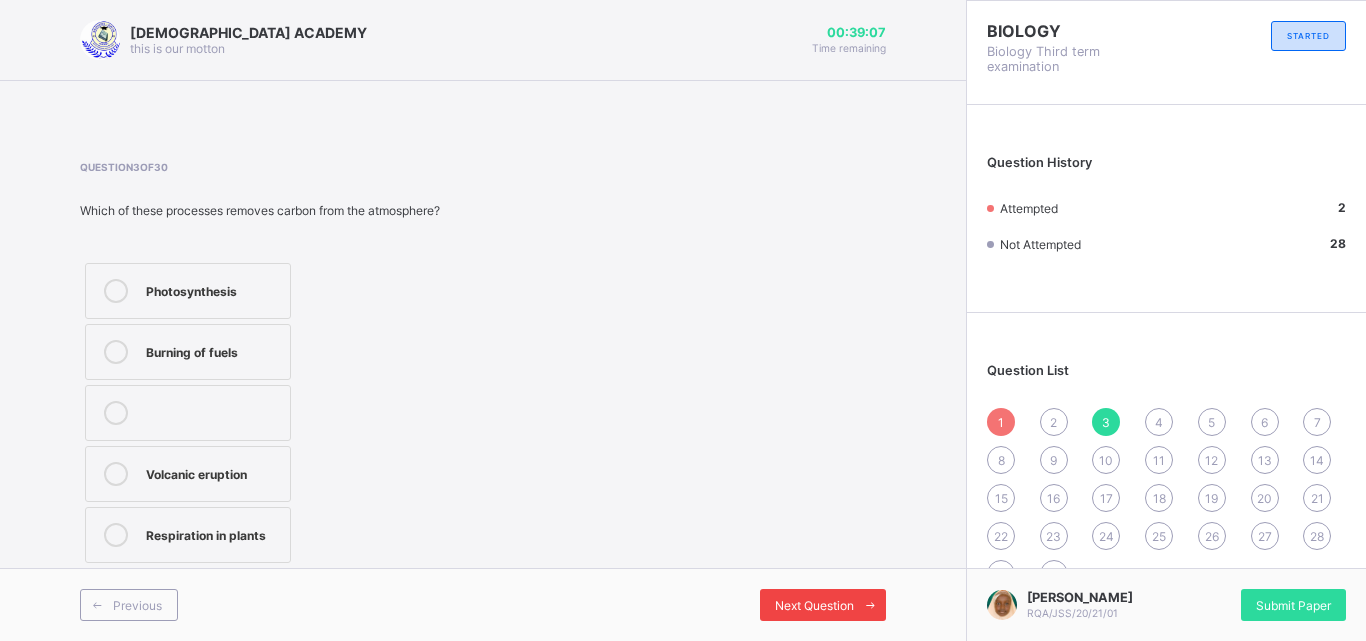 click on "Next Question" at bounding box center [814, 605] 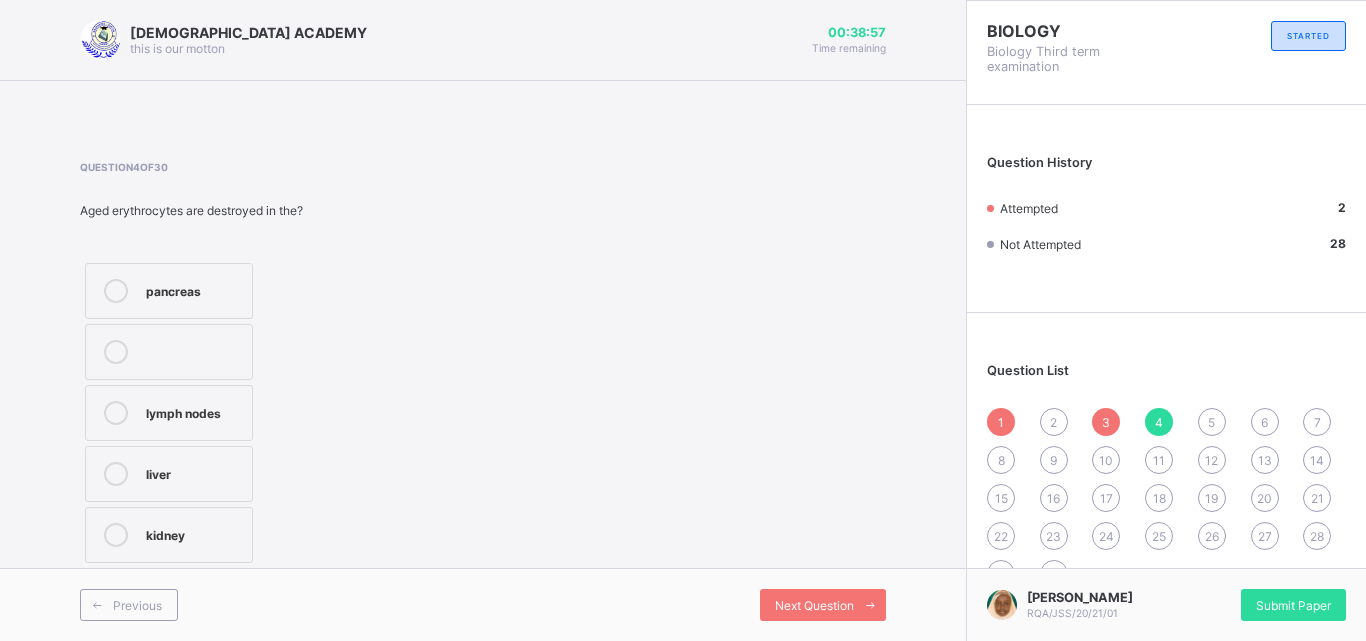 click on "pancreas" at bounding box center [169, 291] 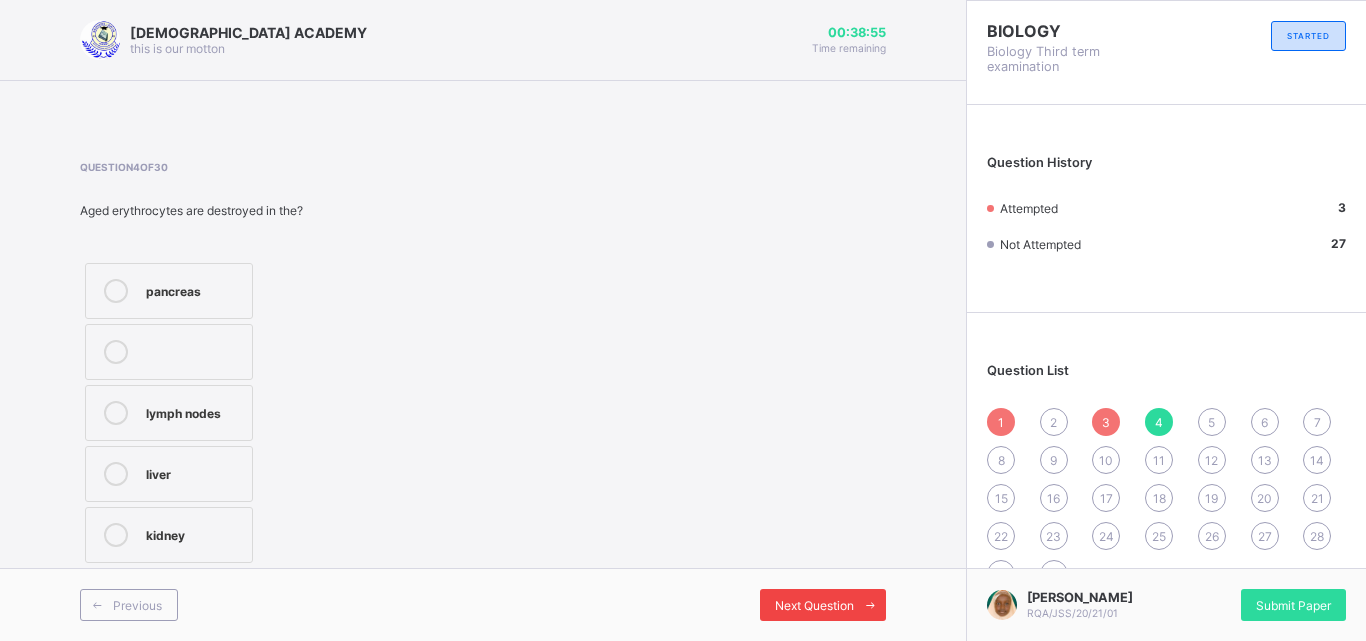 click at bounding box center (870, 605) 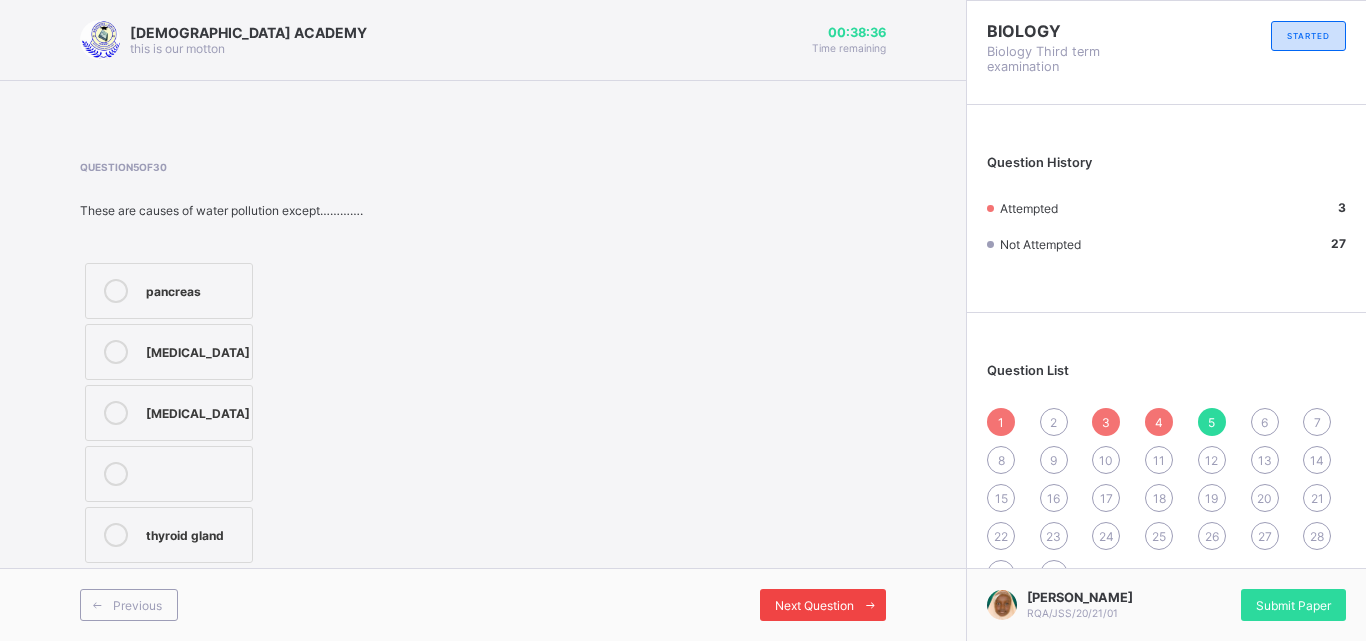click at bounding box center (870, 605) 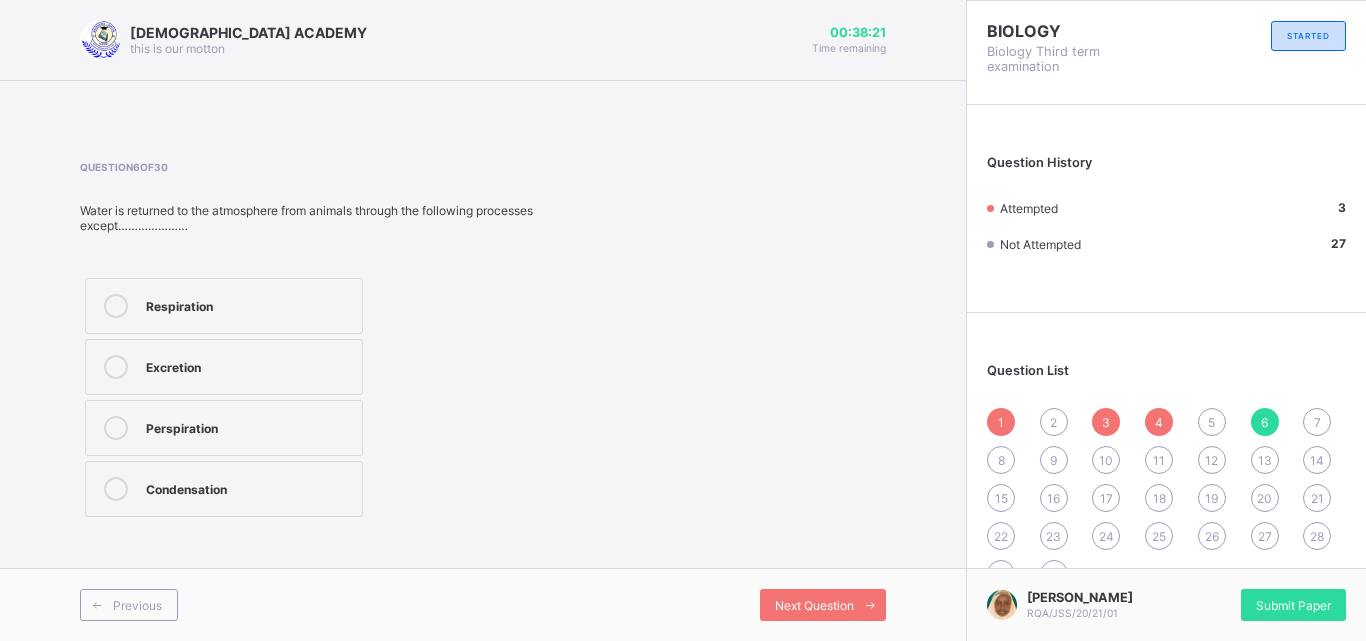 click at bounding box center (116, 367) 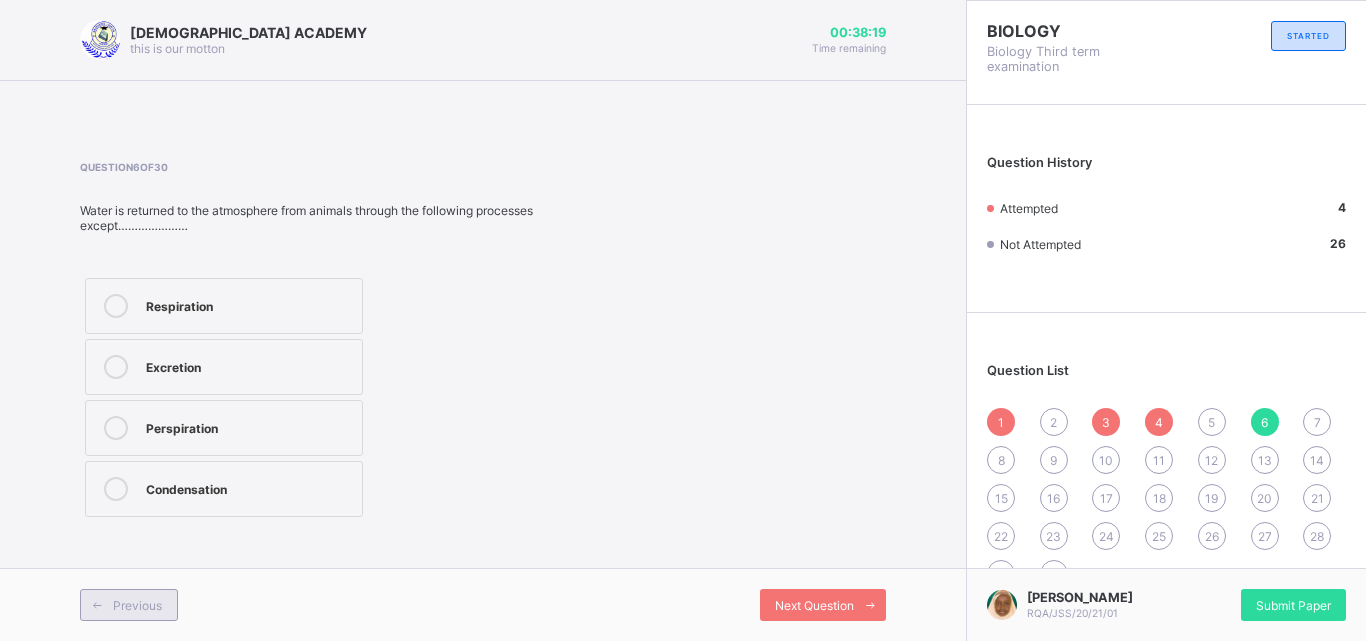 click on "Previous" at bounding box center [137, 605] 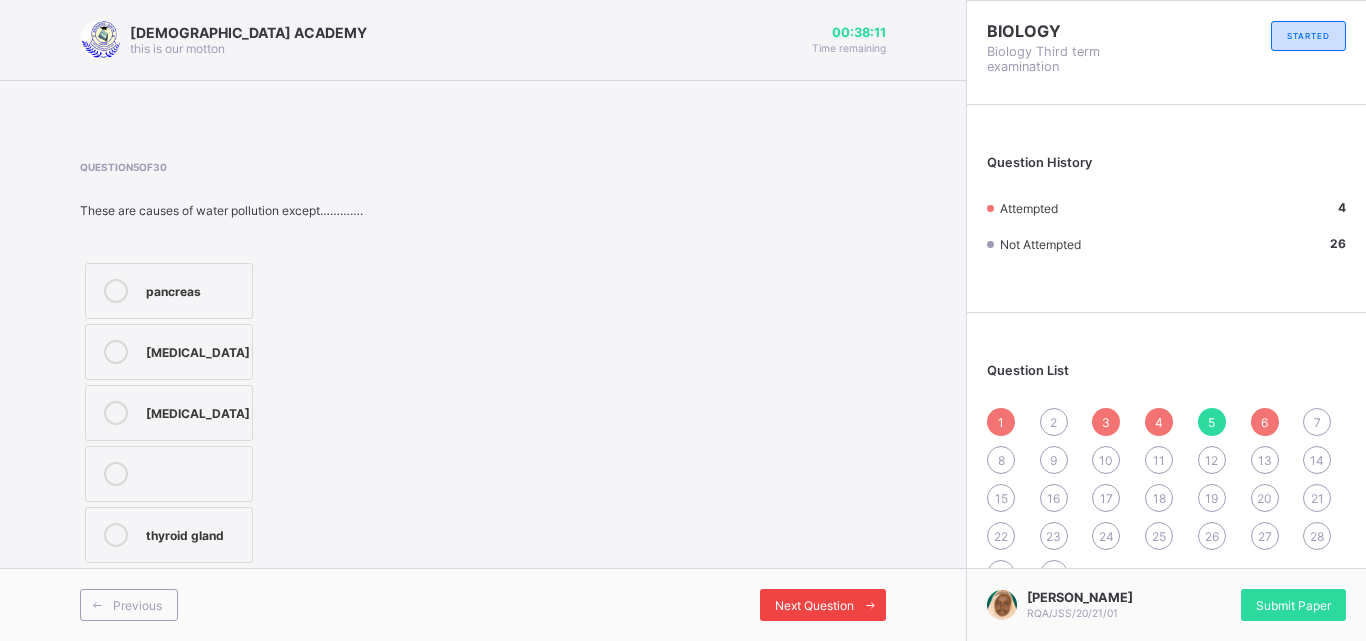 click at bounding box center [870, 605] 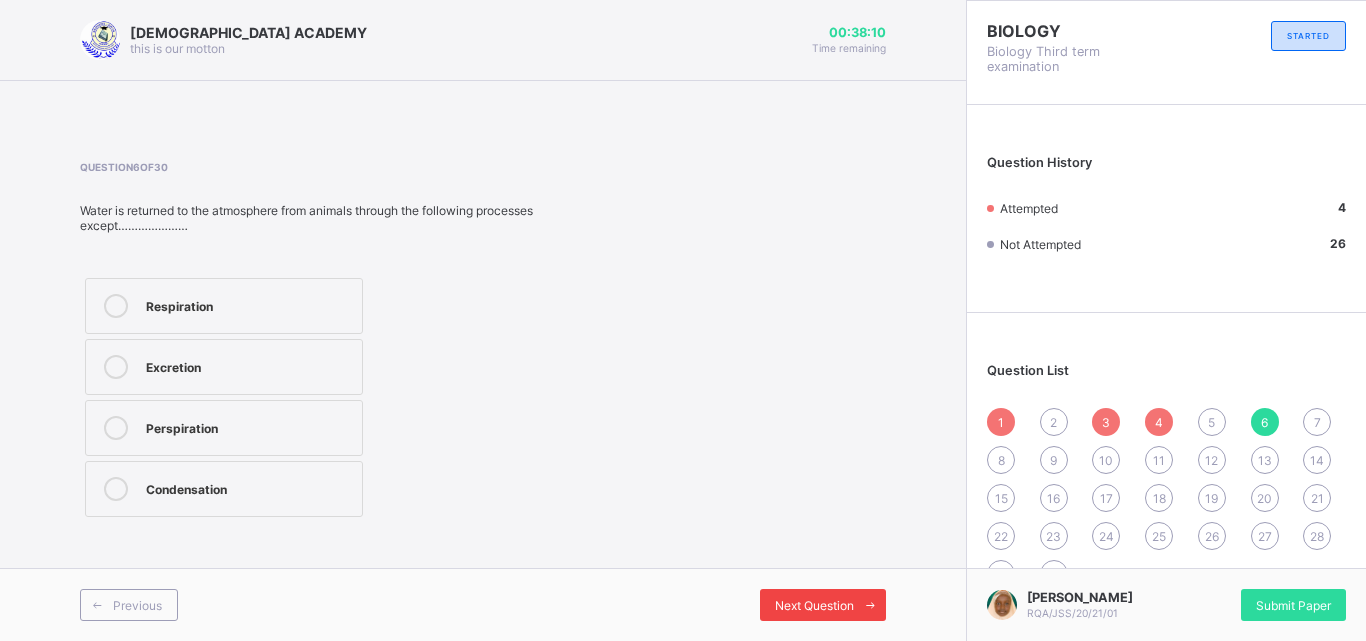 click at bounding box center [870, 605] 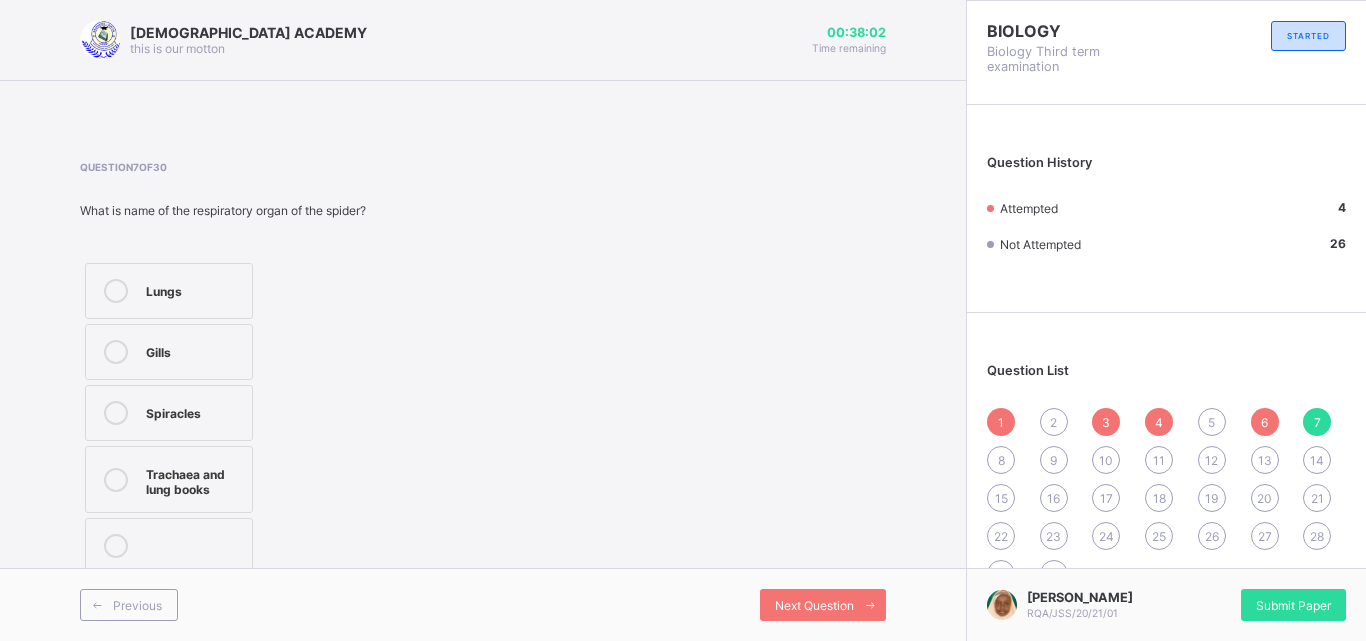 click at bounding box center [116, 479] 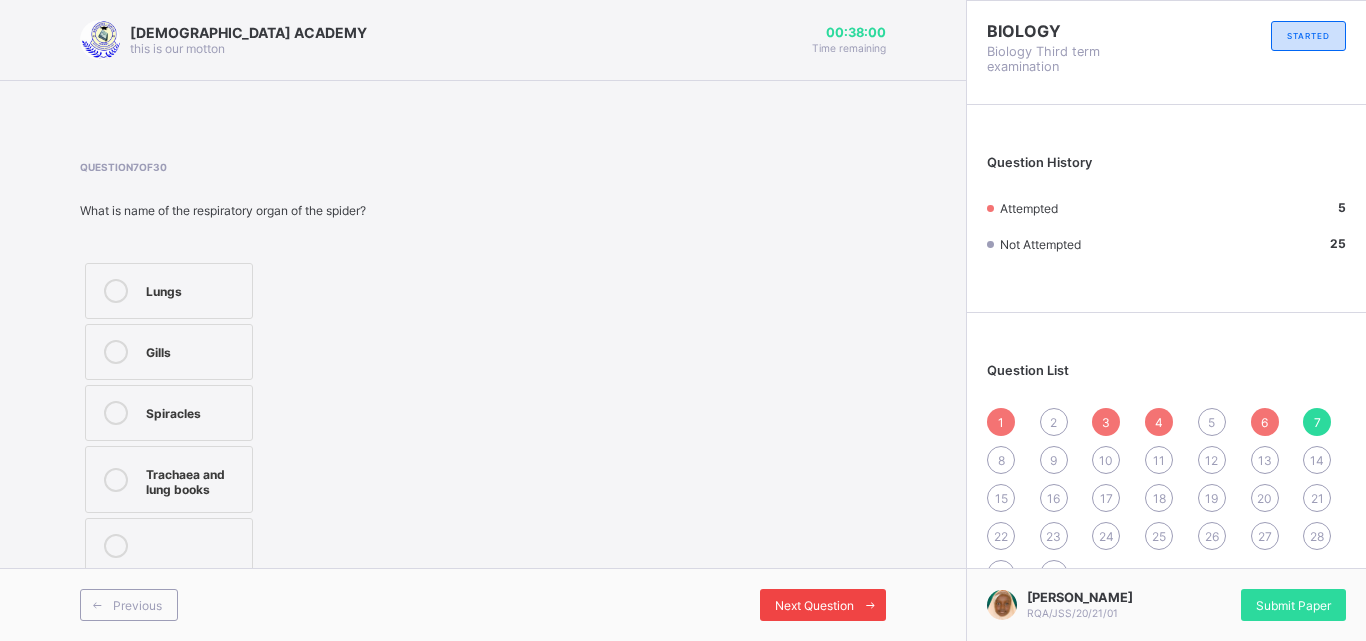 click on "Next Question" at bounding box center (814, 605) 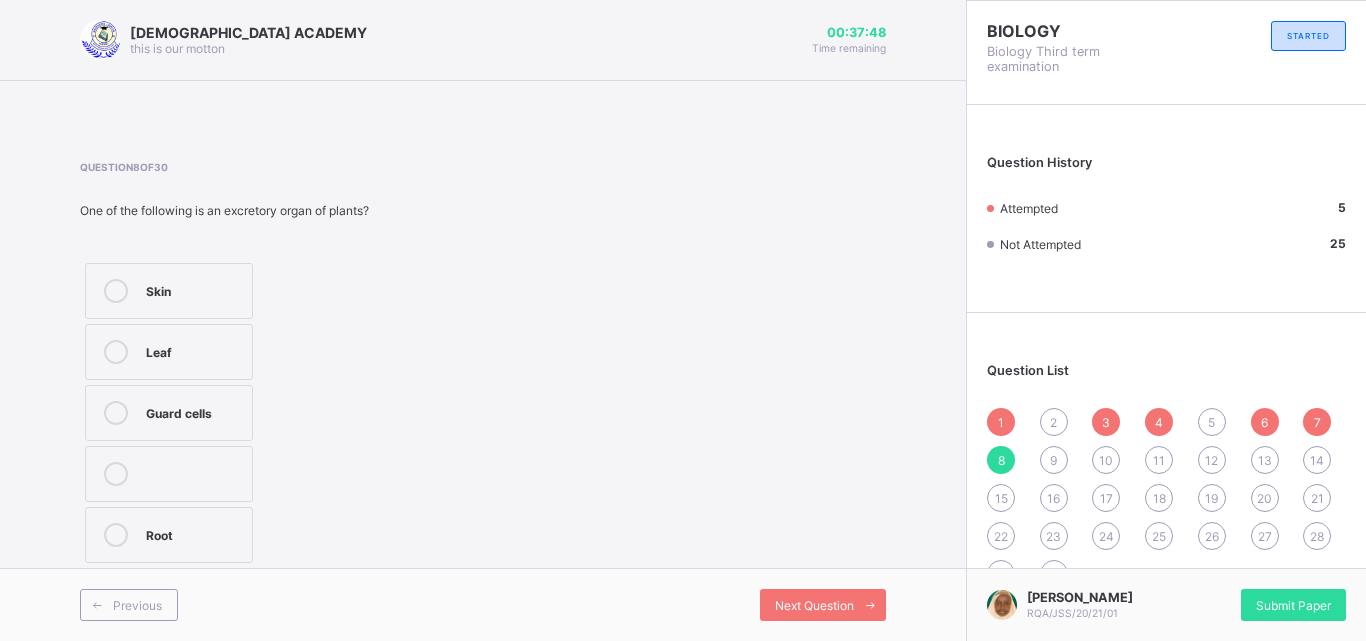 click at bounding box center (116, 413) 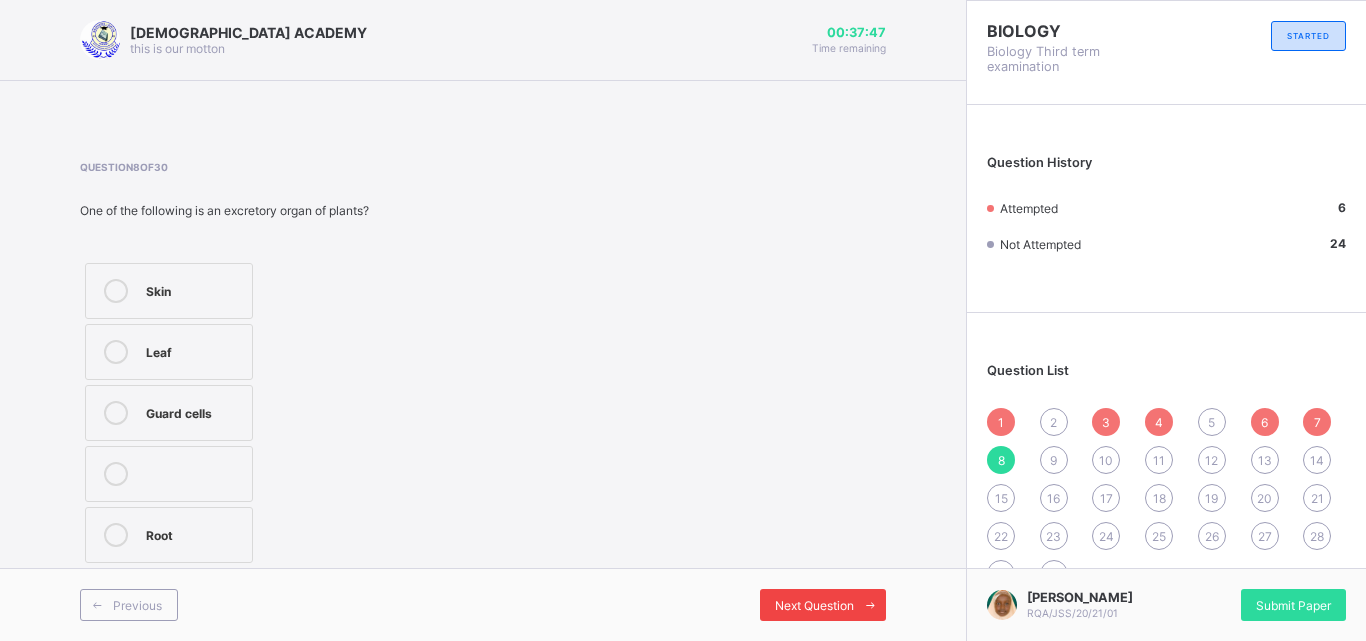 click on "Next Question" at bounding box center (814, 605) 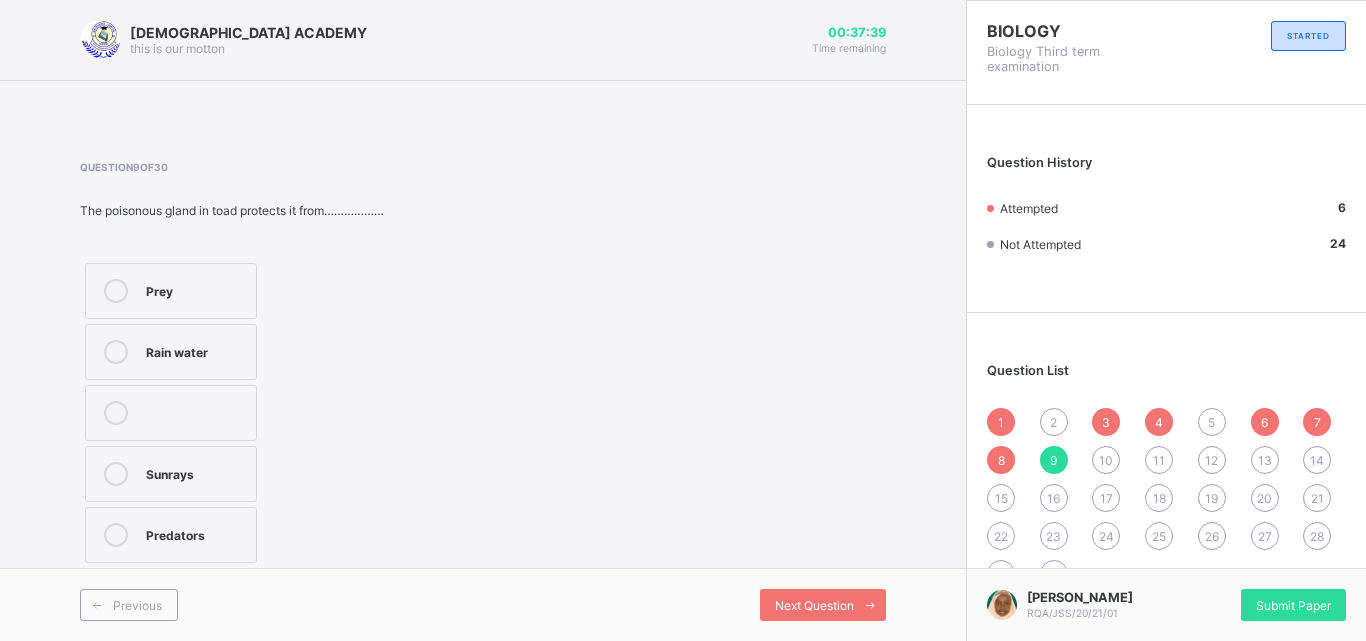 click on "Predators" at bounding box center [171, 535] 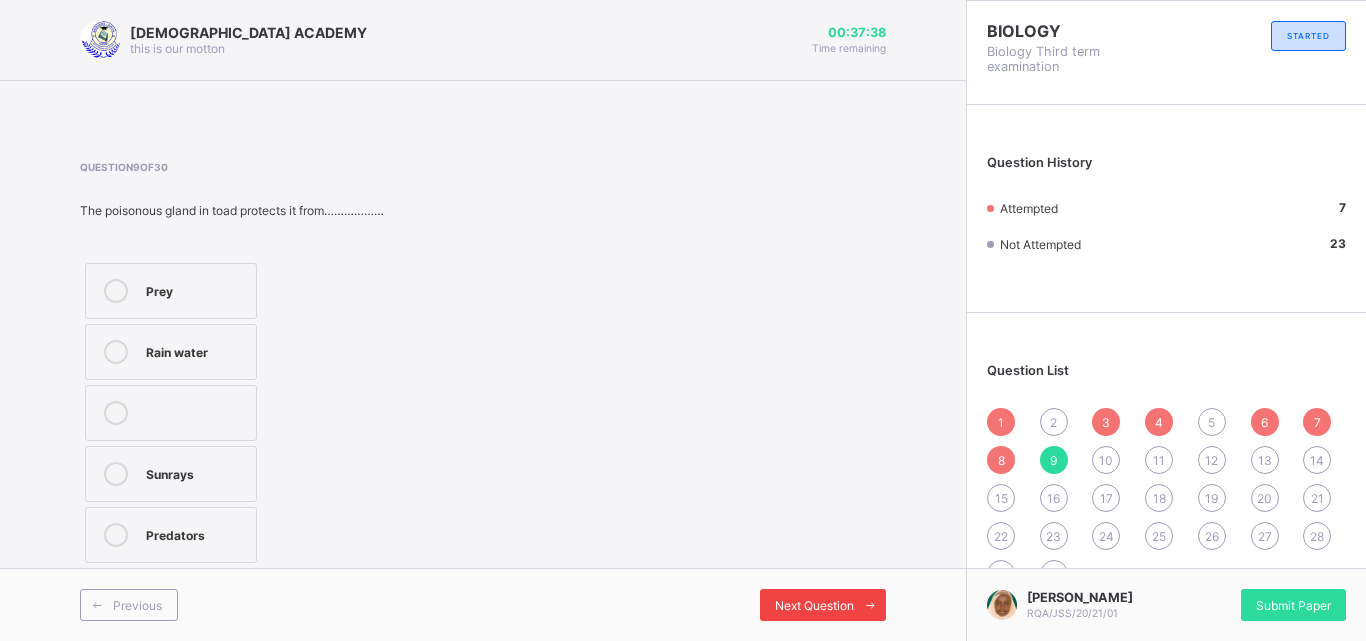 click on "Next Question" at bounding box center (823, 605) 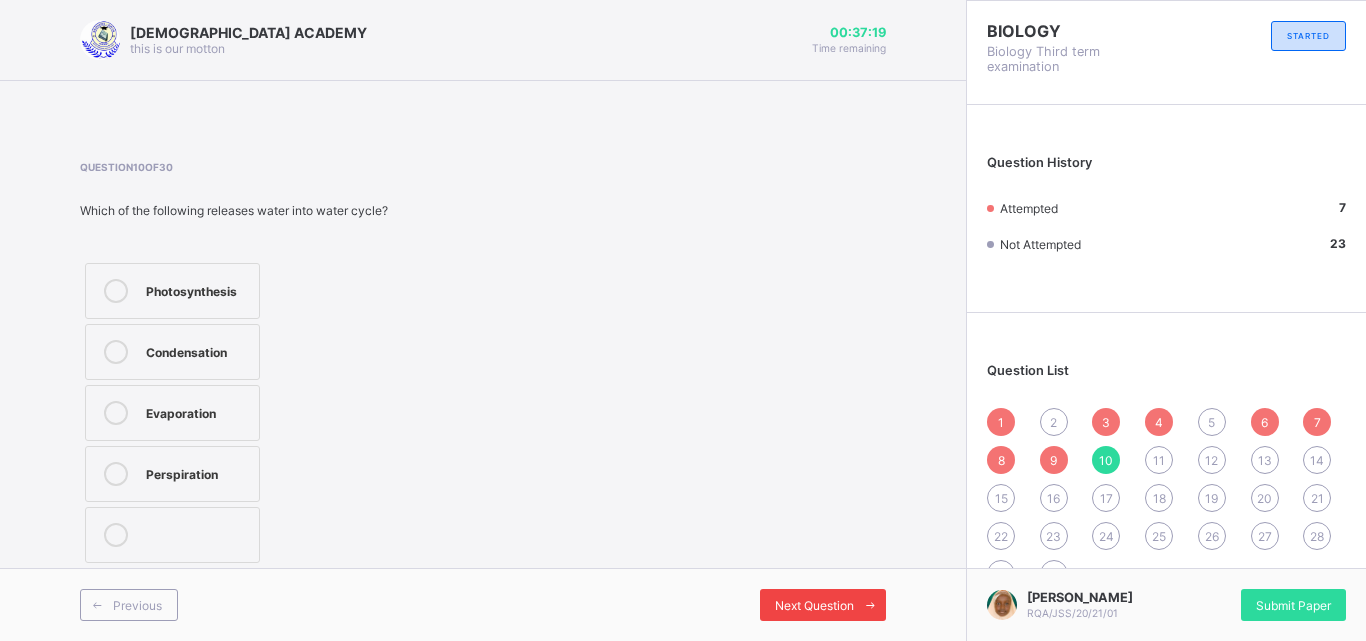 click on "Next Question" at bounding box center [823, 605] 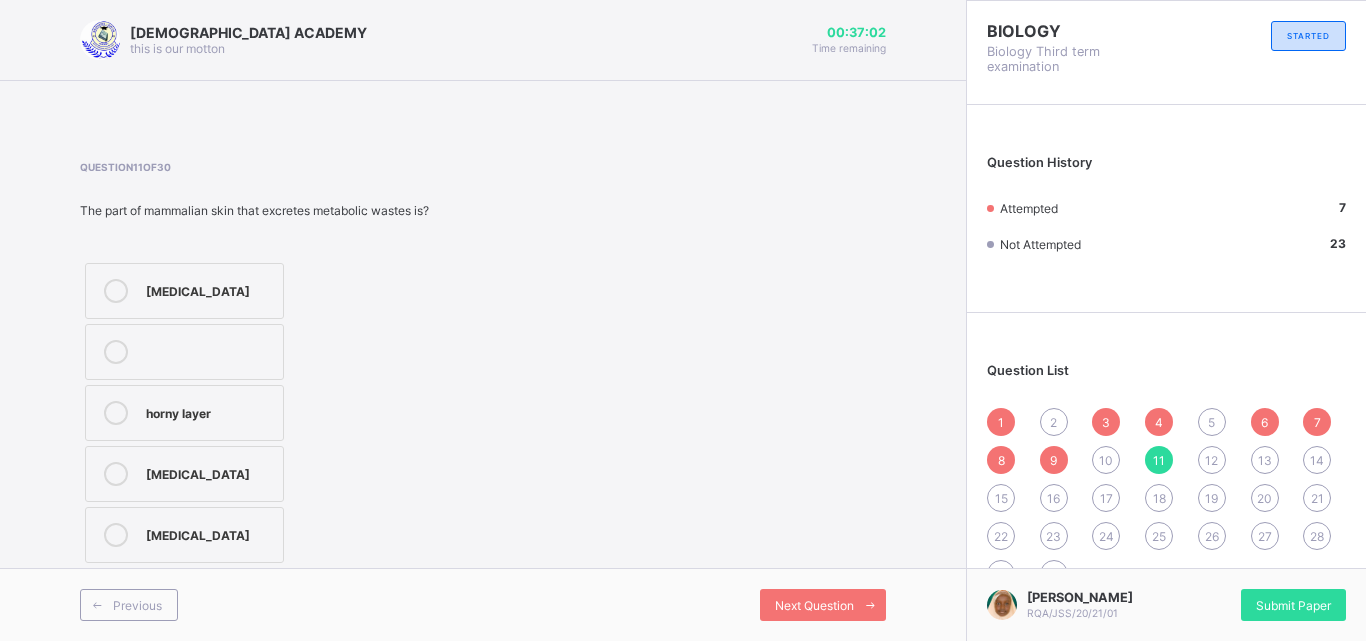 click at bounding box center [116, 535] 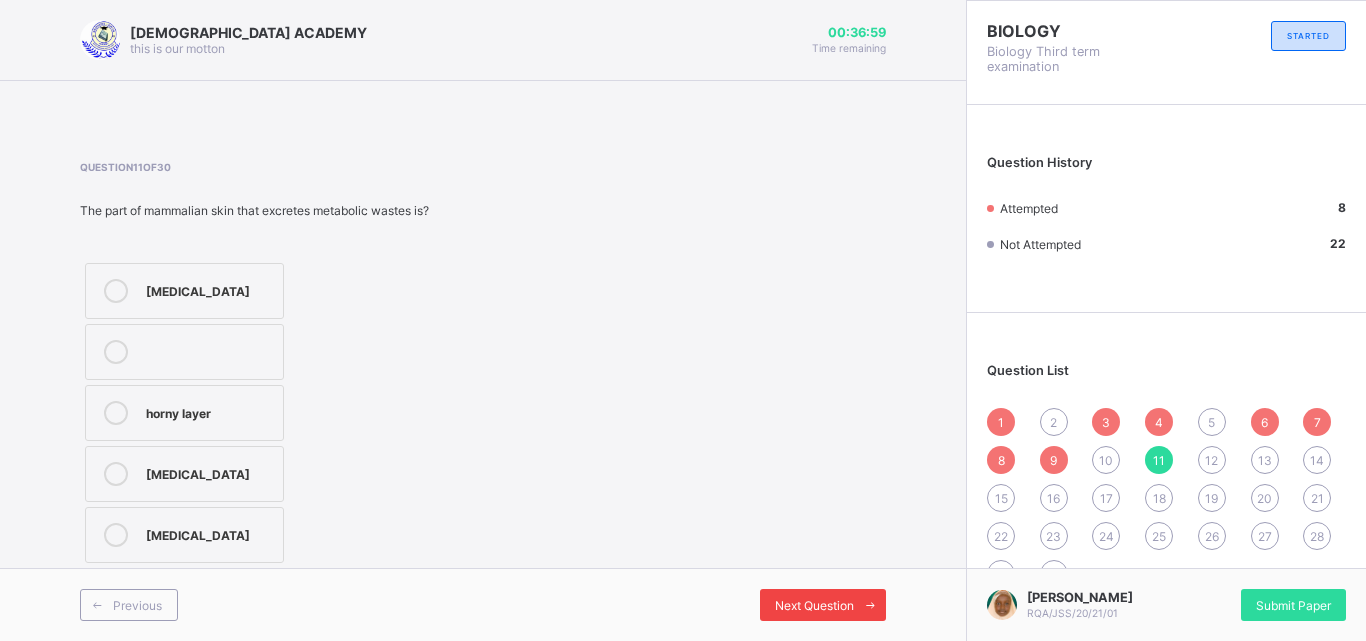 click on "Next Question" at bounding box center [814, 605] 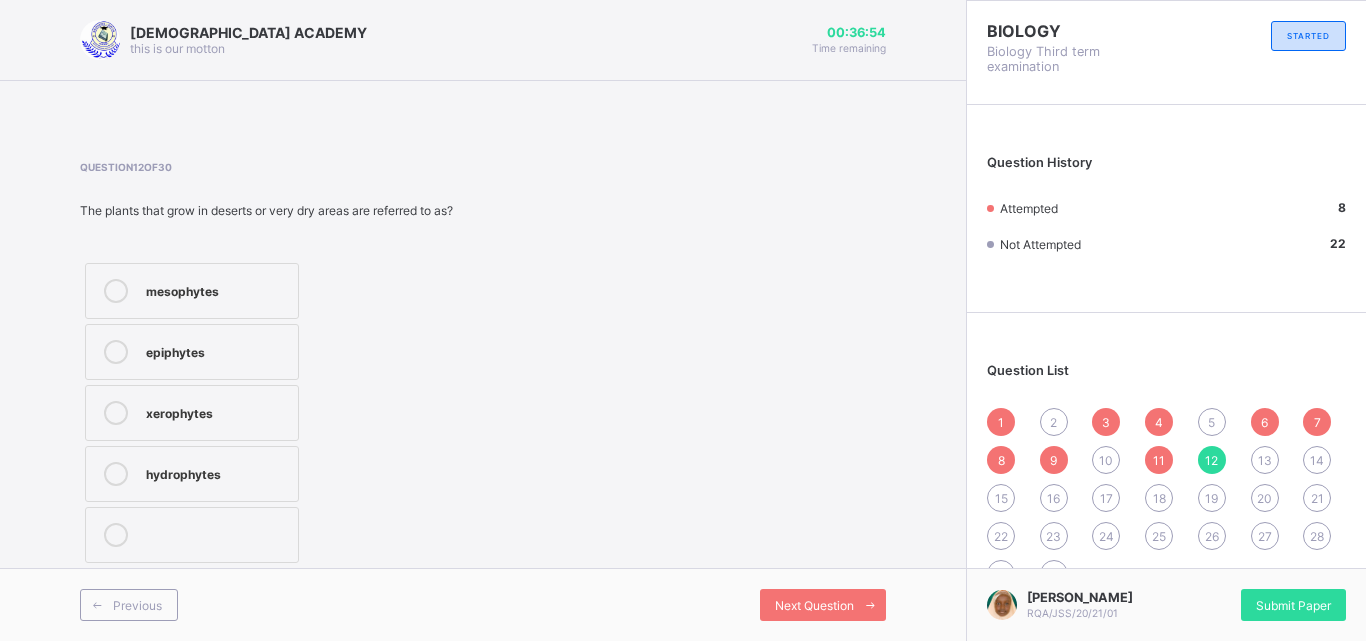 click on "1 2 3 4 5 6 7 8 9 10 11 12 13 14 15 16 17 18 19 20 21 22 23 24 25 26 27 28 29 30" at bounding box center (1166, 498) 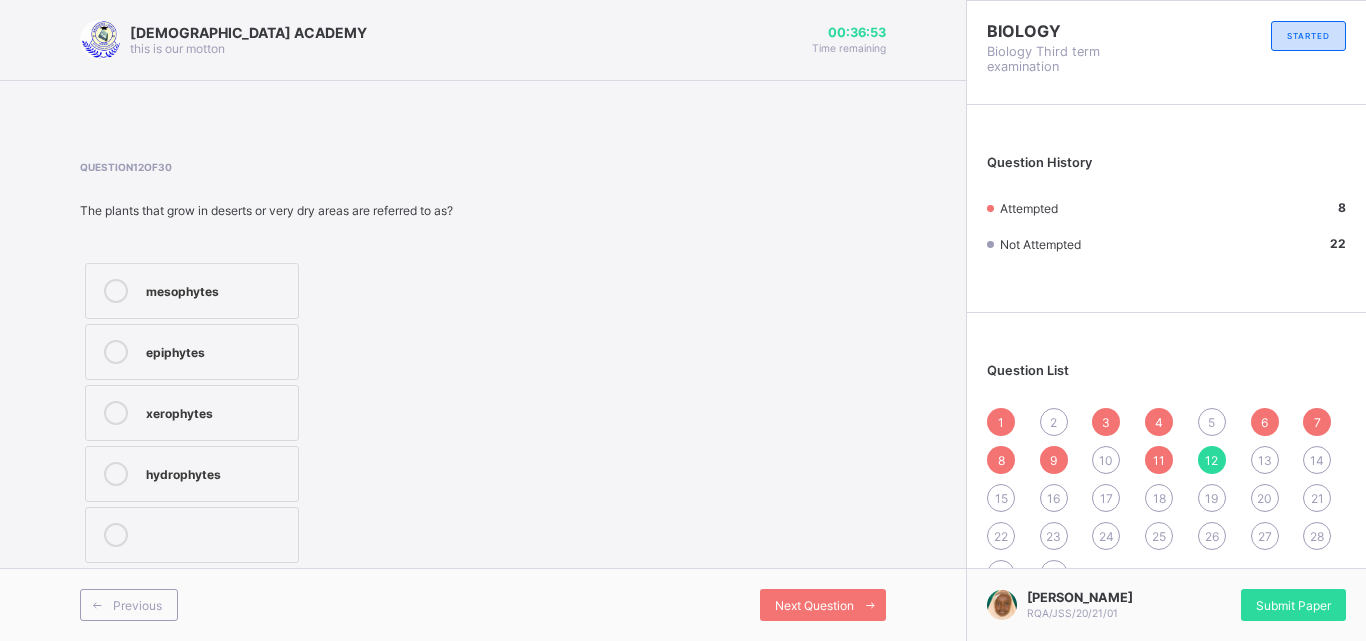 click on "5" at bounding box center (1212, 422) 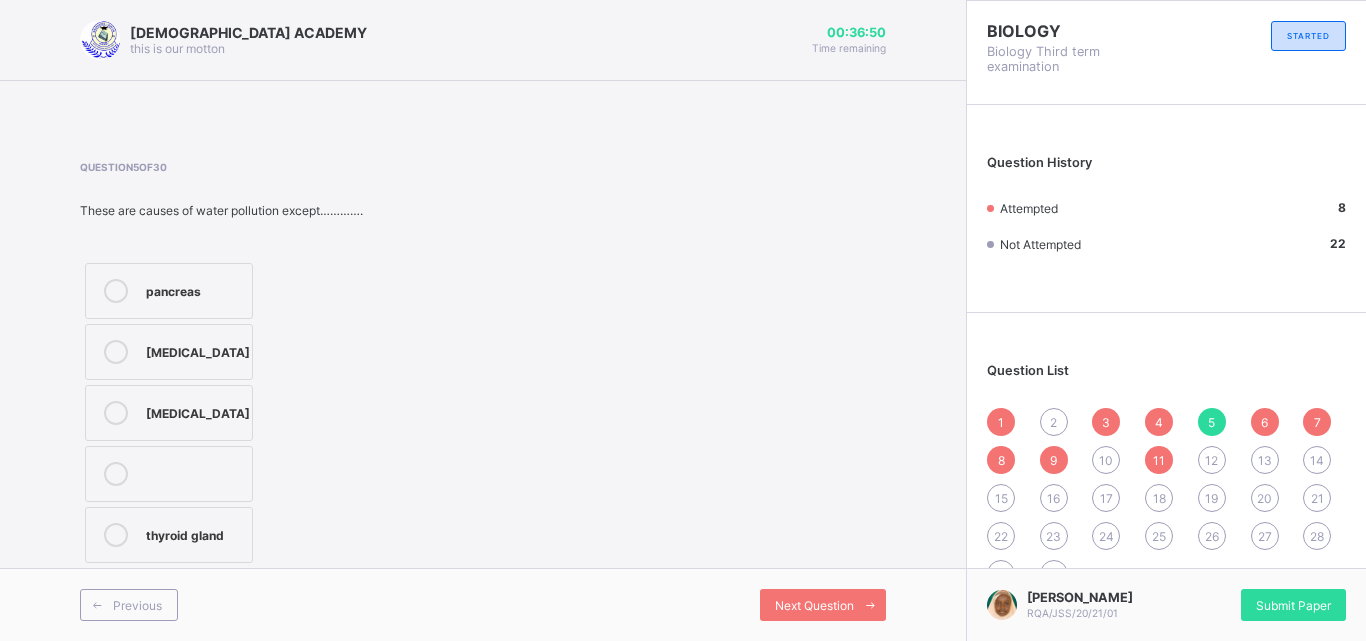 click on "2" at bounding box center [1054, 422] 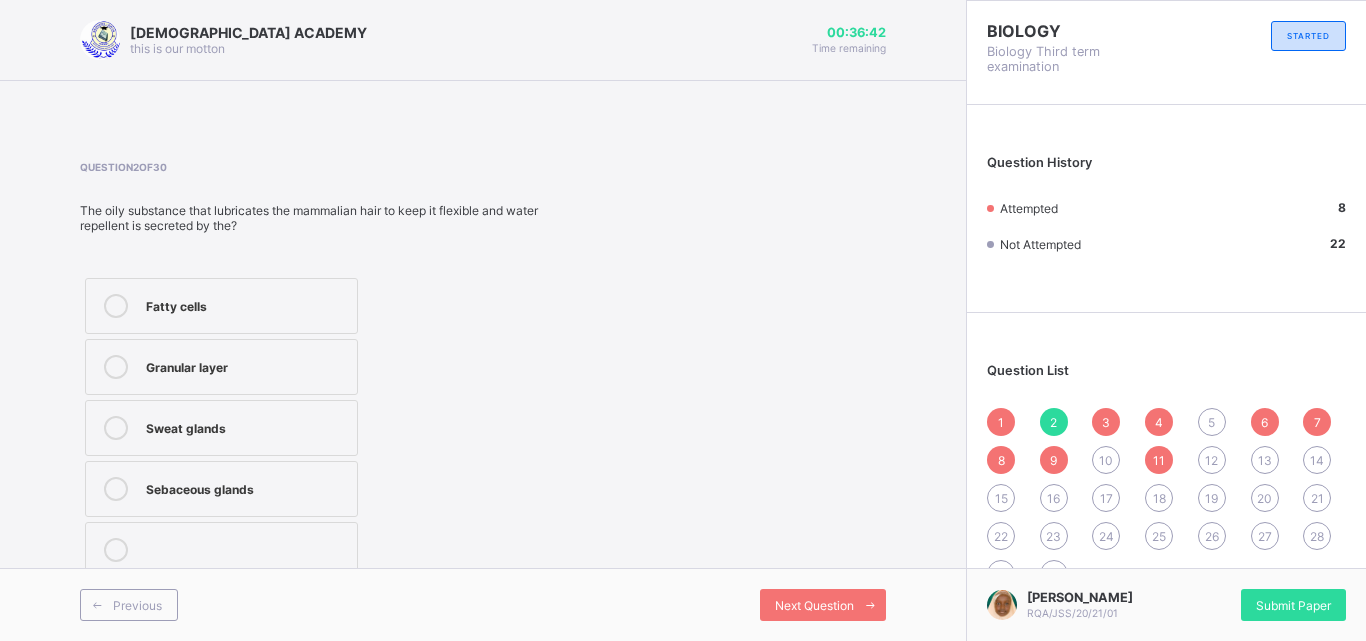 click on "5" at bounding box center [1212, 422] 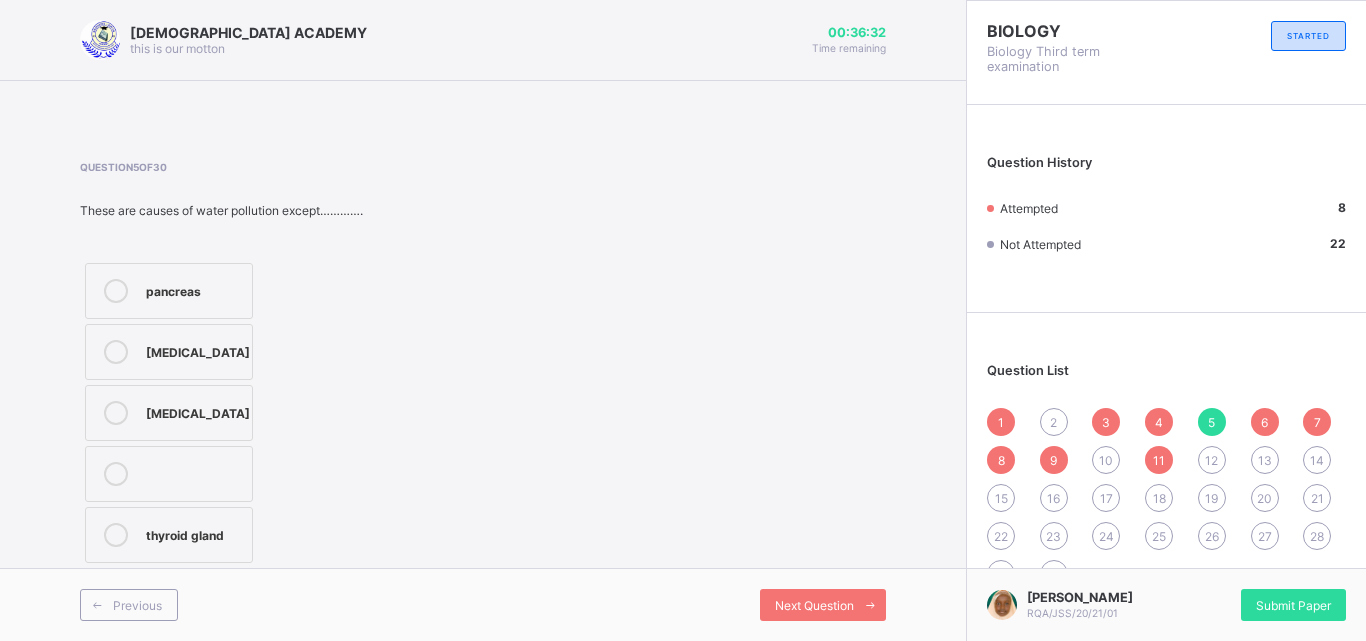 click on "10" at bounding box center (1106, 460) 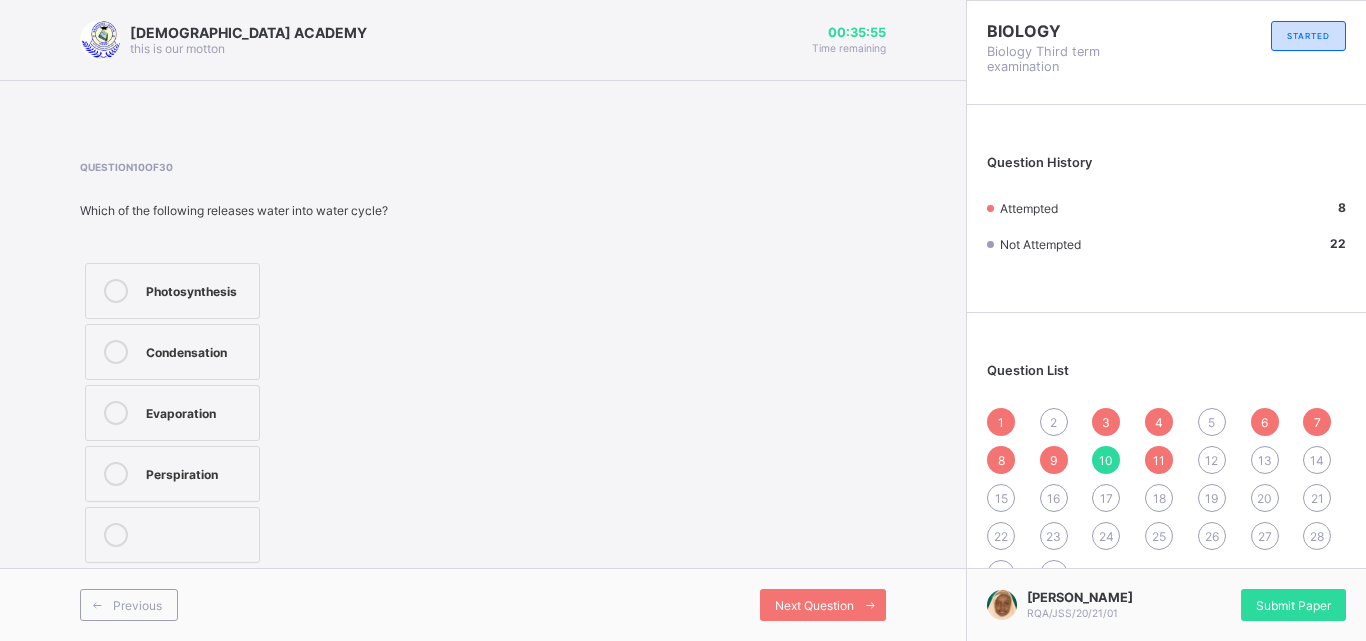 click at bounding box center (116, 352) 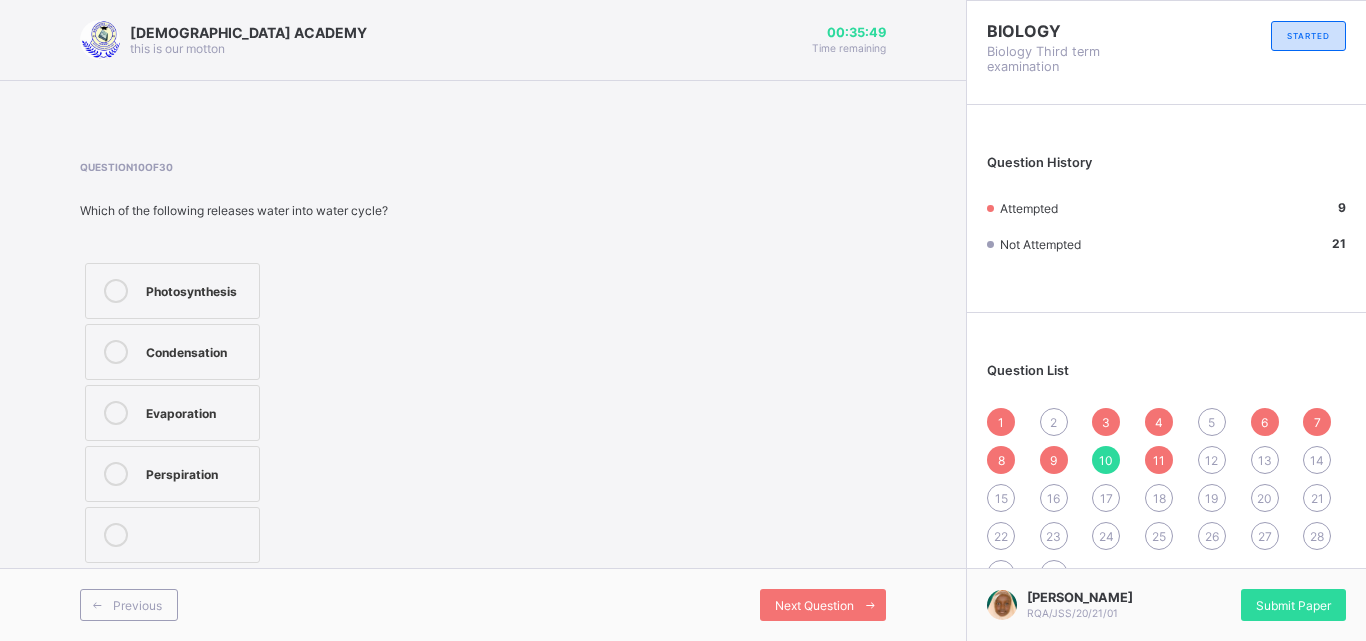 click at bounding box center [116, 413] 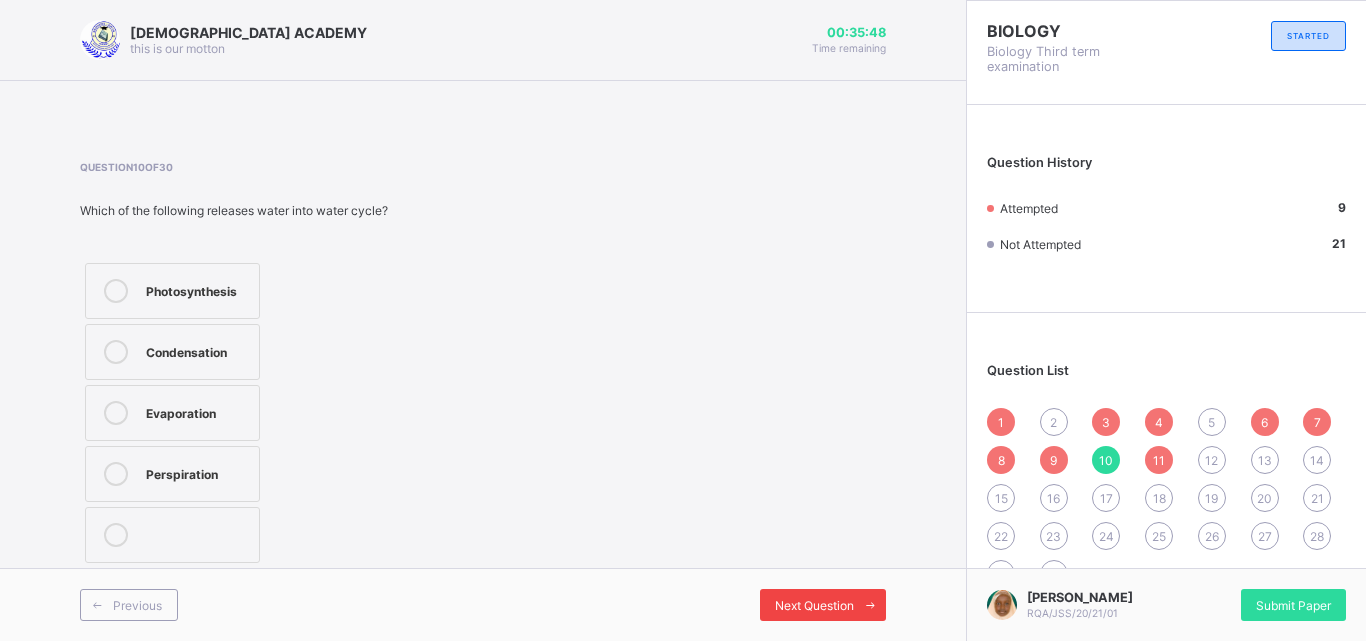 click on "Next Question" at bounding box center (814, 605) 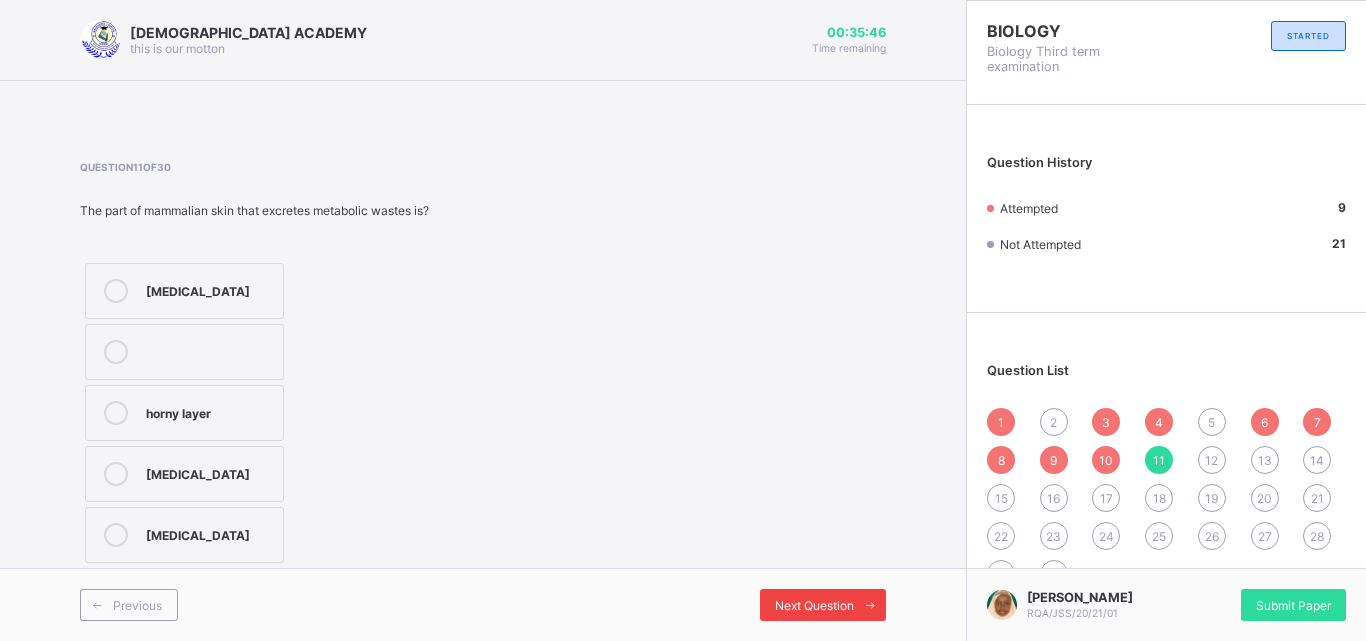 click on "Next Question" at bounding box center (814, 605) 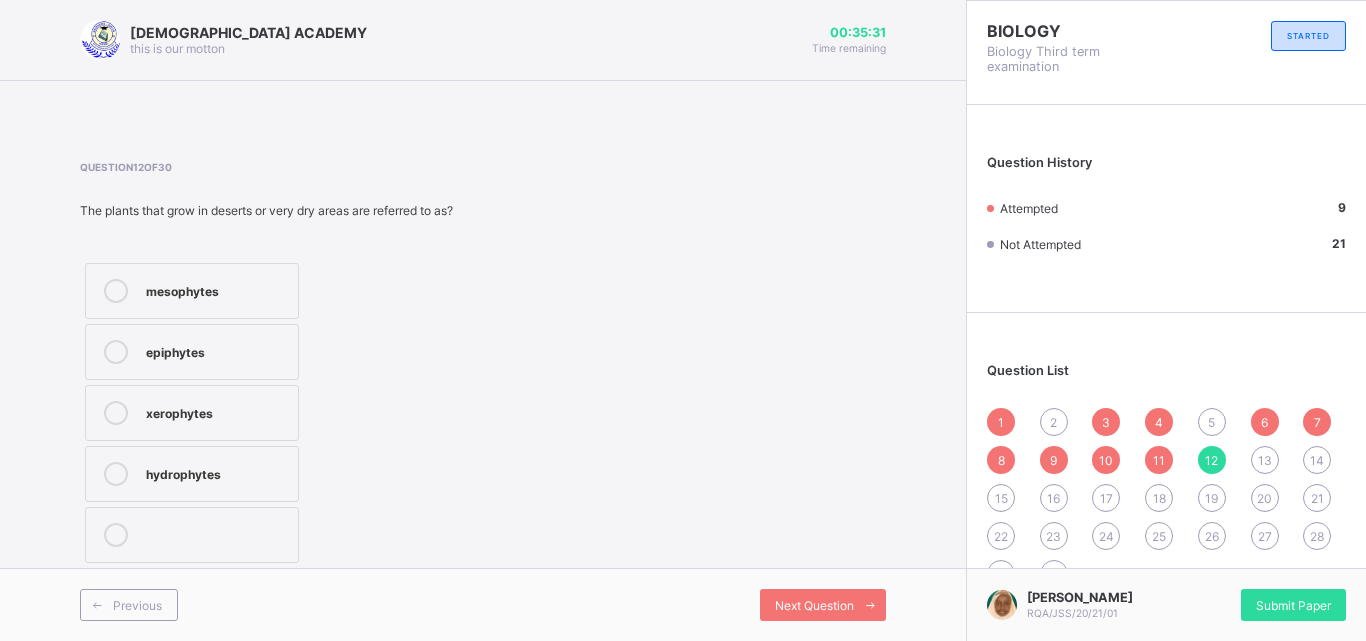 click at bounding box center [116, 291] 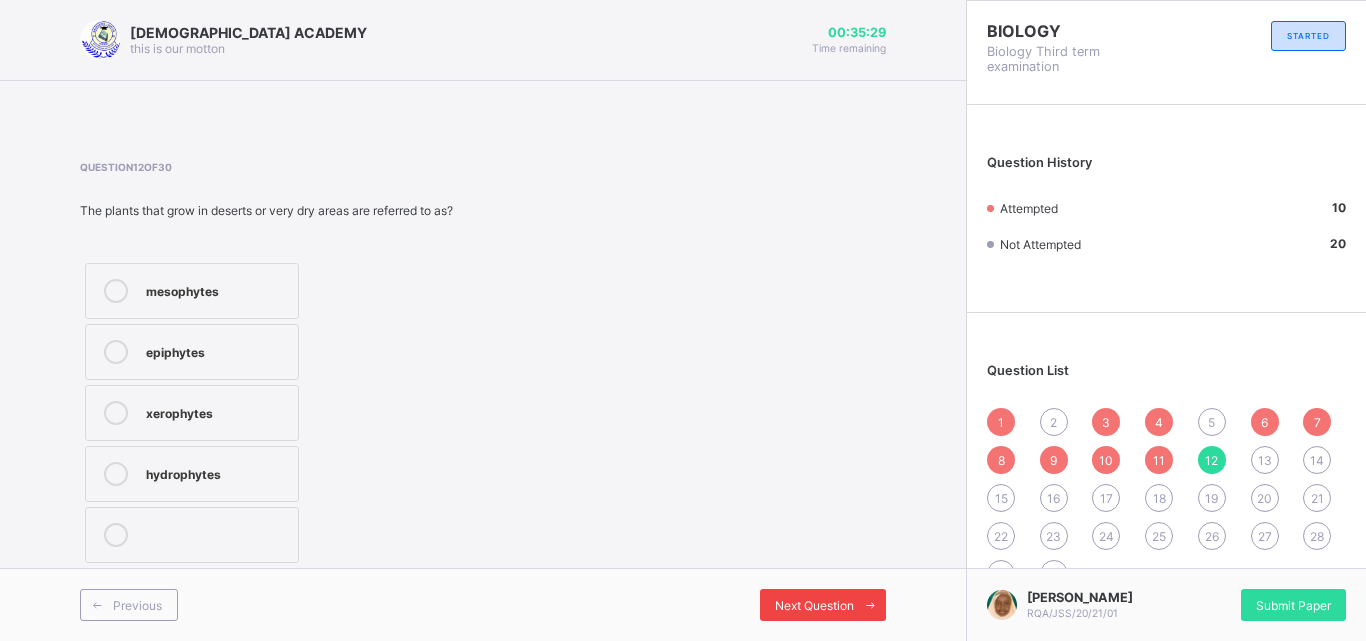click on "Next Question" at bounding box center [823, 605] 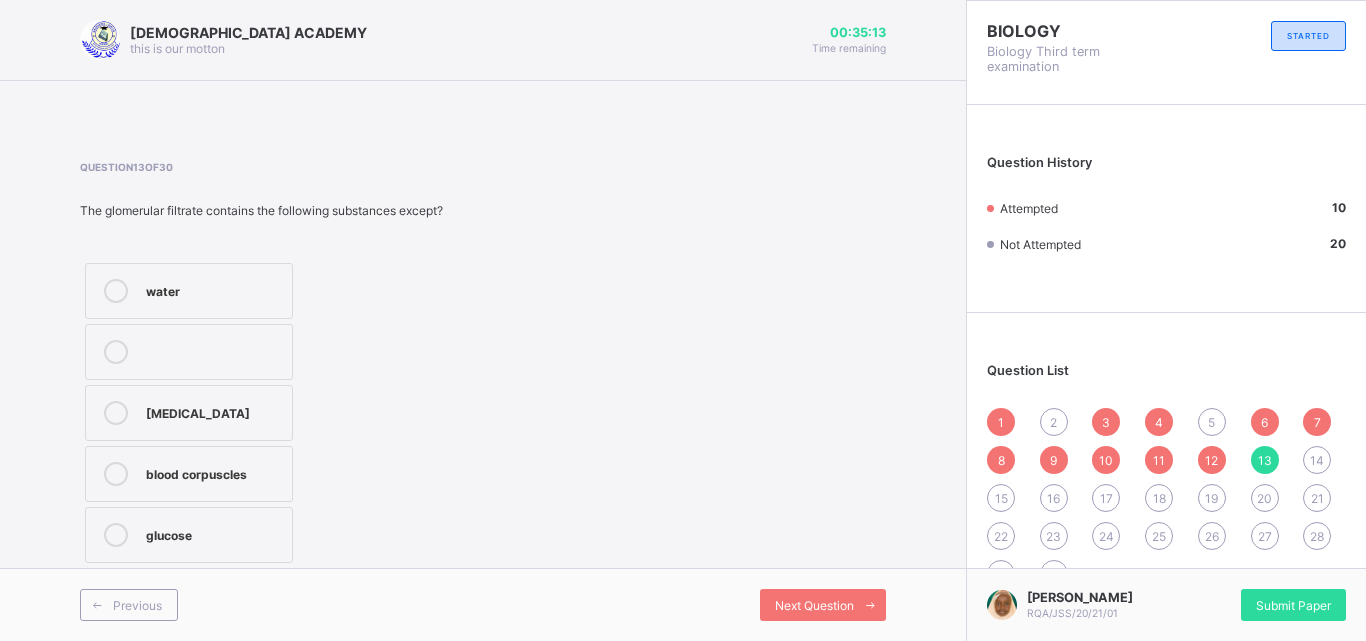 click at bounding box center (116, 474) 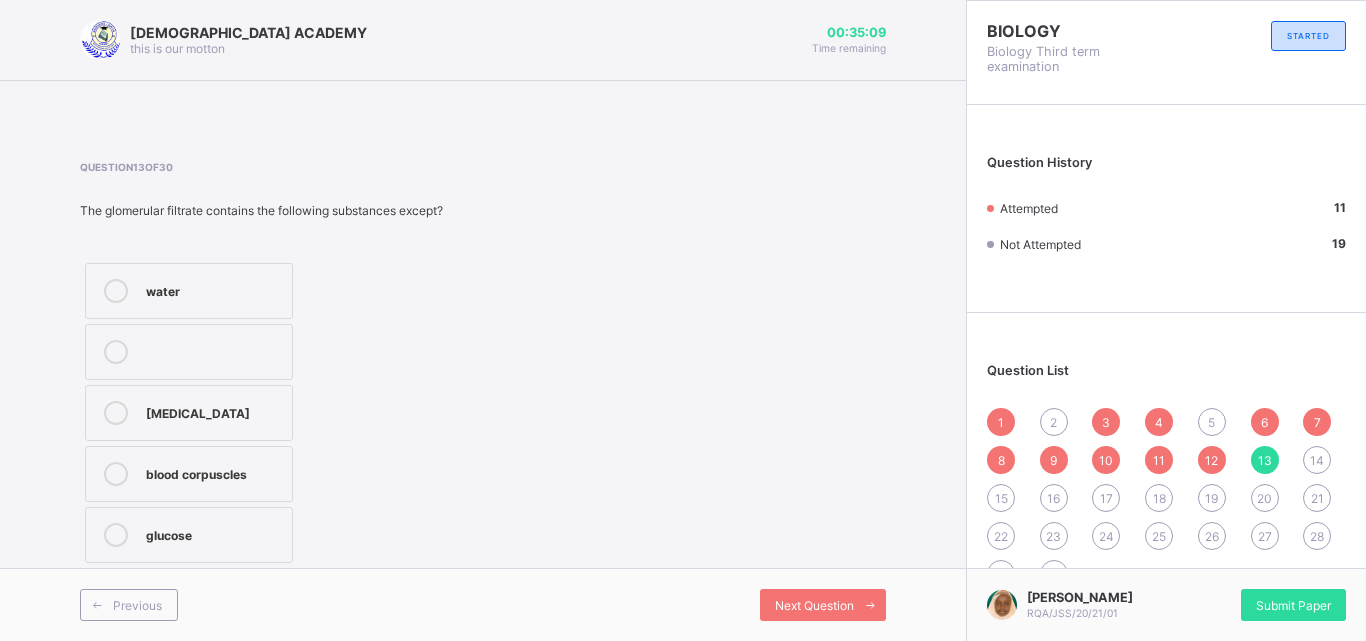 click on "blood corpuscles" at bounding box center [214, 472] 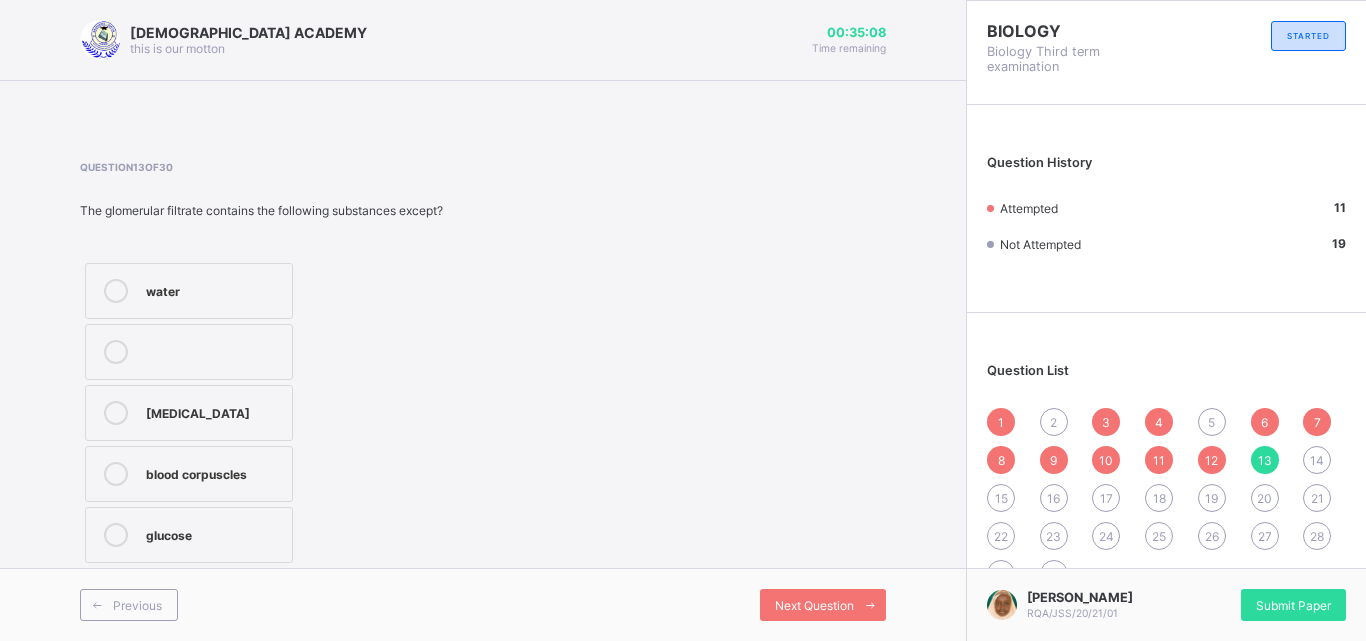 click on "blood corpuscles" at bounding box center [214, 472] 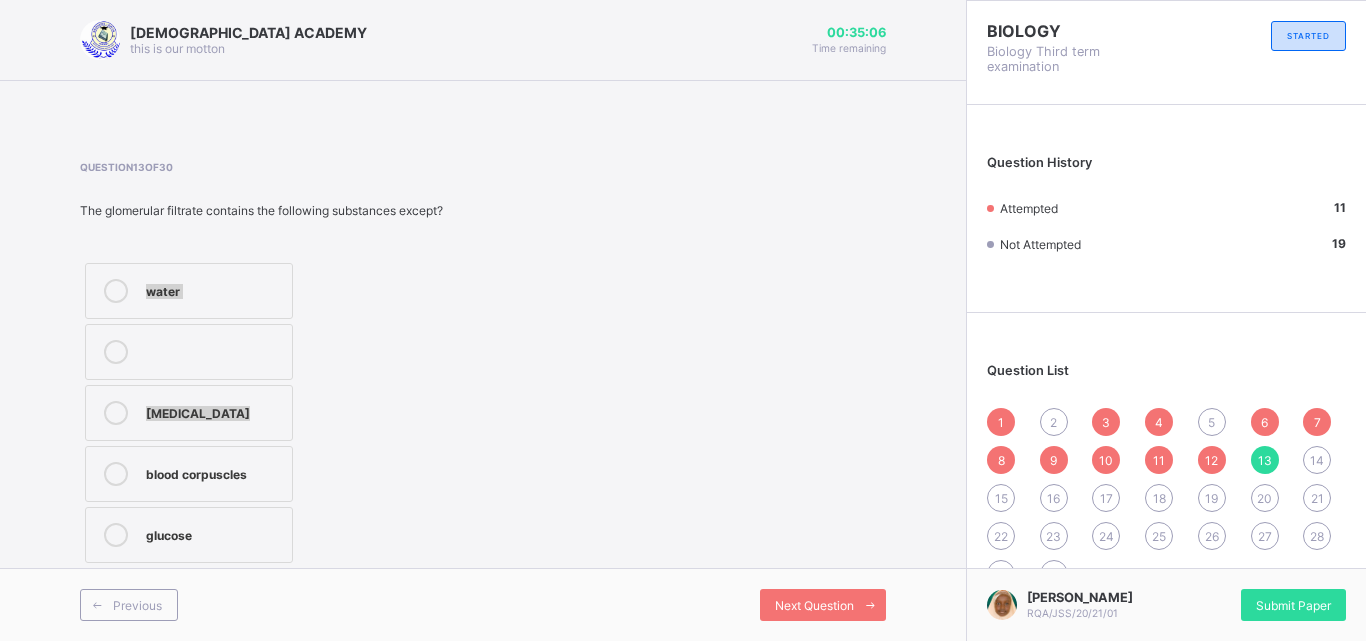 drag, startPoint x: 119, startPoint y: 465, endPoint x: 110, endPoint y: 287, distance: 178.22739 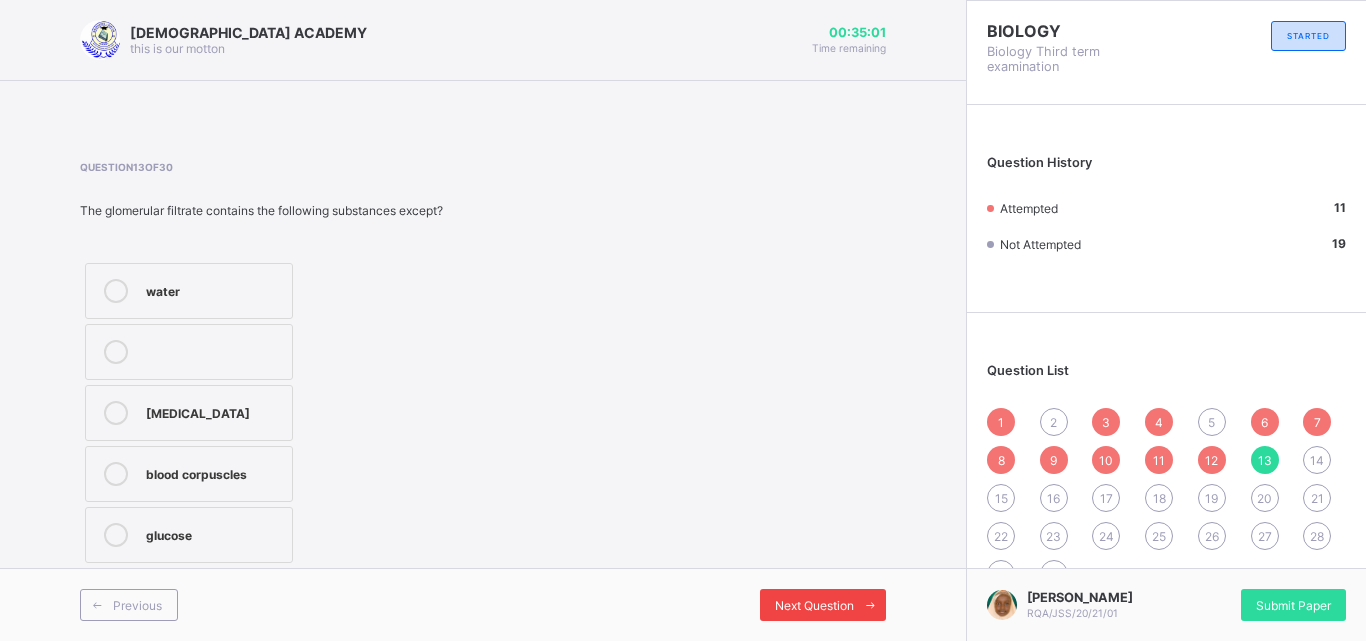 click on "Next Question" at bounding box center (814, 605) 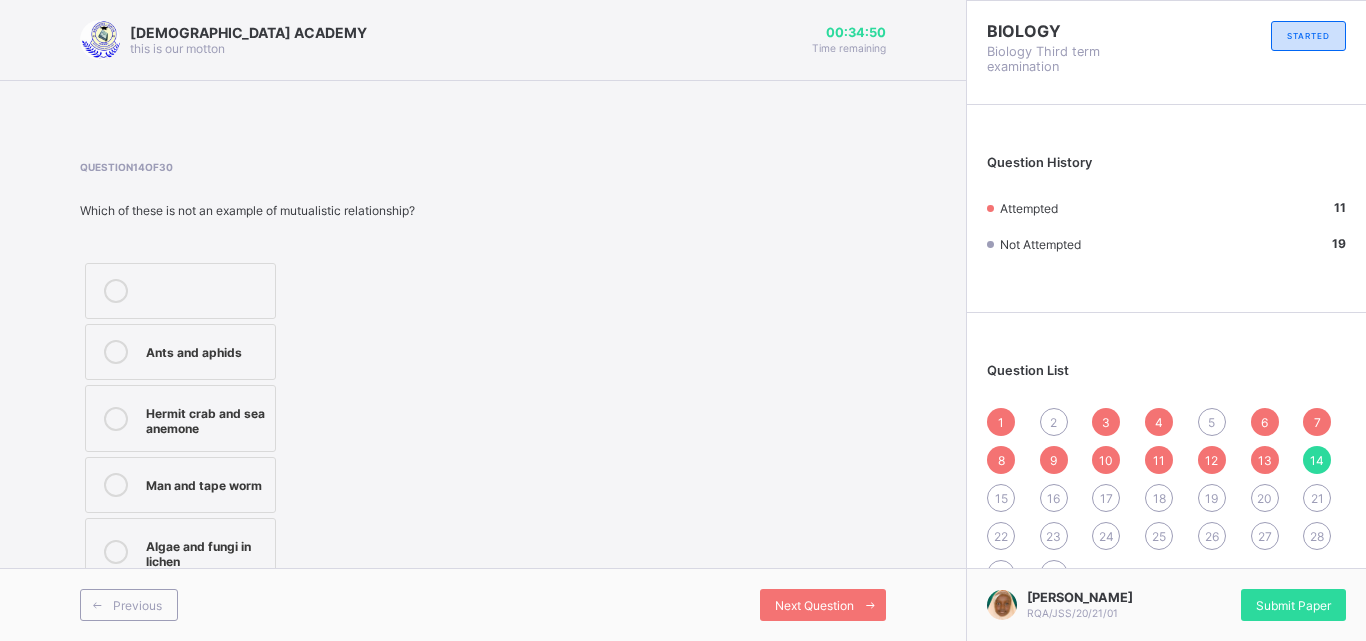 click at bounding box center [116, 352] 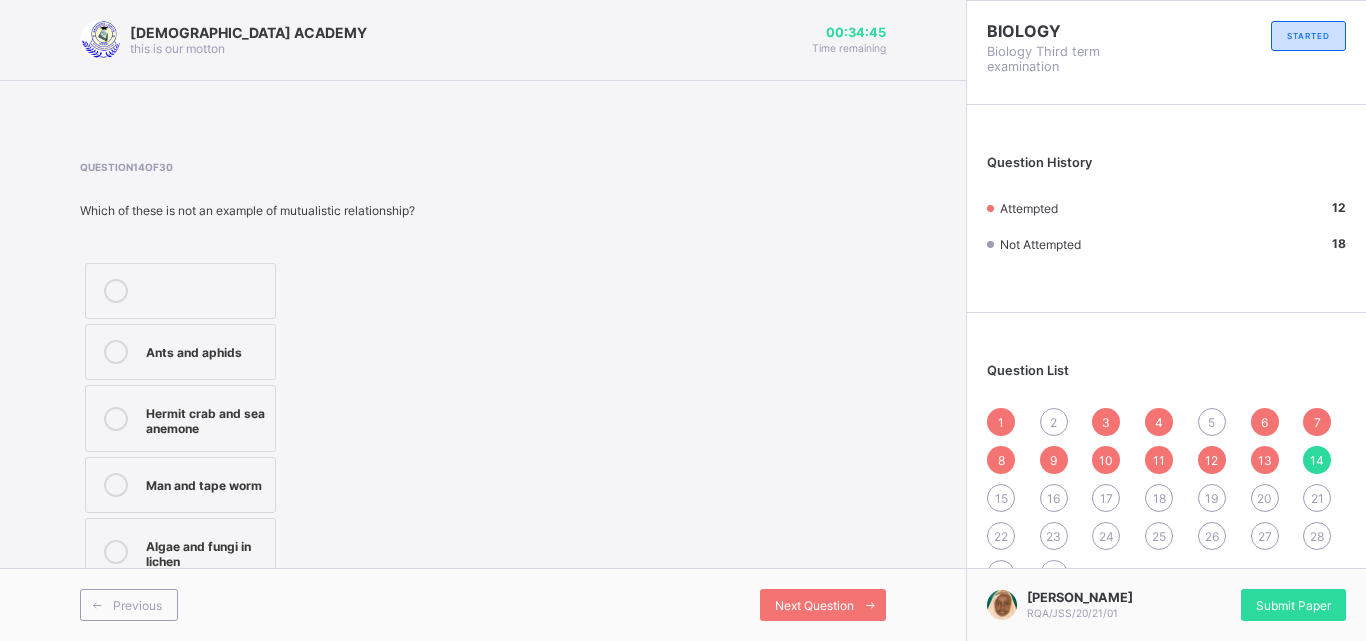 click on "13" at bounding box center [1265, 460] 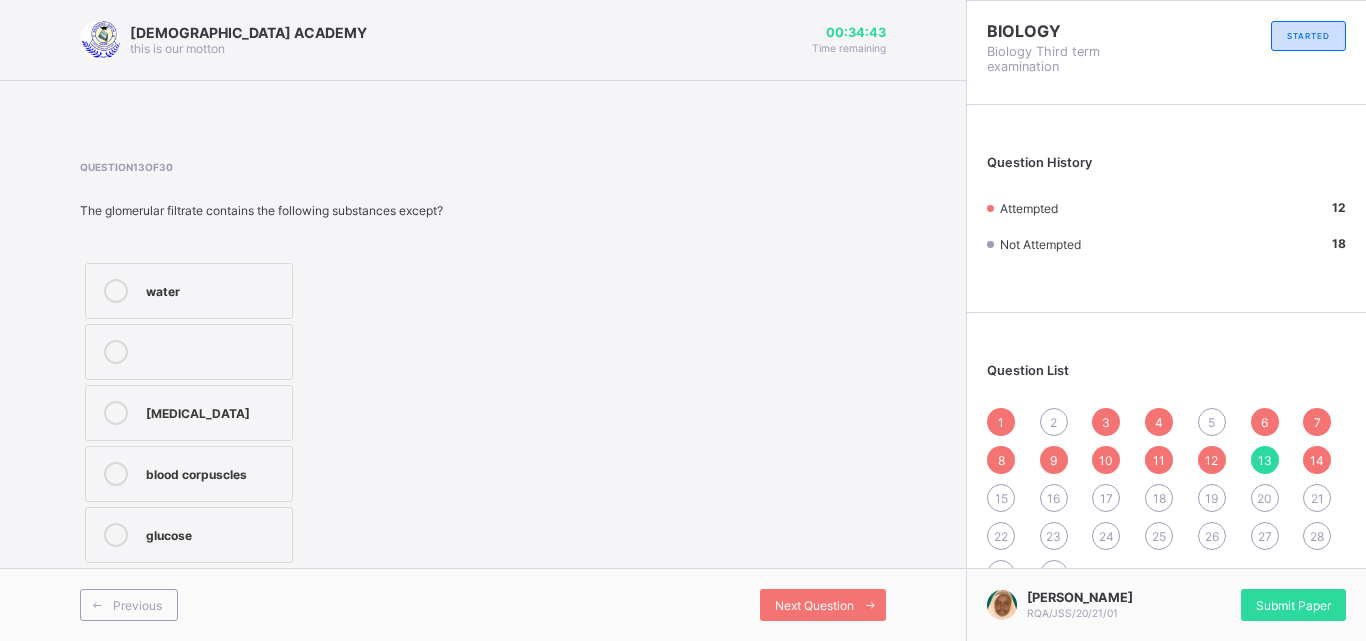 click on "11" at bounding box center (1159, 460) 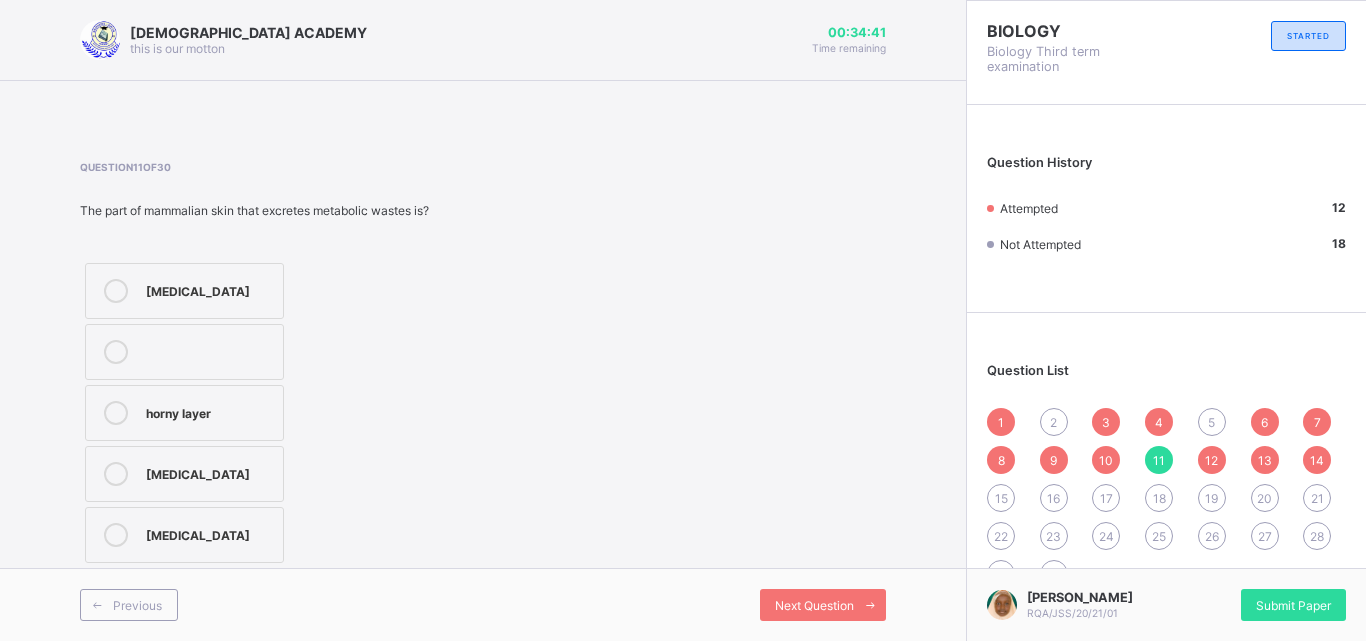 click on "1 2 3 4 5 6 7 8 9 10 11 12 13 14 15 16 17 18 19 20 21 22 23 24 25 26 27 28 29 30" at bounding box center [1166, 498] 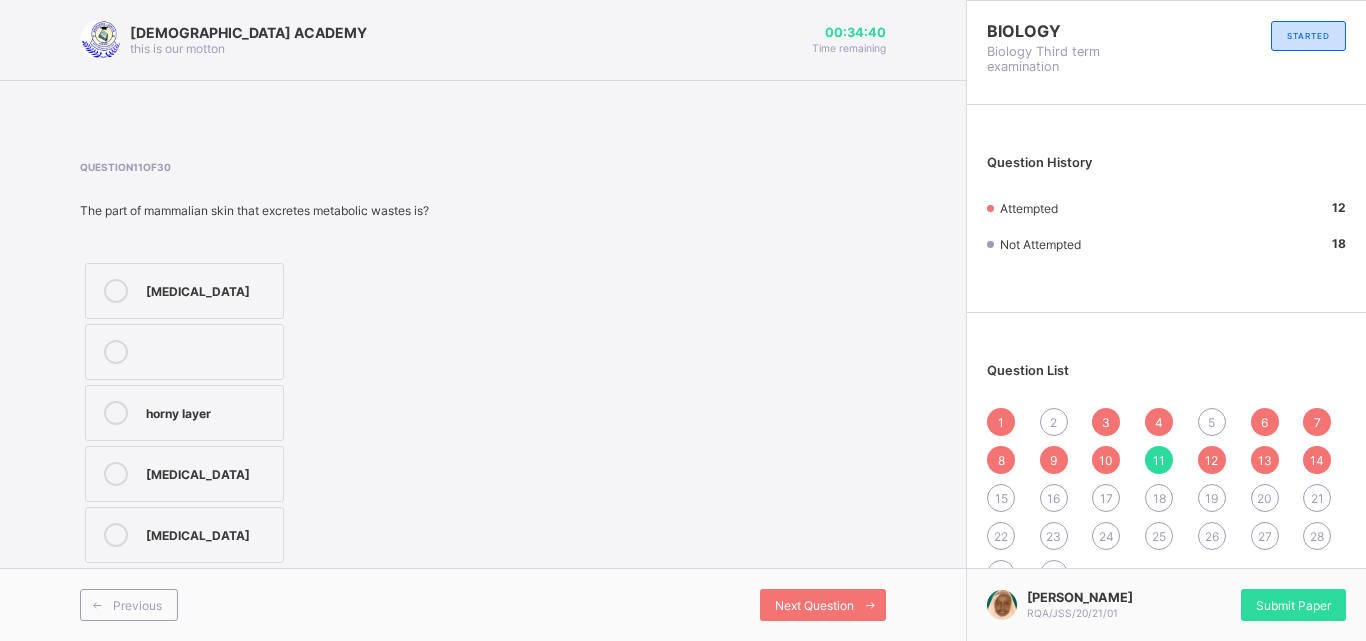 click on "10" at bounding box center [1106, 460] 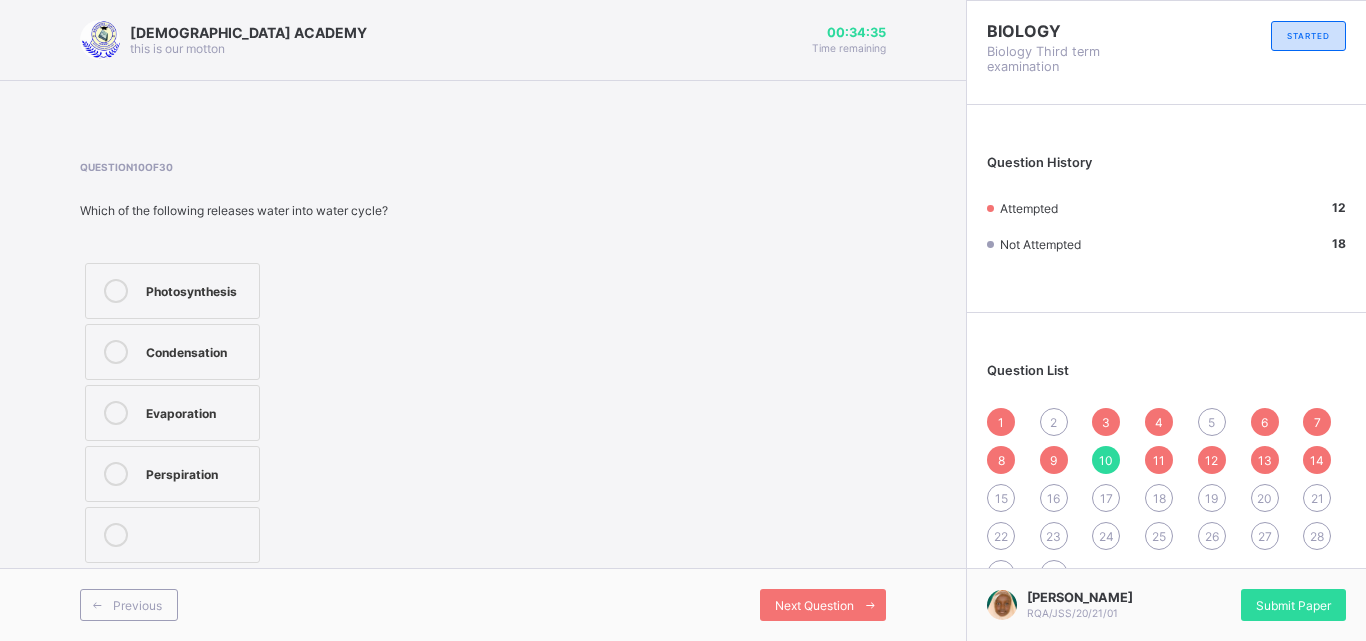 click on "14" at bounding box center [1317, 460] 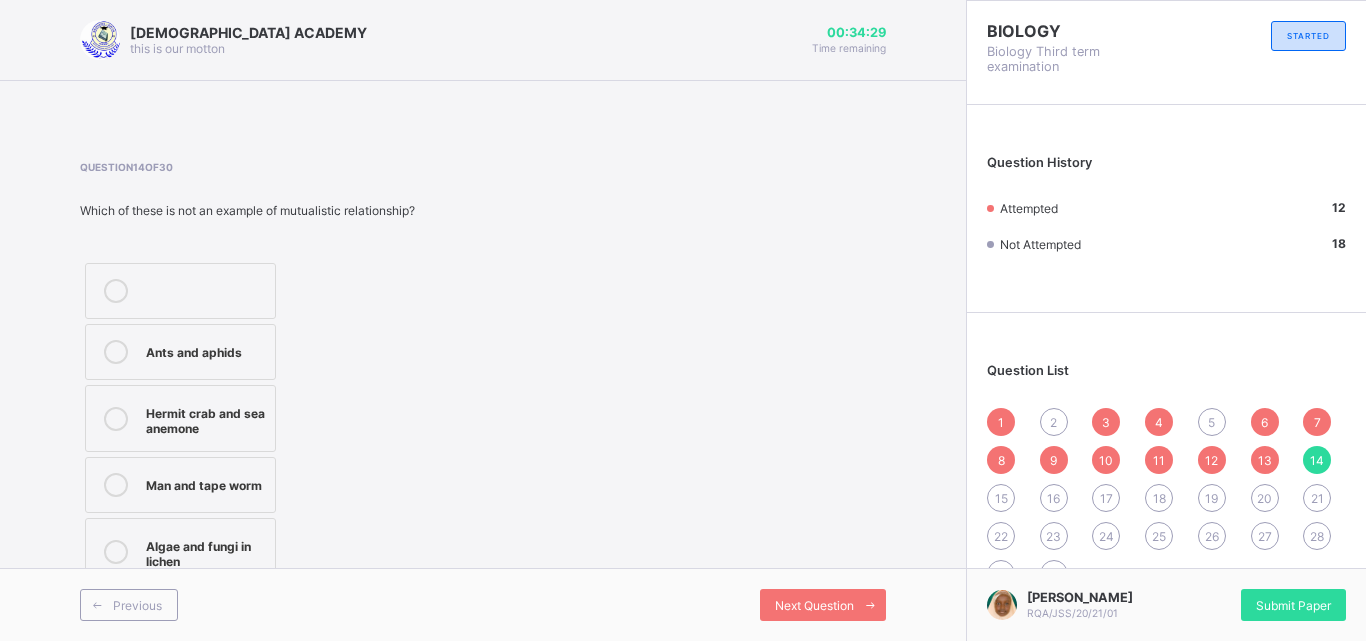 click at bounding box center [116, 485] 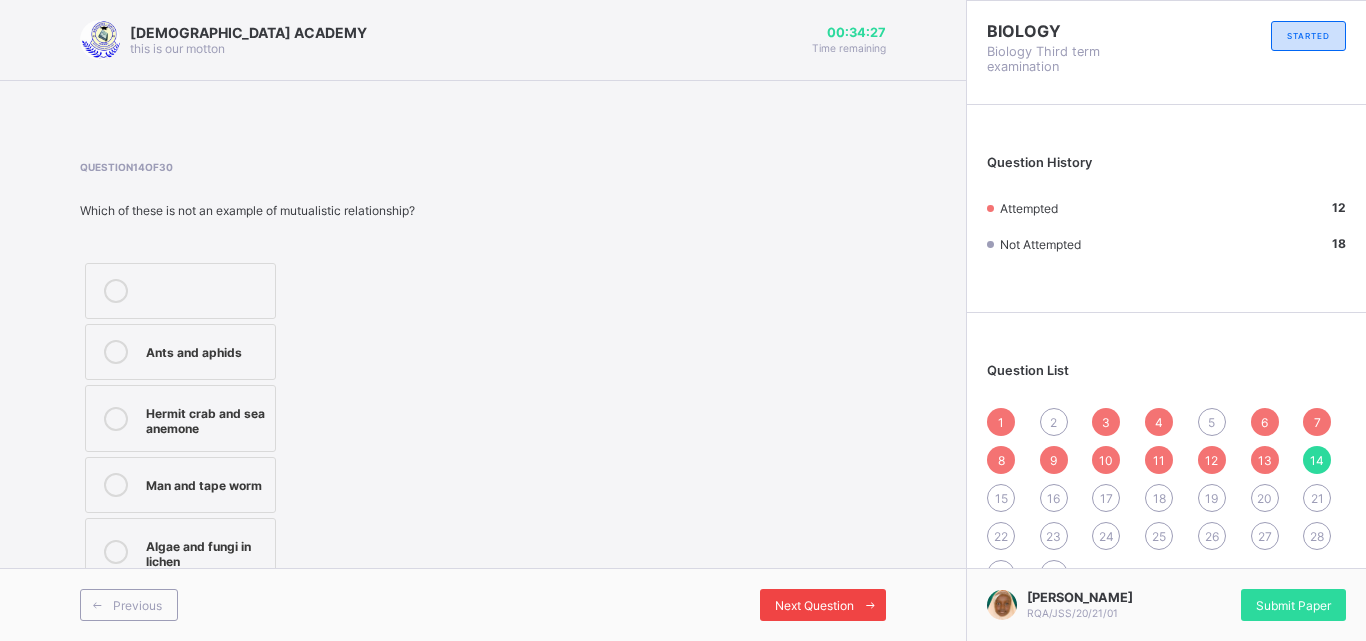 click on "Next Question" at bounding box center [814, 605] 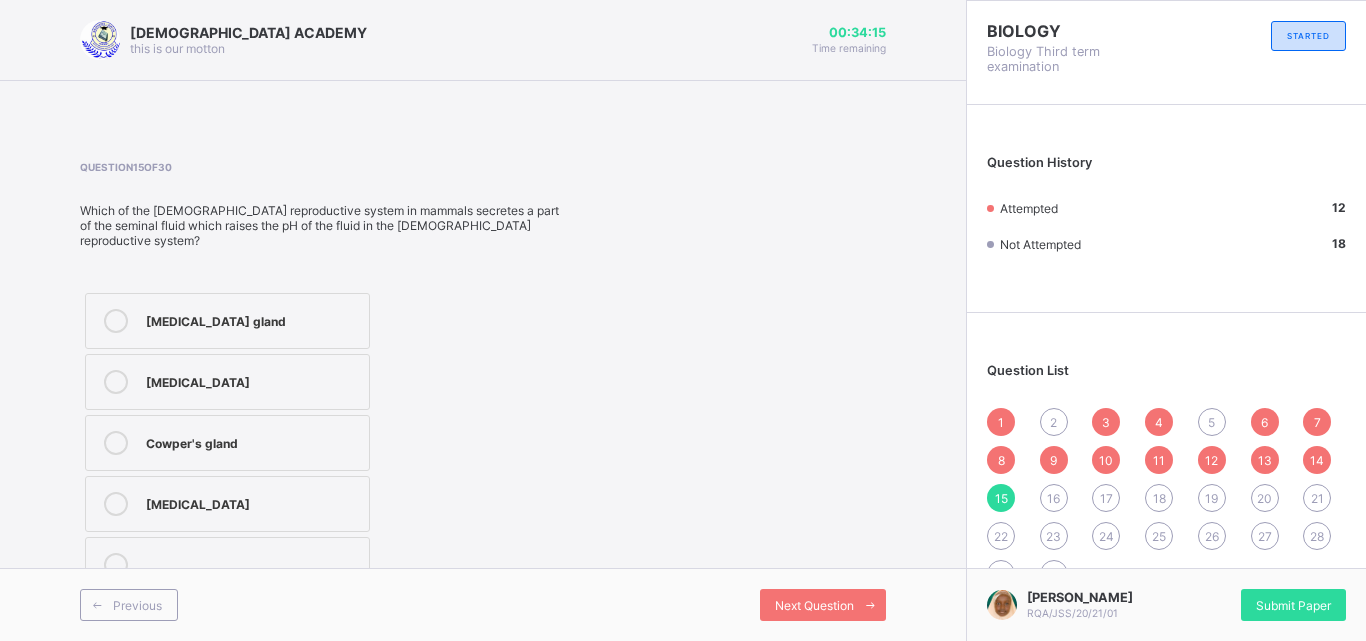 click at bounding box center [116, 443] 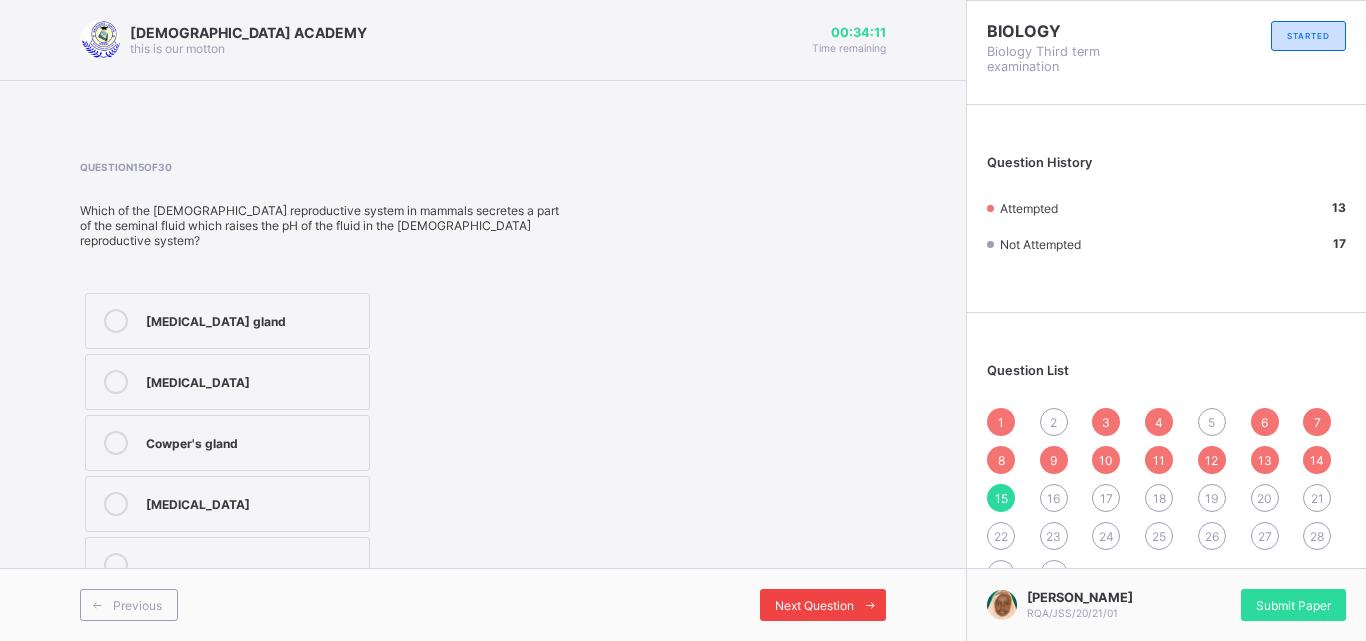 click on "Next Question" at bounding box center [814, 605] 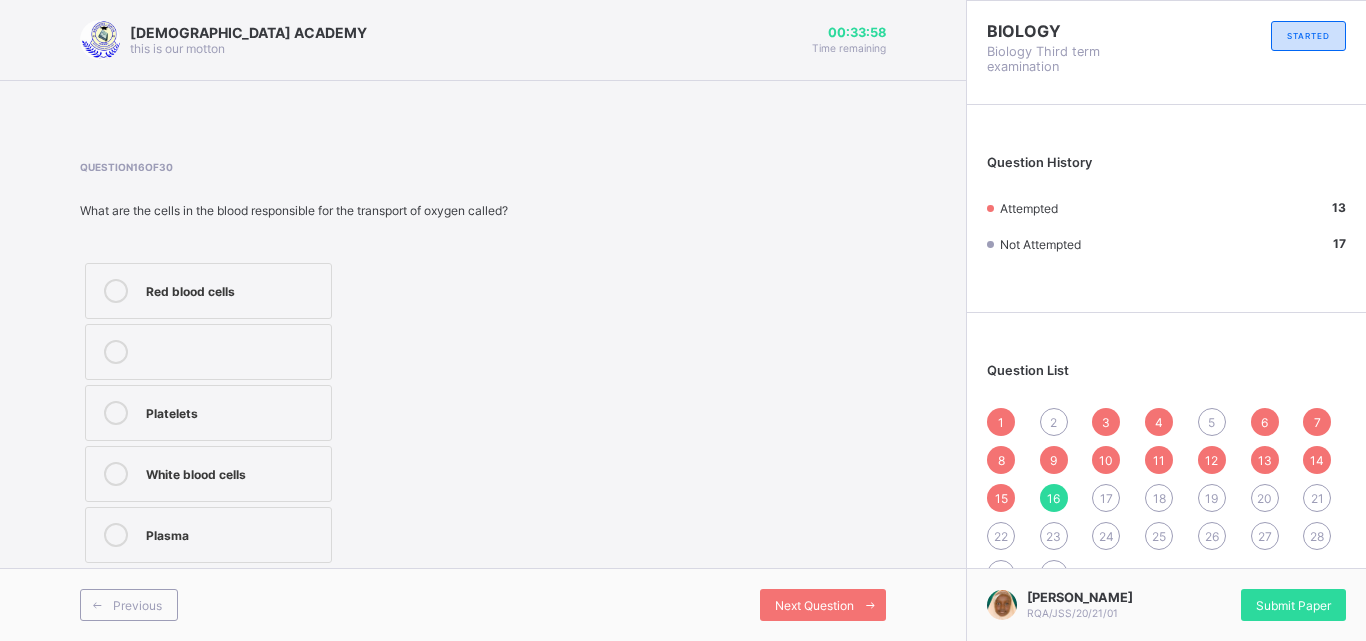 click on "Red blood cells" at bounding box center (233, 289) 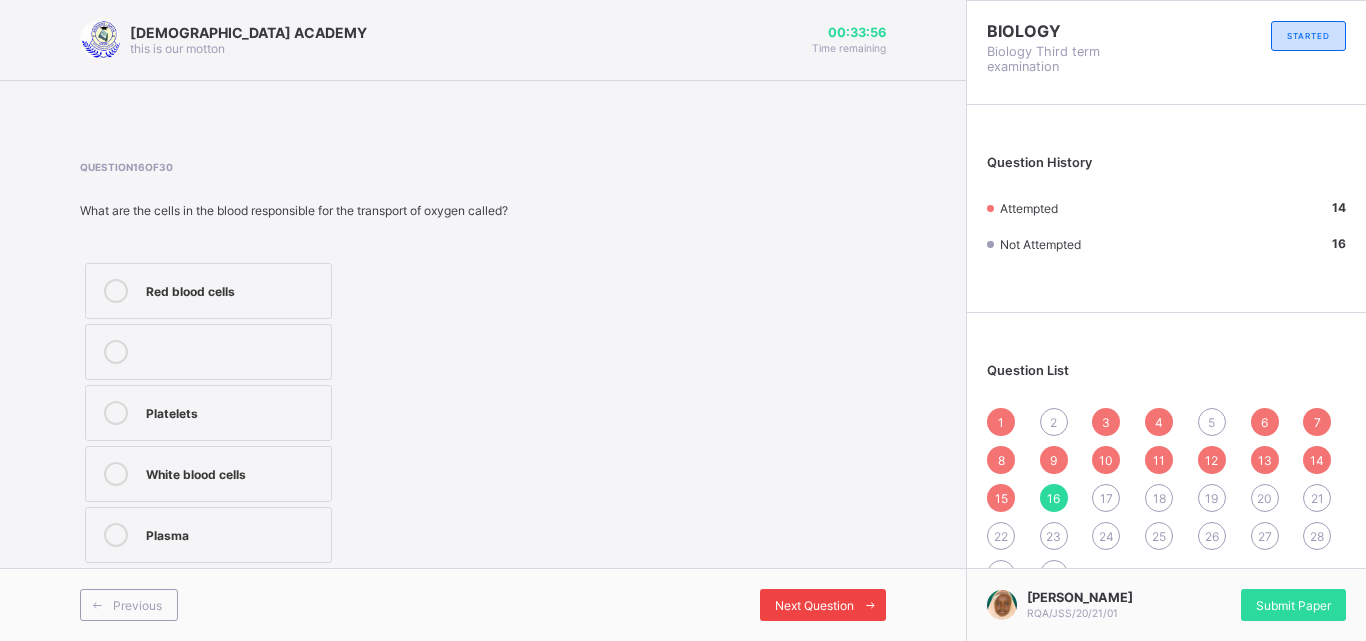 click at bounding box center (870, 605) 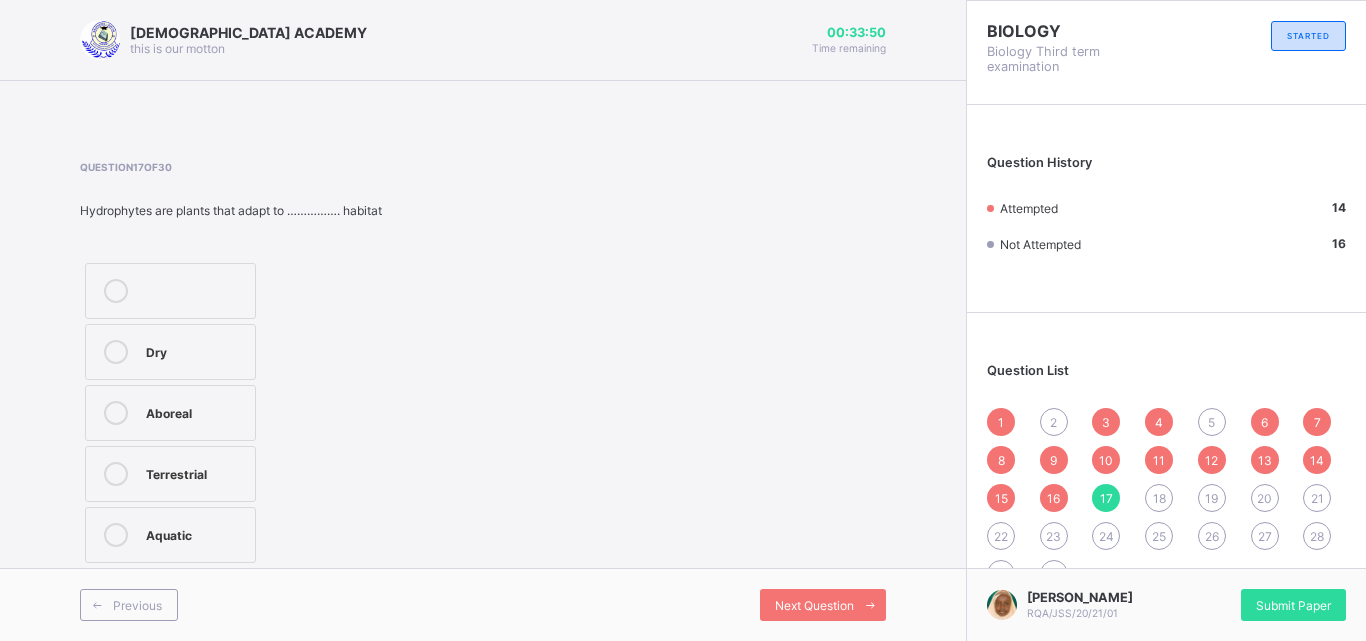 click at bounding box center (116, 535) 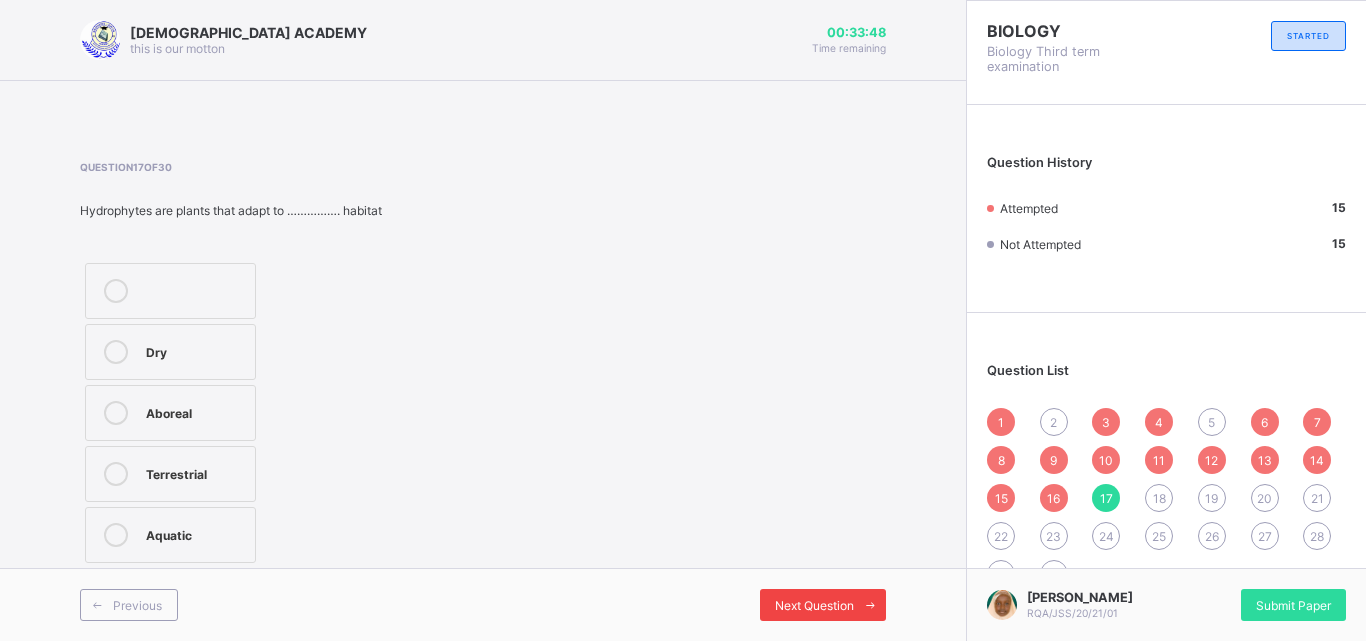 click on "Next Question" at bounding box center [814, 605] 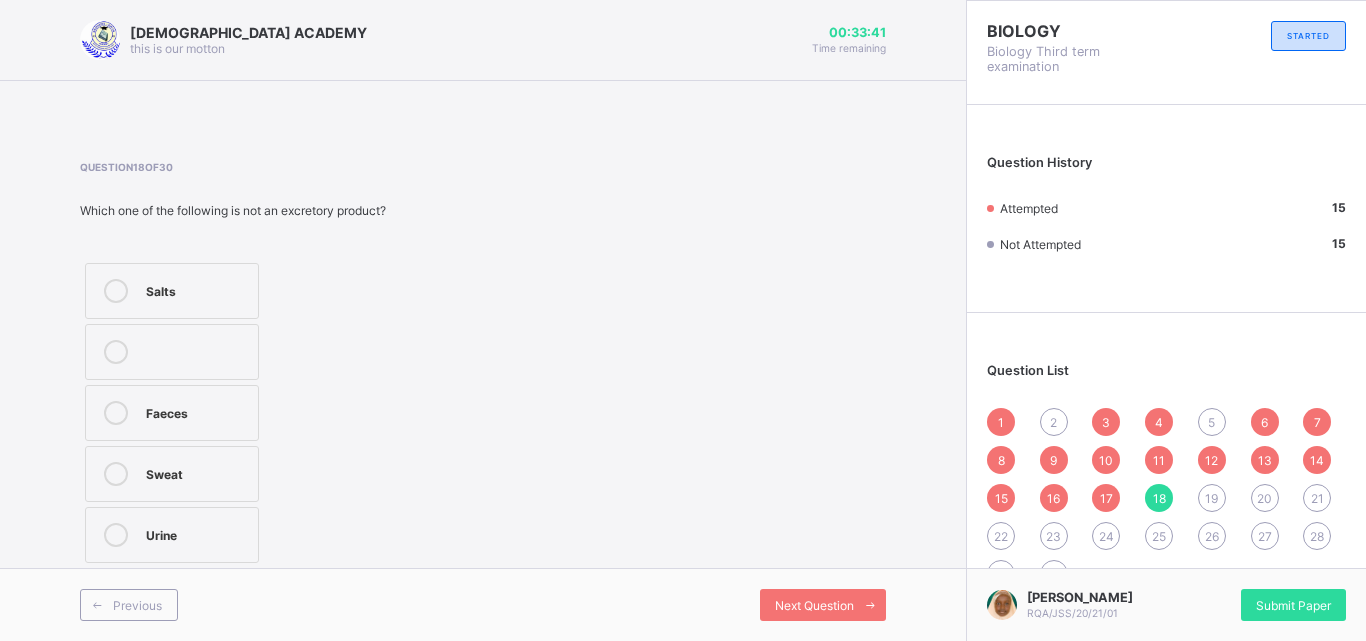 click at bounding box center [116, 413] 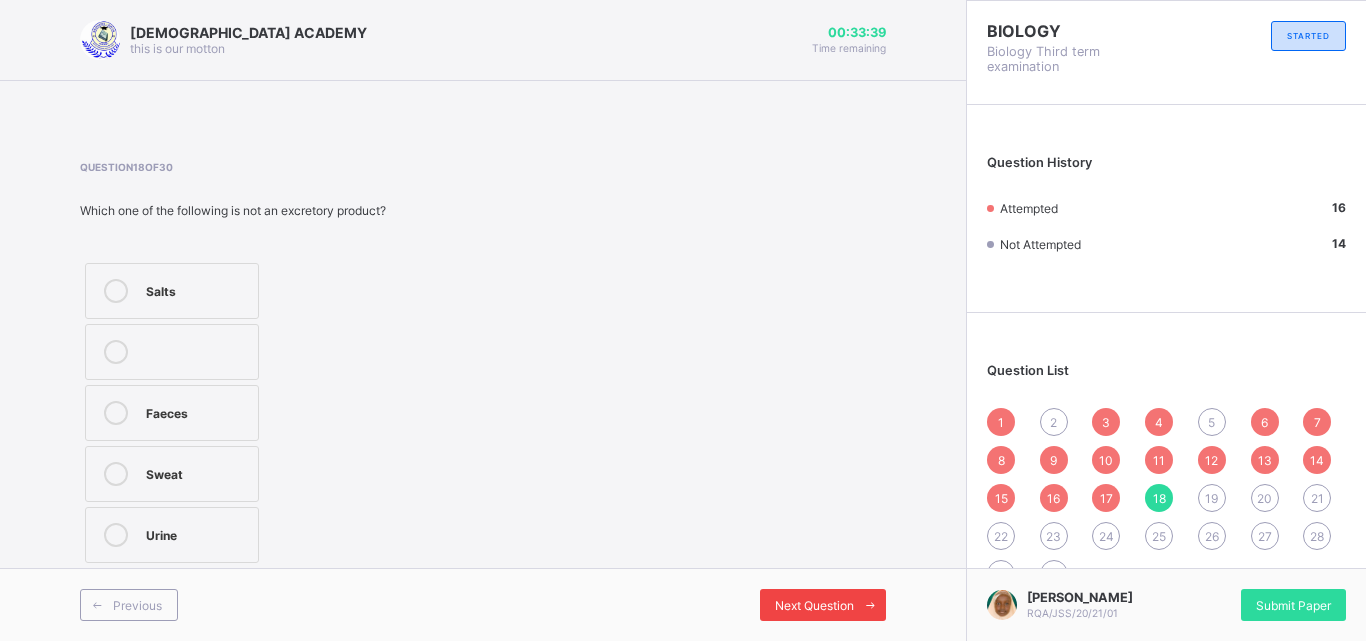 click on "Next Question" at bounding box center [823, 605] 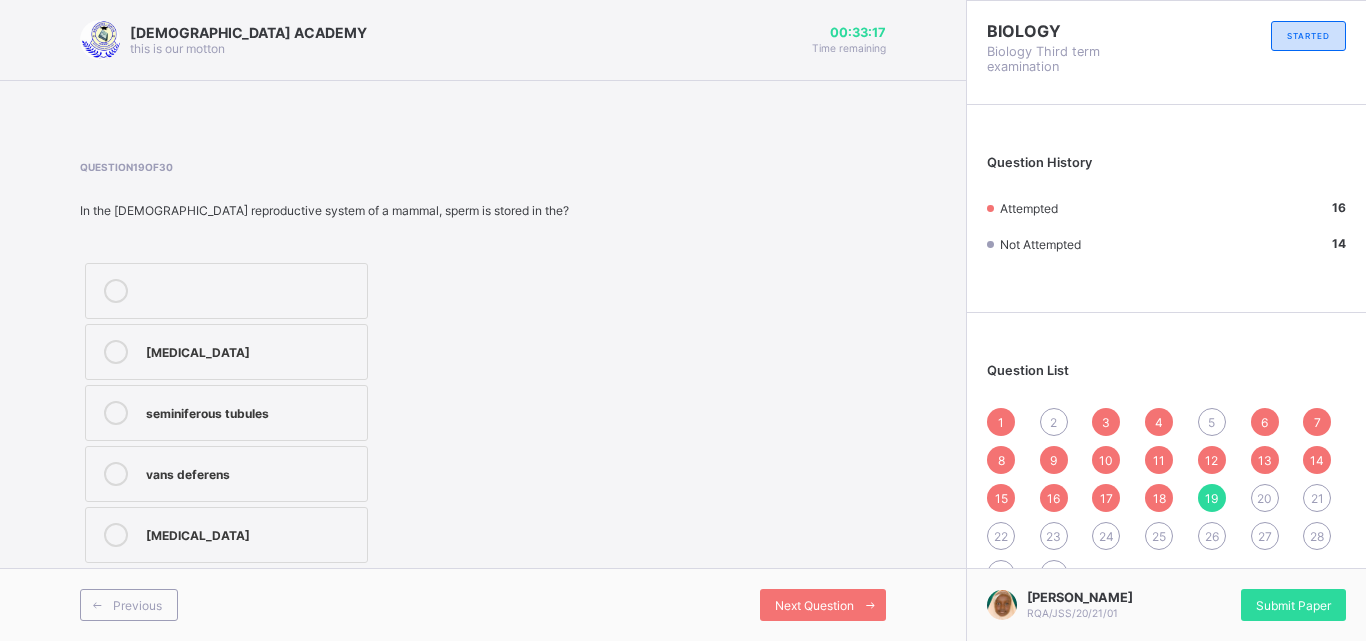 click on "seminiferous tubules" at bounding box center [226, 413] 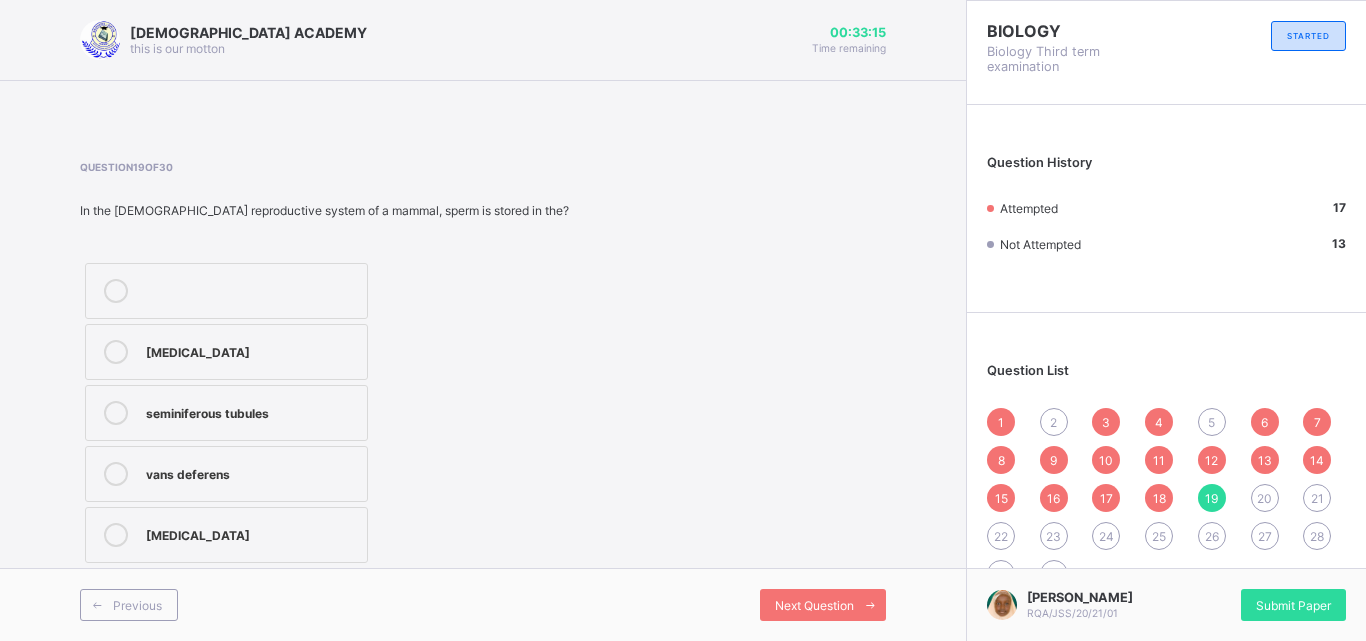 click on "seminiferous tubules" at bounding box center [226, 413] 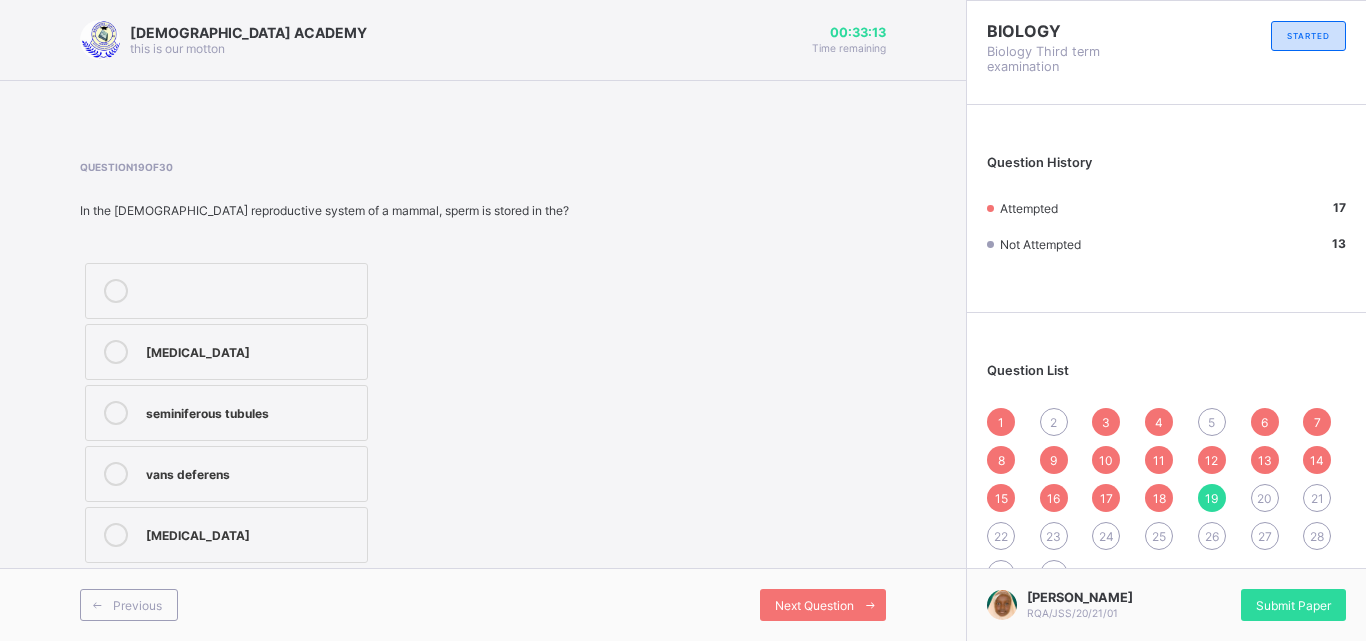 click on "urethra" at bounding box center [226, 352] 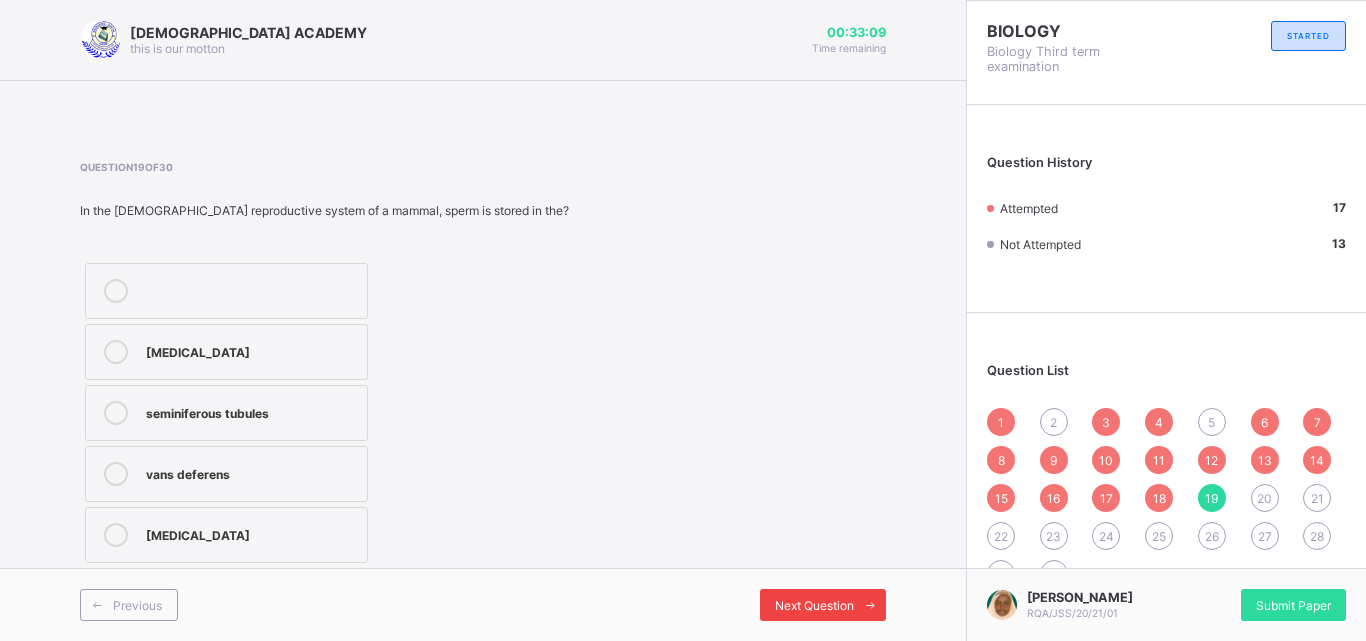 click on "Next Question" at bounding box center [814, 605] 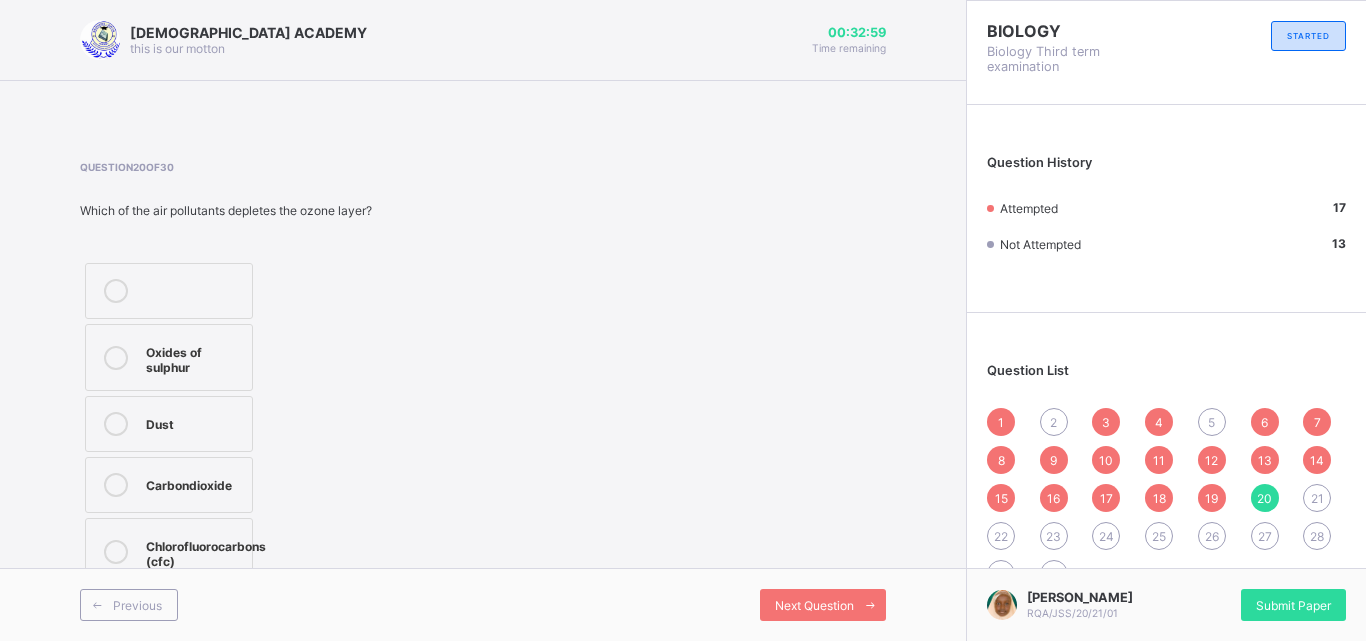 click at bounding box center [116, 551] 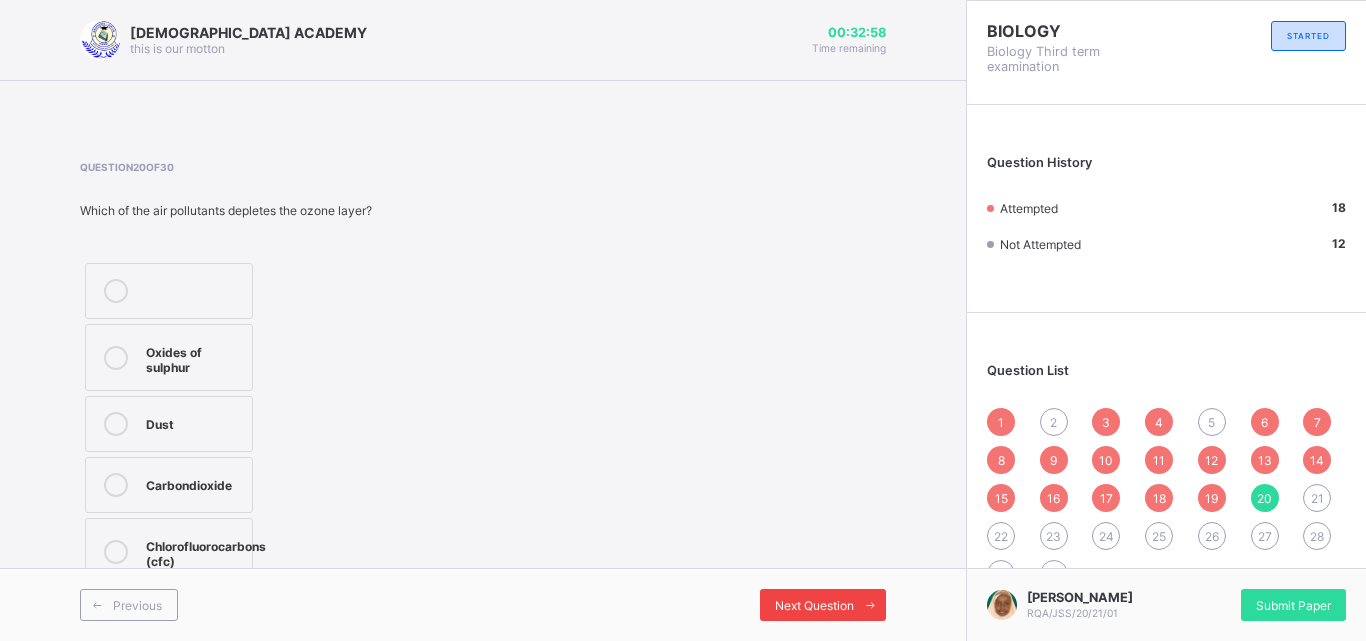click at bounding box center (870, 605) 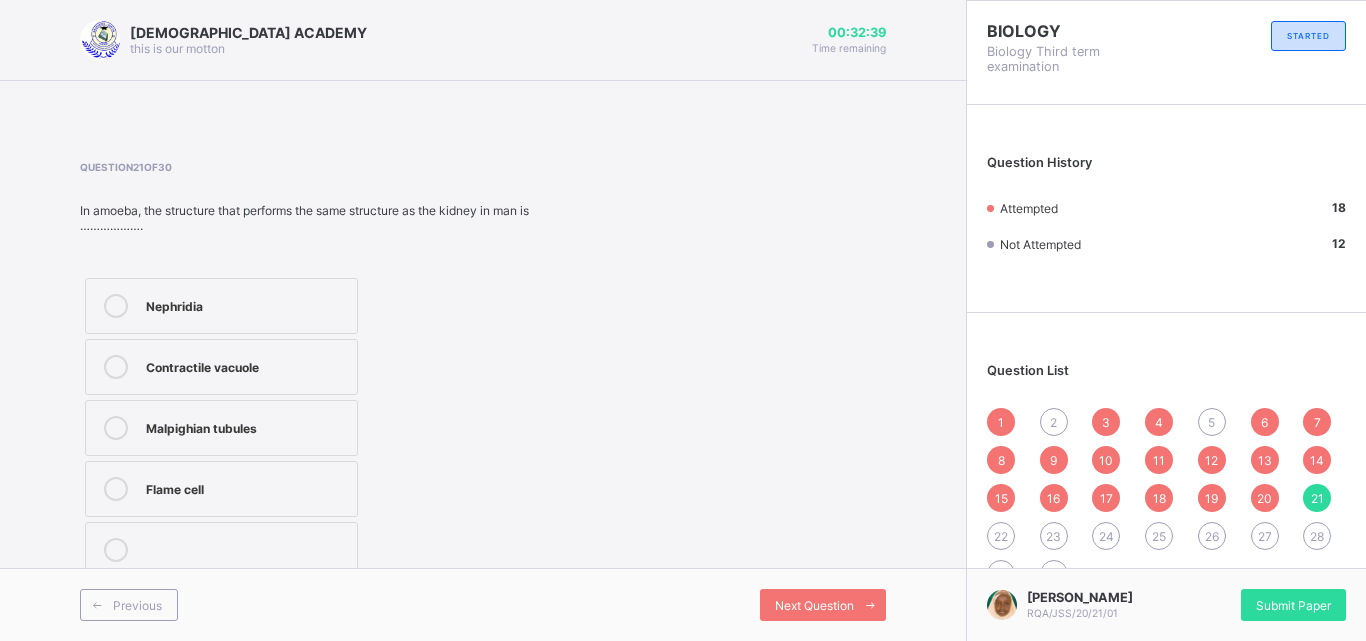 click on "Contractile vacuole" at bounding box center [246, 365] 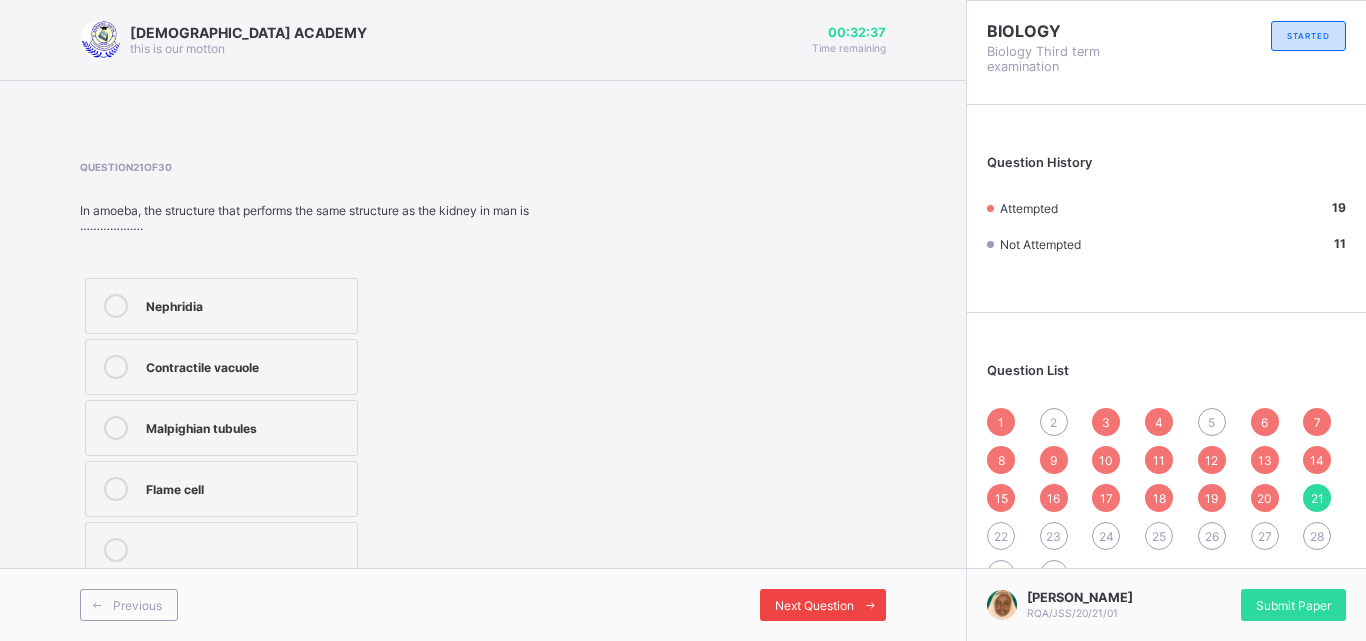 click on "Next Question" at bounding box center [814, 605] 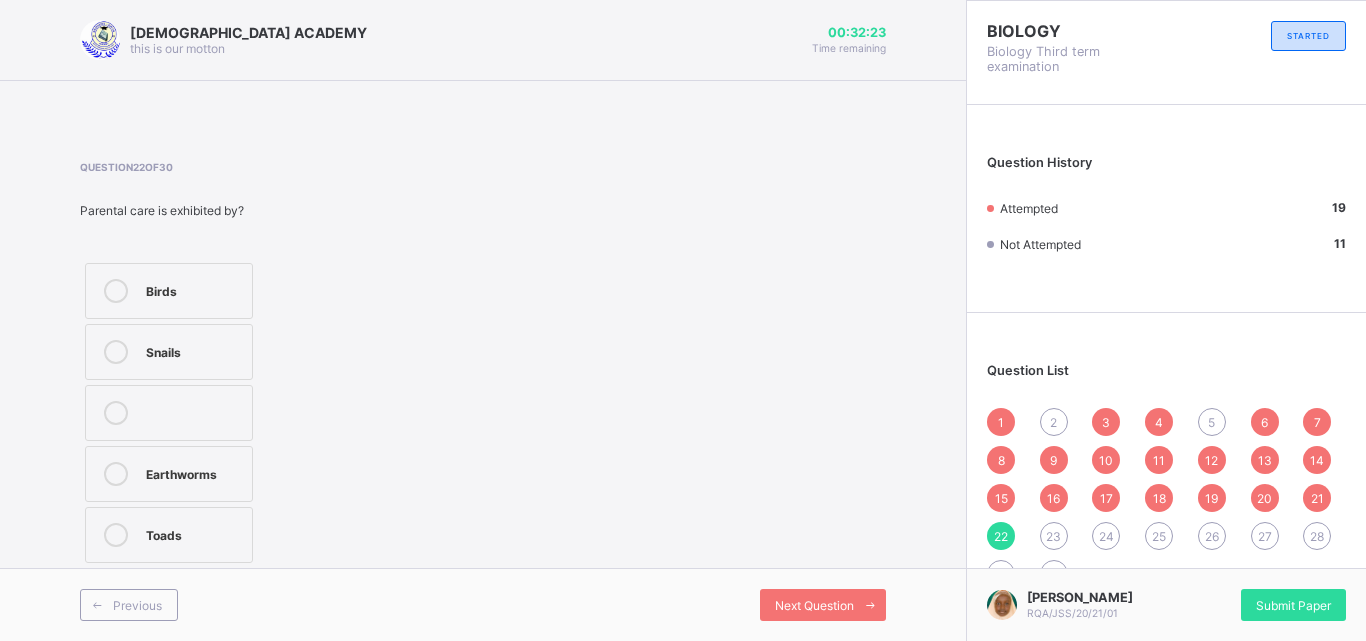 click on "Birds" at bounding box center (194, 289) 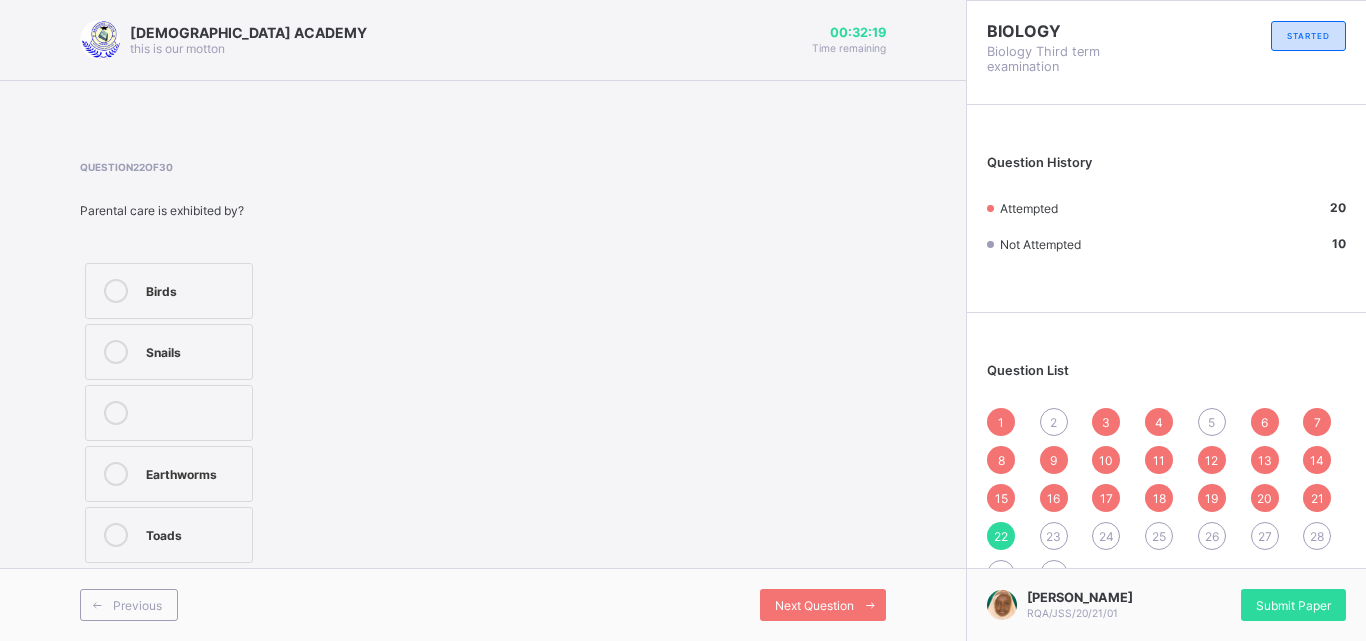 click on "5" at bounding box center (1211, 422) 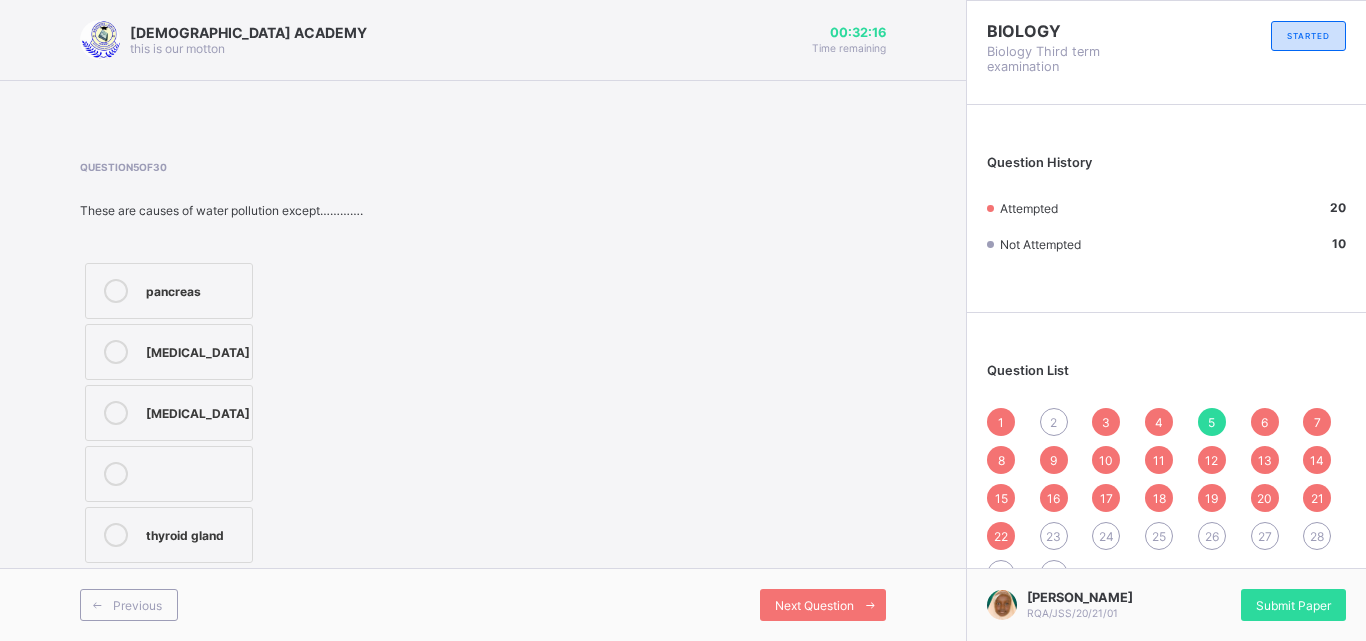 click on "10" at bounding box center [1106, 460] 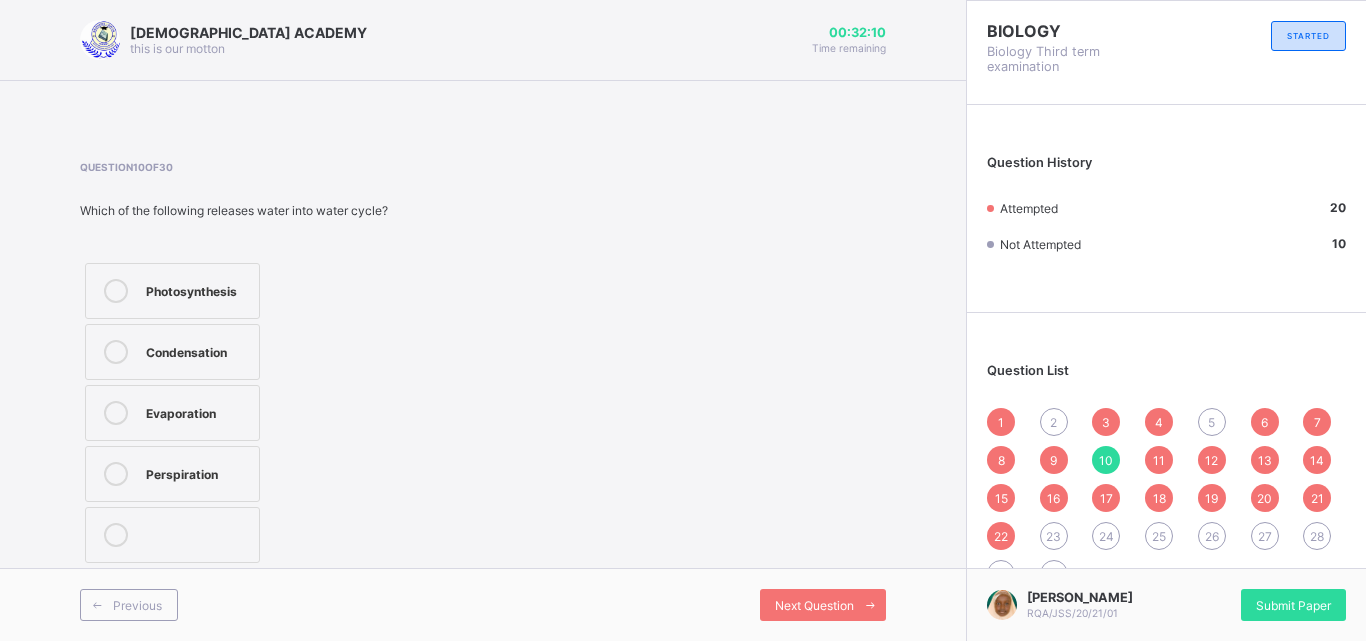 click on "23" at bounding box center (1053, 536) 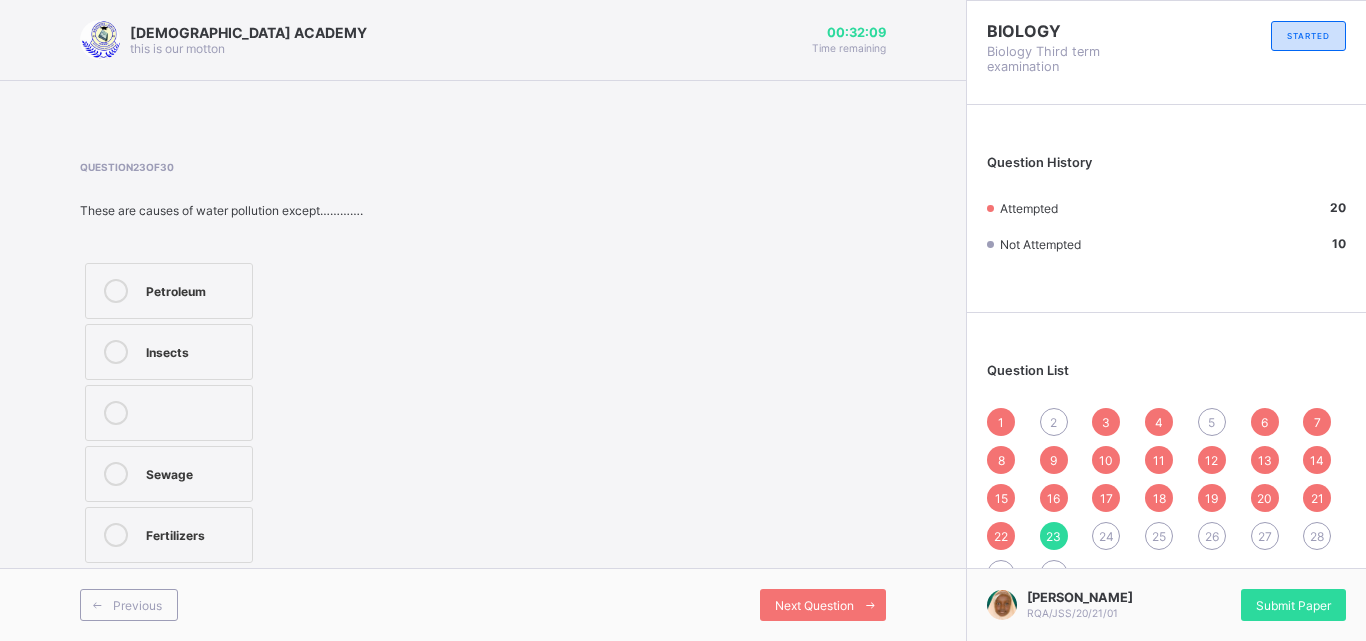 click on "22" at bounding box center [1001, 536] 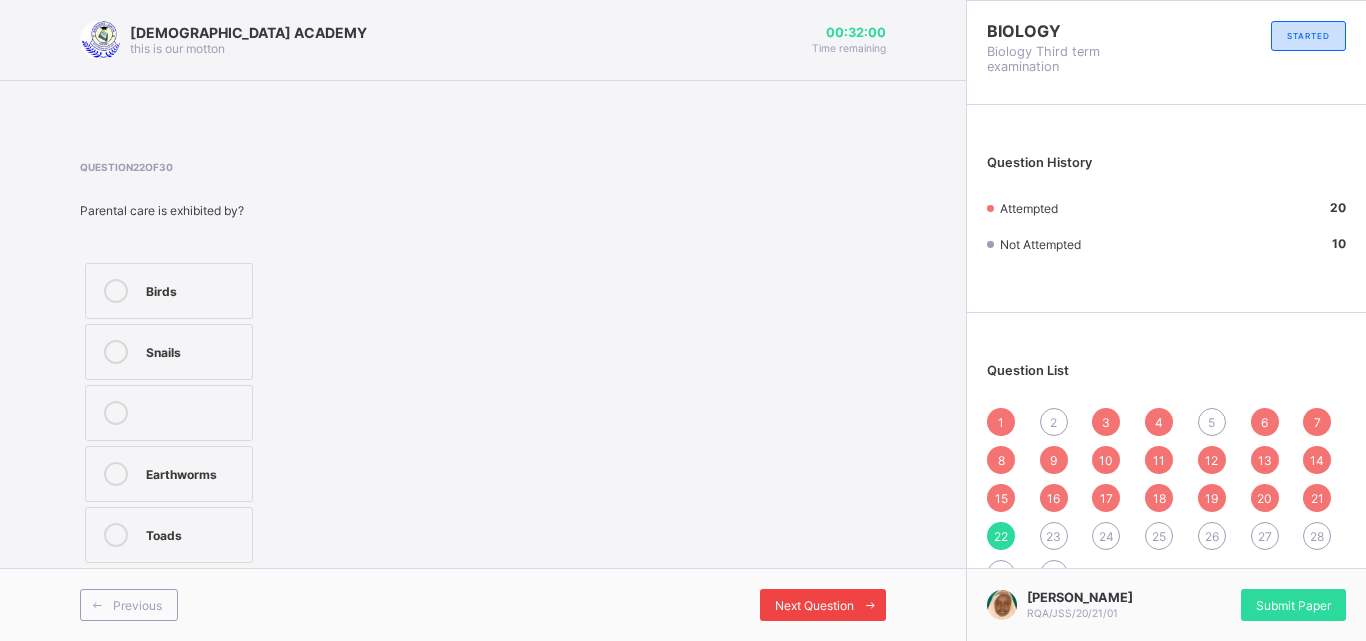 click on "Next Question" at bounding box center (814, 605) 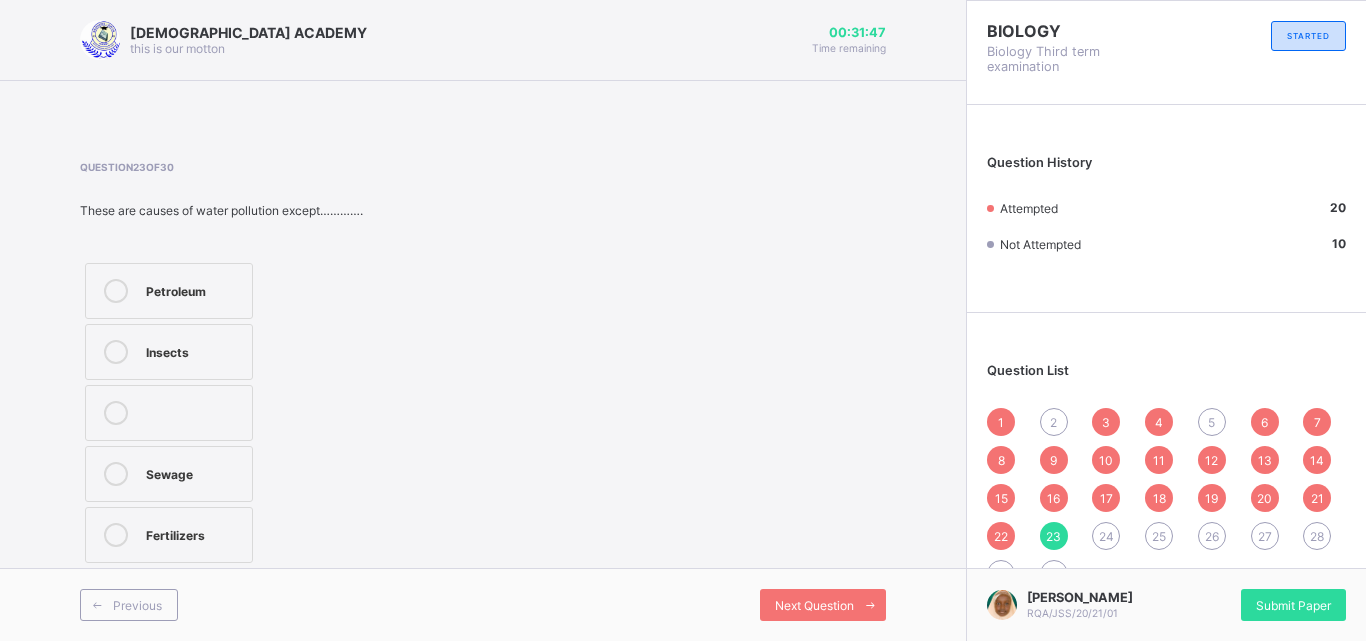 click on "Insects" at bounding box center (194, 350) 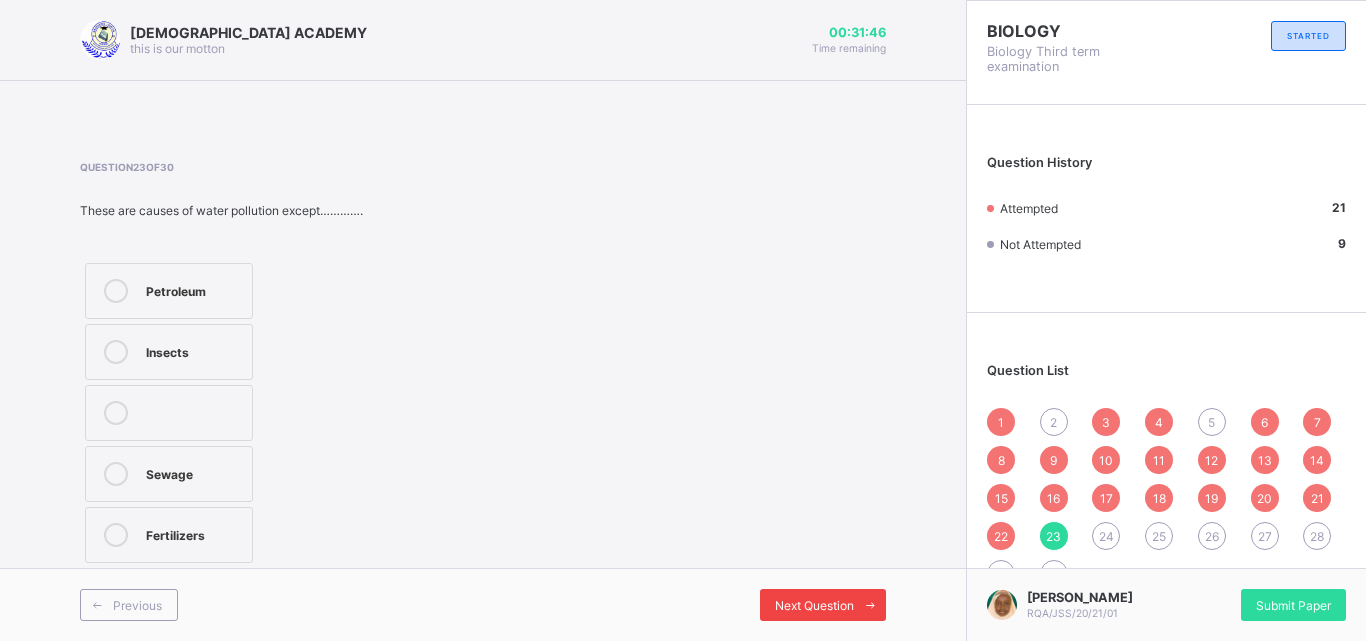click on "Next Question" at bounding box center (823, 605) 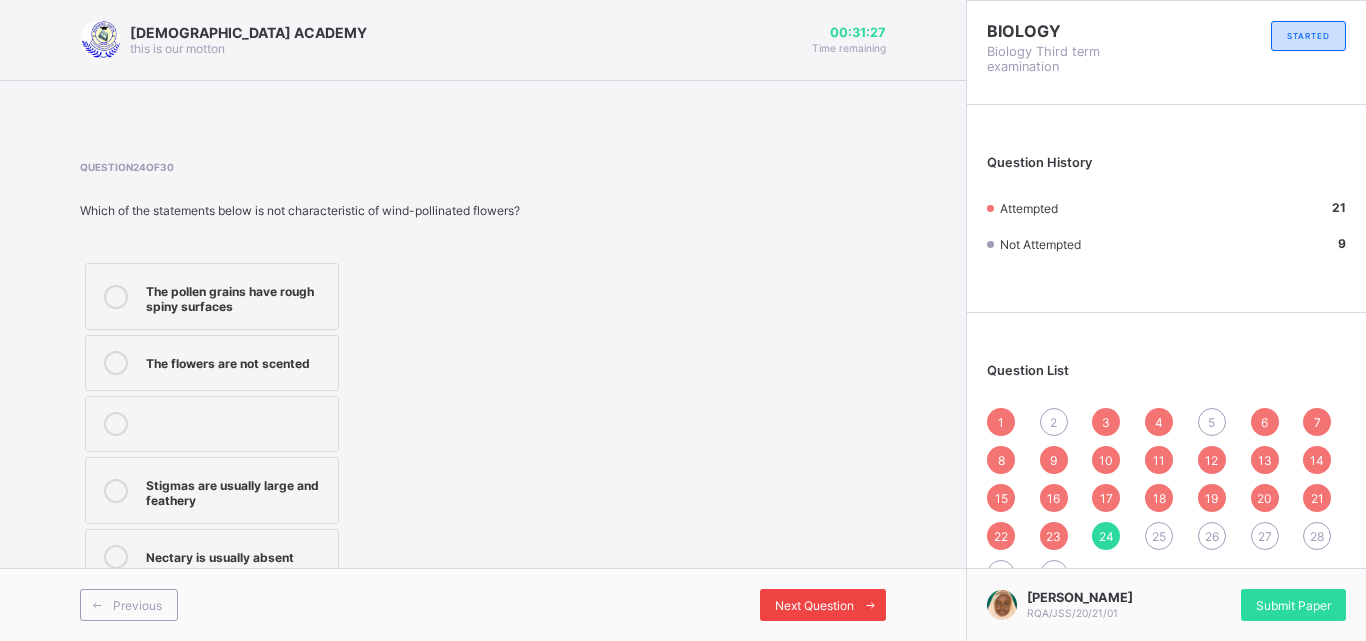 click on "Next Question" at bounding box center [814, 605] 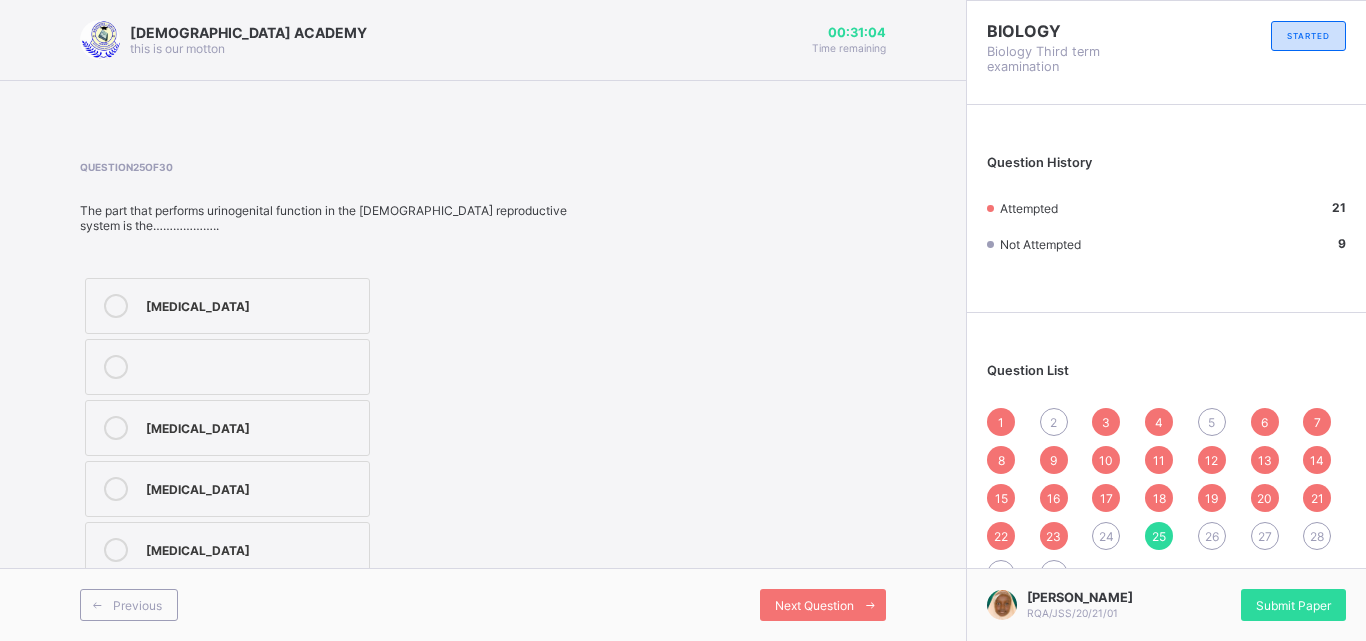 click on "urethra" at bounding box center (227, 428) 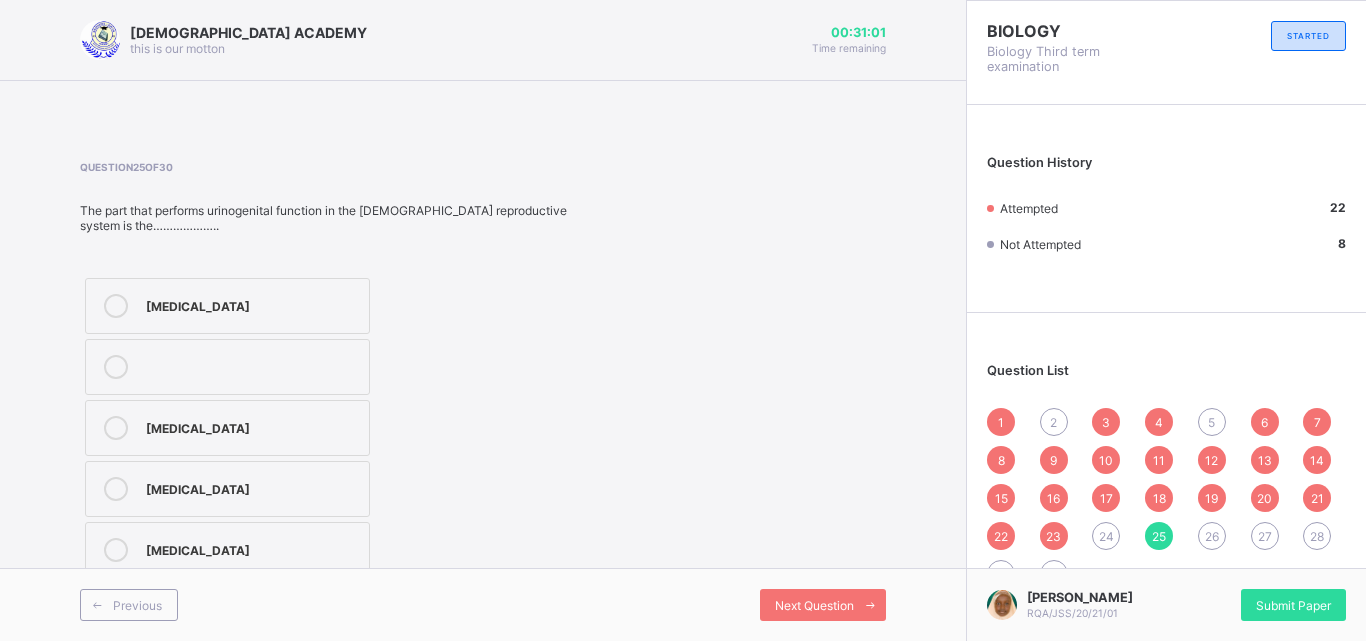 click on "ureter" at bounding box center [252, 304] 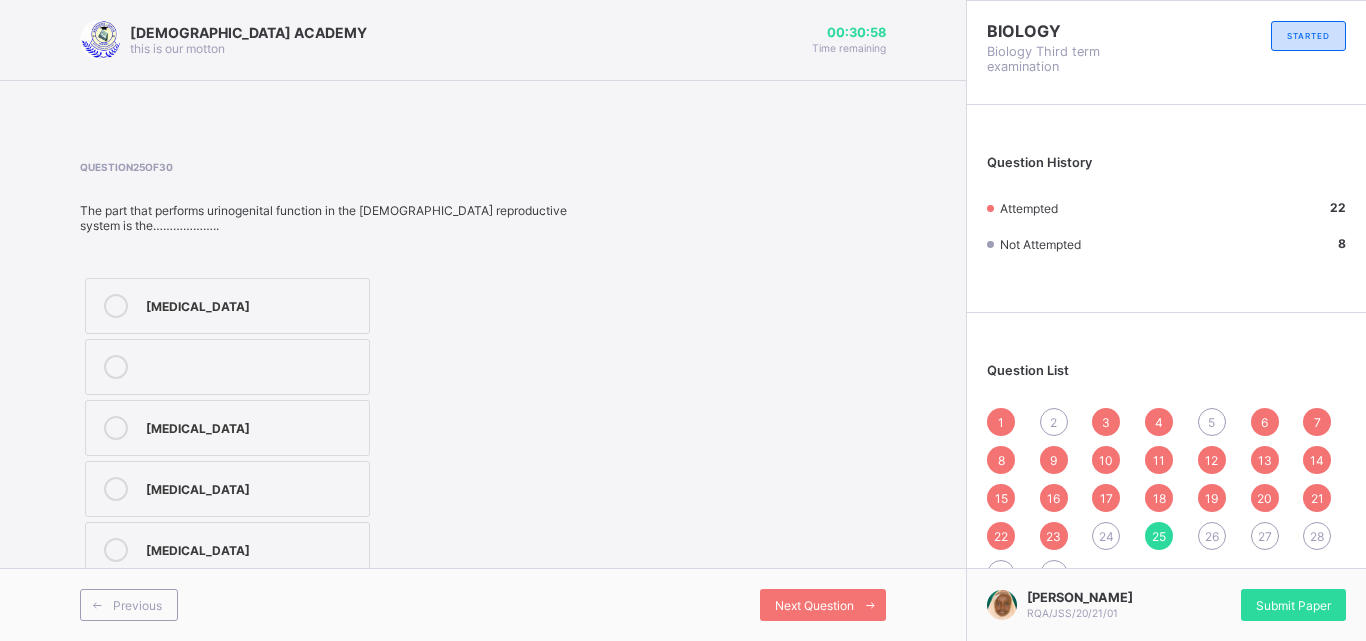 click on "urethra" at bounding box center (227, 428) 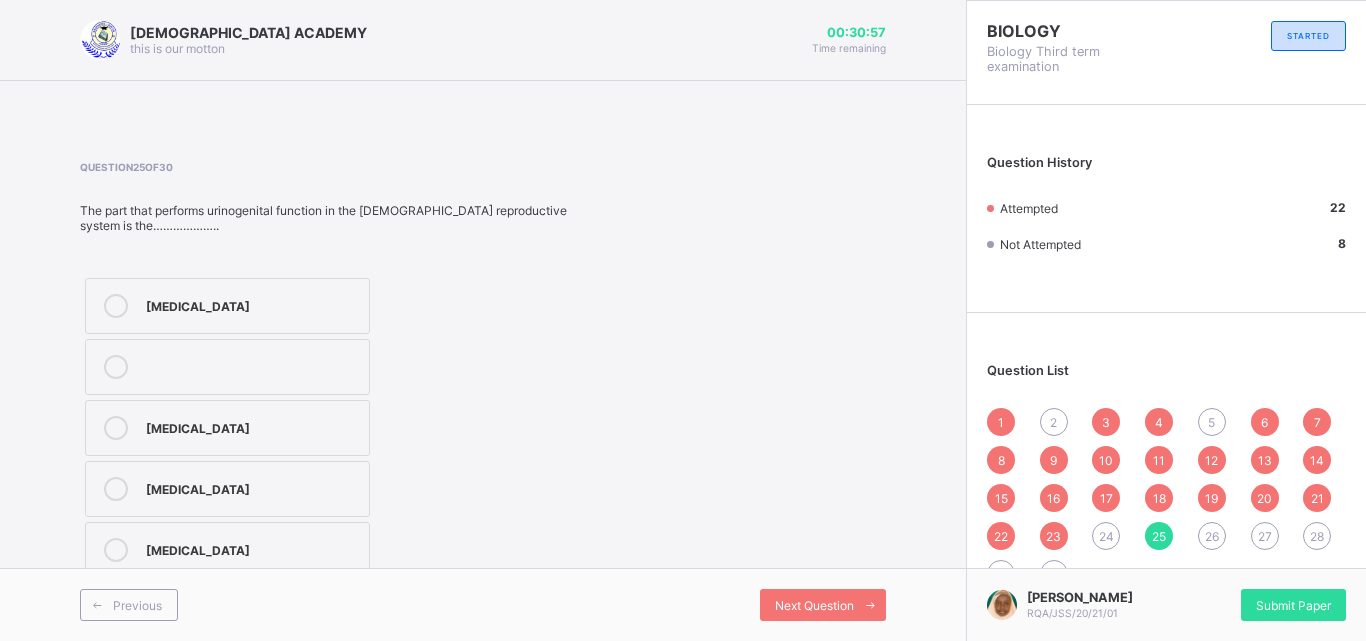 click at bounding box center (116, 367) 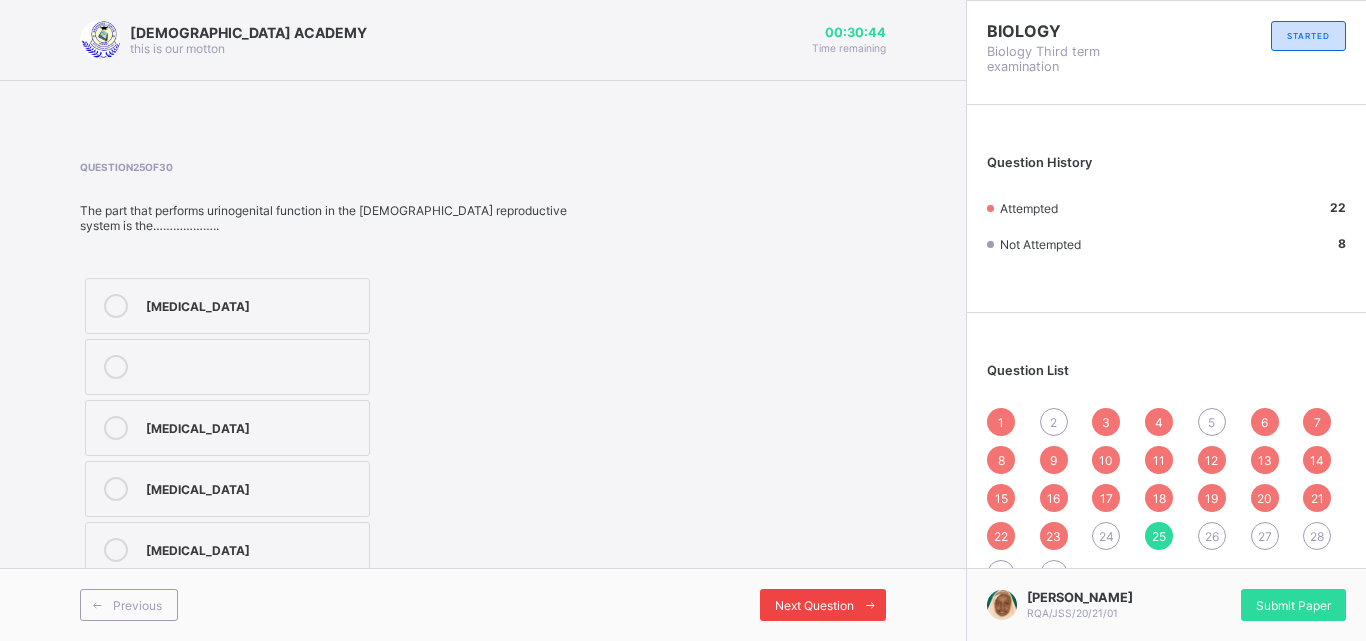 click on "Next Question" at bounding box center (823, 605) 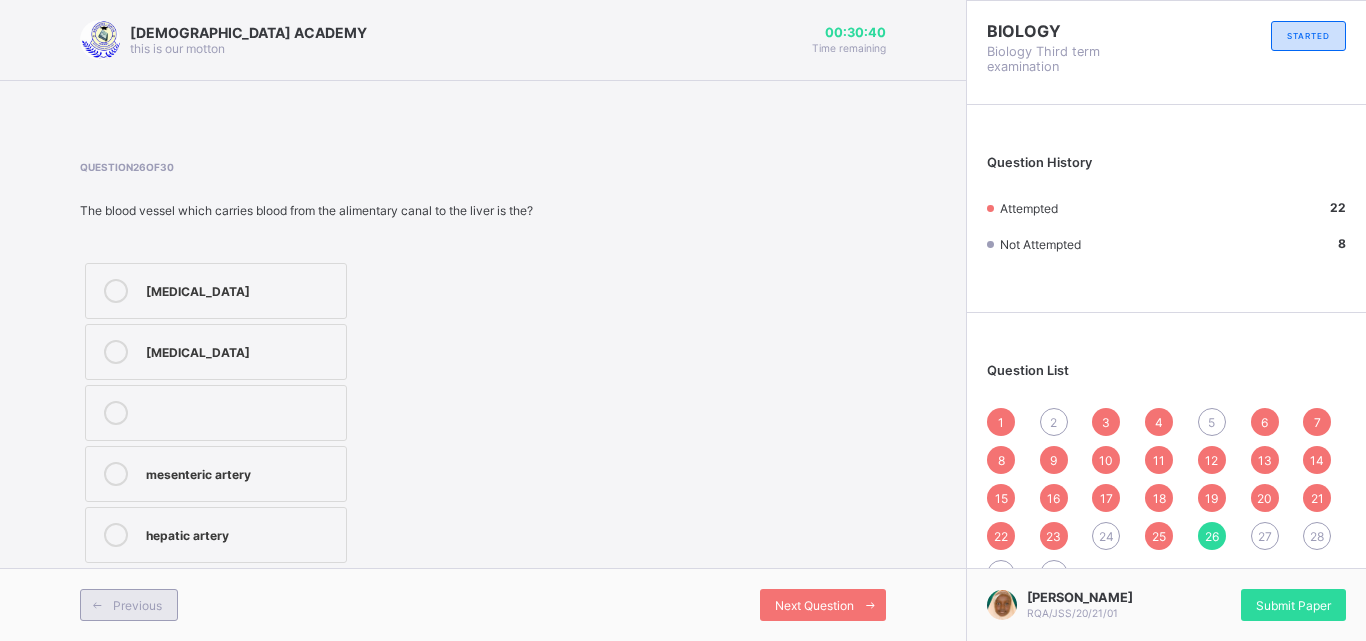 click on "Previous" at bounding box center (129, 605) 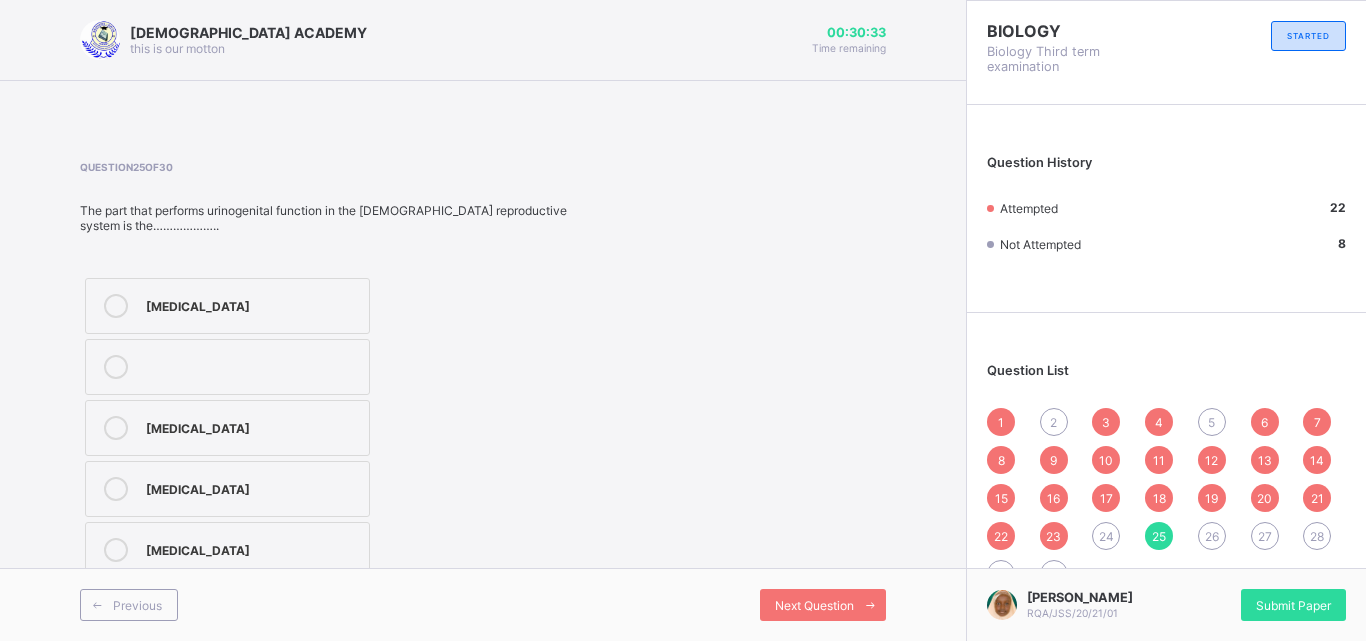 click on "urethra" at bounding box center [227, 428] 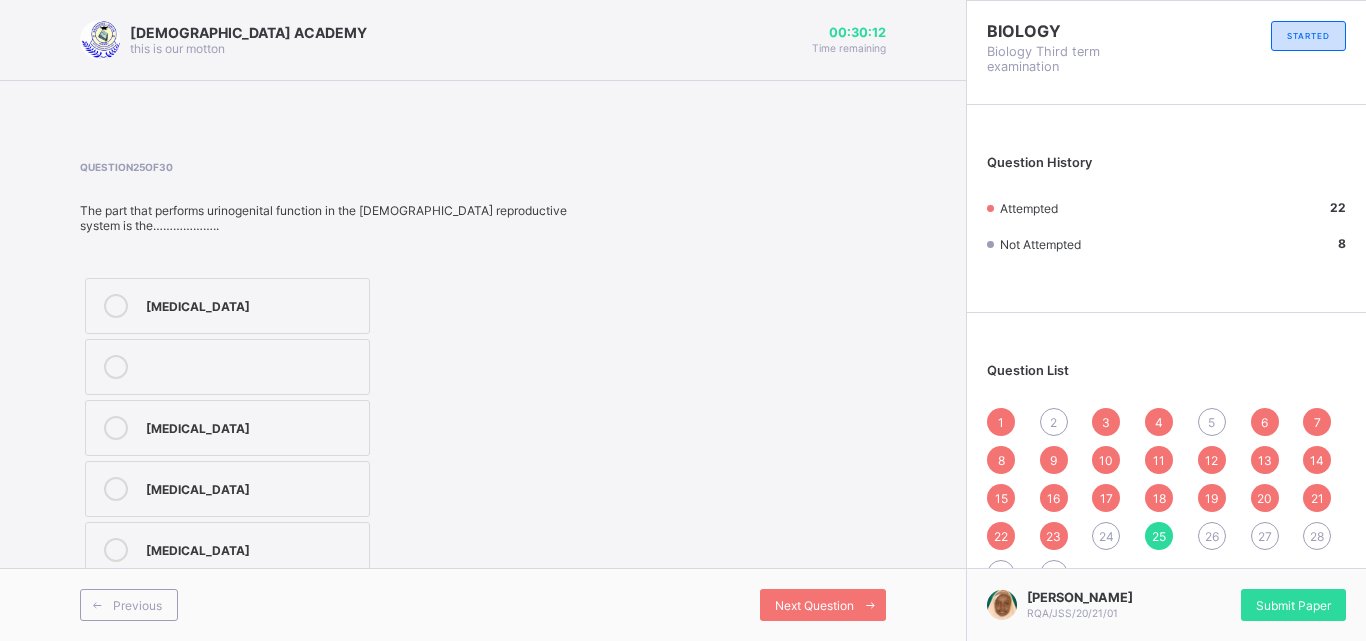 click on "19" at bounding box center [1211, 498] 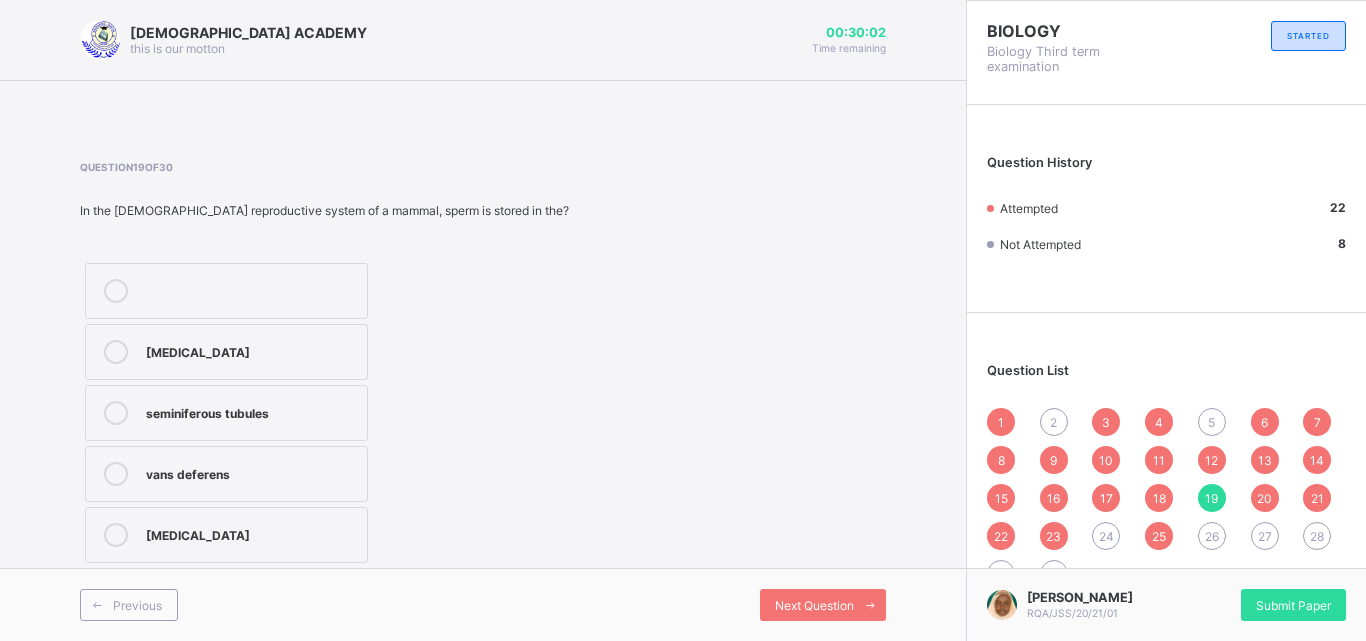 click at bounding box center (116, 474) 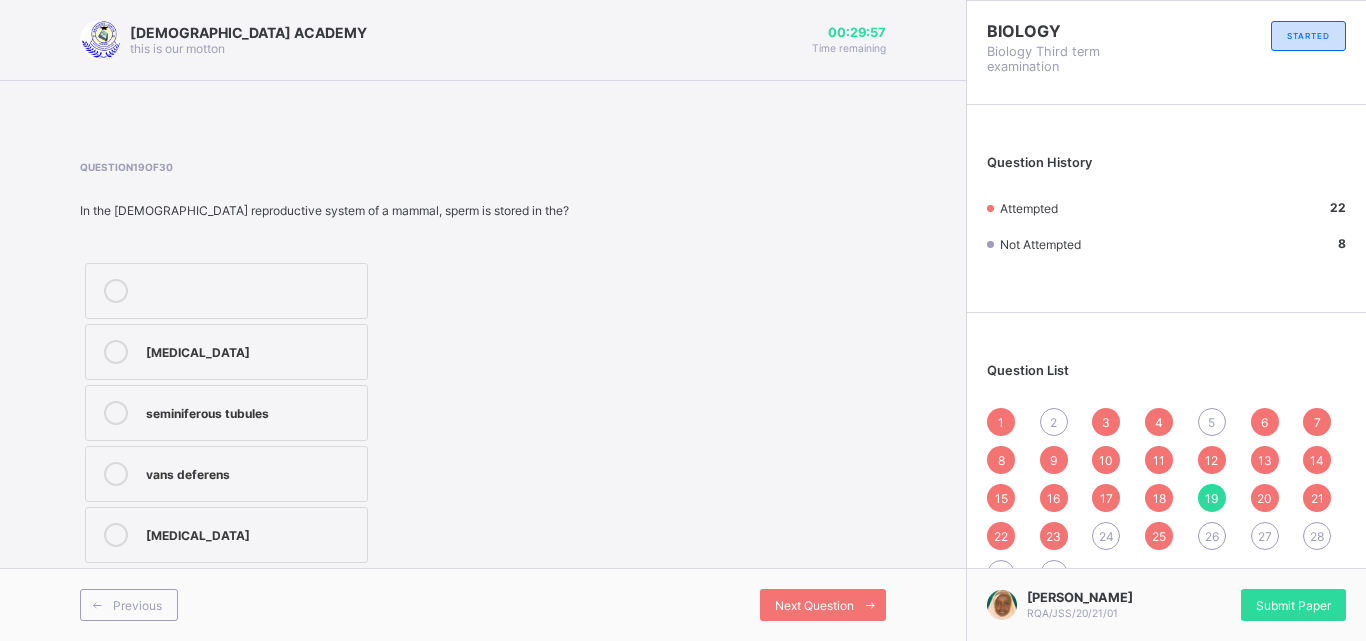 click at bounding box center [116, 535] 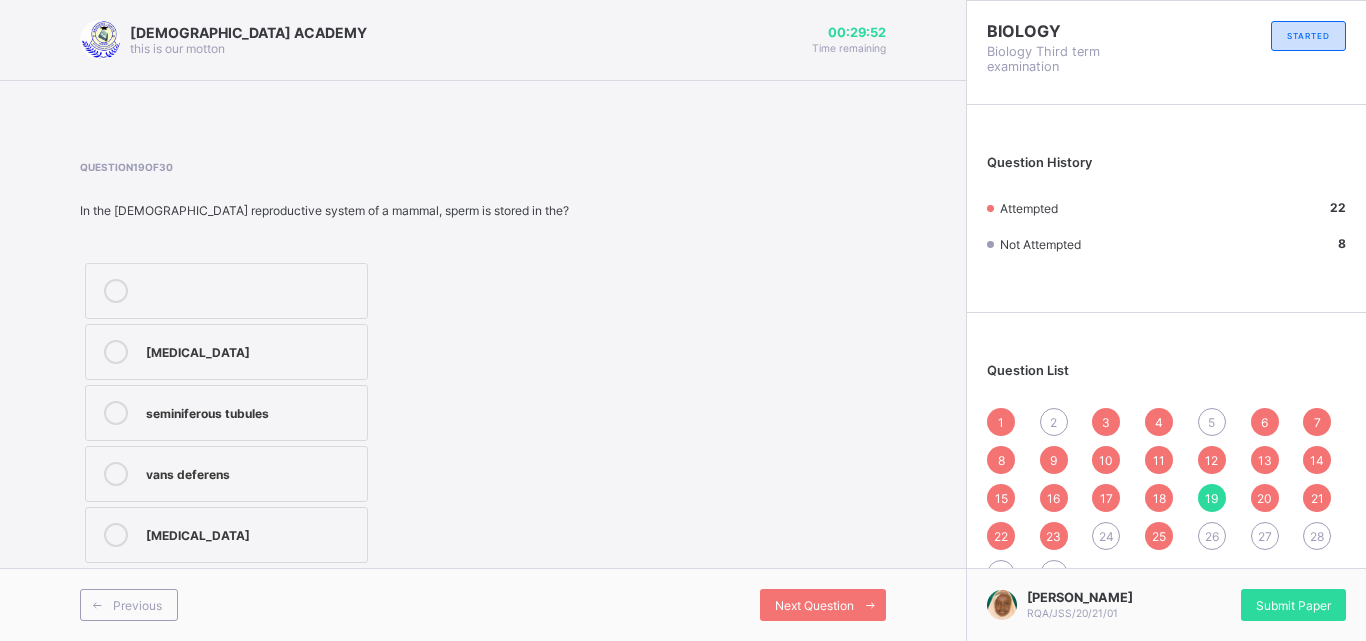 click on "24" at bounding box center [1106, 536] 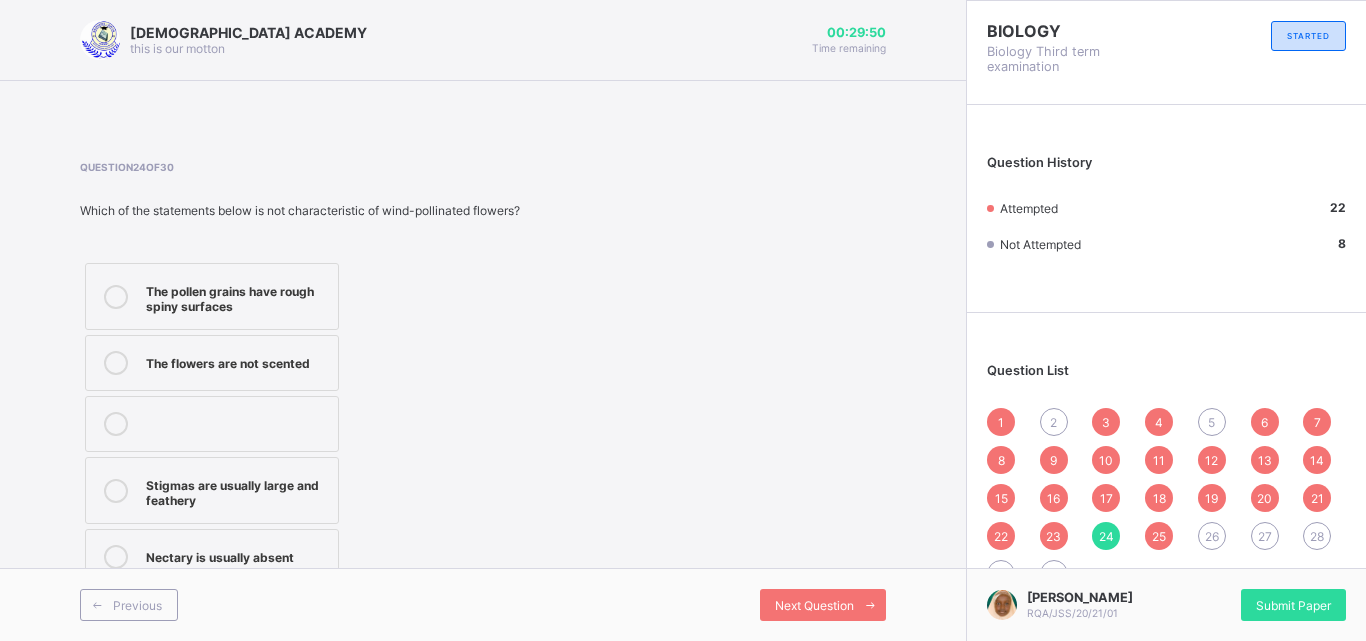 click on "26" at bounding box center (1212, 536) 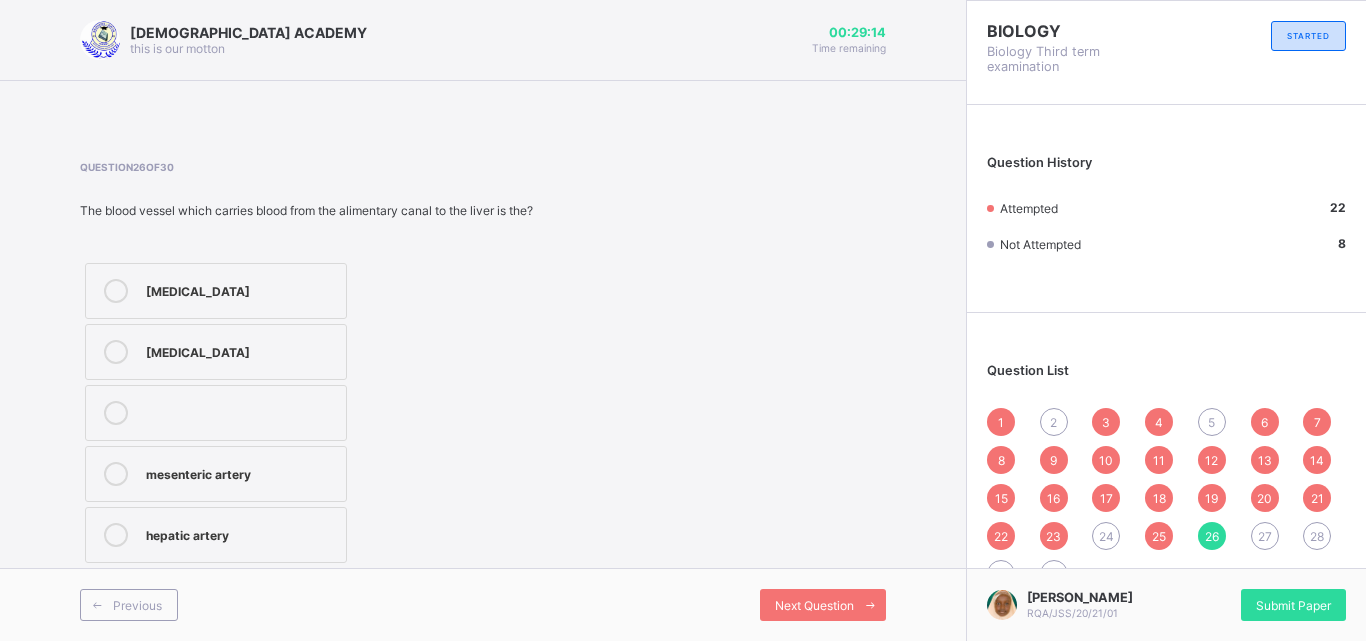 click on "26" at bounding box center (1212, 536) 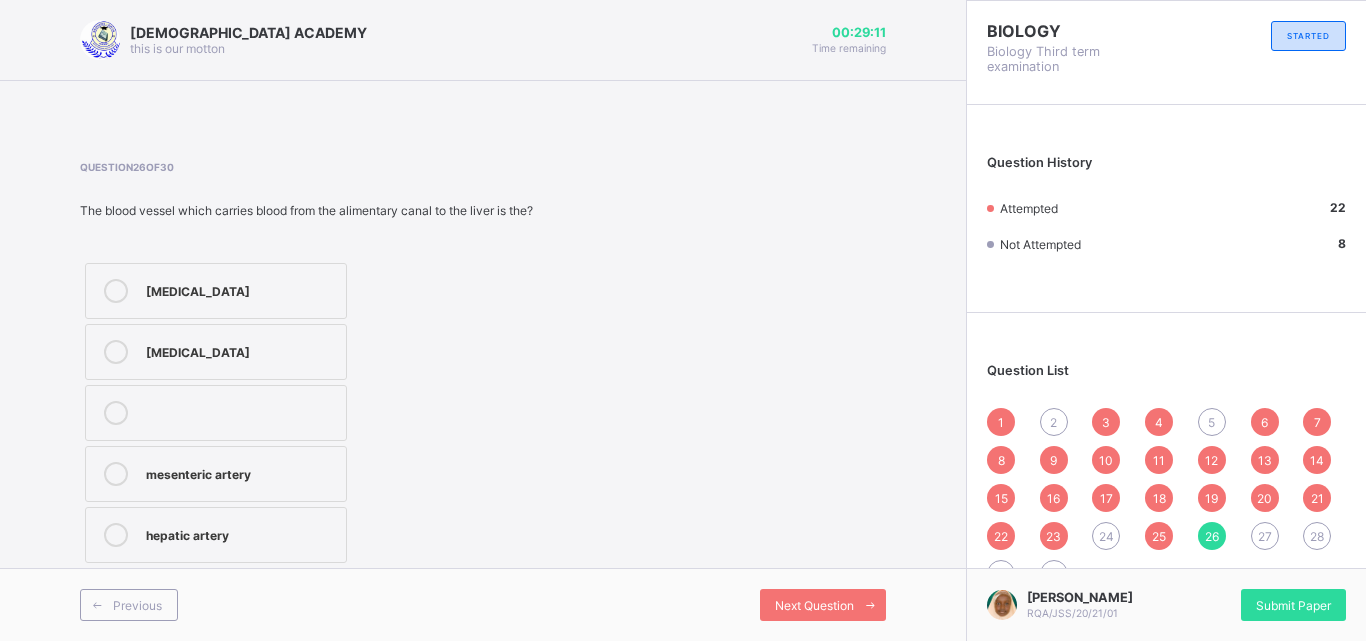 click on "5" at bounding box center (1212, 422) 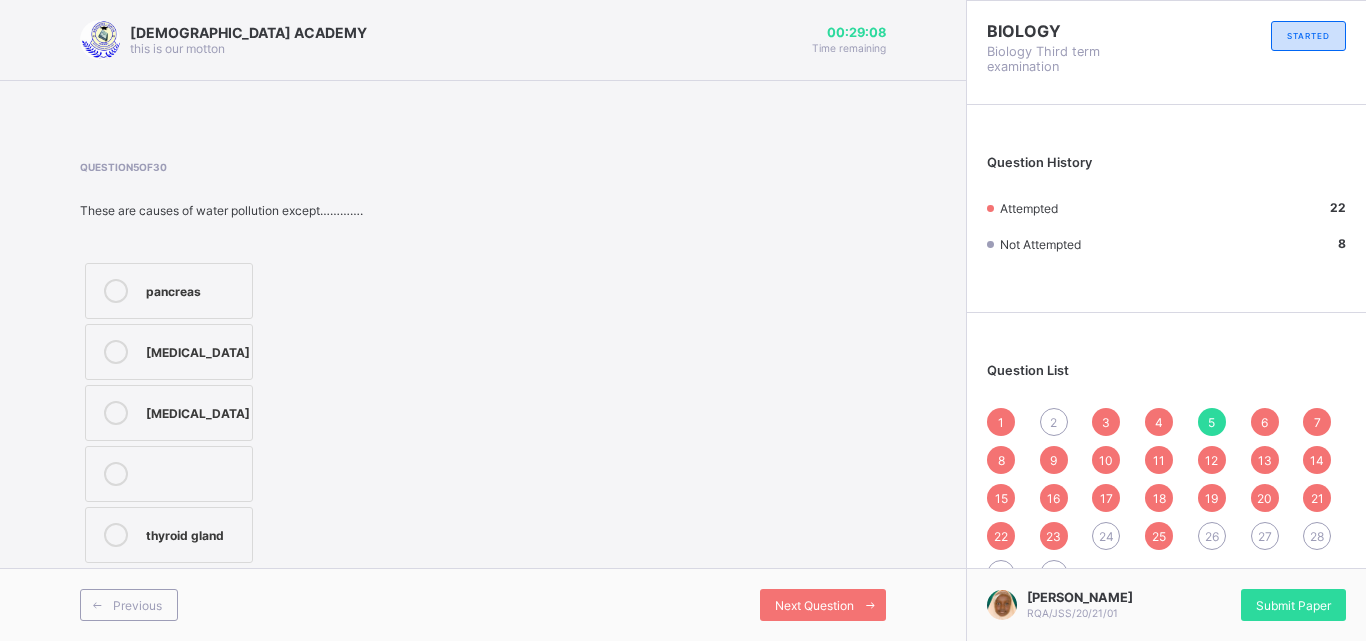 click on "26" at bounding box center [1212, 536] 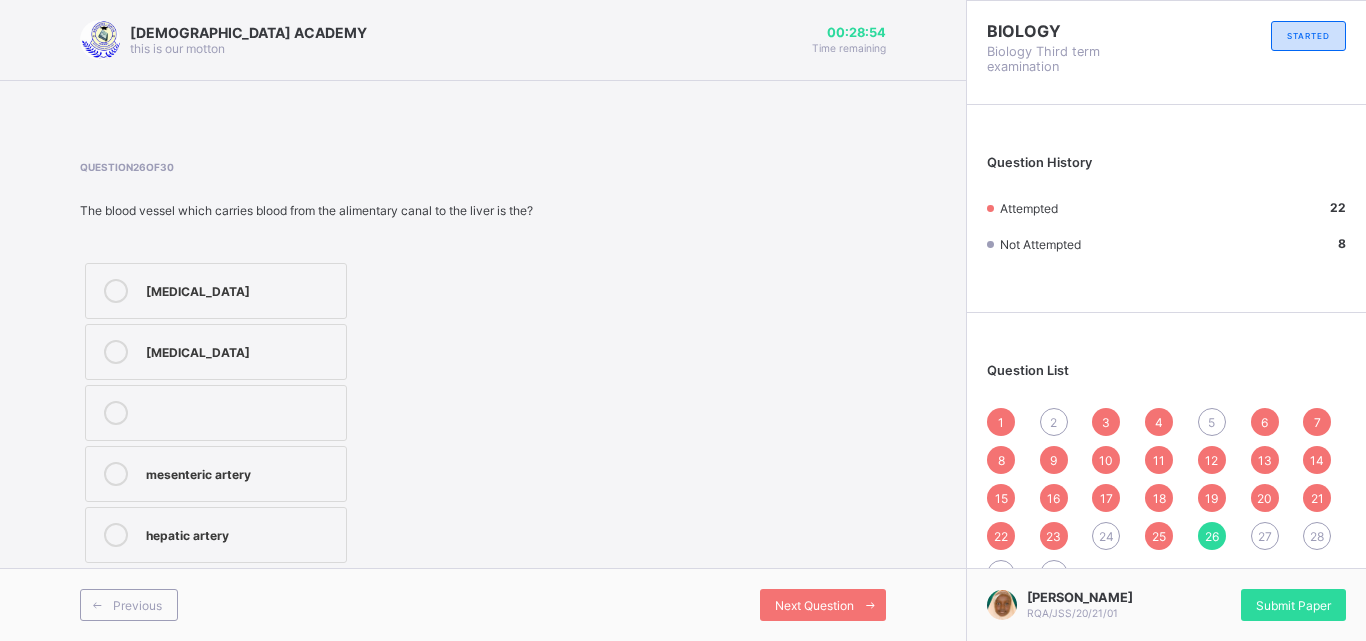 click on "1 2 3 4 5 6 7 8 9 10 11 12 13 14 15 16 17 18 19 20 21 22 23 24 25 26 27 28 29 30" at bounding box center [1166, 498] 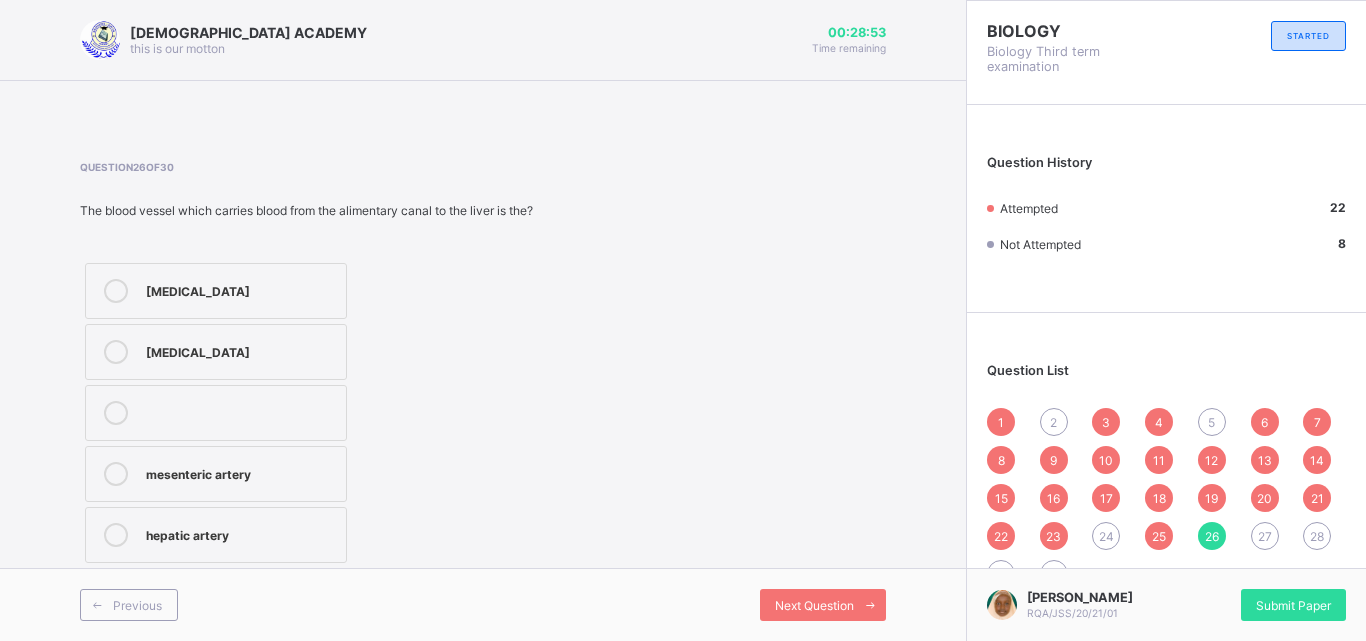 click on "27" at bounding box center [1265, 536] 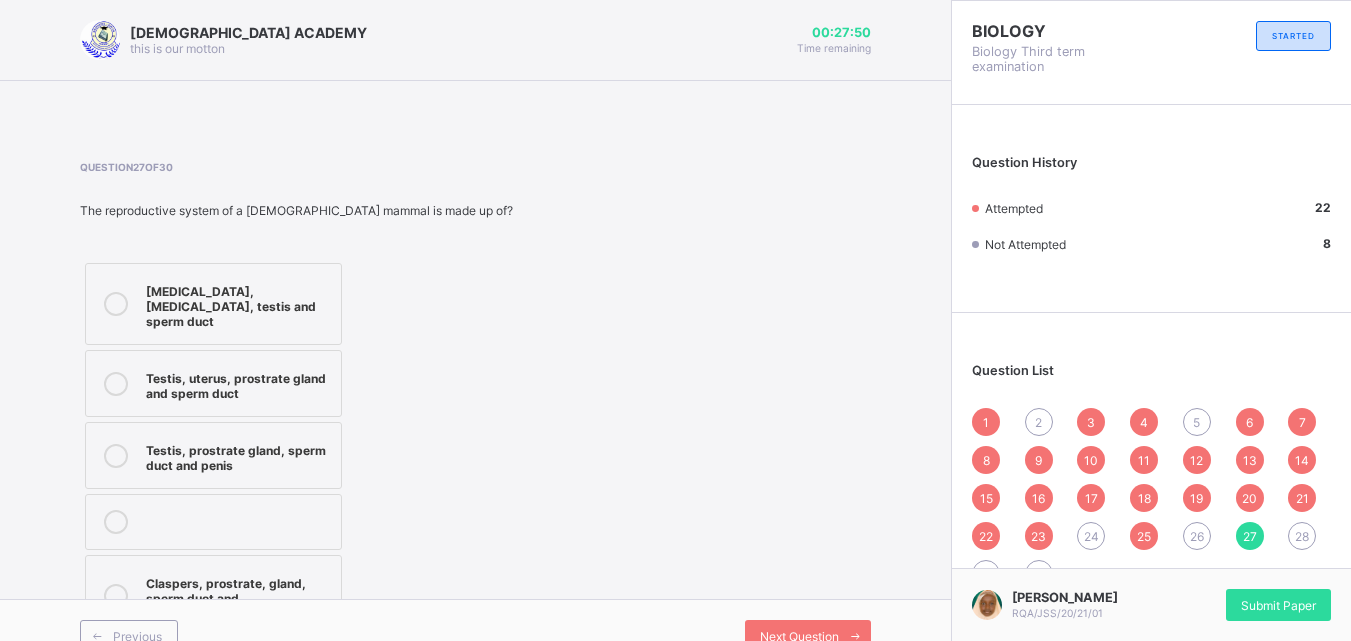 click at bounding box center [116, 455] 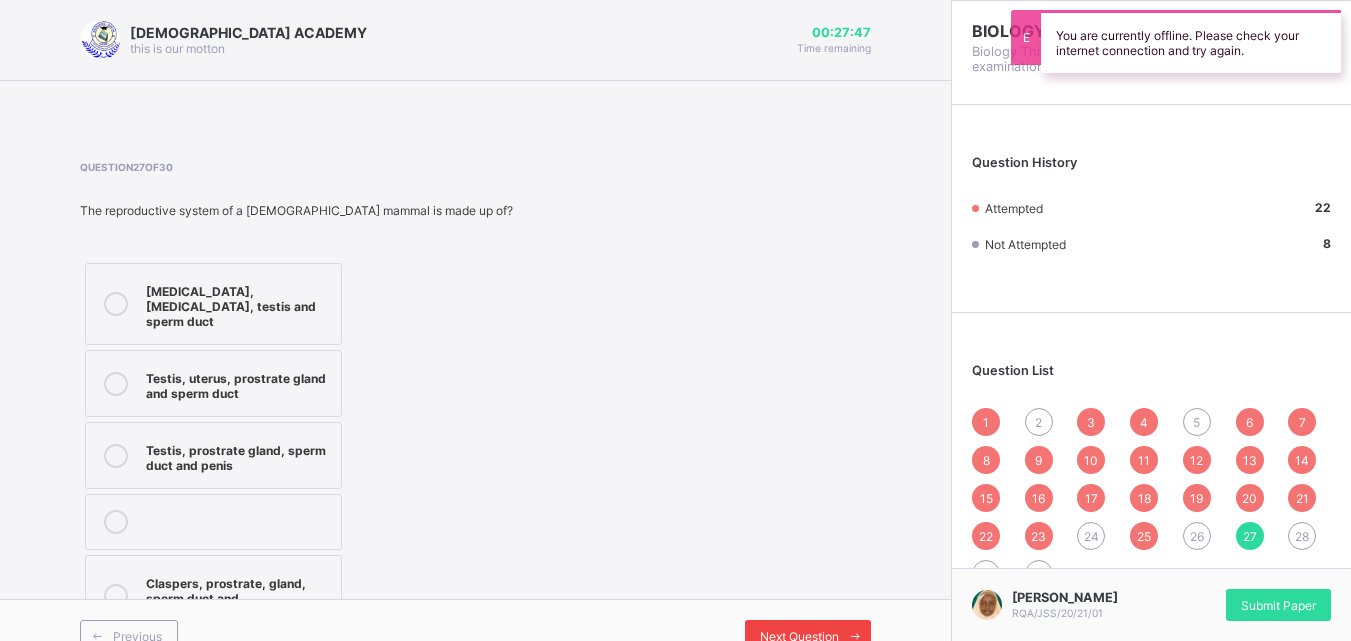 click on "Next Question" at bounding box center (799, 636) 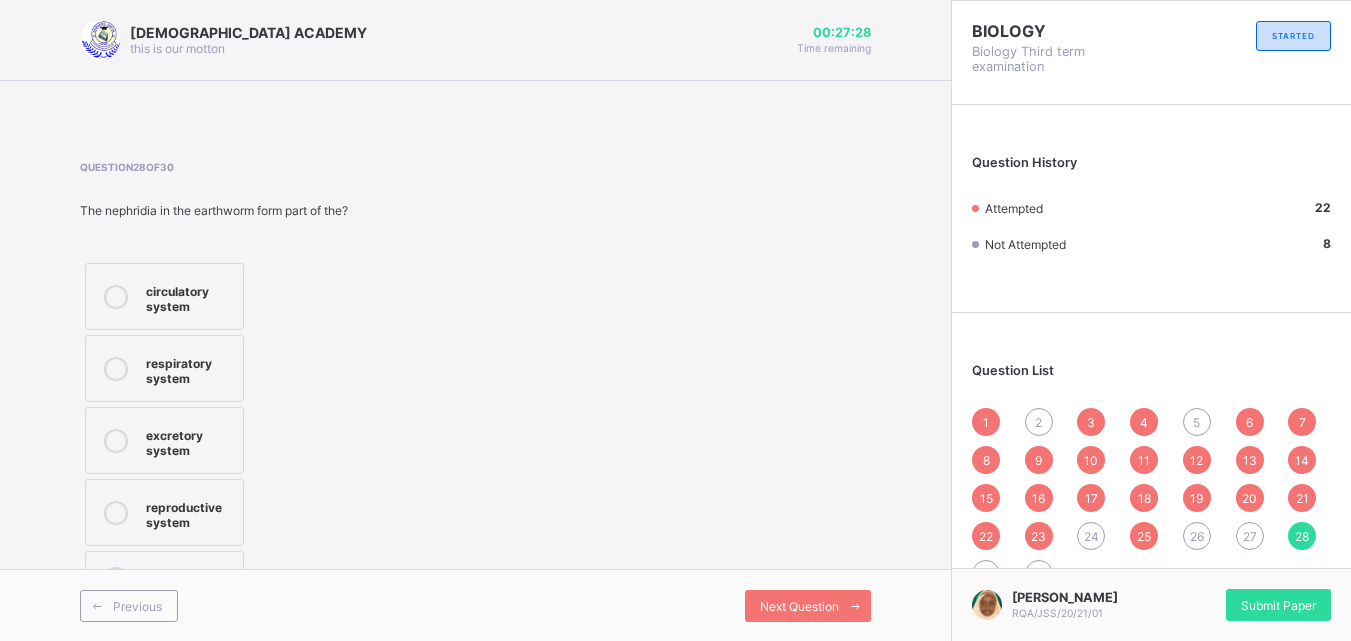 click on "reproductive system" at bounding box center [189, 512] 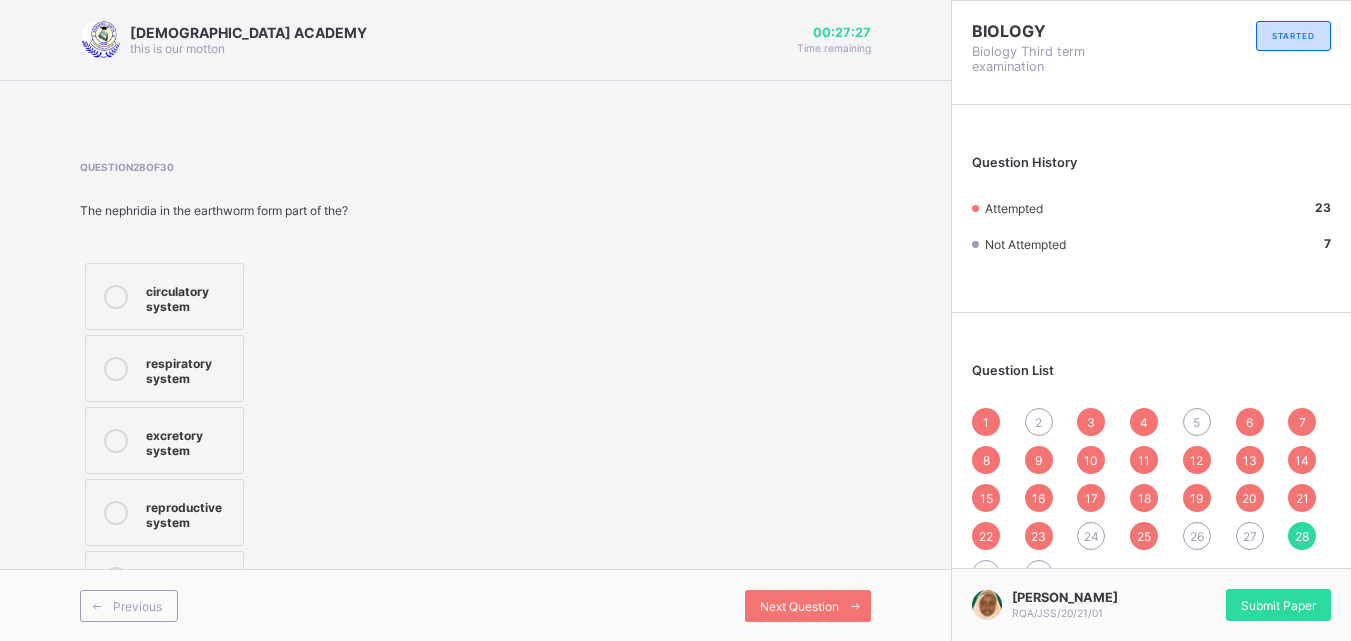 click at bounding box center [116, 440] 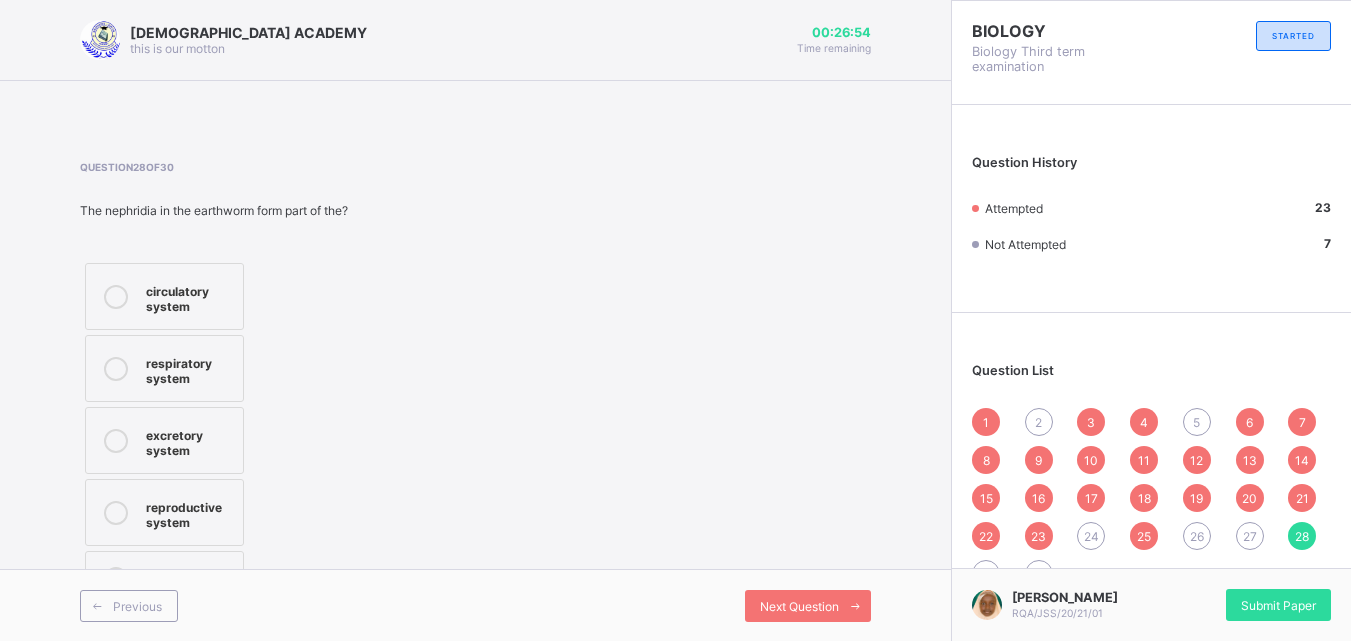 click on "Previous Next Question" at bounding box center (475, 605) 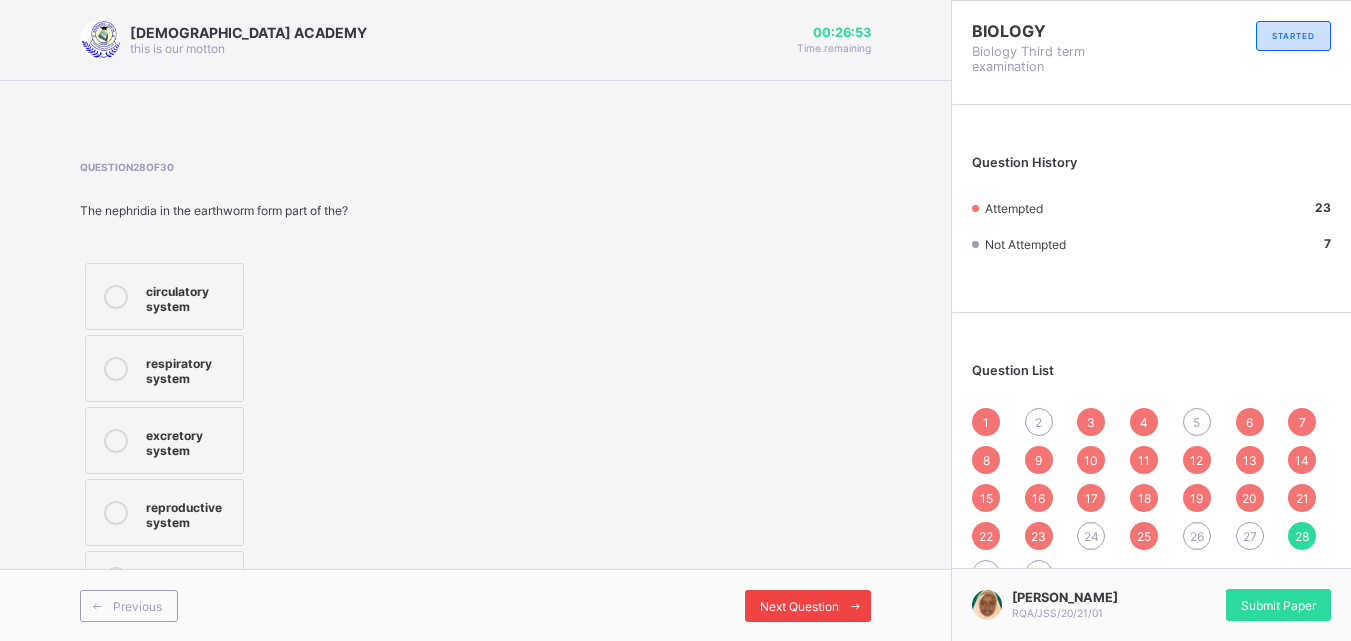 click at bounding box center [855, 606] 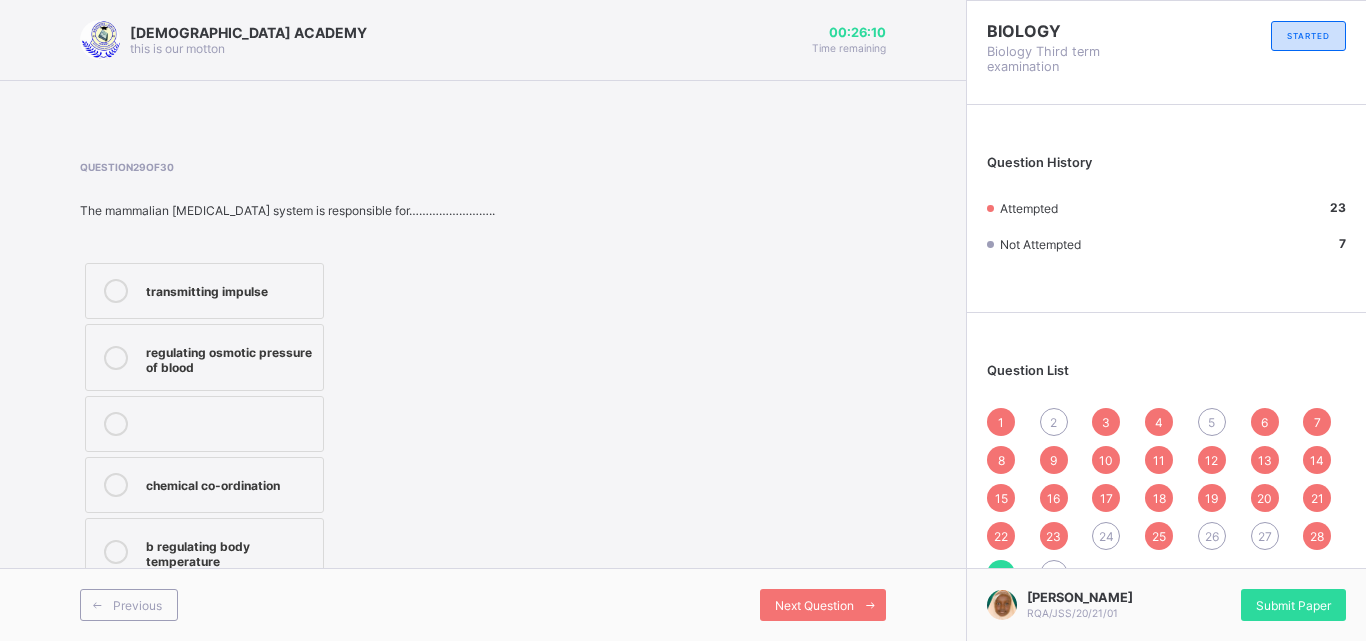click on "chemical co-ordination" at bounding box center [229, 483] 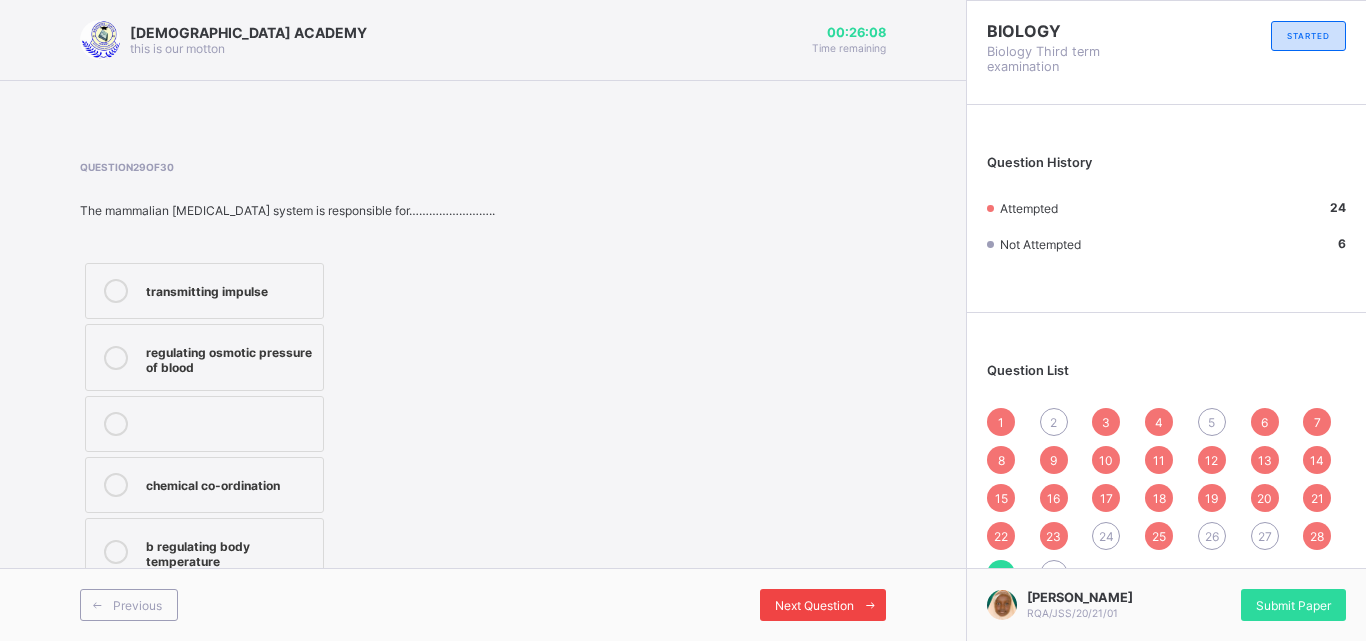 click on "Next Question" at bounding box center [823, 605] 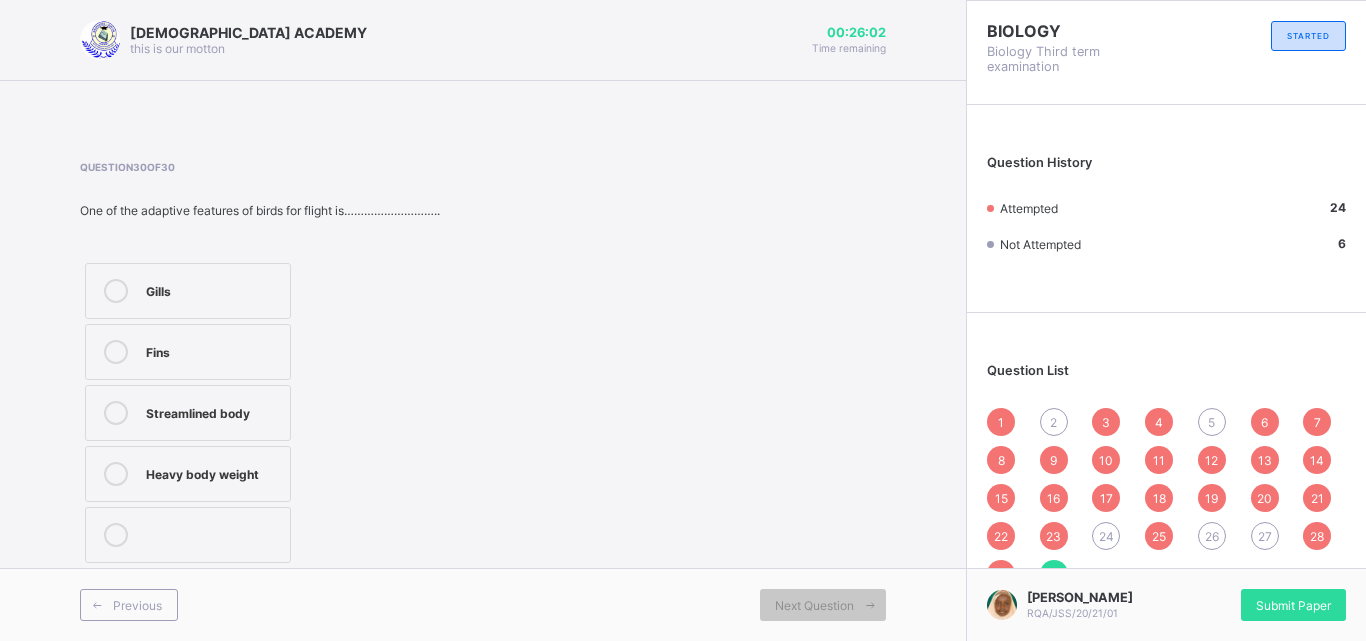 click on "Streamlined body" at bounding box center [213, 411] 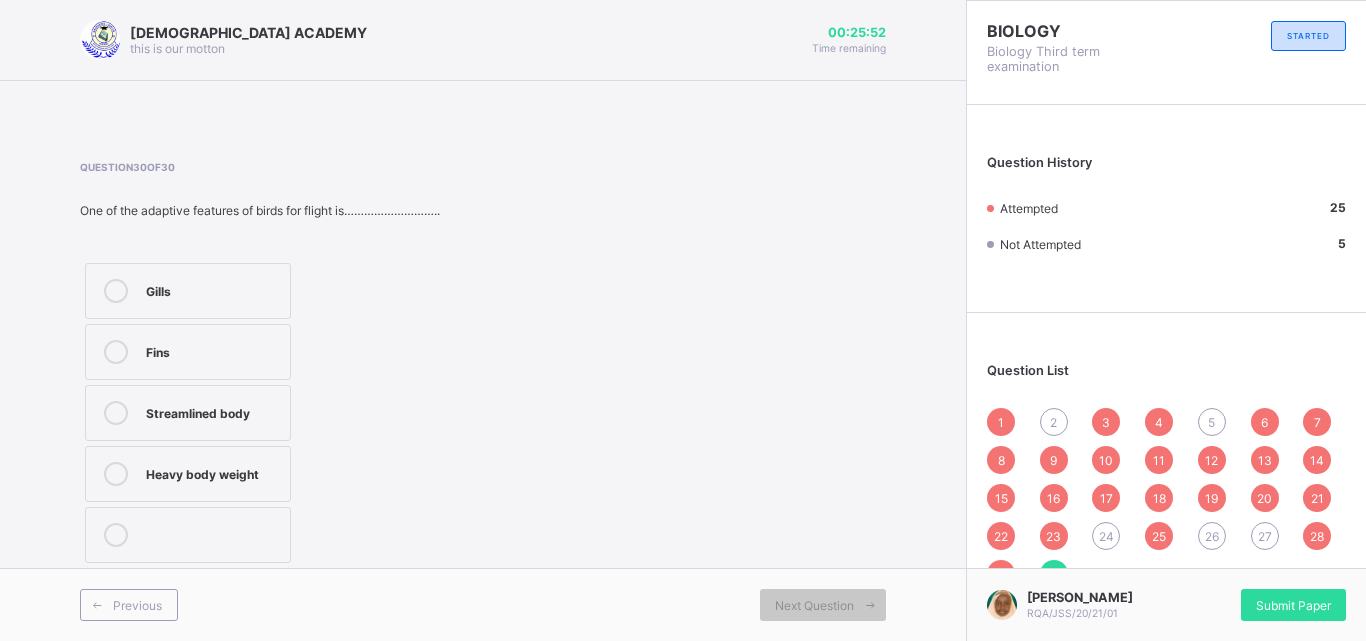 click on "2" at bounding box center [1053, 422] 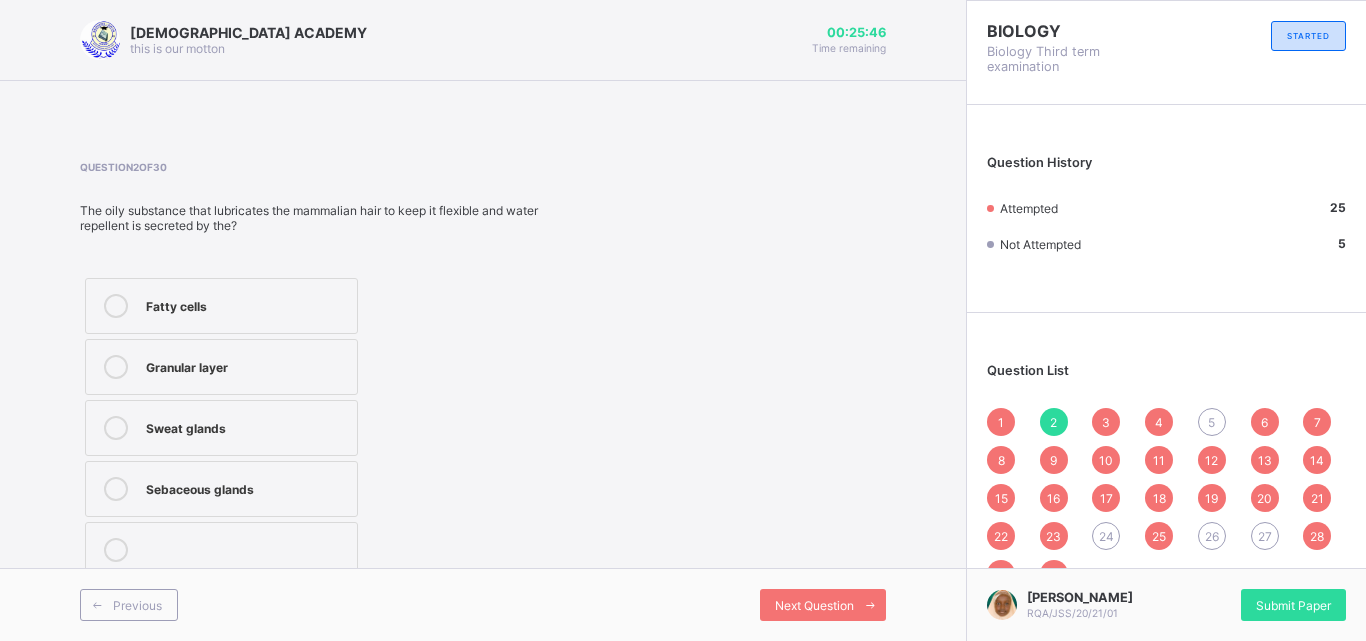 click on "Sebaceous glands" at bounding box center [246, 487] 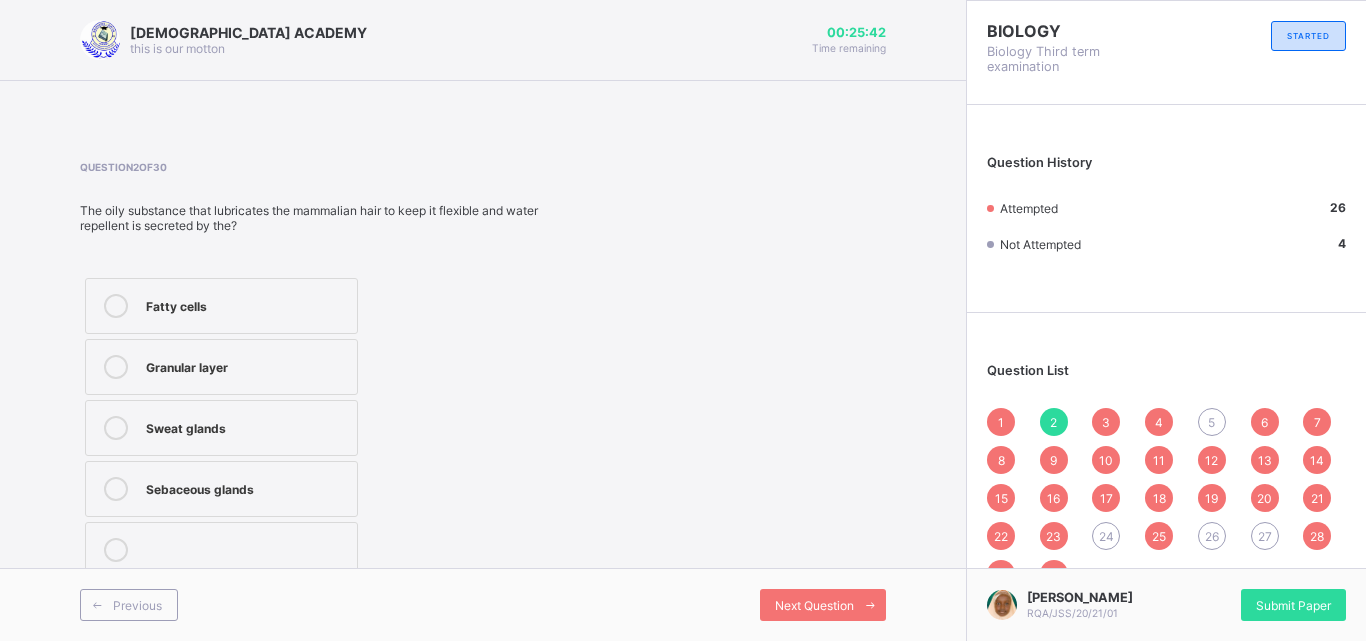 click on "24" at bounding box center (1106, 536) 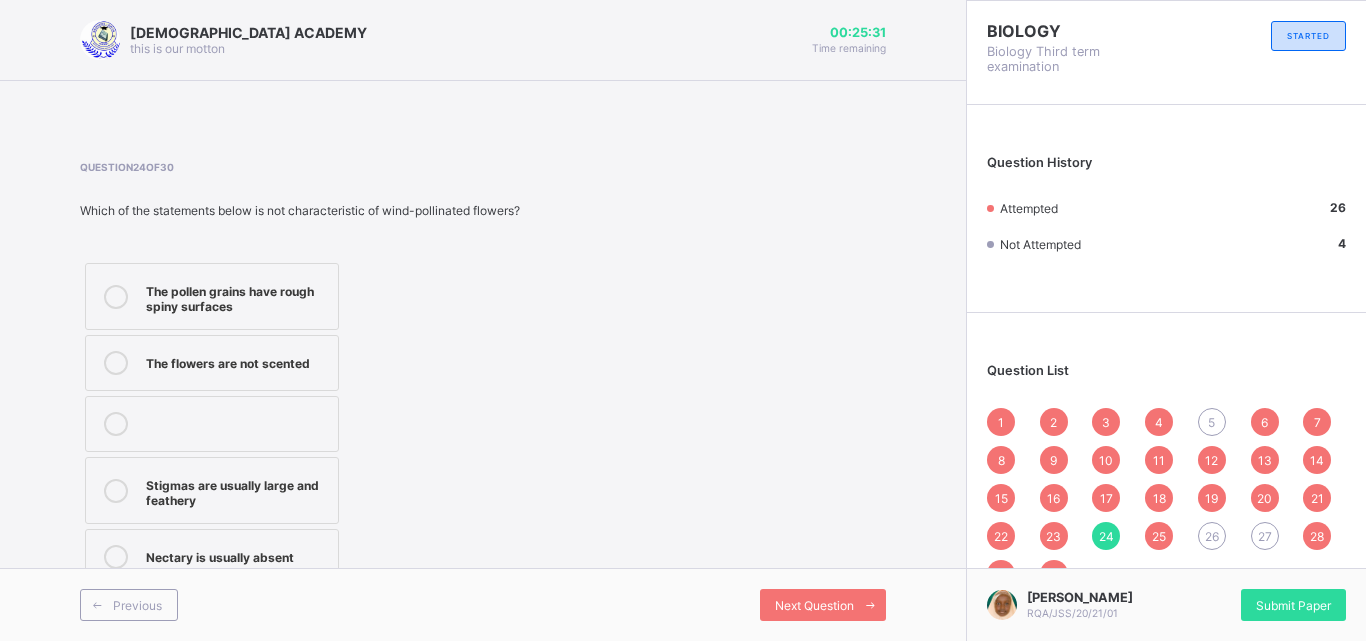click on "27" at bounding box center (1265, 536) 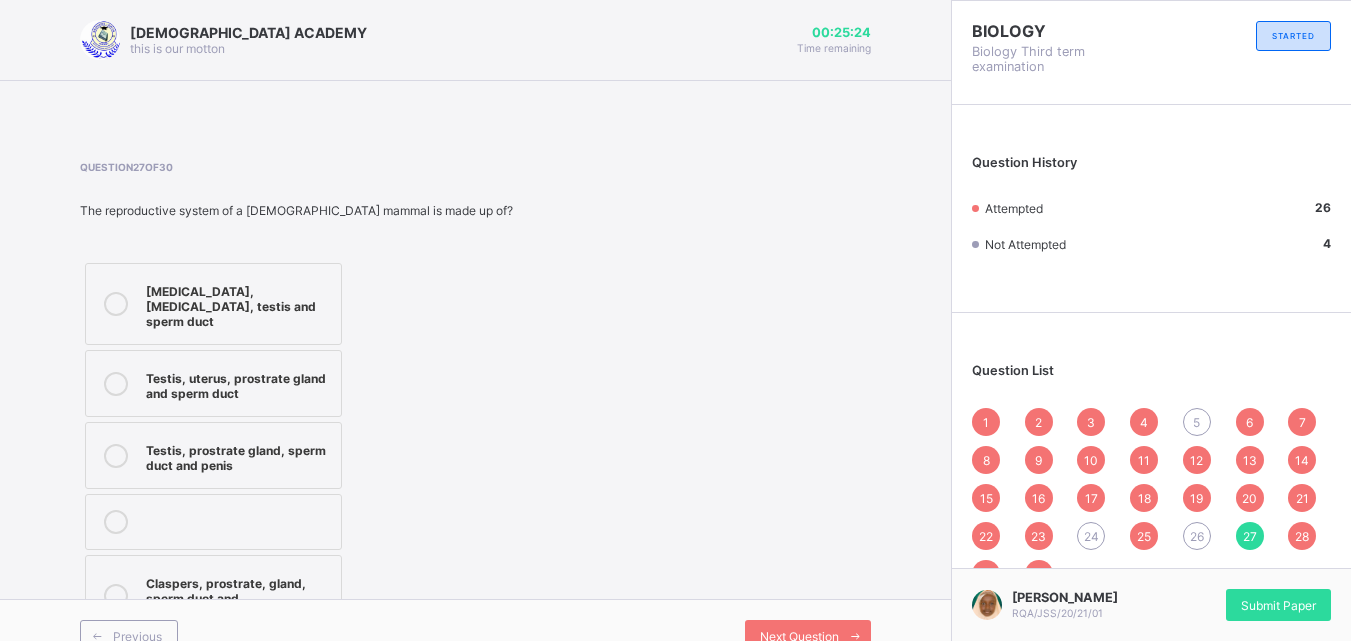 click at bounding box center [116, 456] 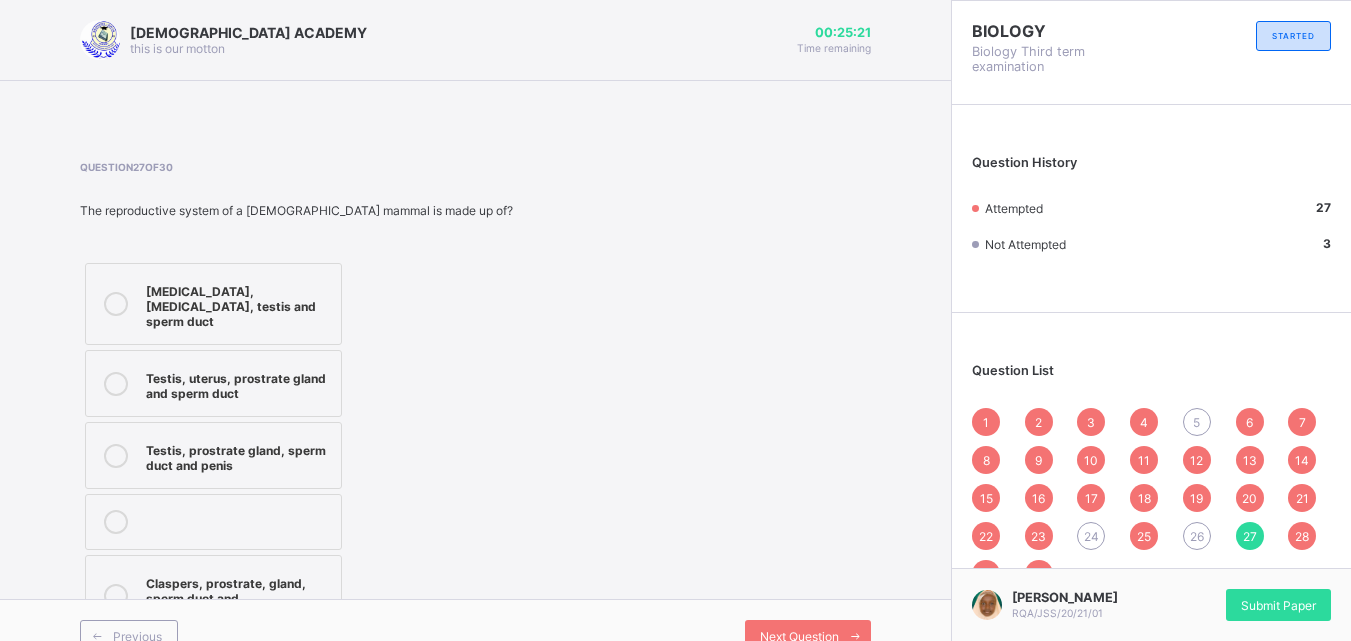 click on "26" at bounding box center [1197, 536] 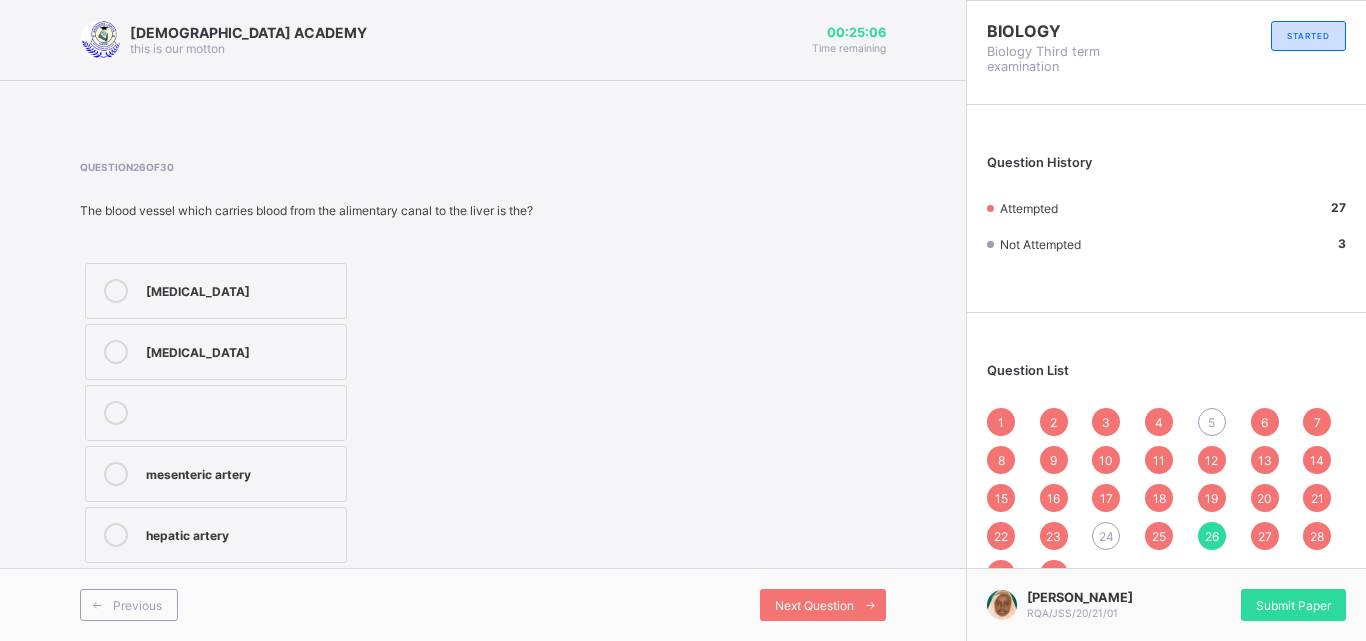 click on "mesenteric artery" at bounding box center [241, 474] 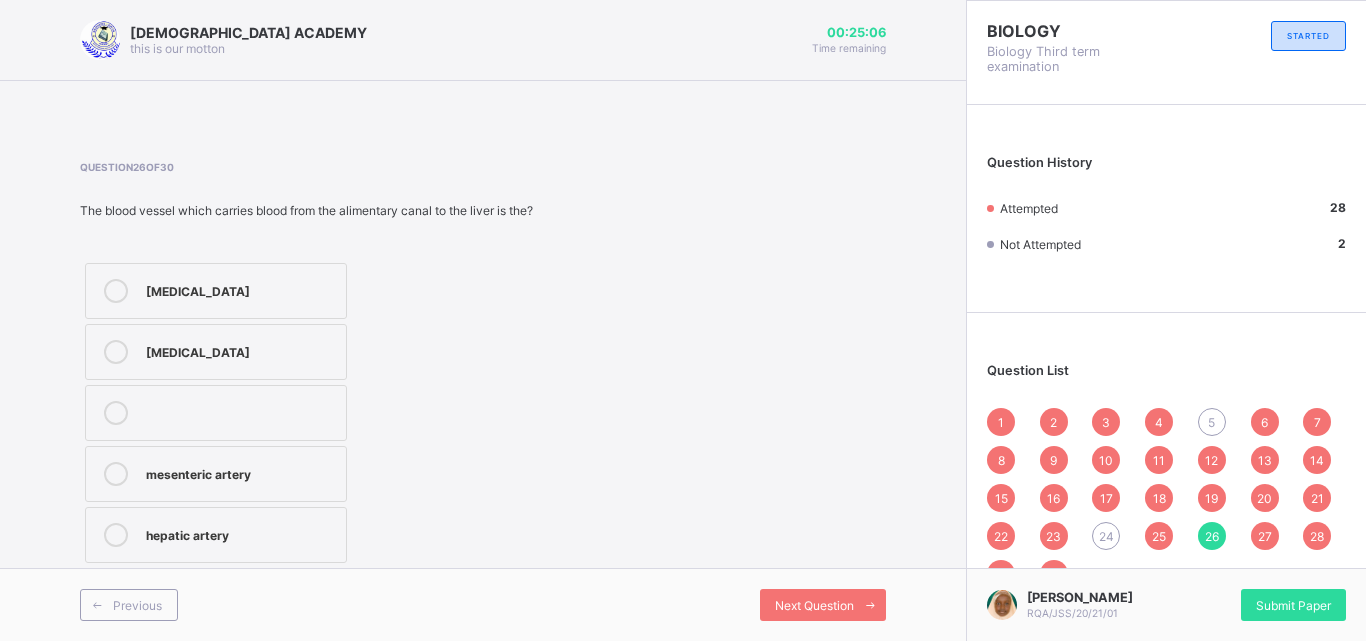 click on "mesenteric artery" at bounding box center (241, 474) 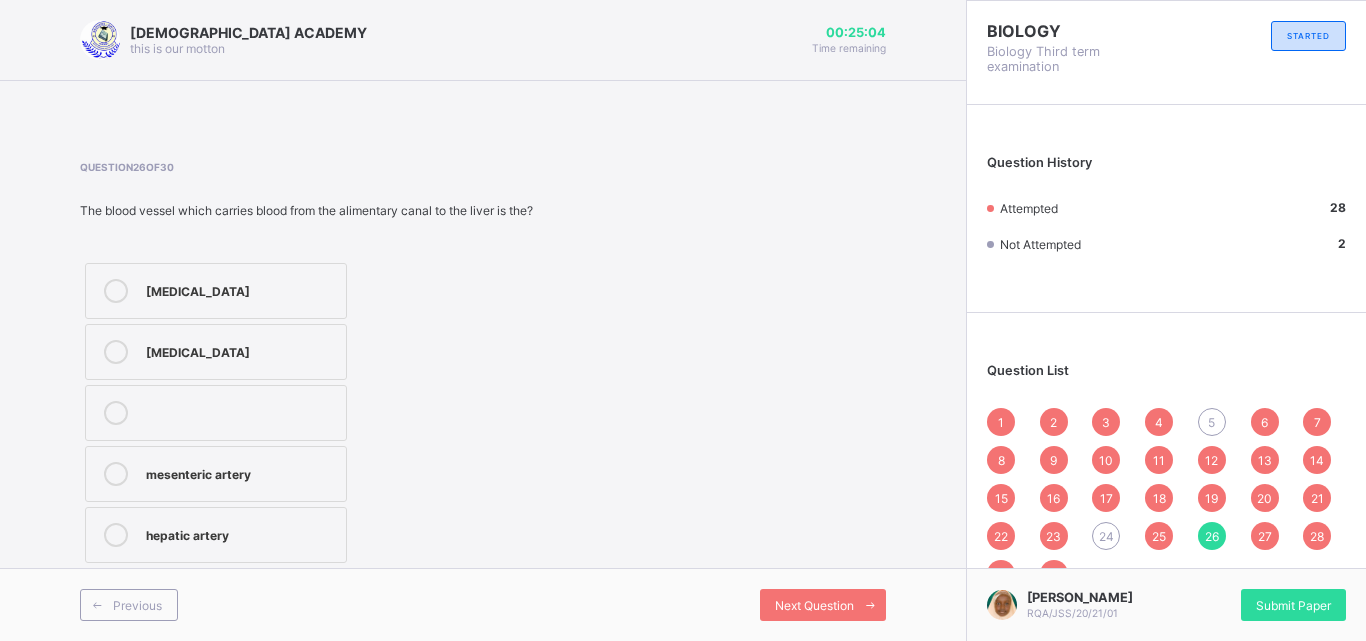 click on "hepatic portal vein" at bounding box center [241, 350] 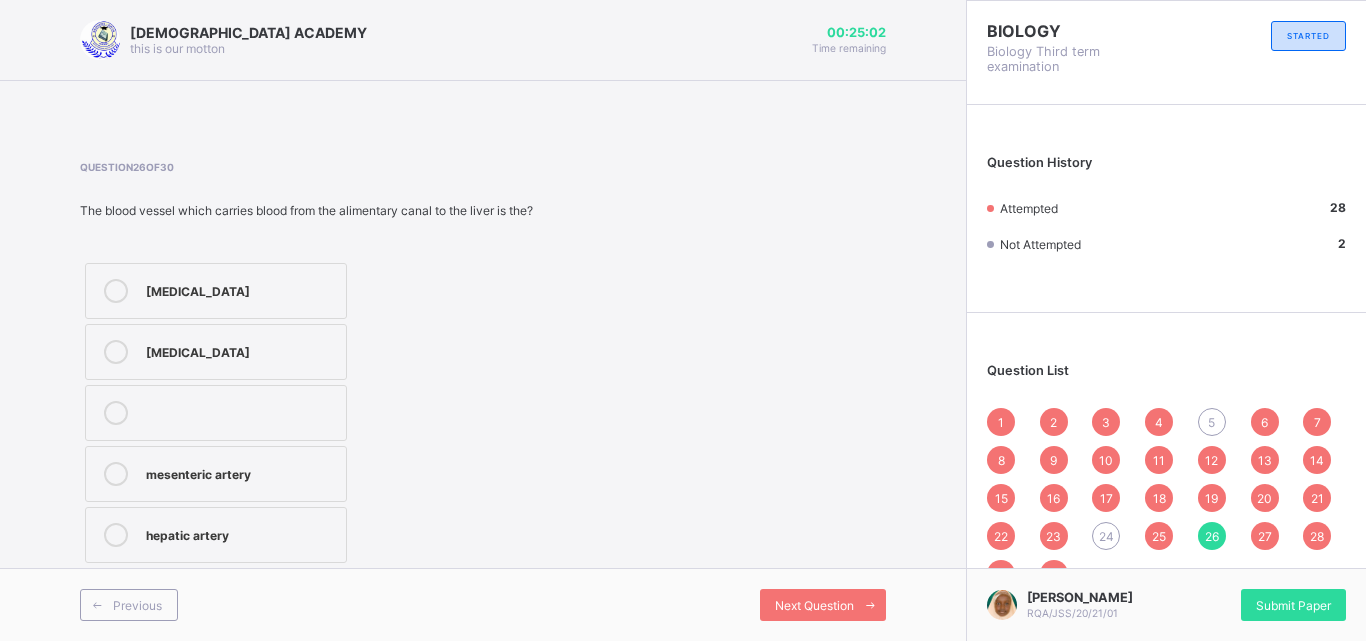 click on "hepatic vein" at bounding box center [241, 291] 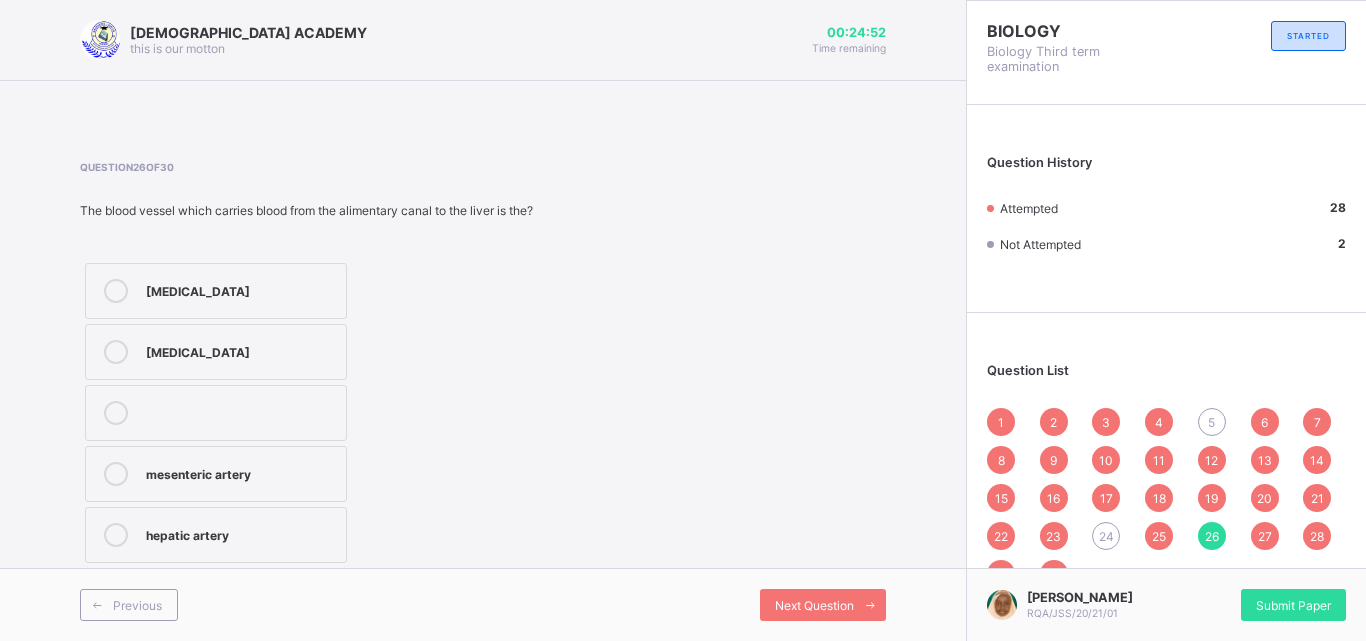 click on "hepatic artery" at bounding box center (216, 535) 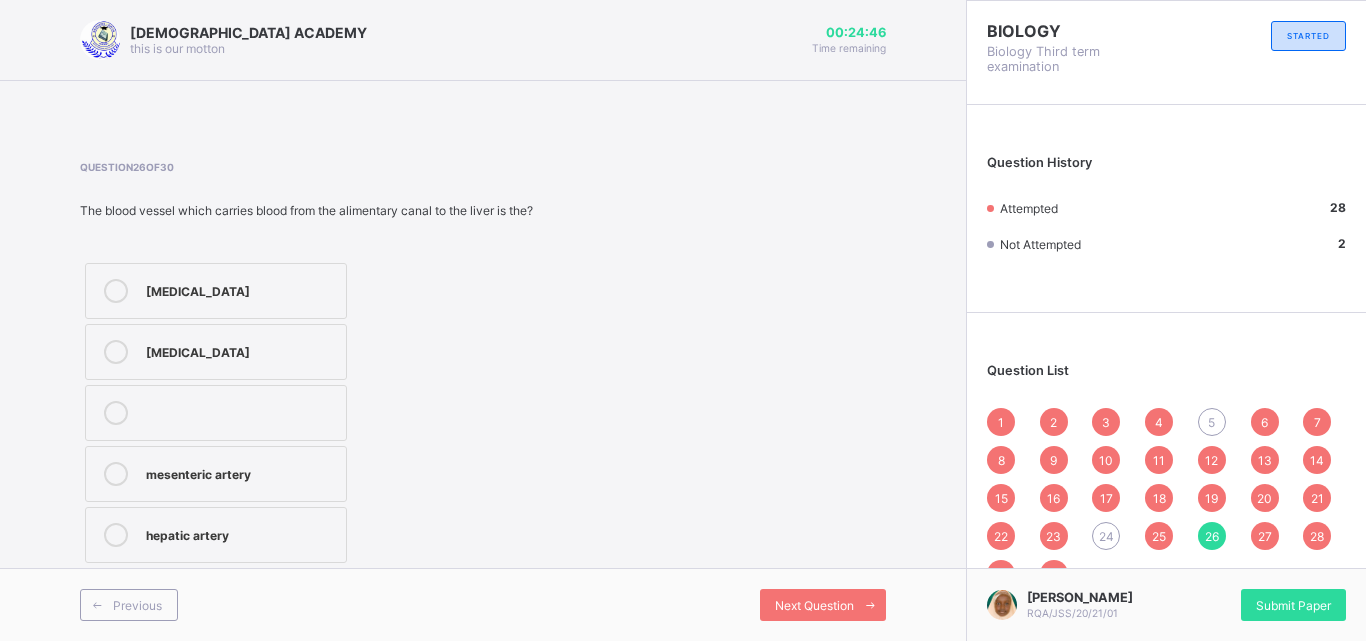 click on "hepatic vein" at bounding box center (216, 291) 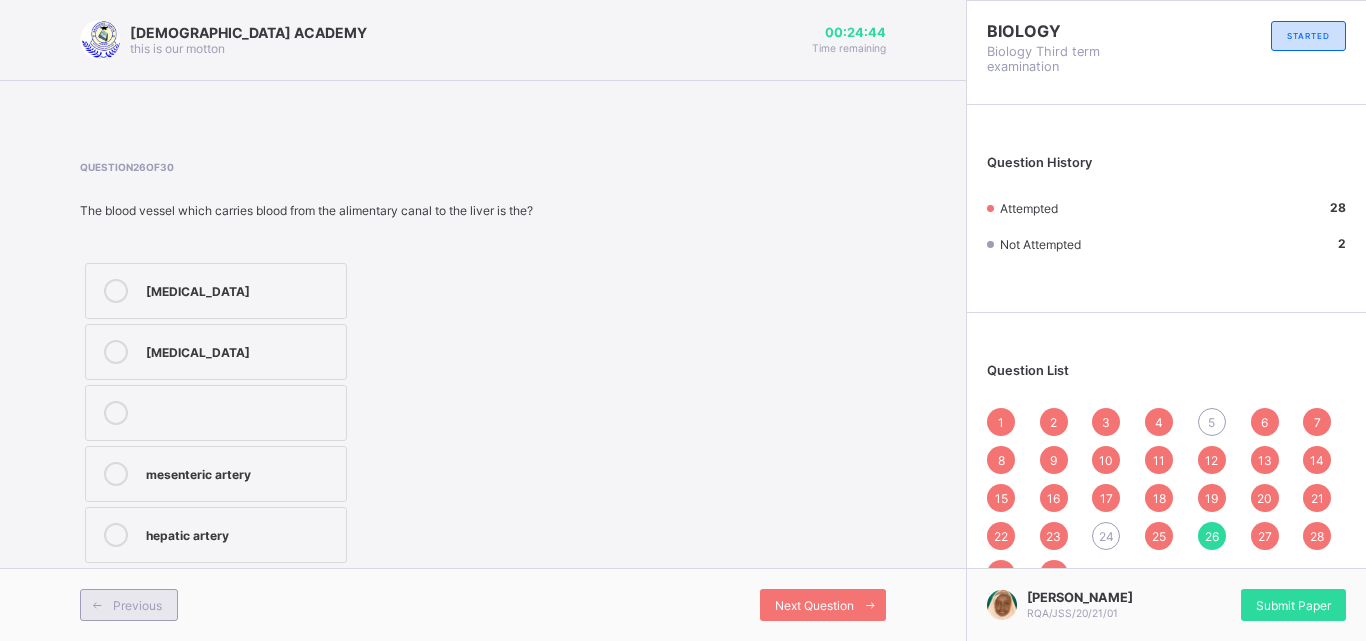 click at bounding box center (97, 605) 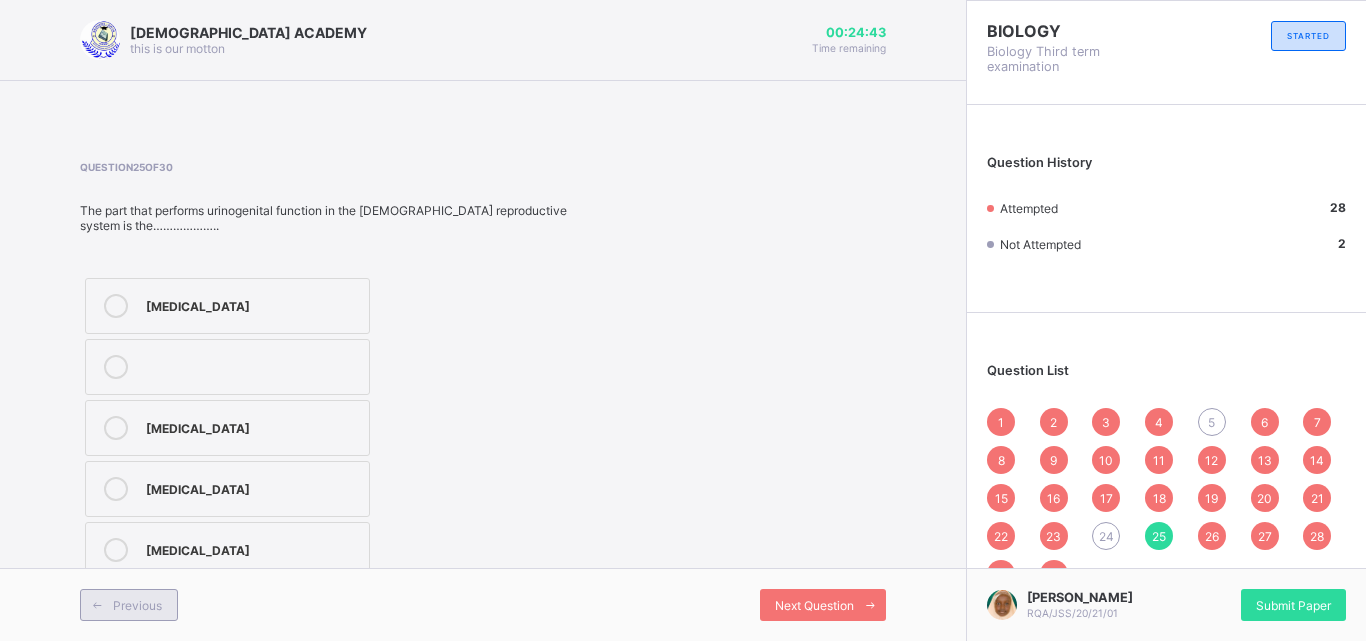 click at bounding box center (97, 605) 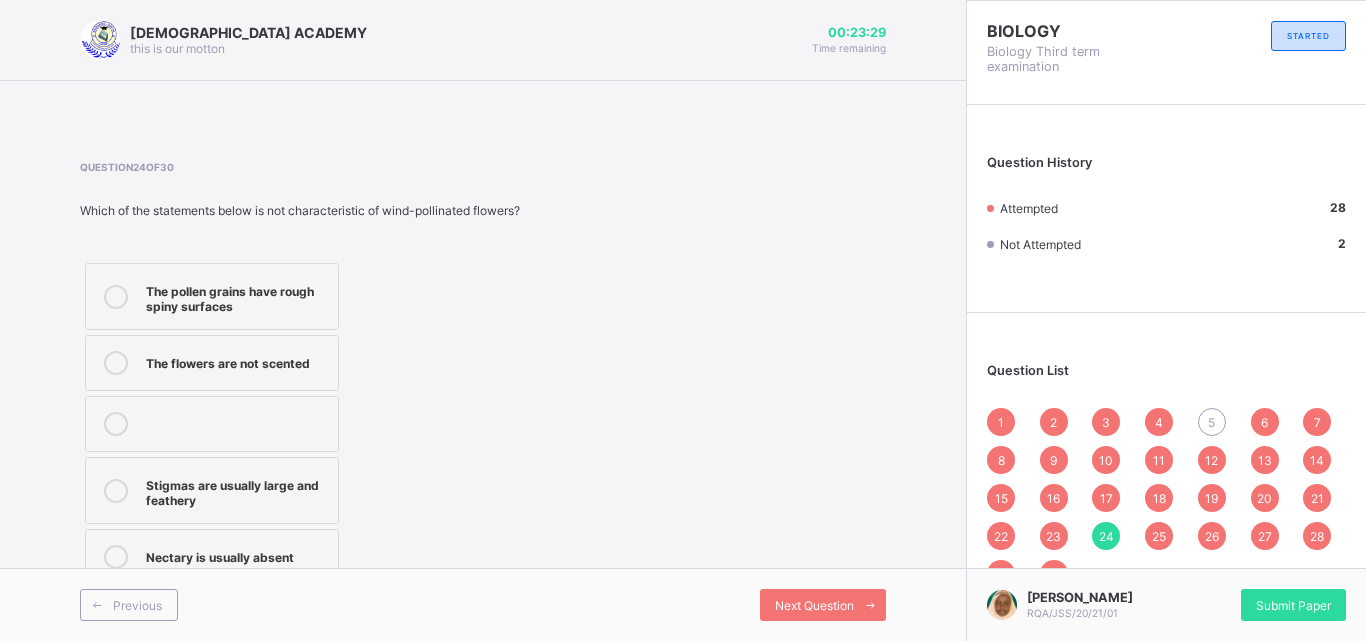 click on "Question  24  of  30 Which of the statements below is not characteristic of wind-pollinated flowers? The pollen grains have rough spiny surfaces  The flowers are not scented Stigmas are usually large and feathery  Nectary is usually absent" at bounding box center (483, 375) 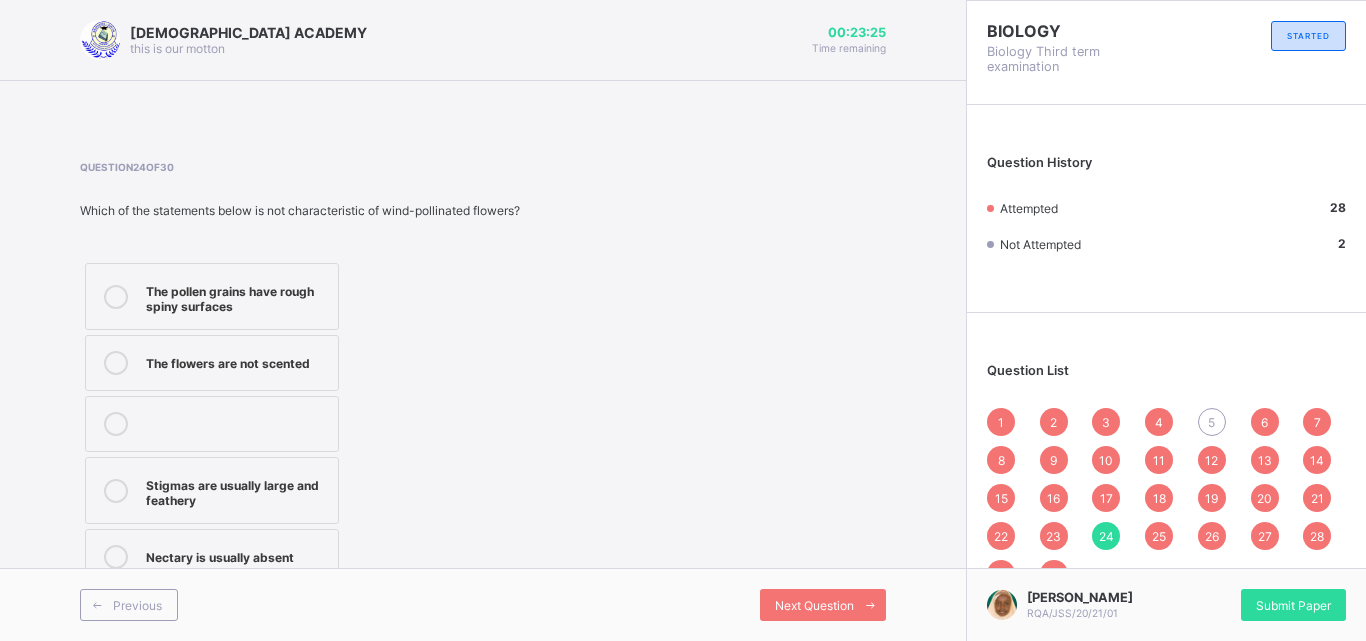 click on "The pollen grains have rough spiny surfaces" at bounding box center (237, 296) 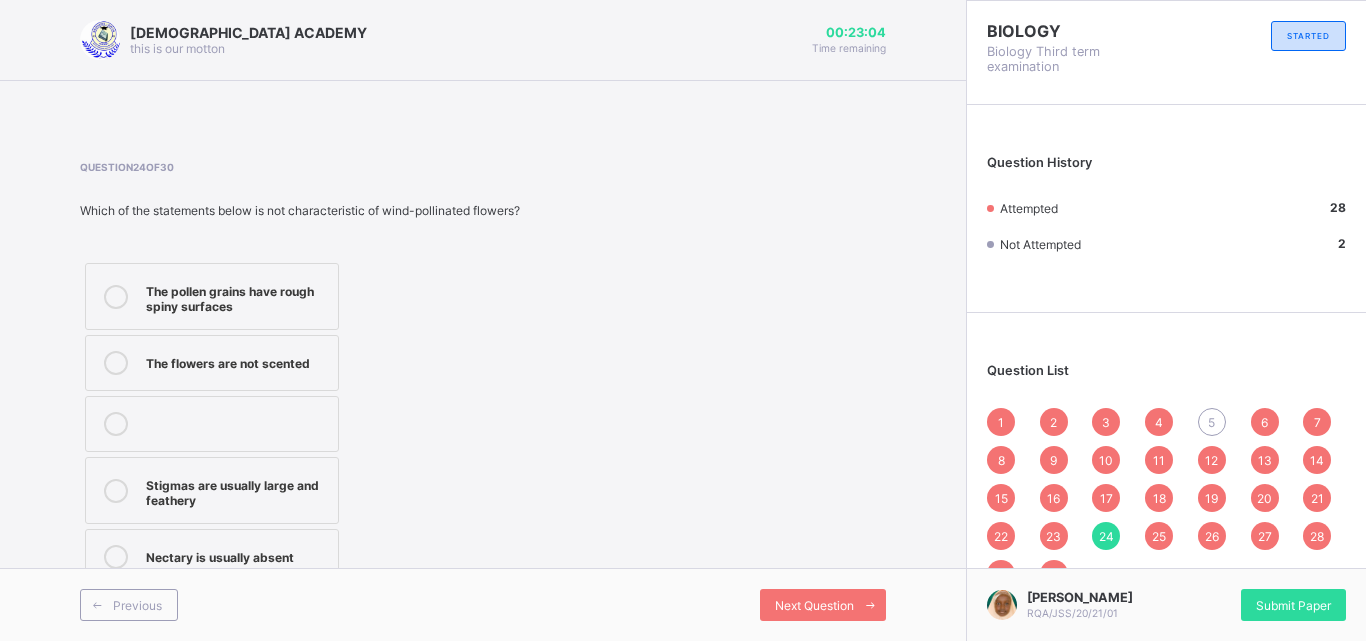 click on "Stigmas are usually large and feathery" at bounding box center (237, 490) 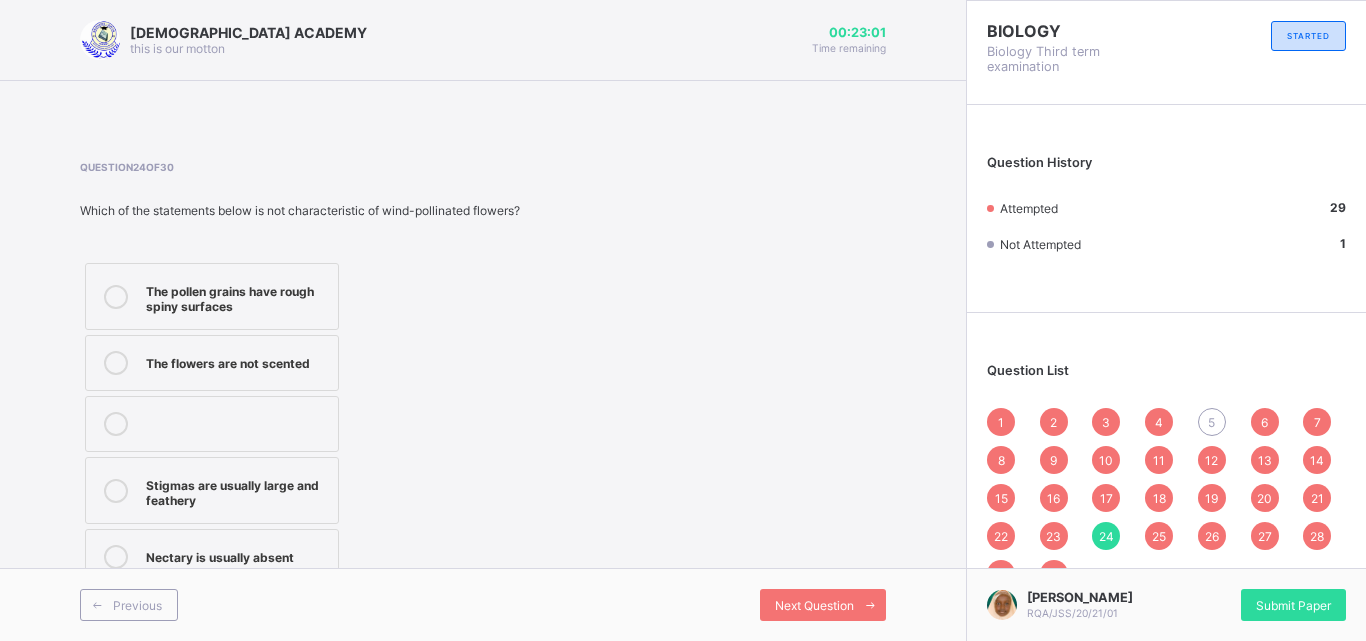 click on "1 2 3 4 5 6 7 8 9 10 11 12 13 14 15 16 17 18 19 20 21 22 23 24 25 26 27 28 29 30" at bounding box center (1166, 498) 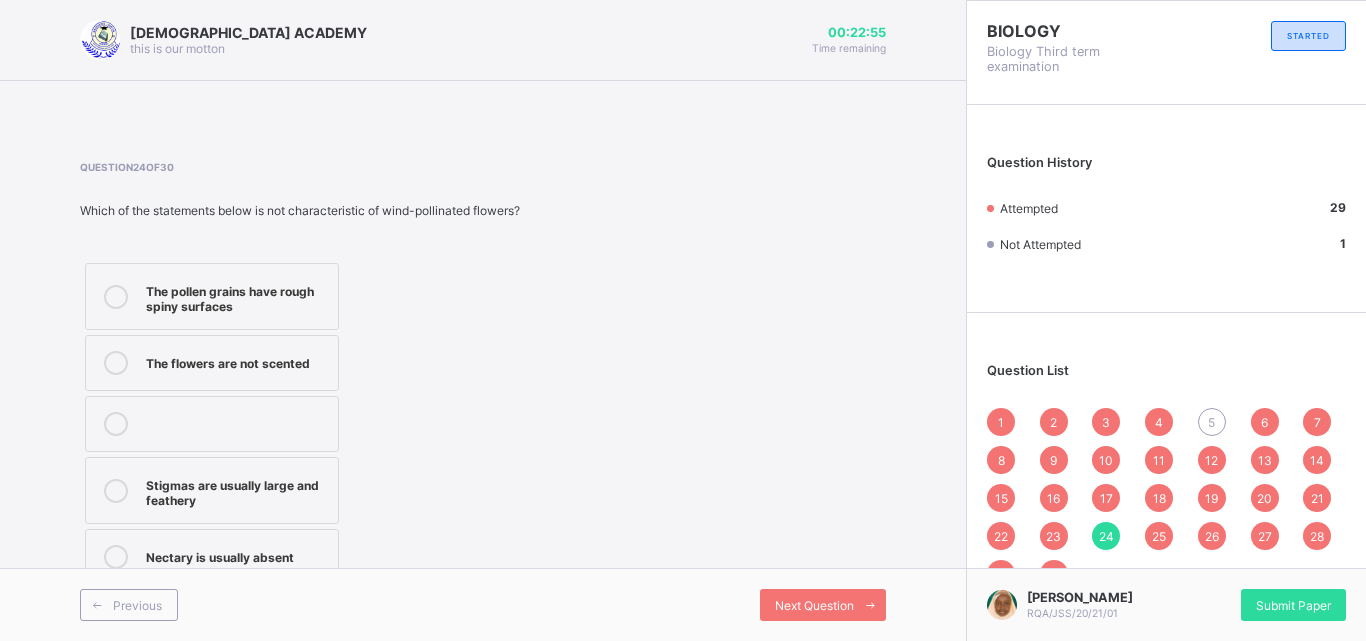 click on "1" at bounding box center [1001, 422] 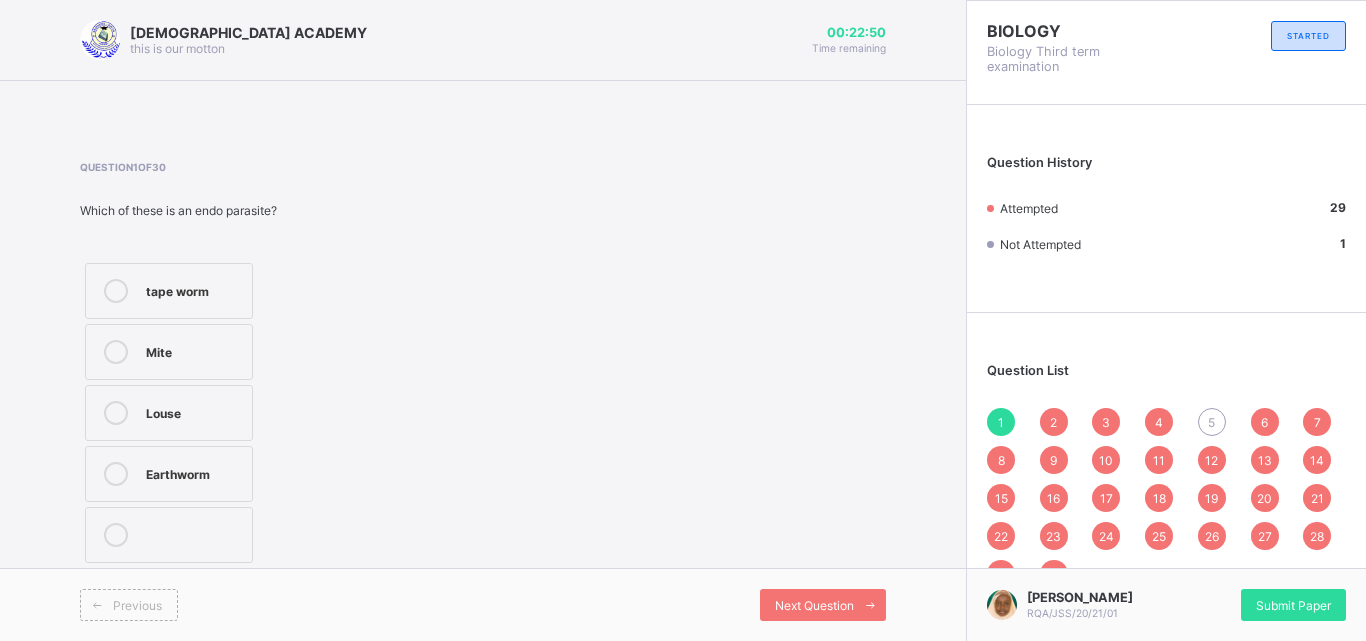 click on "2" at bounding box center [1053, 422] 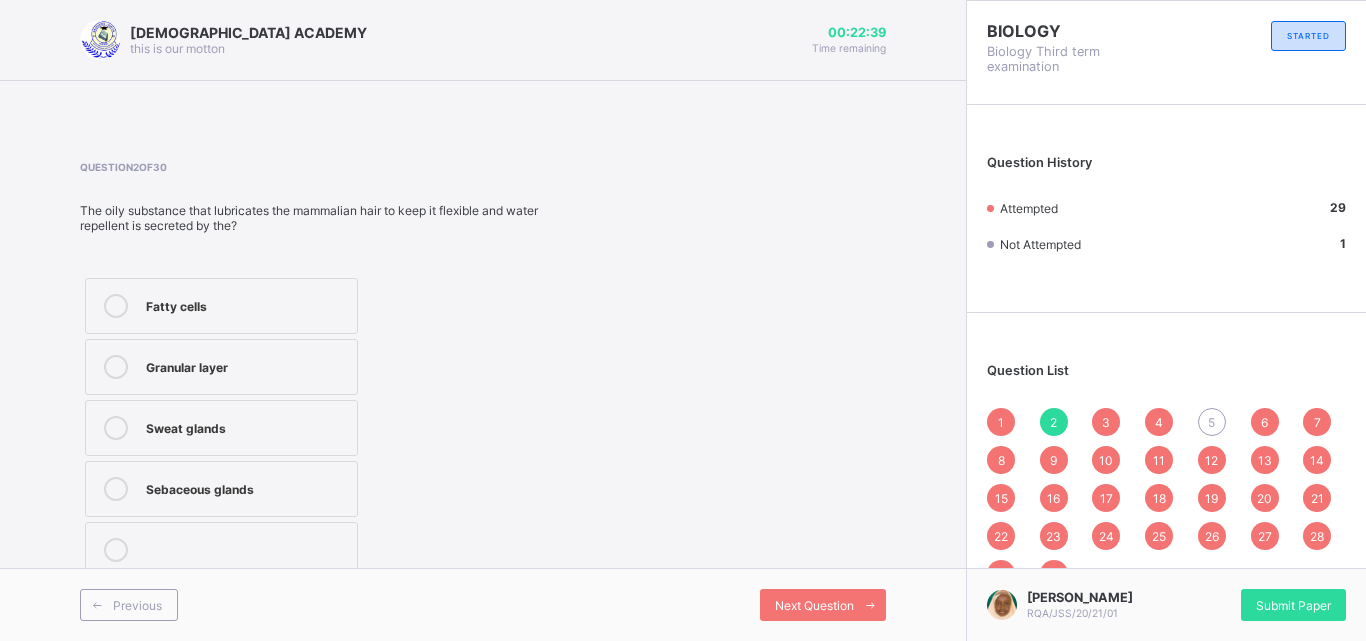 click on "3" at bounding box center (1106, 422) 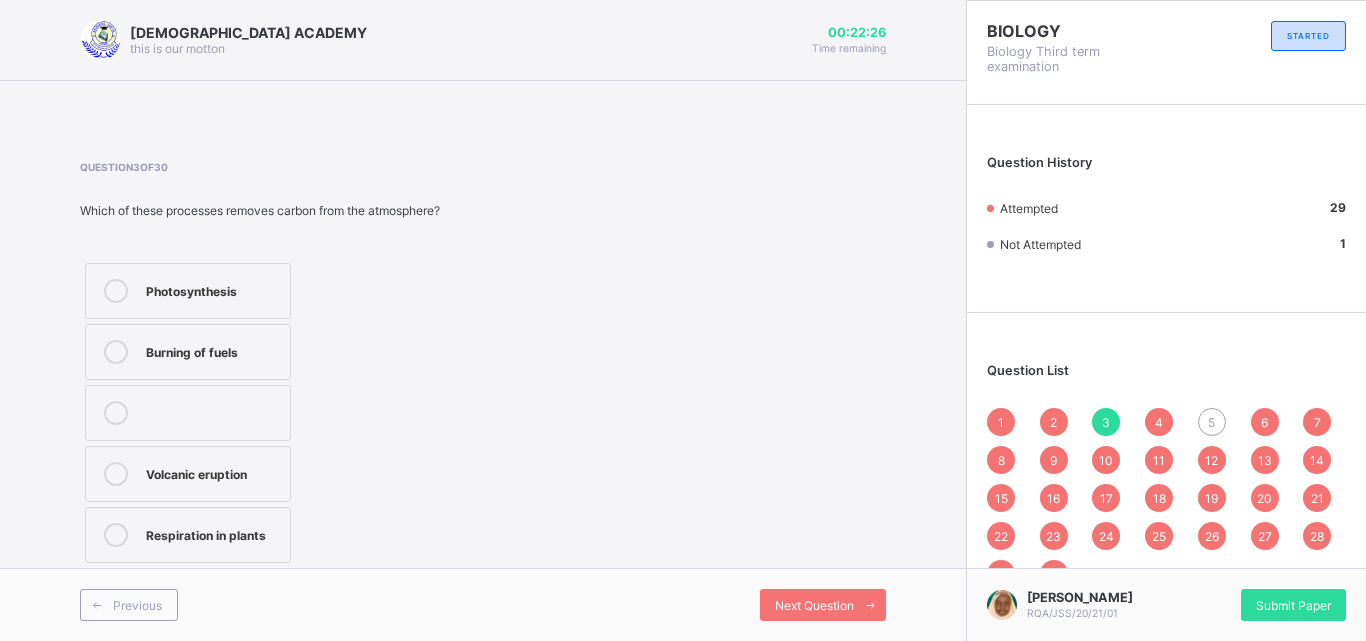 click on "Question List 1 2 3 4 5 6 7 8 9 10 11 12 13 14 15 16 17 18 19 20 21 22 23 24 25 26 27 28 29 30" at bounding box center (1166, 465) 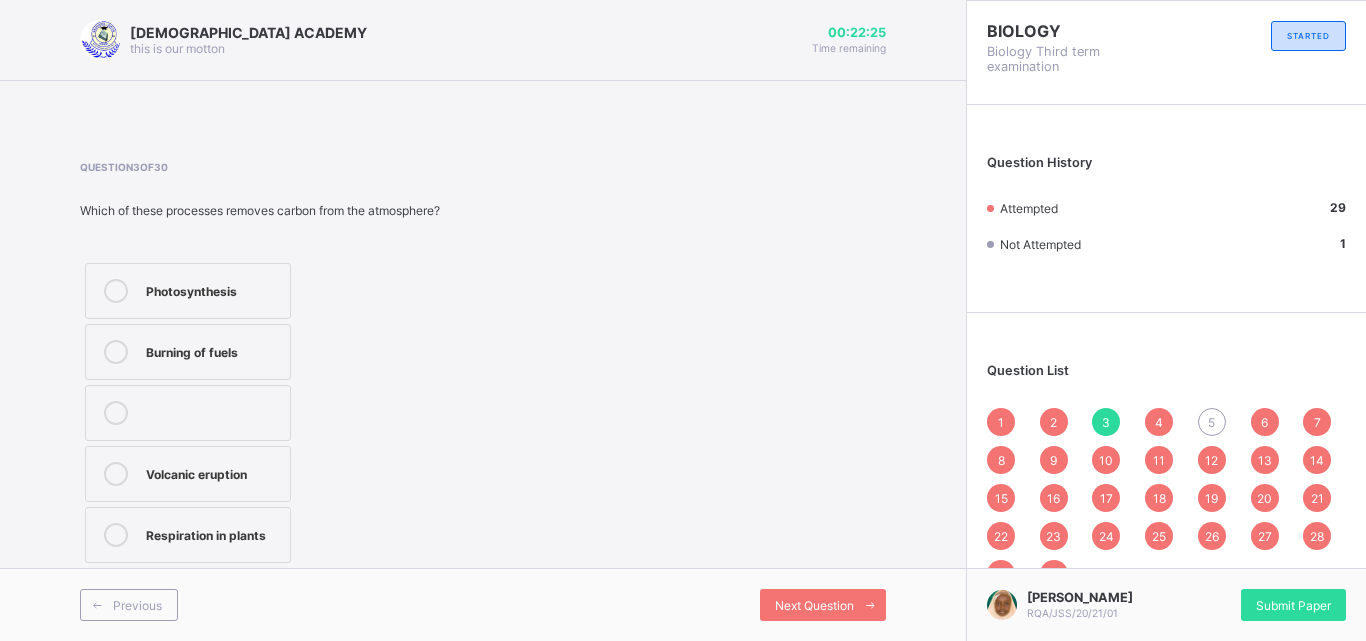 click on "4" at bounding box center [1159, 422] 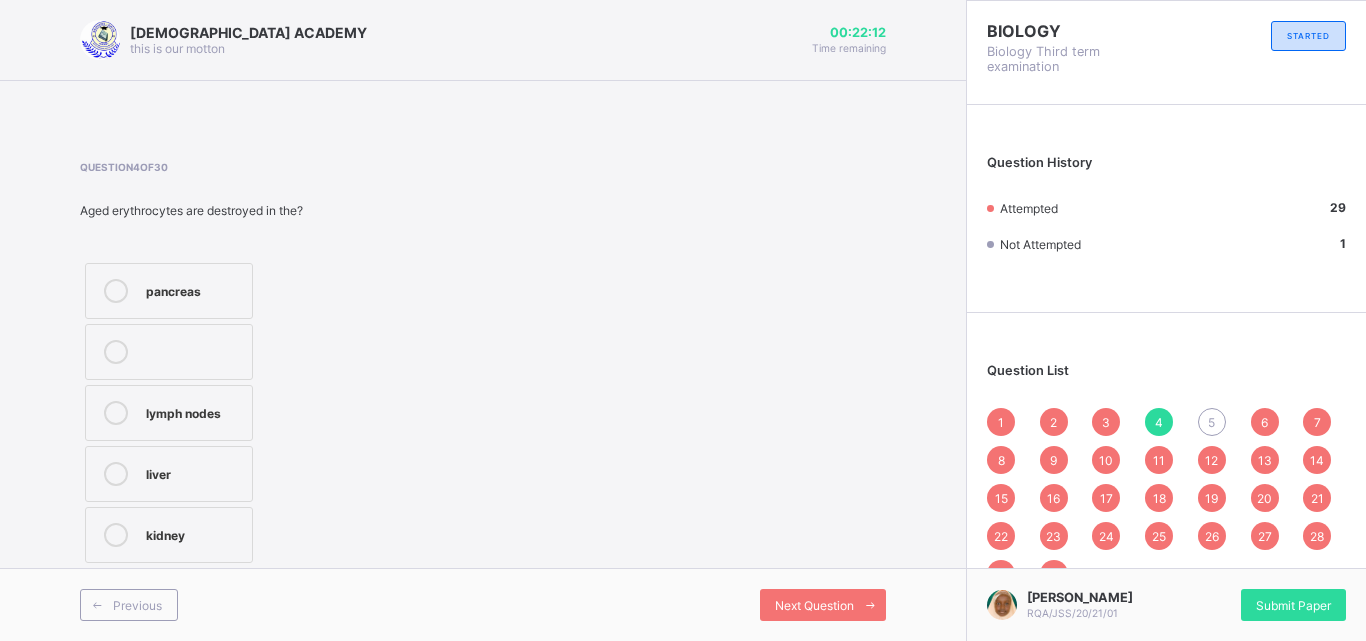 click on "lymph nodes" at bounding box center (169, 413) 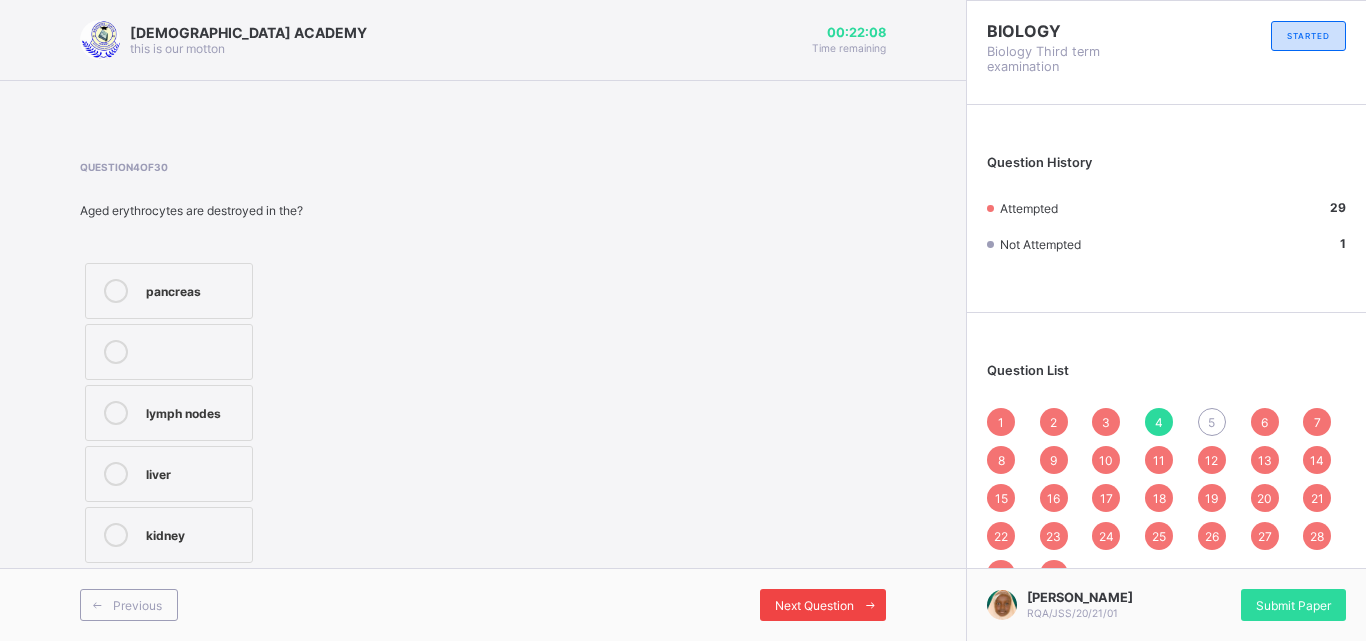 click on "Next Question" at bounding box center [814, 605] 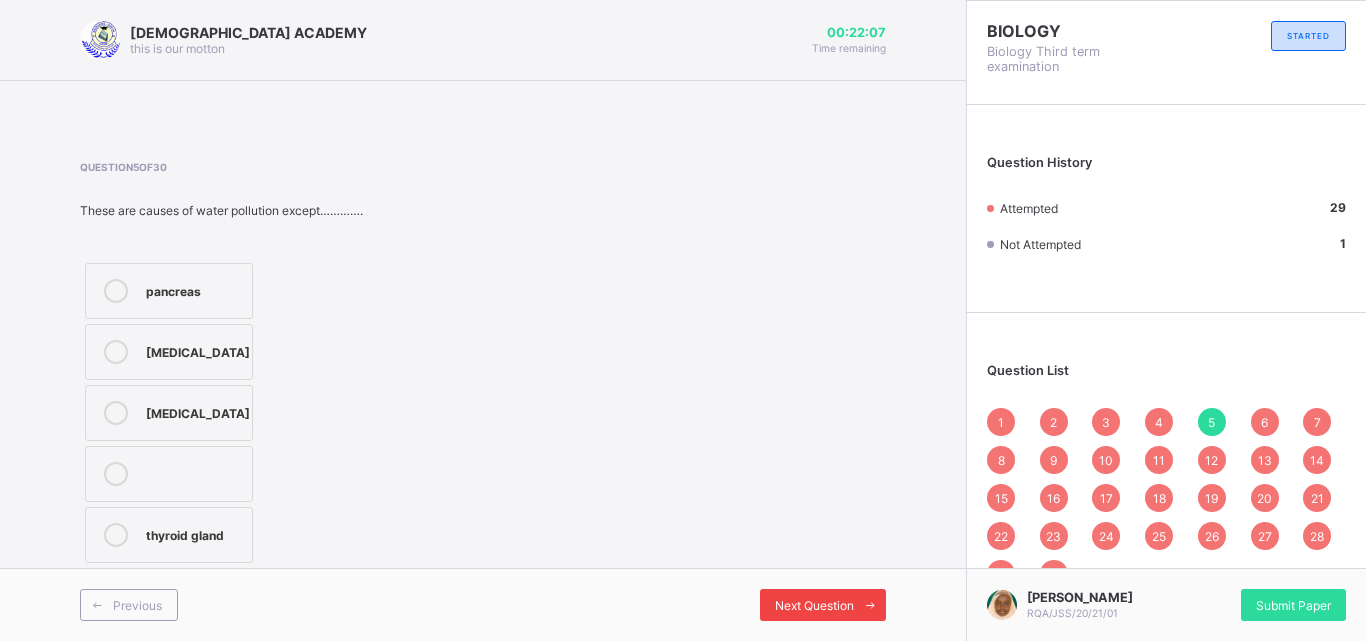 click on "Next Question" at bounding box center (814, 605) 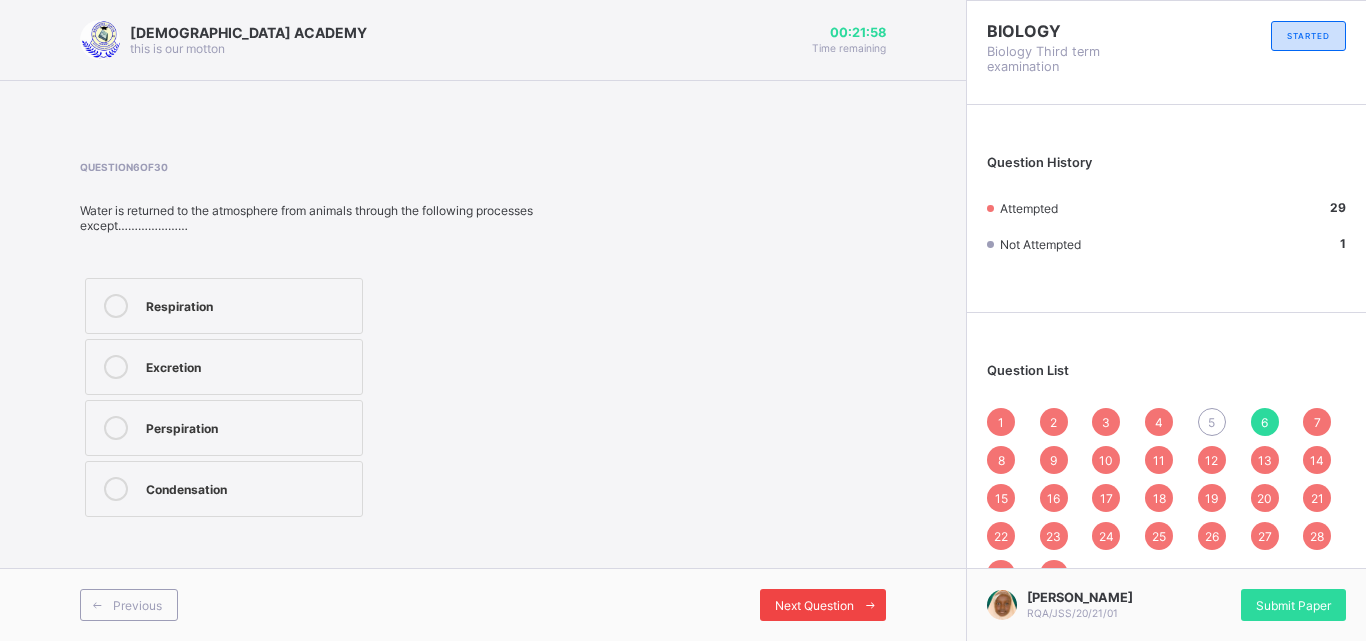 click at bounding box center [870, 605] 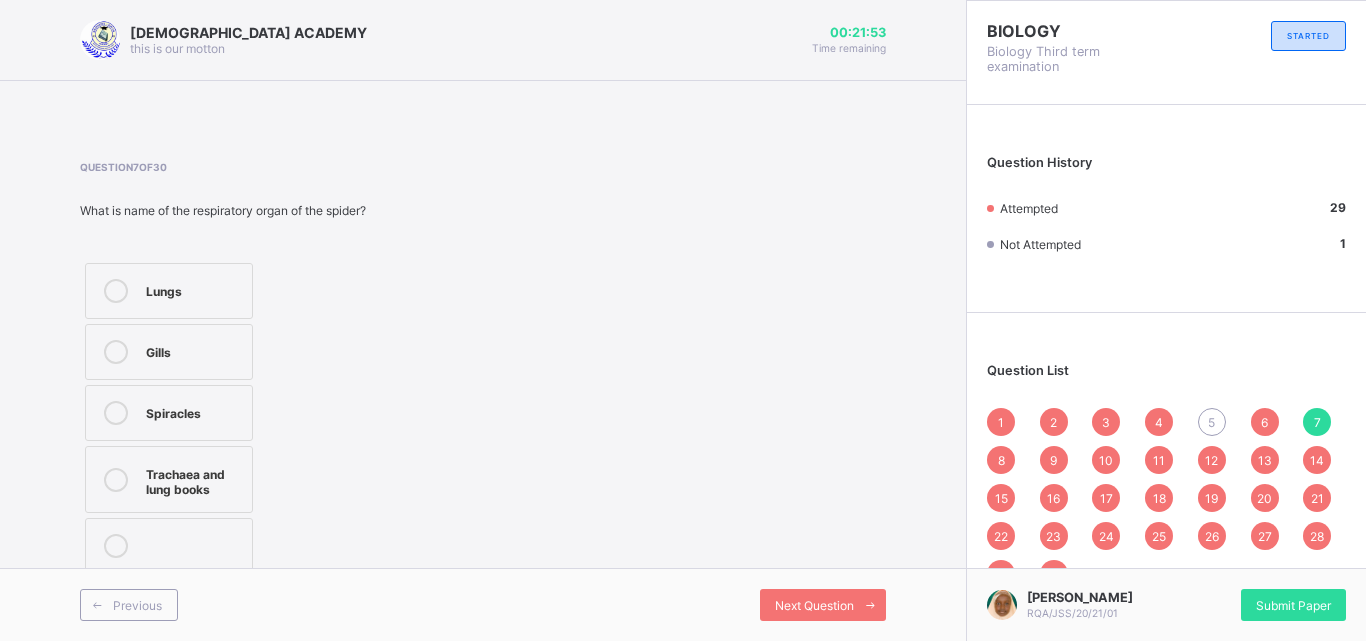 click on "Previous Next Question" at bounding box center [483, 604] 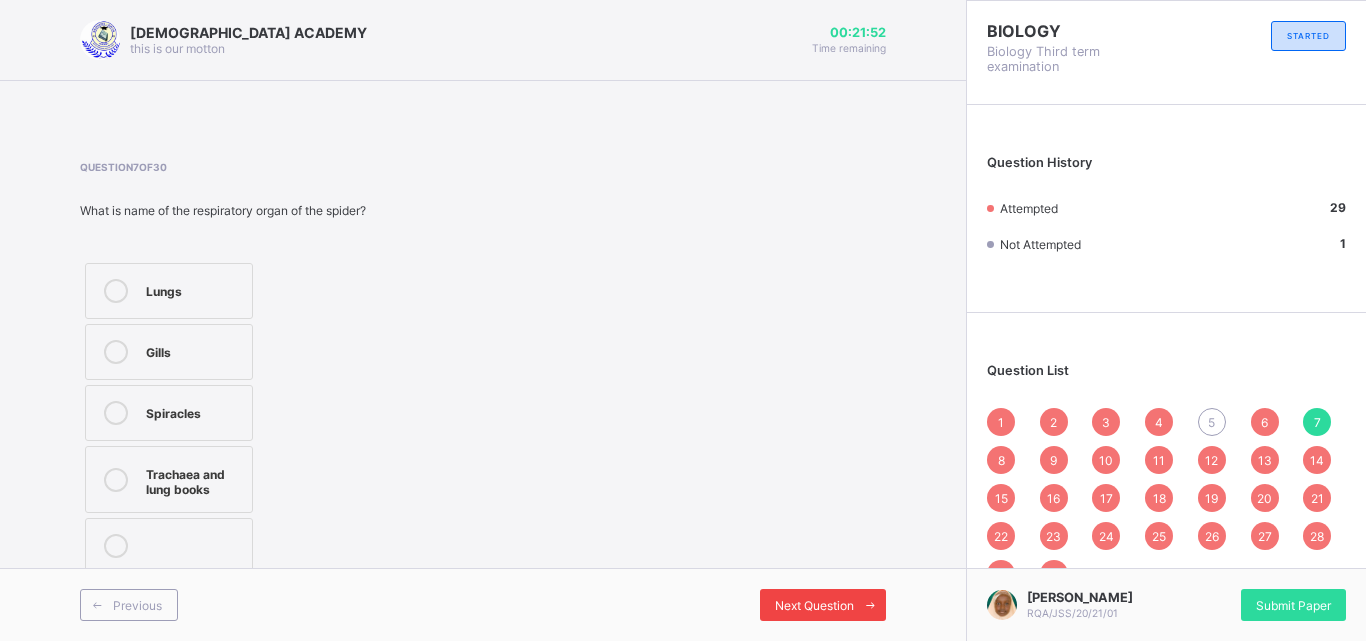 click on "Next Question" at bounding box center [814, 605] 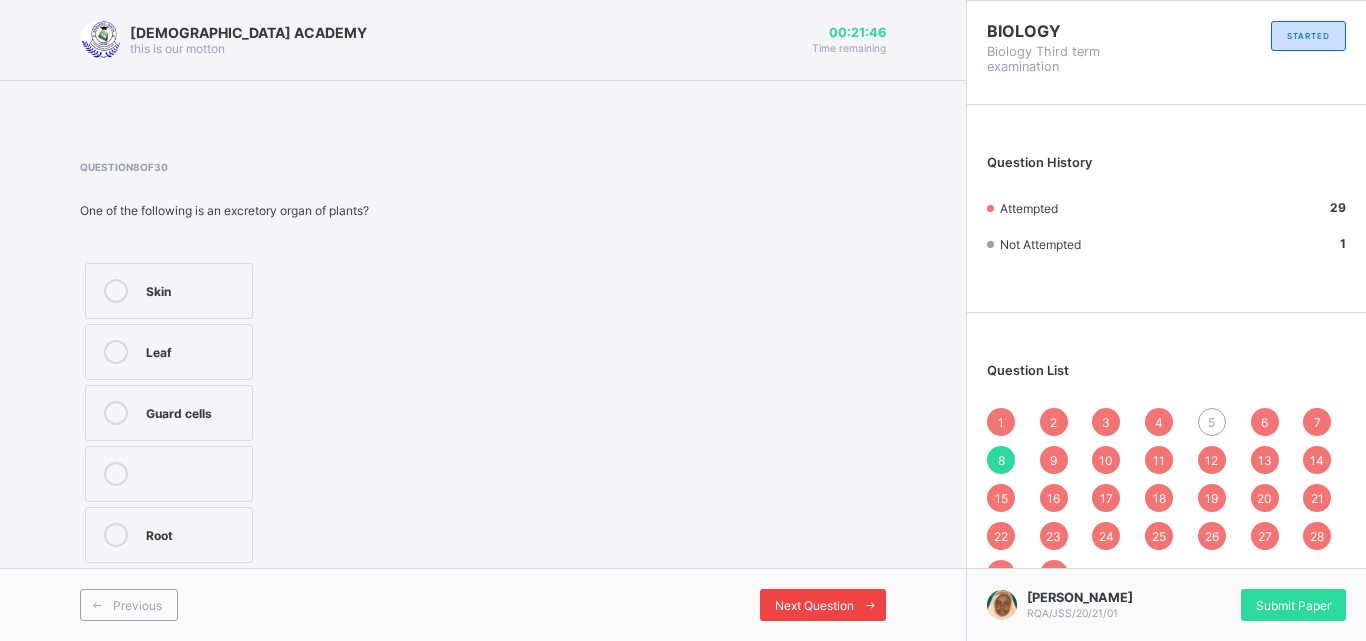 click on "Next Question" at bounding box center (814, 605) 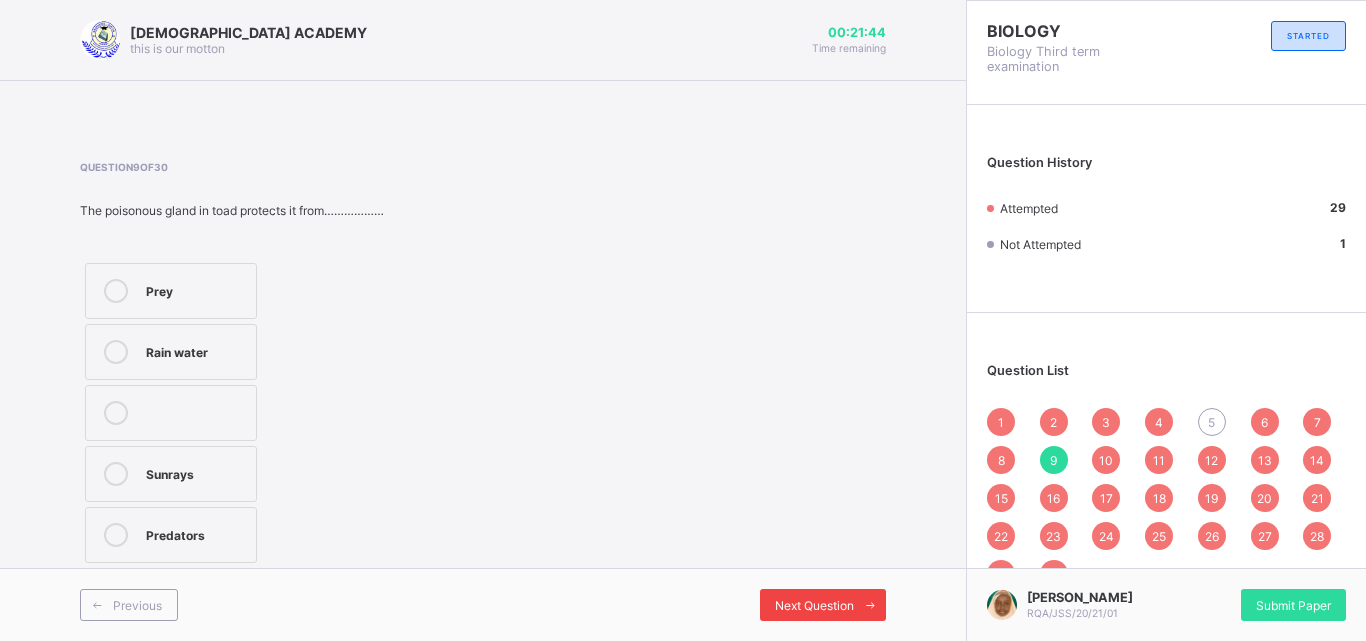 click on "Next Question" at bounding box center (814, 605) 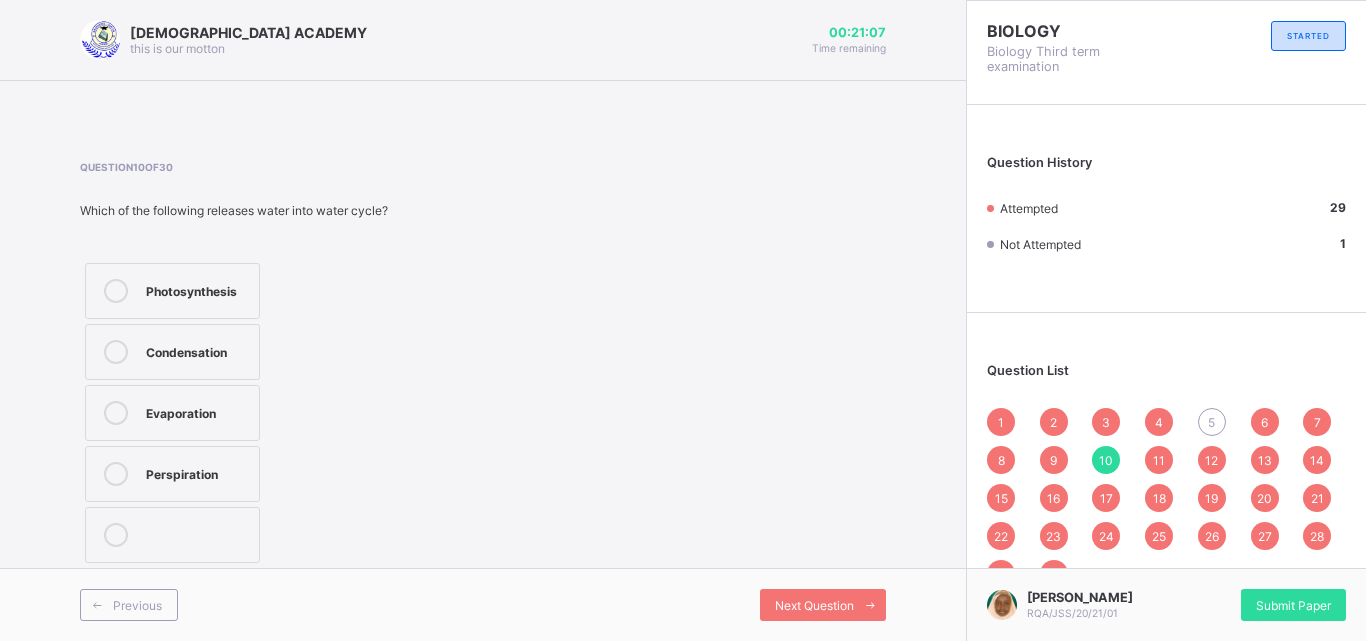 click on "Question  10  of  30 Which of the following releases water into water cycle? Photosynthesis   Condensation Evaporation  Perspiration" at bounding box center (483, 364) 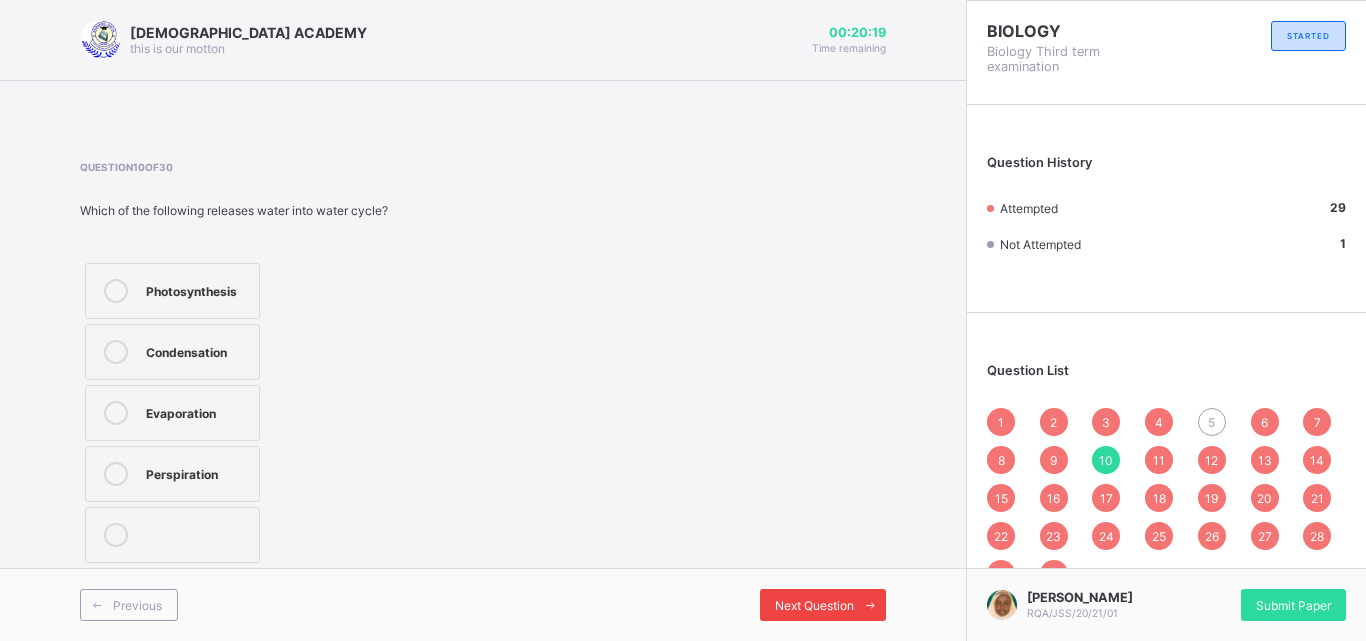 click on "Next Question" at bounding box center (814, 605) 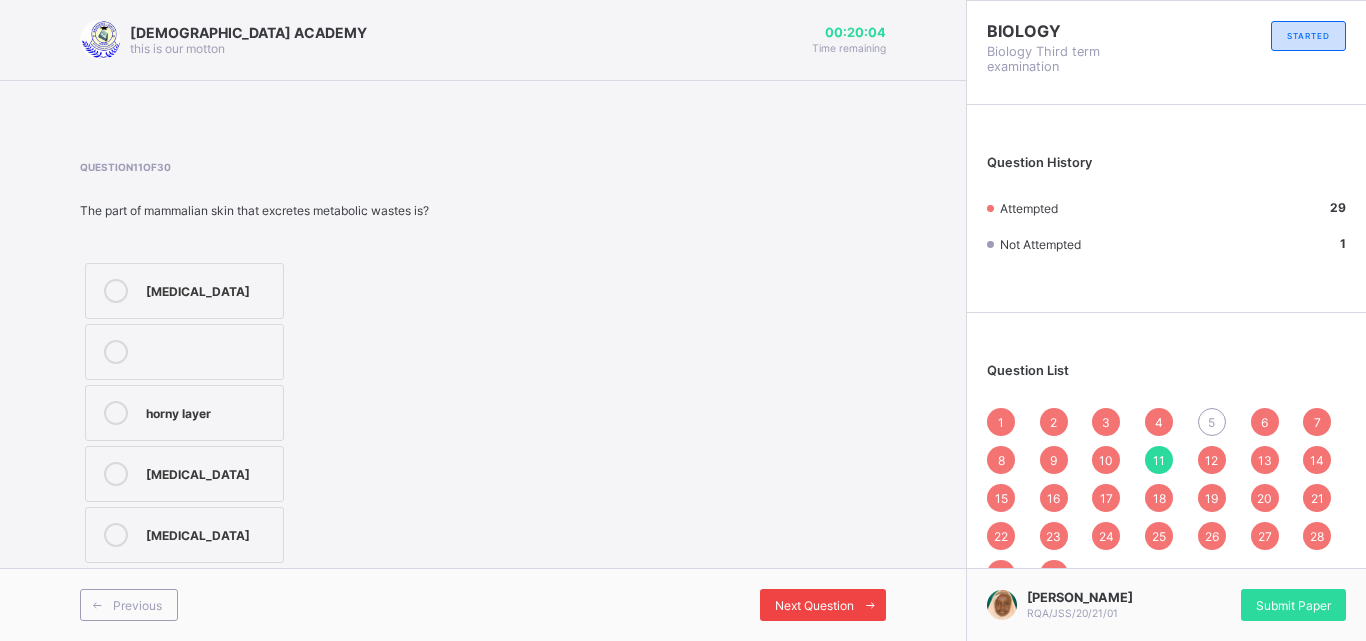 click on "Next Question" at bounding box center (814, 605) 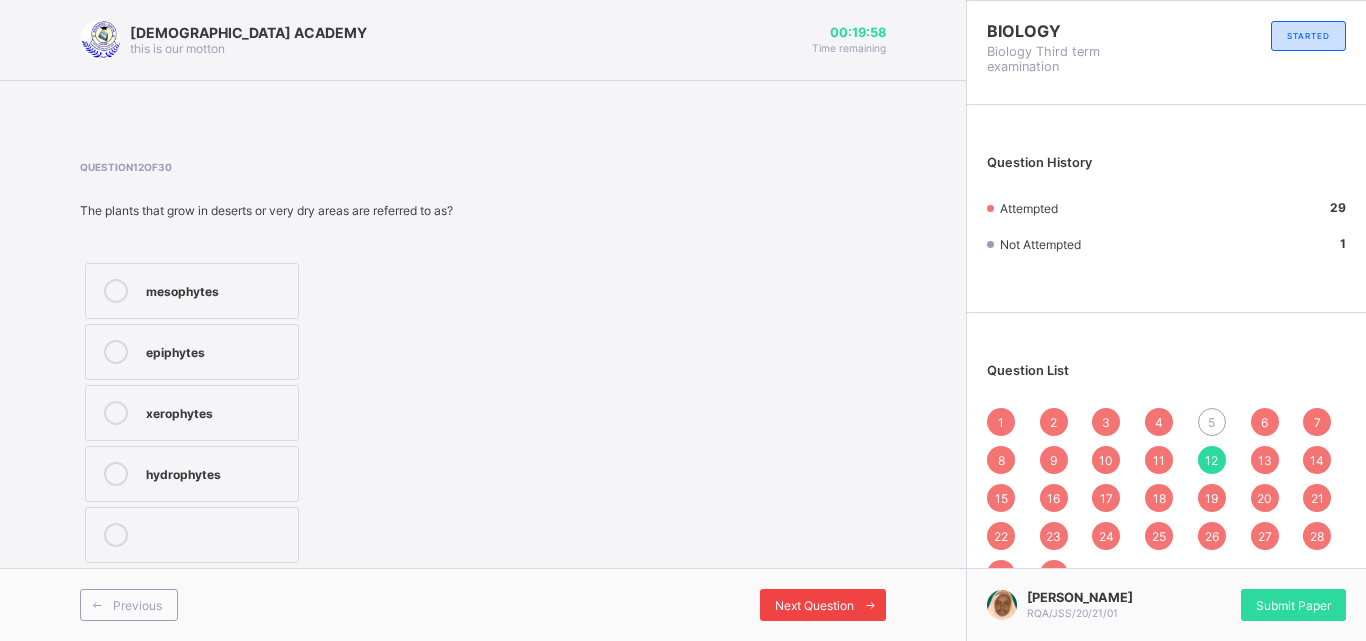 click on "Next Question" at bounding box center [814, 605] 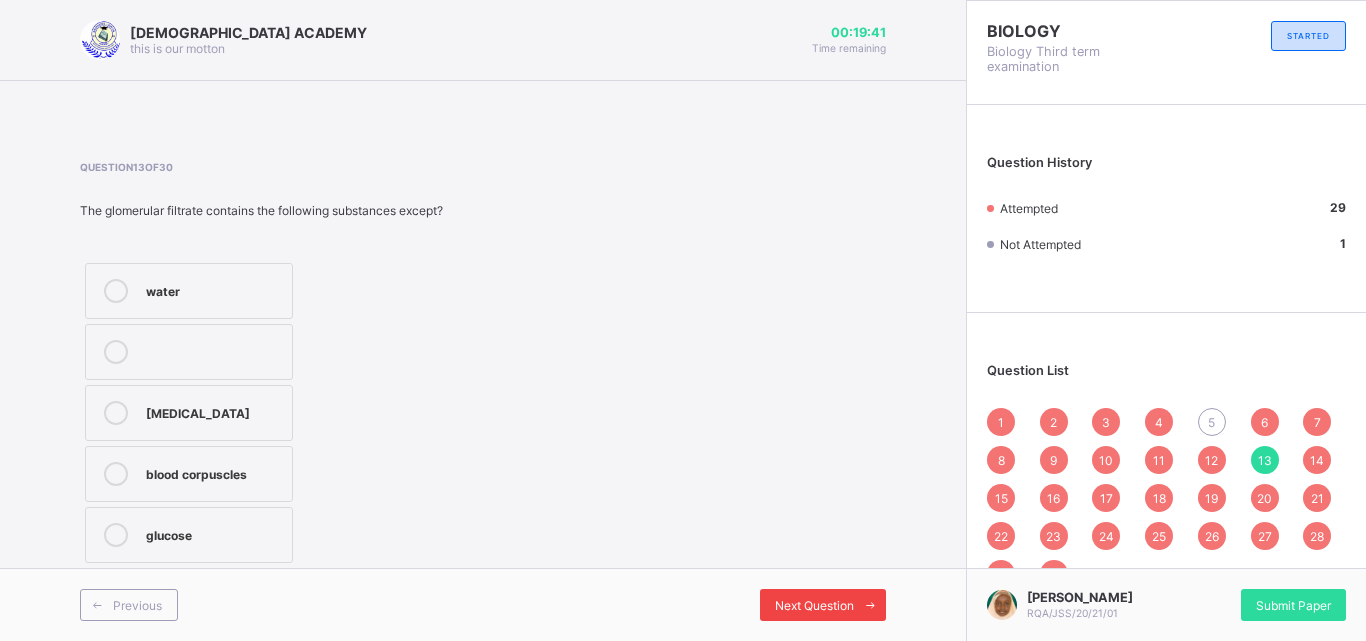 click on "Next Question" at bounding box center [814, 605] 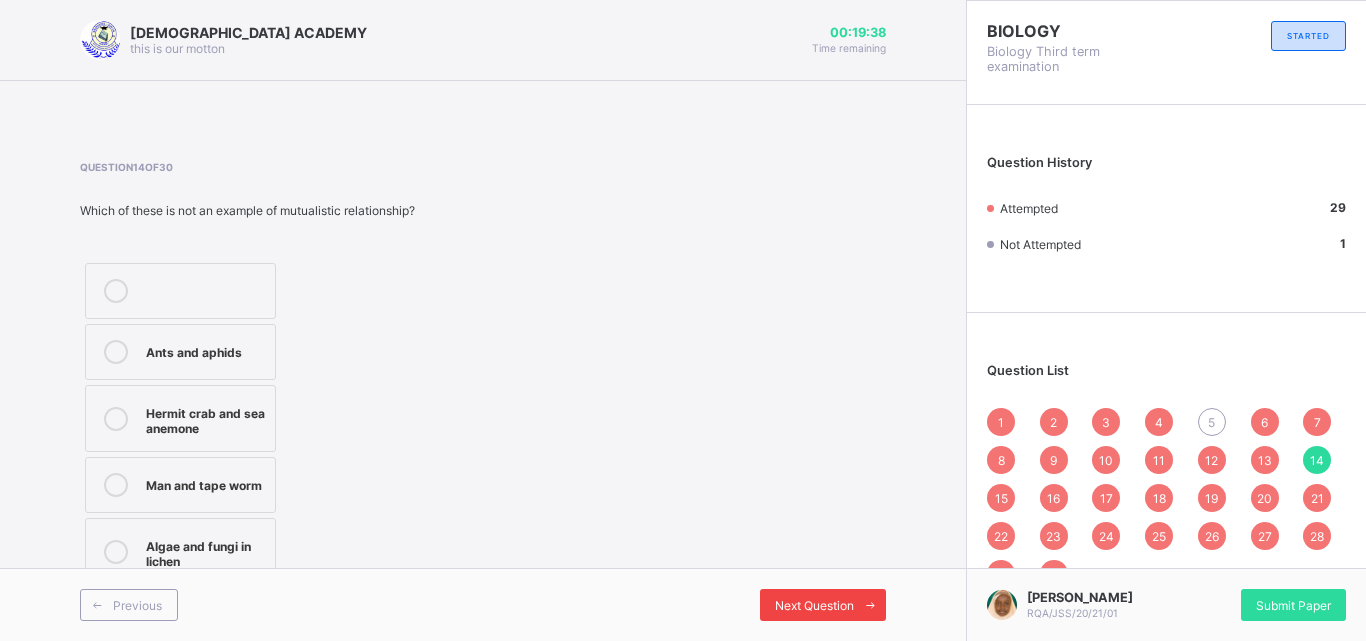 click on "Next Question" at bounding box center [814, 605] 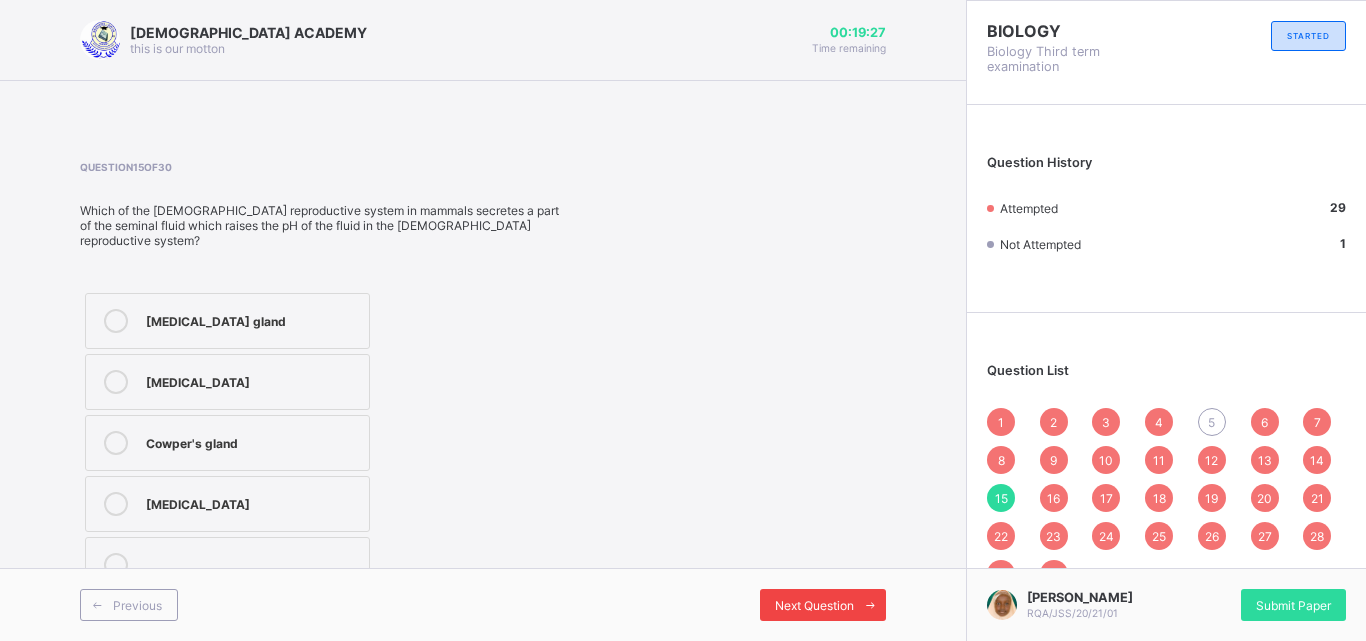 click on "Next Question" at bounding box center (814, 605) 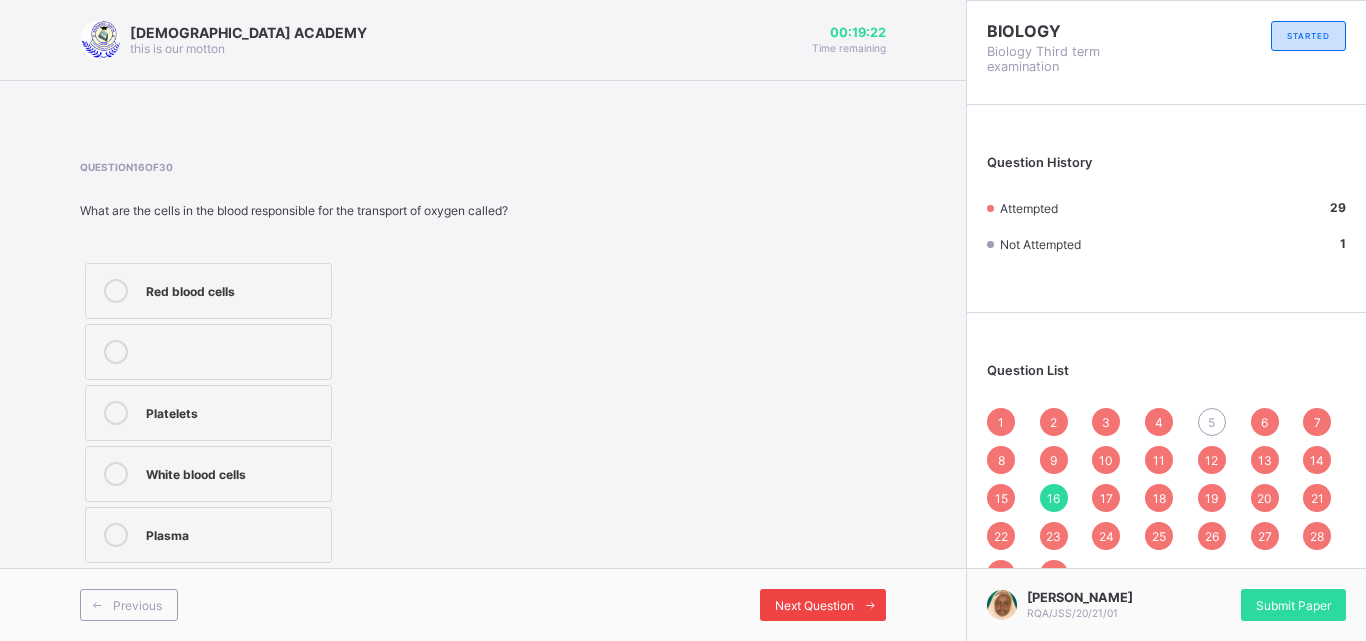click on "Next Question" at bounding box center (814, 605) 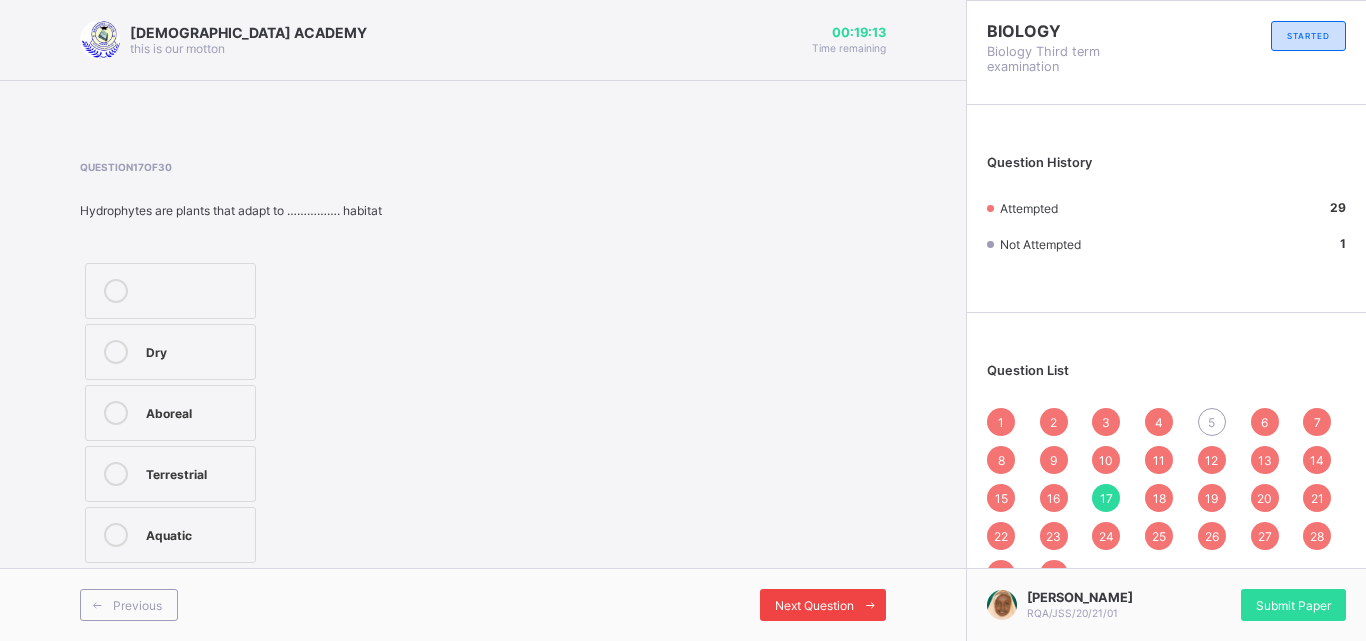 click on "Next Question" at bounding box center [814, 605] 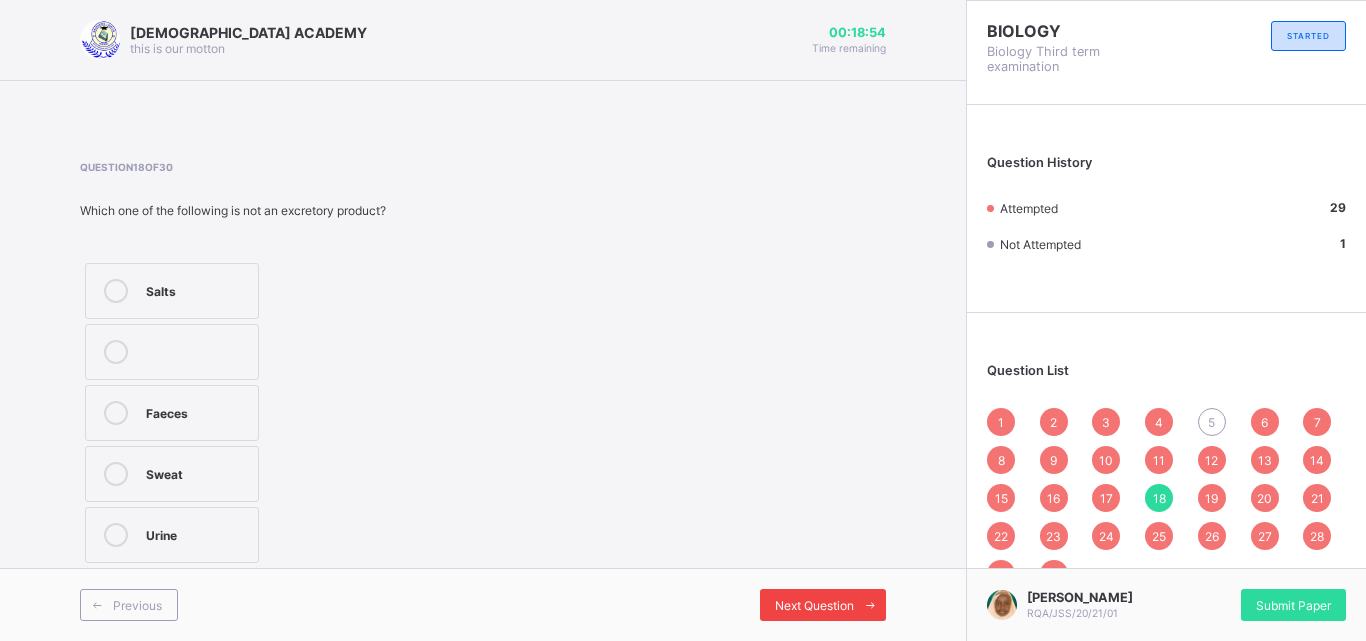 click on "Next Question" at bounding box center (823, 605) 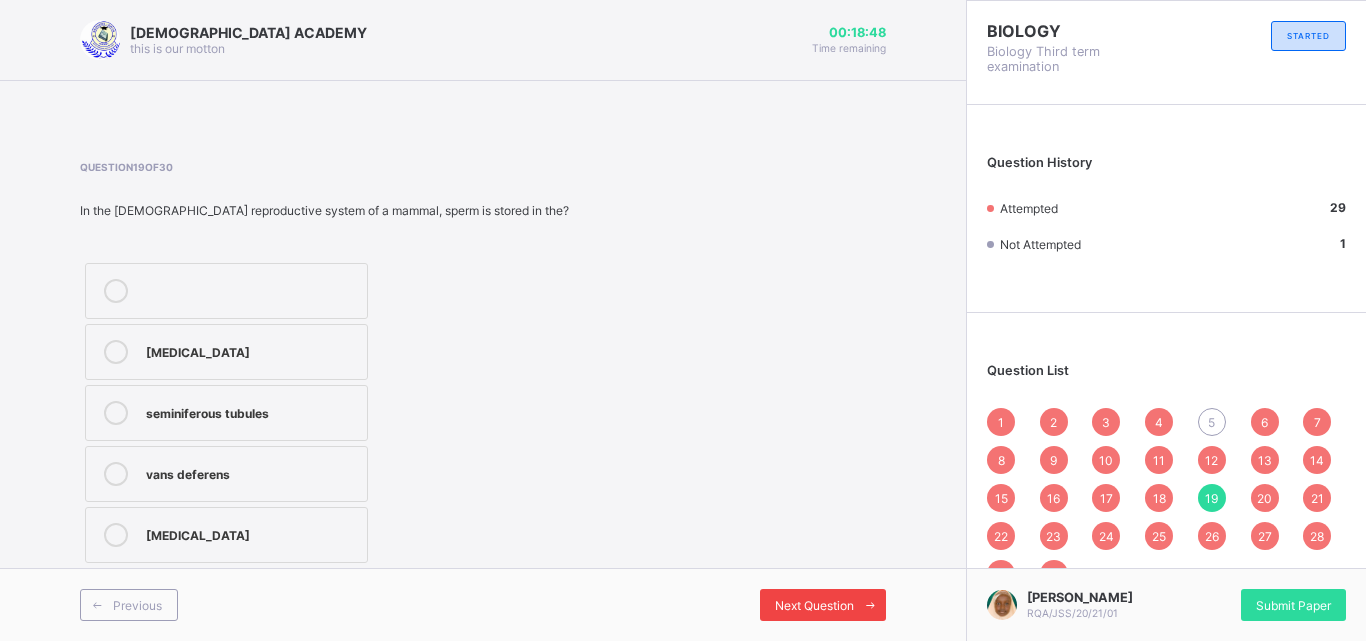 click at bounding box center [870, 605] 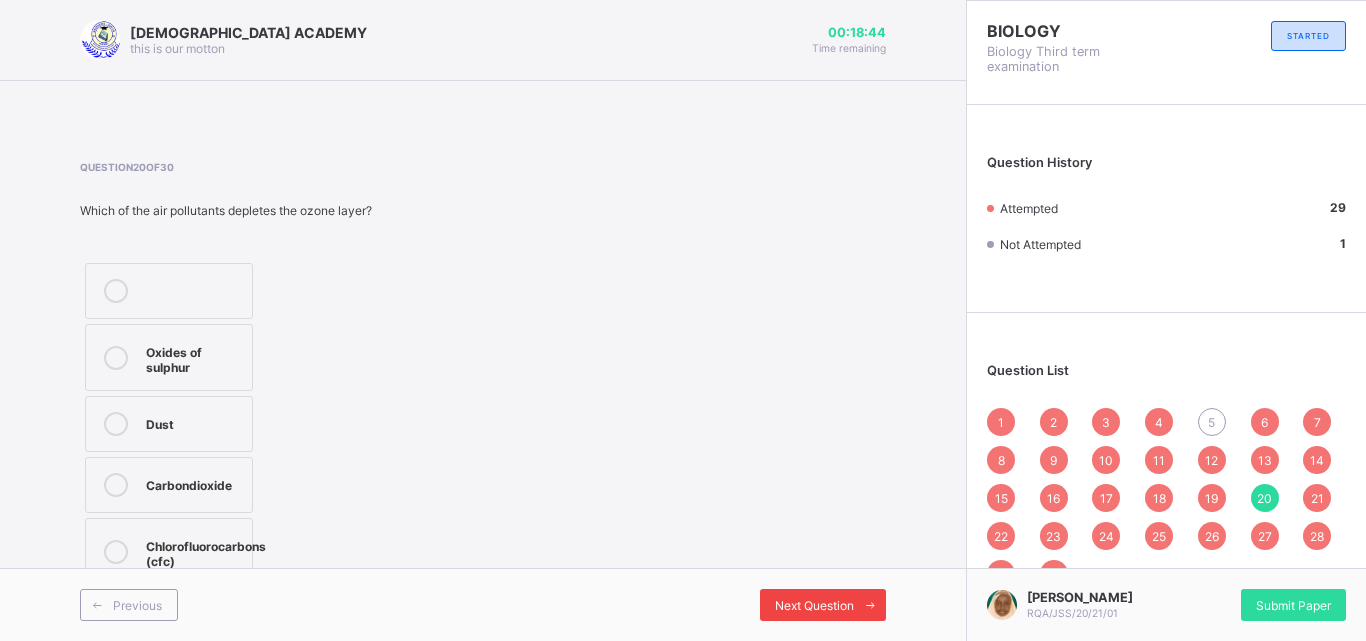 click on "Next Question" at bounding box center (823, 605) 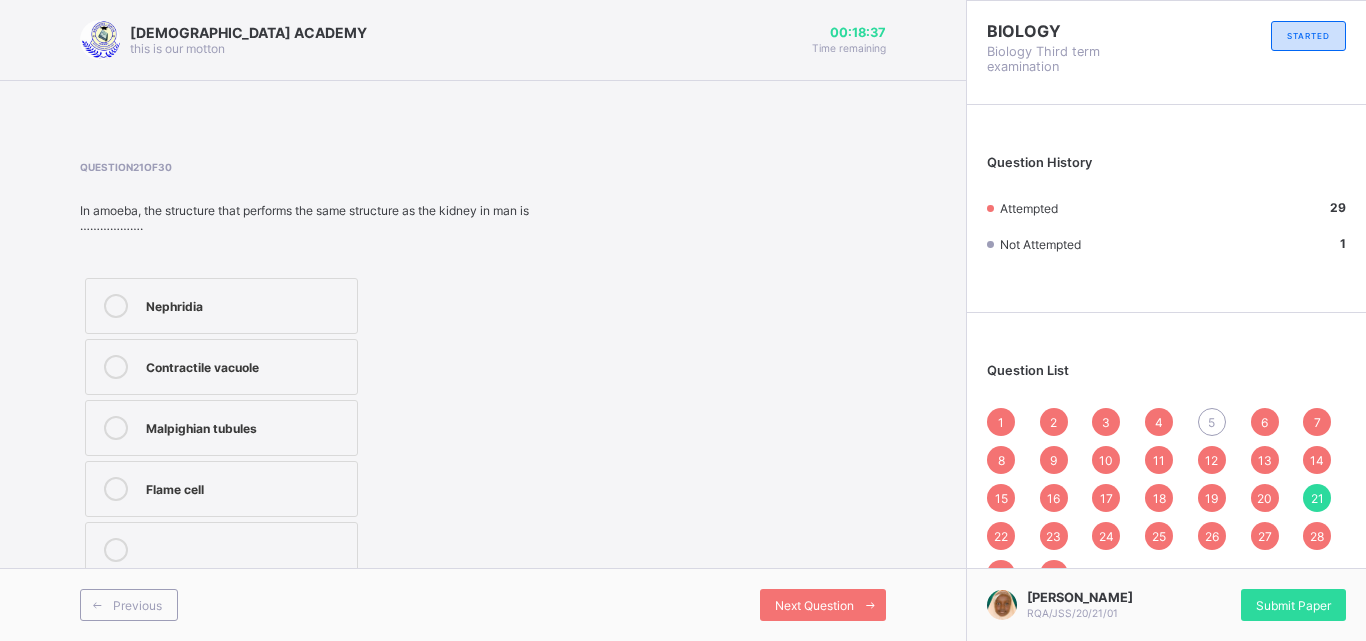 click on "Previous Next Question" at bounding box center [483, 604] 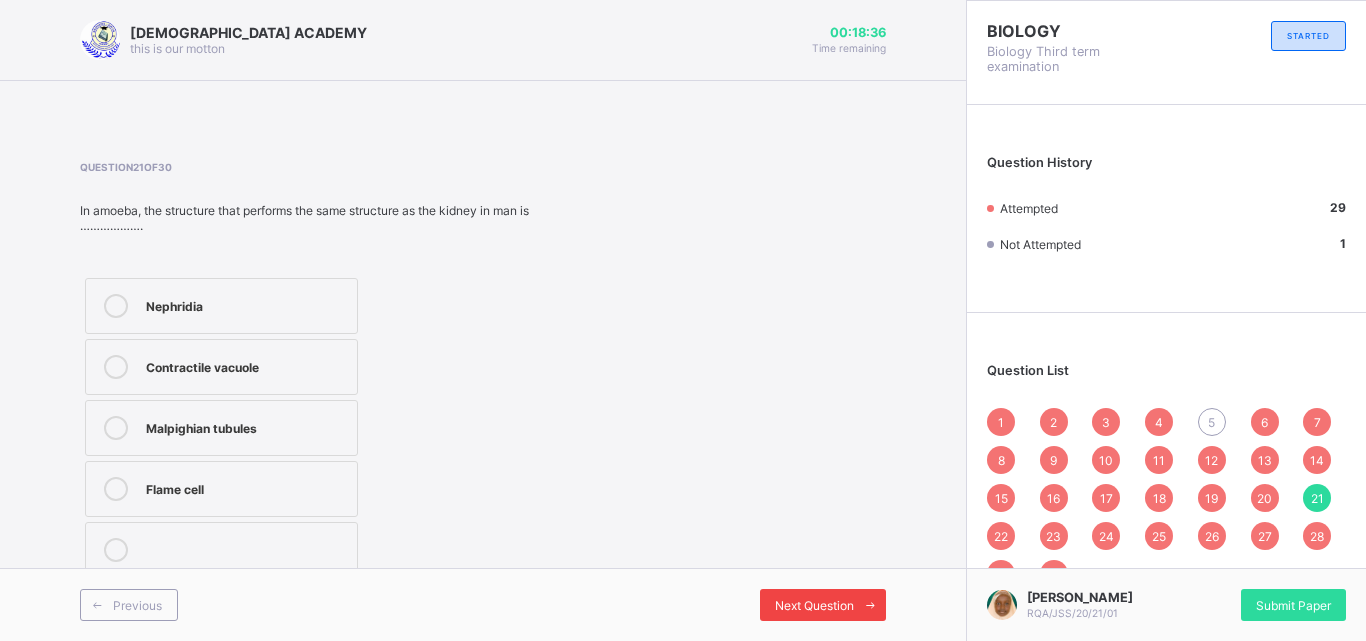 click on "Next Question" at bounding box center (814, 605) 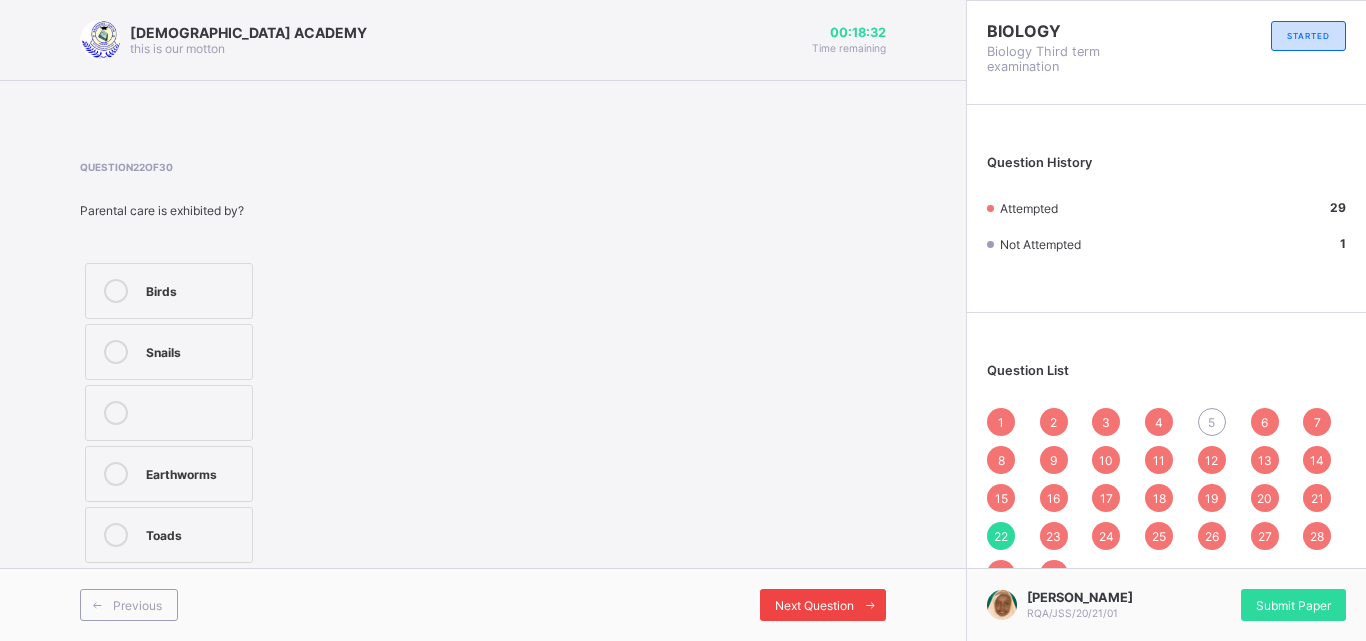 click on "Next Question" at bounding box center [814, 605] 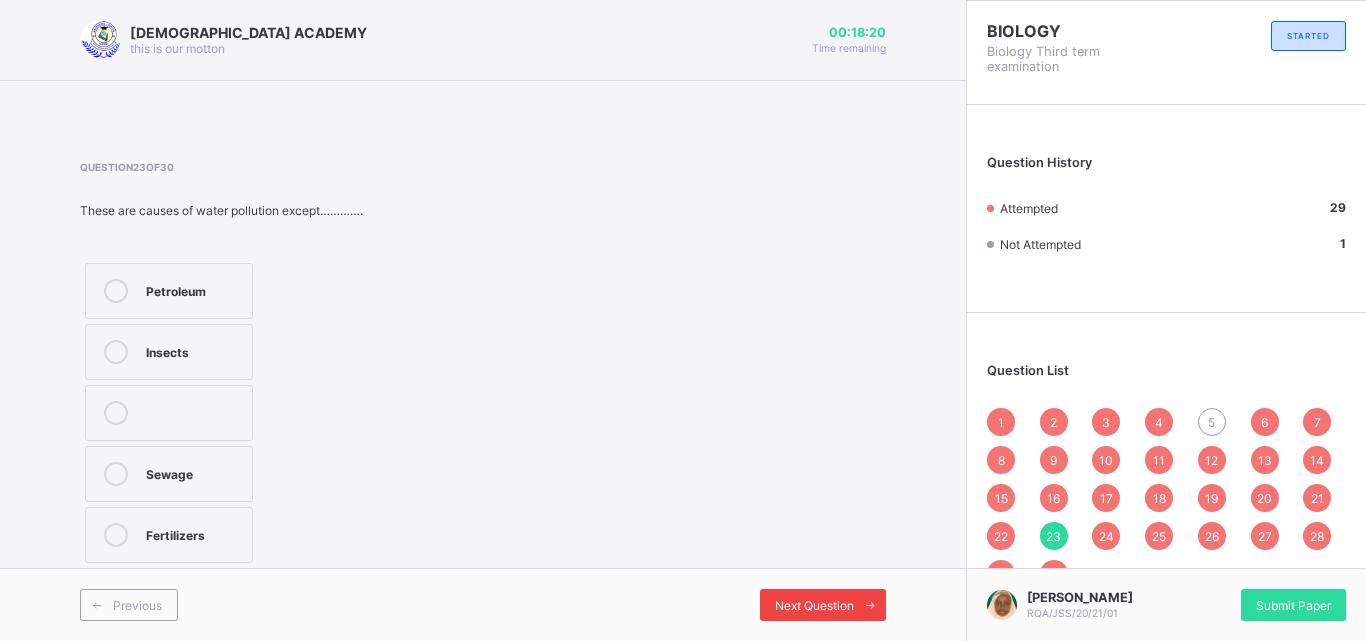 click on "Next Question" at bounding box center [814, 605] 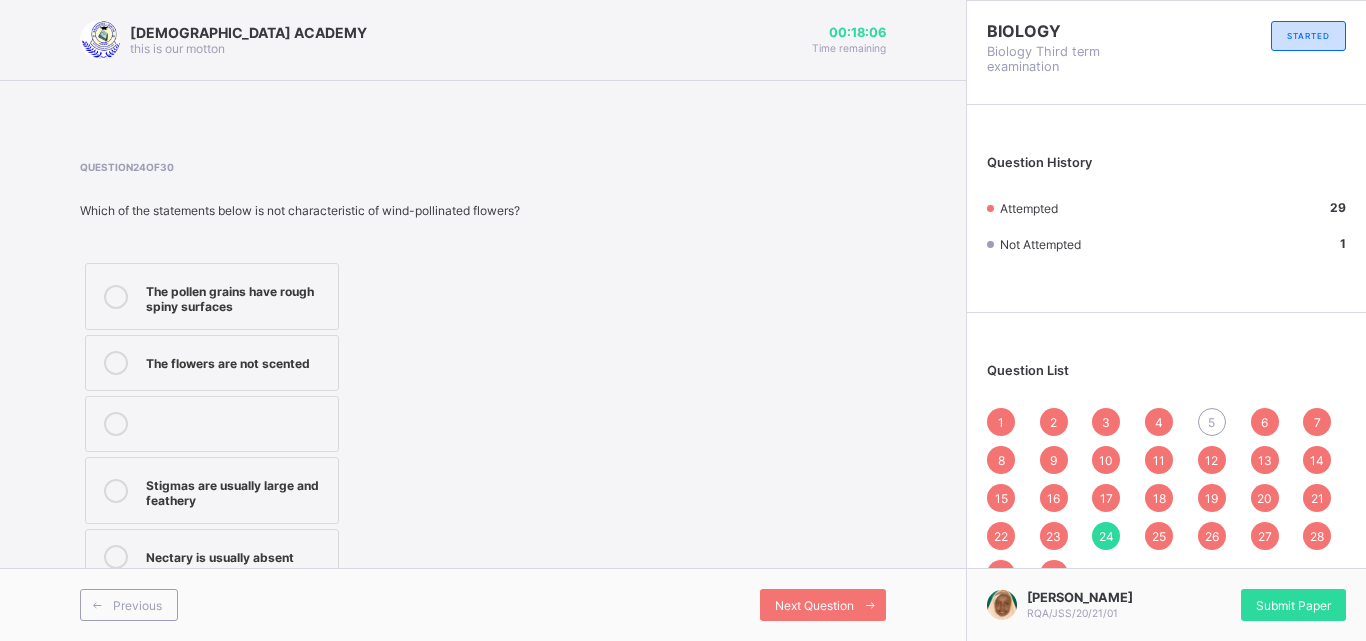 click on "The flowers are not scented" at bounding box center (212, 363) 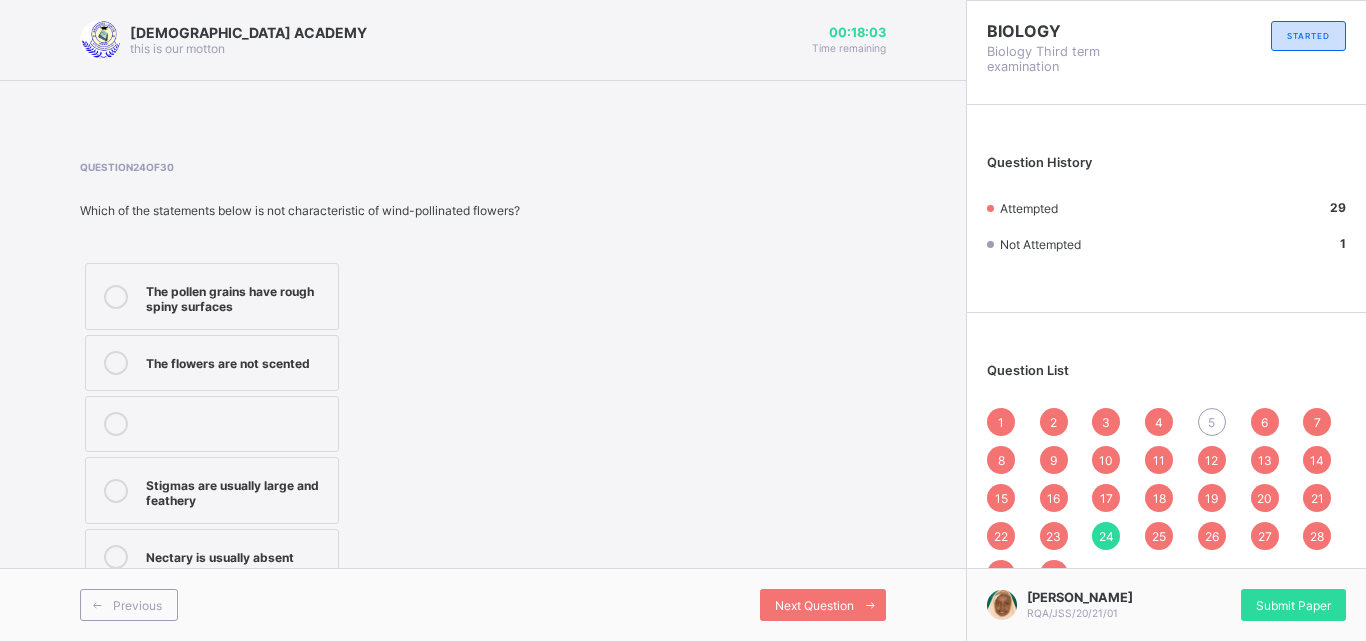 click on "The pollen grains have rough spiny surfaces" at bounding box center [212, 296] 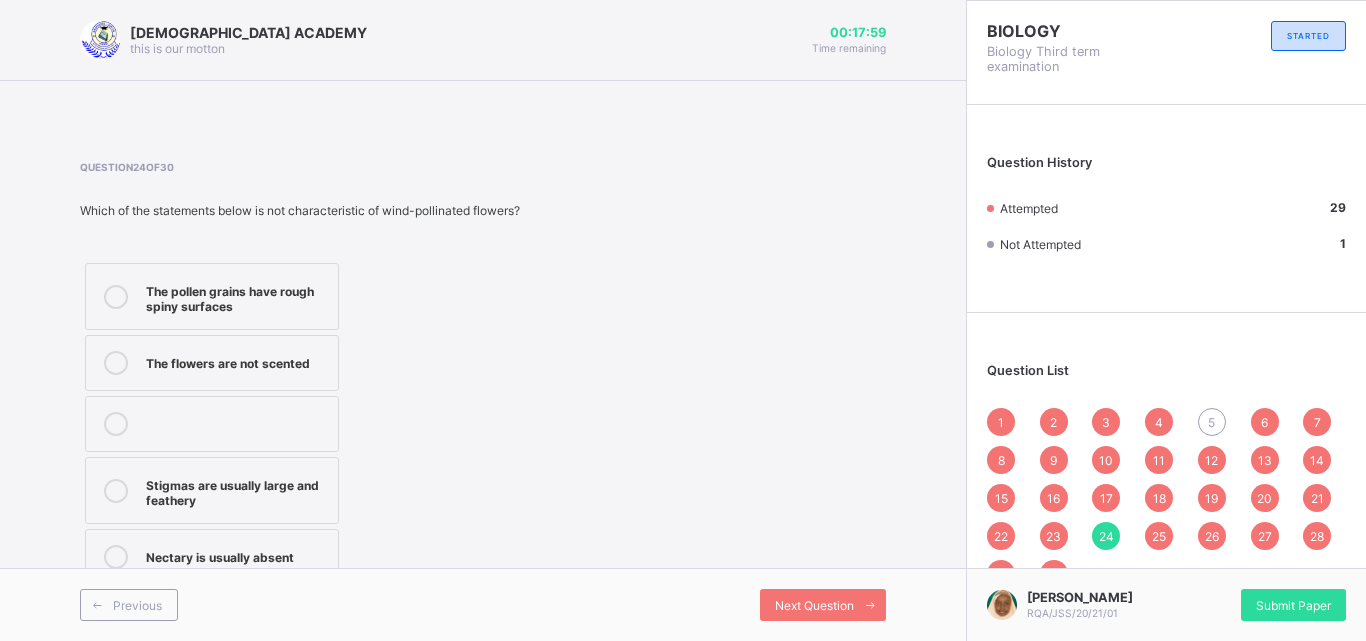 click on "The flowers are not scented" at bounding box center (237, 361) 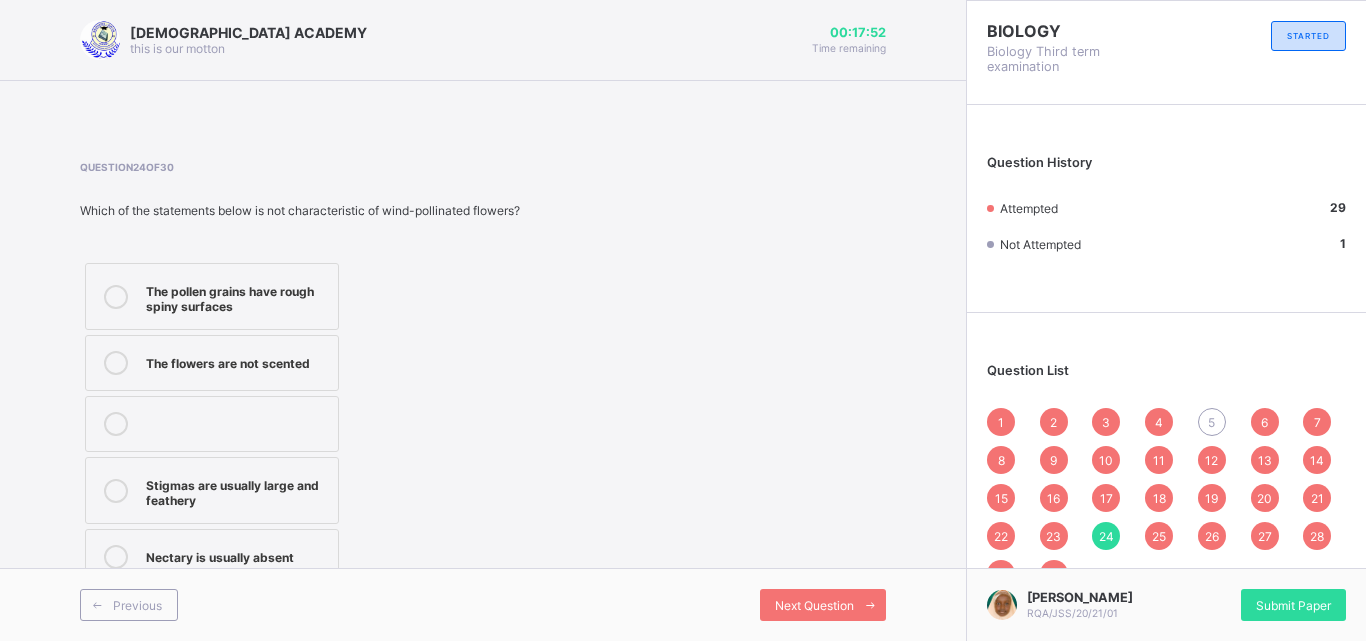 click on "Nectary is usually absent" at bounding box center [237, 555] 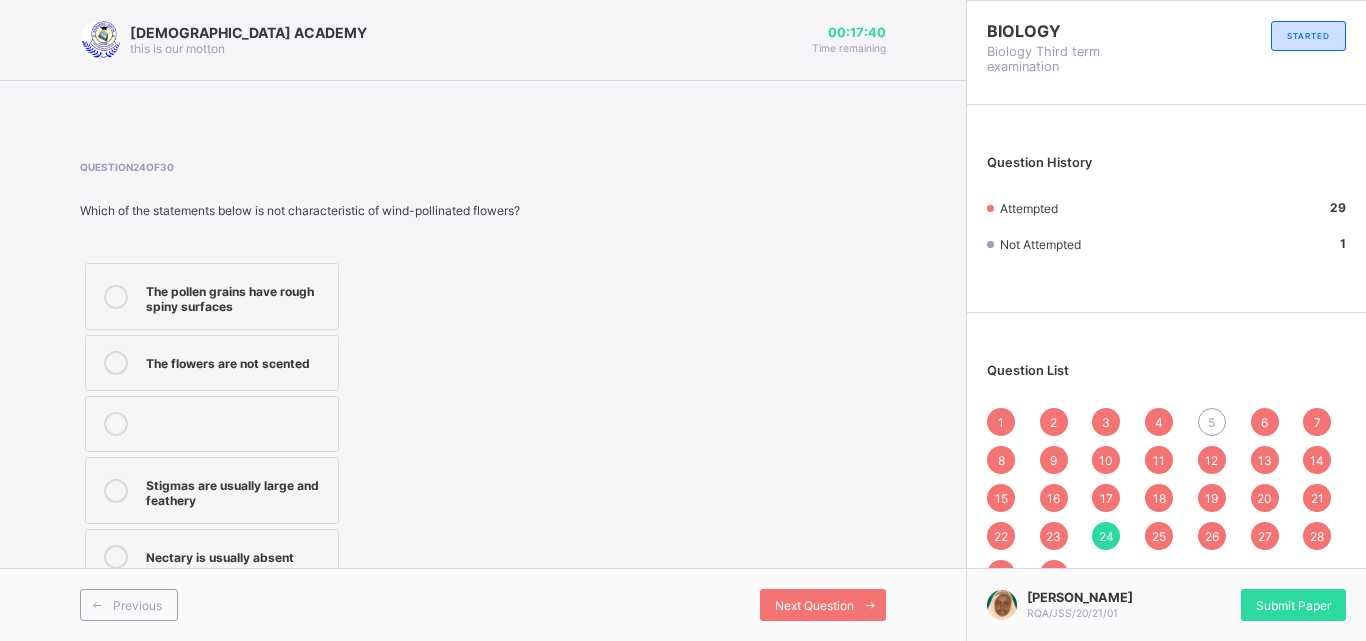 click on "Stigmas are usually large and feathery" at bounding box center [237, 490] 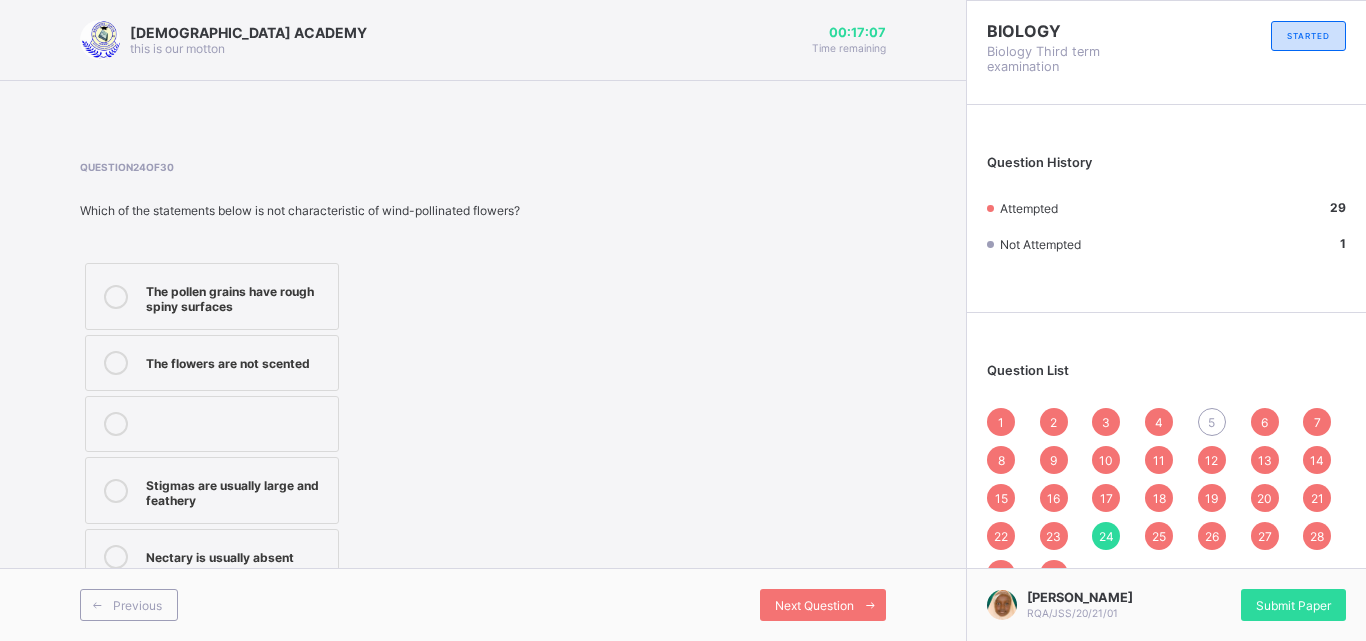 click on "Nectary is usually absent" at bounding box center [212, 557] 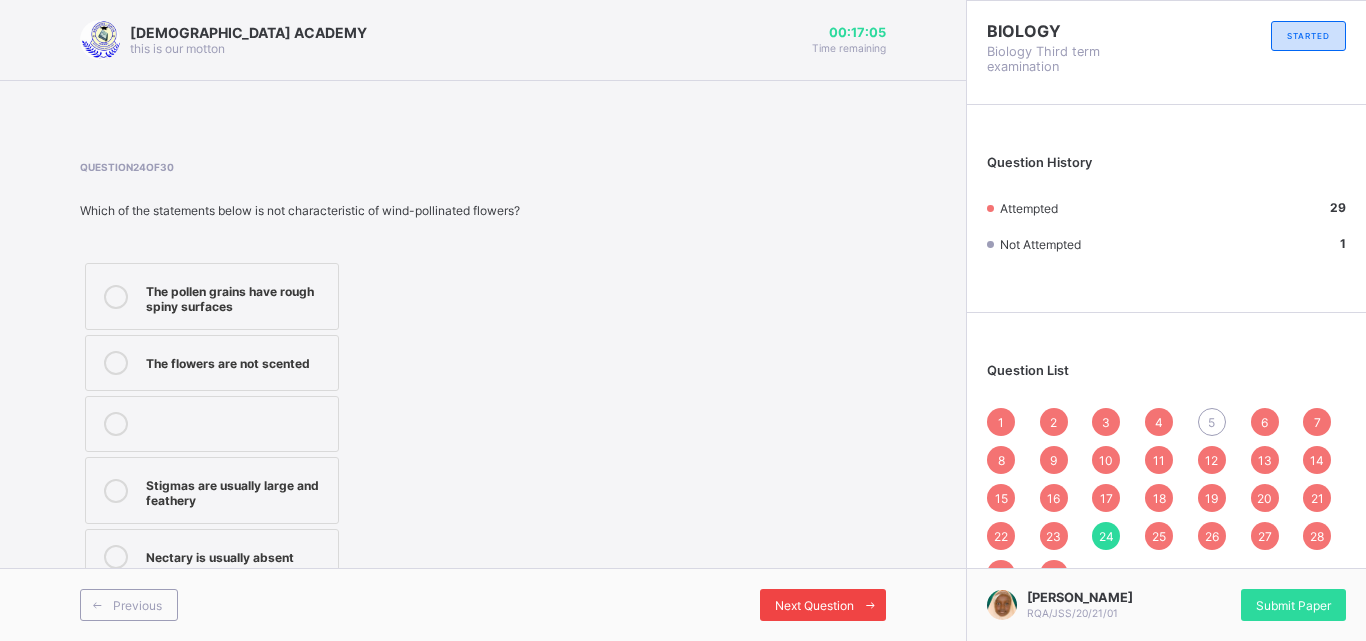 click on "Next Question" at bounding box center [814, 605] 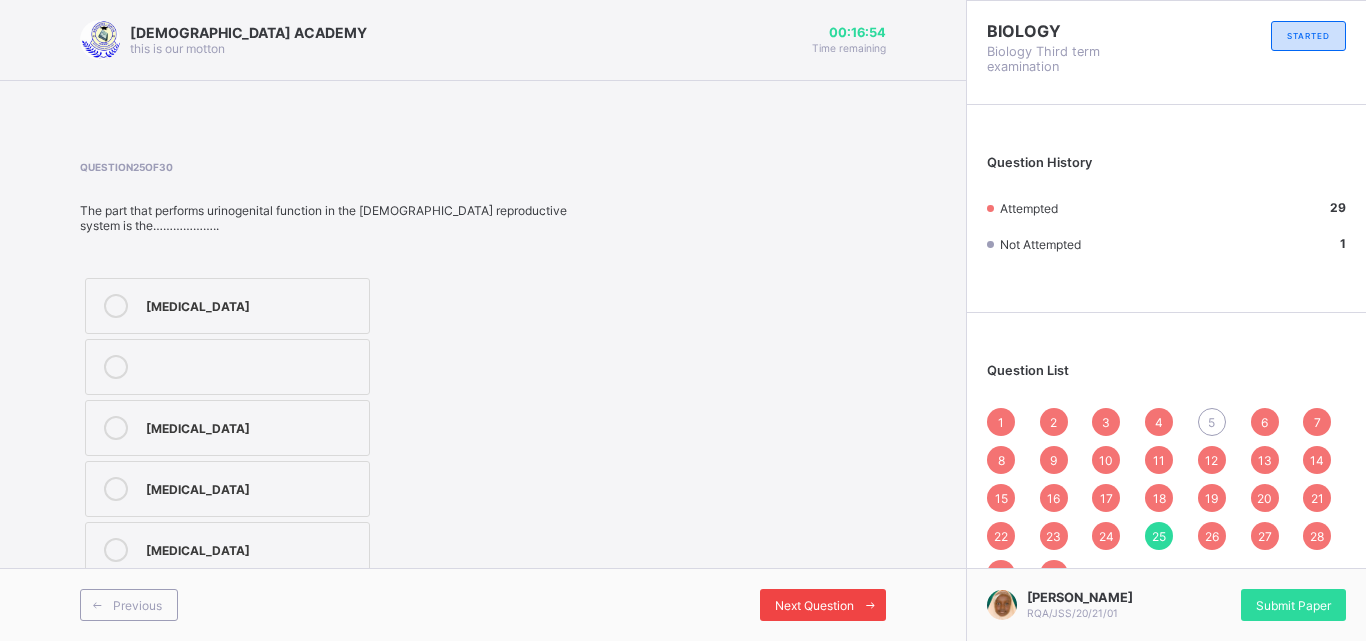 click at bounding box center [870, 605] 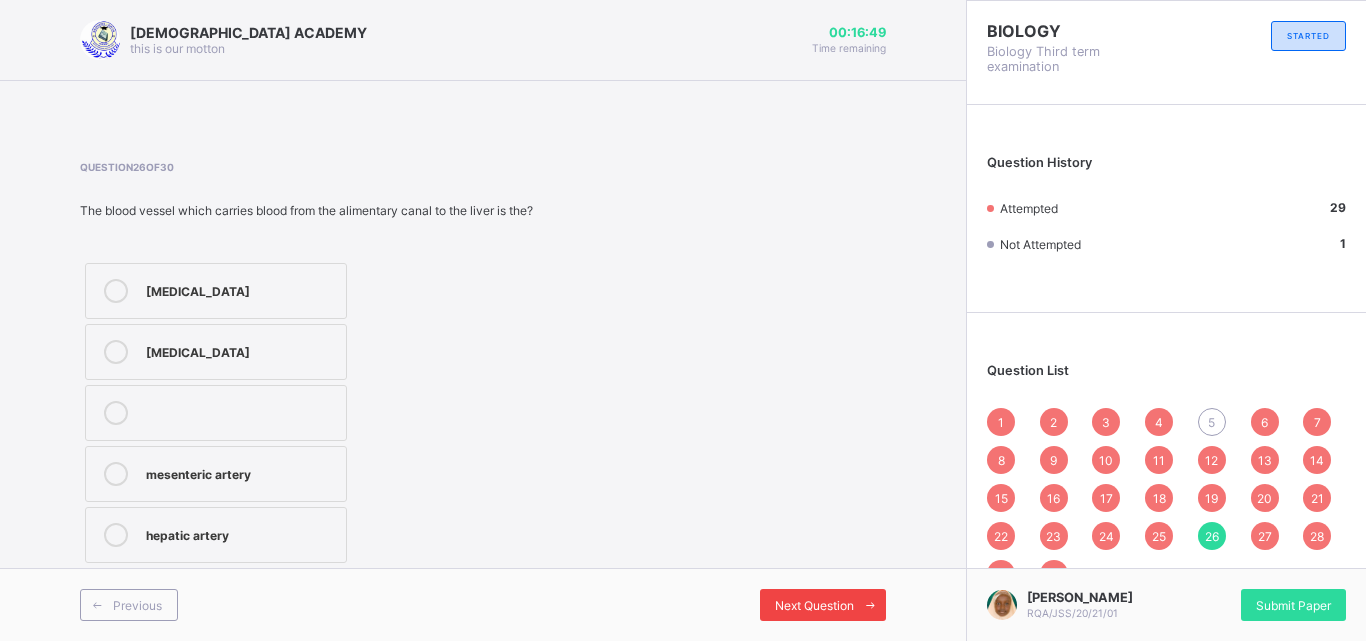 click on "Next Question" at bounding box center (814, 605) 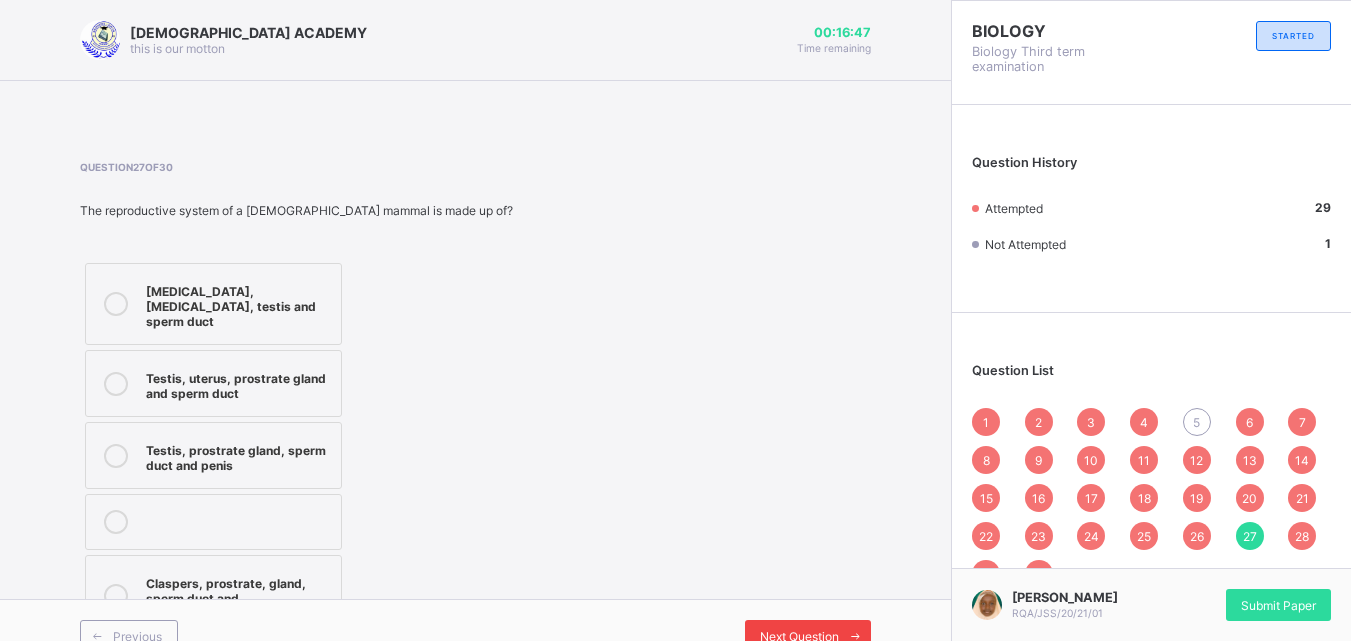 click on "Next Question" at bounding box center [808, 636] 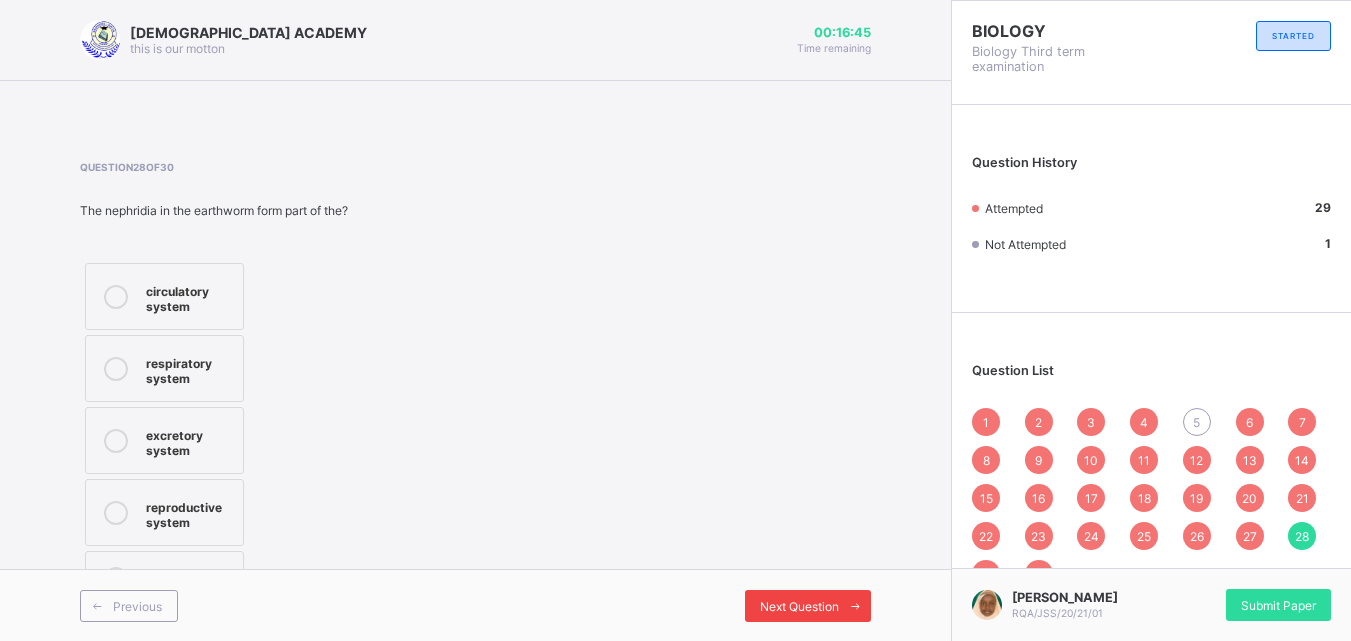 click on "Next Question" at bounding box center (799, 606) 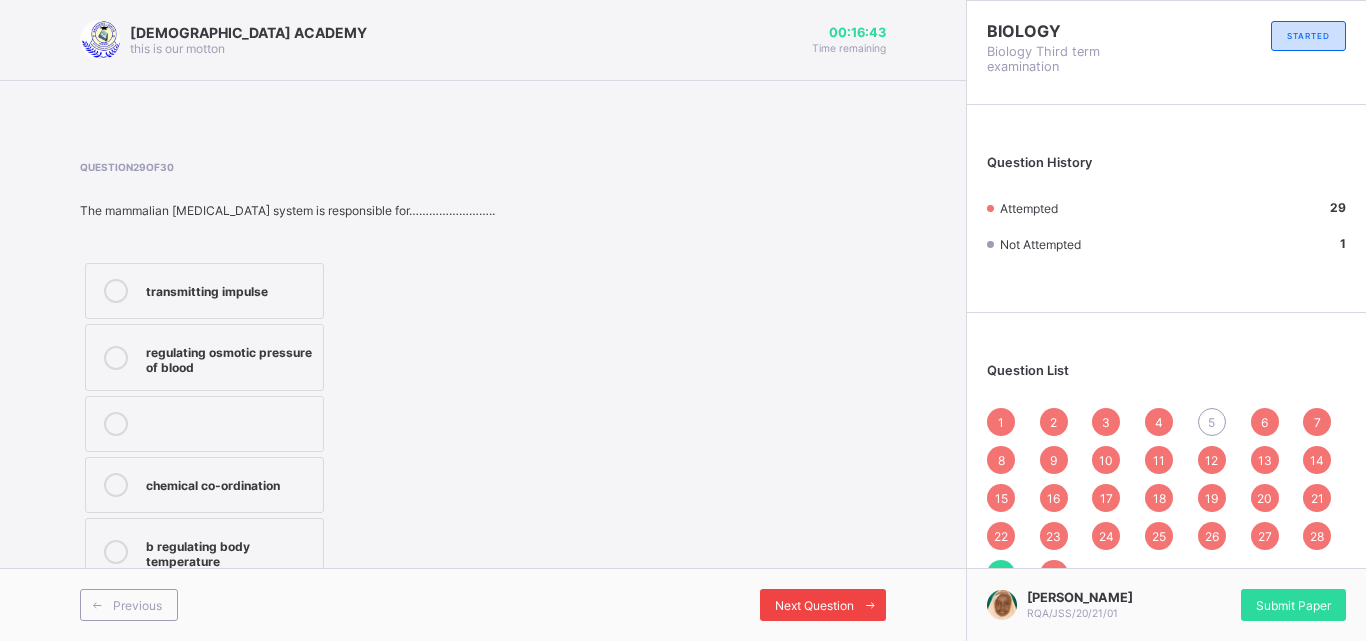 click on "Next Question" at bounding box center (814, 605) 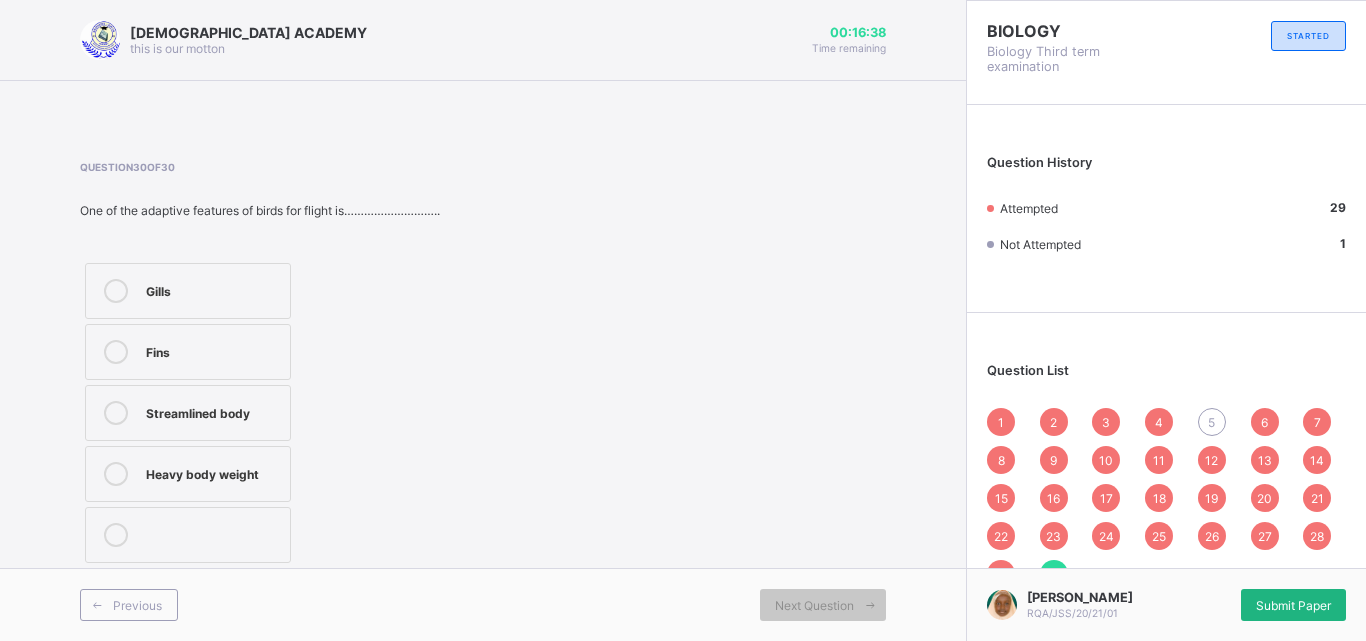 click on "Submit Paper" at bounding box center (1293, 605) 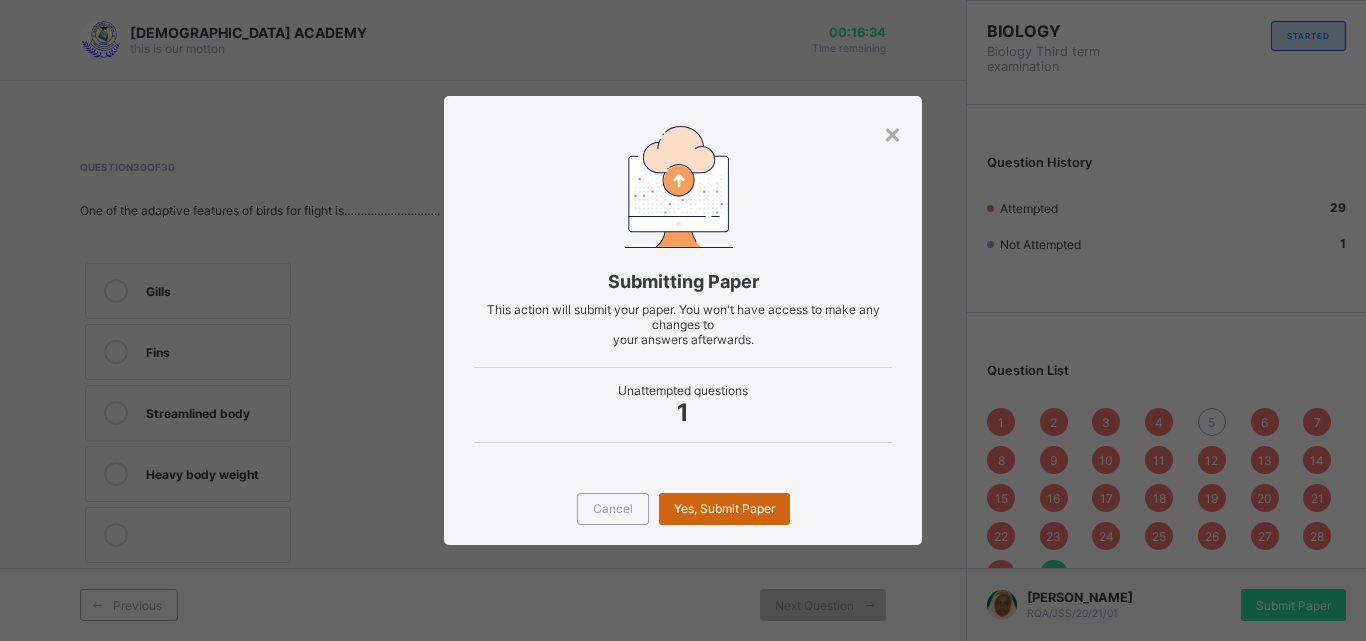 click on "Yes, Submit Paper" at bounding box center [724, 508] 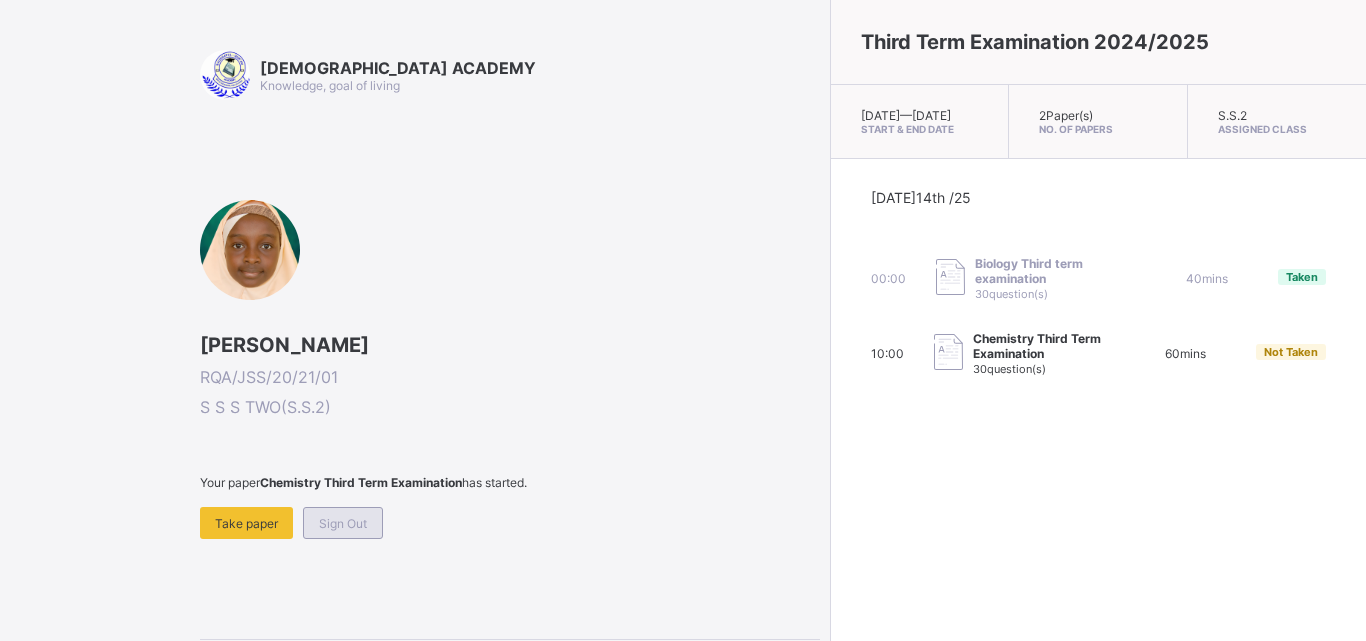 click on "Sign Out" at bounding box center (343, 523) 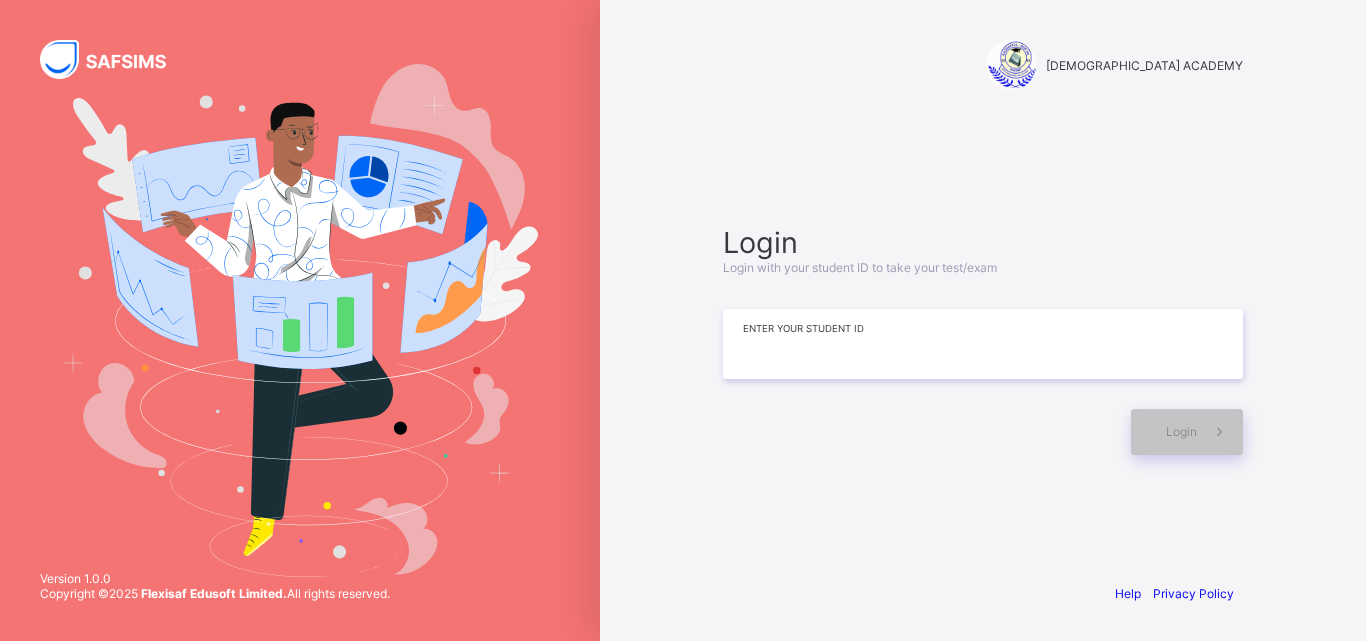 click at bounding box center (983, 344) 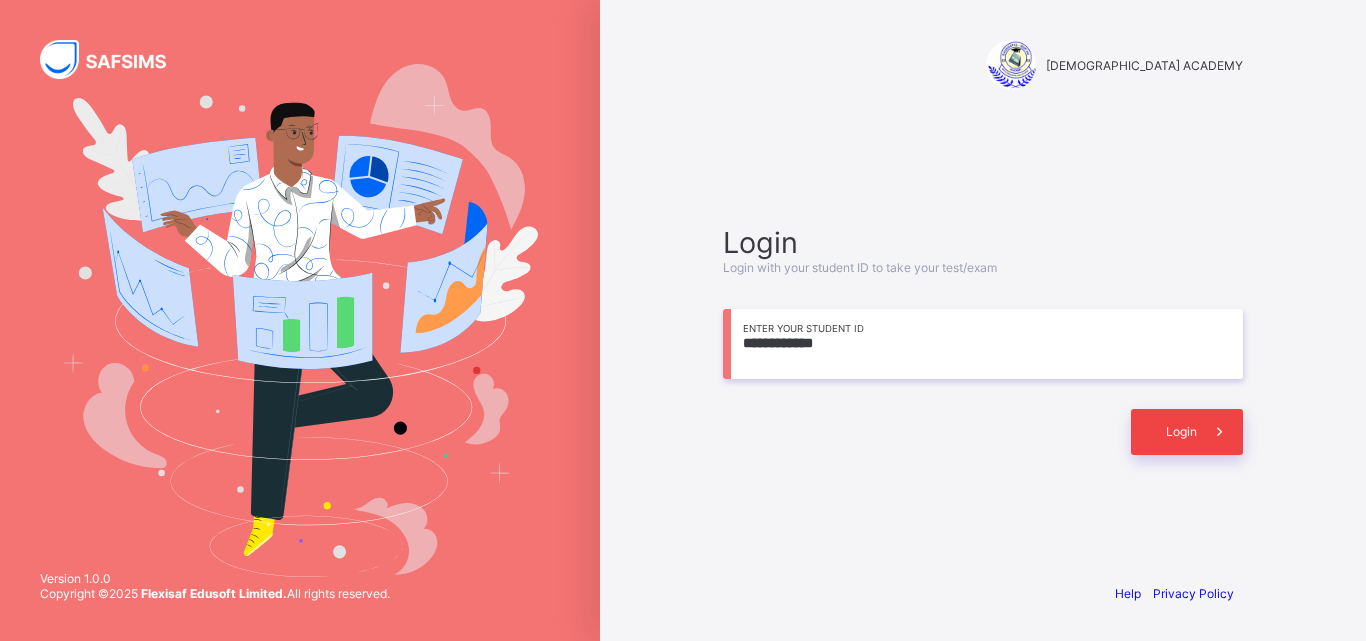 type on "**********" 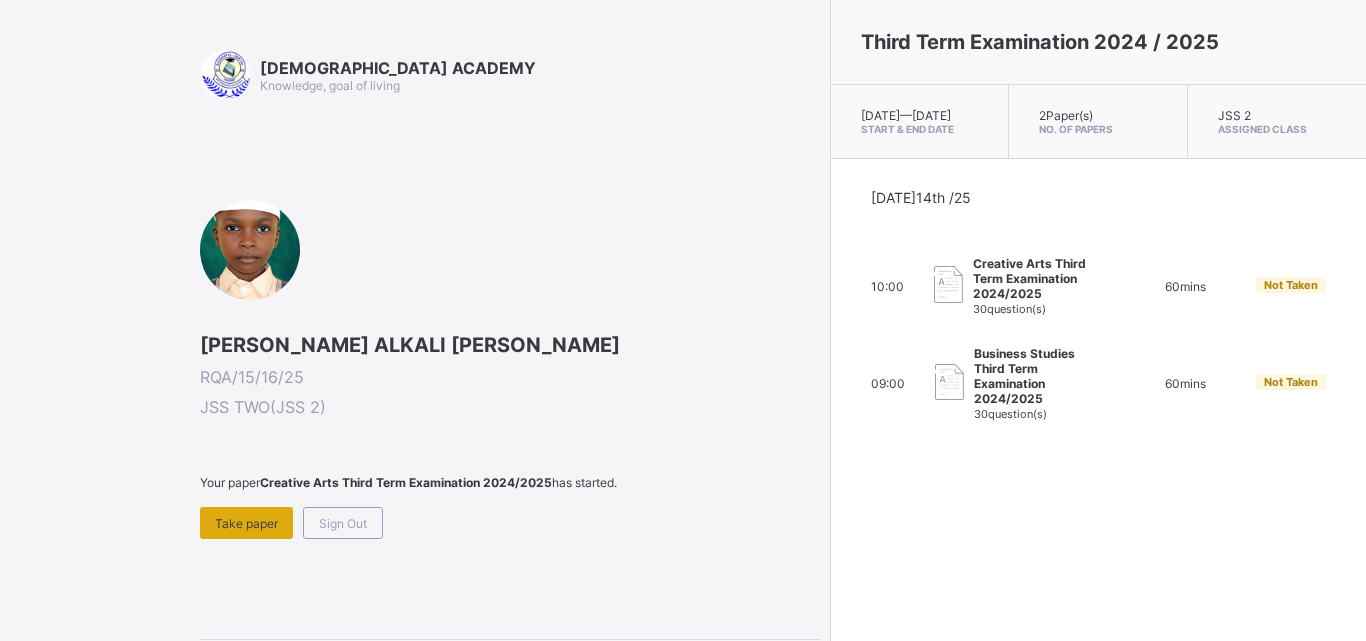 click on "Take paper" at bounding box center [246, 523] 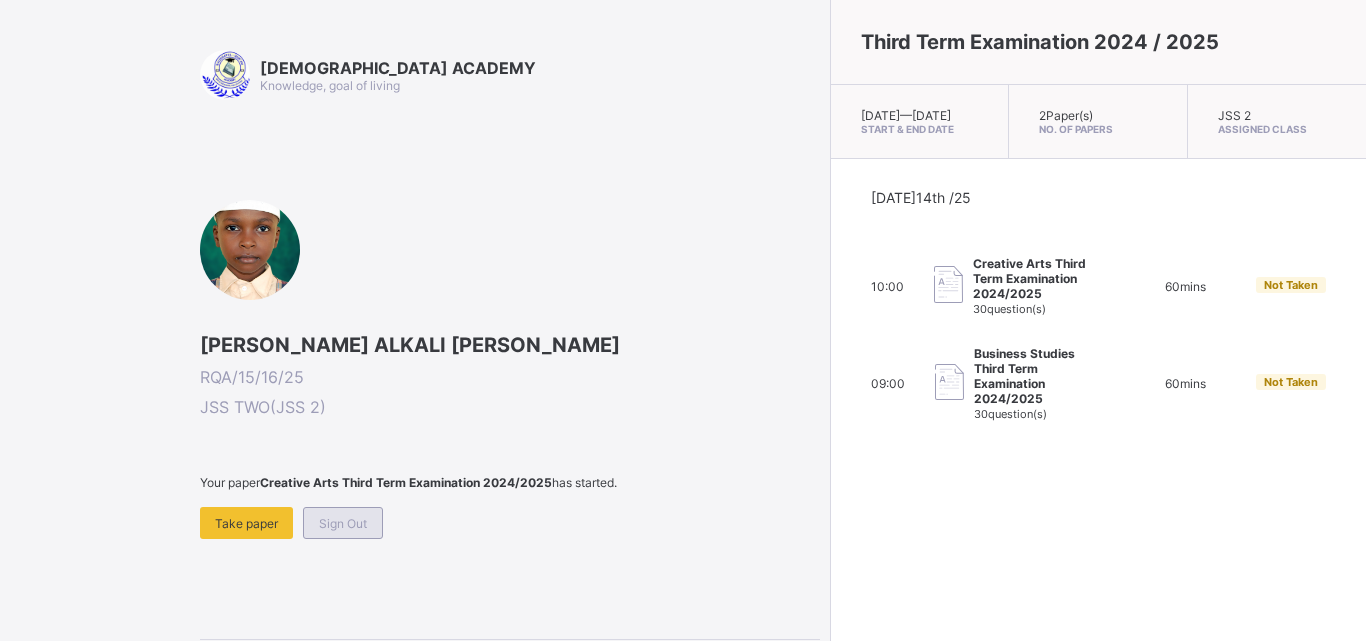 click on "Sign Out" at bounding box center (343, 523) 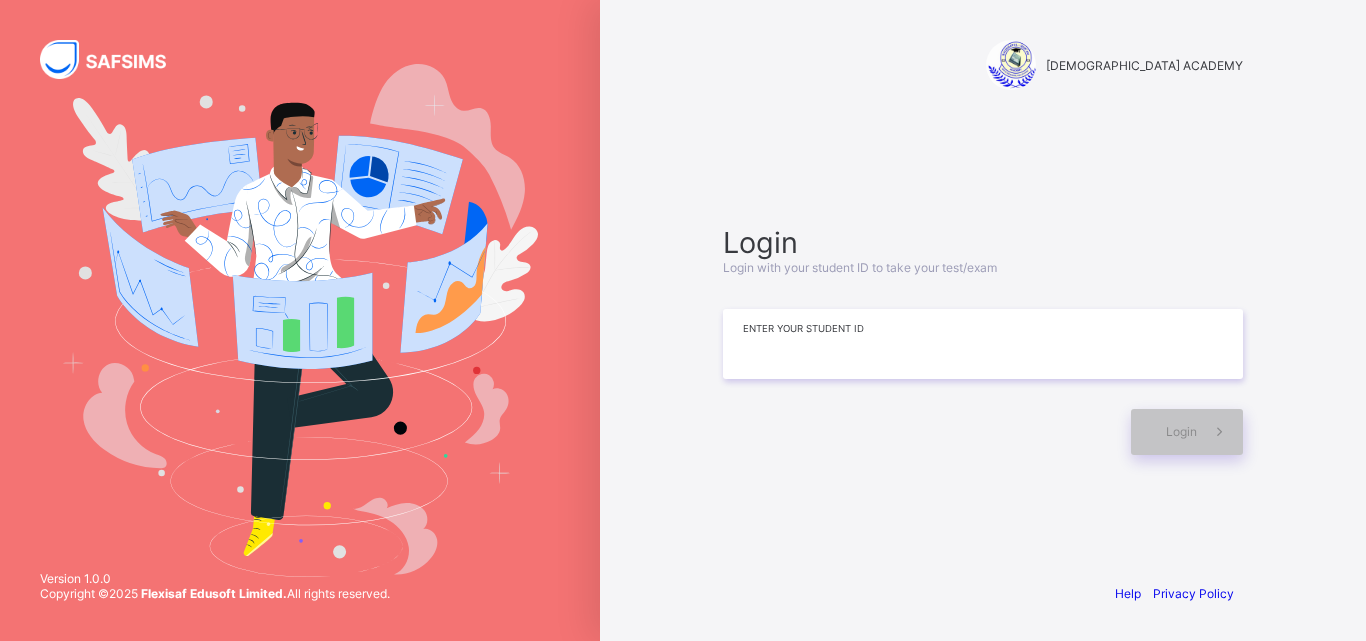 click at bounding box center (983, 344) 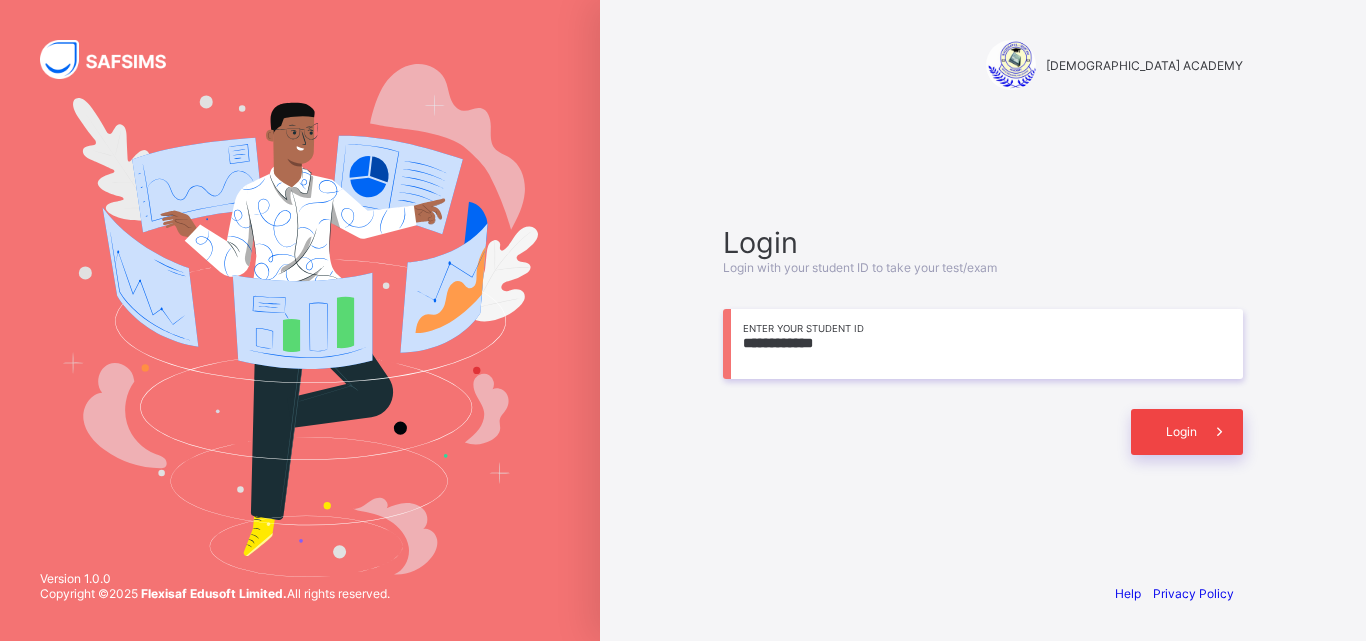 type on "**********" 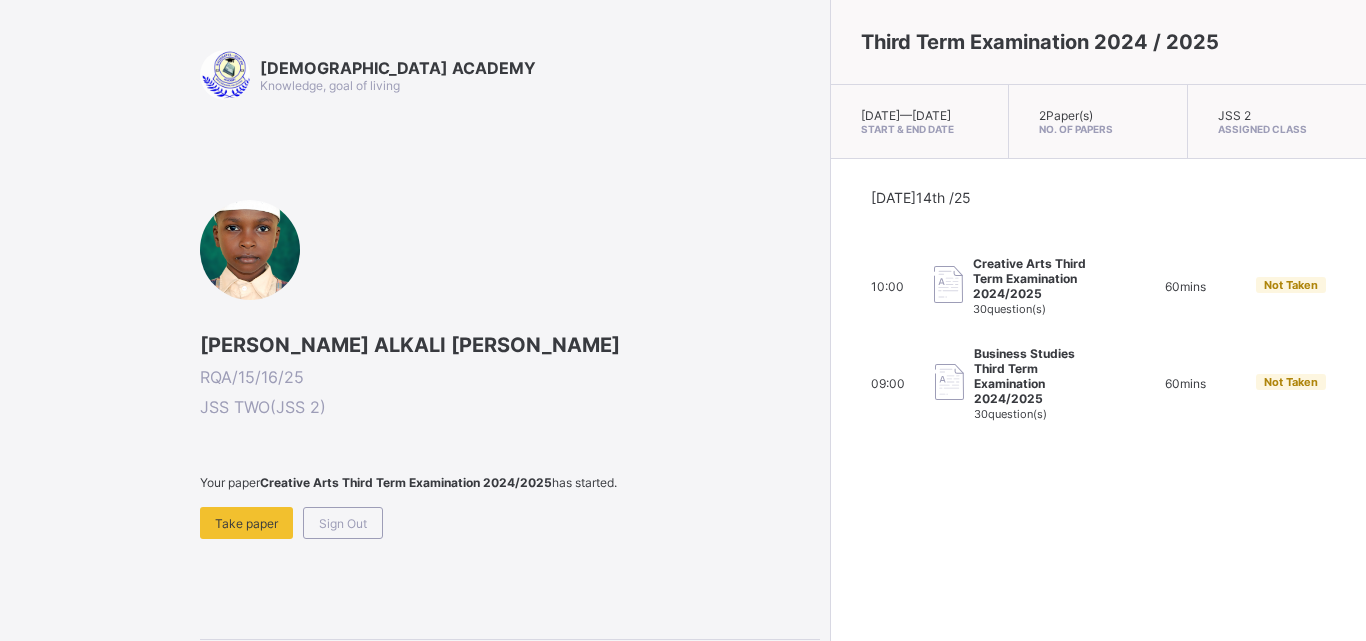click on "Business Studies Third Term Examination 2024/2025 30  question(s)" at bounding box center (1025, 383) 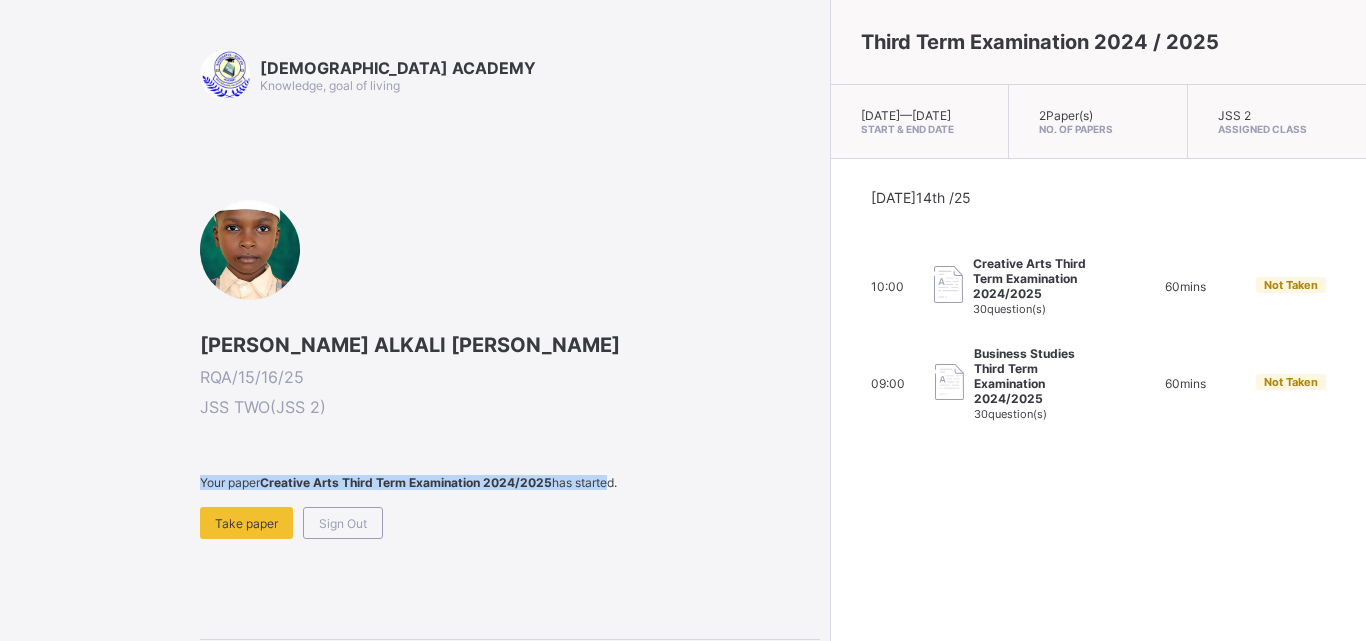 drag, startPoint x: 608, startPoint y: 418, endPoint x: 620, endPoint y: 414, distance: 12.649111 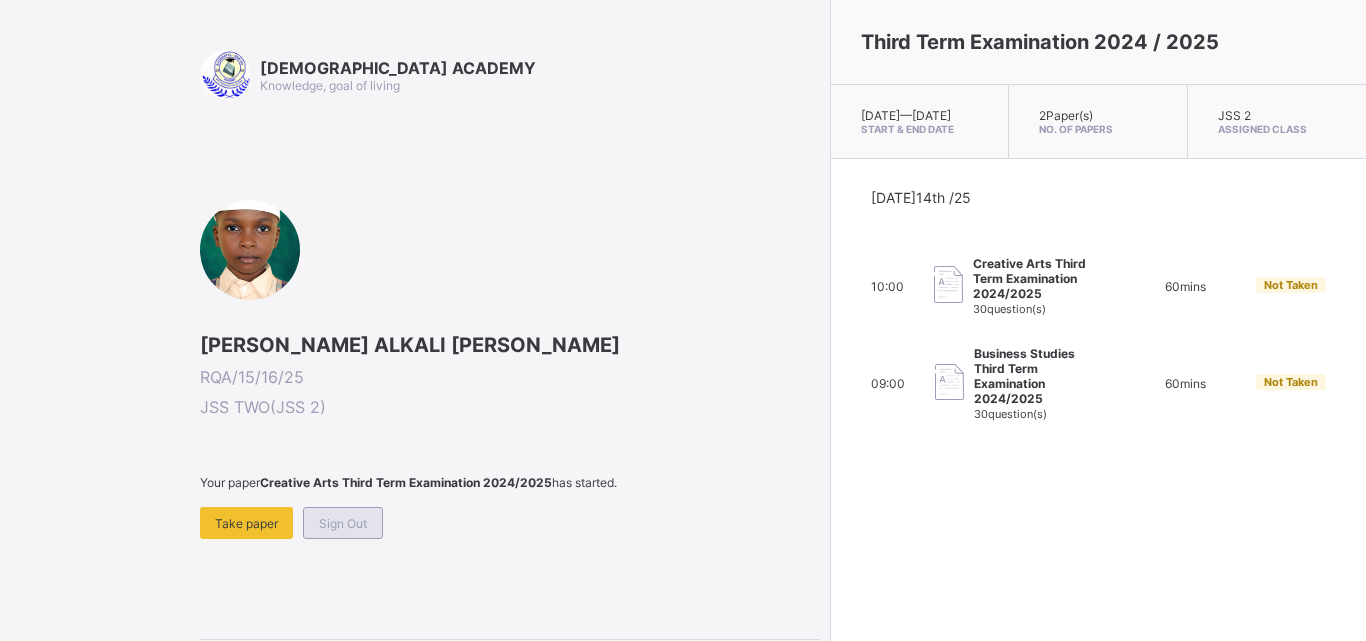 click on "Sign Out" at bounding box center (343, 523) 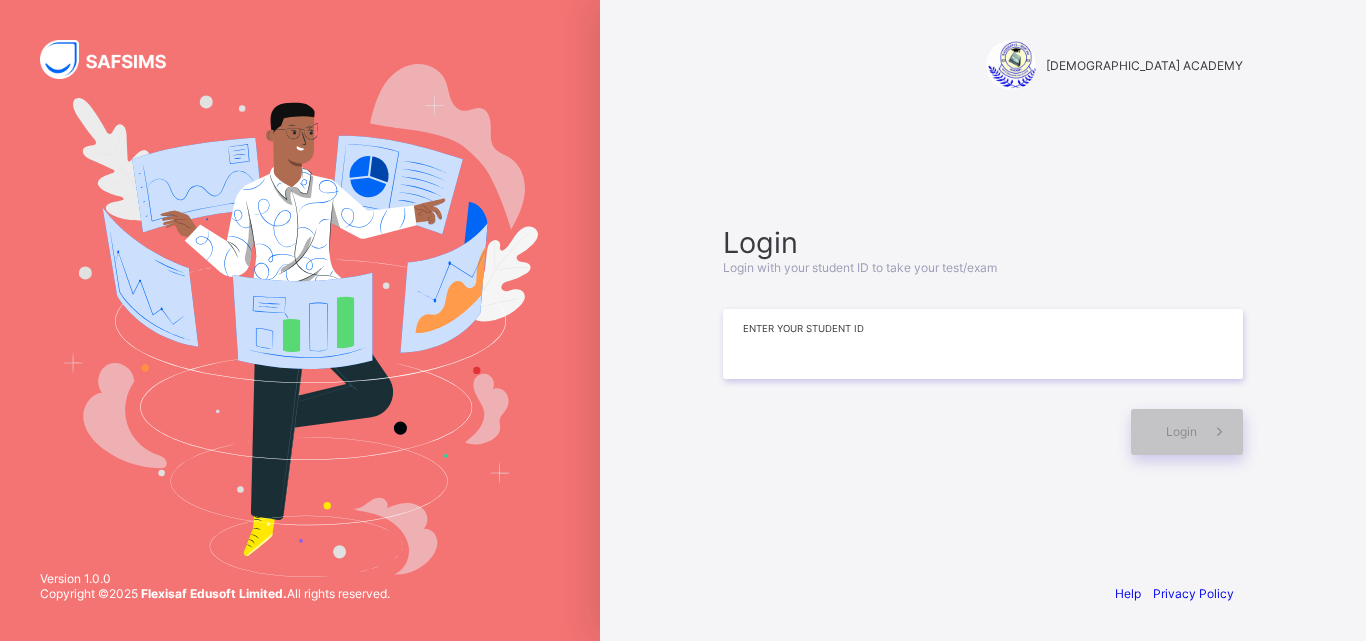 click at bounding box center (983, 344) 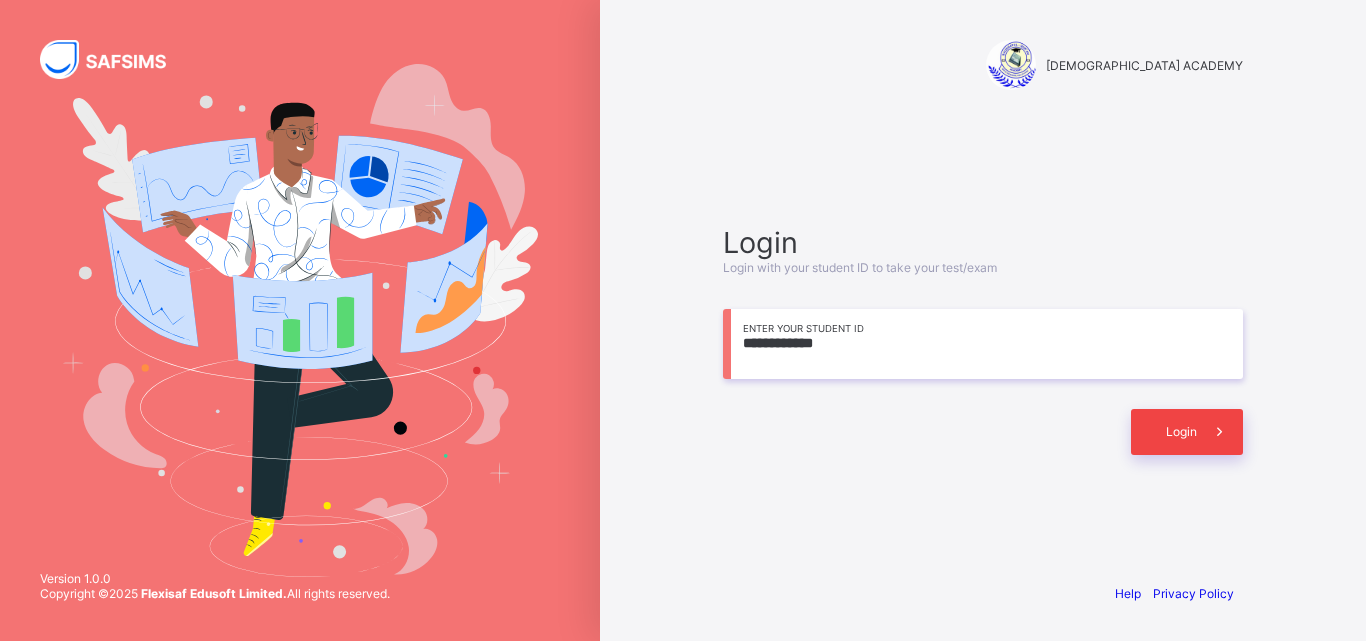type on "**********" 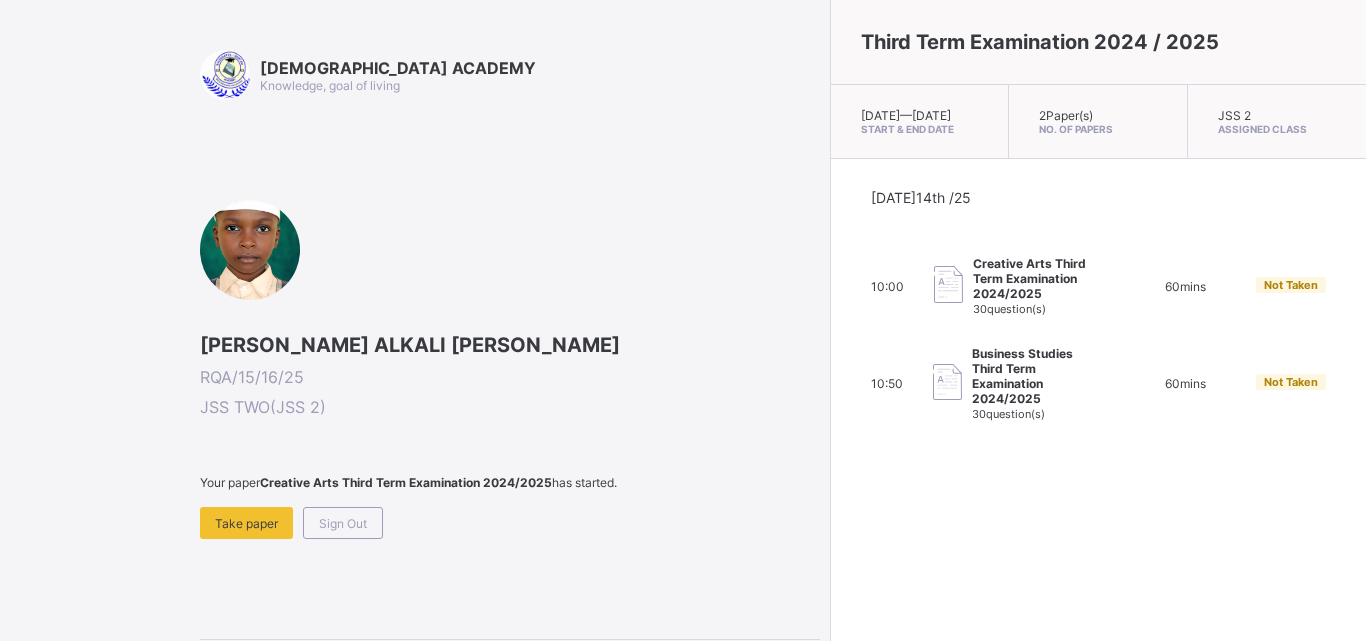 click at bounding box center [947, 382] 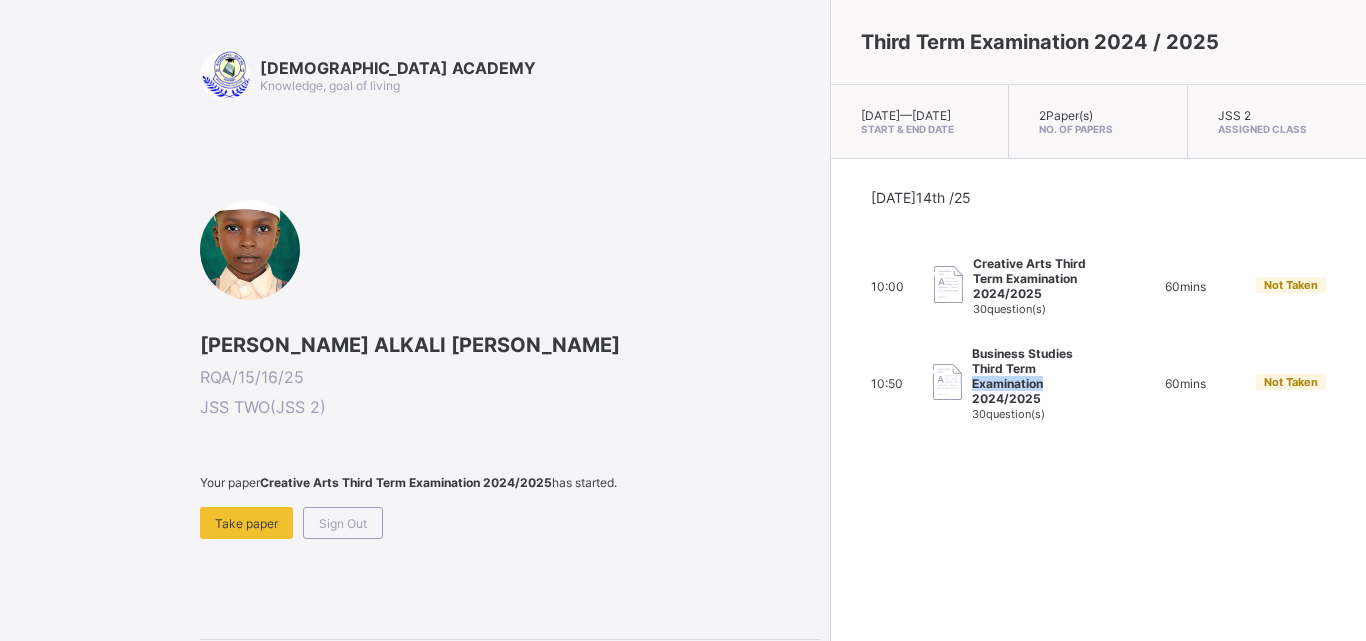 click on "Business Studies Third Term Examination 2024/2025" at bounding box center (1038, 376) 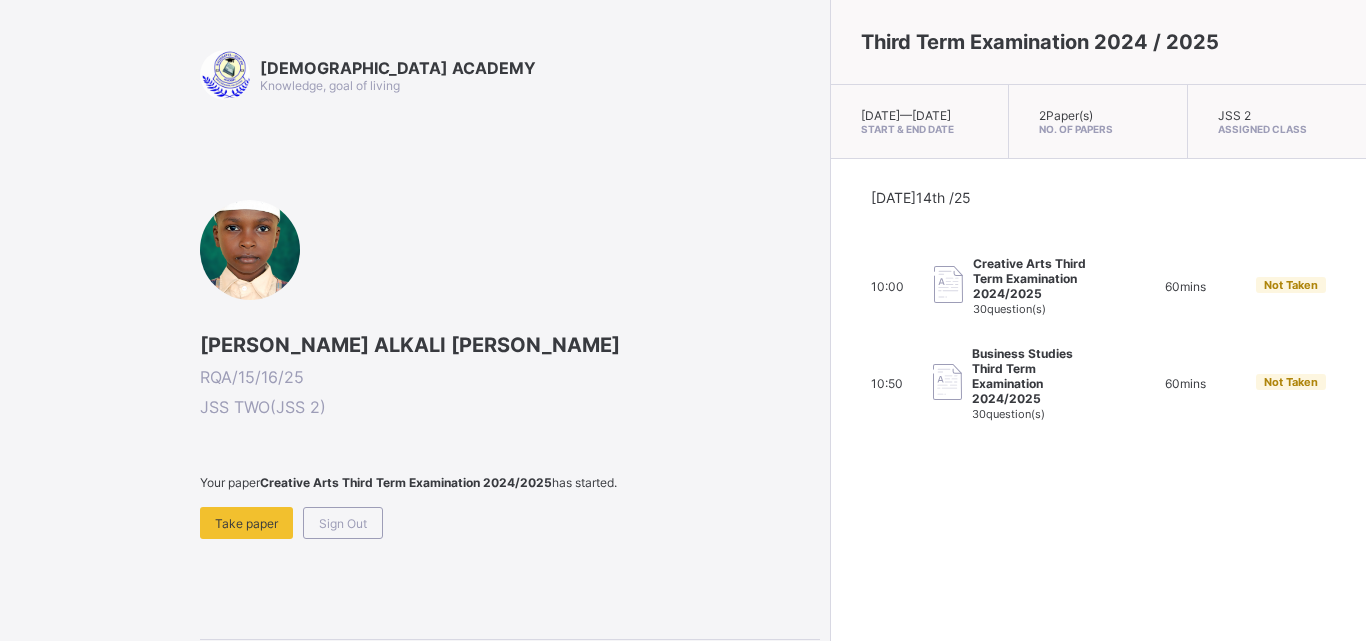 click on "Third Term Examination 2024 / 2025 Mon, Jul 14th 2025  —  Wed, Jul 23rd 2025 Start & End Date   2  Paper(s)  No. of Papers   JSS 2   Assigned Class Today  14th /25 10:00 Creative Arts Third Term Examination 2024/2025 30  question(s)   60  mins Not Taken 10:50 Business Studies Third Term Examination 2024/2025 30  question(s)   60  mins Not Taken" at bounding box center (1098, 320) 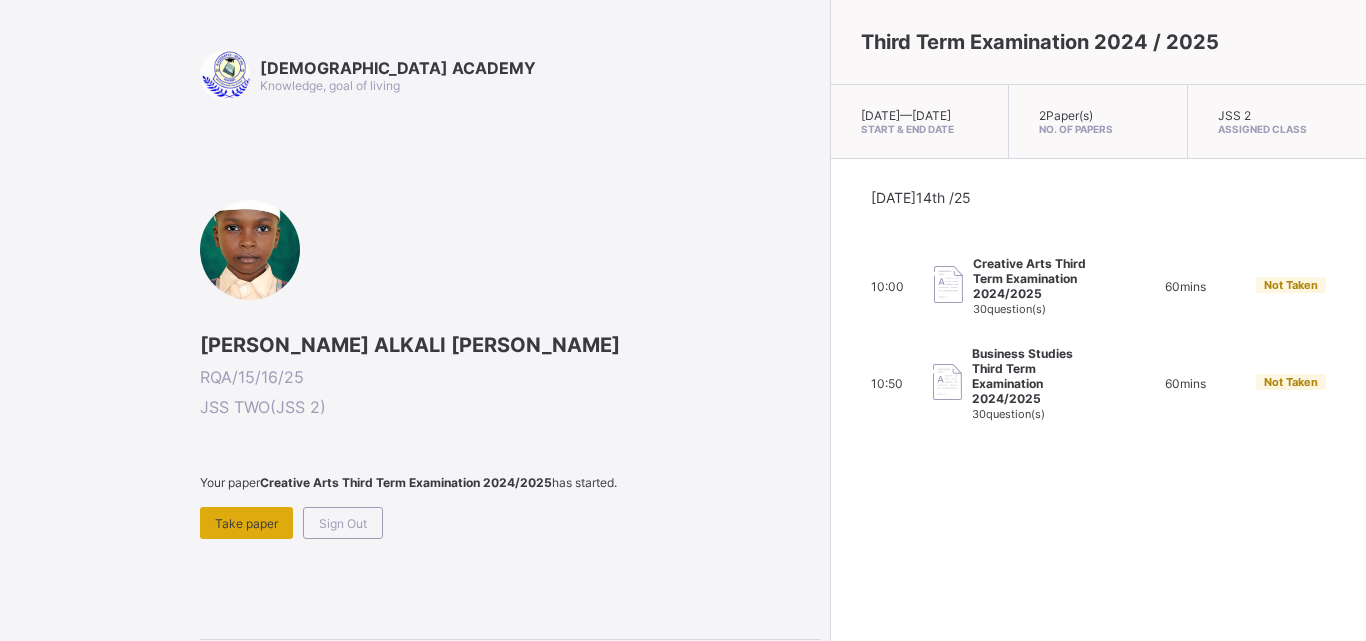 click on "Take paper" at bounding box center (246, 523) 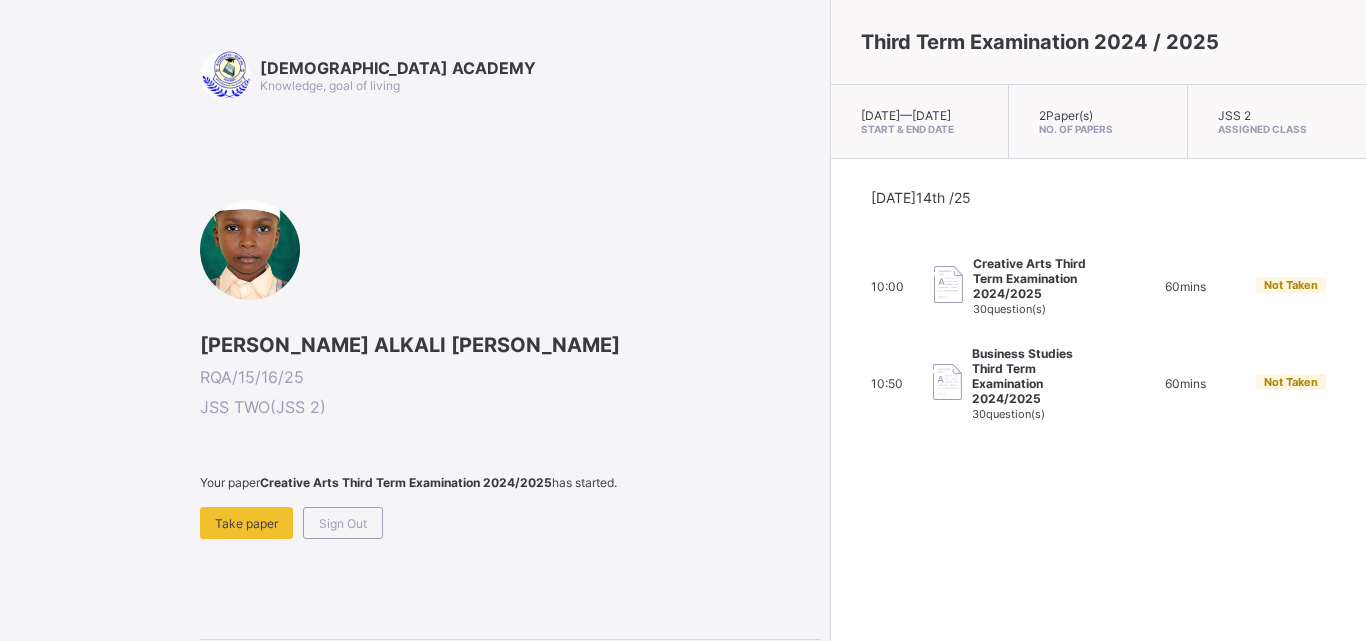 click on "RAUDHATUL QUR'AN ACADEMY   Knowledge, goal of living ABDULLAHI ALKALI AHMED RQA/15/16/25 JSS TWO  ( JSS 2 ) Your paper  Creative Arts Third Term Examination 2024/2025  has started.  Take paper   Sign Out   General Instructions  Attempt all questions in this section" at bounding box center [510, 395] 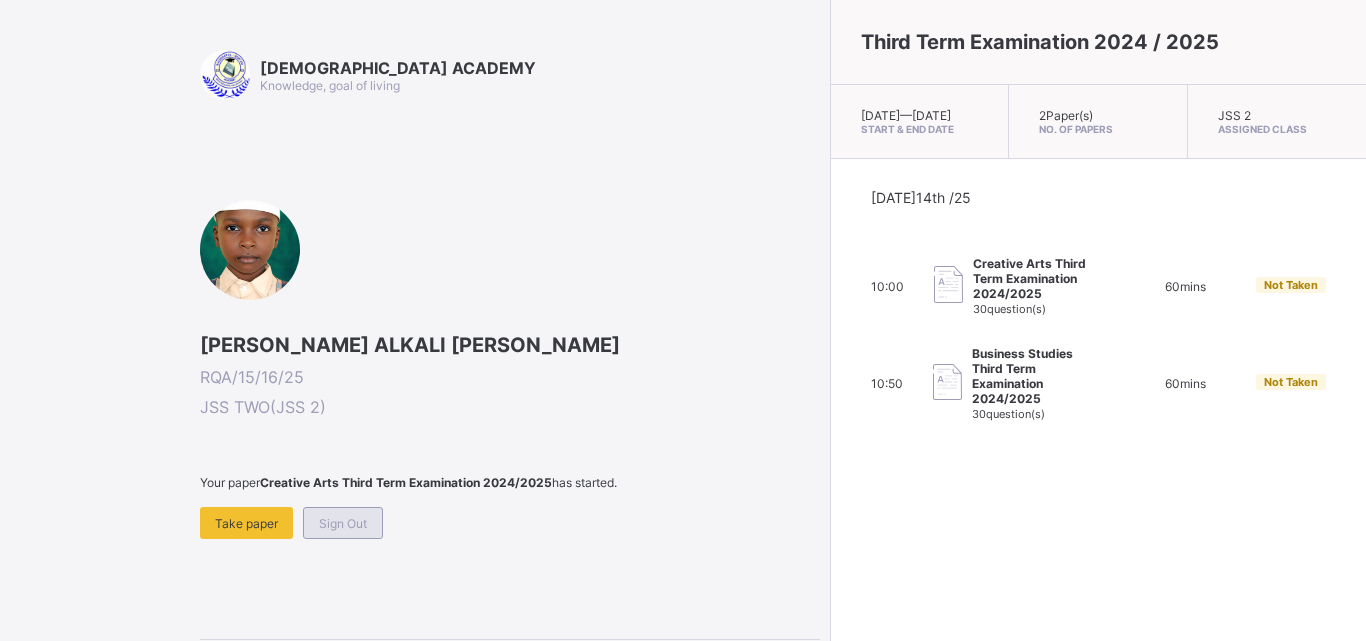 click on "Sign Out" at bounding box center [343, 523] 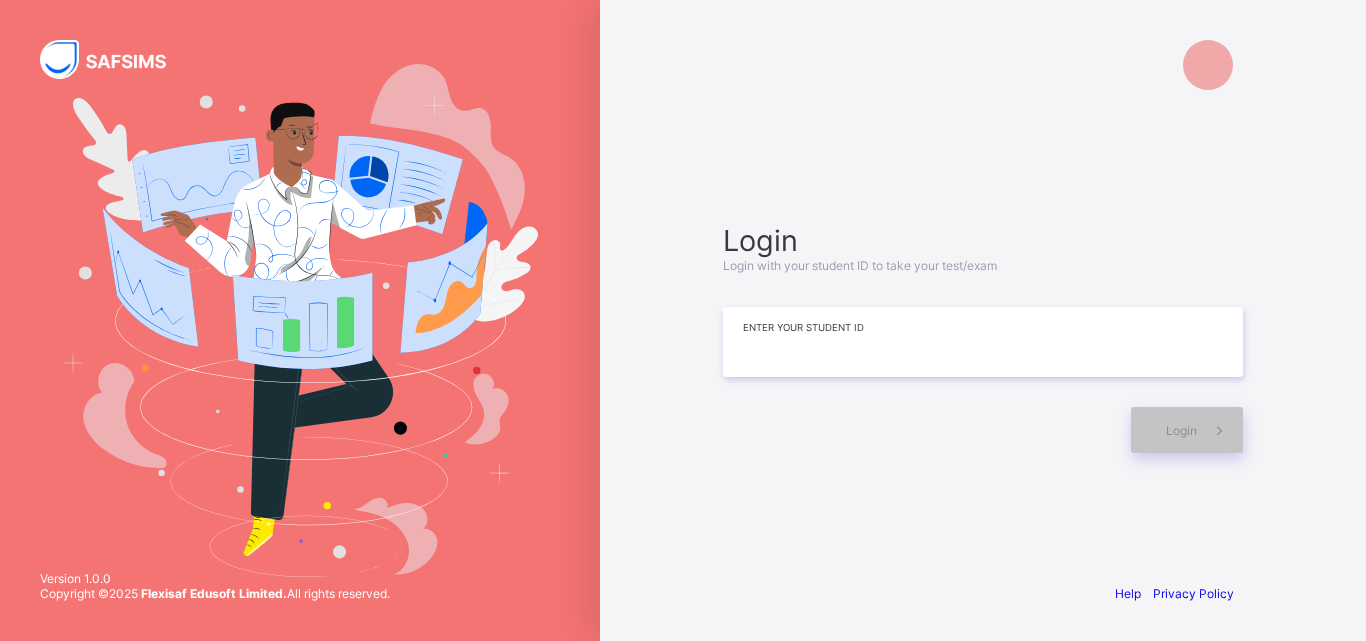 click at bounding box center [983, 342] 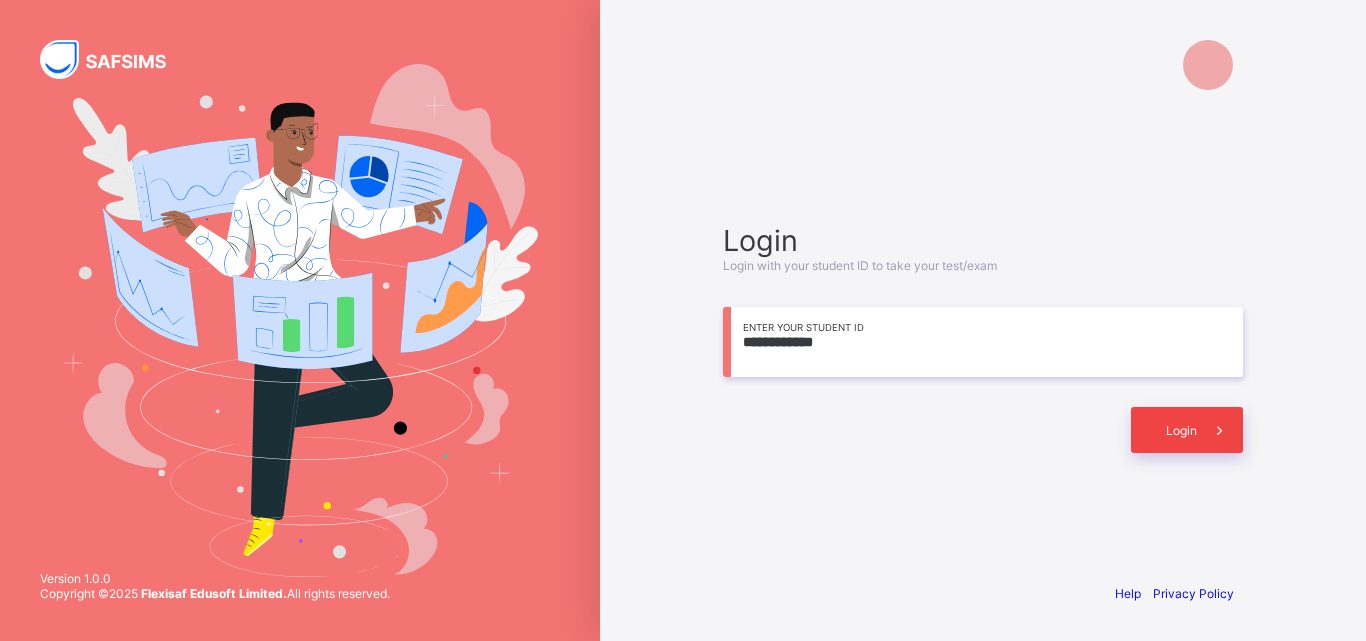 type on "**********" 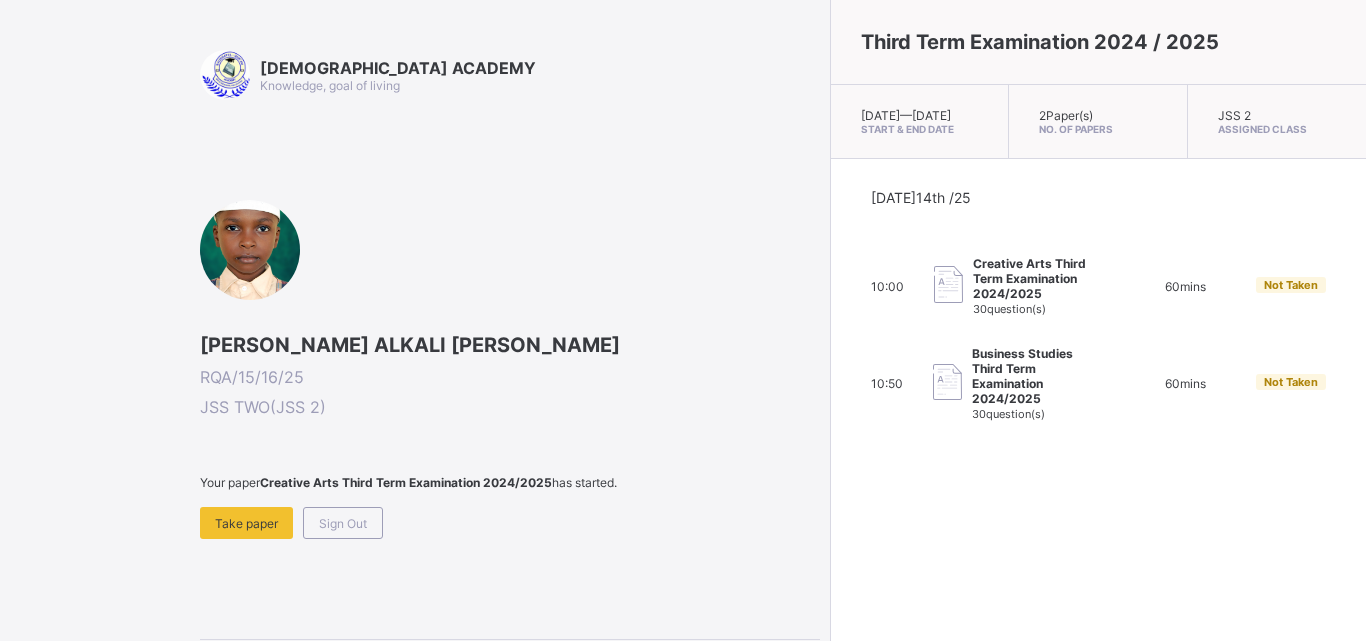 click on "60  mins" at bounding box center (1185, 383) 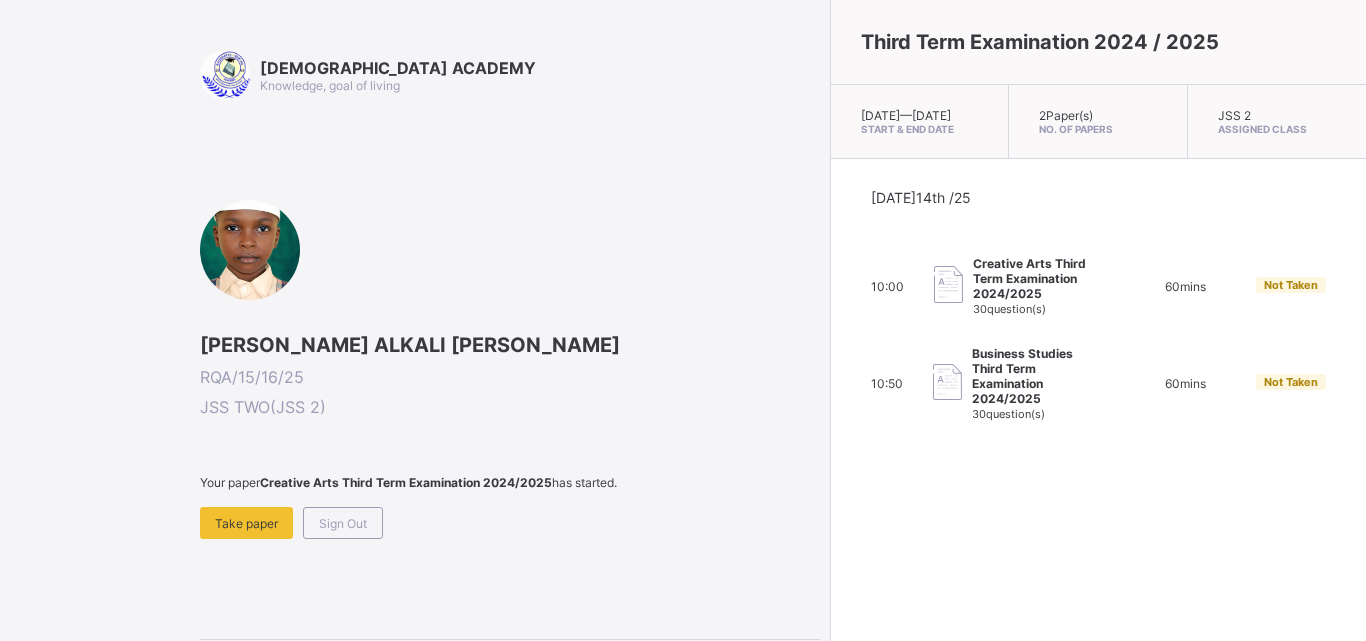 click on "Business Studies Third Term Examination 2024/2025" at bounding box center [1038, 376] 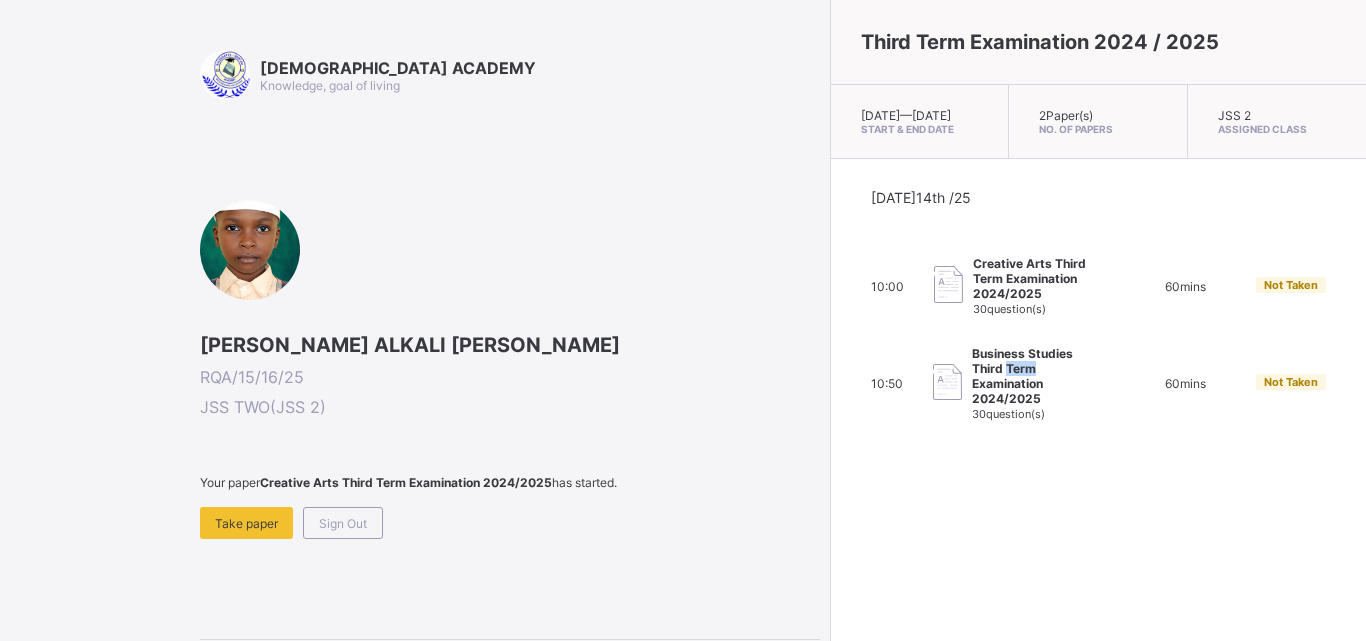 click on "Business Studies Third Term Examination 2024/2025" at bounding box center [1038, 376] 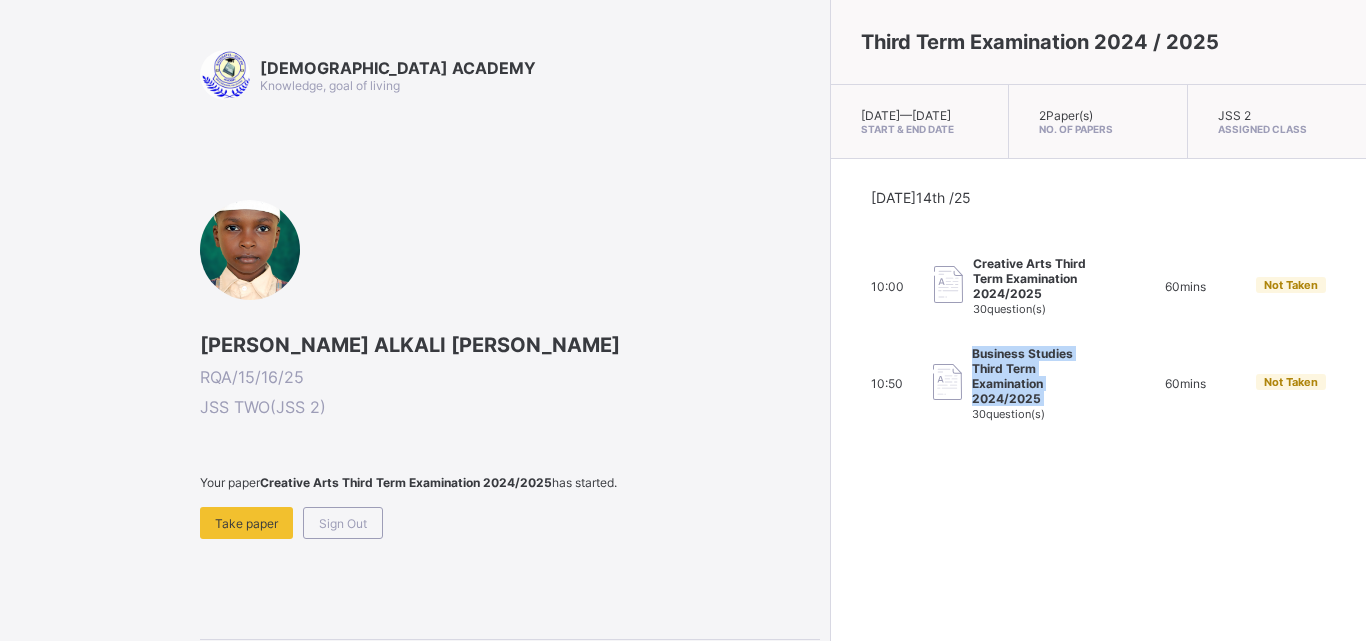 click on "Business Studies Third Term Examination 2024/2025" at bounding box center [1038, 376] 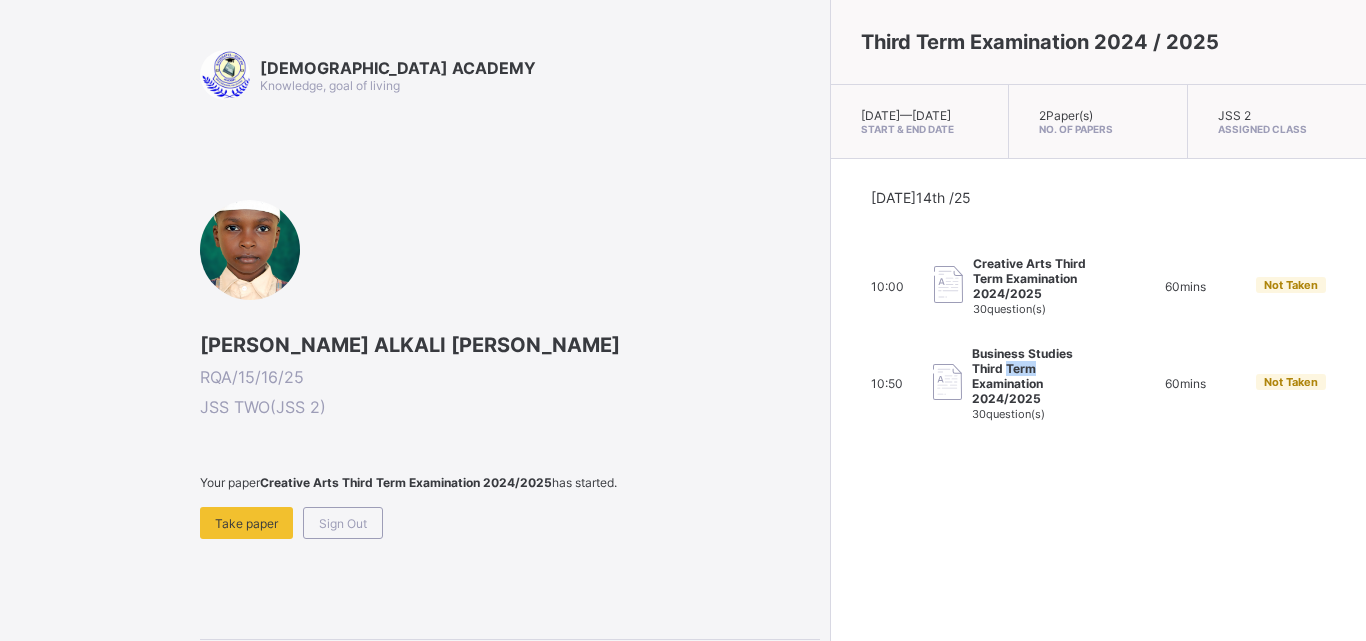 click on "Business Studies Third Term Examination 2024/2025" at bounding box center (1038, 376) 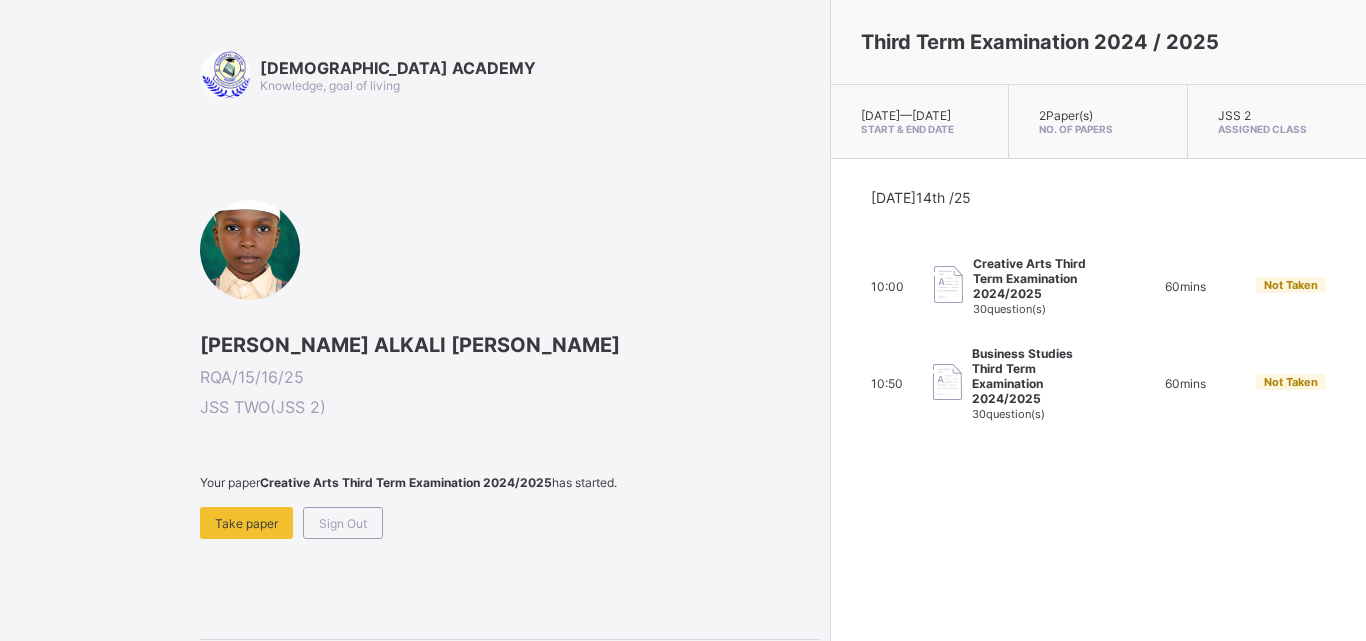 click on "10:50" at bounding box center [887, 383] 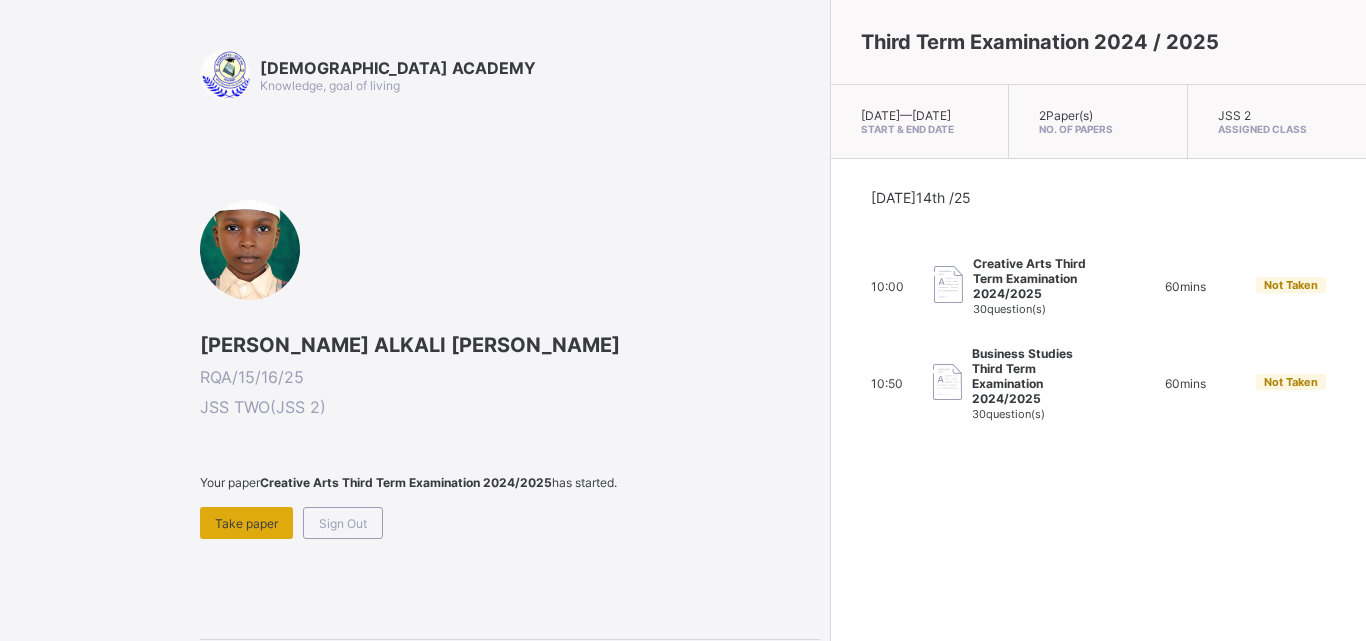 click on "Take paper" at bounding box center (246, 523) 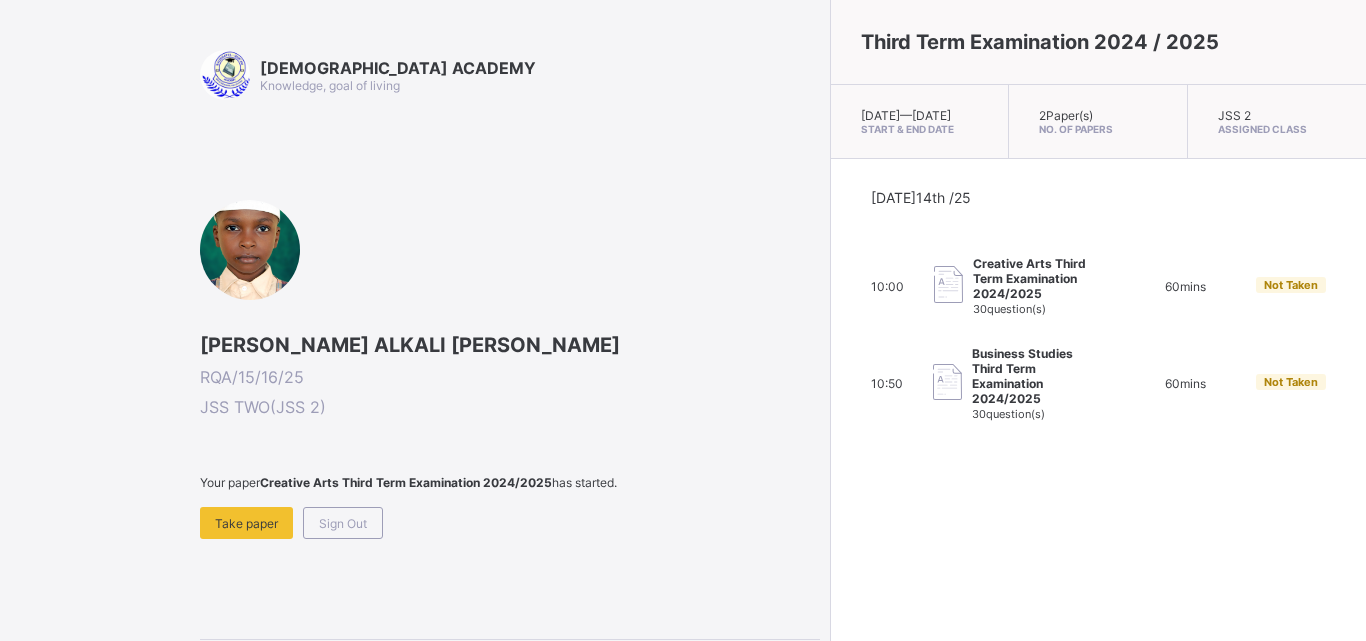 click at bounding box center (948, 284) 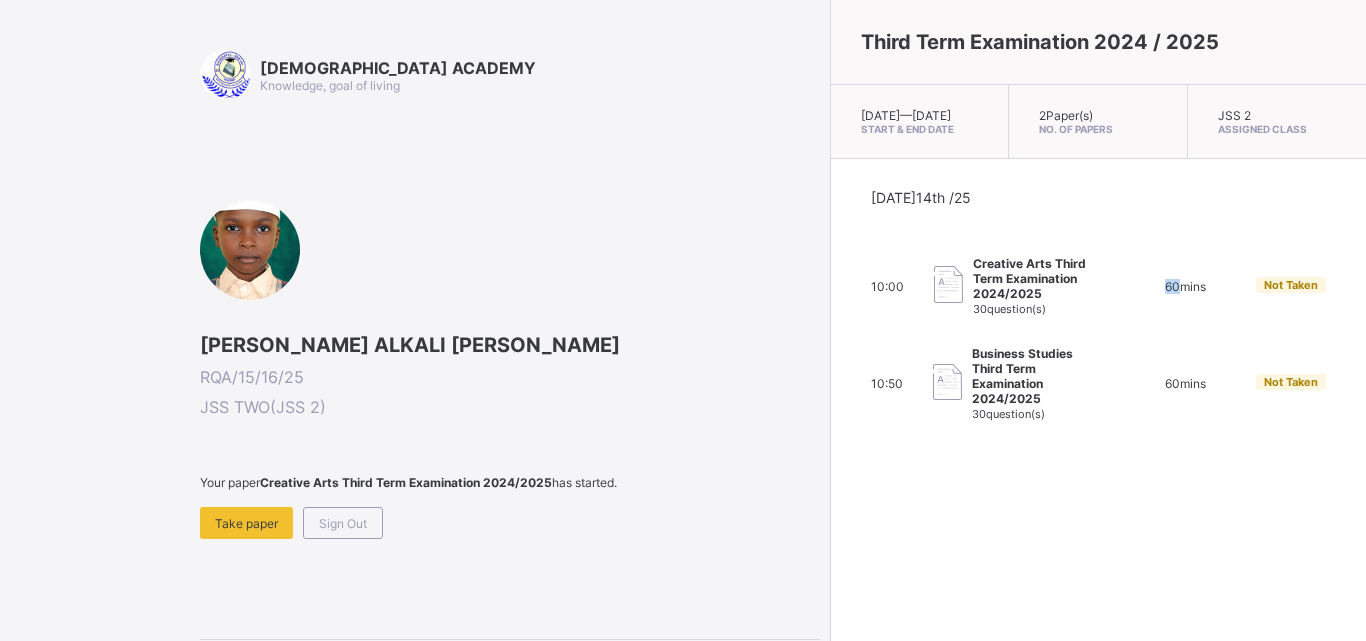 click on "60  mins" at bounding box center [1185, 286] 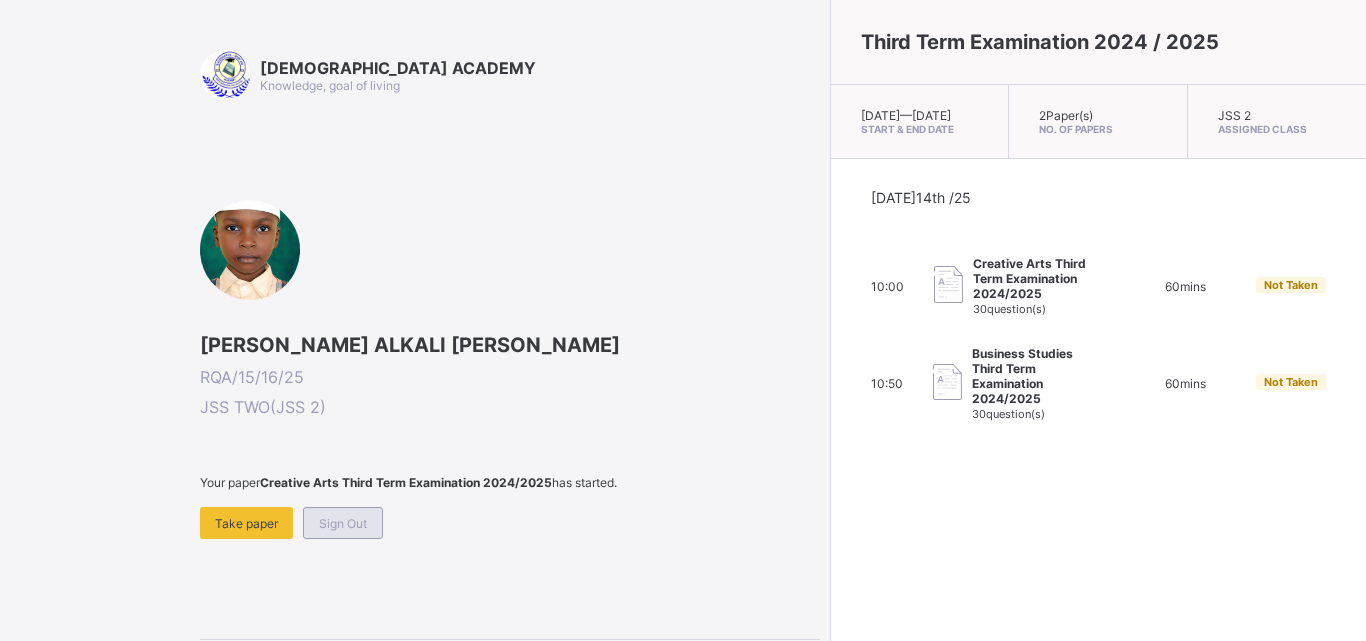 click on "Sign Out" at bounding box center [343, 523] 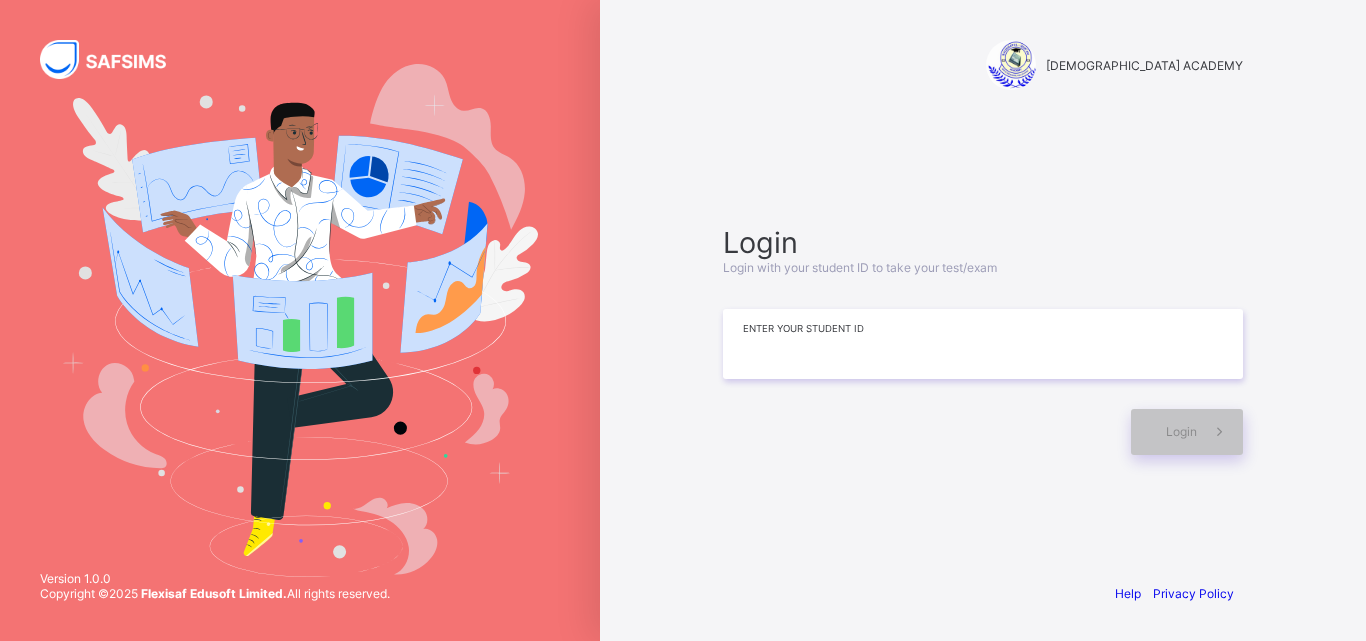click at bounding box center [983, 344] 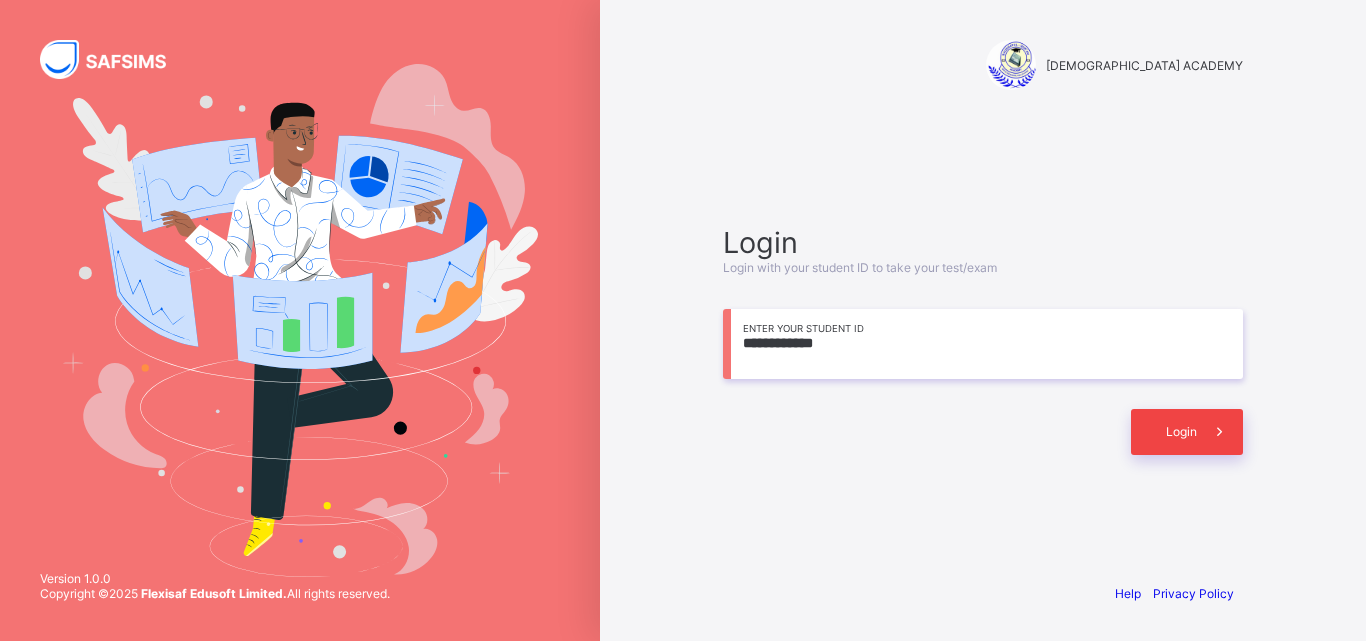 type on "**********" 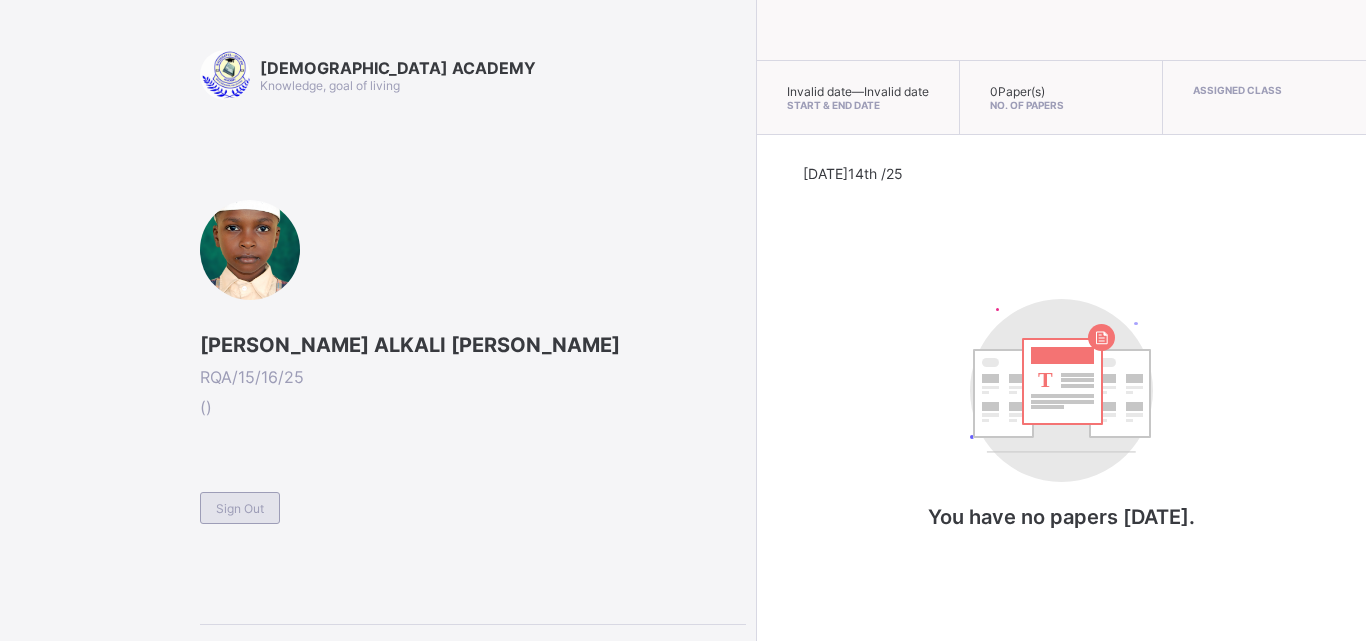 click on "Sign Out" at bounding box center (240, 508) 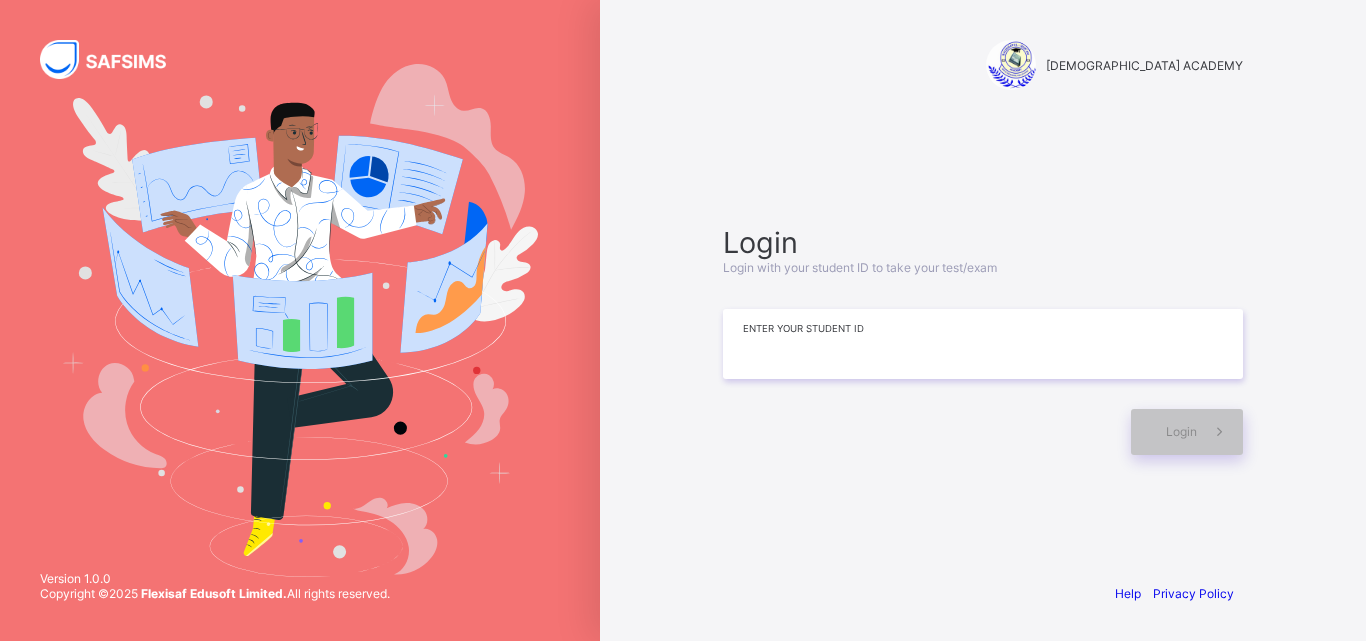 click at bounding box center (983, 344) 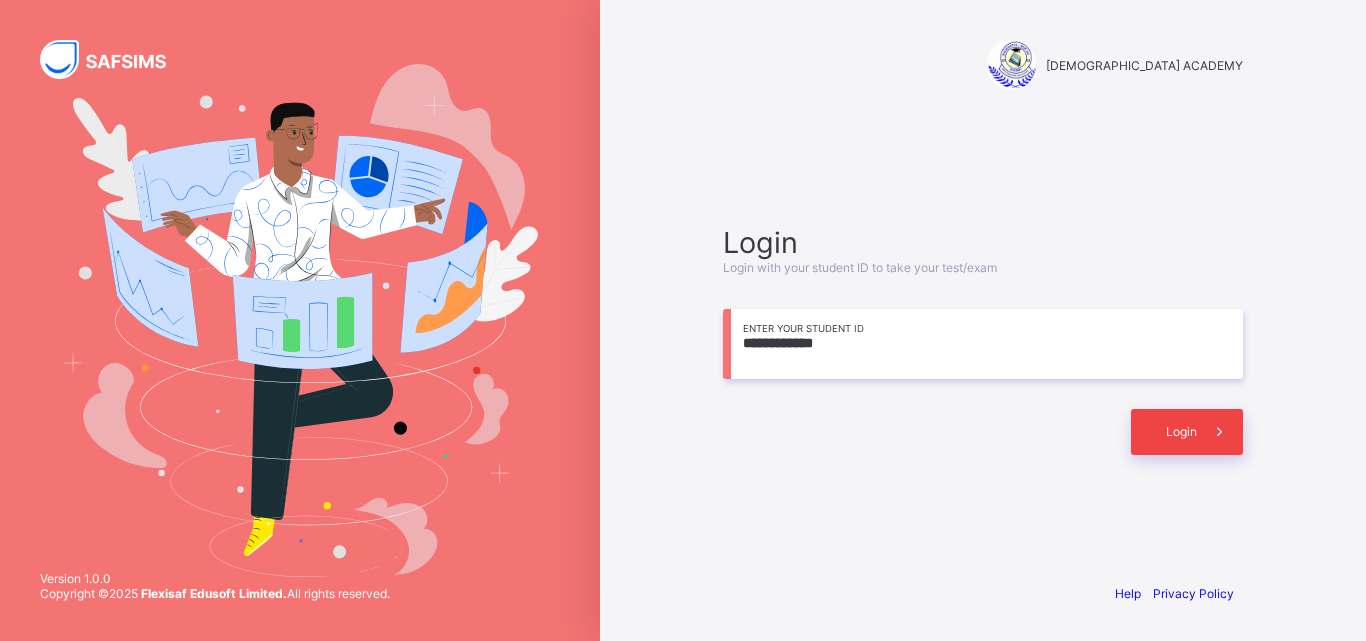 type on "**********" 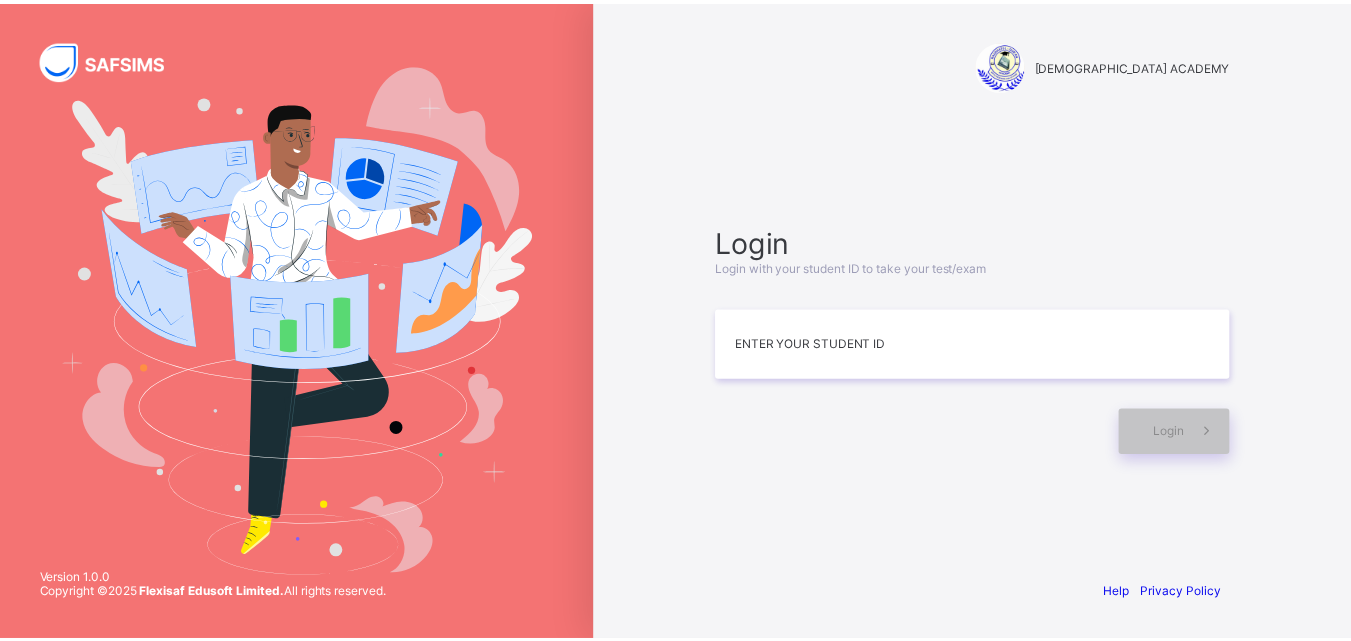 scroll, scrollTop: 0, scrollLeft: 0, axis: both 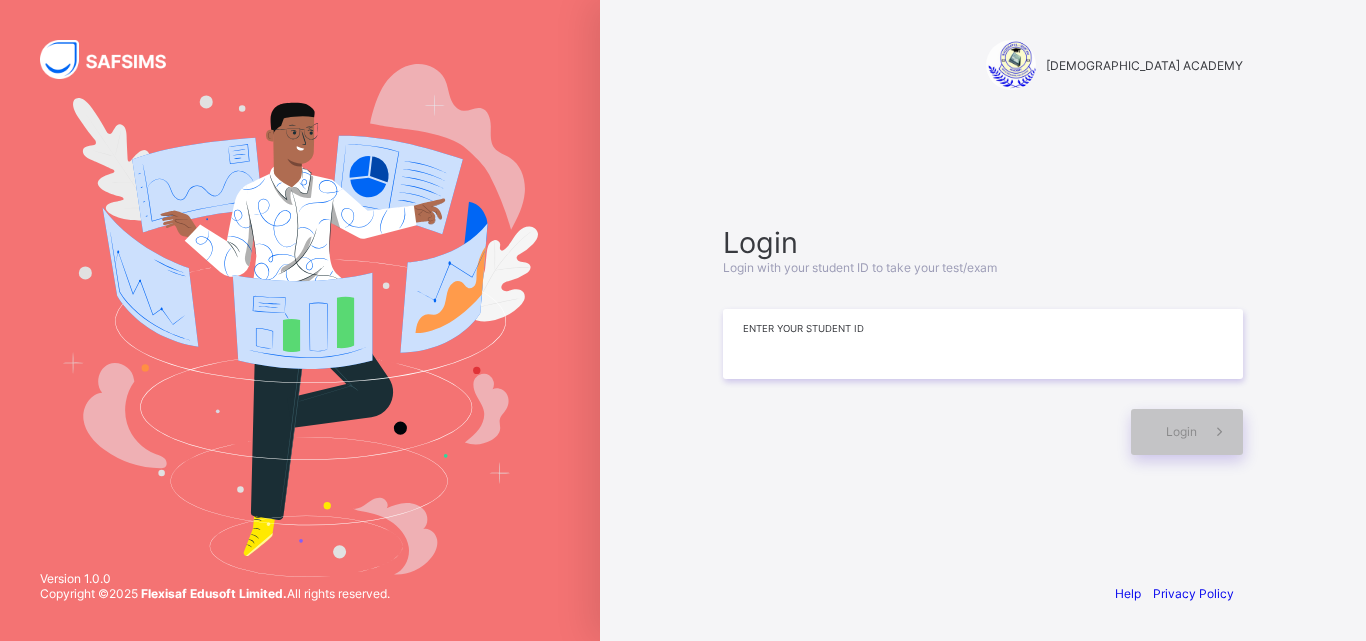 click at bounding box center [983, 344] 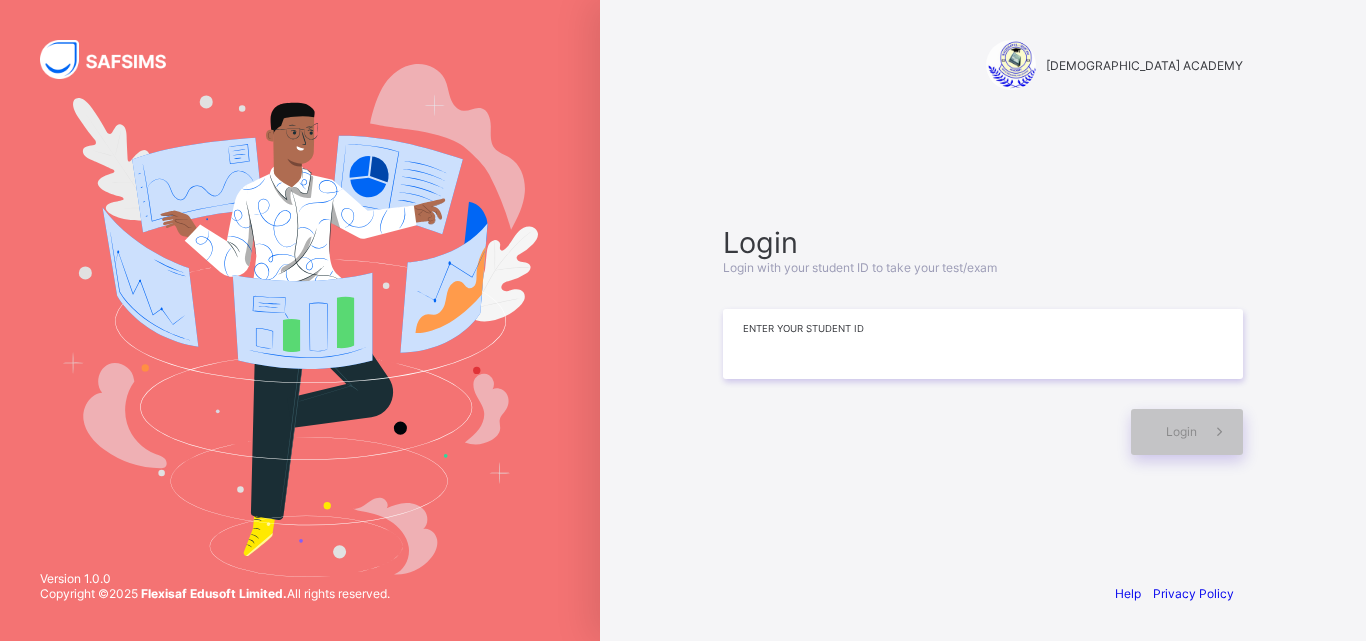 type on "*" 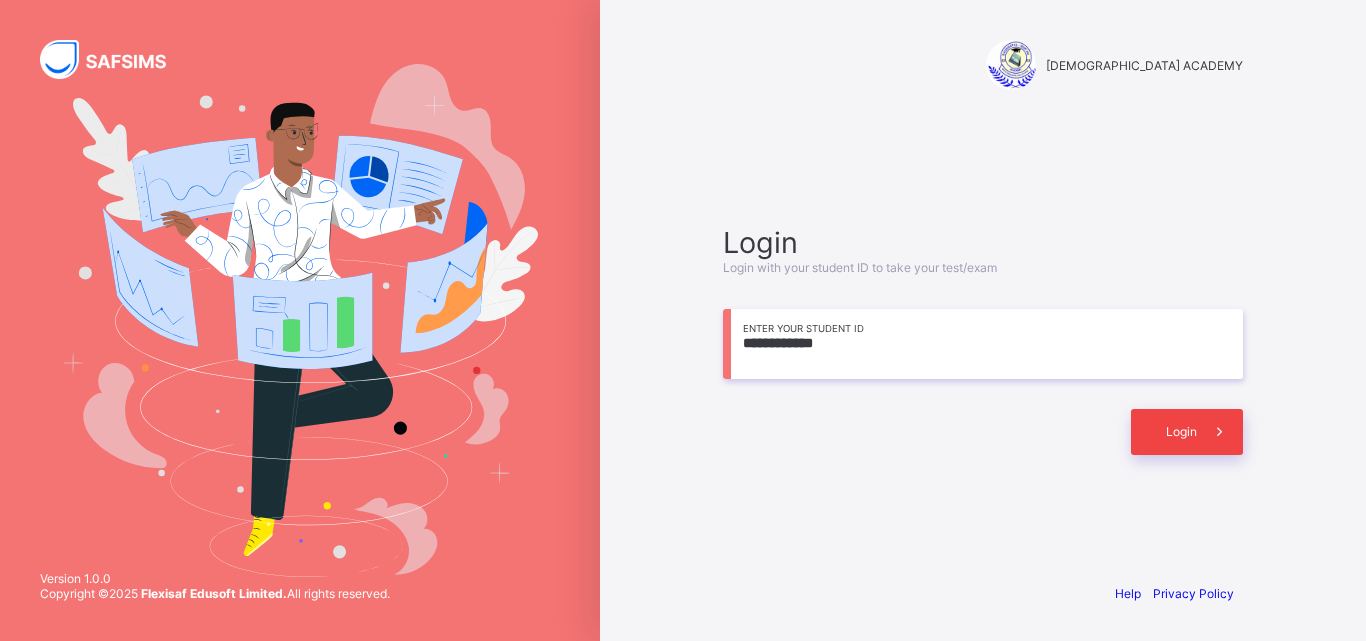 type on "**********" 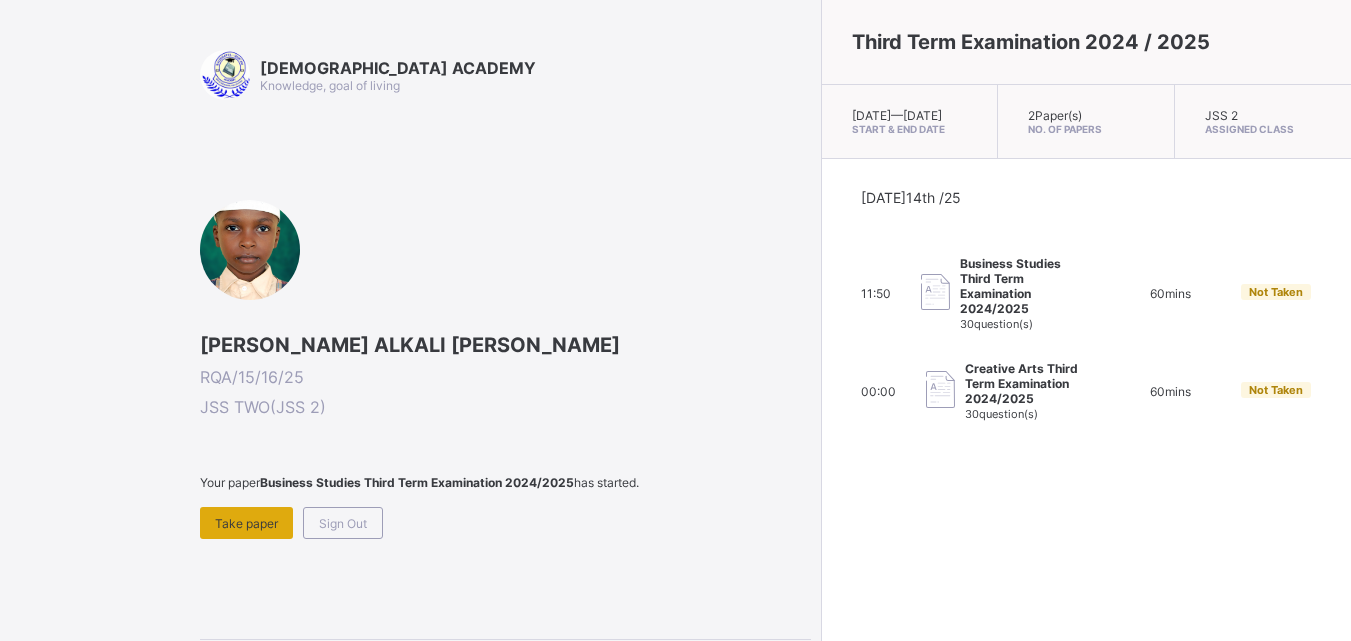 click on "Take paper" at bounding box center [246, 523] 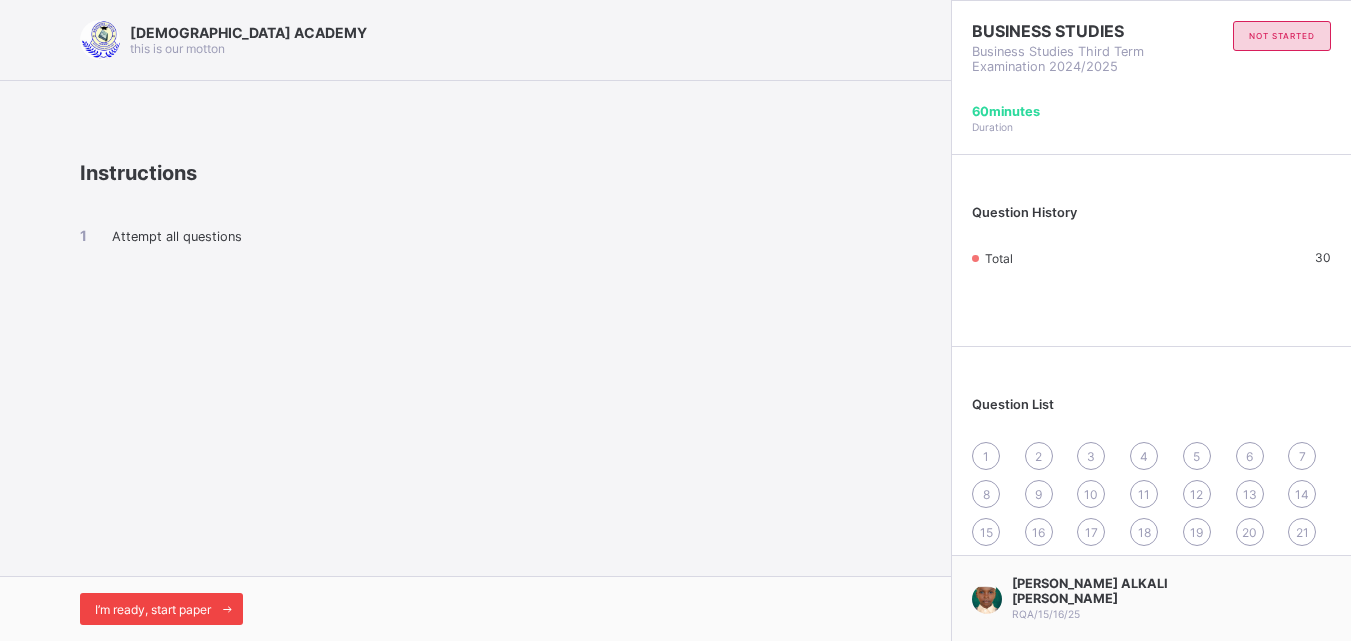 click on "I’m ready, start paper" at bounding box center [161, 609] 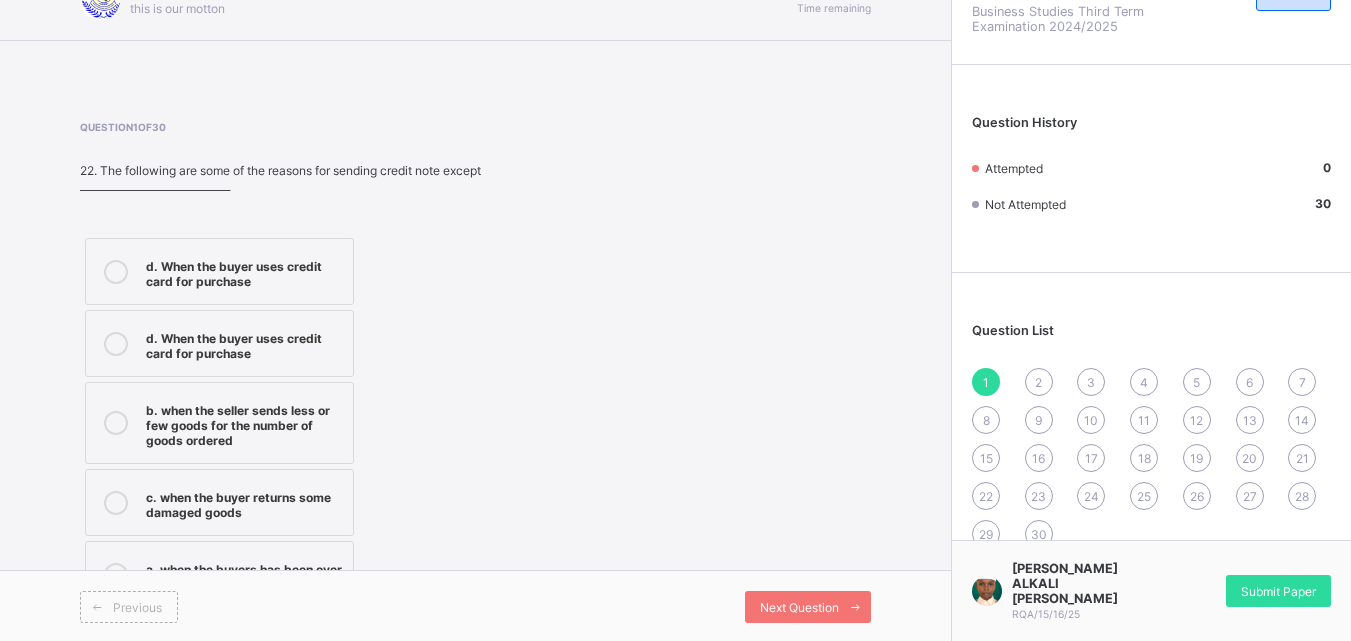 scroll, scrollTop: 42, scrollLeft: 0, axis: vertical 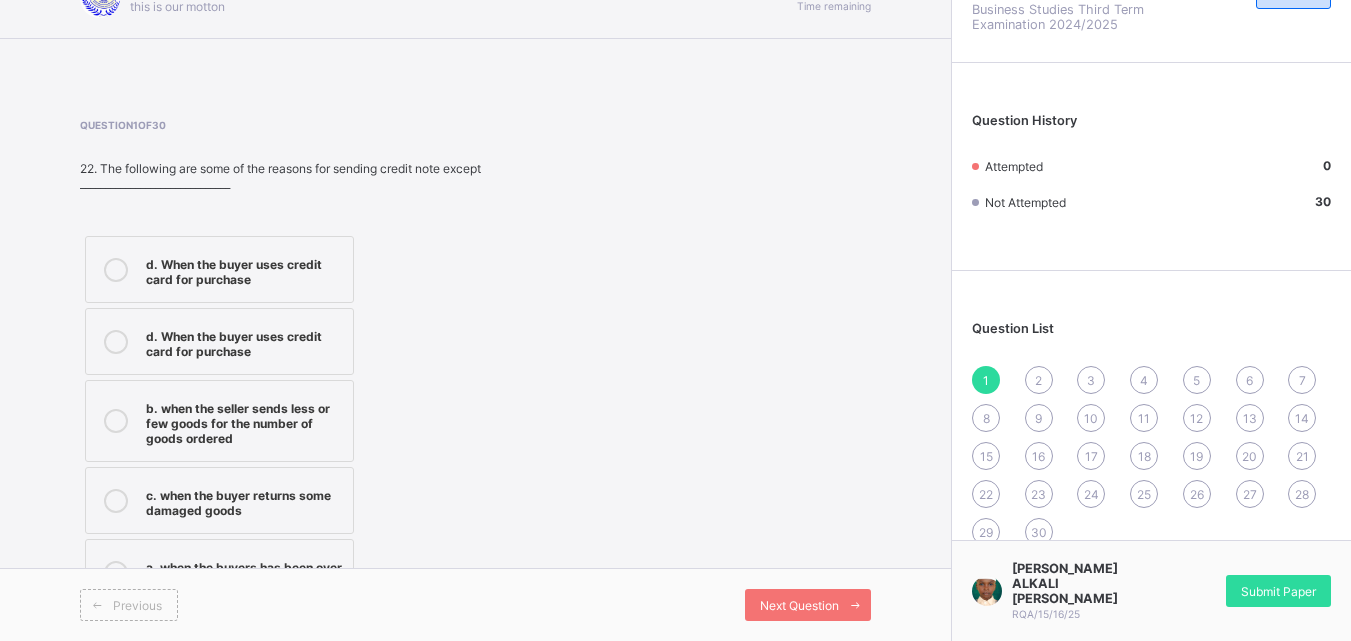 click on "1" at bounding box center (986, 380) 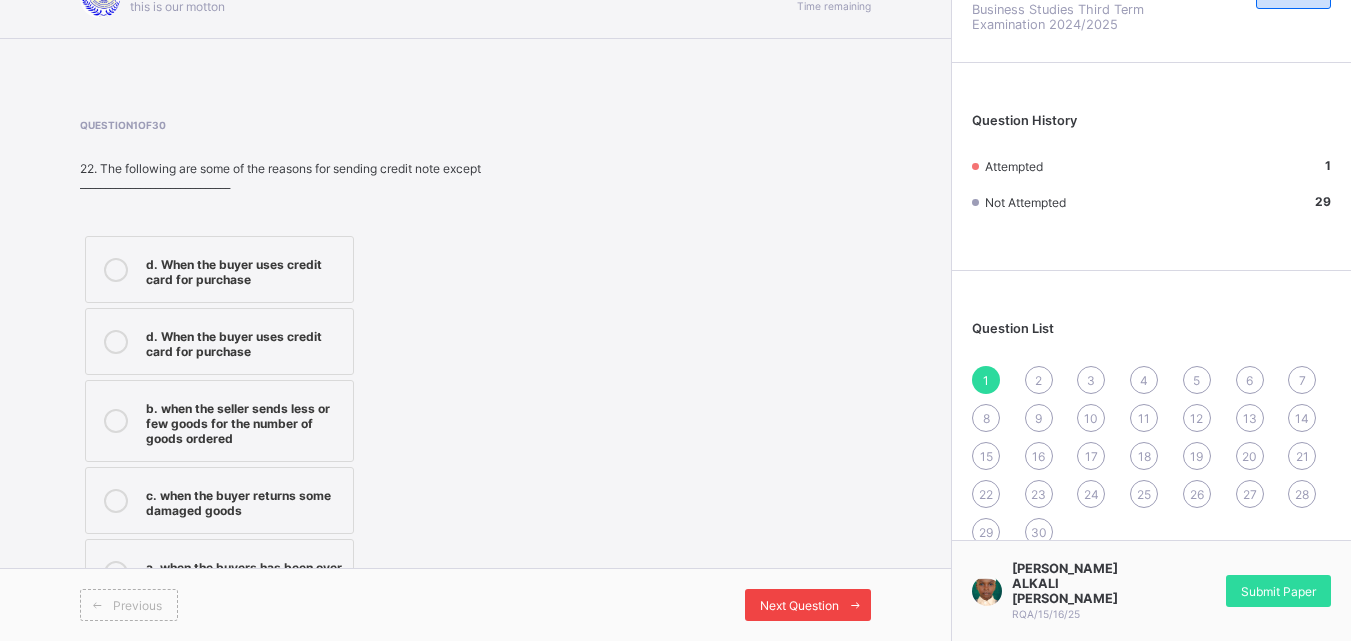 click on "Next Question" at bounding box center [799, 605] 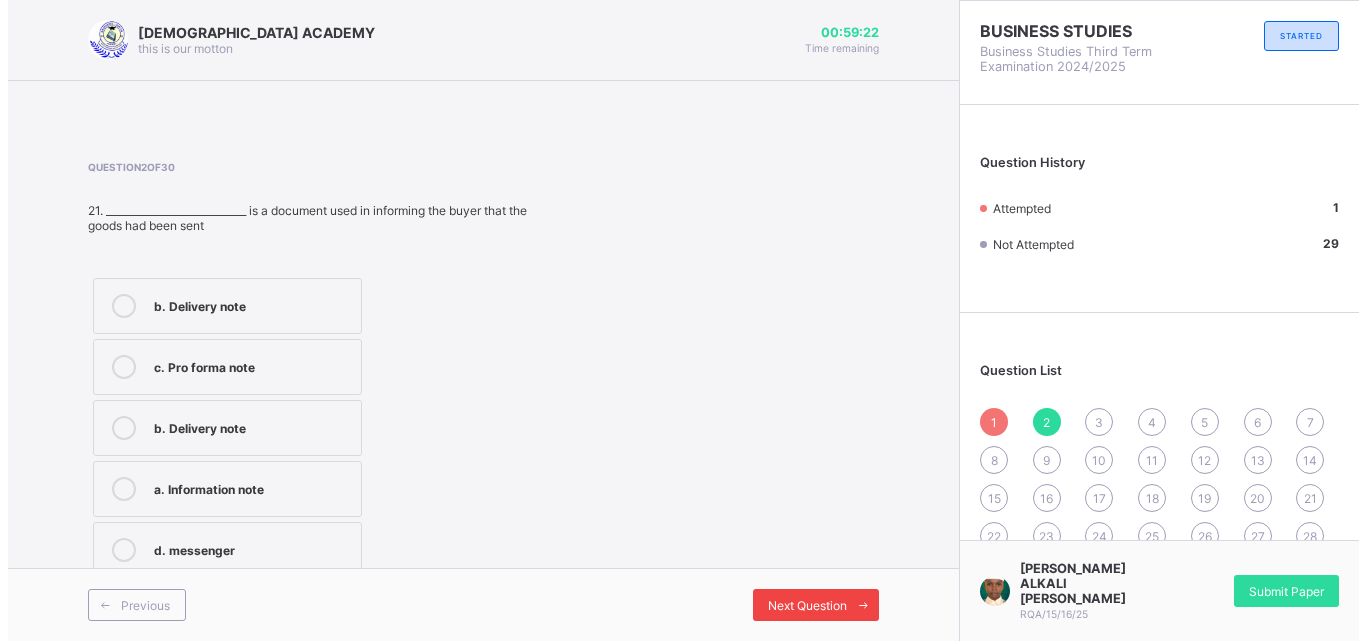 scroll, scrollTop: 0, scrollLeft: 0, axis: both 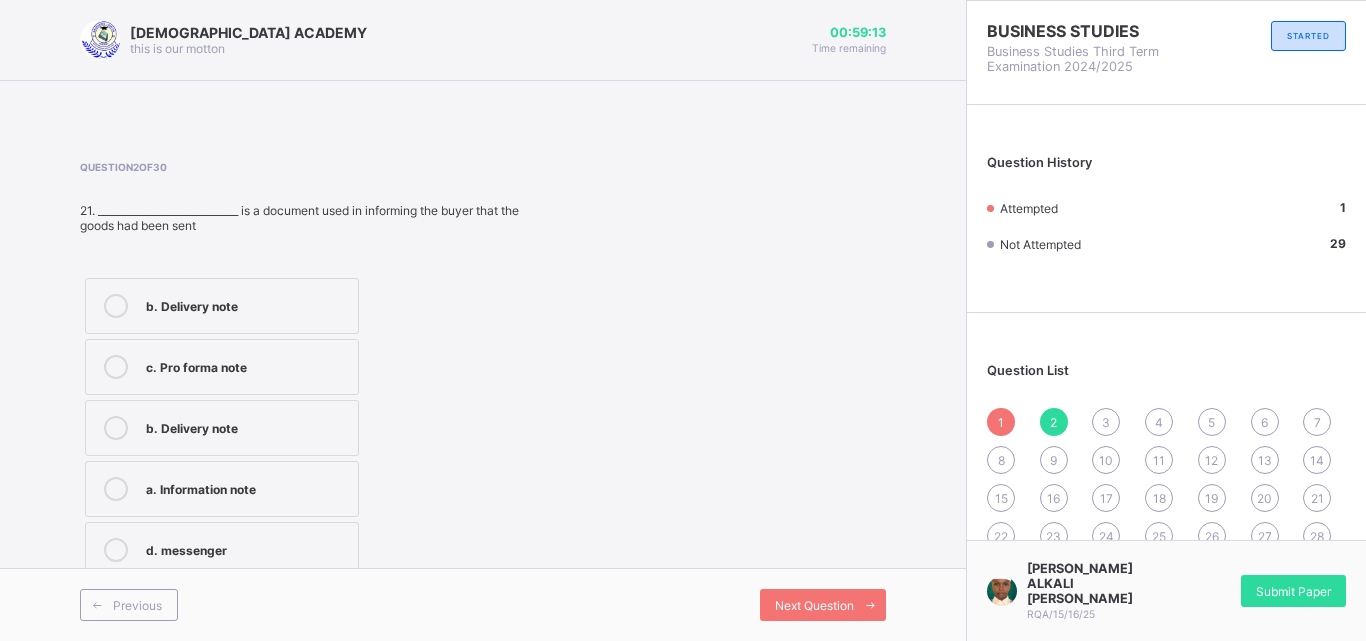 click on "b. Delivery note" at bounding box center (247, 304) 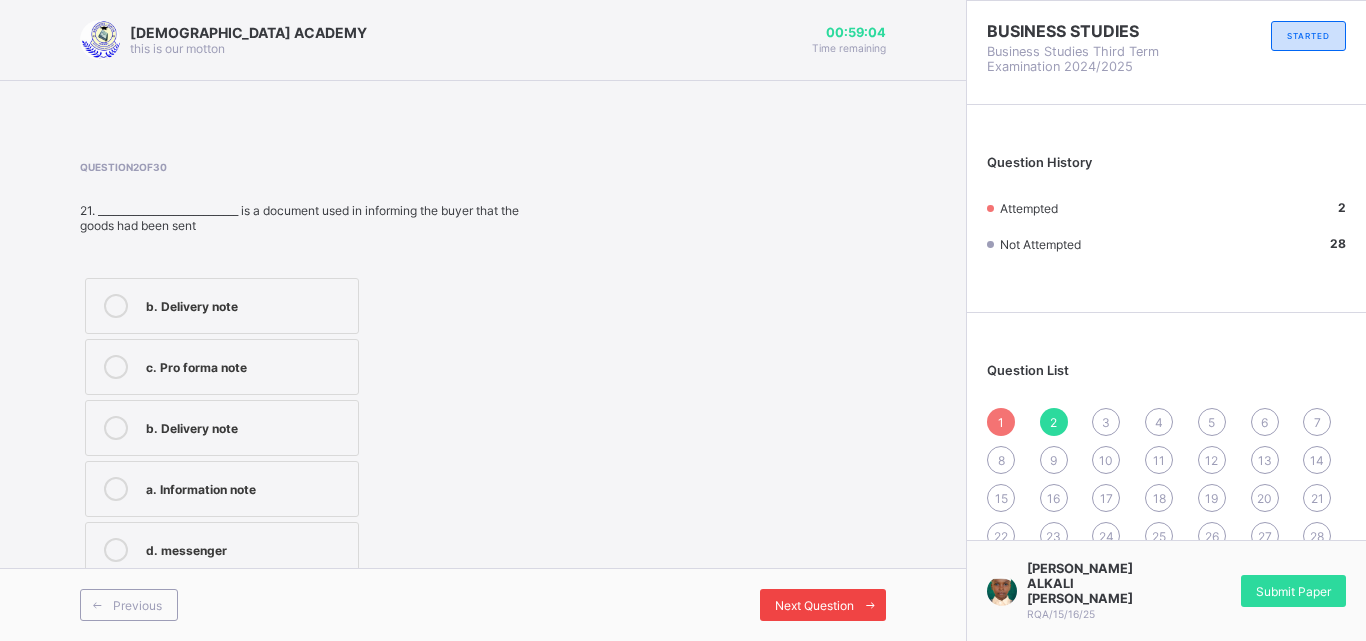 click on "Next Question" at bounding box center [814, 605] 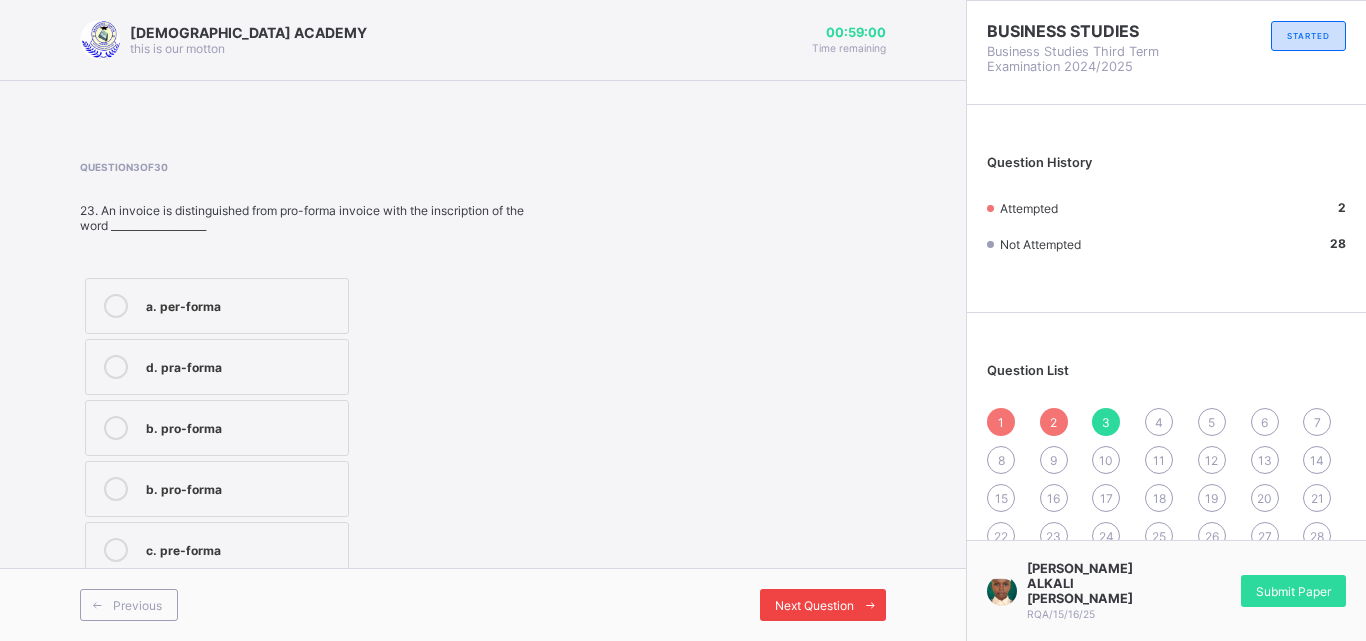 click on "Next Question" at bounding box center (814, 605) 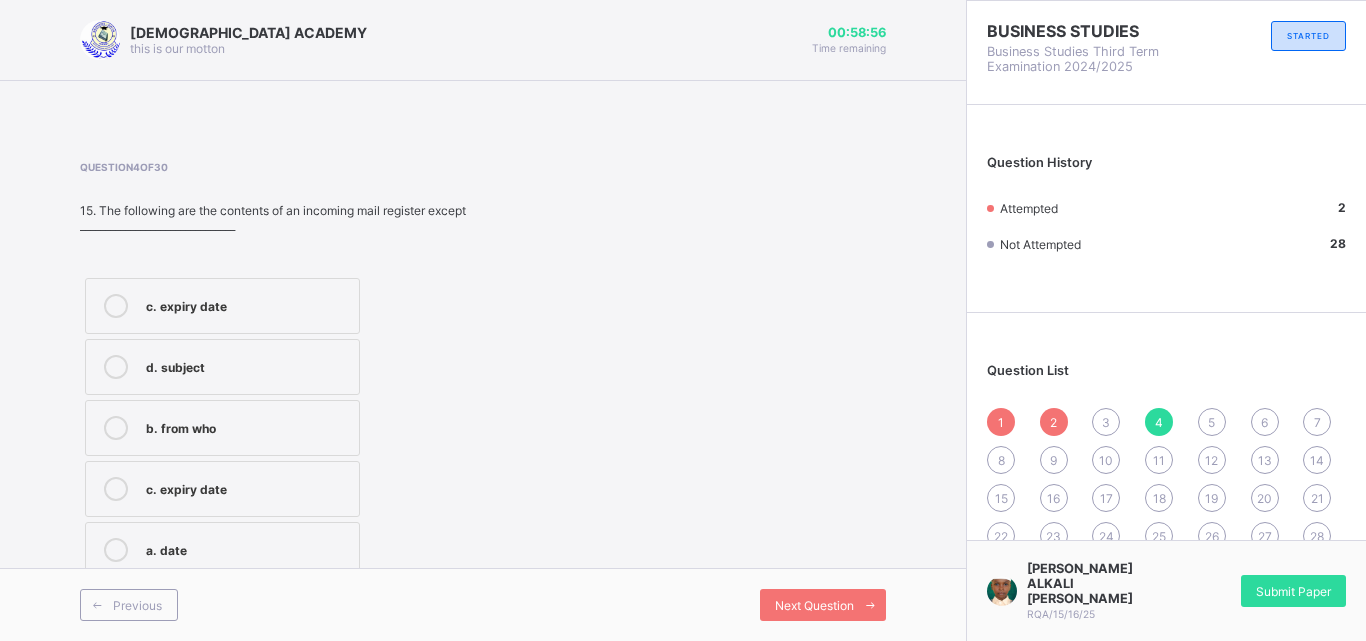 click on "3" at bounding box center [1106, 422] 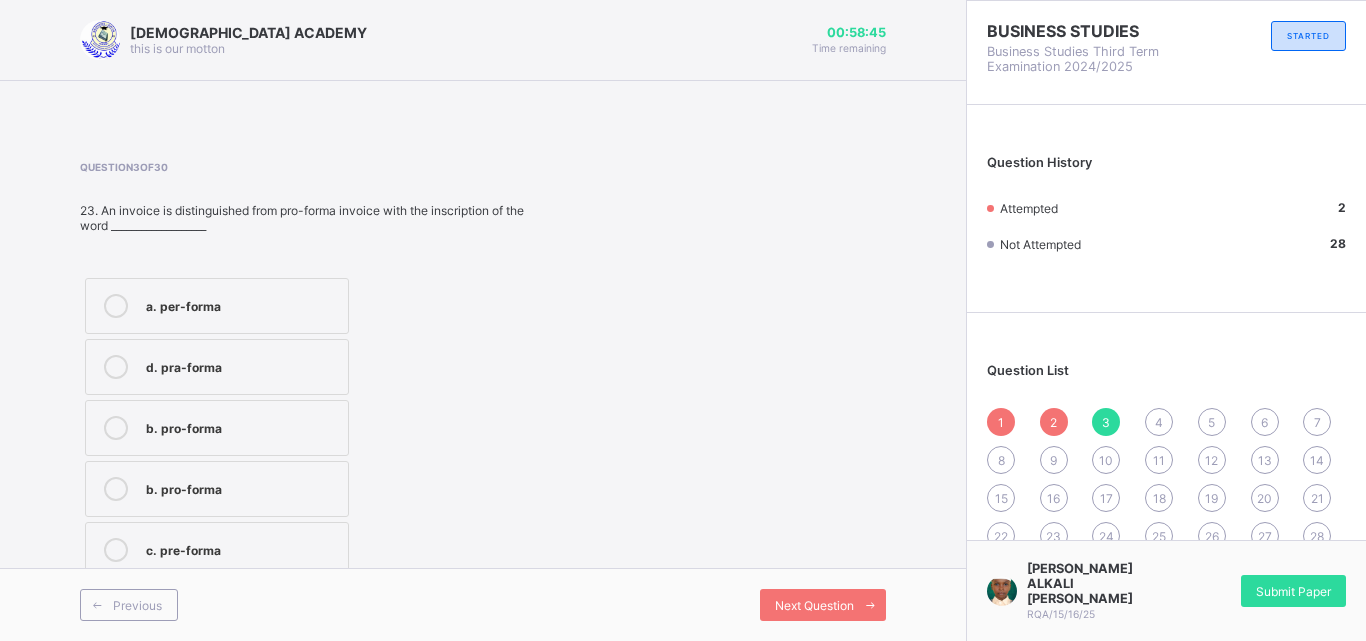 click on "b. pro-forma" at bounding box center [242, 487] 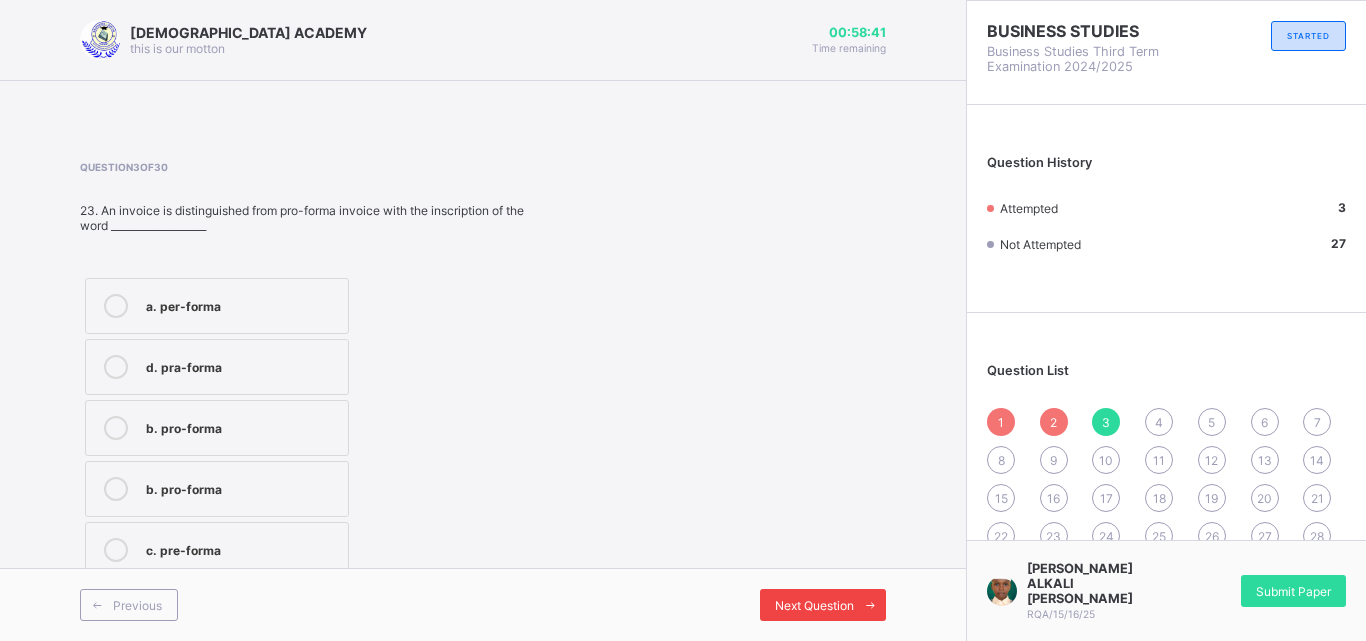 click on "Next Question" at bounding box center [814, 605] 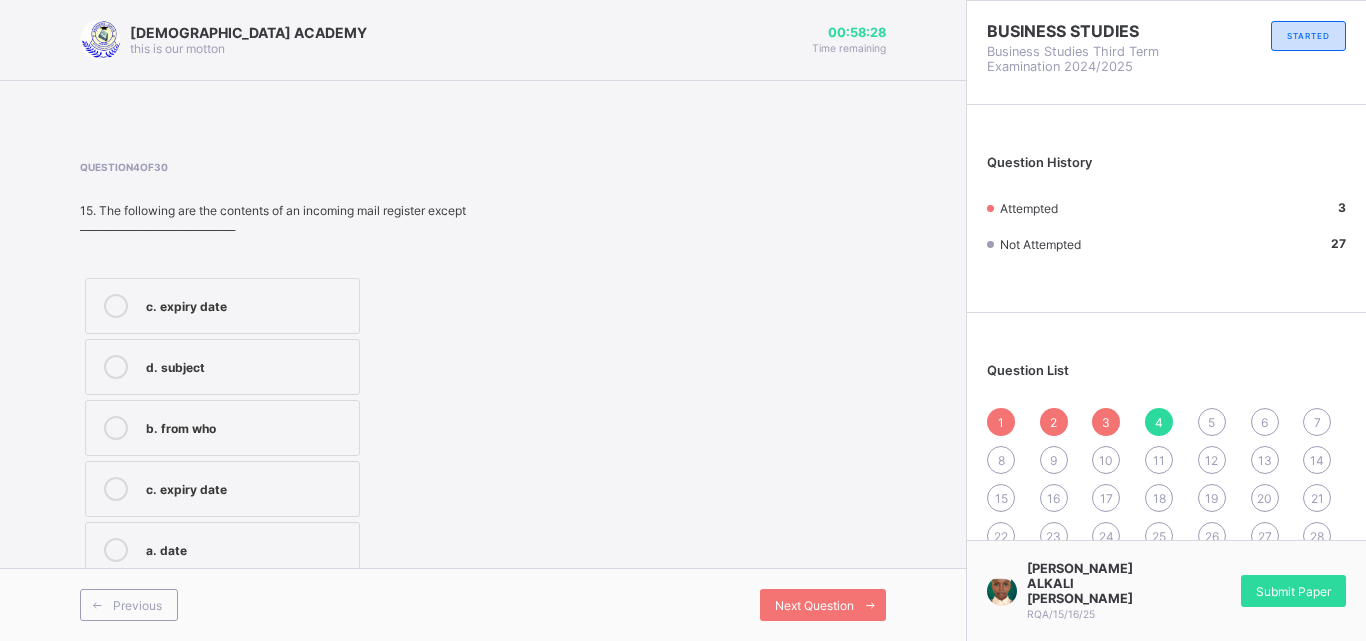 click at bounding box center (116, 489) 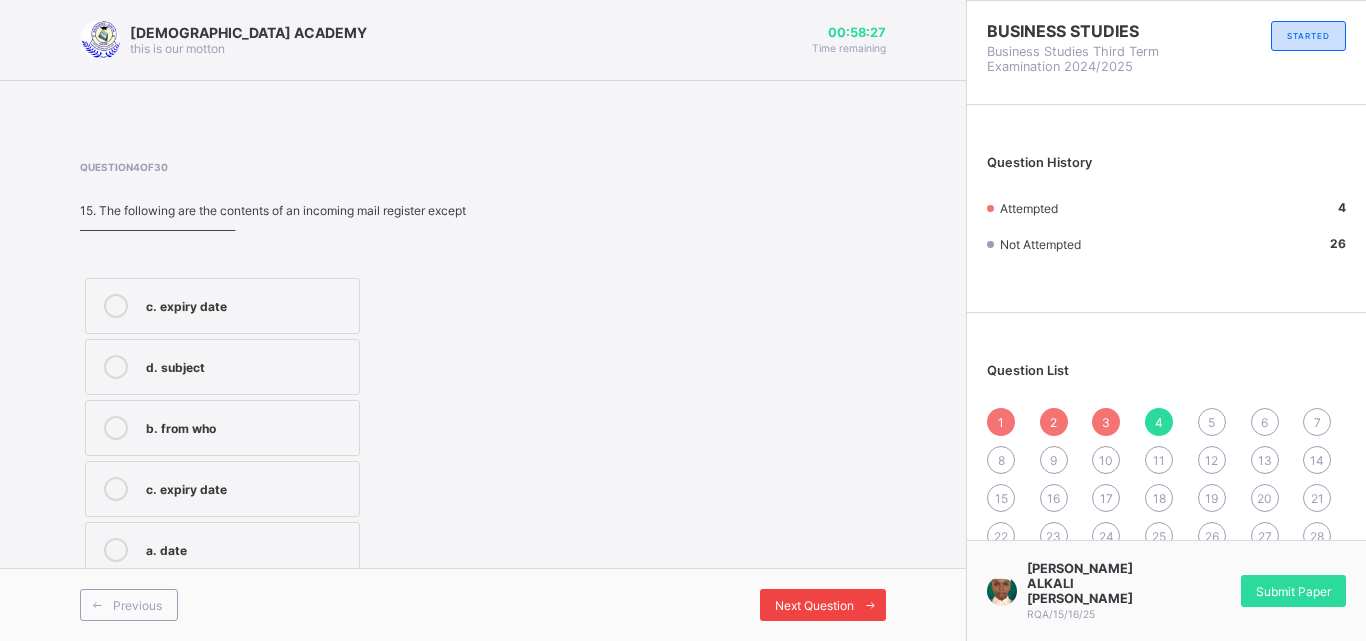 click on "Next Question" at bounding box center (814, 605) 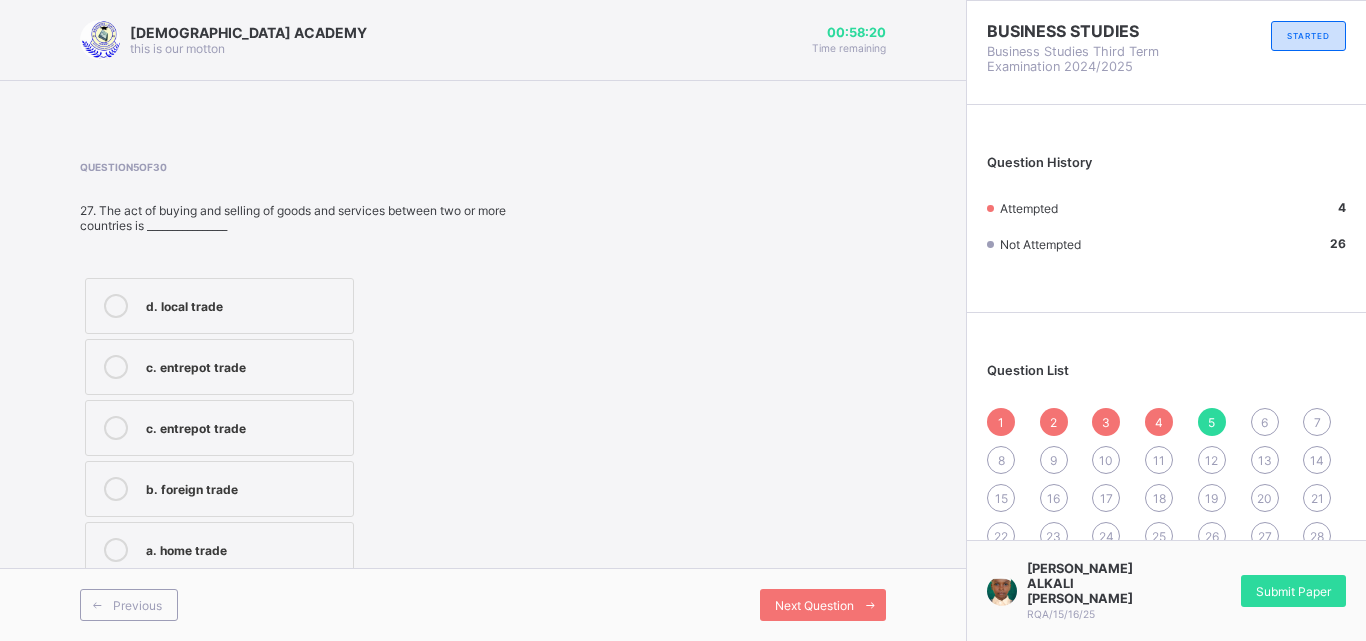 click on "b. foreign trade" at bounding box center [219, 489] 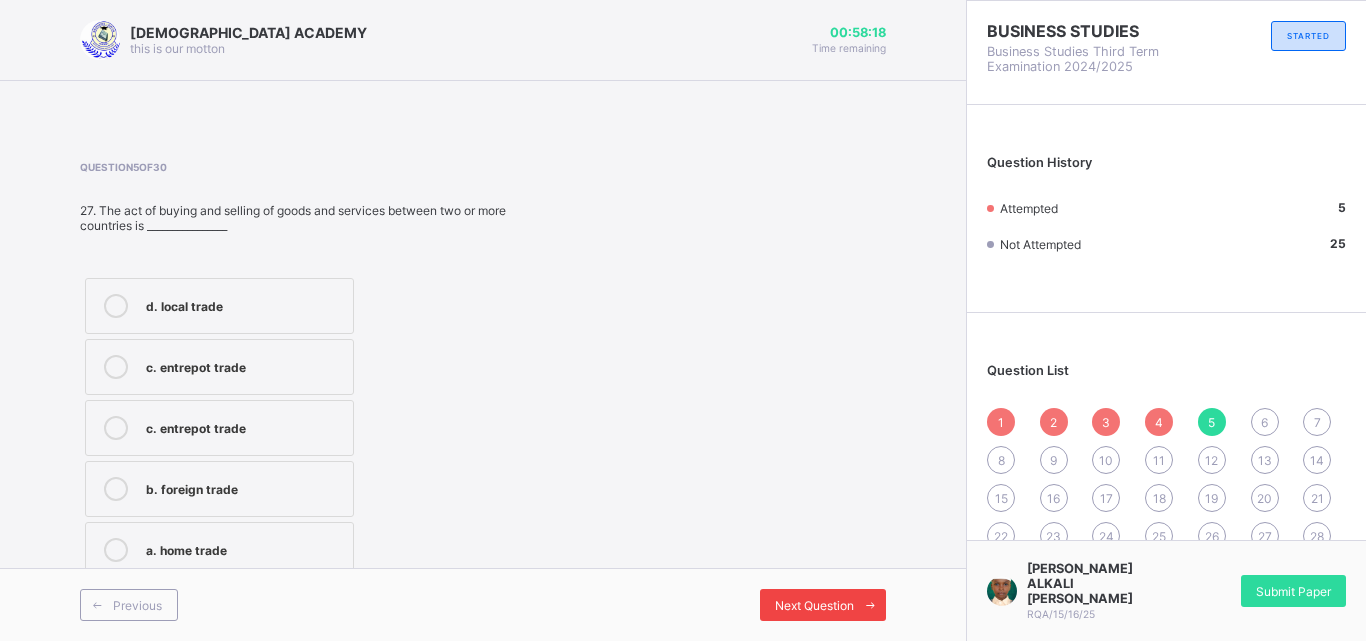 click on "Next Question" at bounding box center [814, 605] 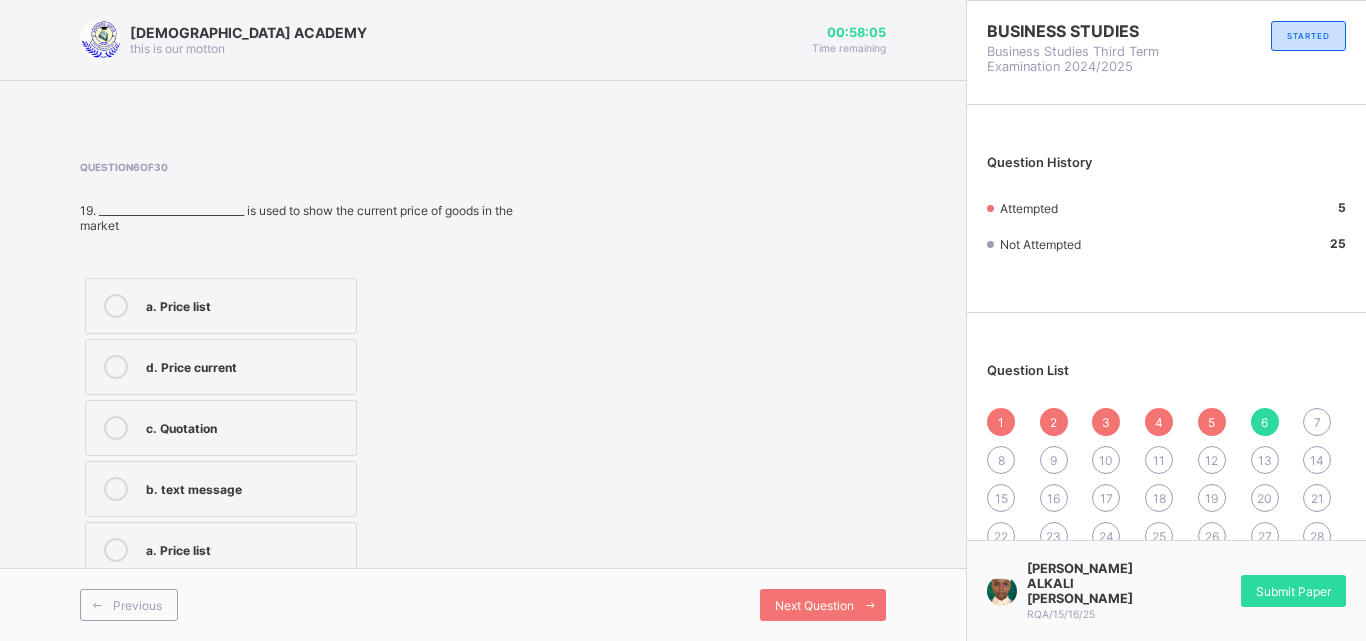 click on "a. Price list" at bounding box center (221, 306) 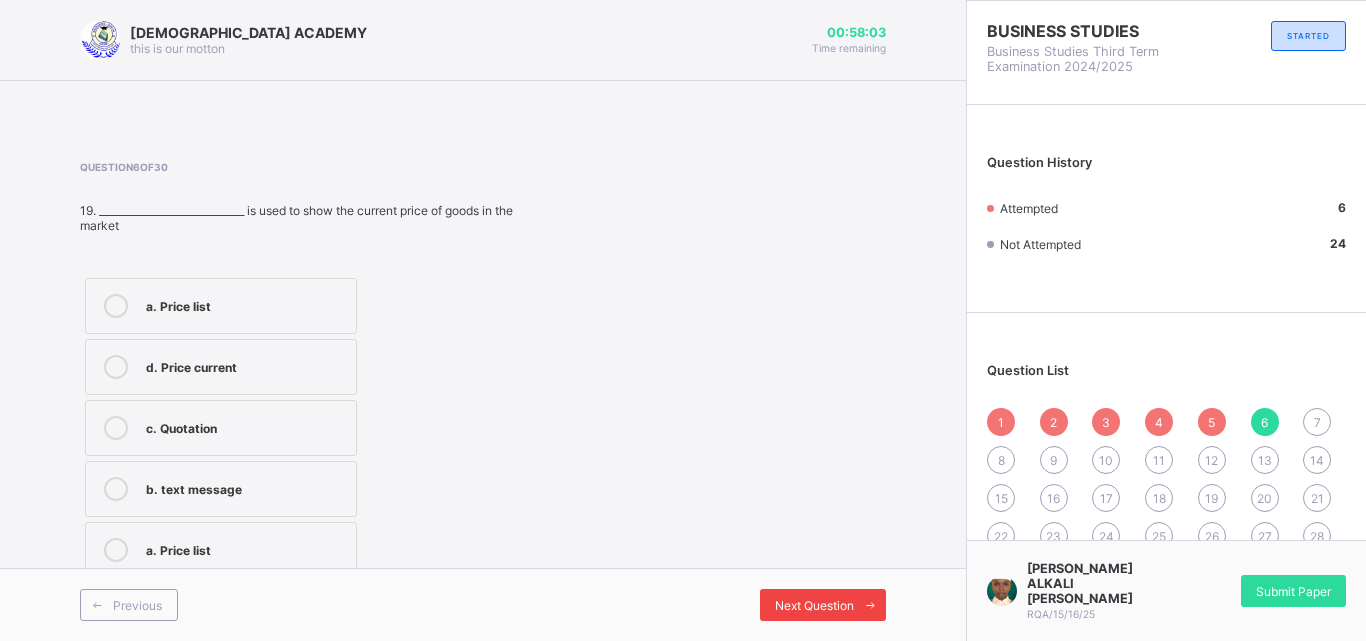 click on "Next Question" at bounding box center [823, 605] 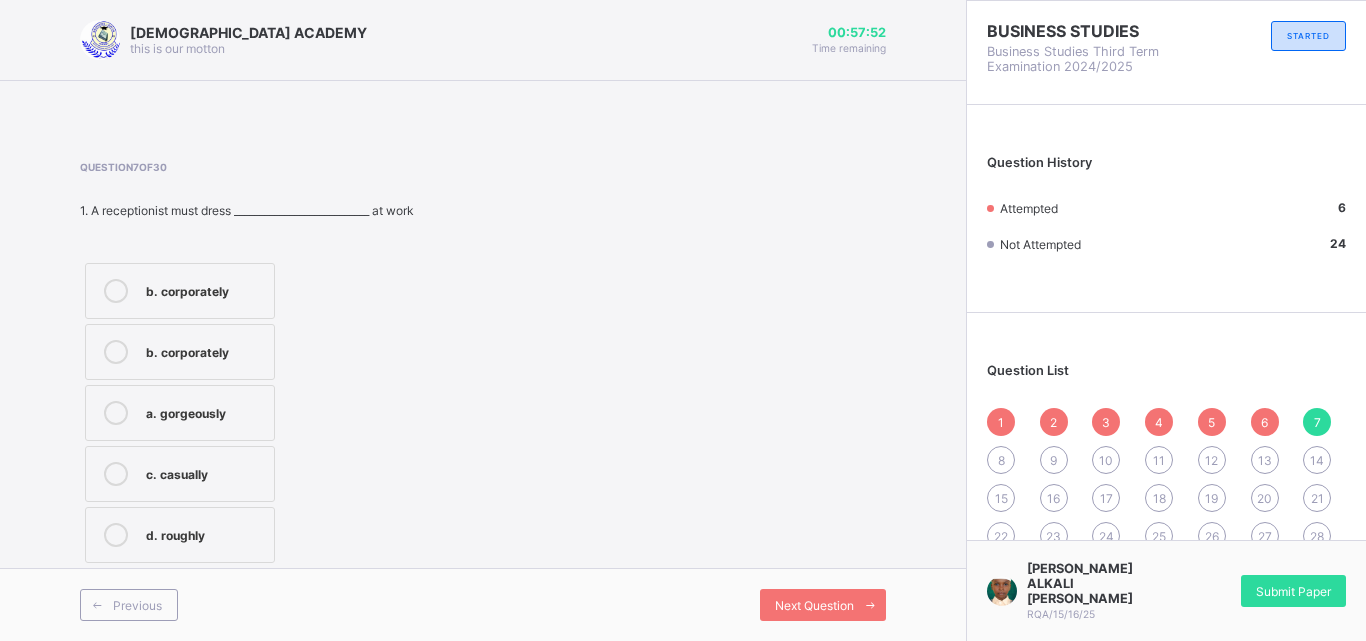 click on "b. corporately" at bounding box center [180, 352] 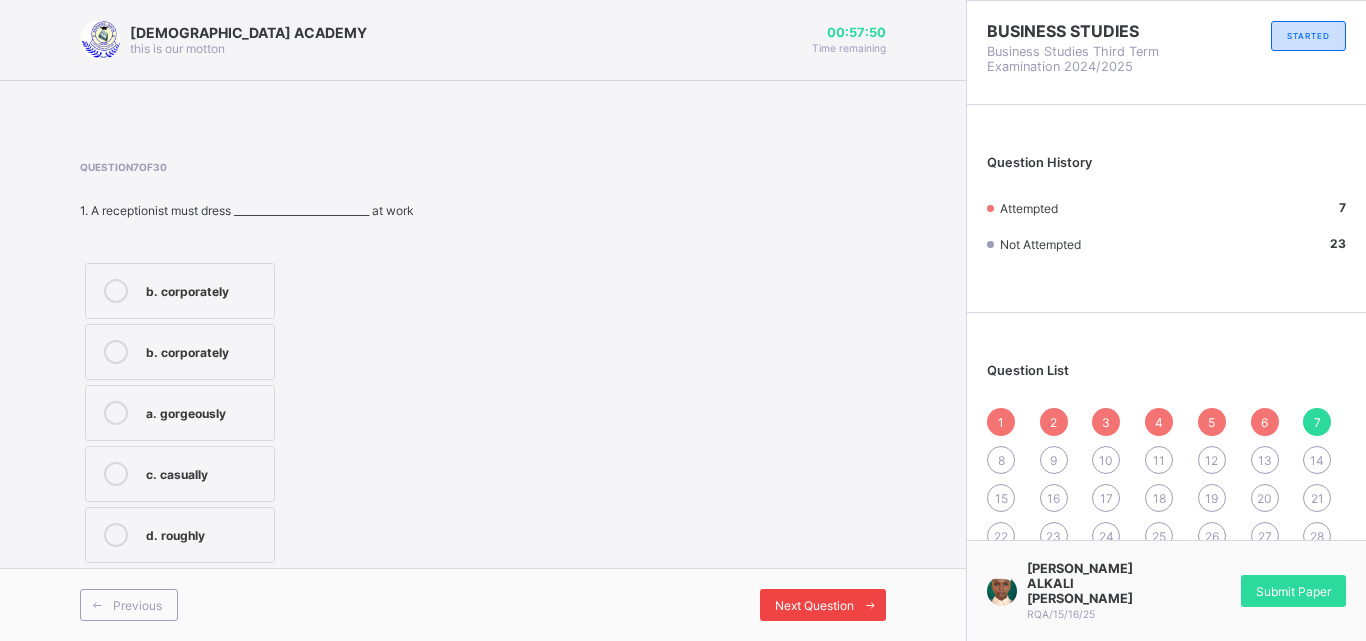 click on "Next Question" at bounding box center (814, 605) 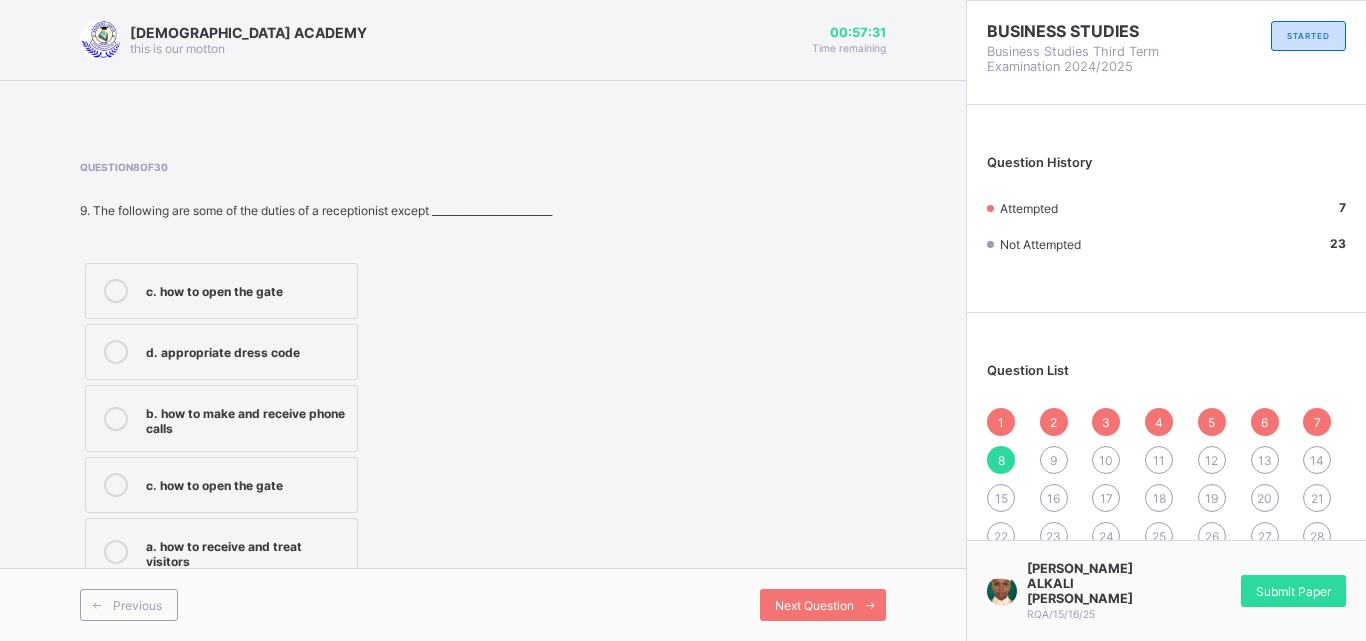 click on "c. how to open the gate" at bounding box center (246, 483) 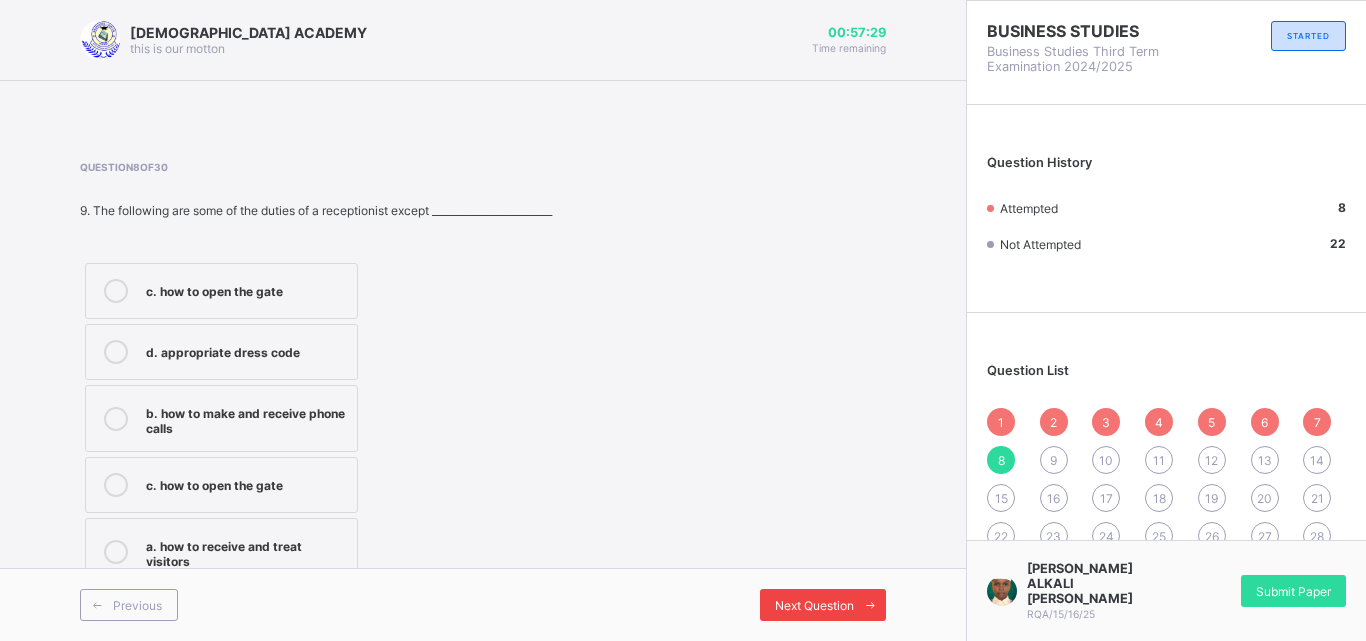 click on "Next Question" at bounding box center [814, 605] 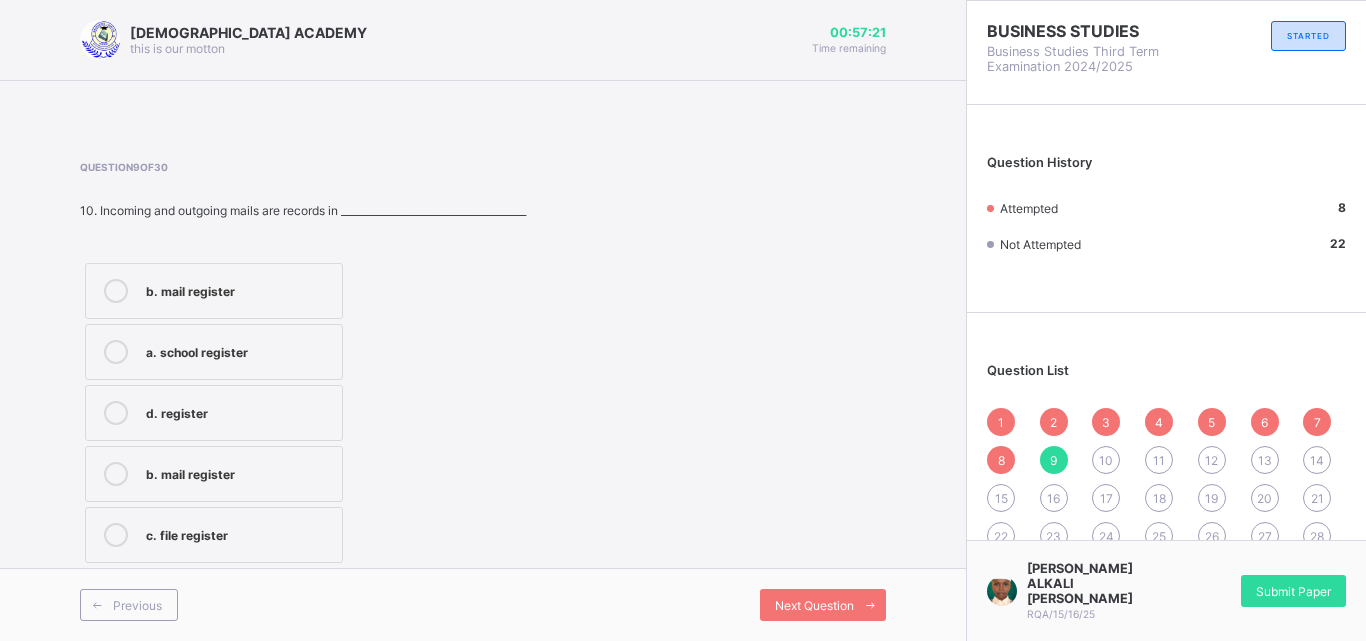 click on "b. mail register" at bounding box center [239, 289] 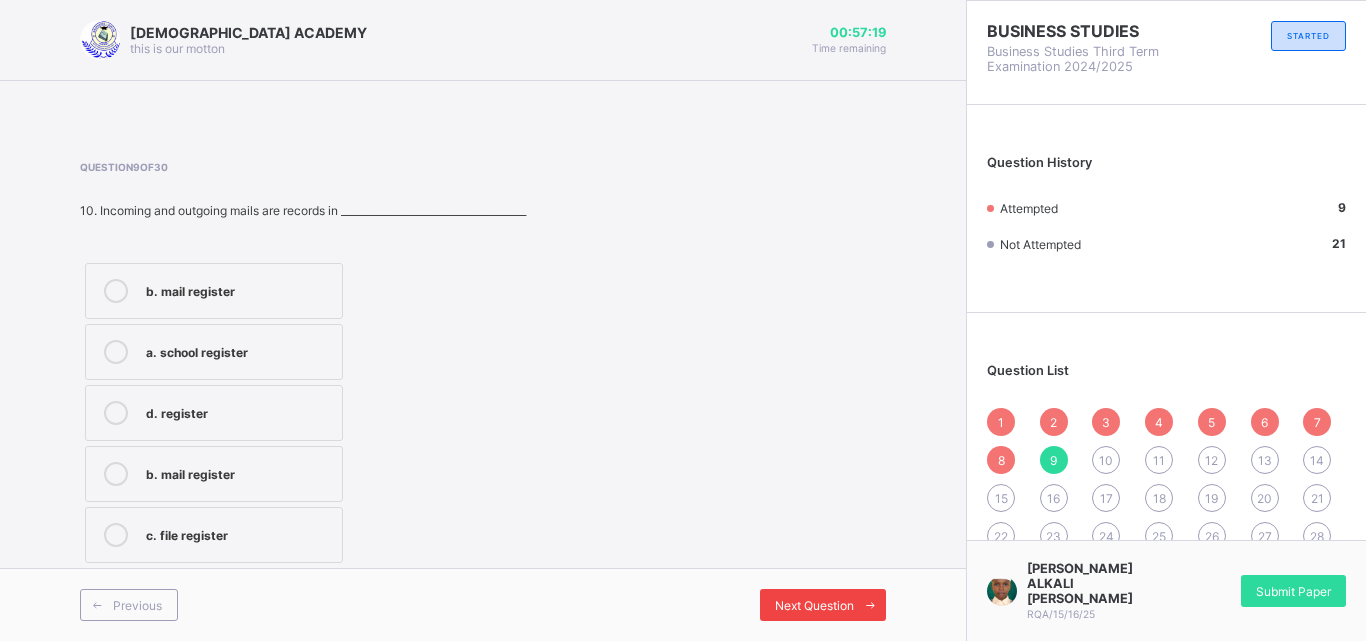 click on "Next Question" at bounding box center [814, 605] 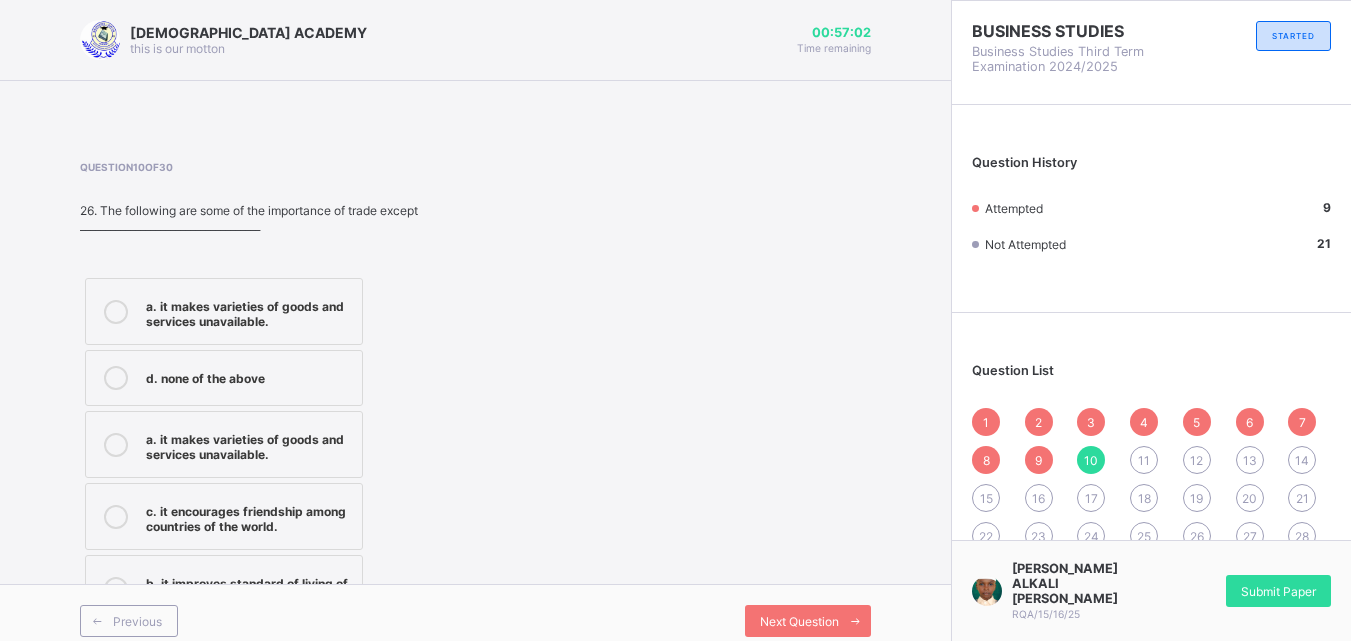 click on "a. it makes varieties of goods and services unavailable." at bounding box center [249, 444] 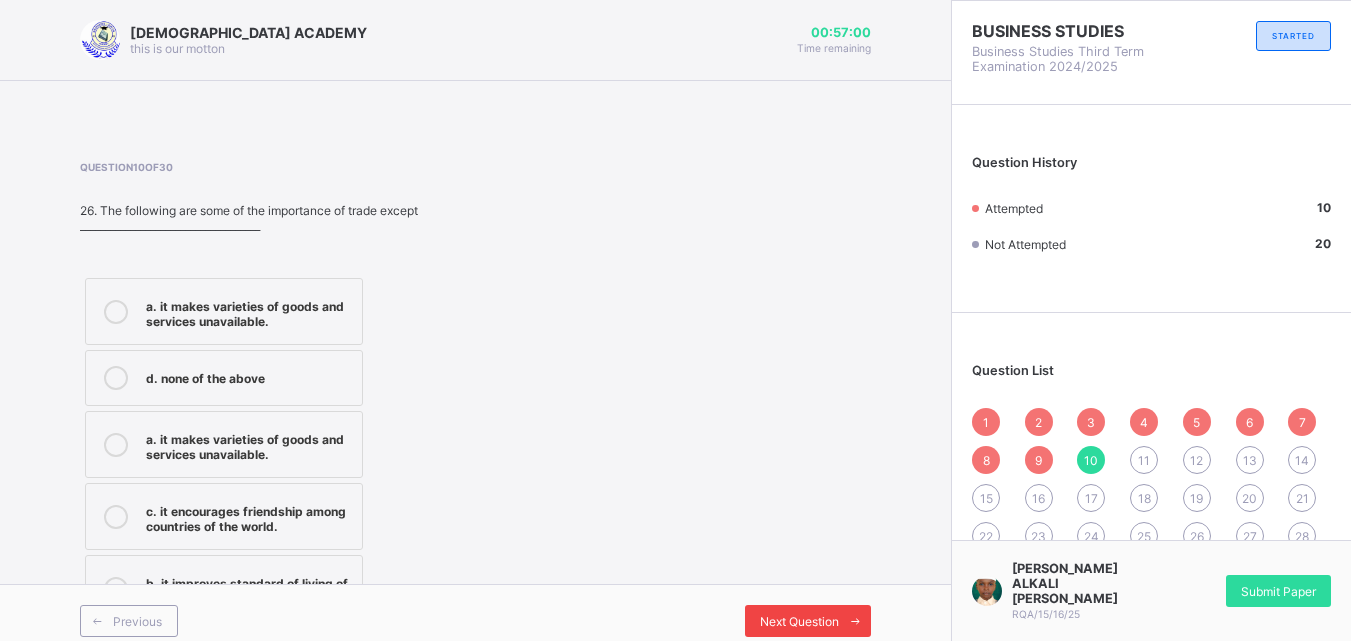 click on "Next Question" at bounding box center (808, 621) 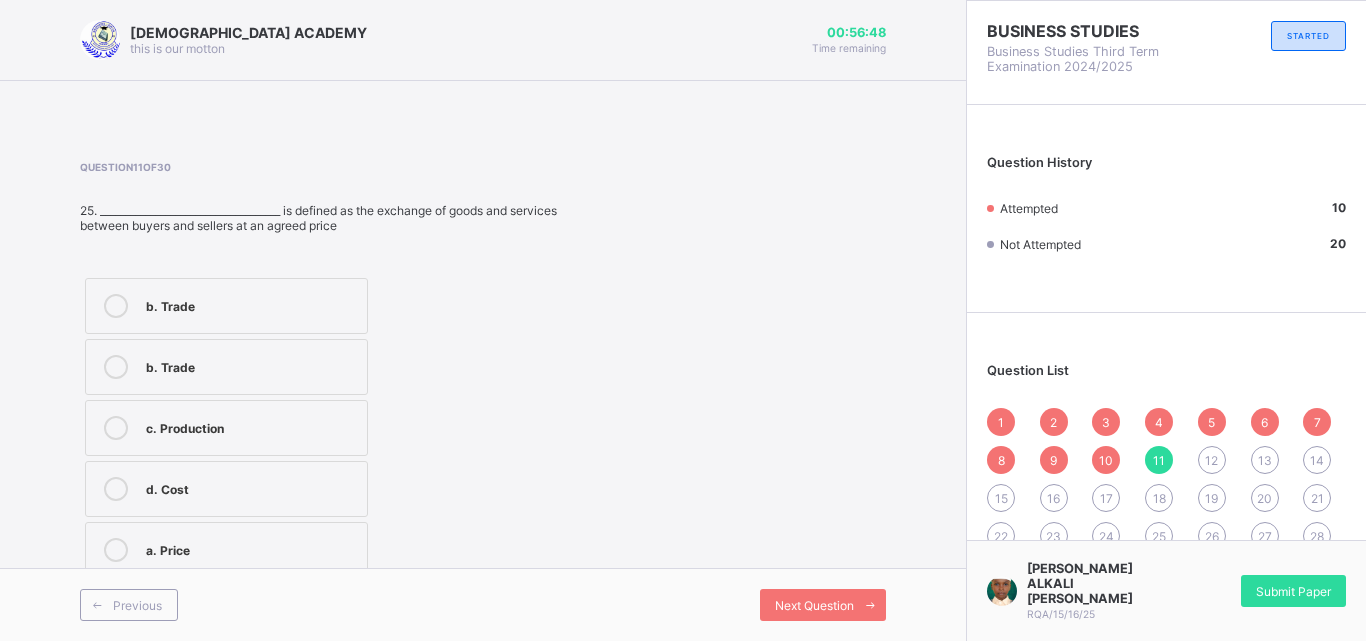 click on "b. Trade" at bounding box center (251, 365) 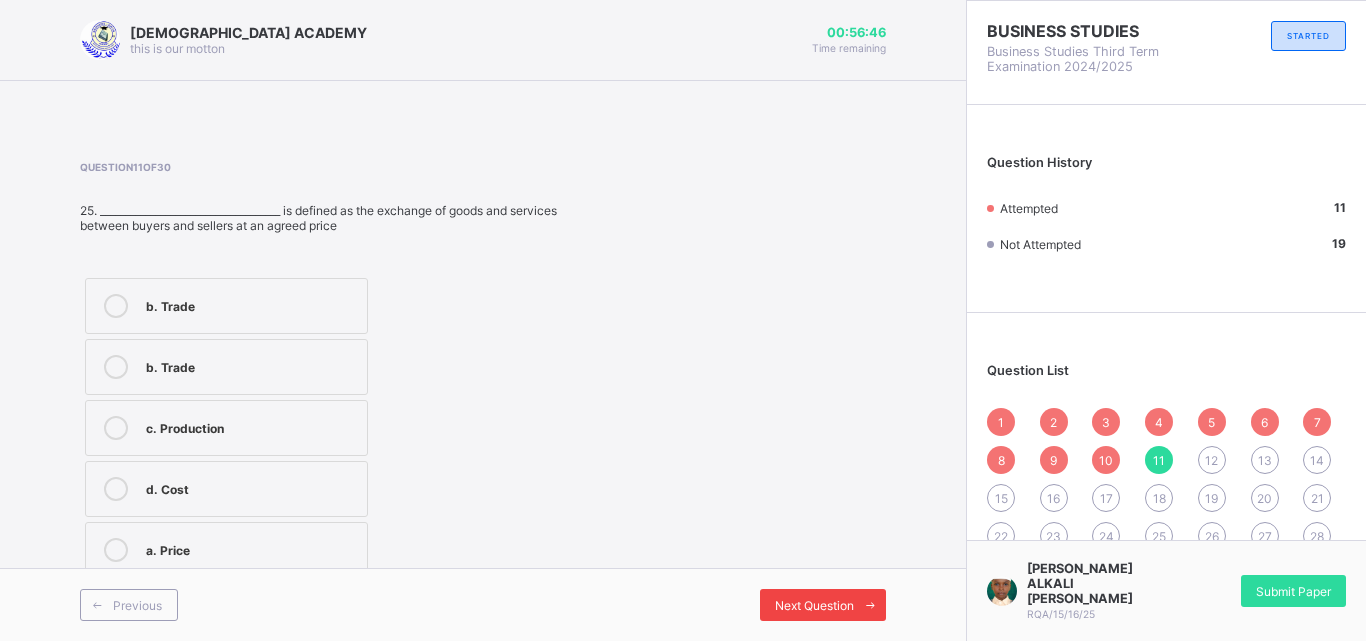 click on "Next Question" at bounding box center (814, 605) 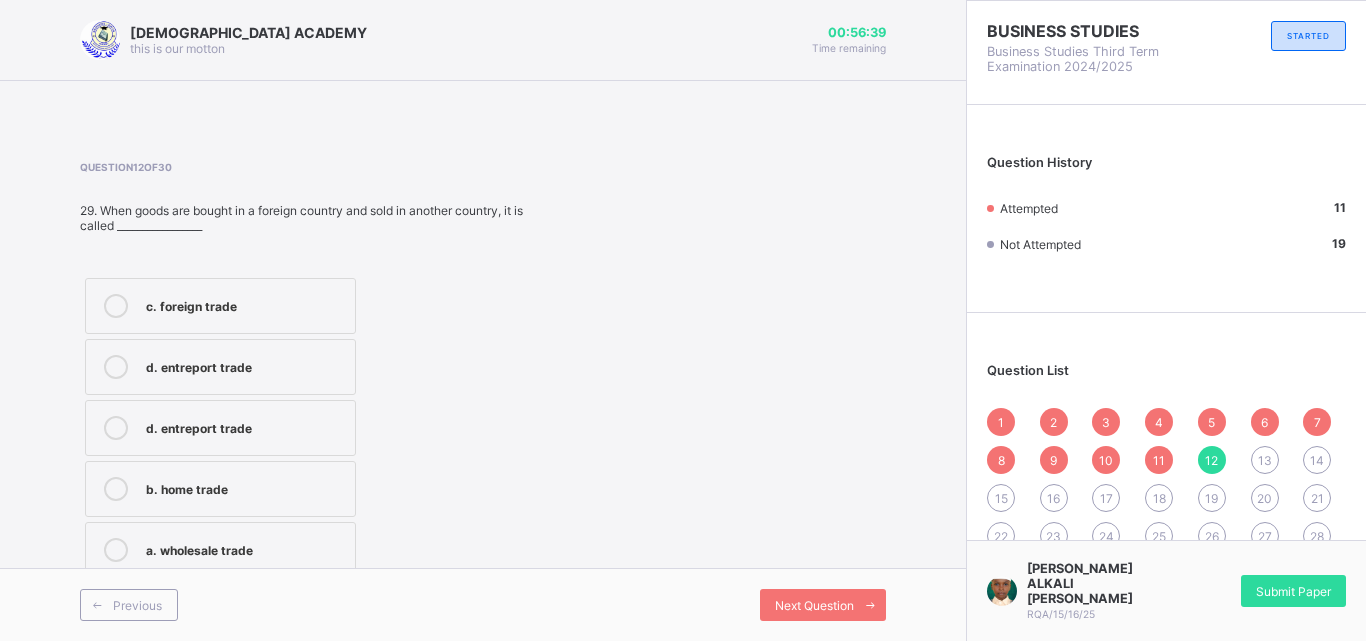 click on "d. entreport trade" at bounding box center [220, 428] 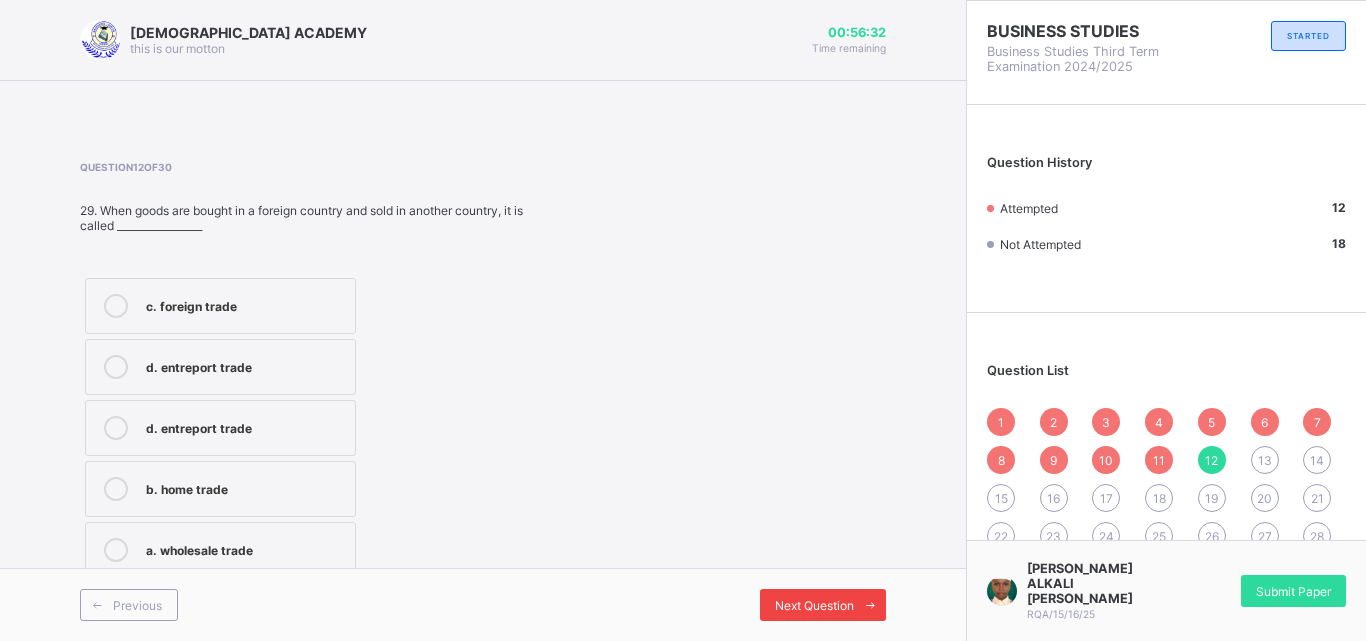 click on "Next Question" at bounding box center (814, 605) 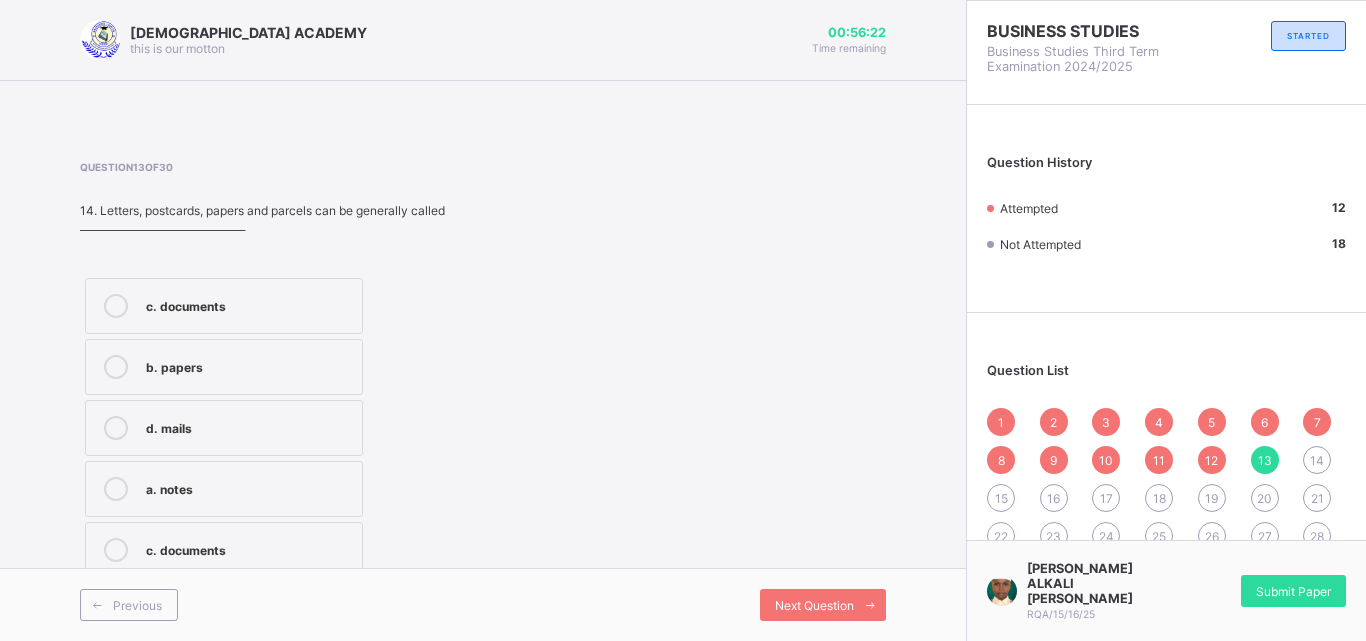 click on "d. mails" at bounding box center [249, 426] 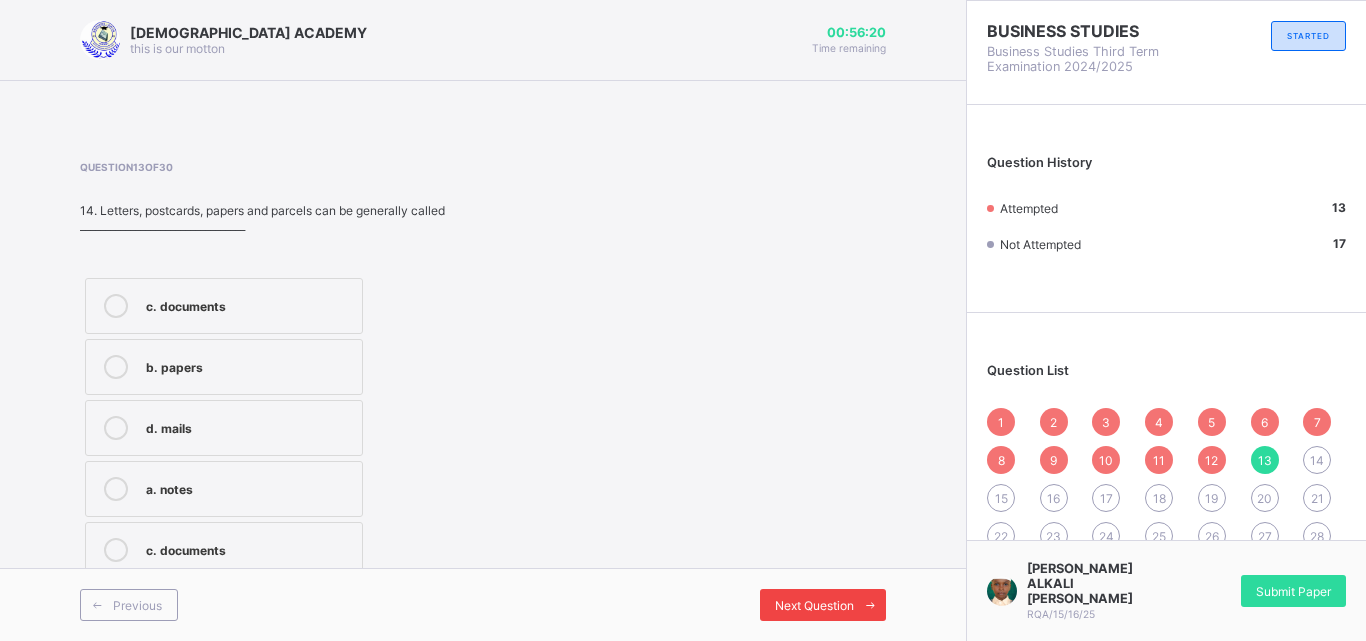 click at bounding box center [870, 605] 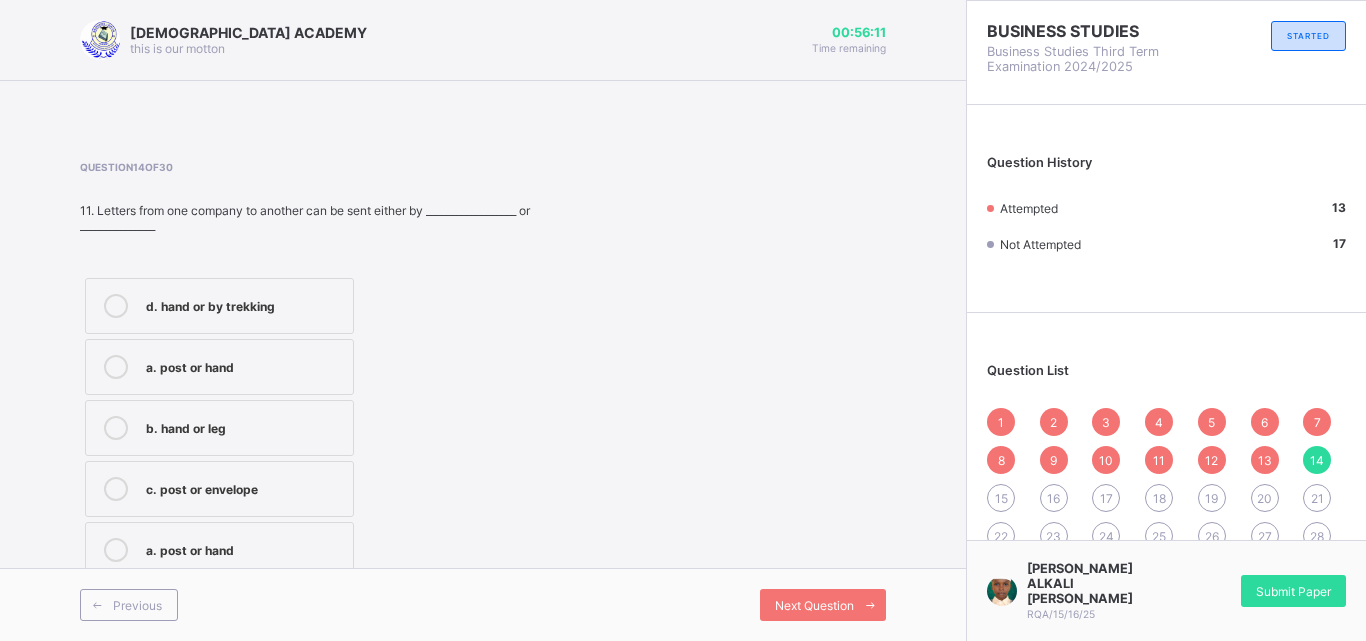 click on "a. post or hand" at bounding box center (219, 367) 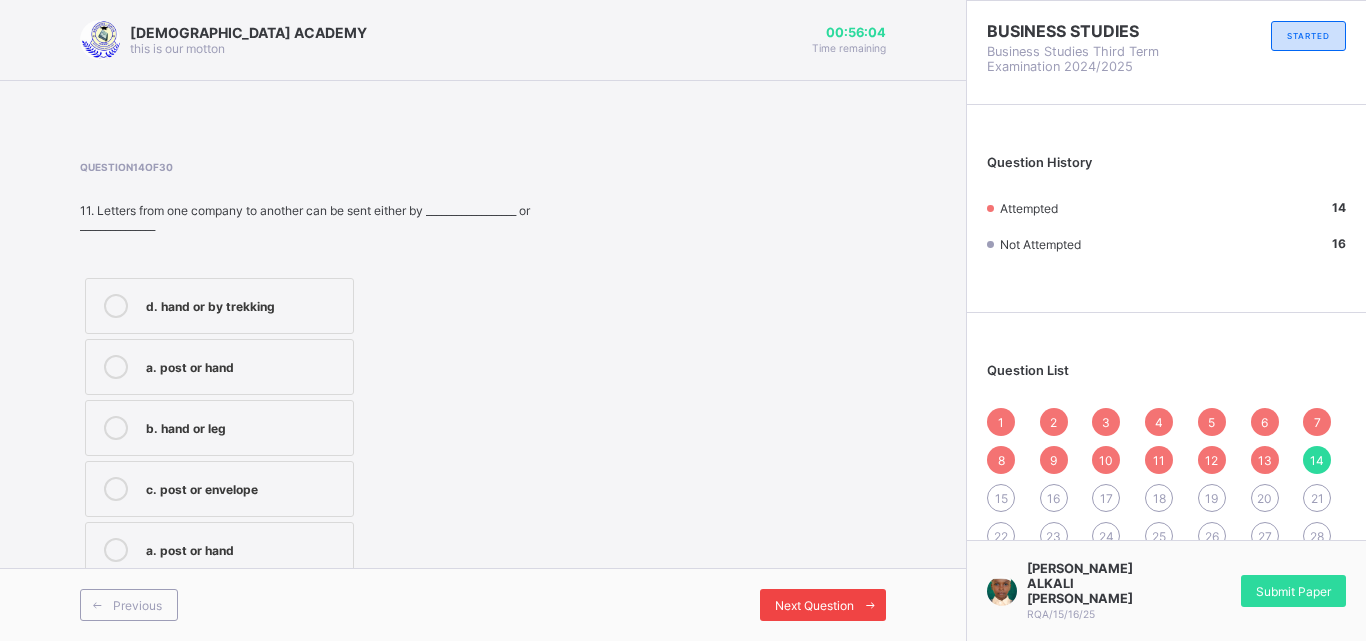 click on "Next Question" at bounding box center (814, 605) 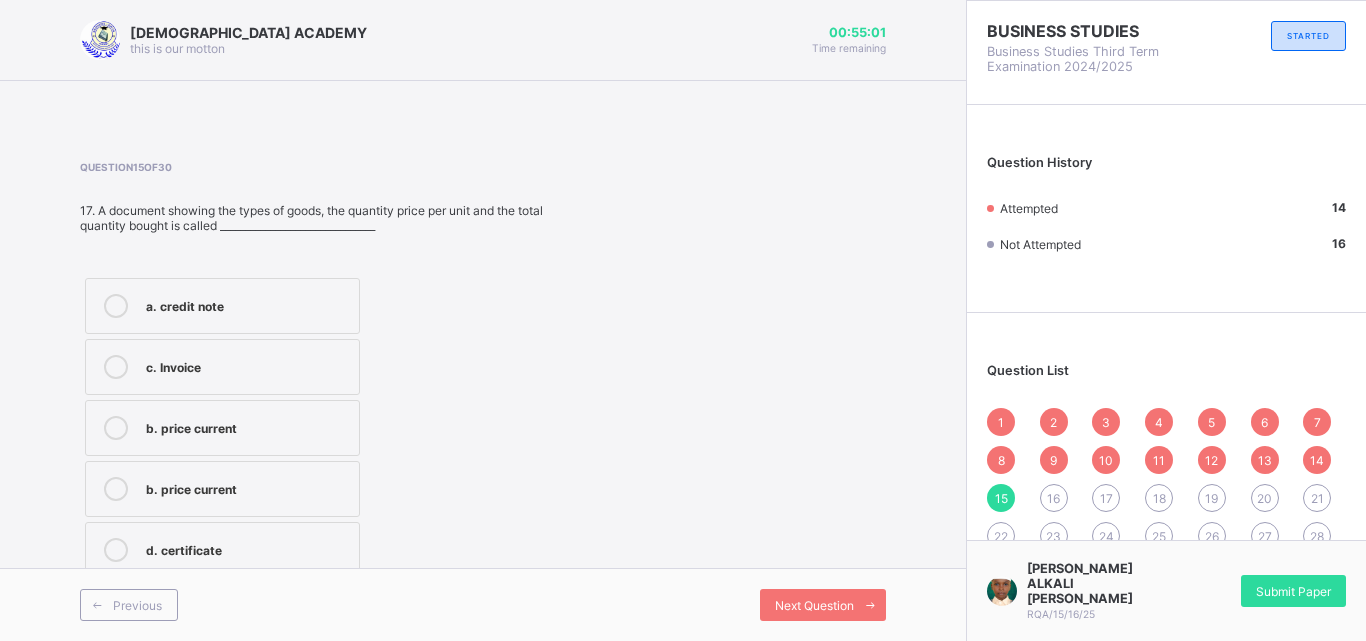 click on "b. price current" at bounding box center [247, 487] 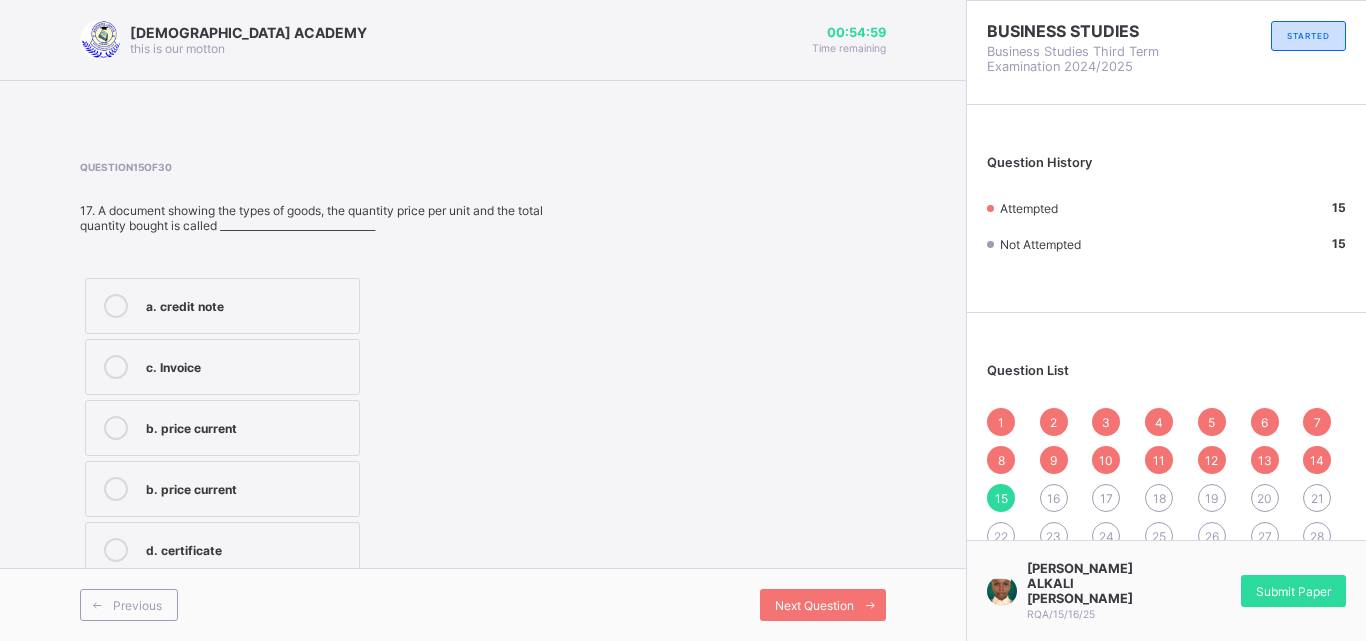 click on "b. price current" at bounding box center [222, 489] 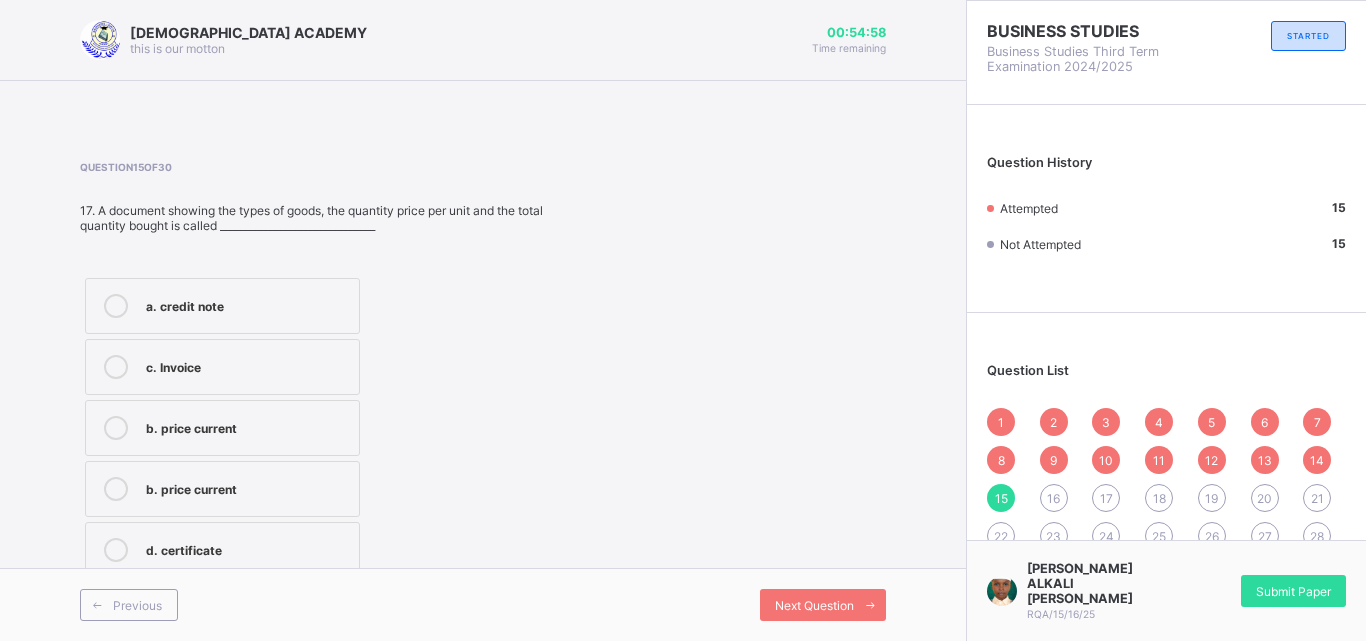 click on "b. price current" at bounding box center (222, 489) 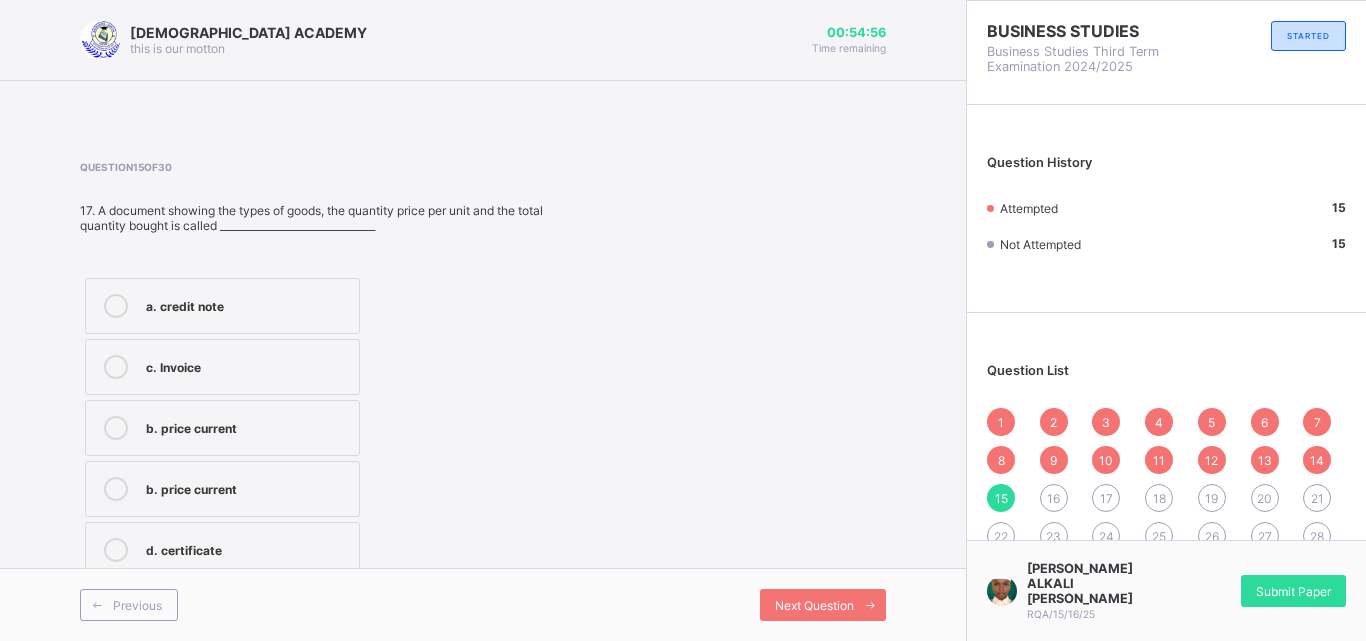 click at bounding box center [116, 489] 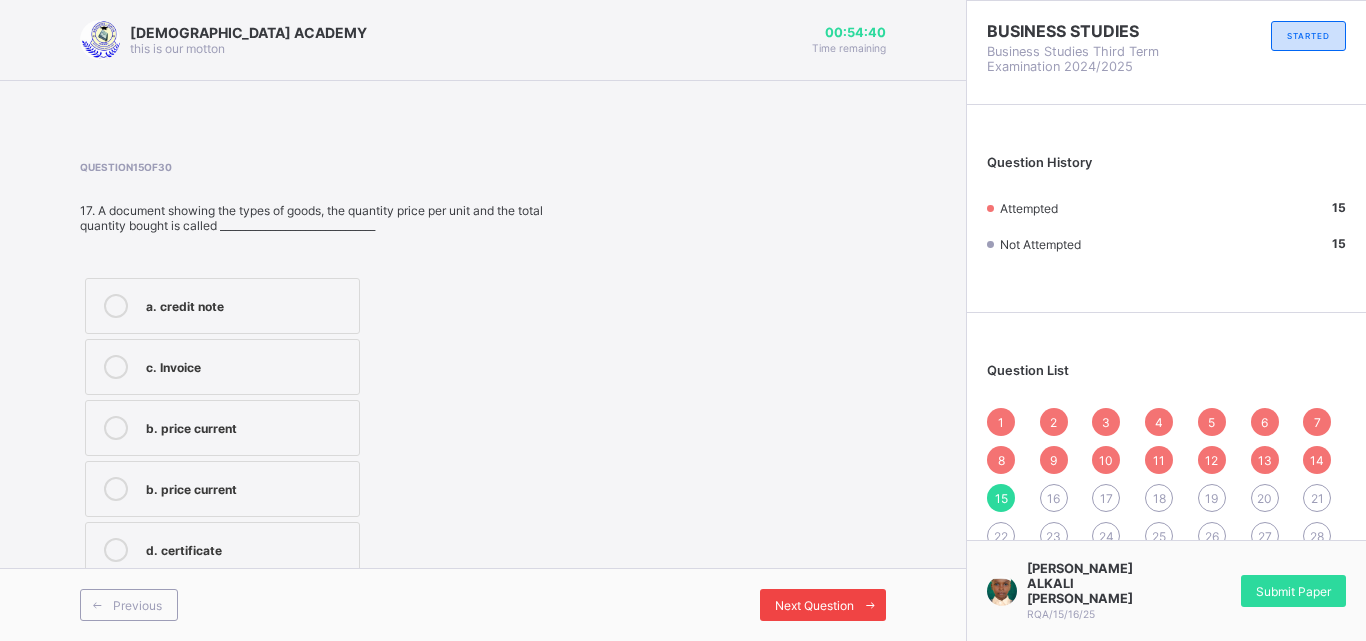 click on "Next Question" at bounding box center (823, 605) 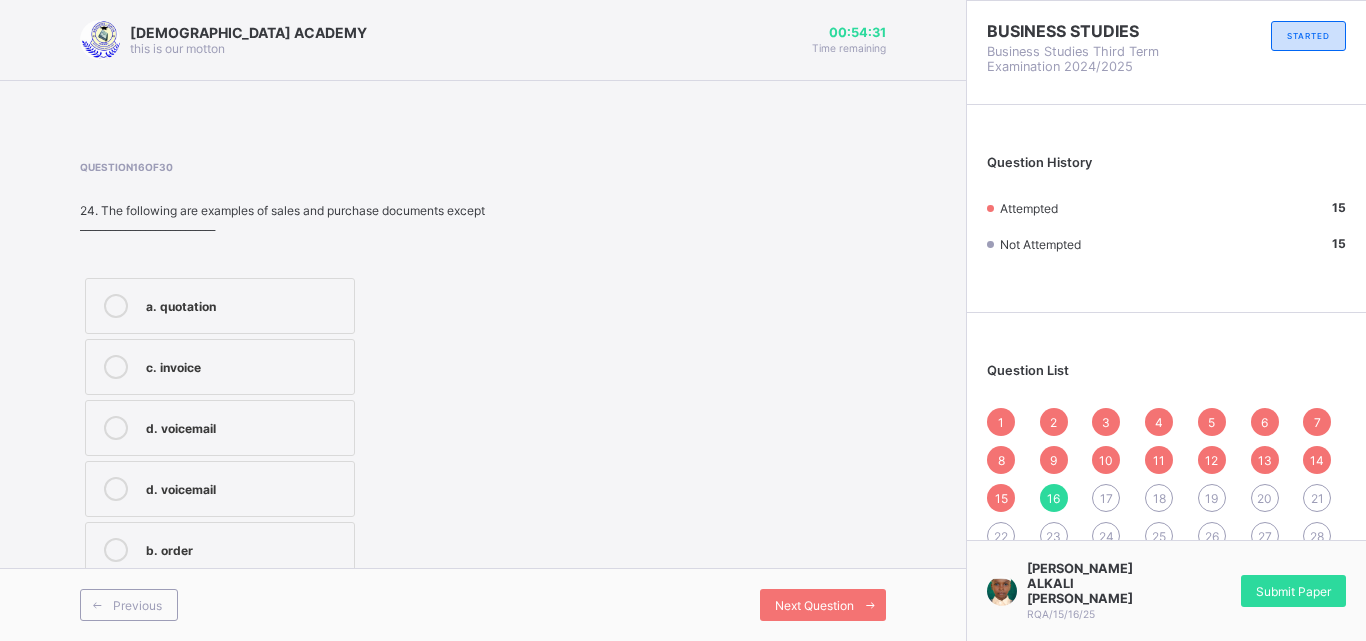 click on "d. voicemail" at bounding box center (245, 487) 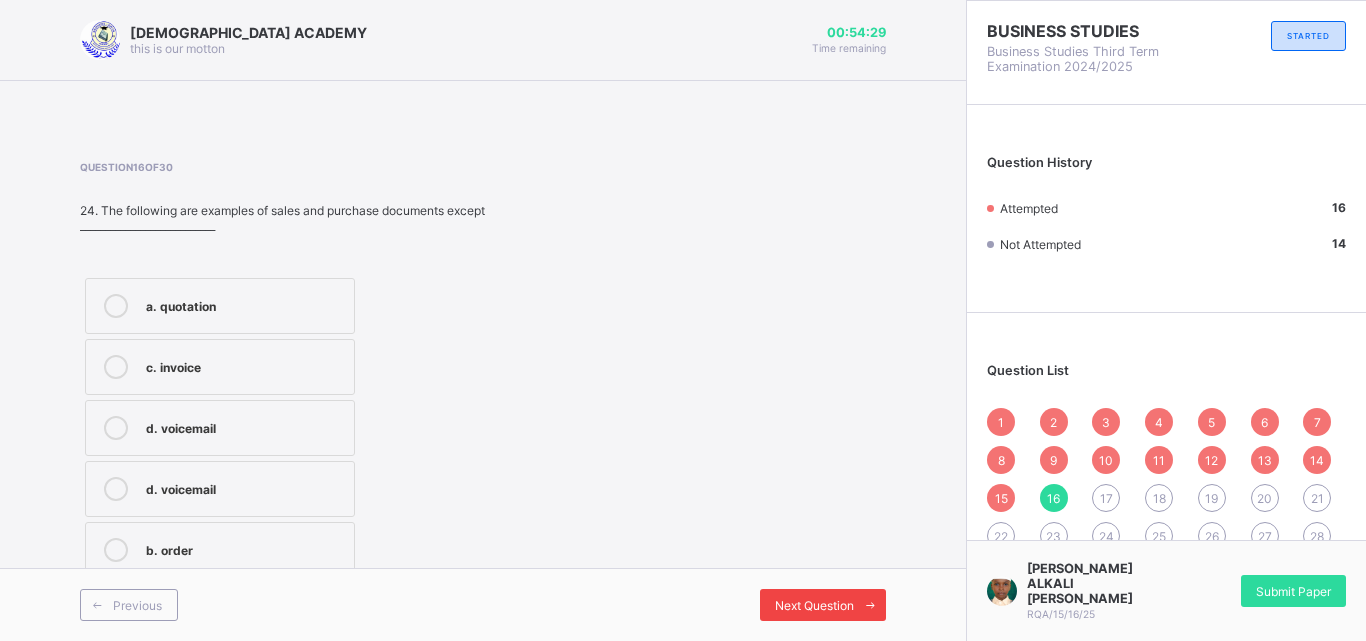click on "Next Question" at bounding box center (814, 605) 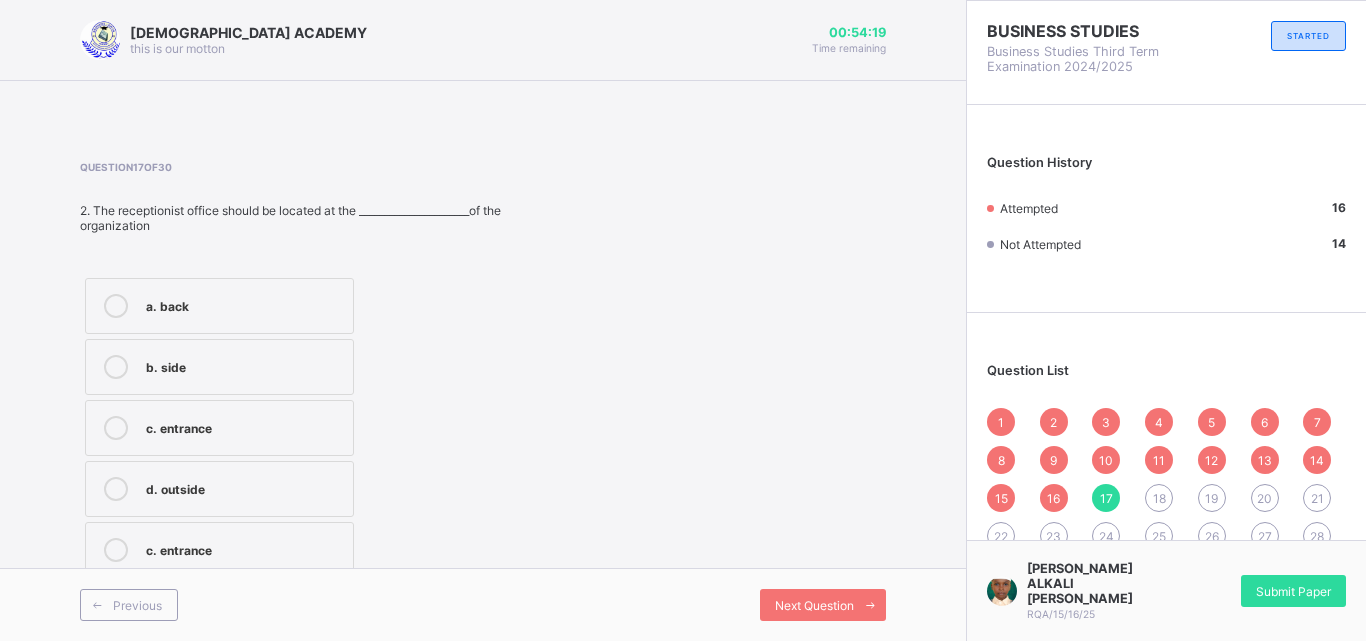 click on "c. entrance" at bounding box center (244, 426) 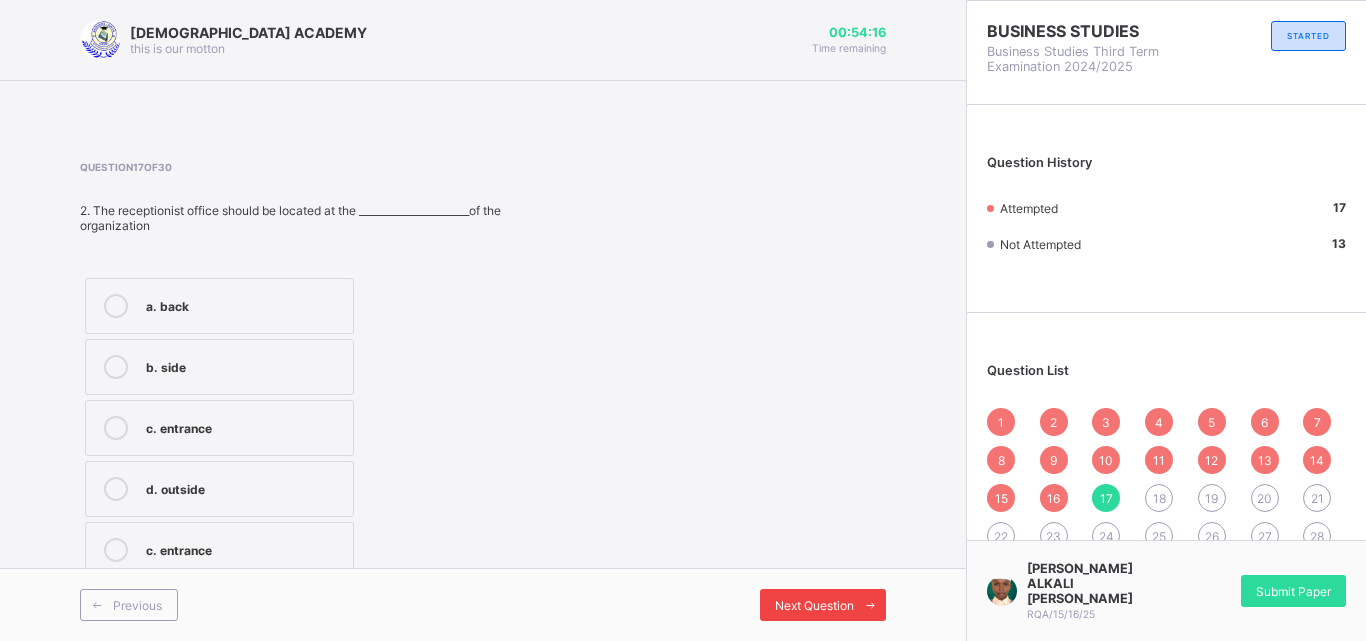 click on "Next Question" at bounding box center [823, 605] 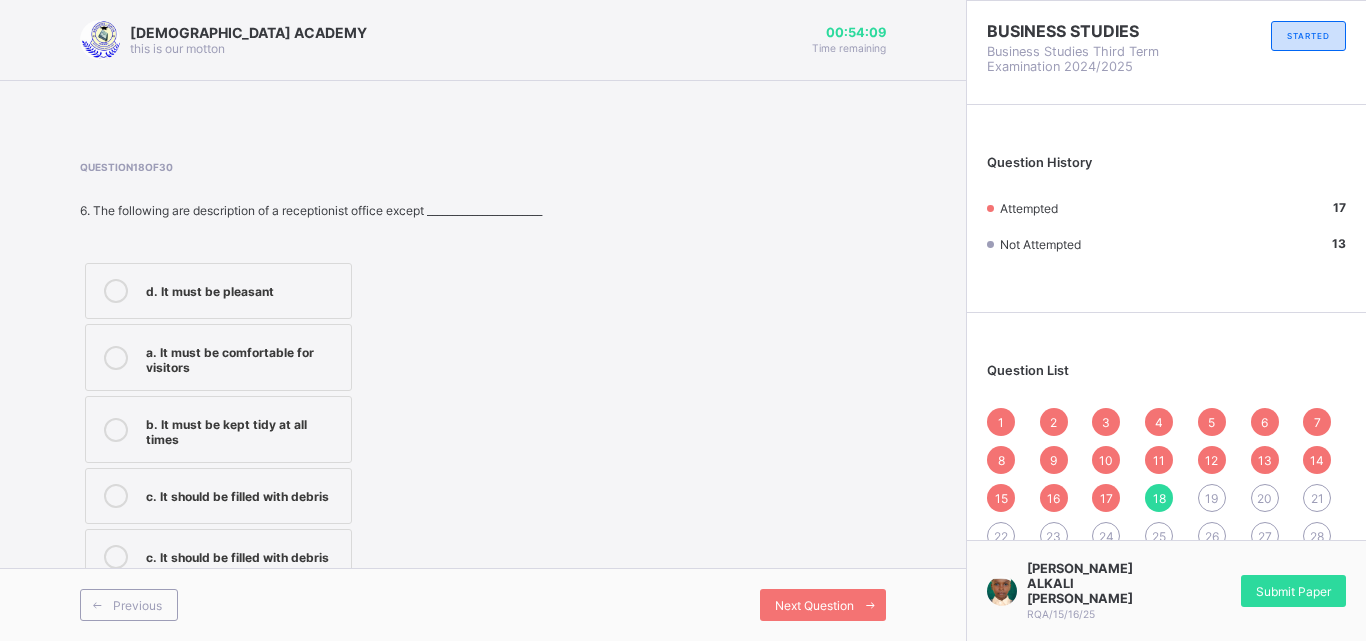click on "c. It should be filled with debris" at bounding box center [243, 494] 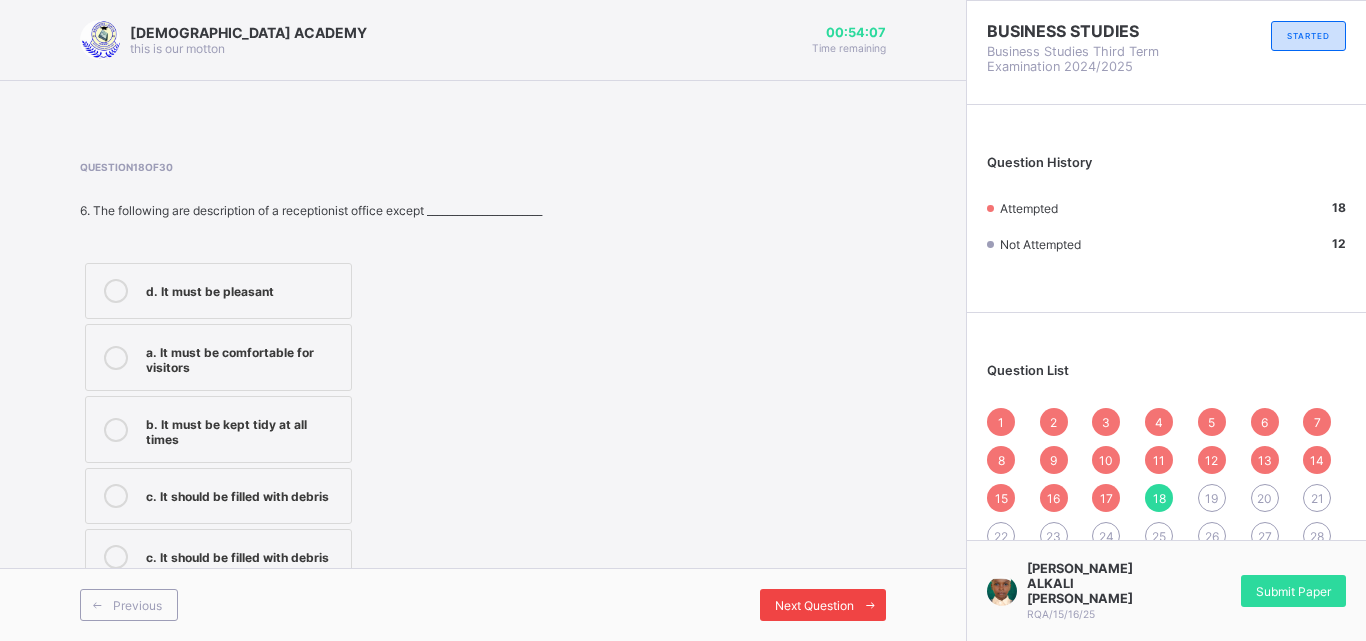 click on "Next Question" at bounding box center (814, 605) 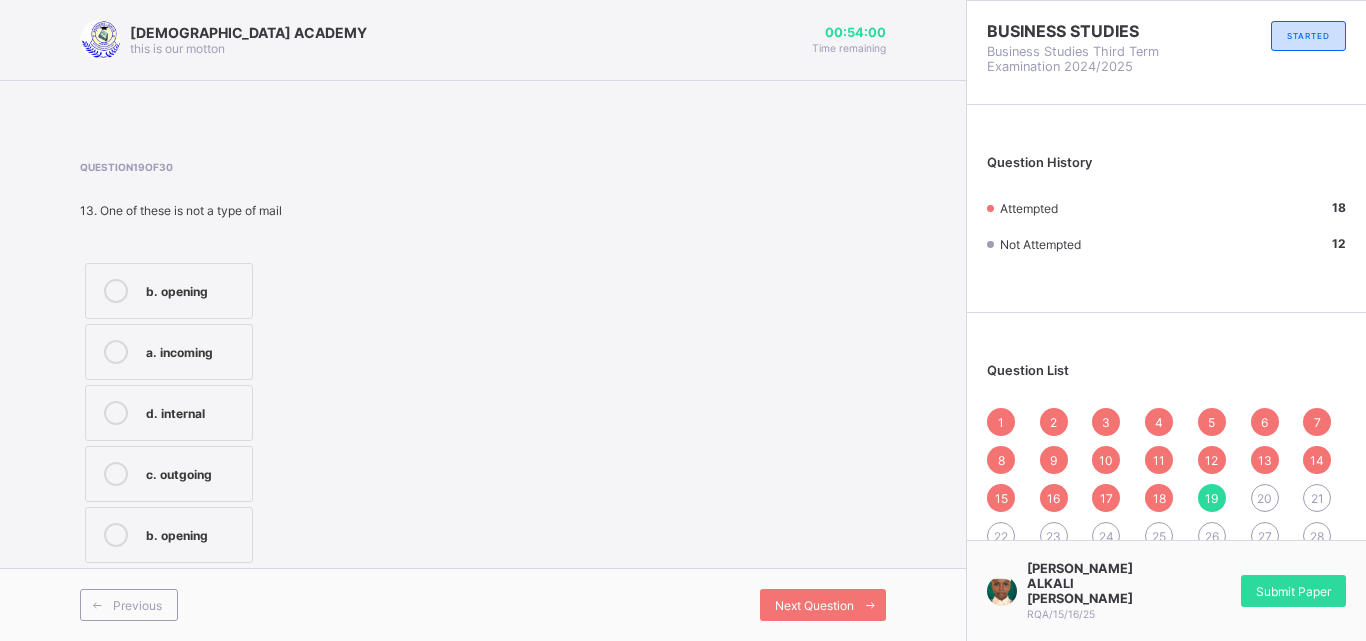 click on "b. opening" at bounding box center [169, 291] 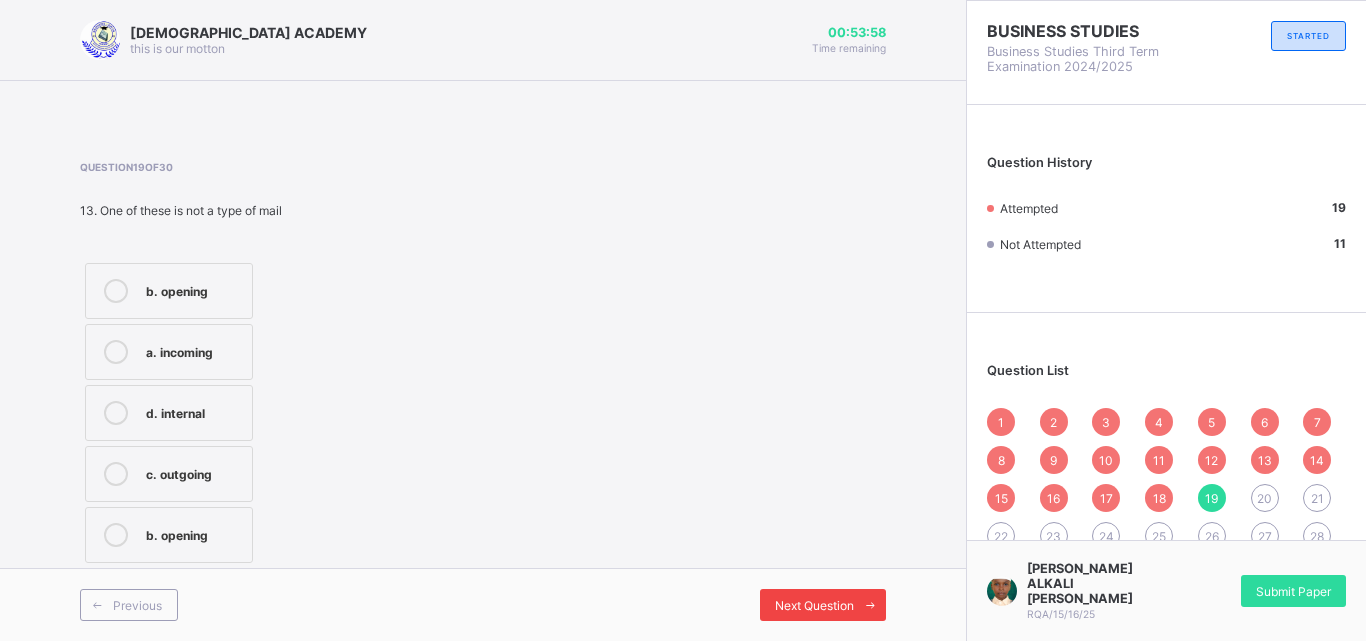 click at bounding box center (870, 605) 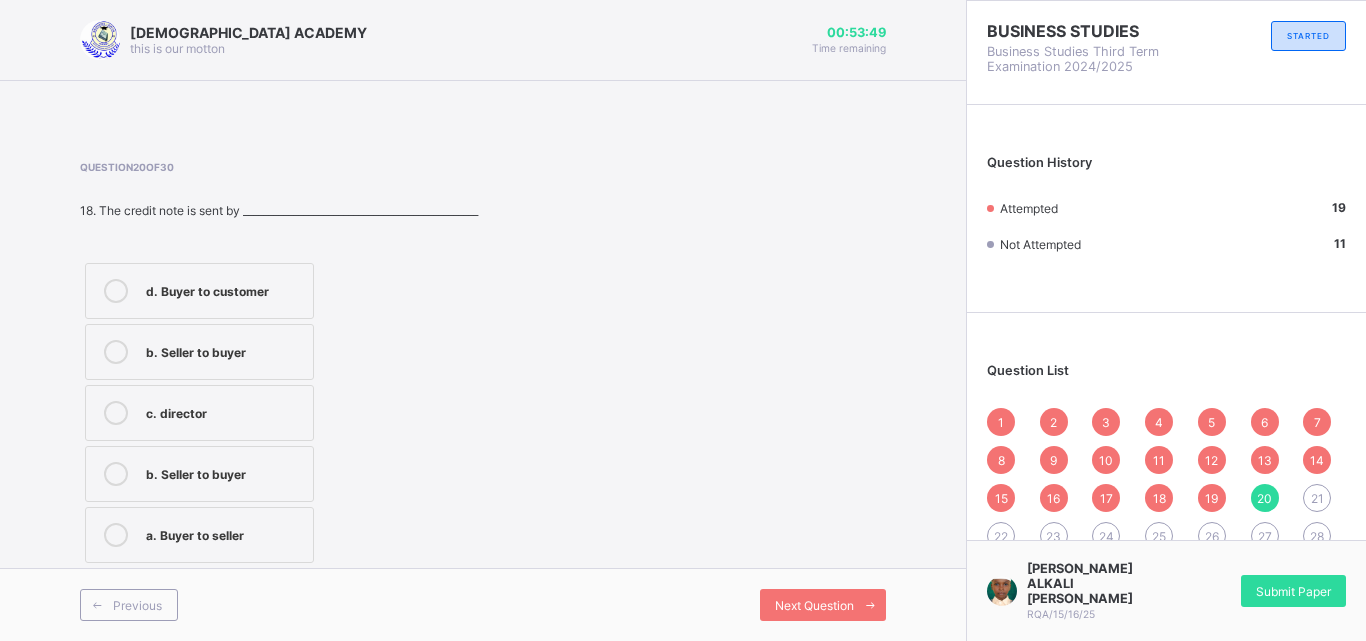 click on "b. Seller to buyer" at bounding box center (224, 350) 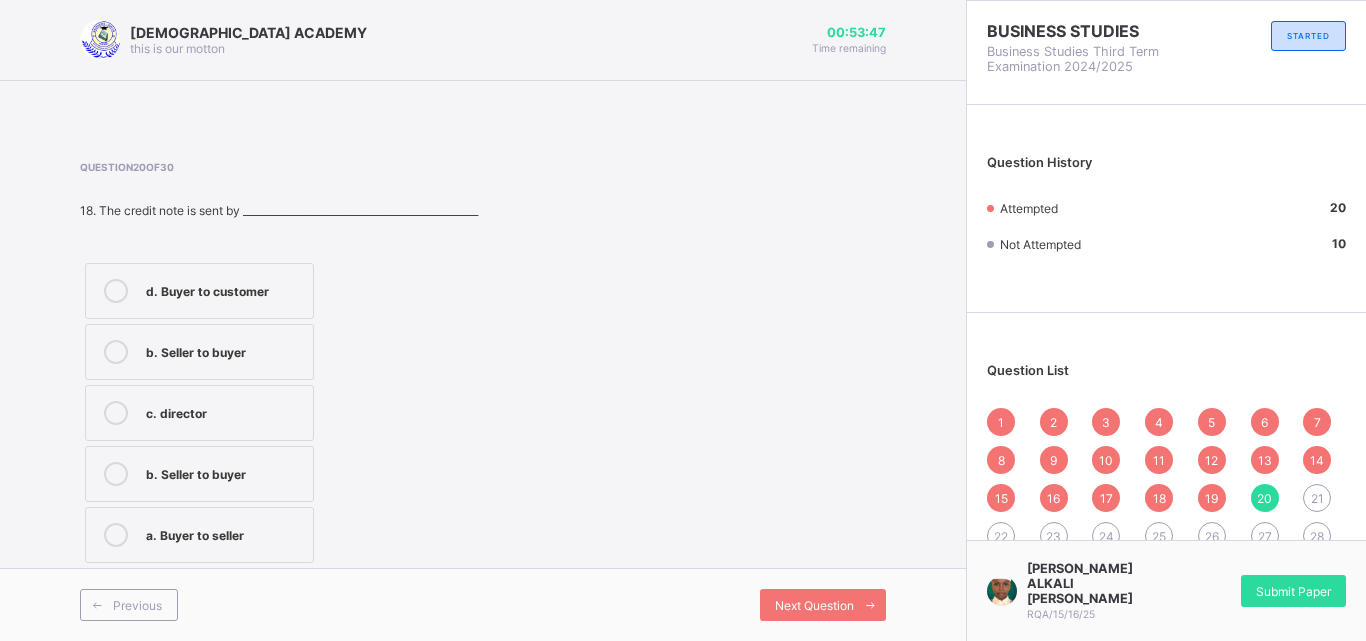 click on "Previous Next Question" at bounding box center [483, 604] 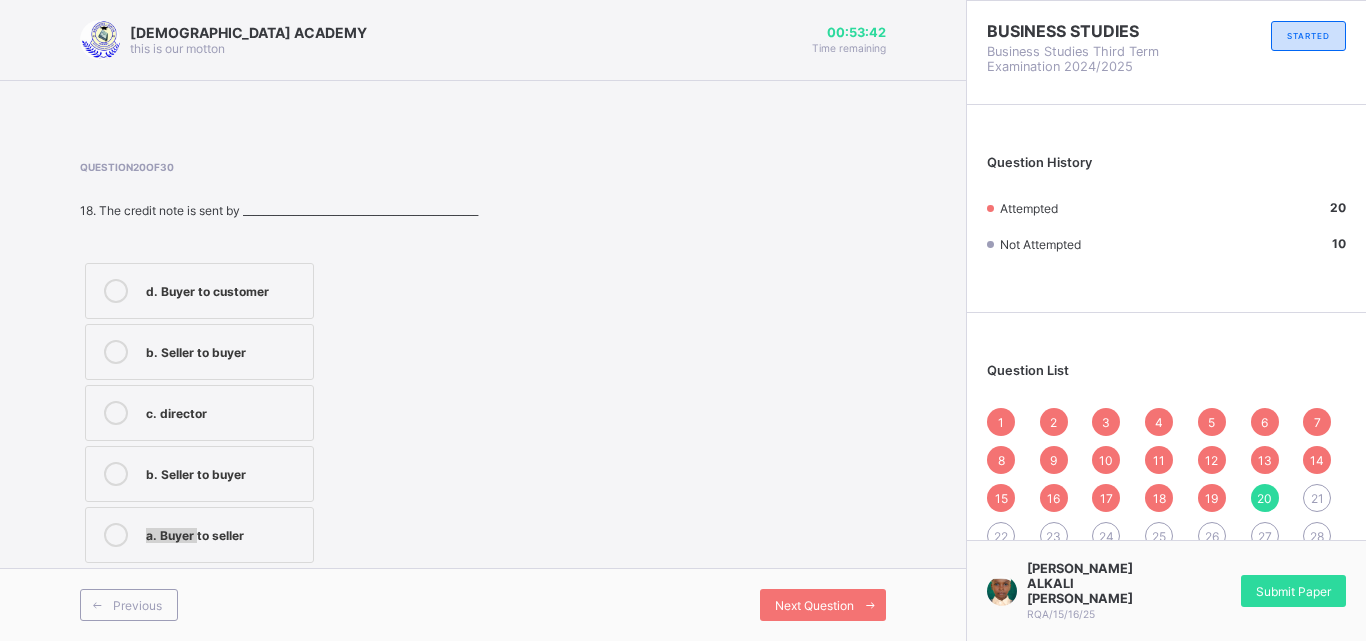drag, startPoint x: 197, startPoint y: 547, endPoint x: 133, endPoint y: 525, distance: 67.6757 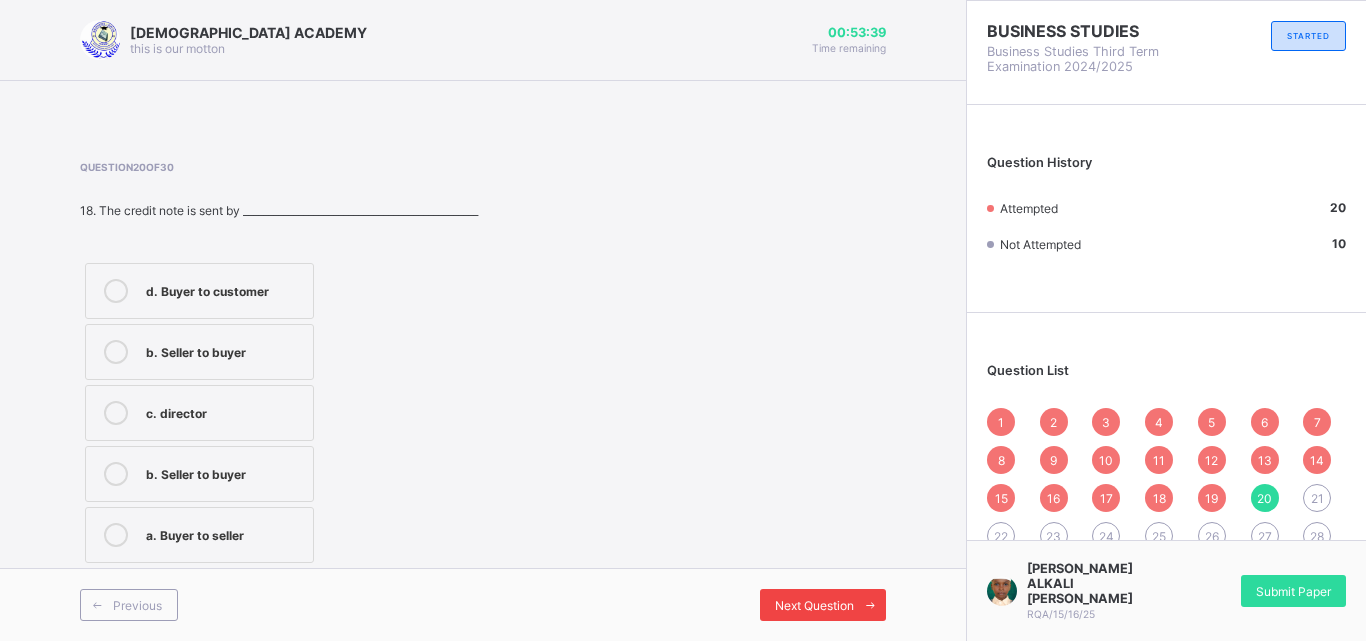 click on "Next Question" at bounding box center (823, 605) 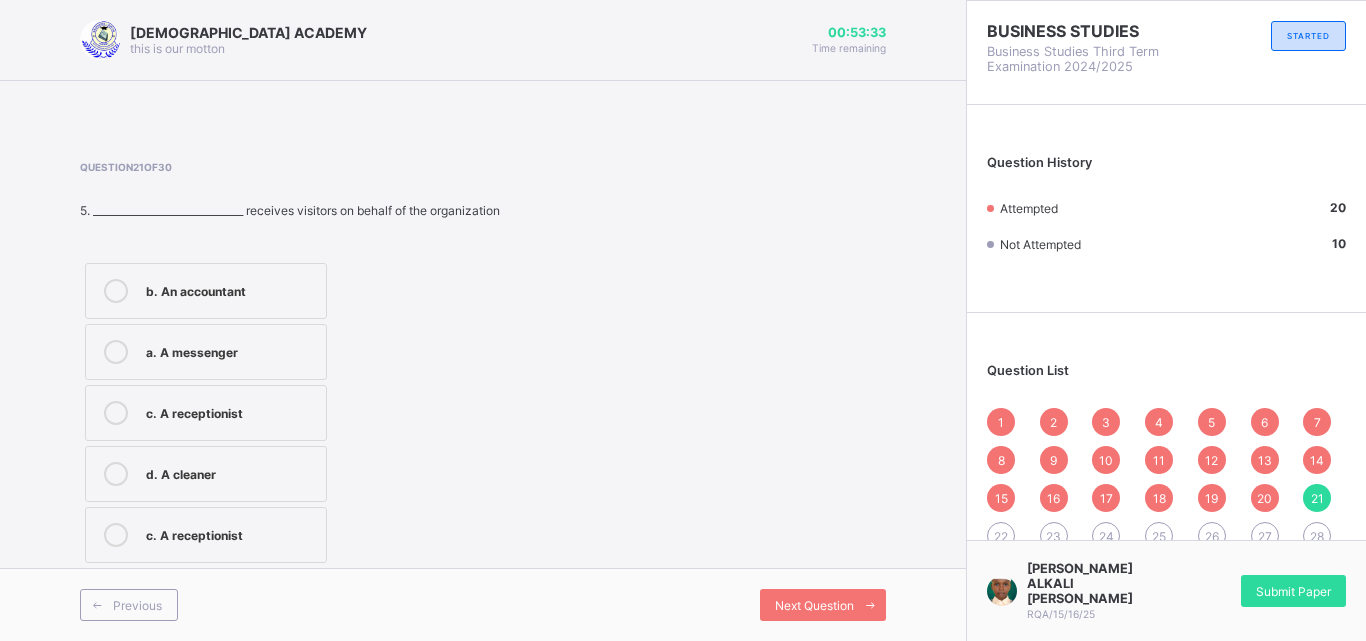 click on "c. A receptionist" at bounding box center (231, 411) 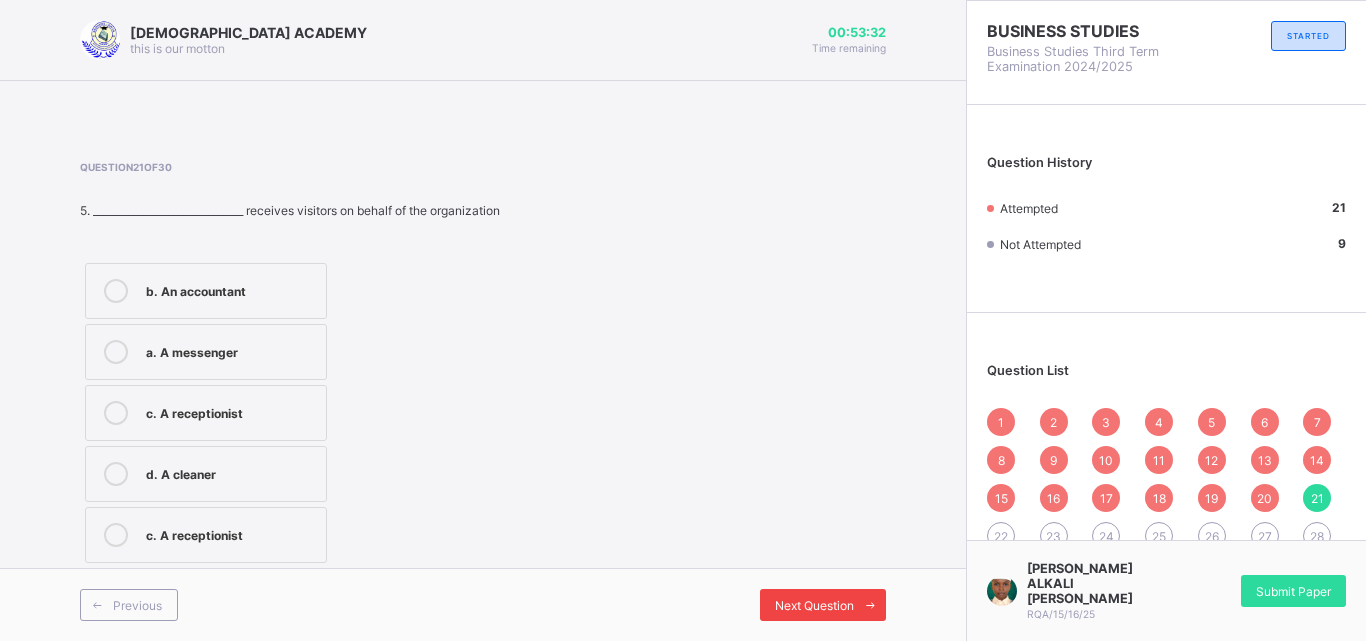 click on "Next Question" at bounding box center [814, 605] 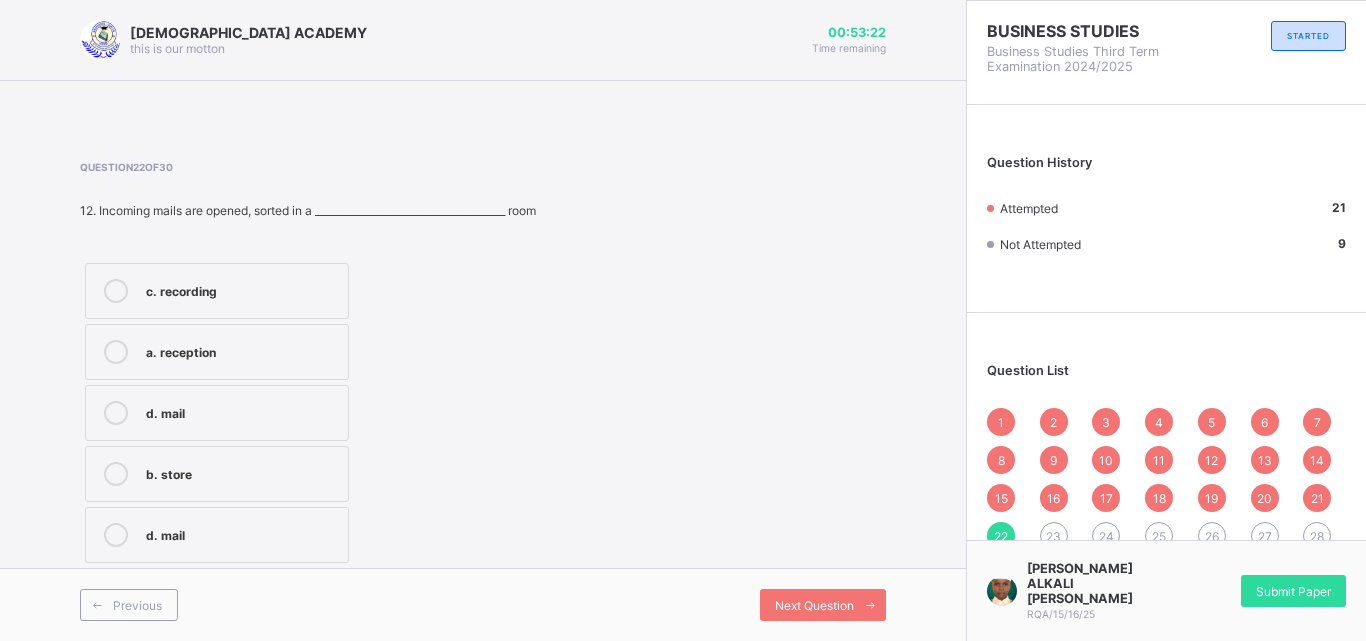 click on "a. reception" at bounding box center [242, 350] 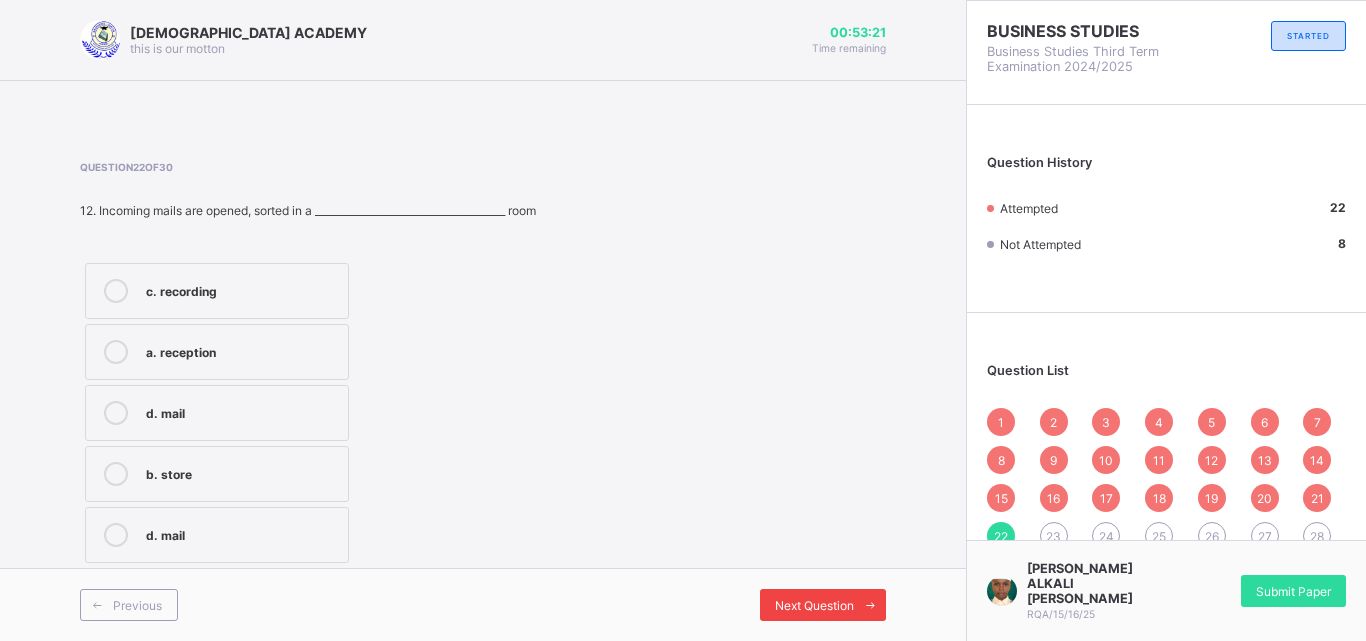 click on "Next Question" at bounding box center [814, 605] 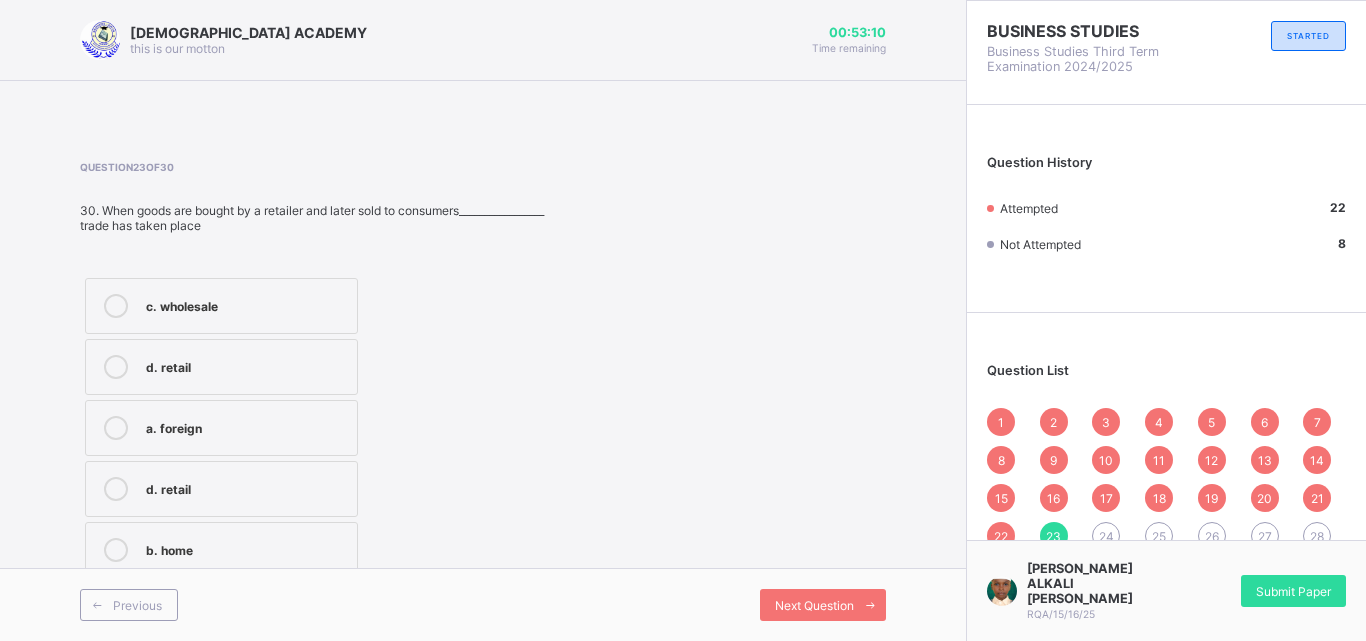 click on "d. retail" at bounding box center (221, 367) 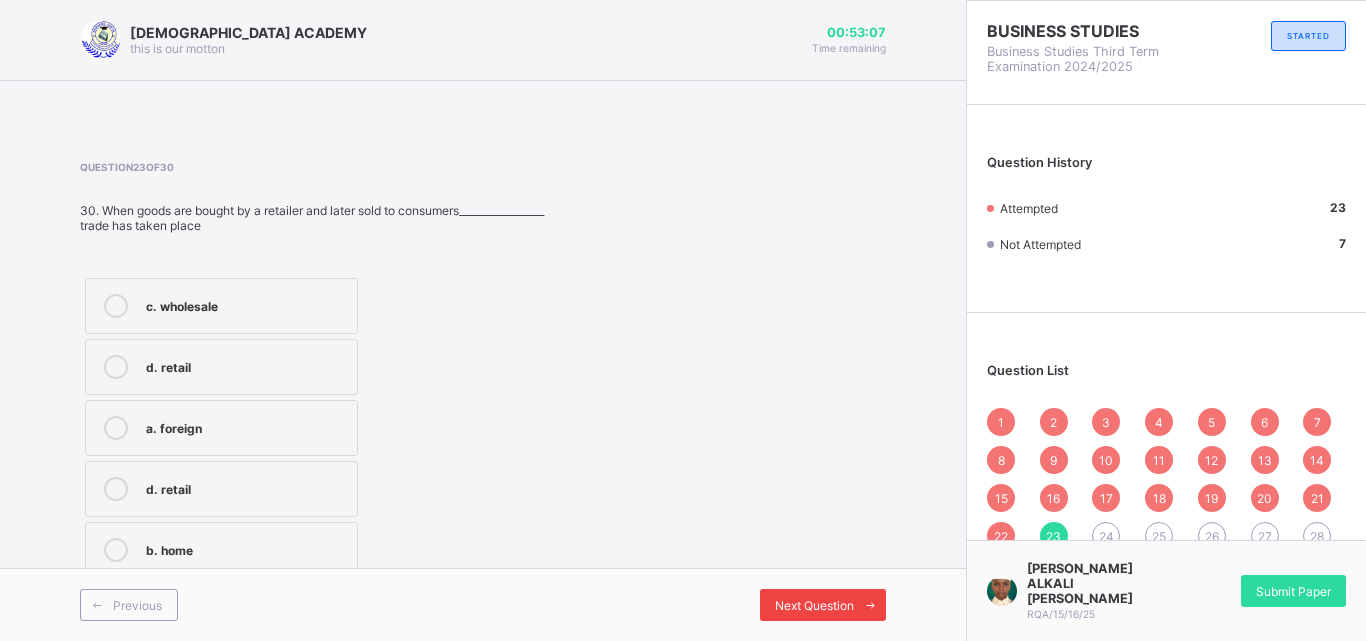 click on "Next Question" at bounding box center [814, 605] 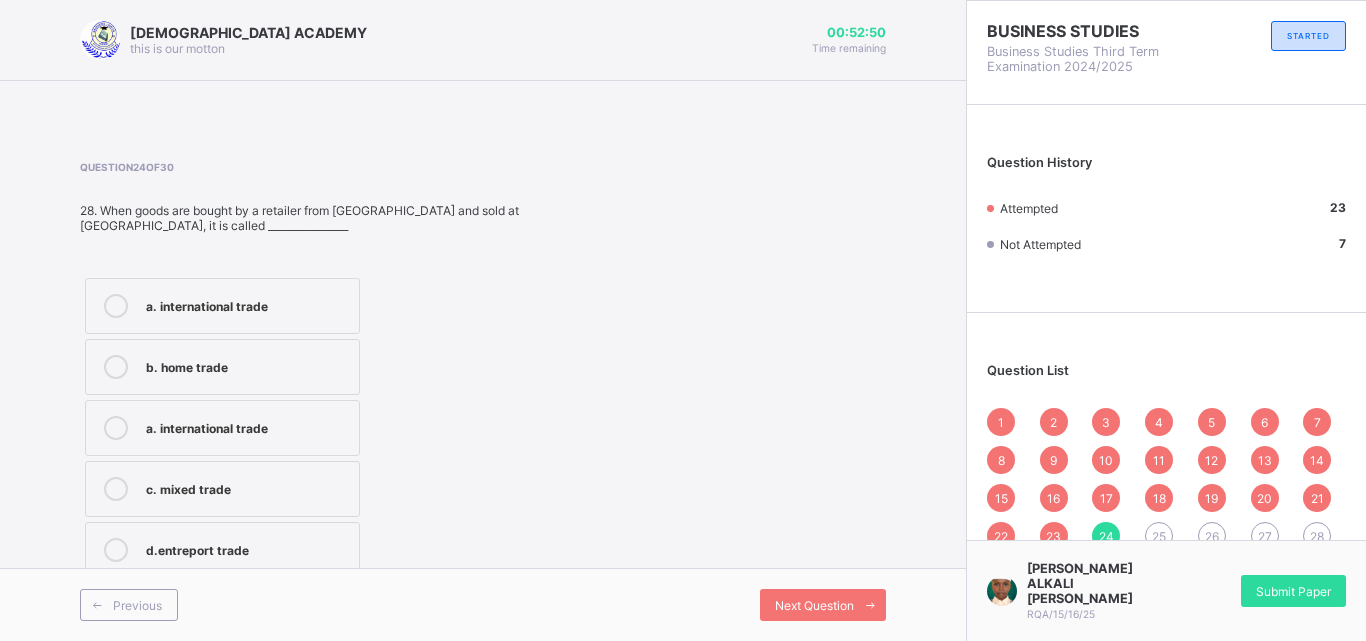 click on "b. home trade" at bounding box center (247, 365) 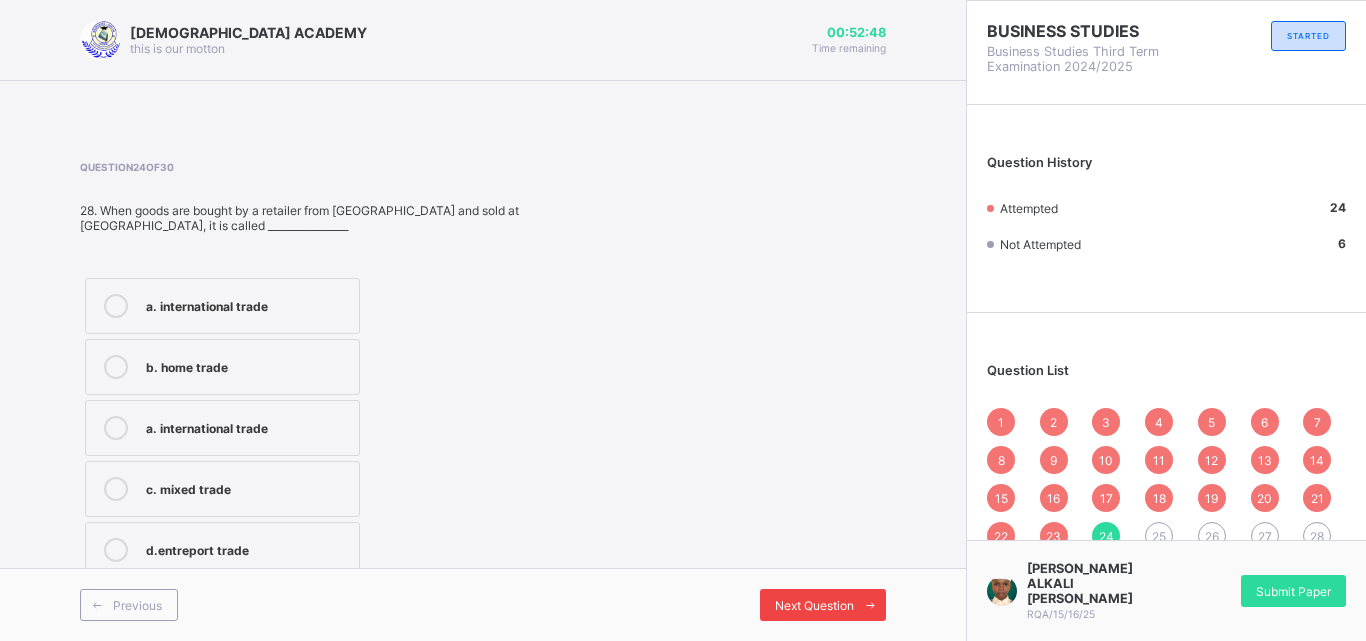 click at bounding box center (870, 605) 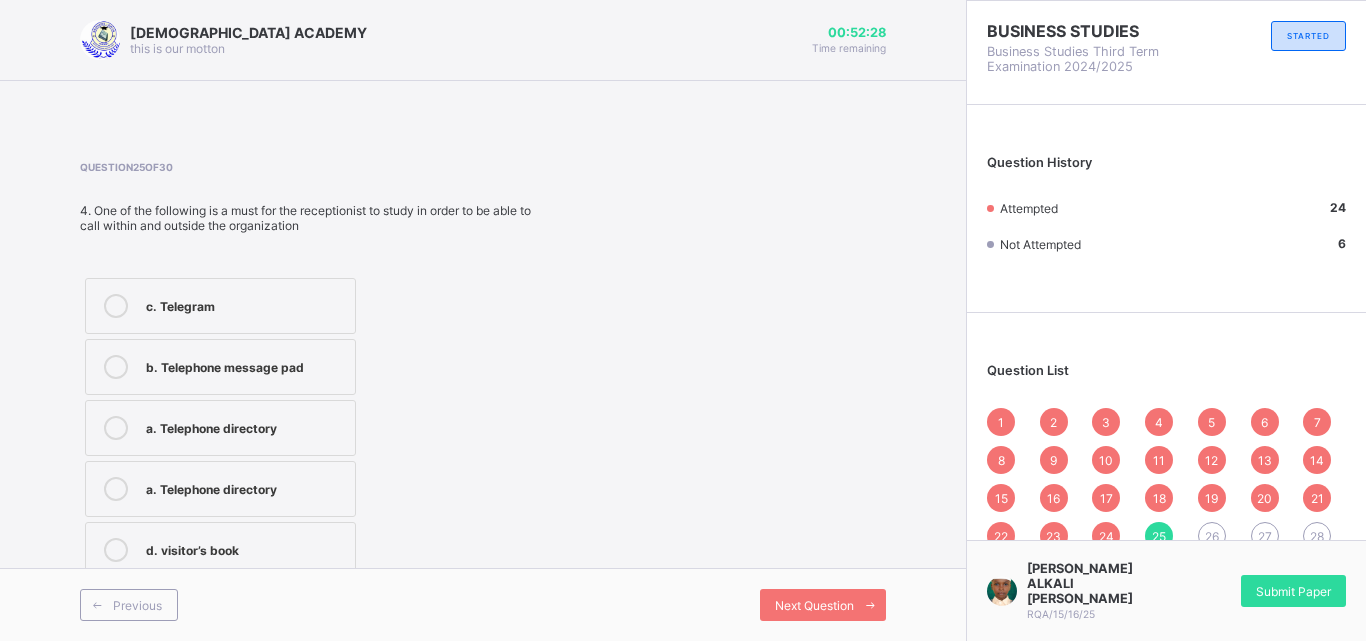 click on "a. Telephone directory" at bounding box center [220, 428] 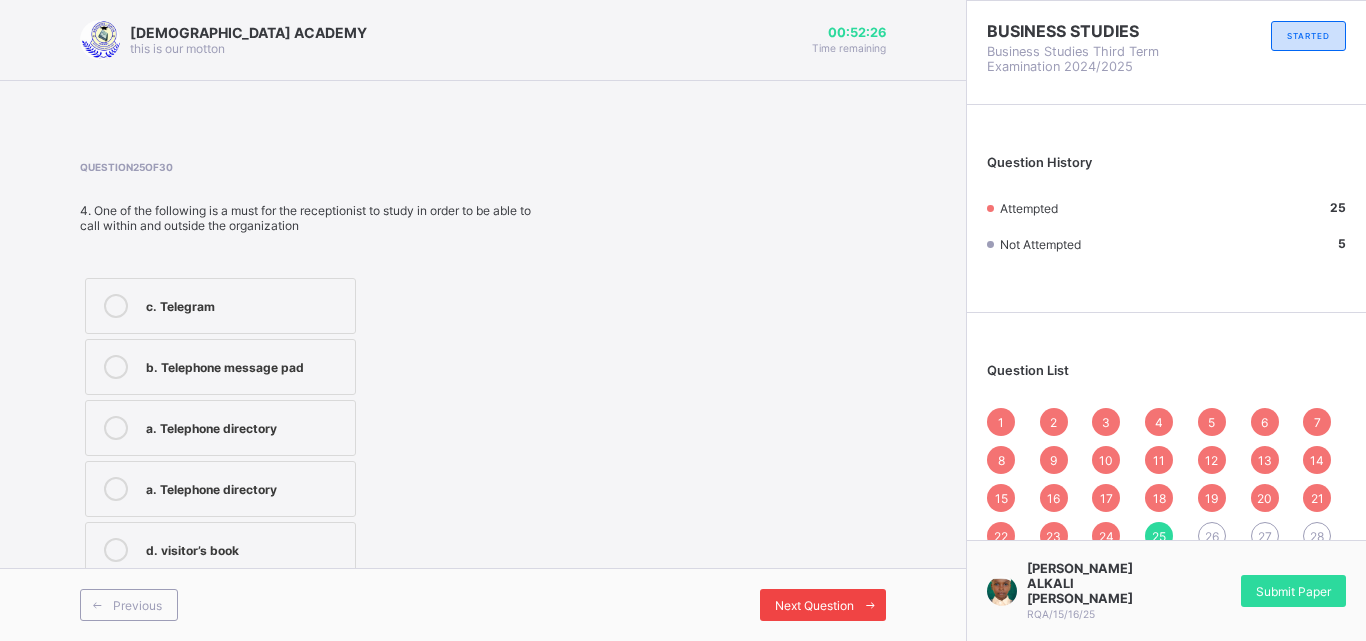 click on "Next Question" at bounding box center [814, 605] 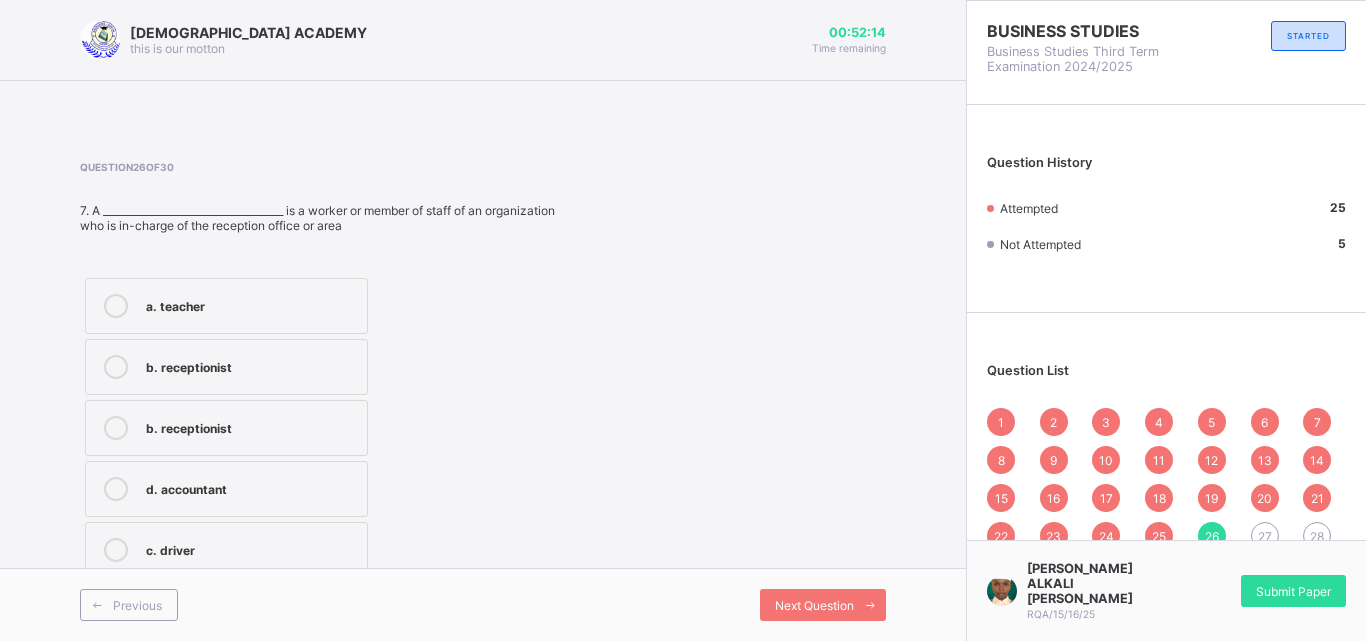 click on "b. receptionist" at bounding box center [251, 426] 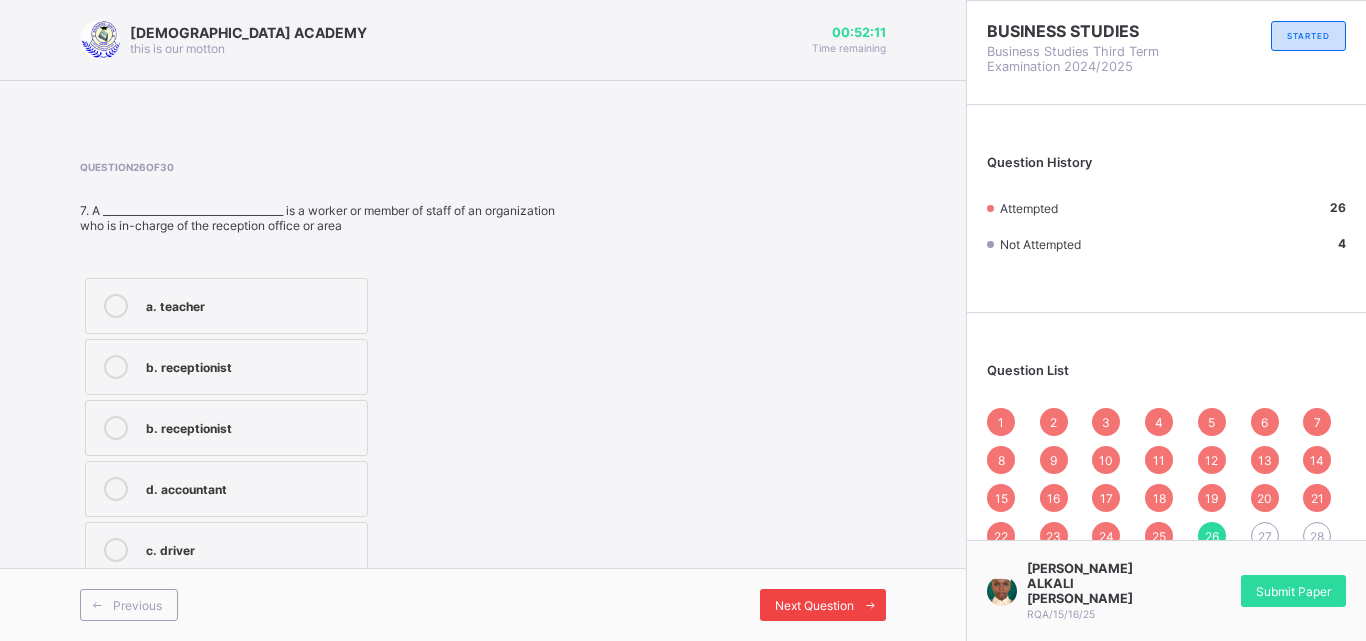 click on "Next Question" at bounding box center (823, 605) 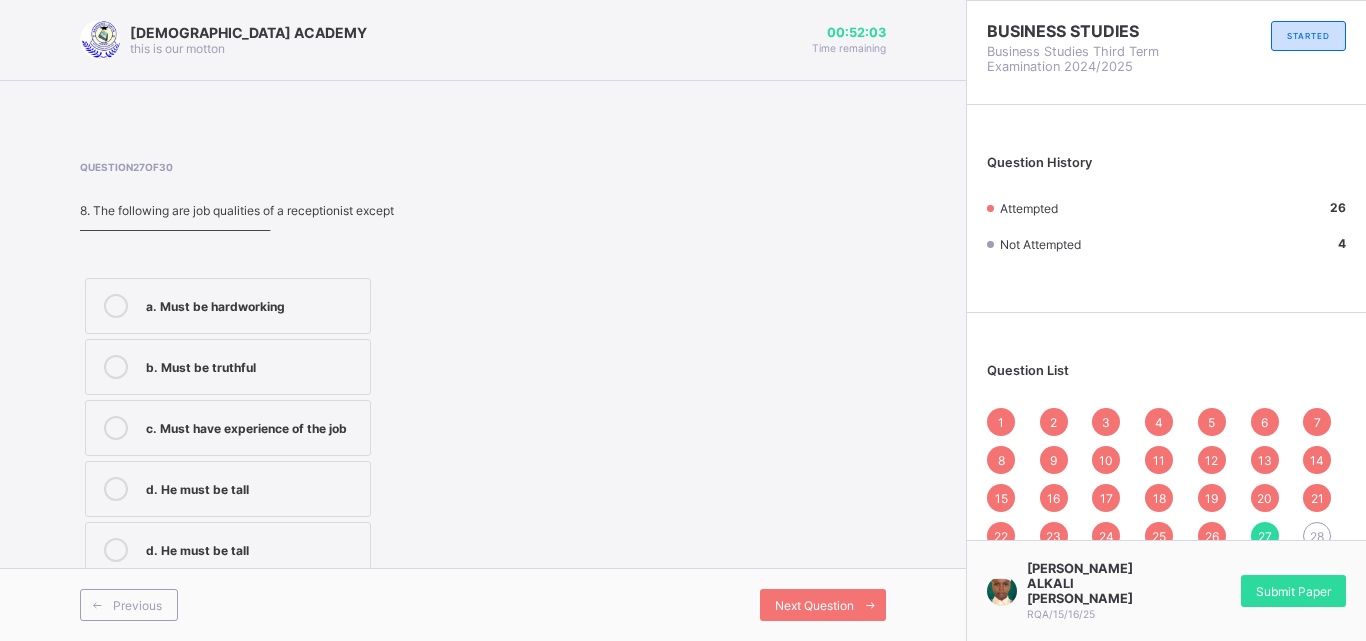 click on "d. He must be tall" at bounding box center [253, 550] 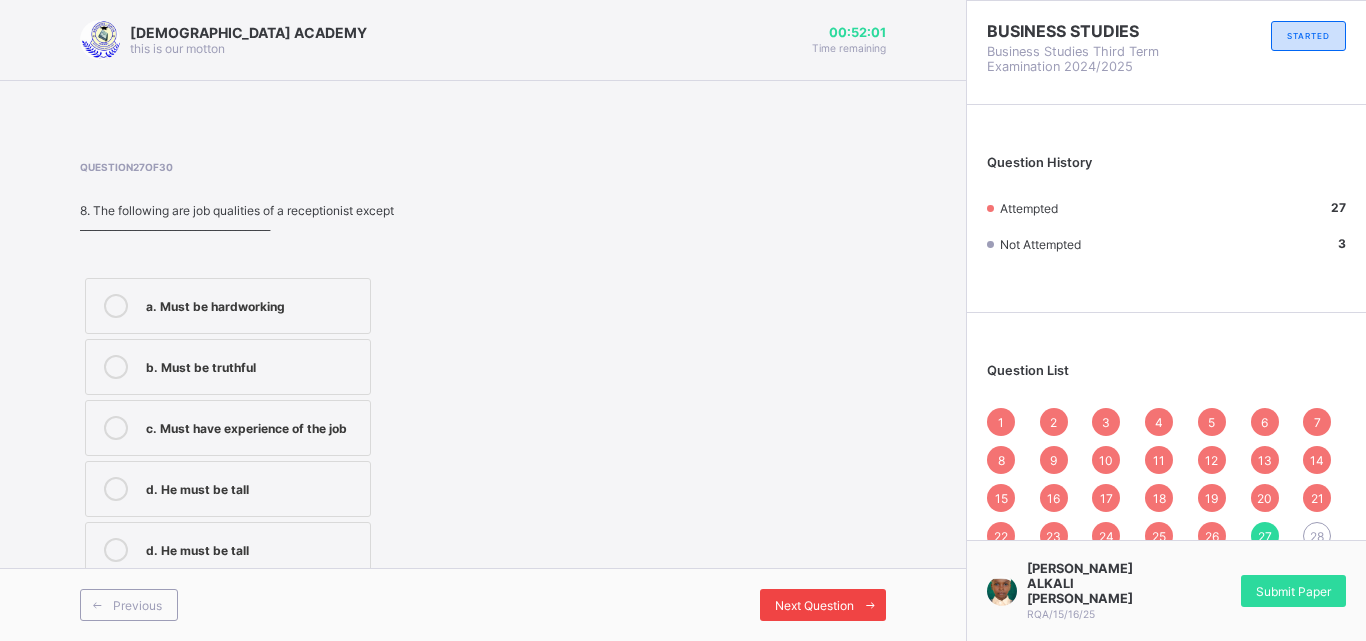 click on "Next Question" at bounding box center (814, 605) 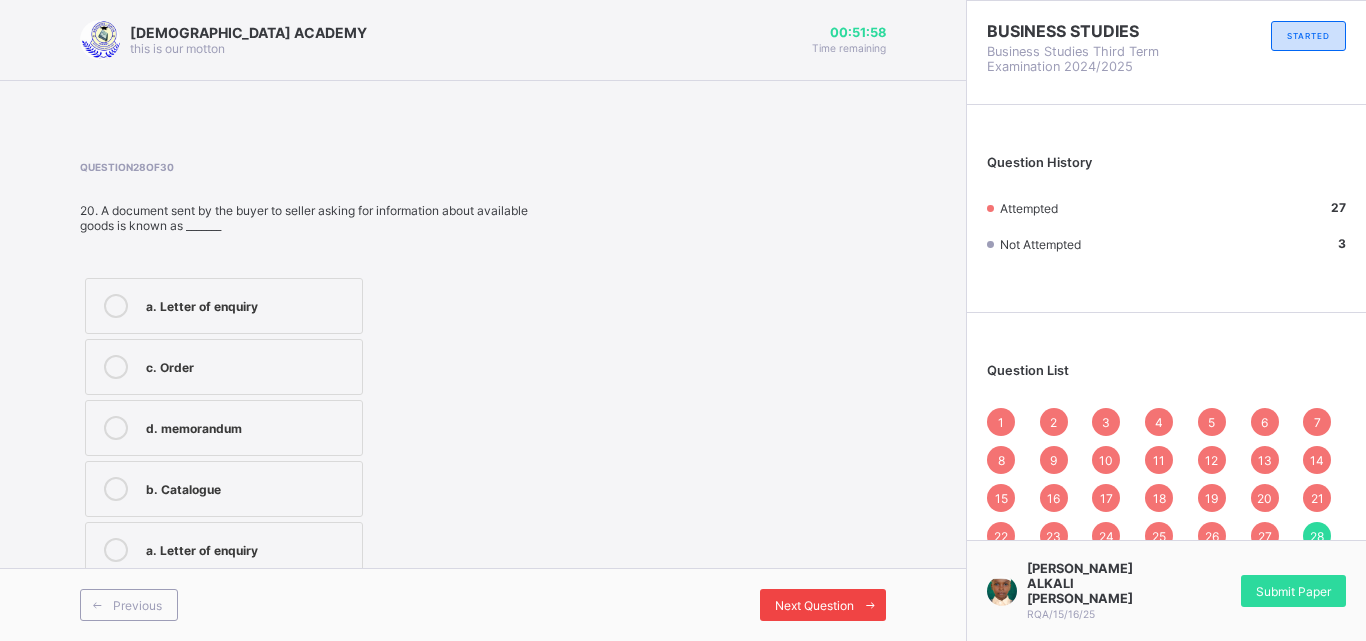 click on "Next Question" at bounding box center (814, 605) 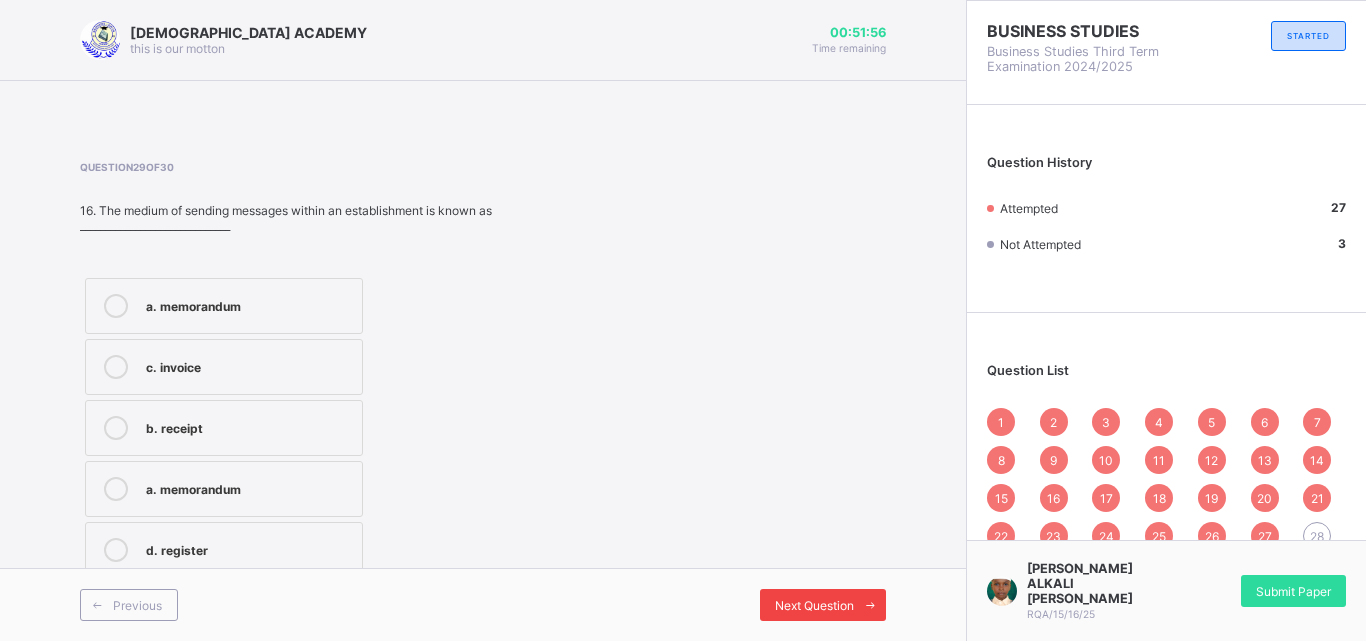 click on "Next Question" at bounding box center [814, 605] 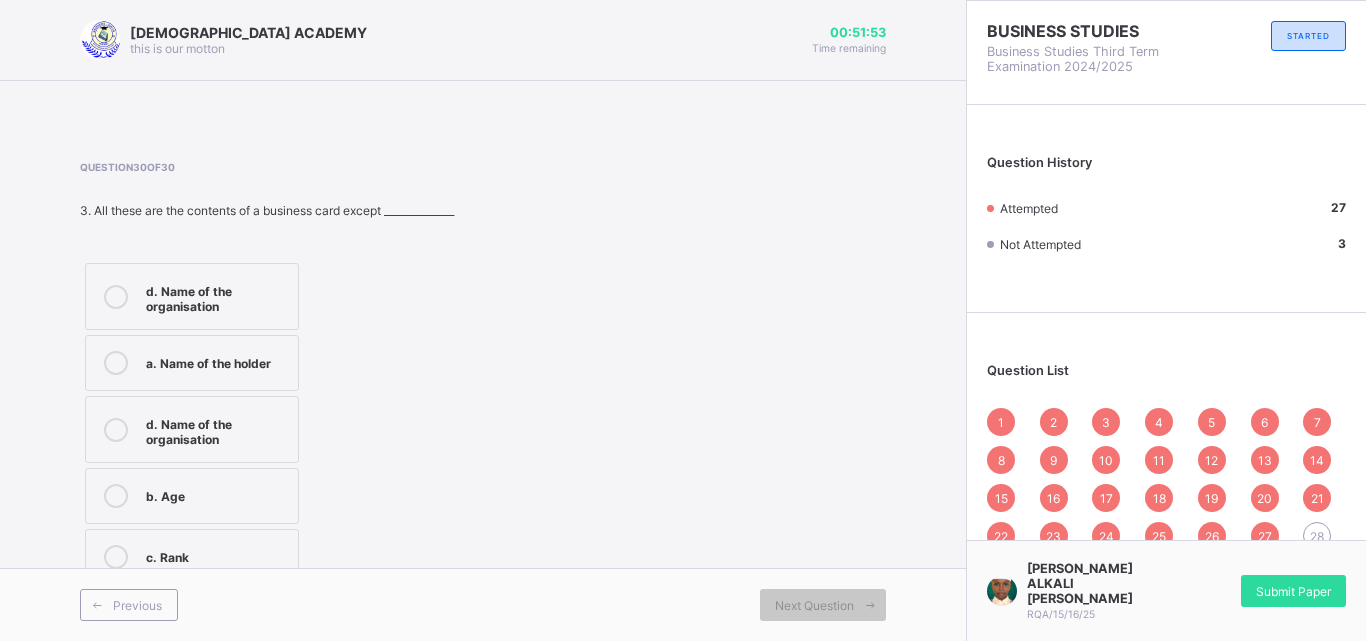 click on "28" at bounding box center [1317, 536] 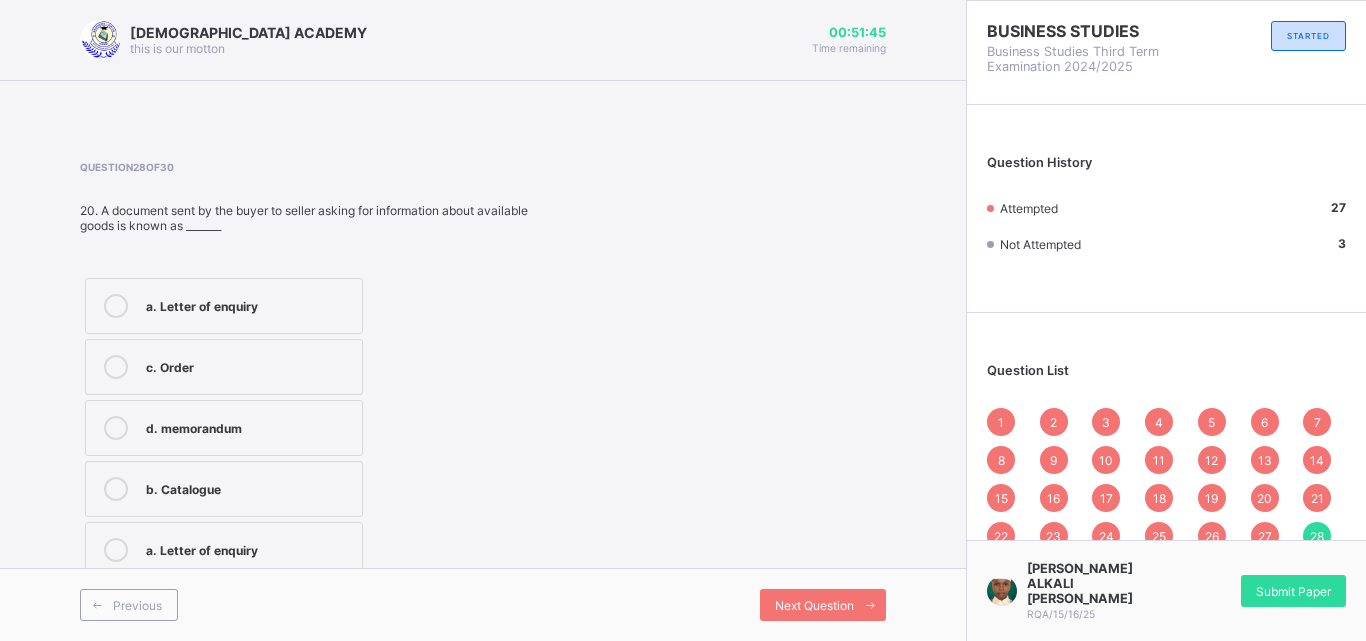 click on "a. Letter of enquiry" at bounding box center (249, 304) 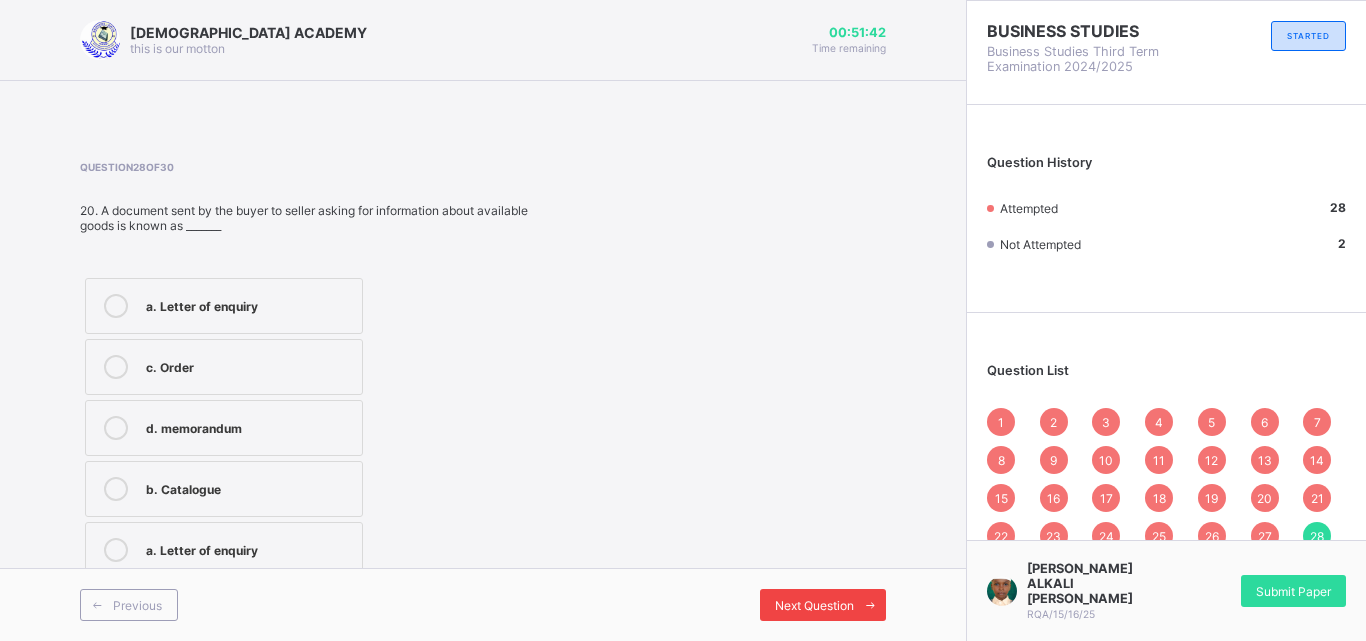 click on "Next Question" at bounding box center (814, 605) 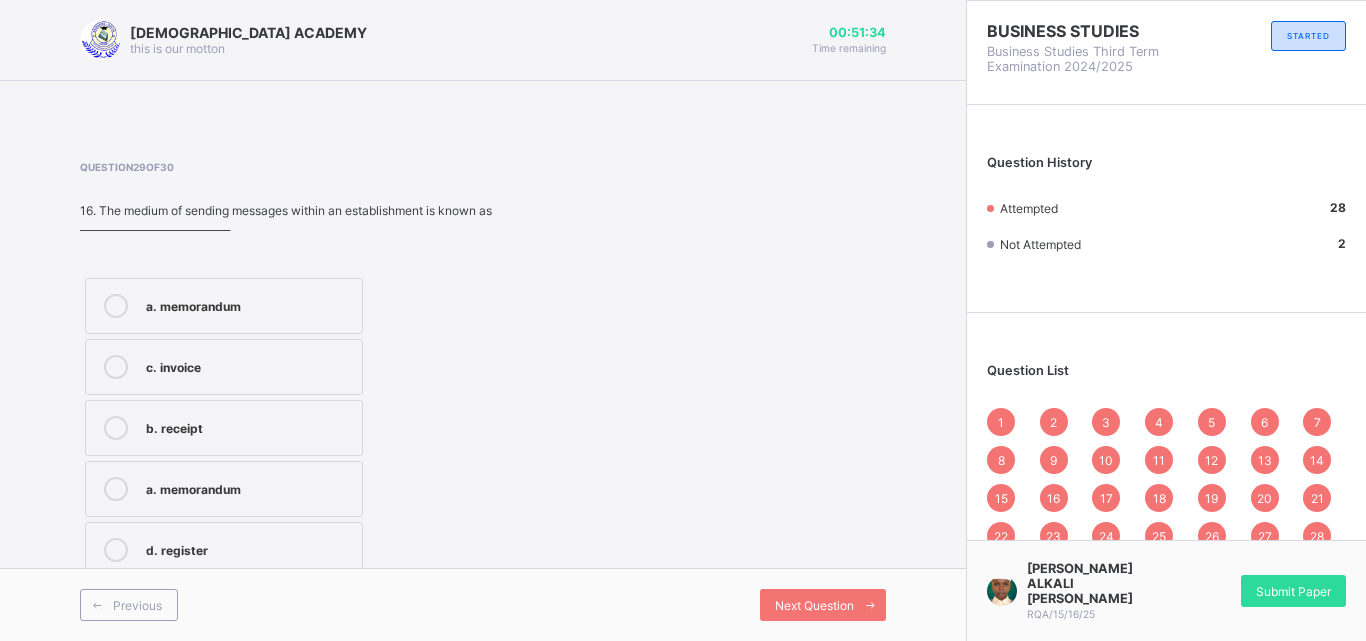 click on "a. memorandum" at bounding box center (249, 489) 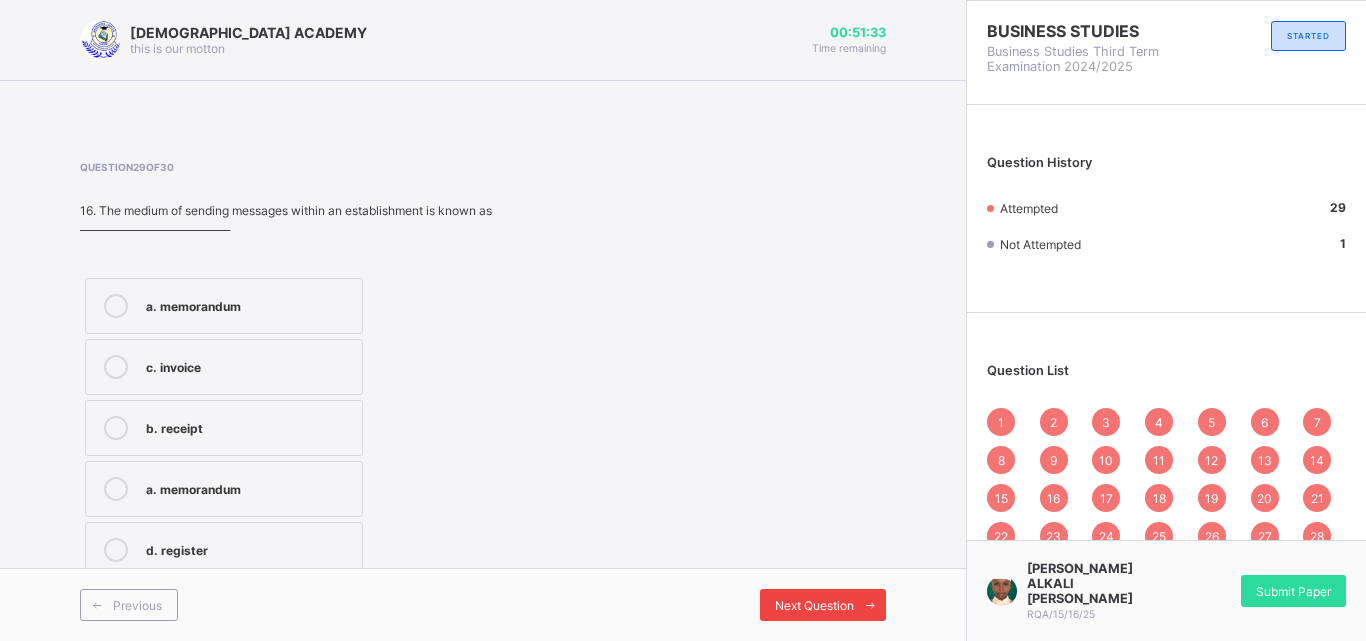 click on "Next Question" at bounding box center [823, 605] 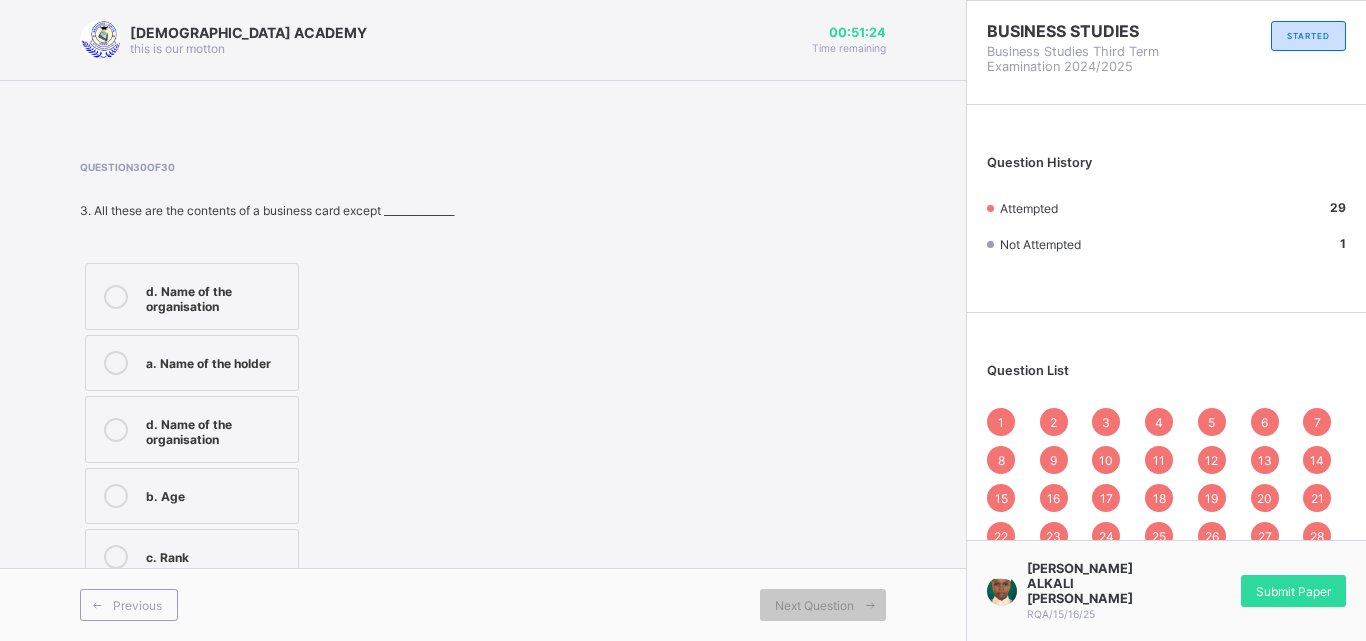 click on "c. Rank" at bounding box center (217, 555) 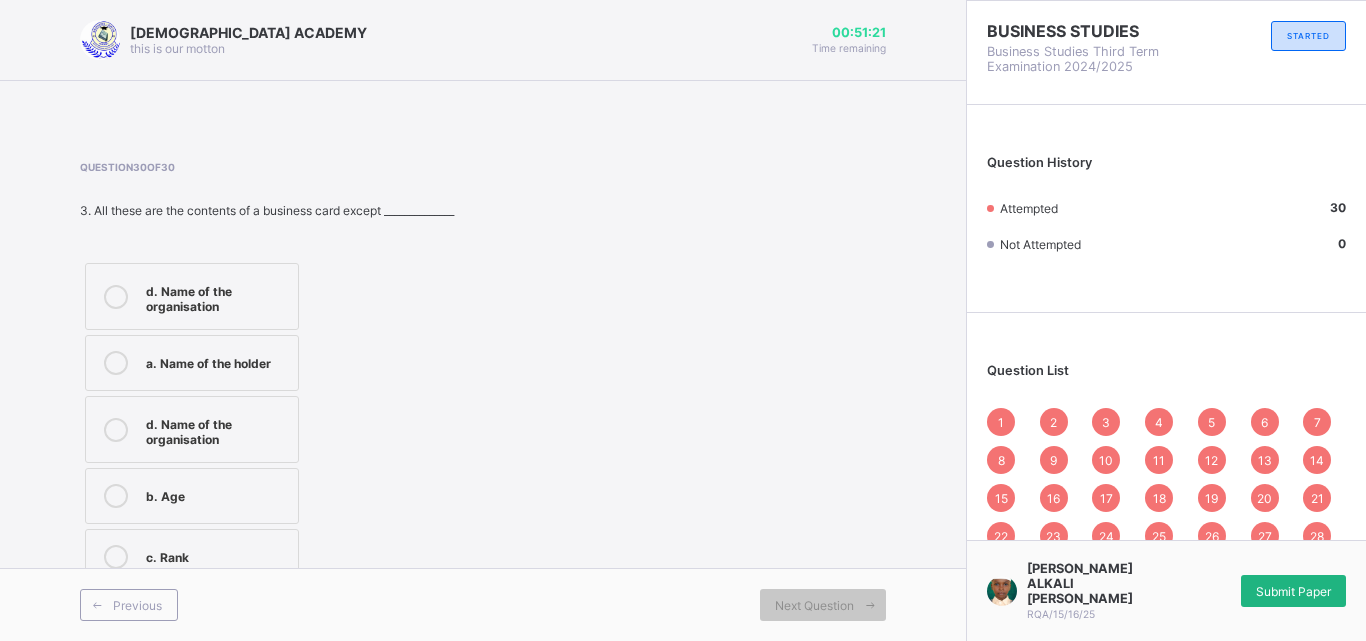 click on "Submit Paper" at bounding box center [1293, 591] 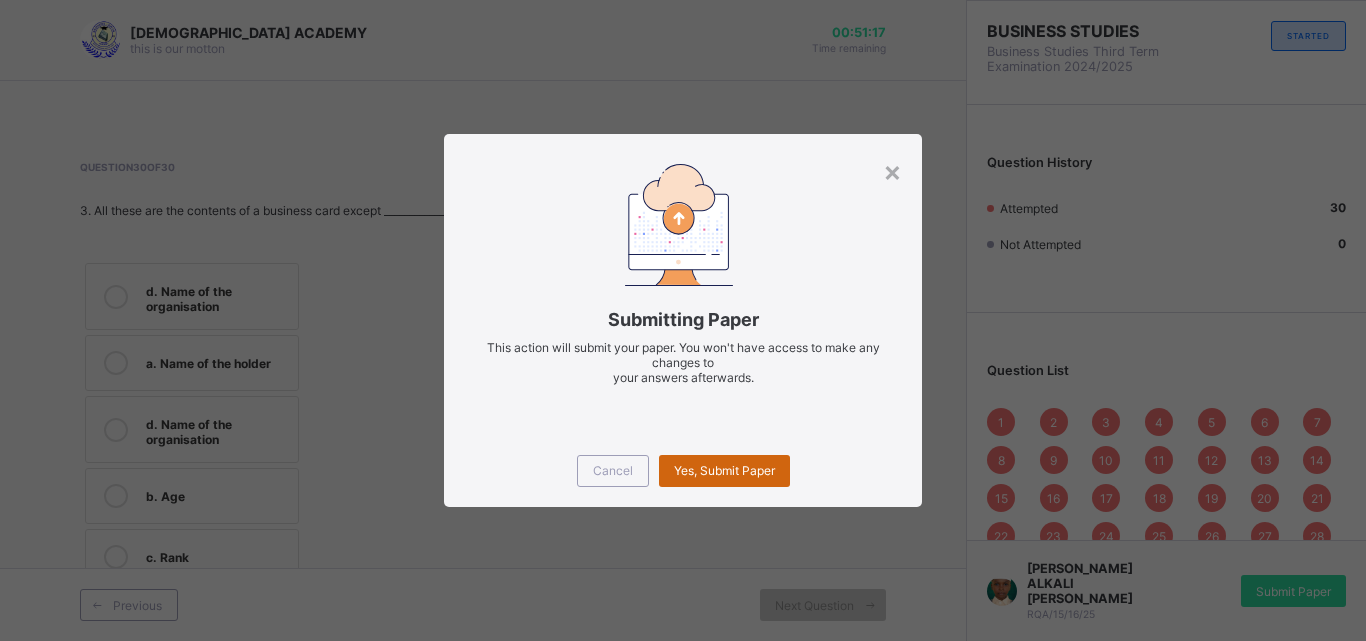 click on "Yes, Submit Paper" at bounding box center [724, 471] 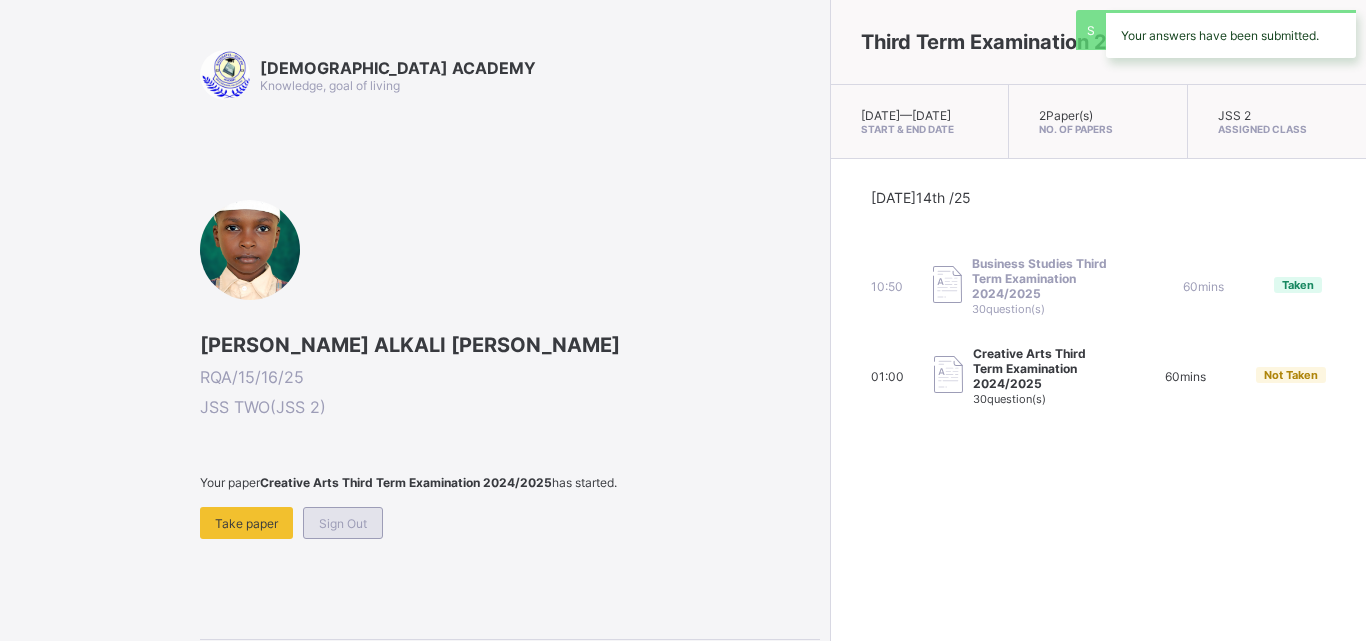 click on "Sign Out" at bounding box center [343, 523] 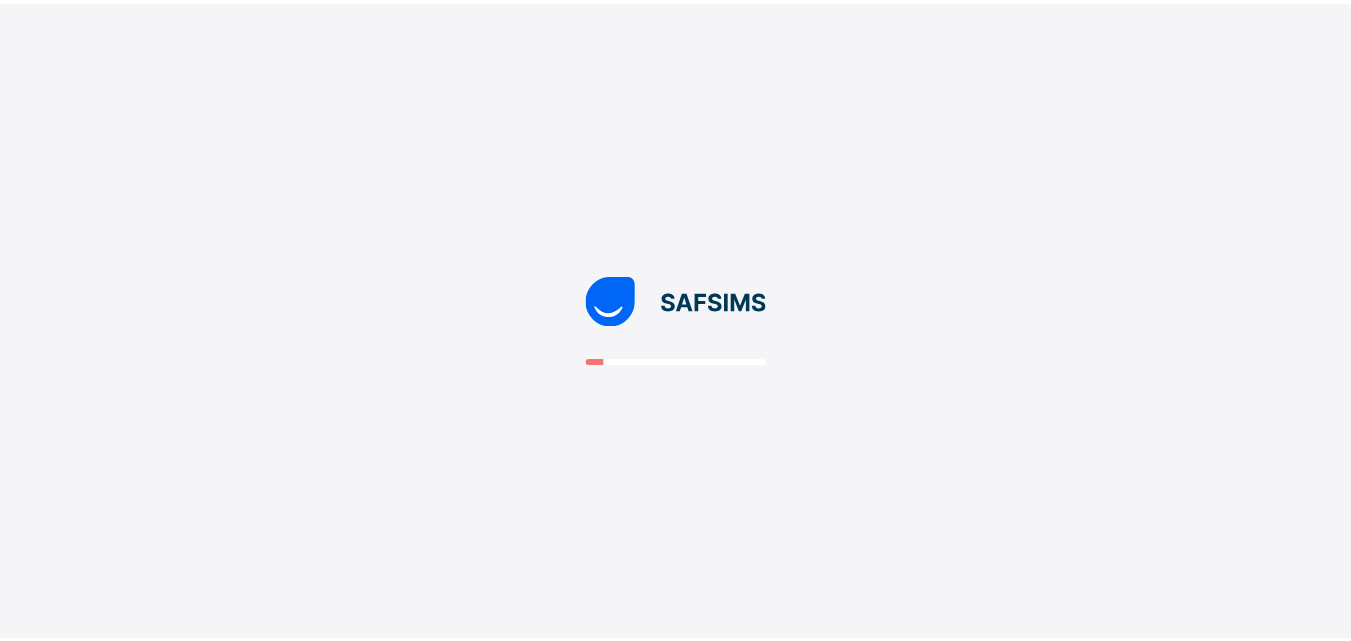 scroll, scrollTop: 0, scrollLeft: 0, axis: both 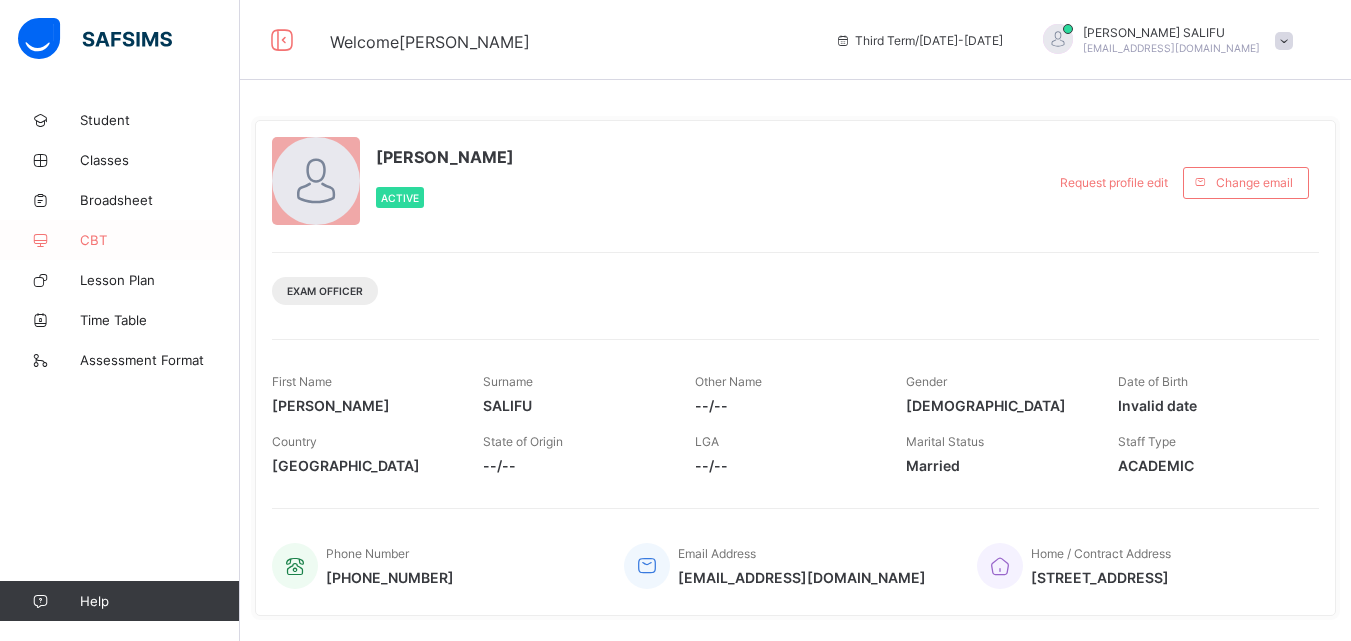 click on "CBT" at bounding box center (160, 240) 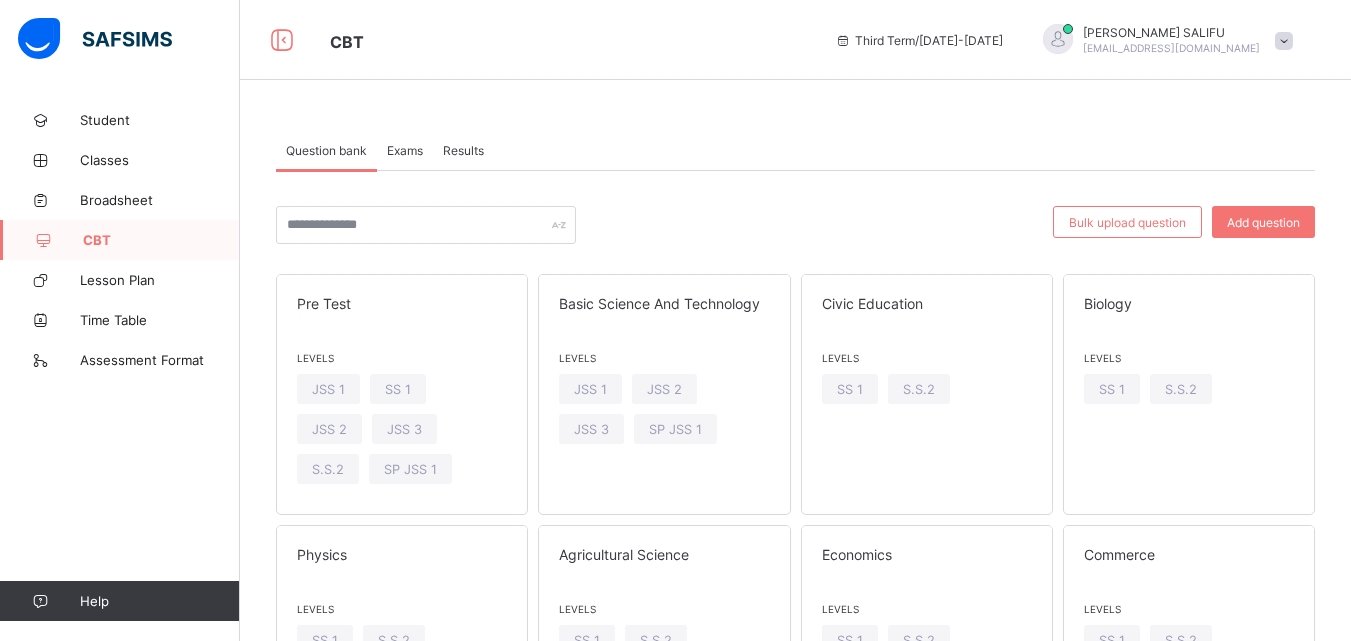 click on "Results" at bounding box center [463, 150] 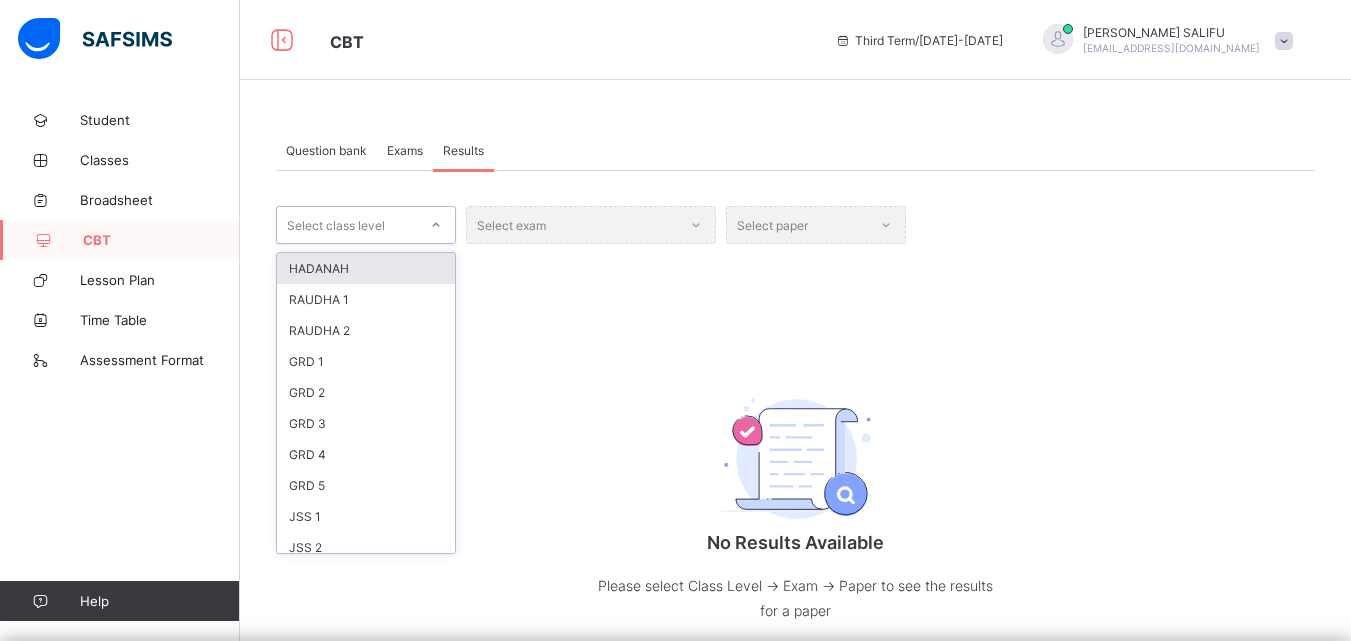 click at bounding box center [436, 225] 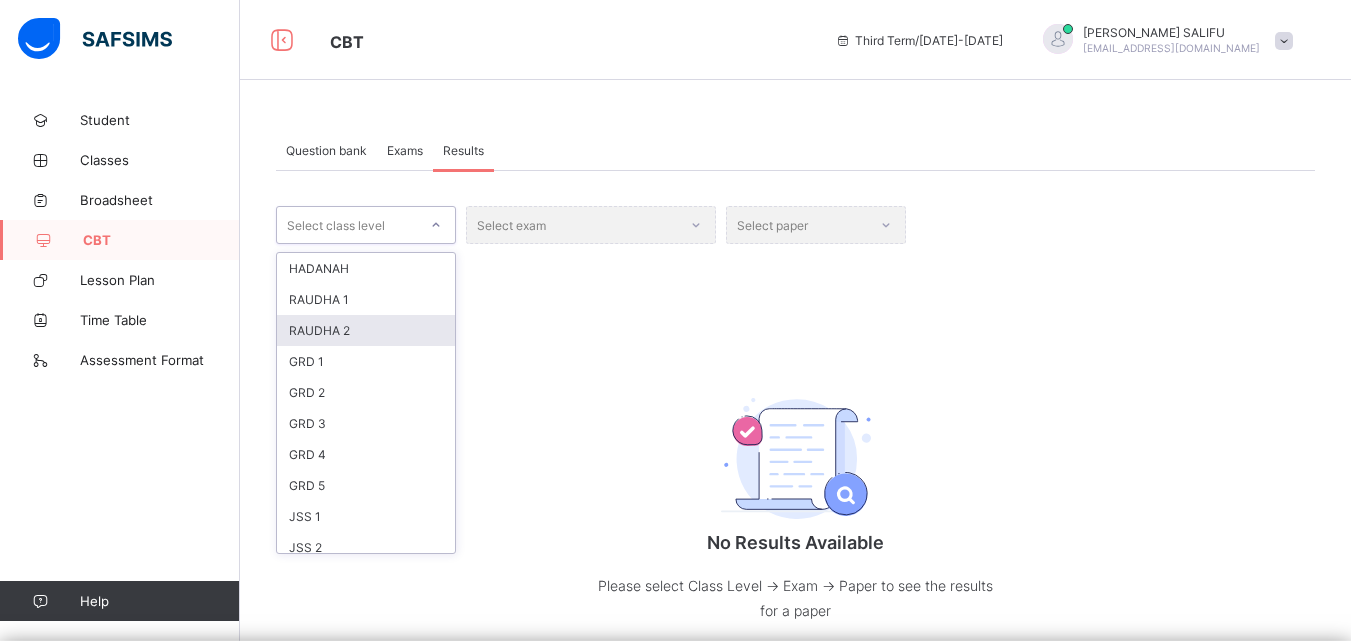scroll, scrollTop: 227, scrollLeft: 0, axis: vertical 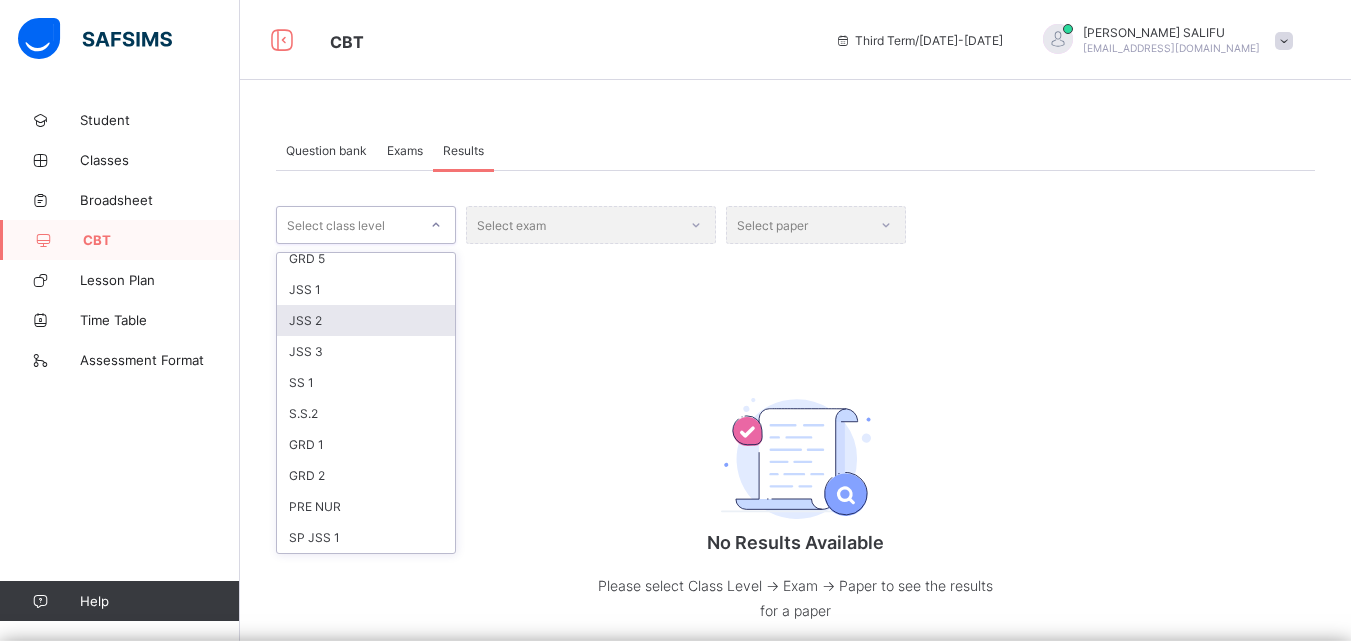 click on "JSS 2" at bounding box center (366, 320) 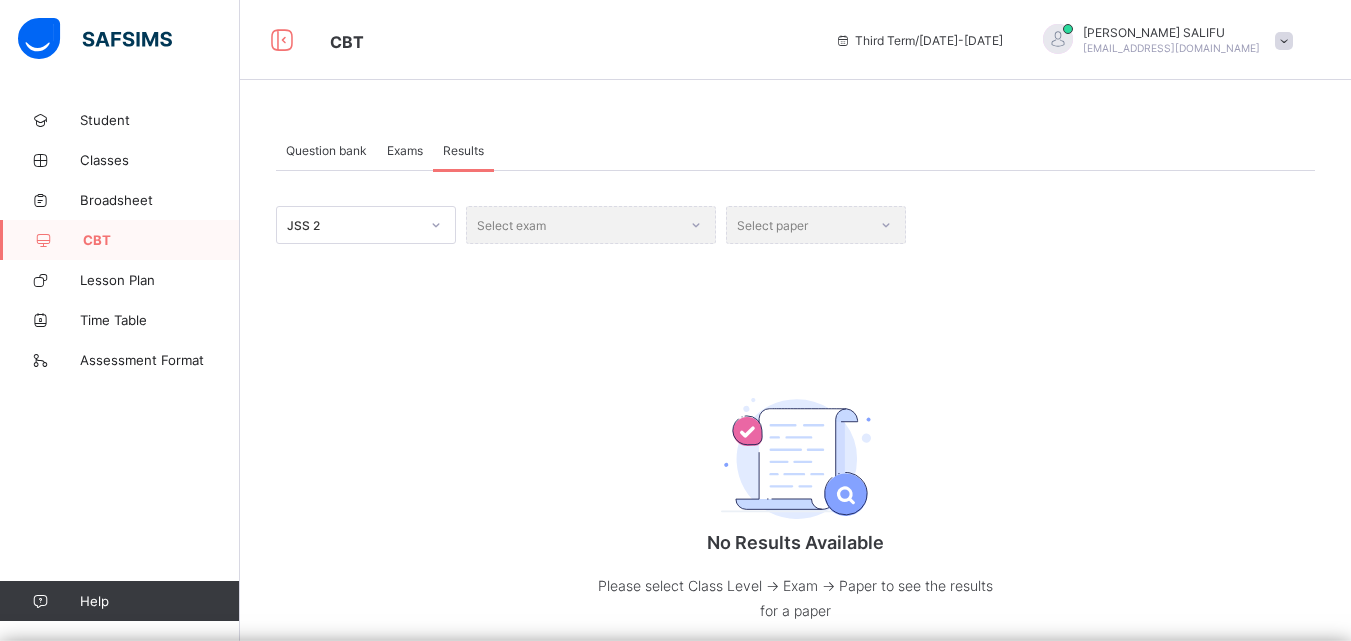 click on "Select exam" at bounding box center [591, 225] 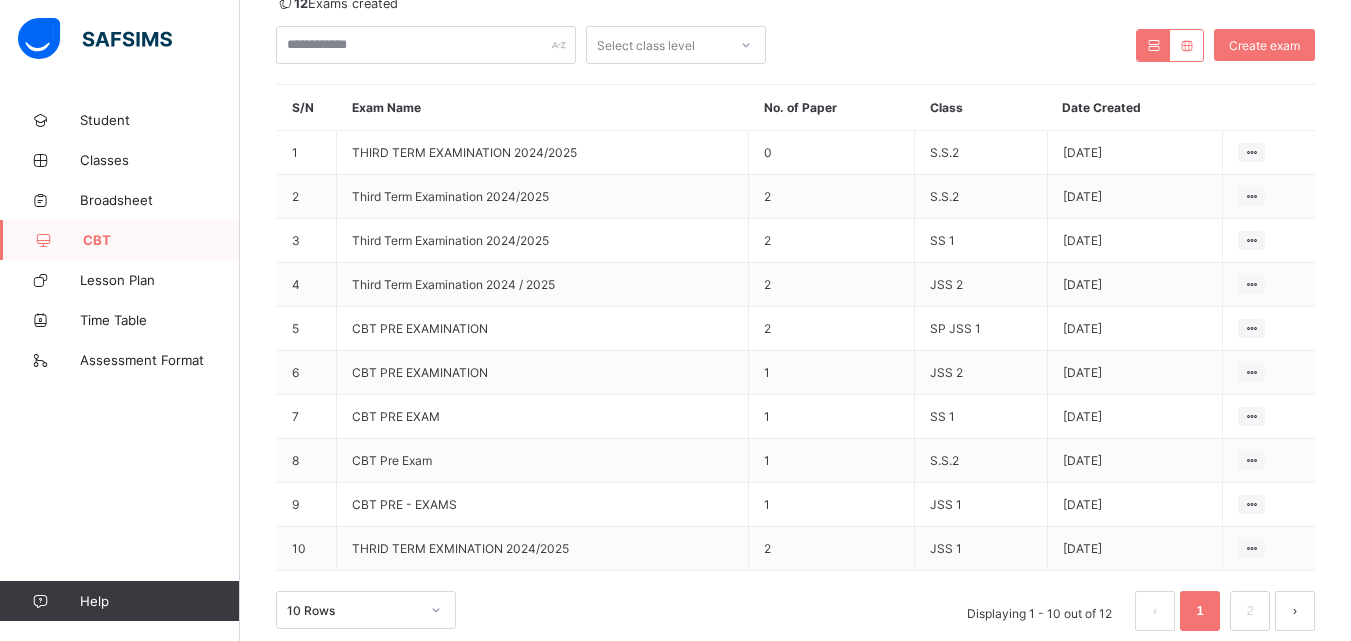 scroll, scrollTop: 260, scrollLeft: 0, axis: vertical 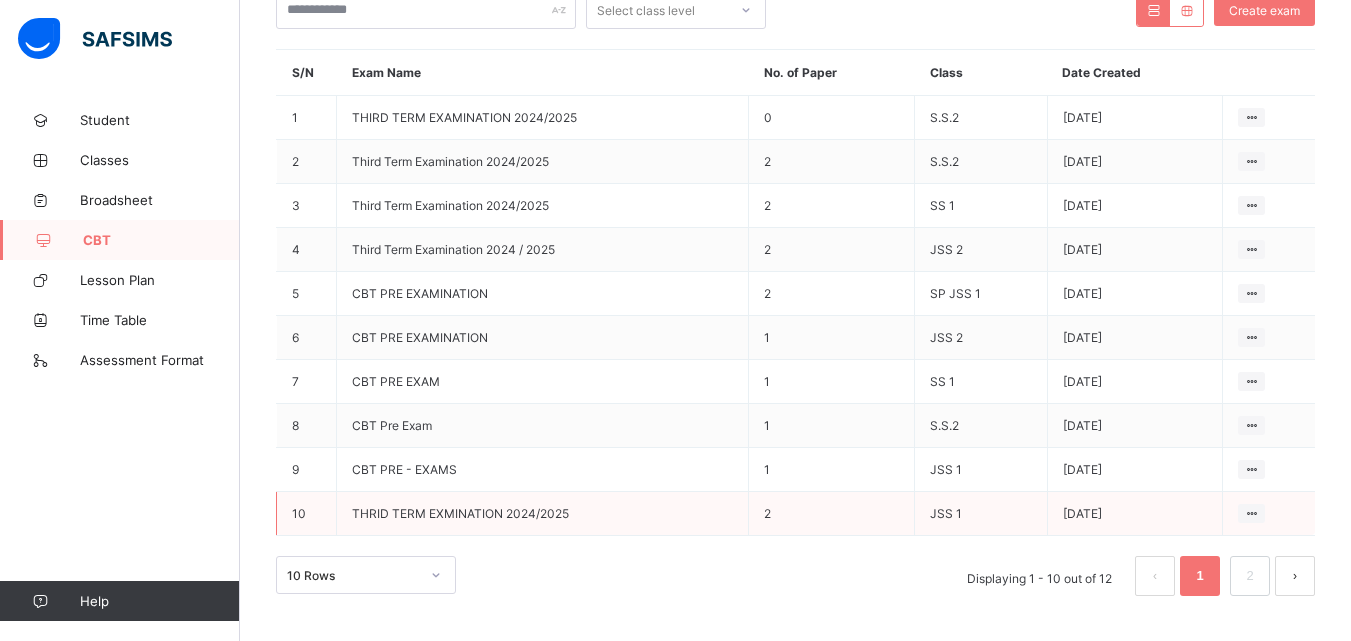 click on "THRID TERM EXMINATION 2024/2025" at bounding box center [460, 513] 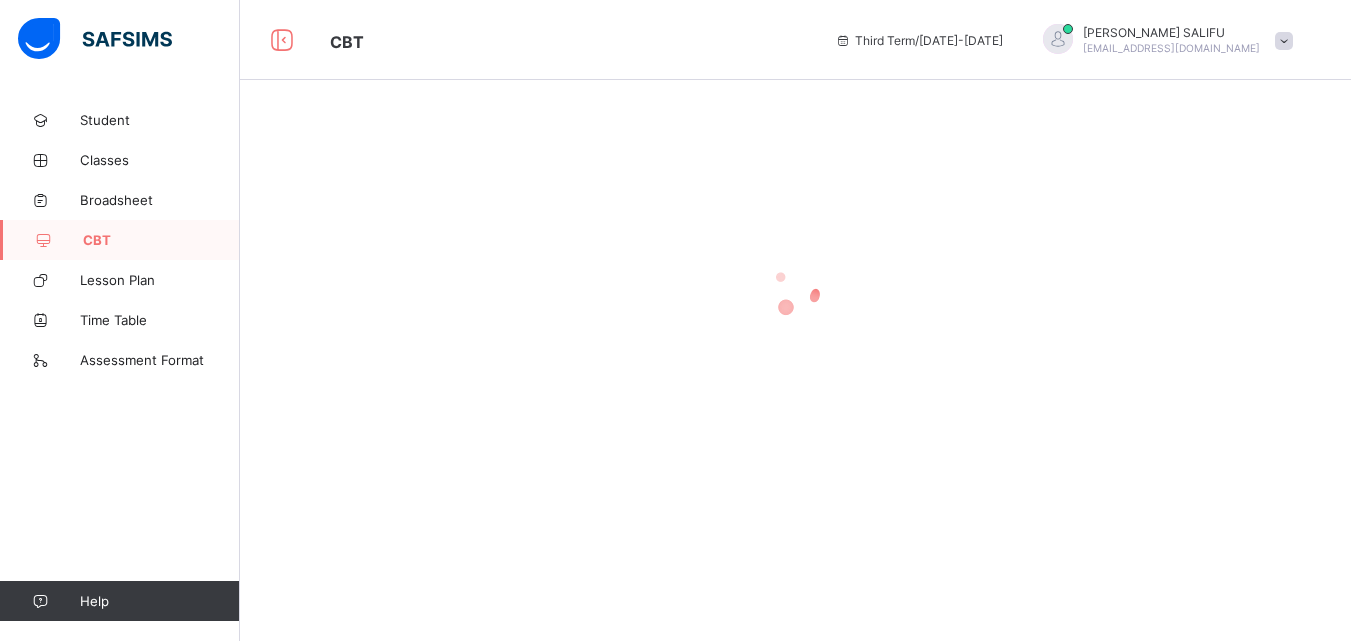 scroll, scrollTop: 0, scrollLeft: 0, axis: both 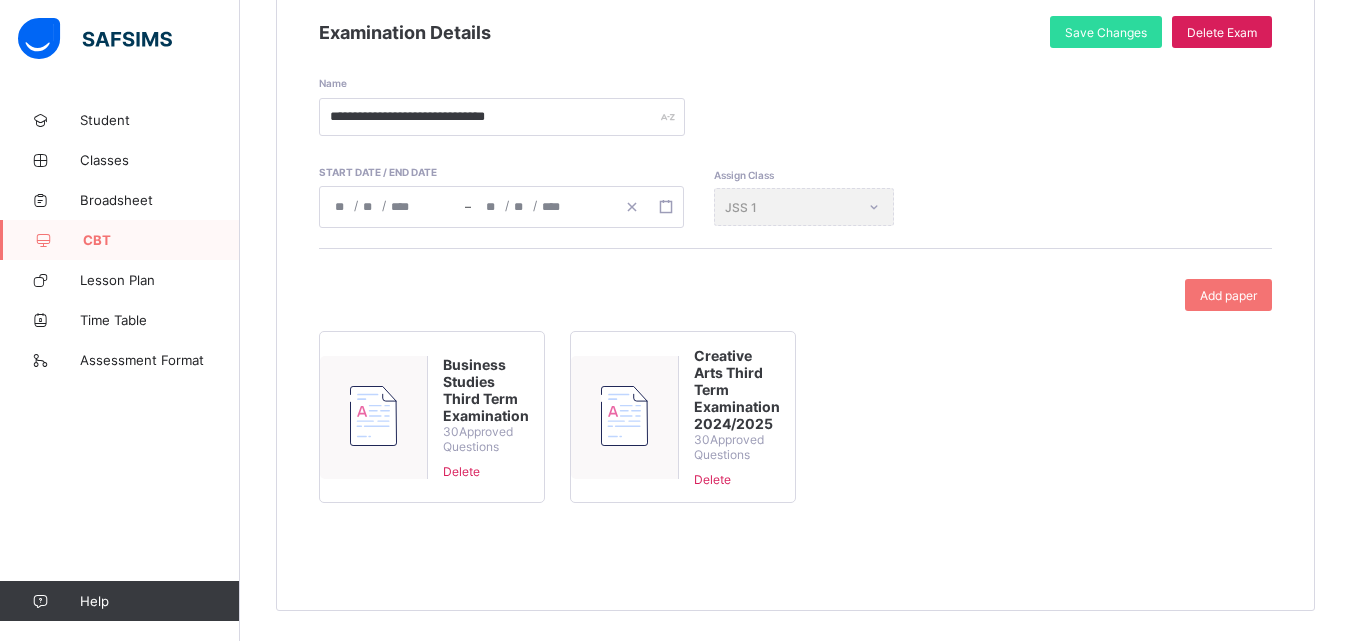 click at bounding box center (624, 416) 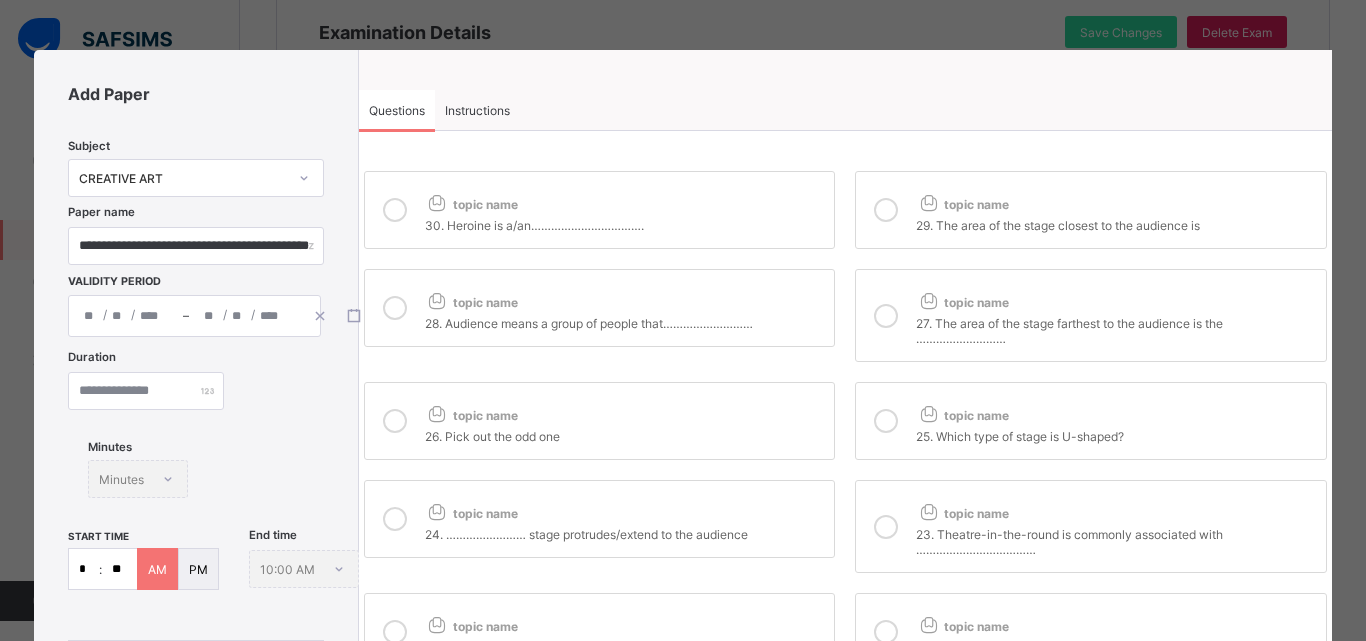 click on "/" 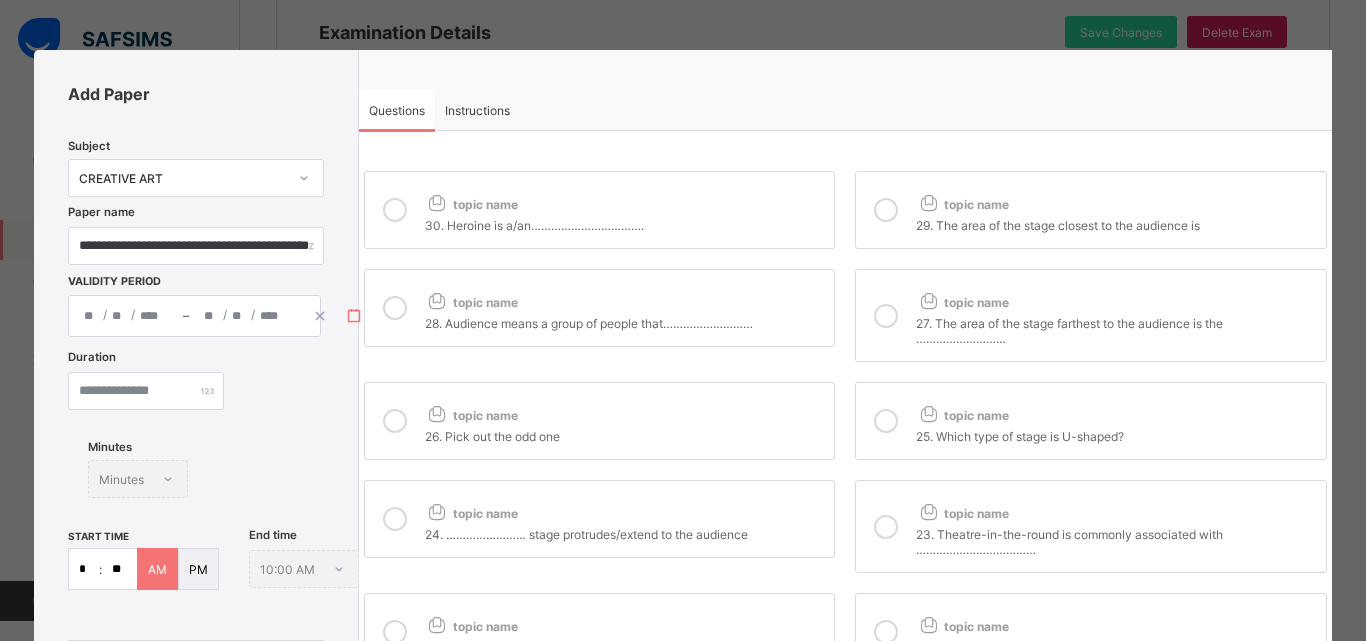 click 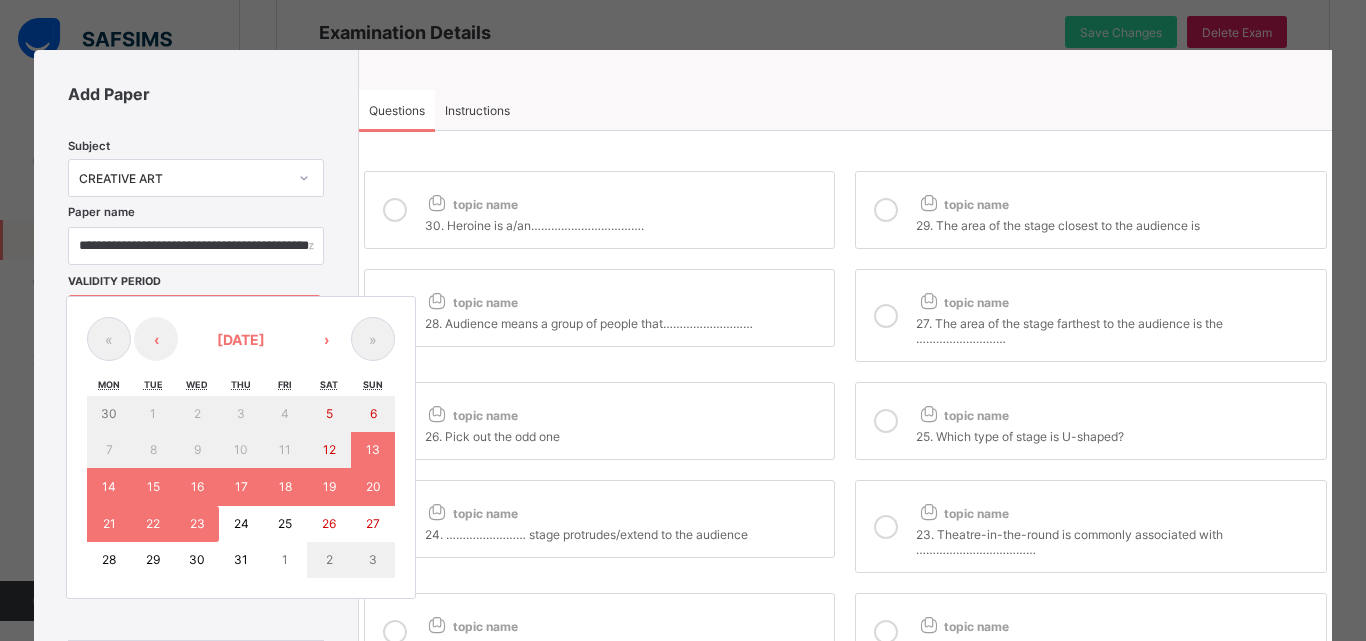 click on "16" at bounding box center [197, 486] 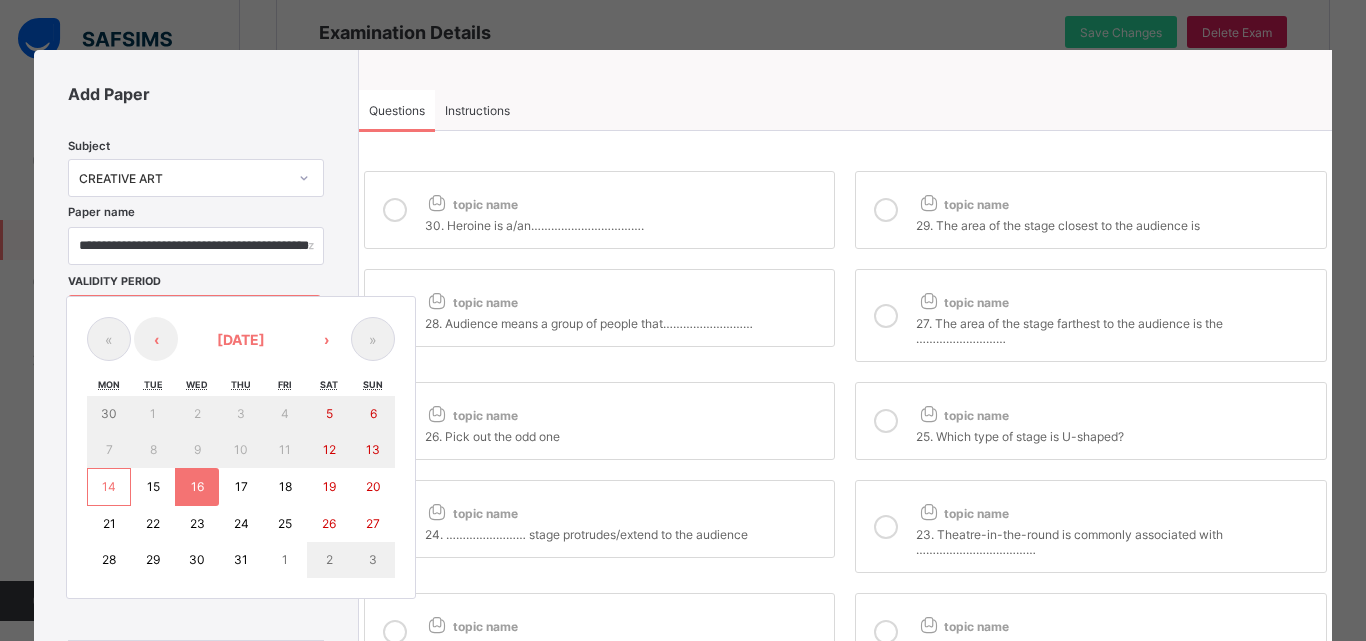 click on "16" at bounding box center [197, 486] 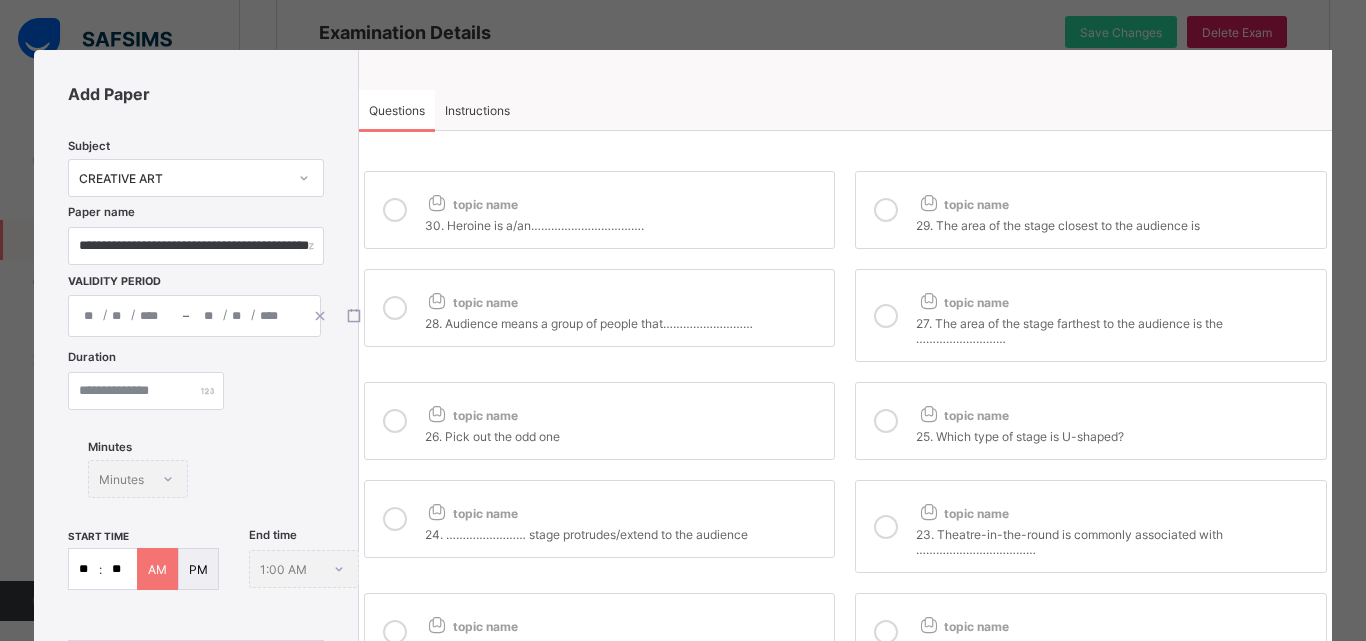 scroll, scrollTop: 398, scrollLeft: 0, axis: vertical 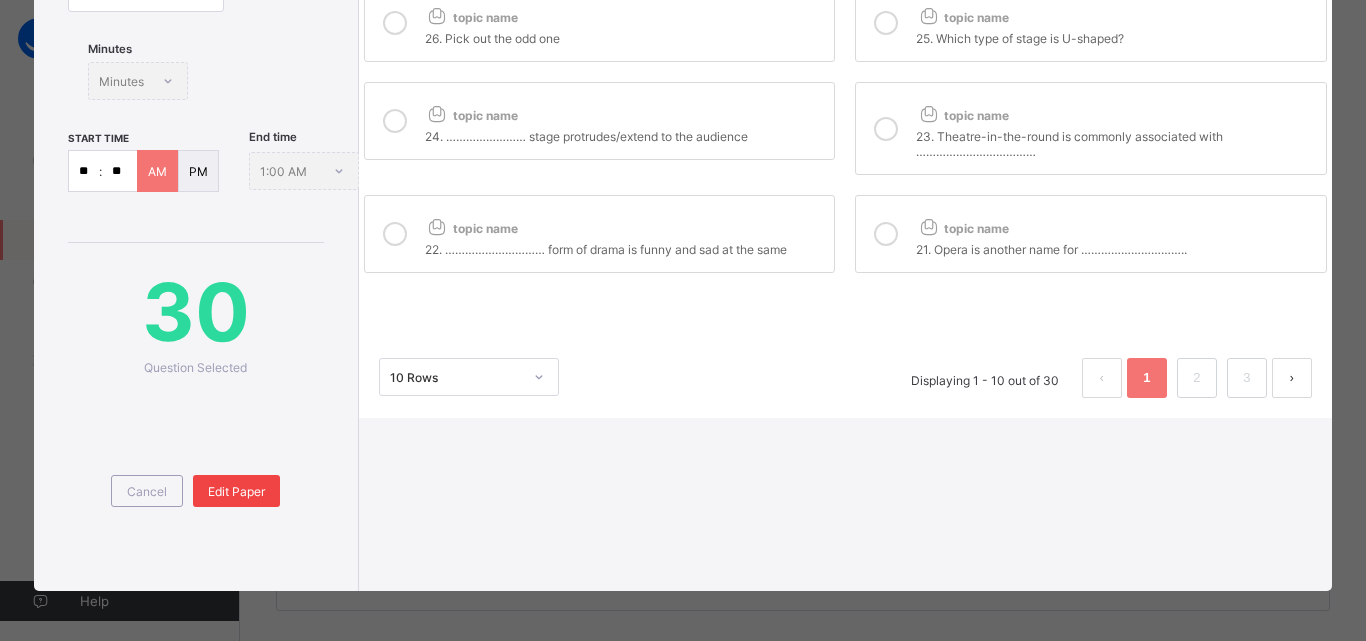 click on "Edit Paper" at bounding box center (236, 491) 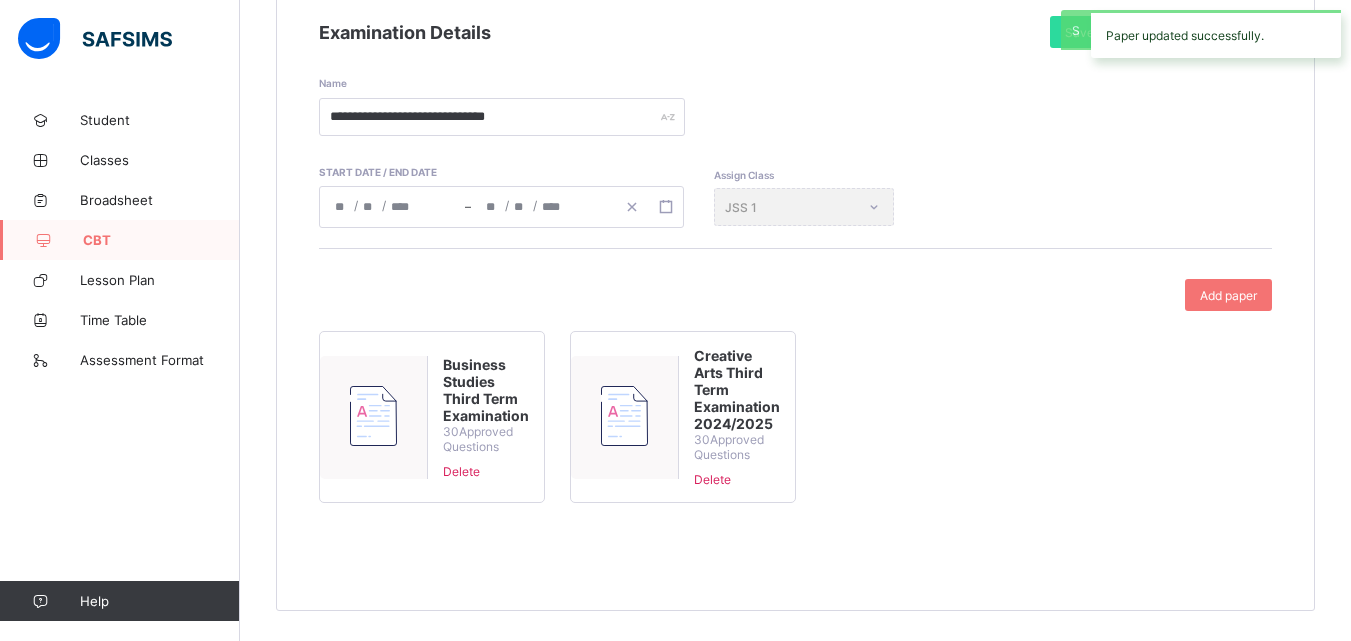 click on "Business Studies Third Term Examination" at bounding box center (486, 390) 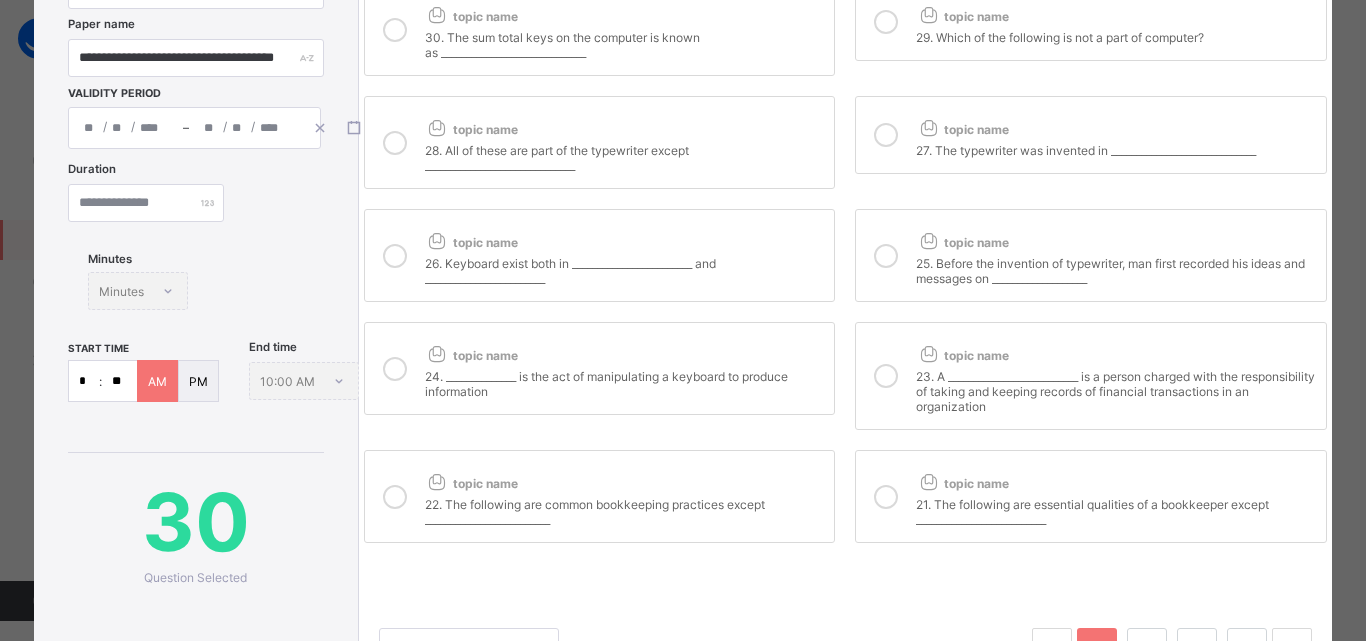 scroll, scrollTop: 206, scrollLeft: 0, axis: vertical 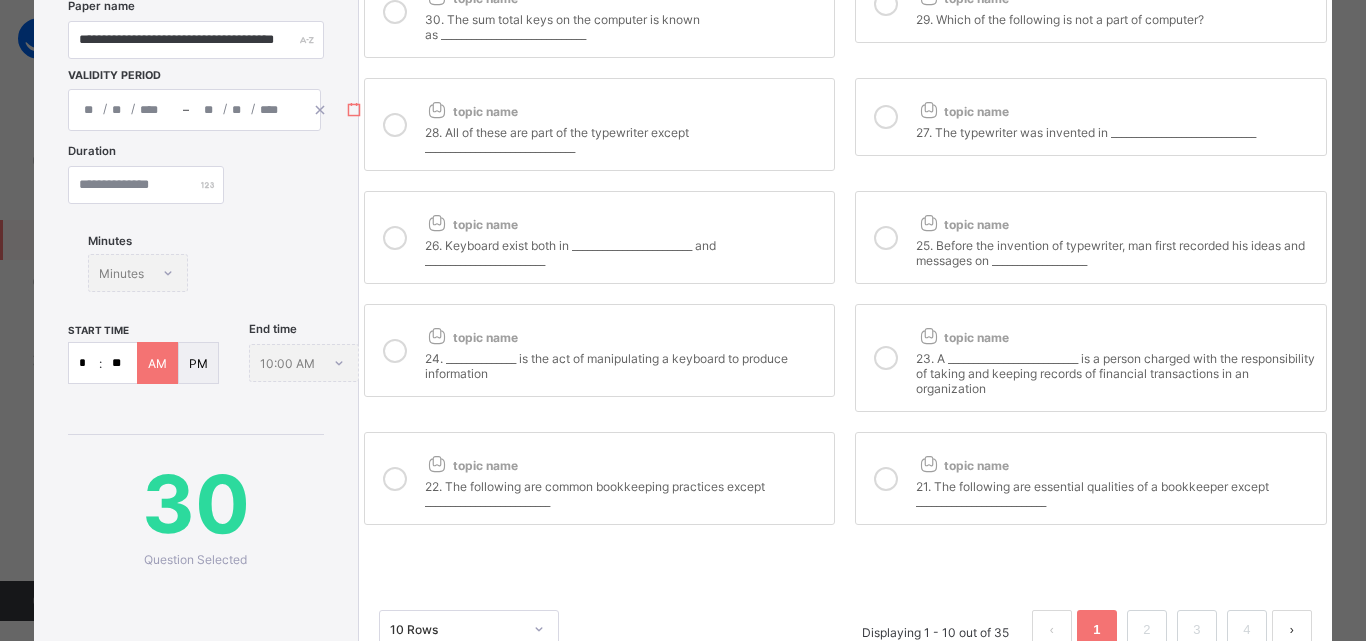 click 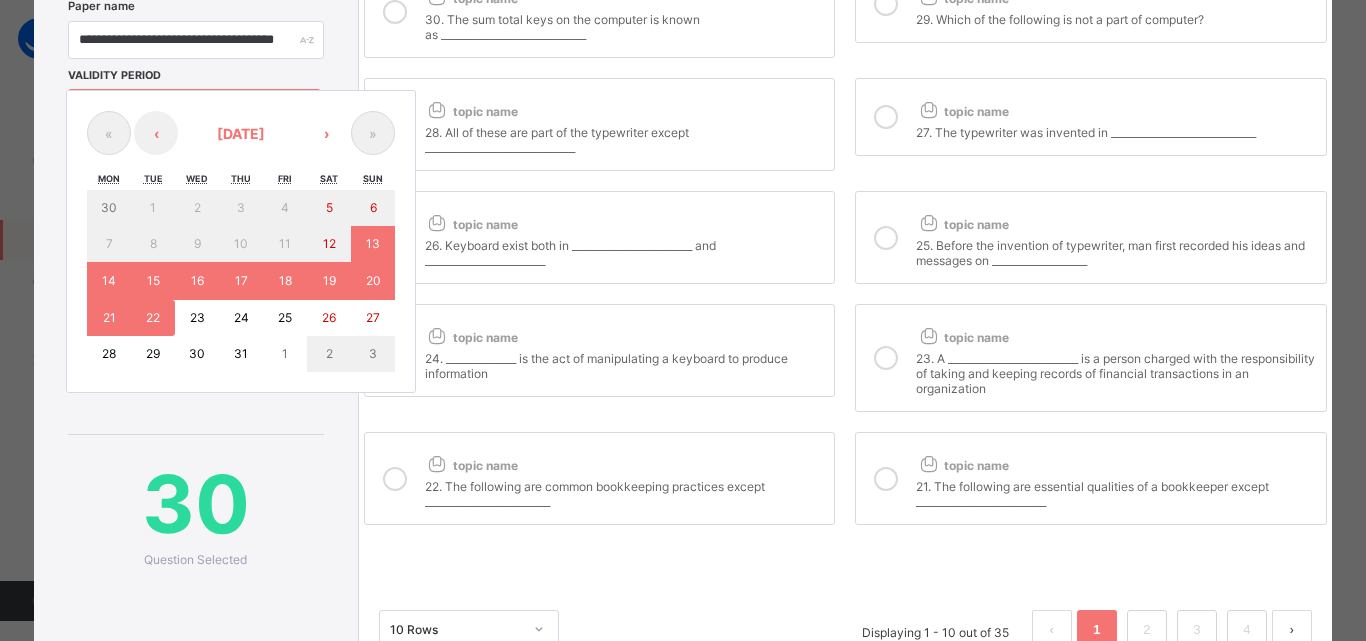 click on "14" at bounding box center (109, 280) 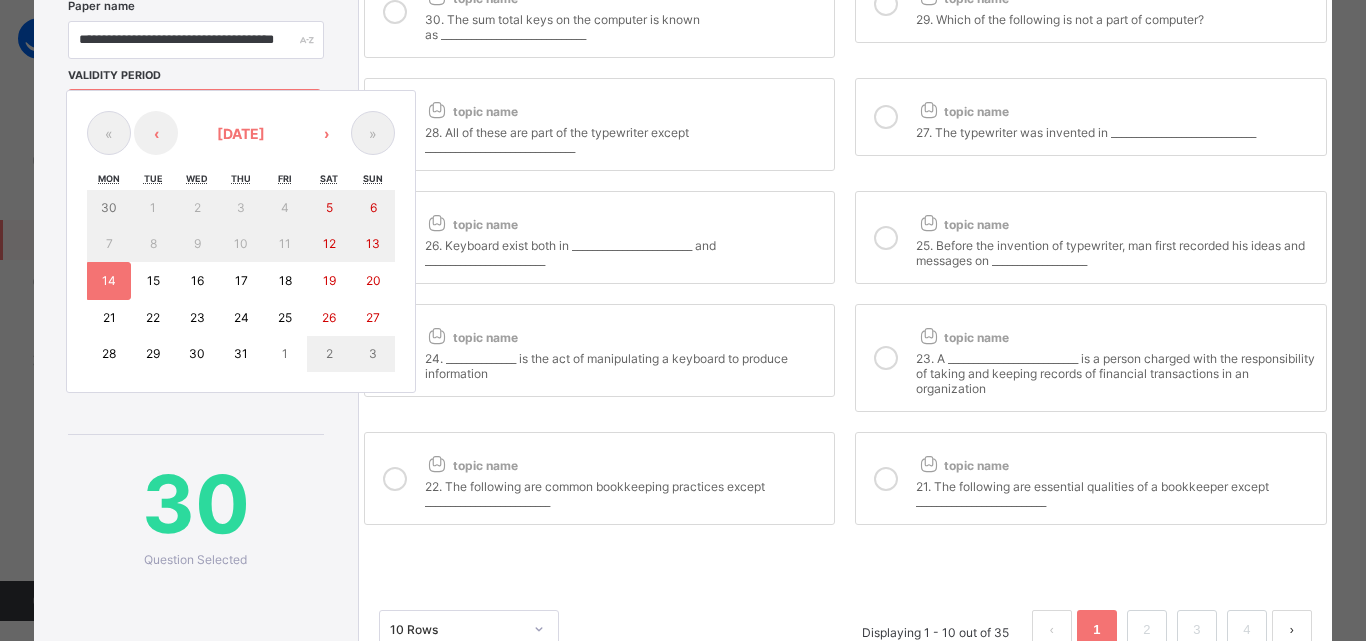 click on "14" at bounding box center [109, 280] 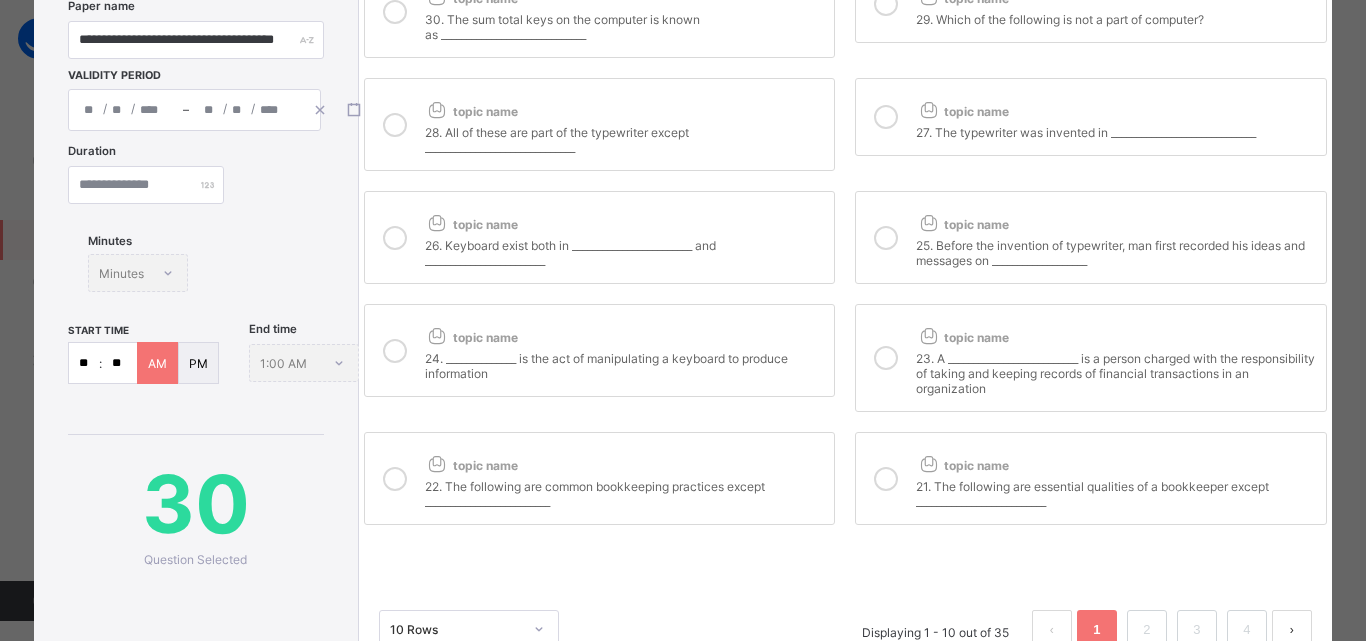 click on "**" at bounding box center [84, 363] 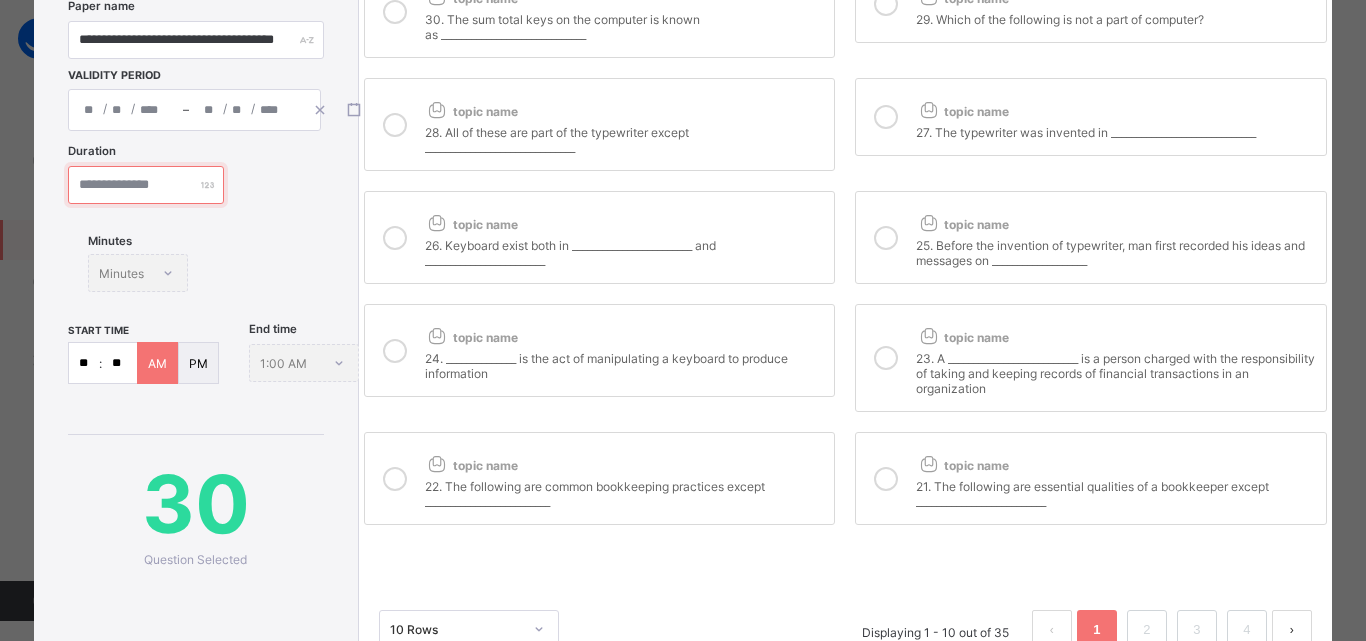 click on "**" at bounding box center [146, 185] 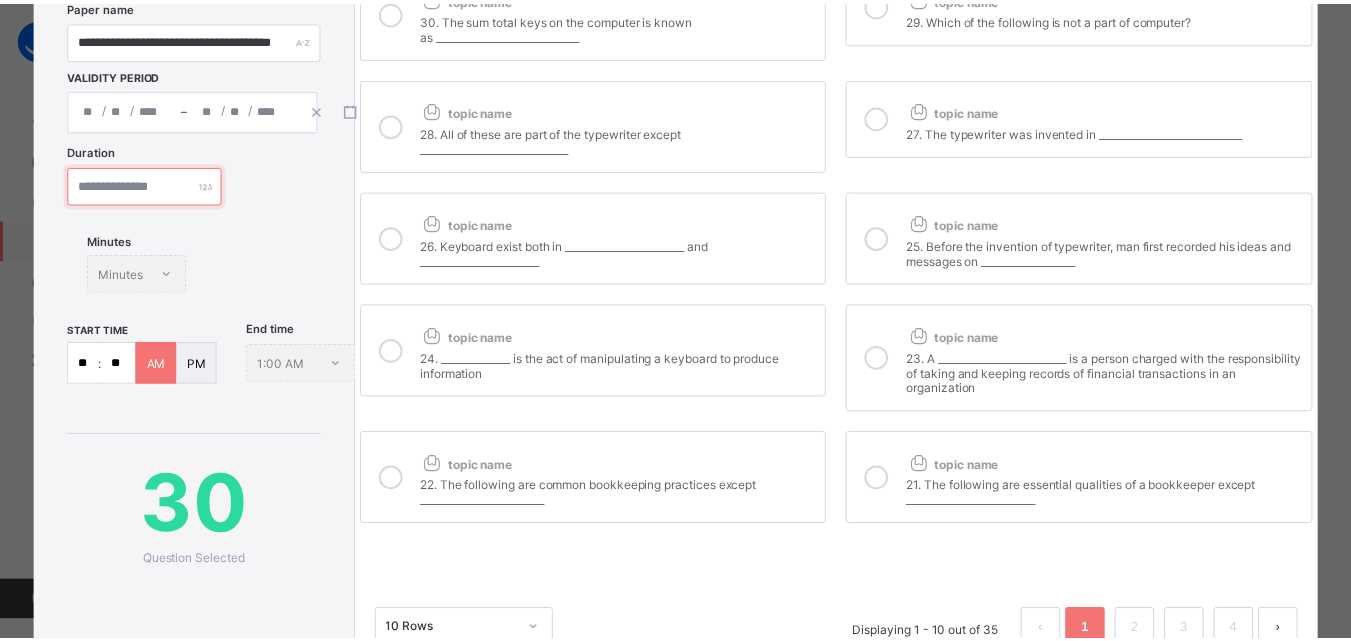 scroll, scrollTop: 398, scrollLeft: 0, axis: vertical 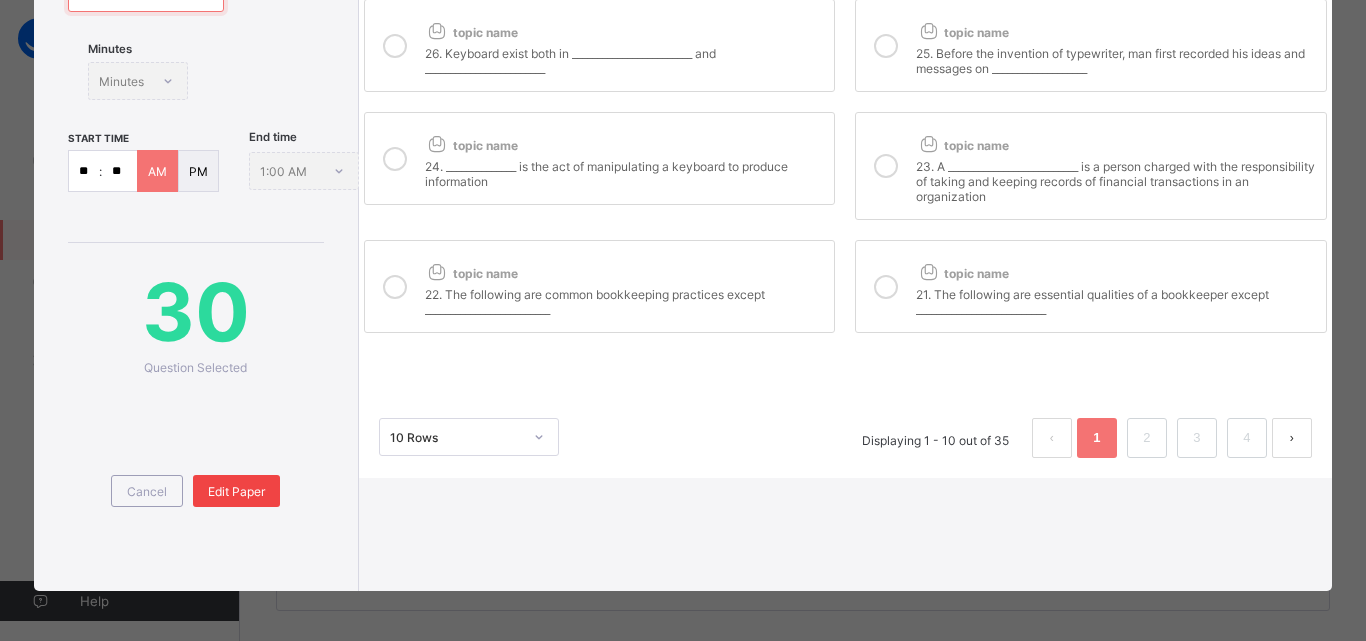 type on "**" 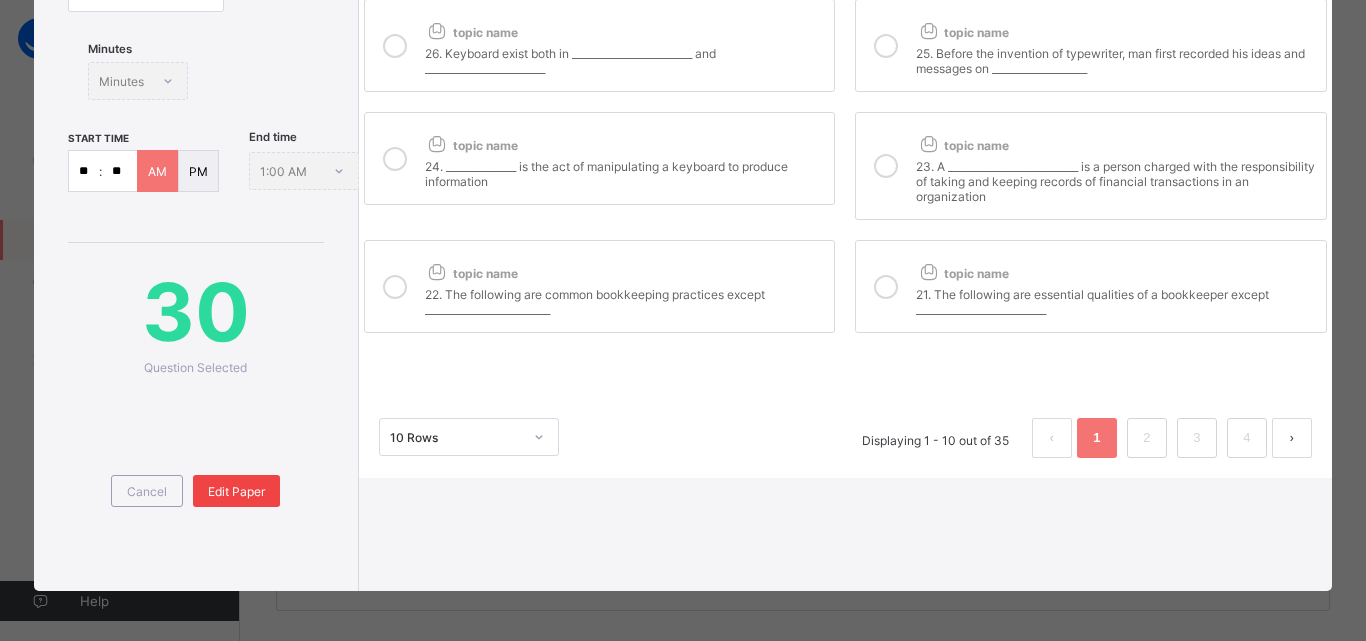 click on "Edit Paper" at bounding box center (236, 491) 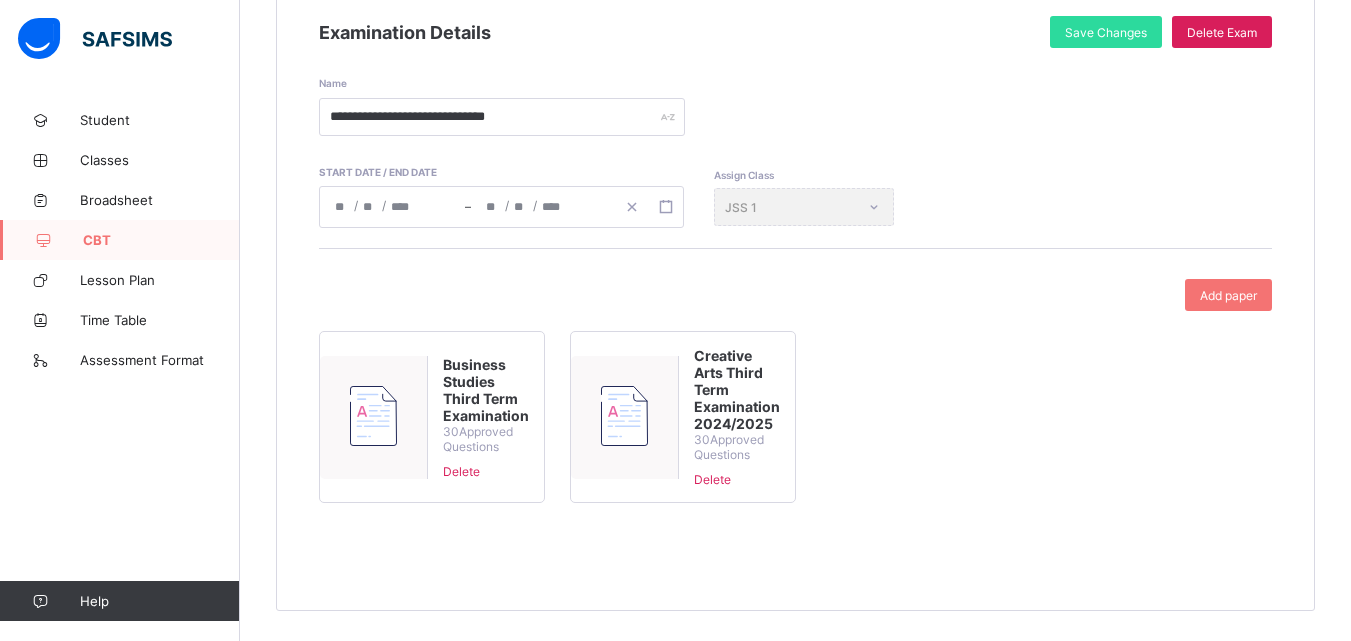 click on "CBT" at bounding box center [161, 240] 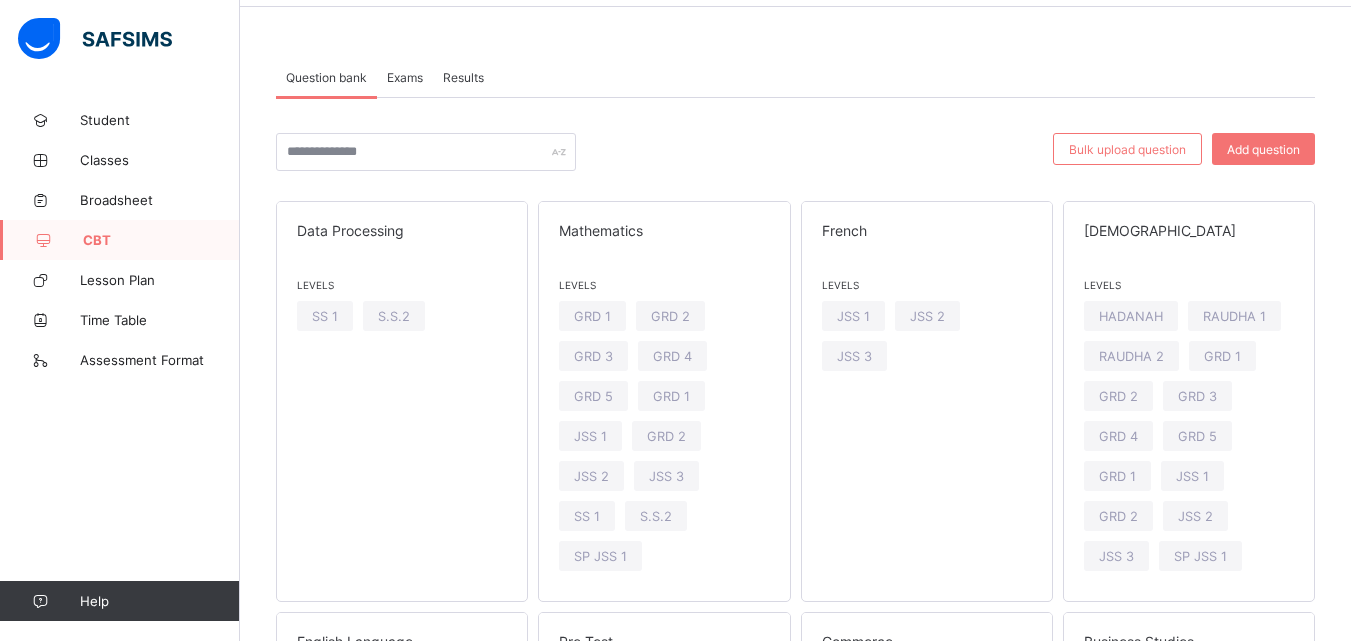 scroll, scrollTop: 298, scrollLeft: 0, axis: vertical 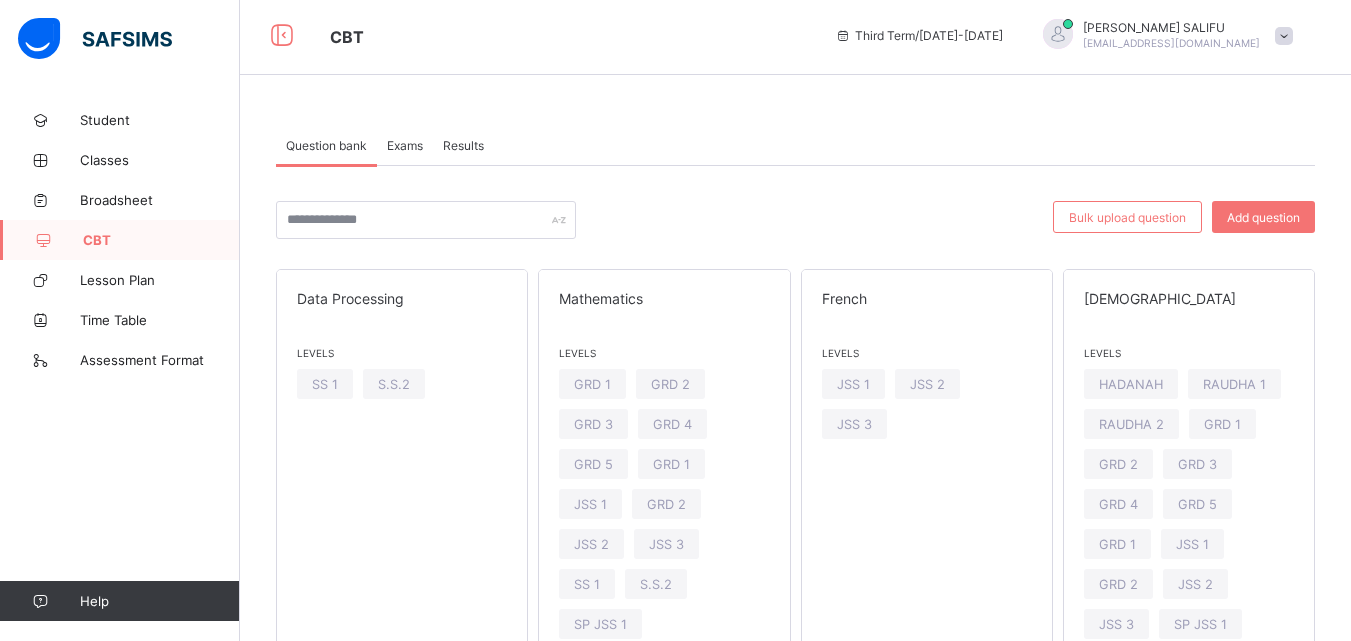 click on "Exams" at bounding box center (405, 145) 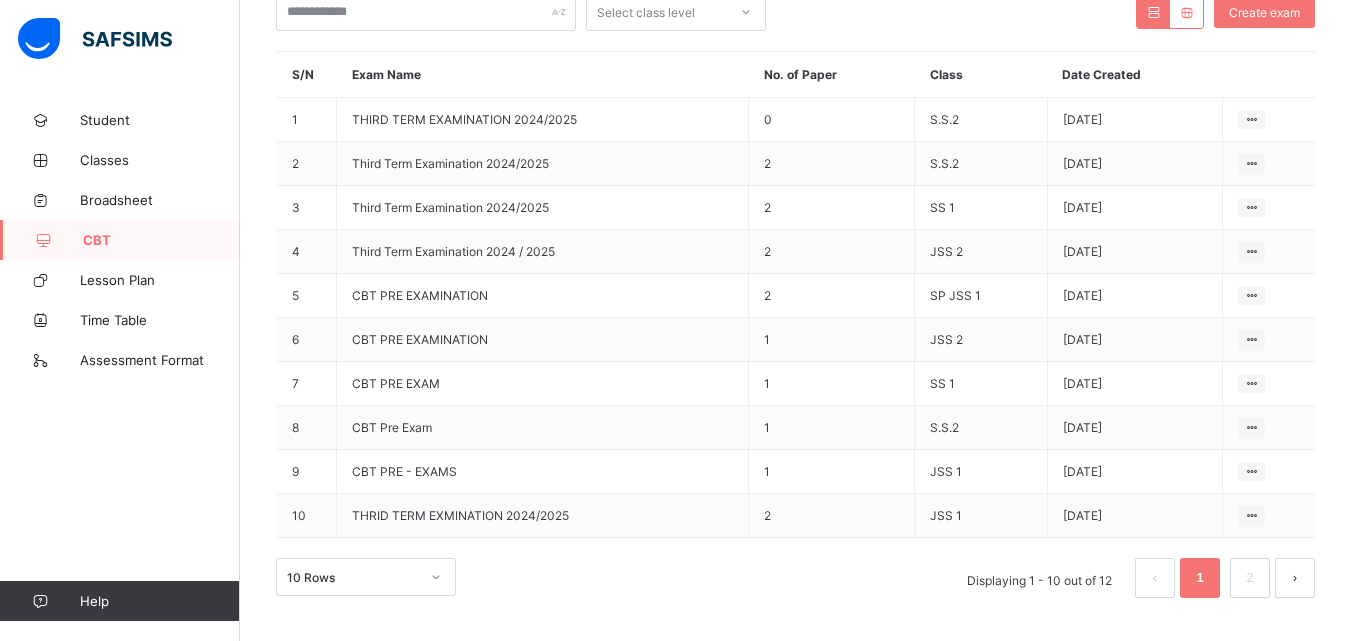 scroll, scrollTop: 260, scrollLeft: 0, axis: vertical 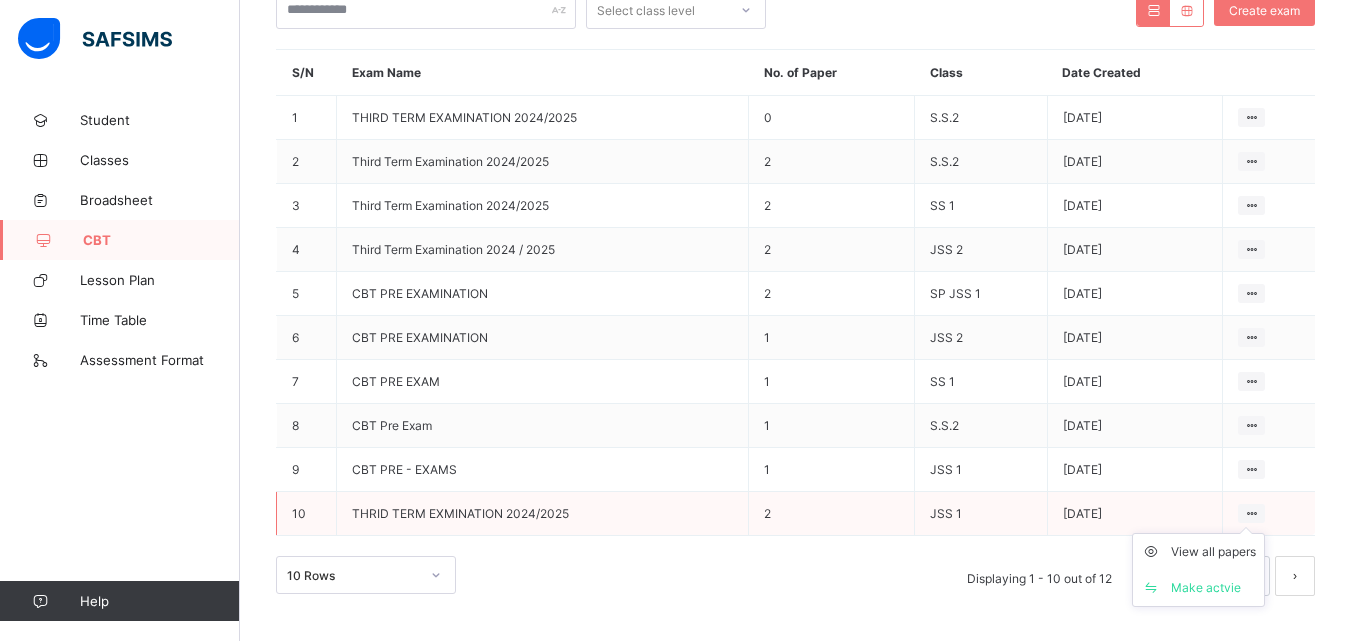 click on "View all papers Make actvie" at bounding box center (1198, 570) 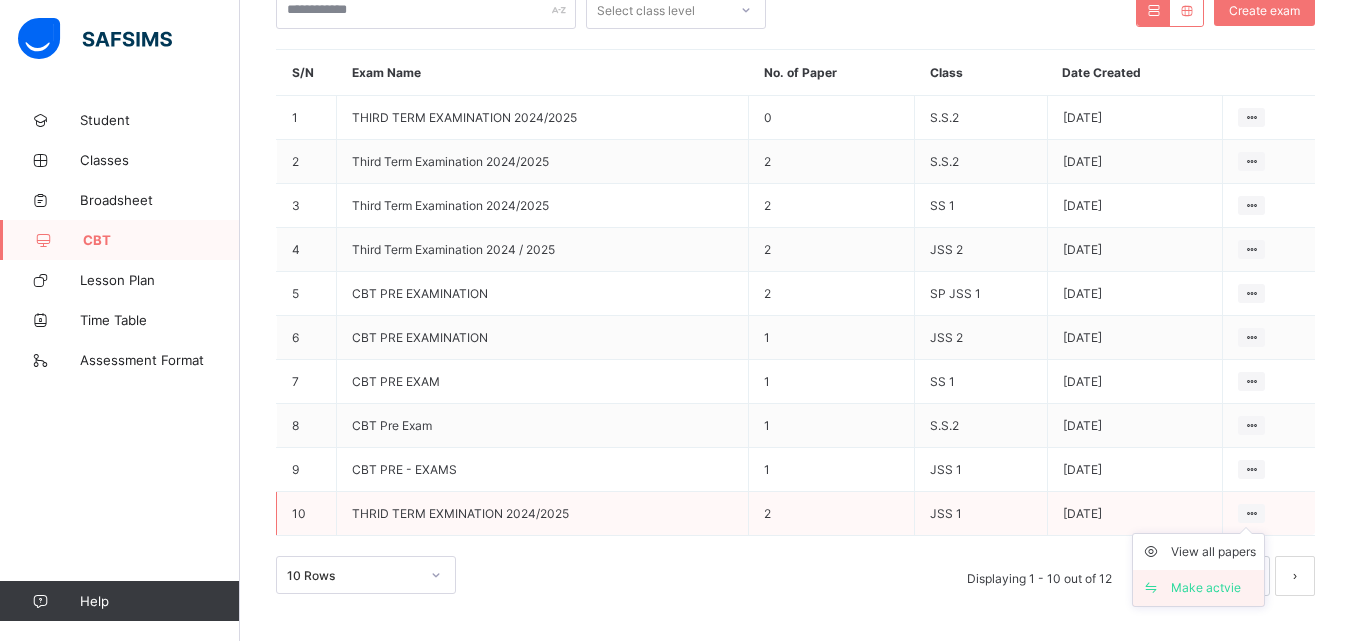 click on "Make actvie" at bounding box center (1213, 588) 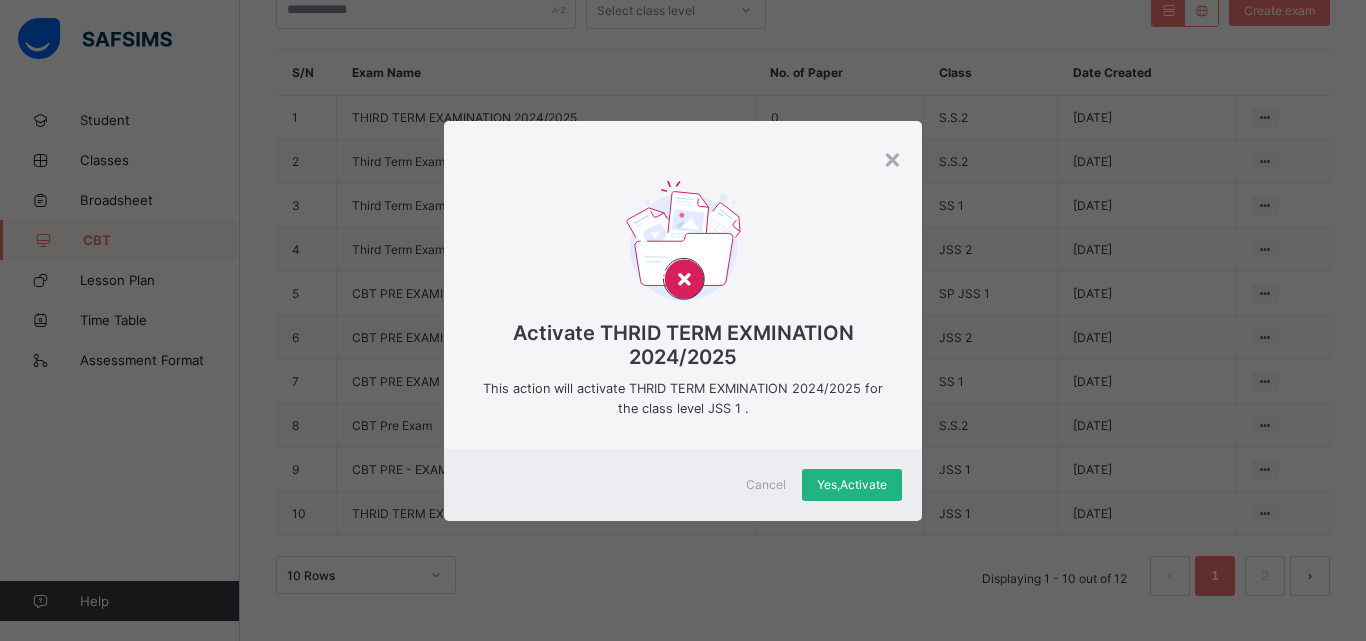 click on "Yes,  Activate" at bounding box center (852, 485) 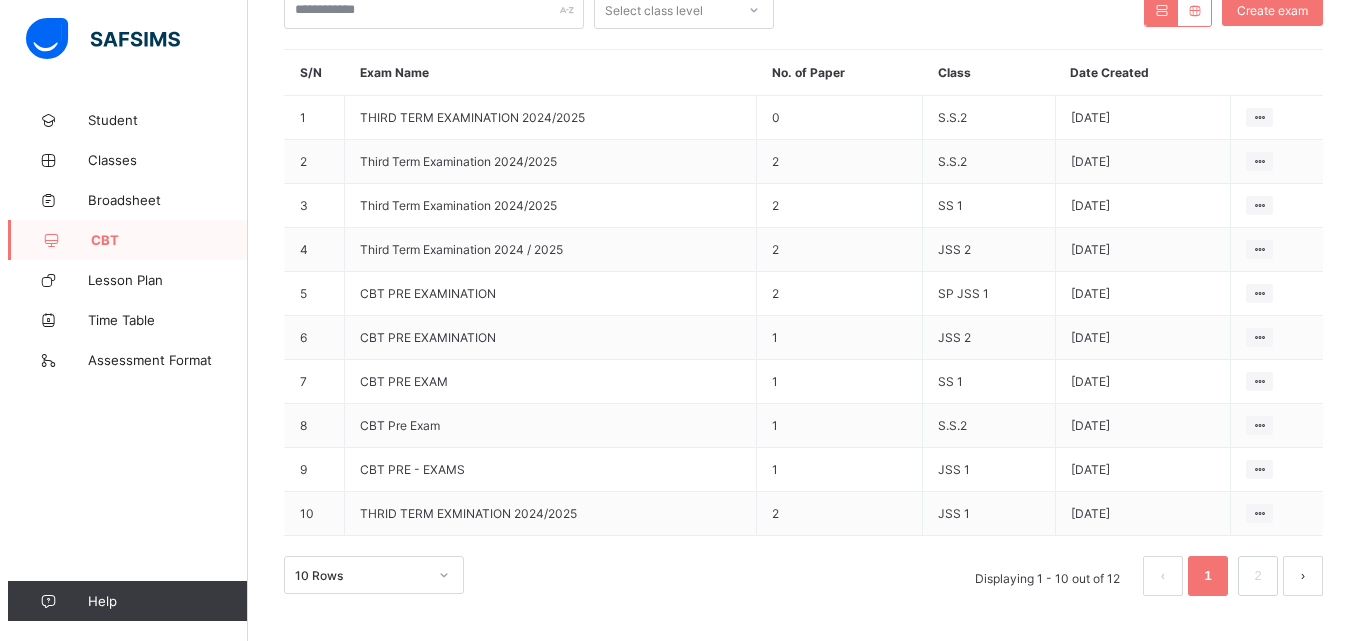 scroll, scrollTop: 0, scrollLeft: 0, axis: both 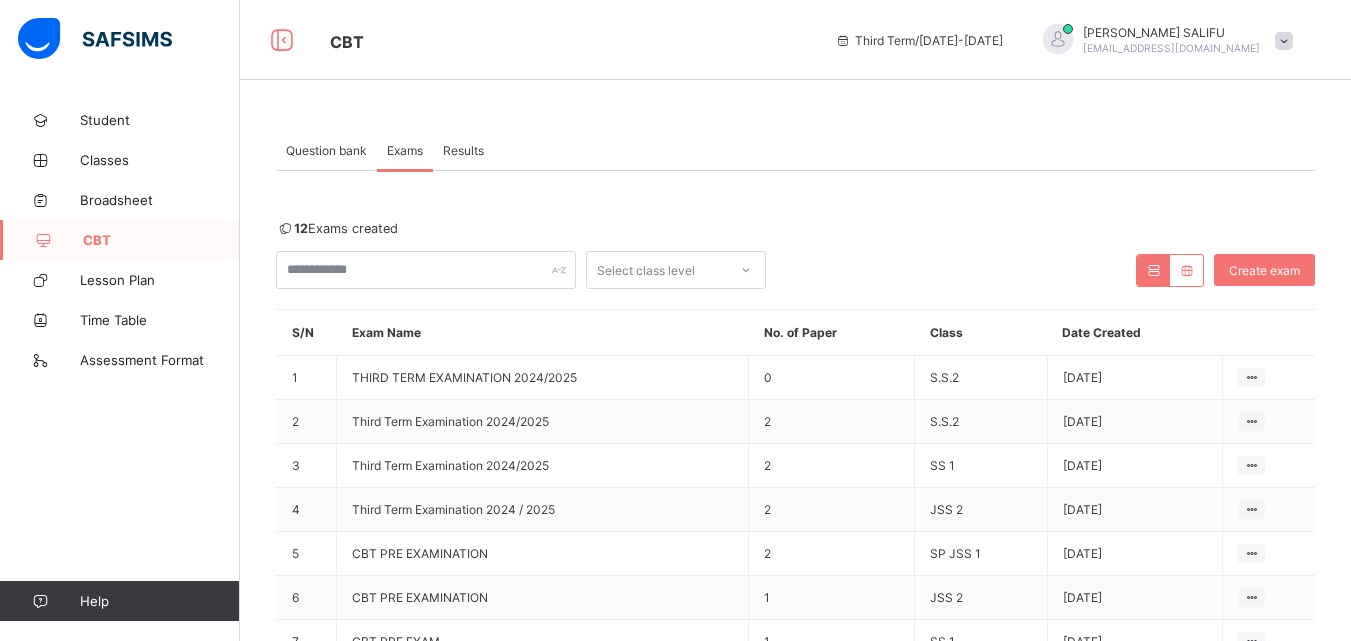 click at bounding box center [1284, 41] 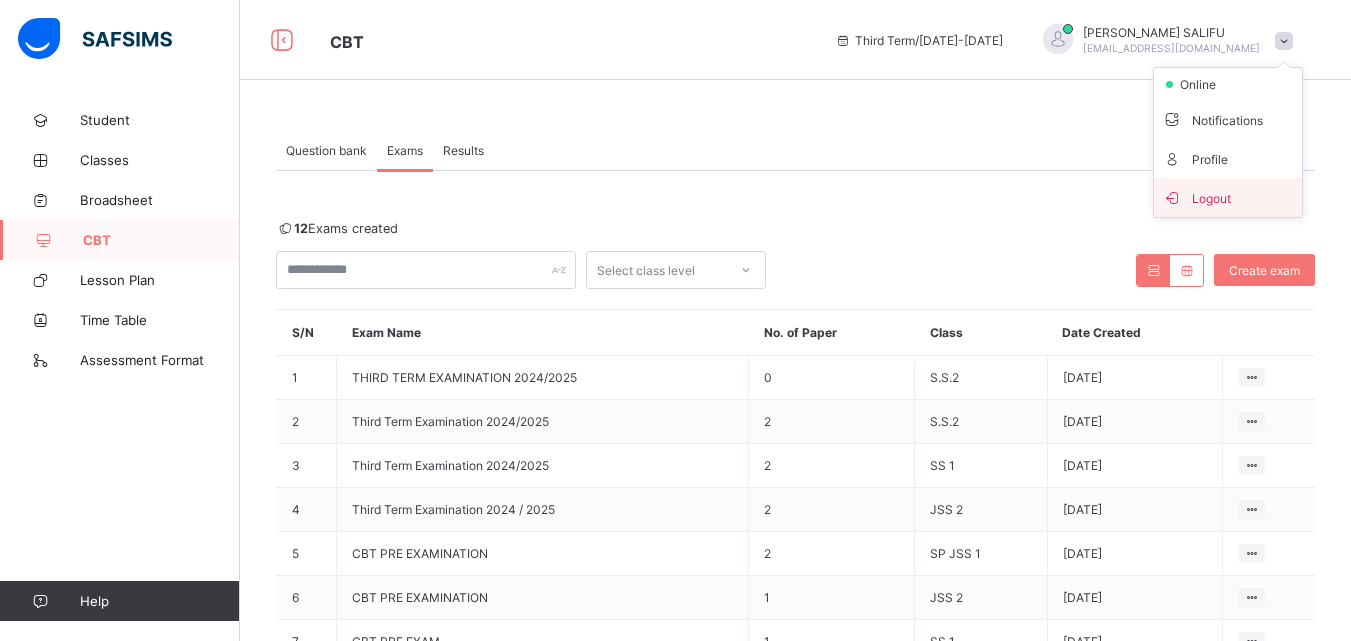 click on "Logout" at bounding box center [1228, 197] 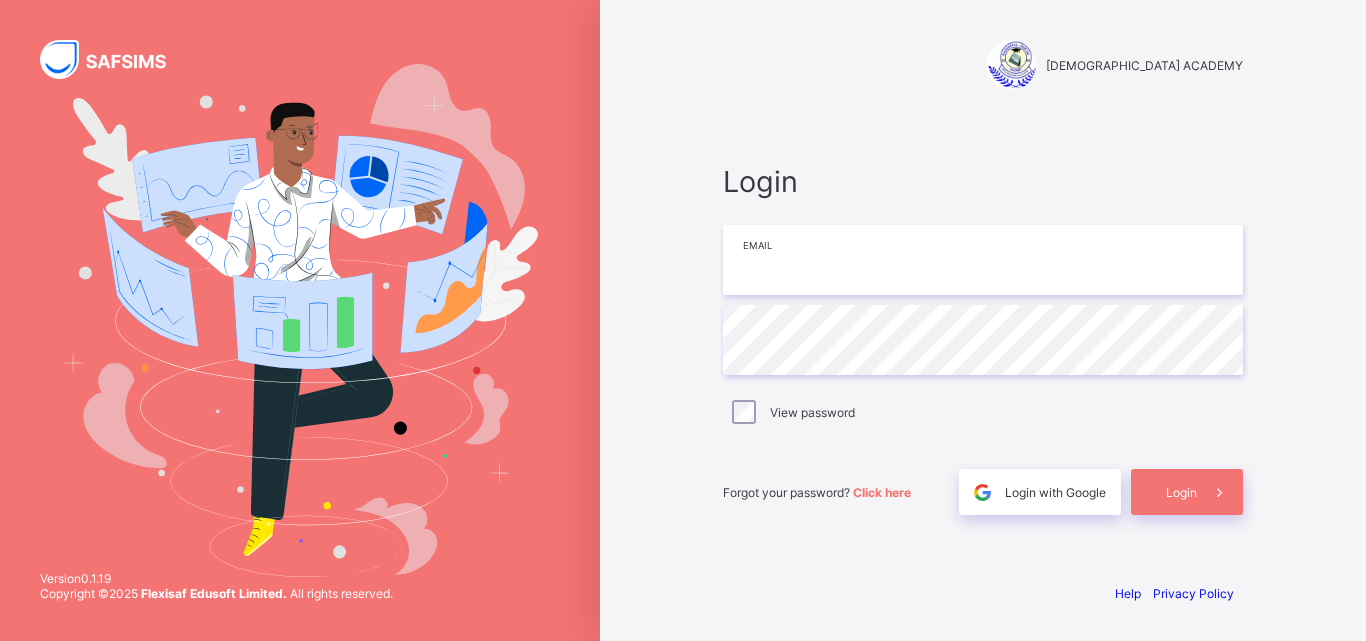 type on "**********" 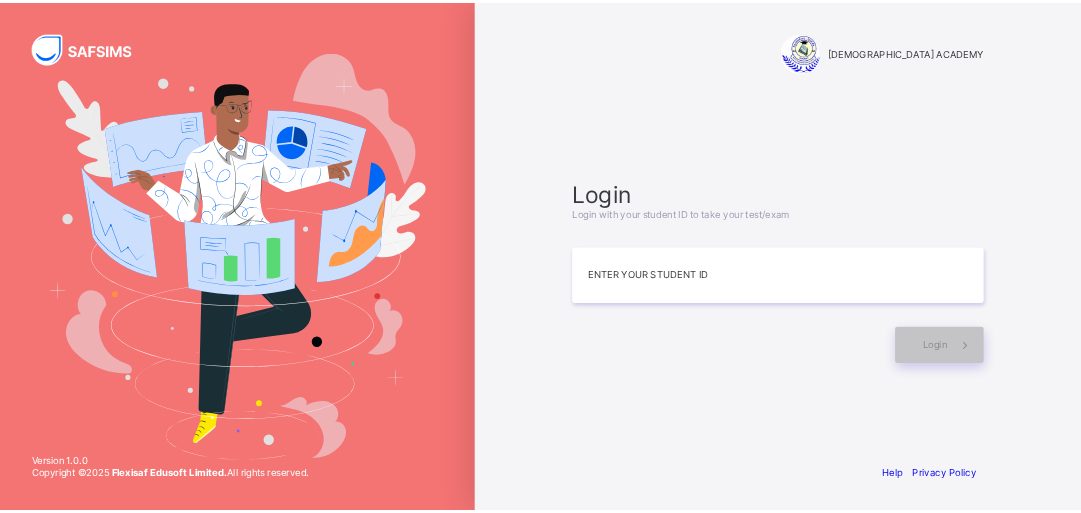 scroll, scrollTop: 0, scrollLeft: 0, axis: both 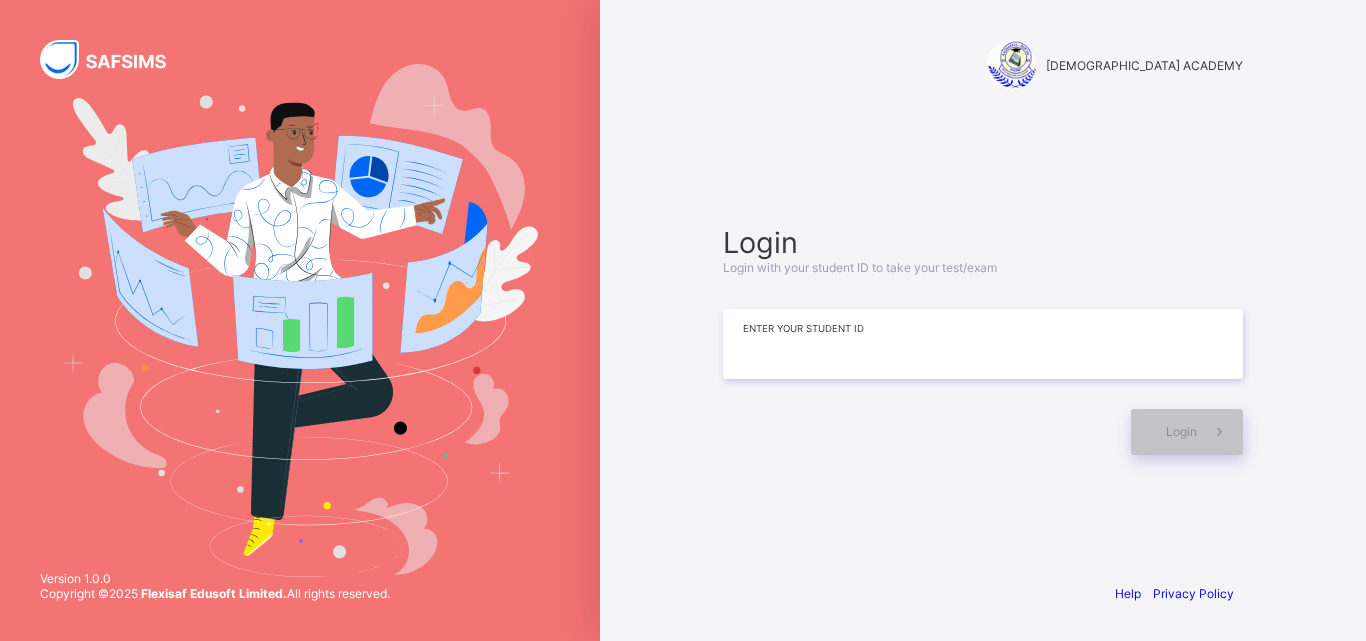 click at bounding box center (983, 344) 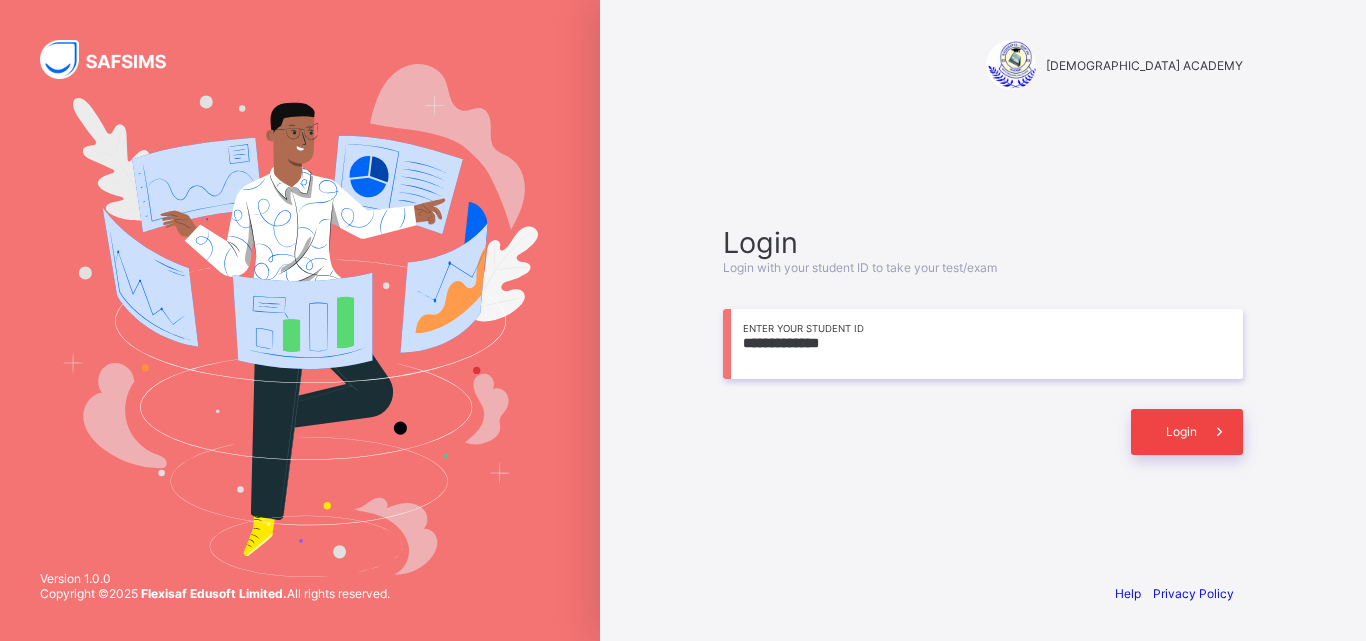 type on "**********" 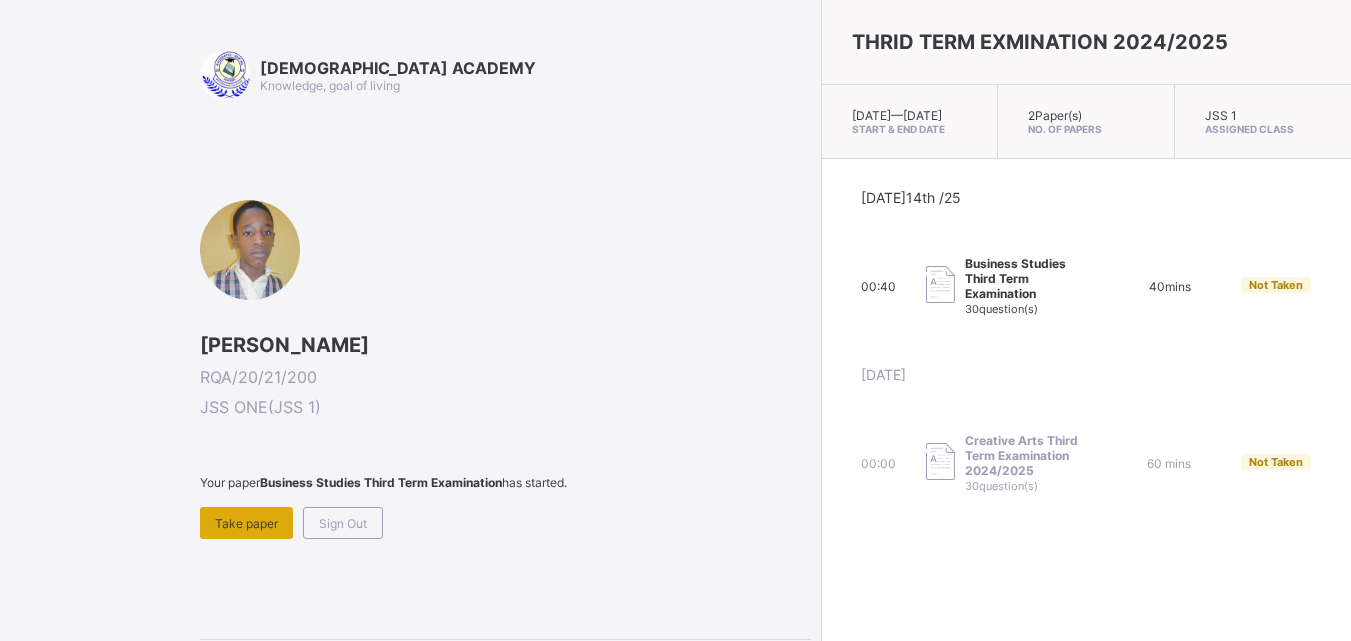 click on "Take paper" at bounding box center (246, 523) 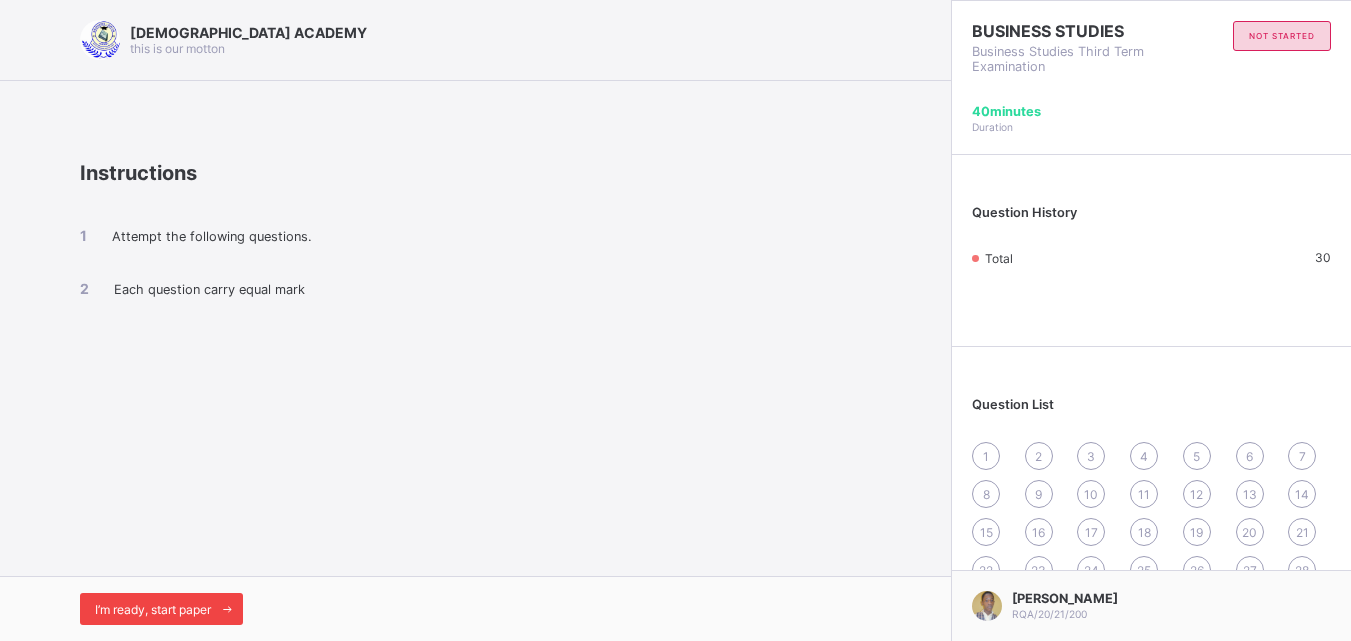 click on "I’m ready, start paper" at bounding box center (153, 609) 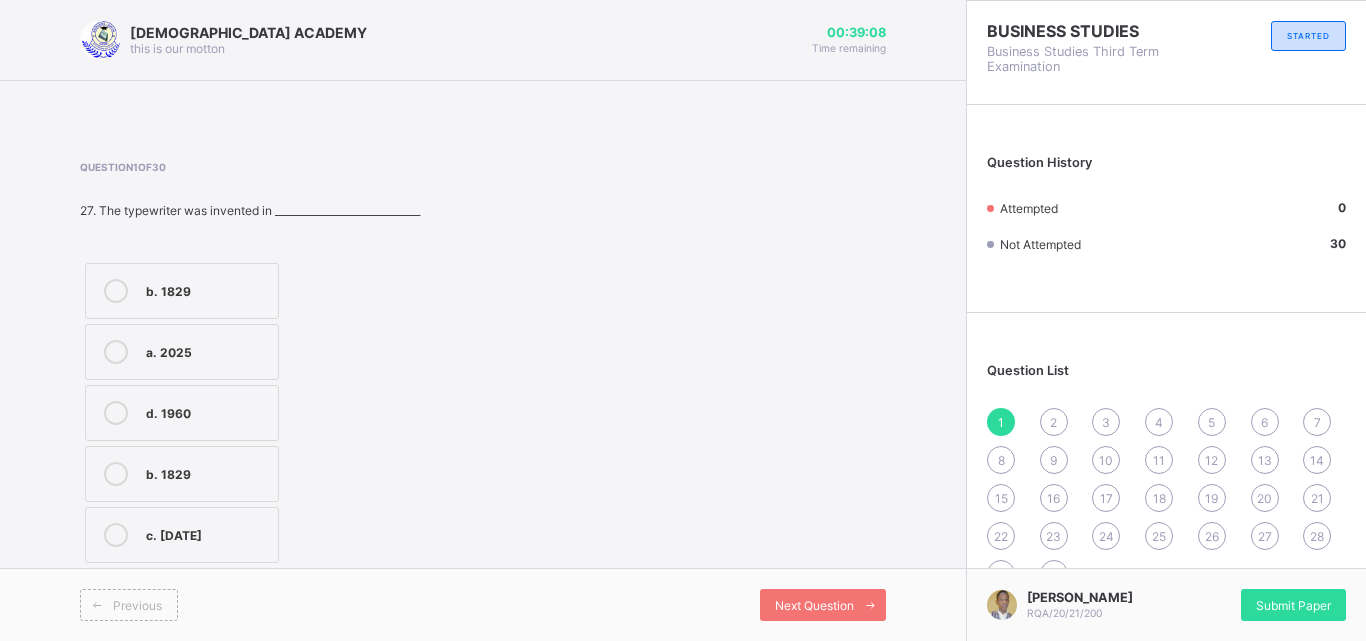 click at bounding box center (116, 474) 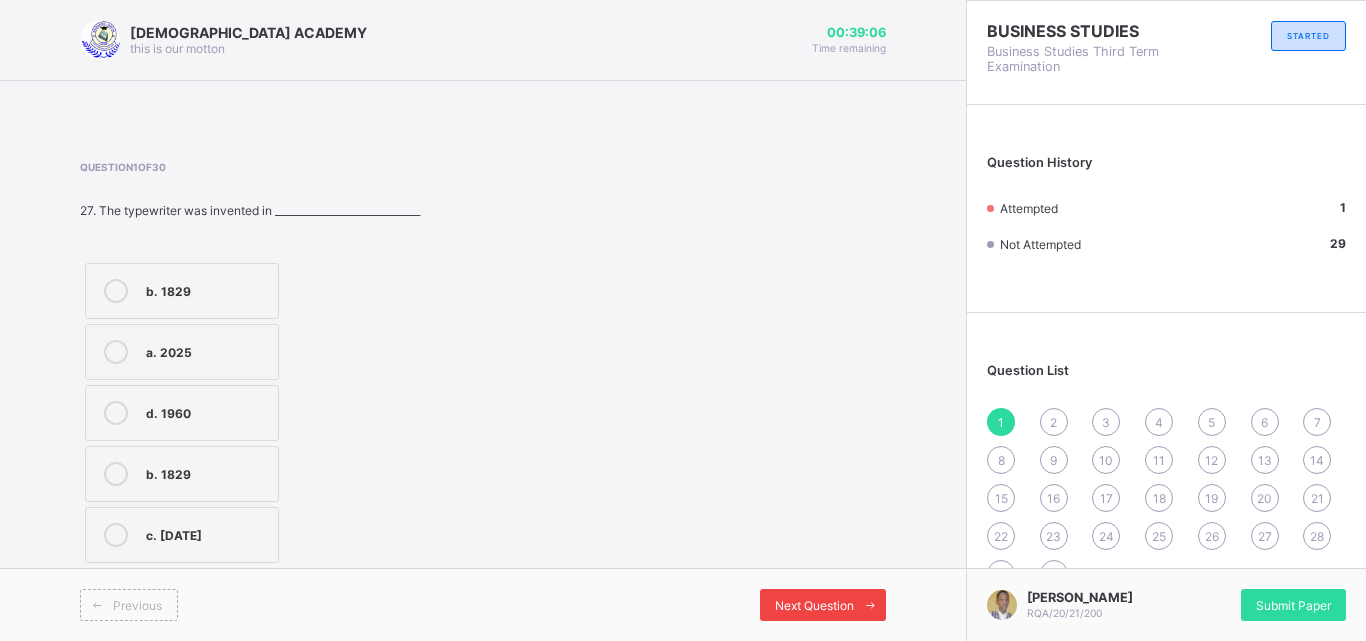 click at bounding box center (870, 605) 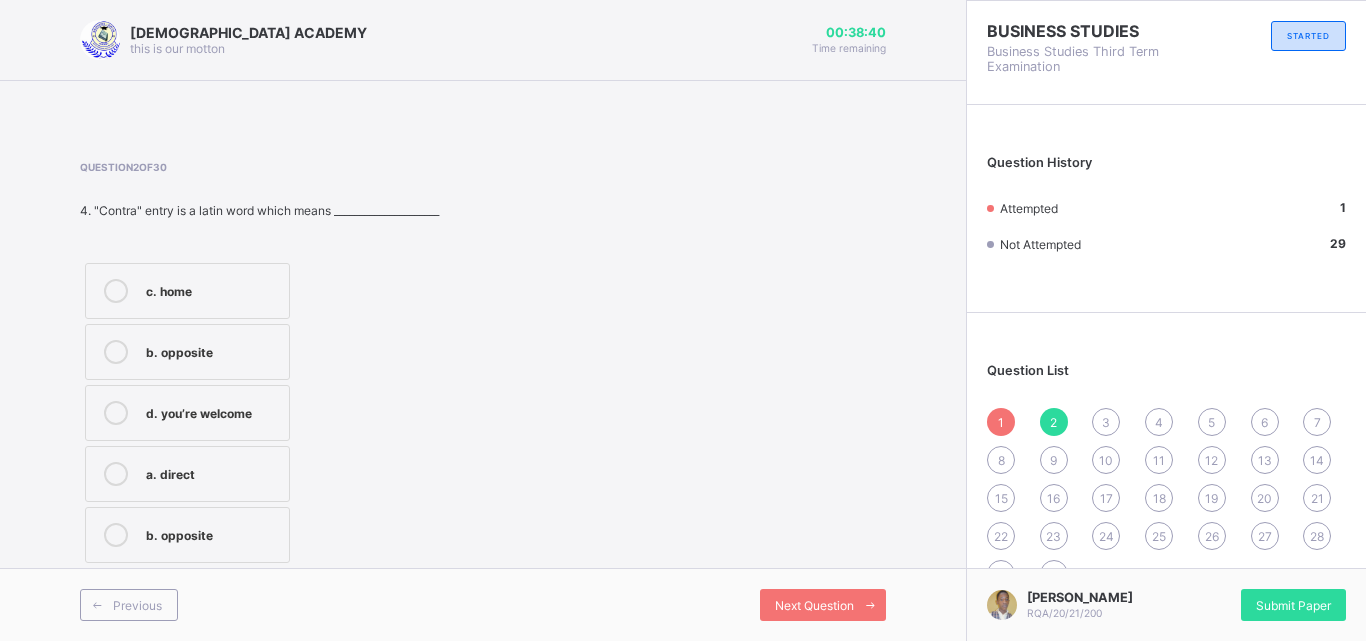 click on "b. opposite" at bounding box center [212, 533] 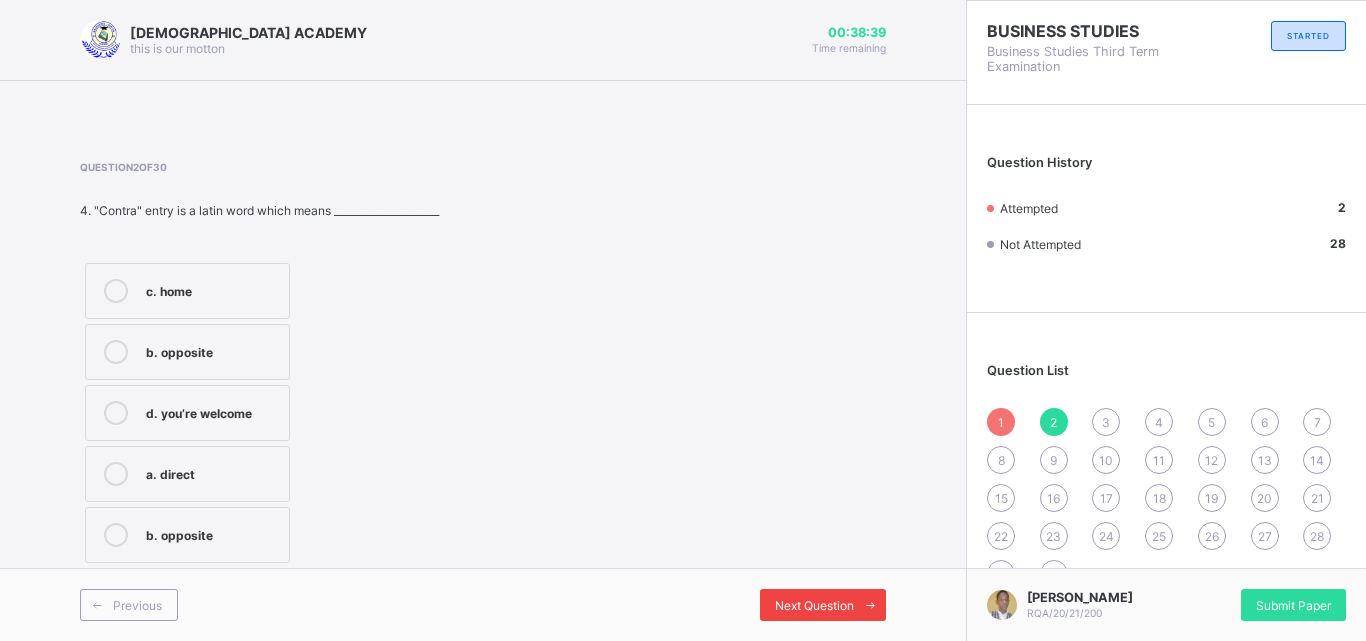 click on "Next Question" at bounding box center (814, 605) 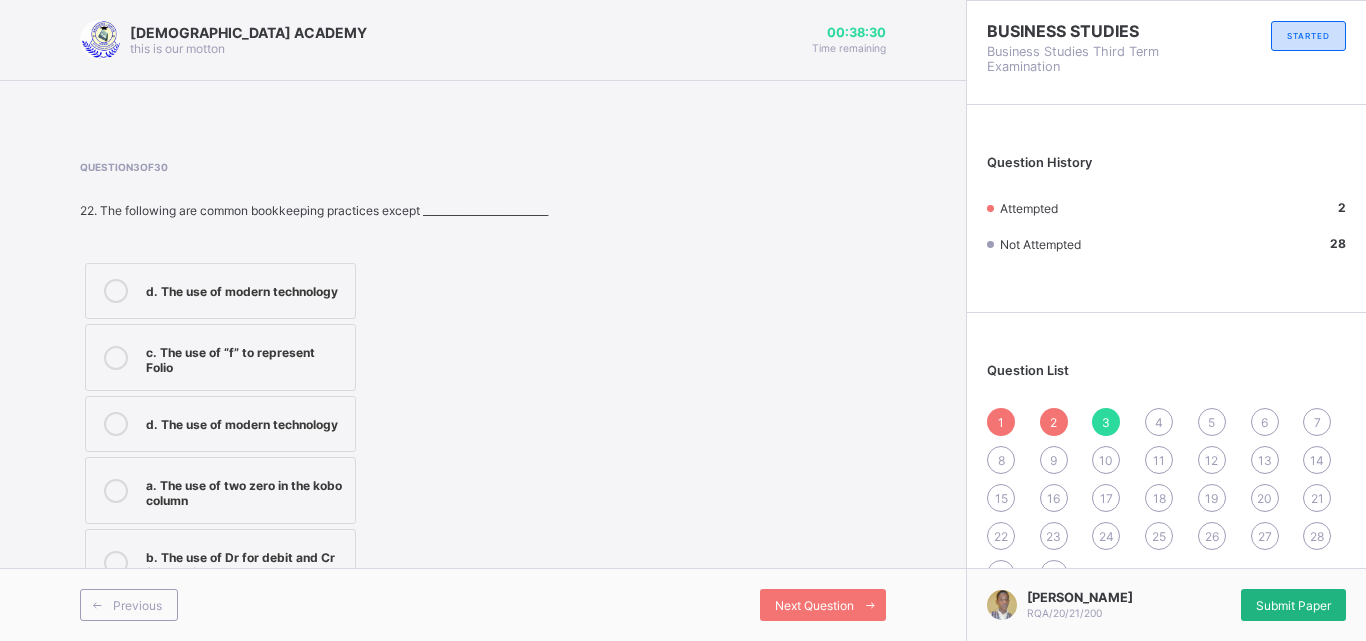 click on "Submit Paper" at bounding box center [1293, 605] 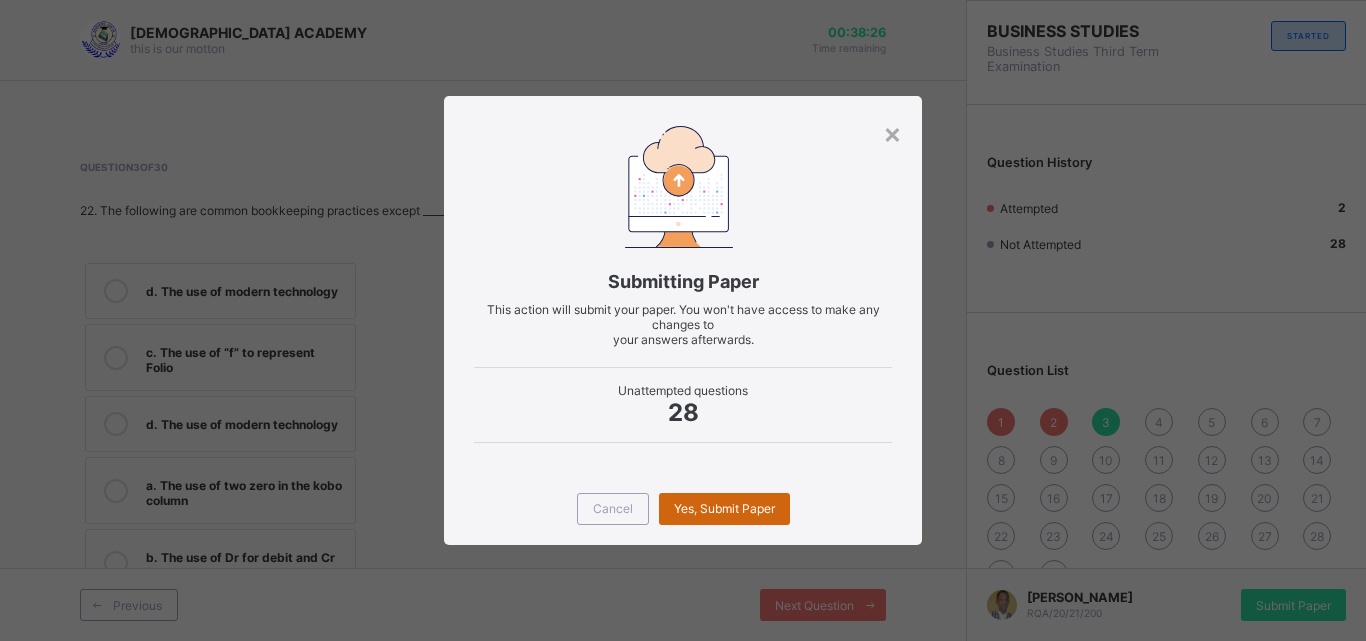 click on "Yes, Submit Paper" at bounding box center (724, 508) 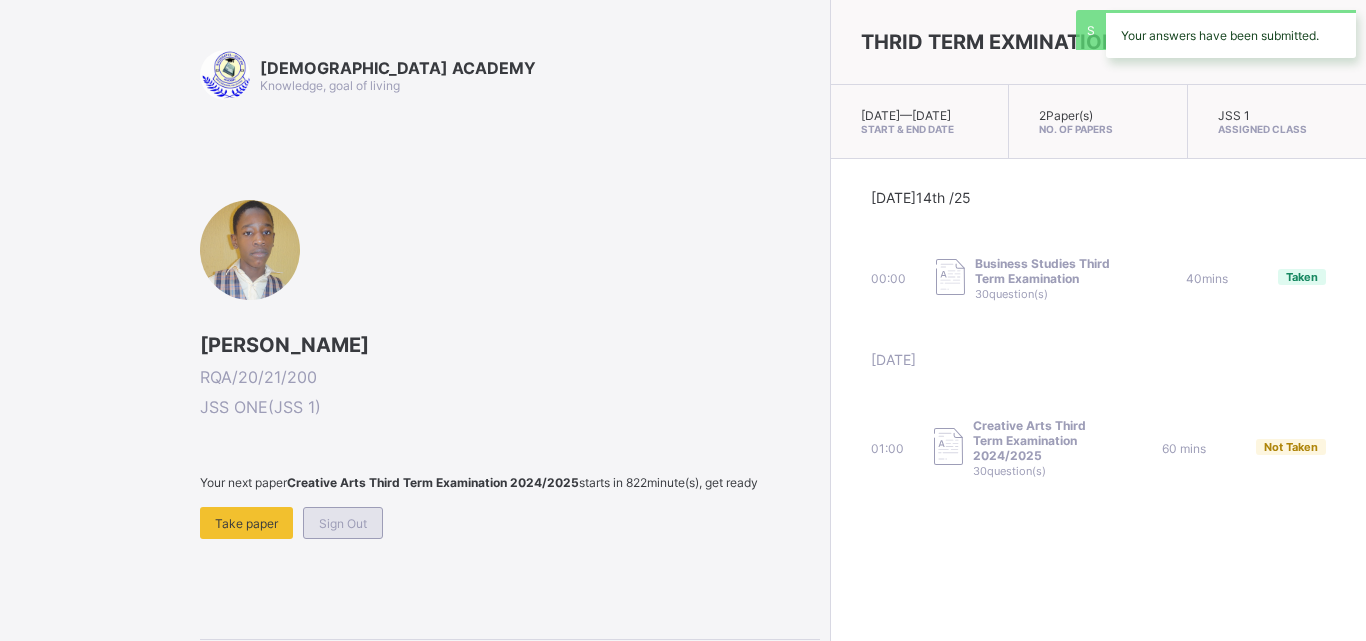 click on "Sign Out" at bounding box center [343, 523] 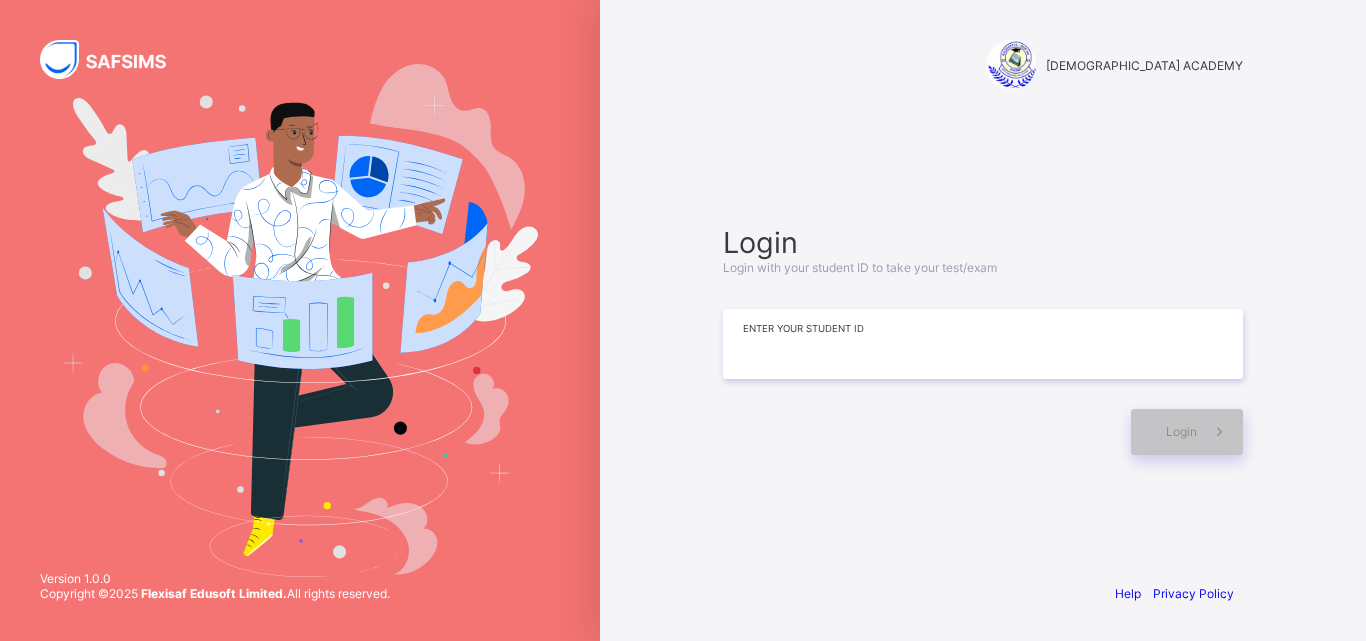 click at bounding box center [983, 344] 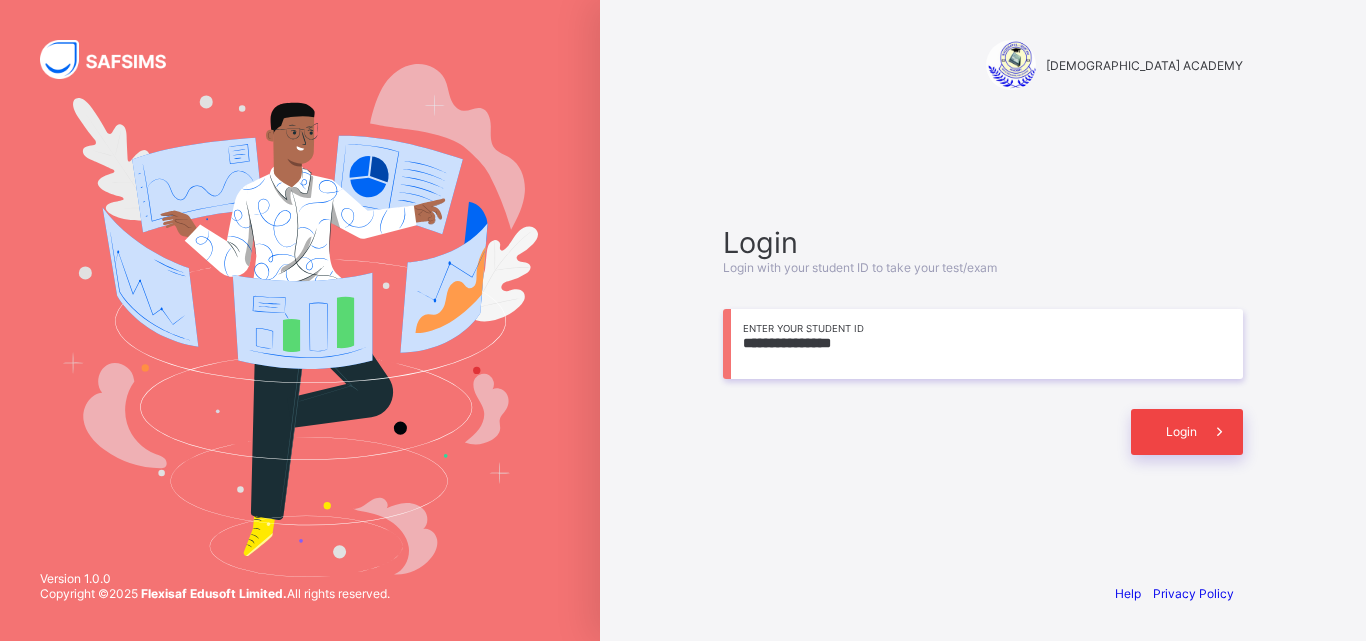 type on "**********" 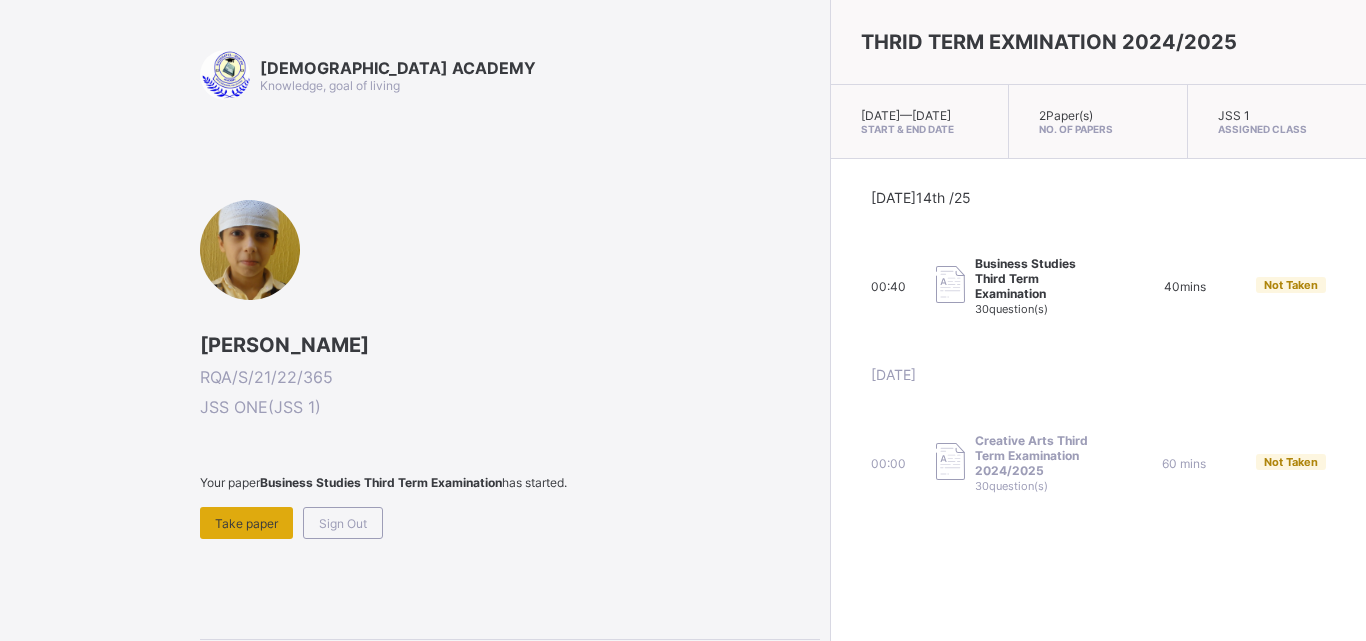click on "Take paper" at bounding box center [246, 523] 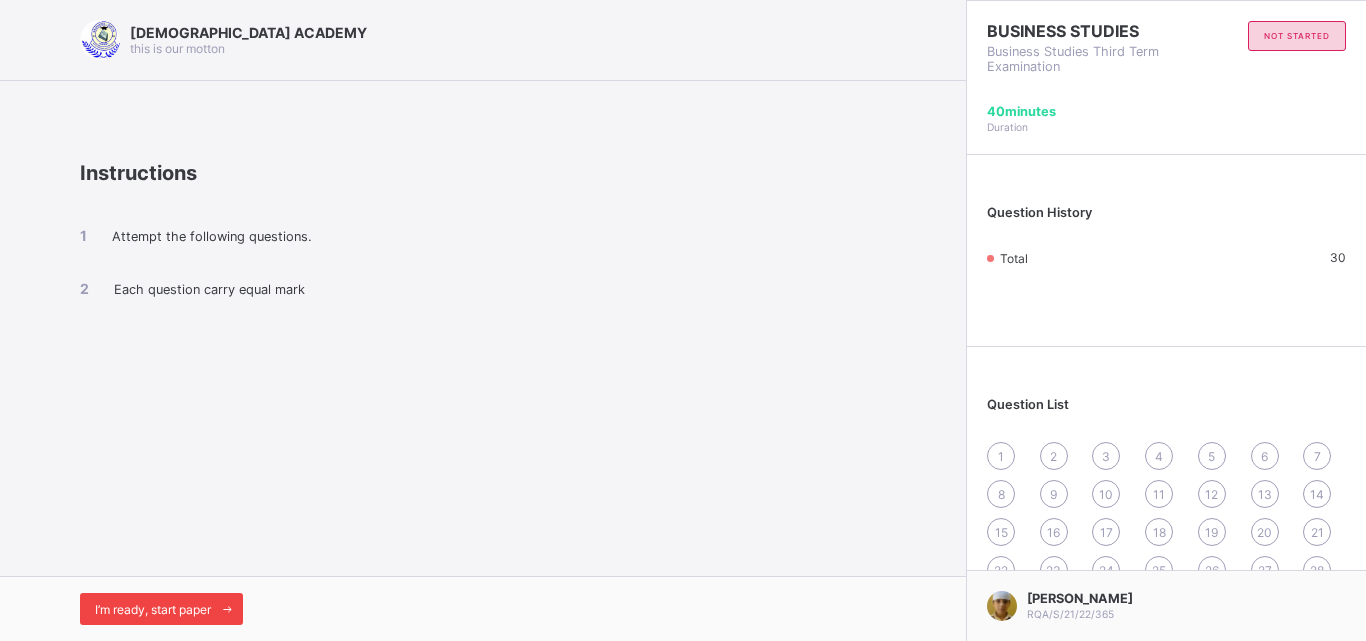 click on "I’m ready, start paper" at bounding box center (153, 609) 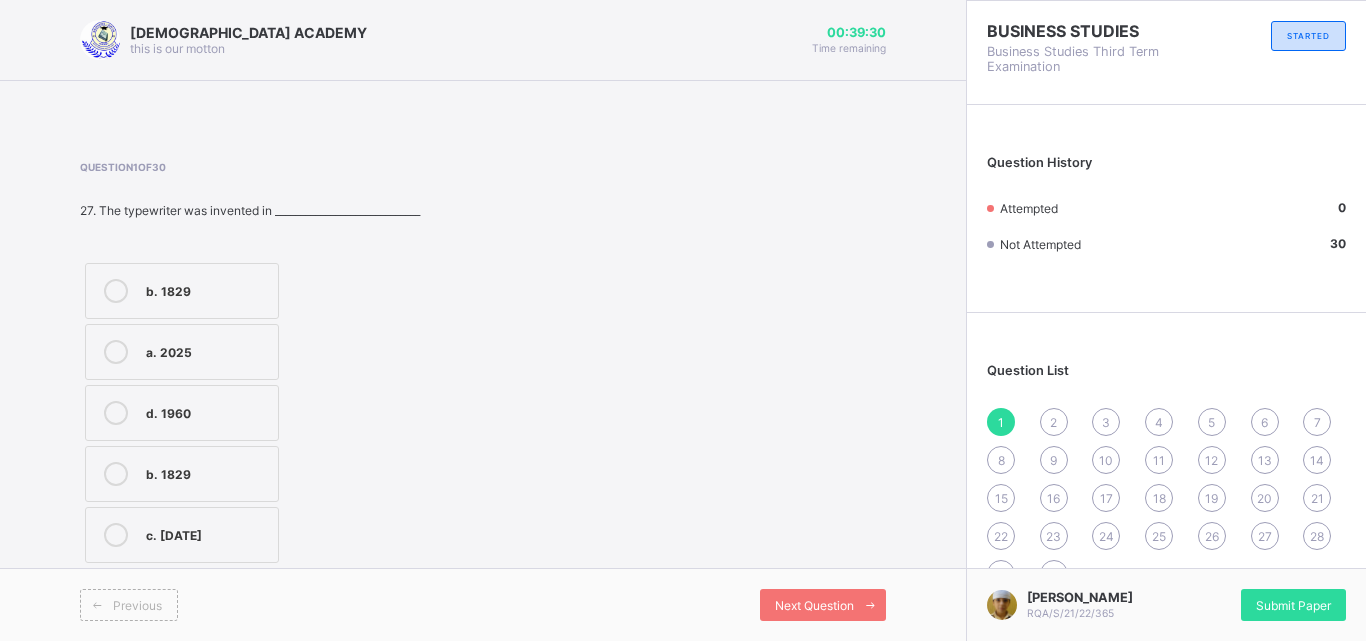 click on "d. 1960" at bounding box center [207, 413] 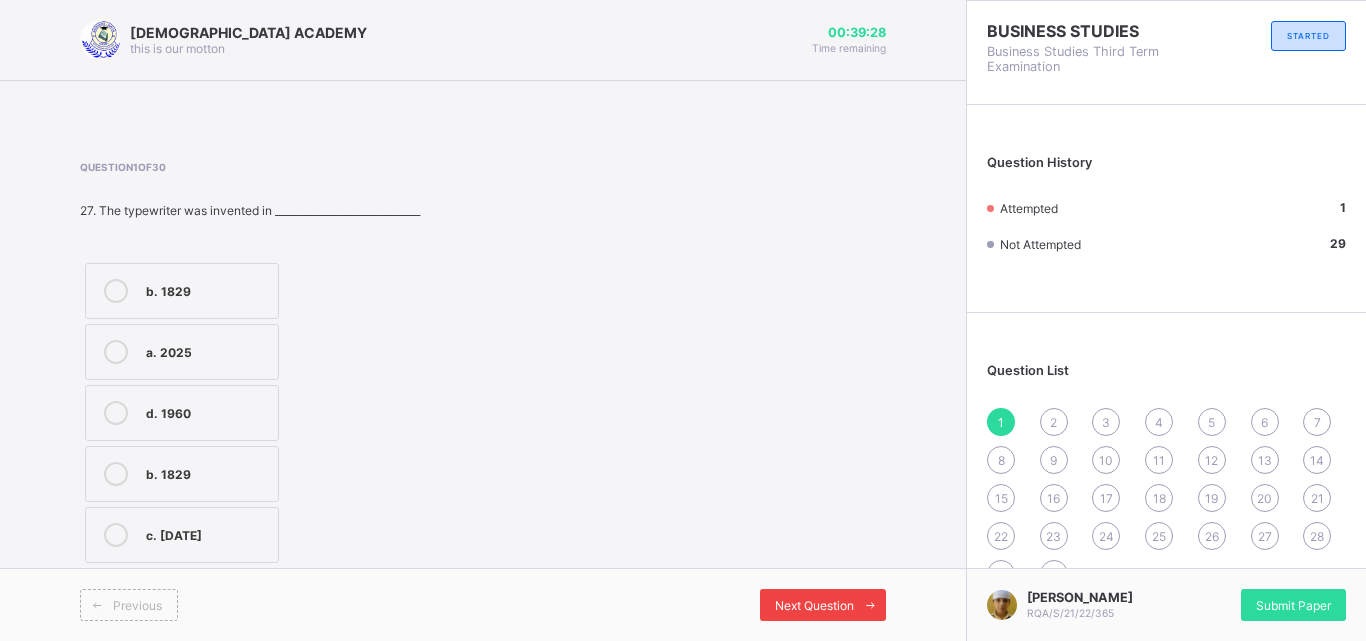 click on "Next Question" at bounding box center [814, 605] 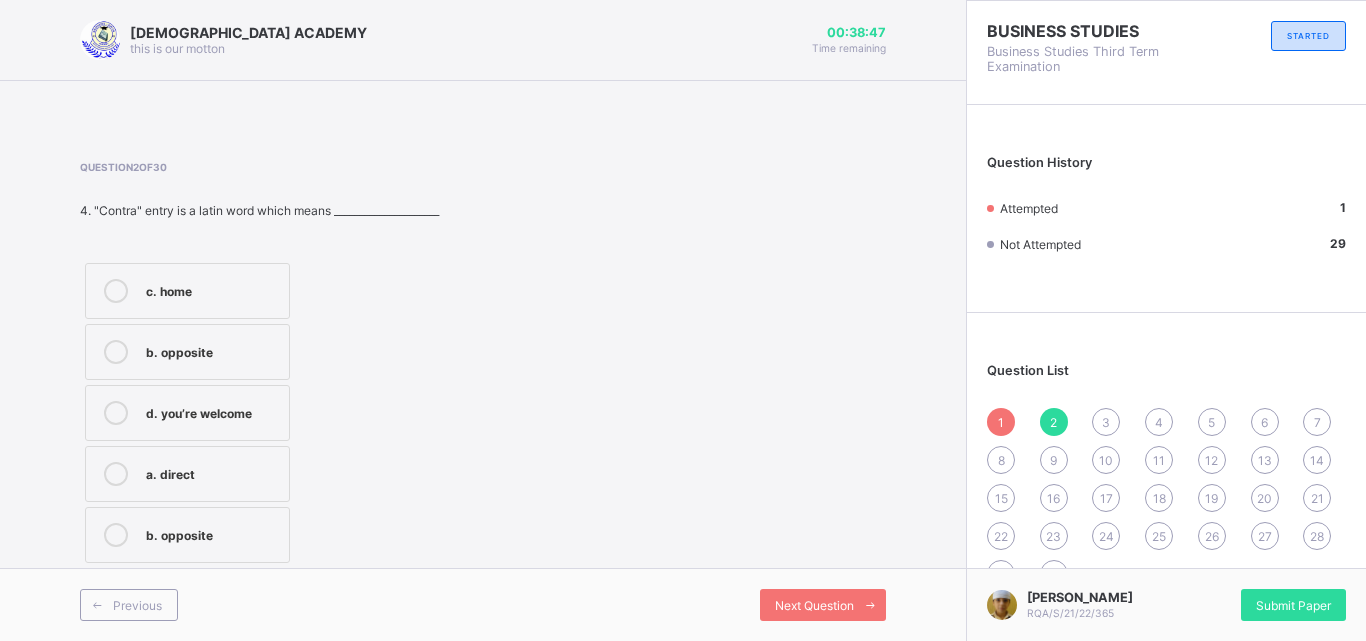 click on "c. home" at bounding box center [212, 289] 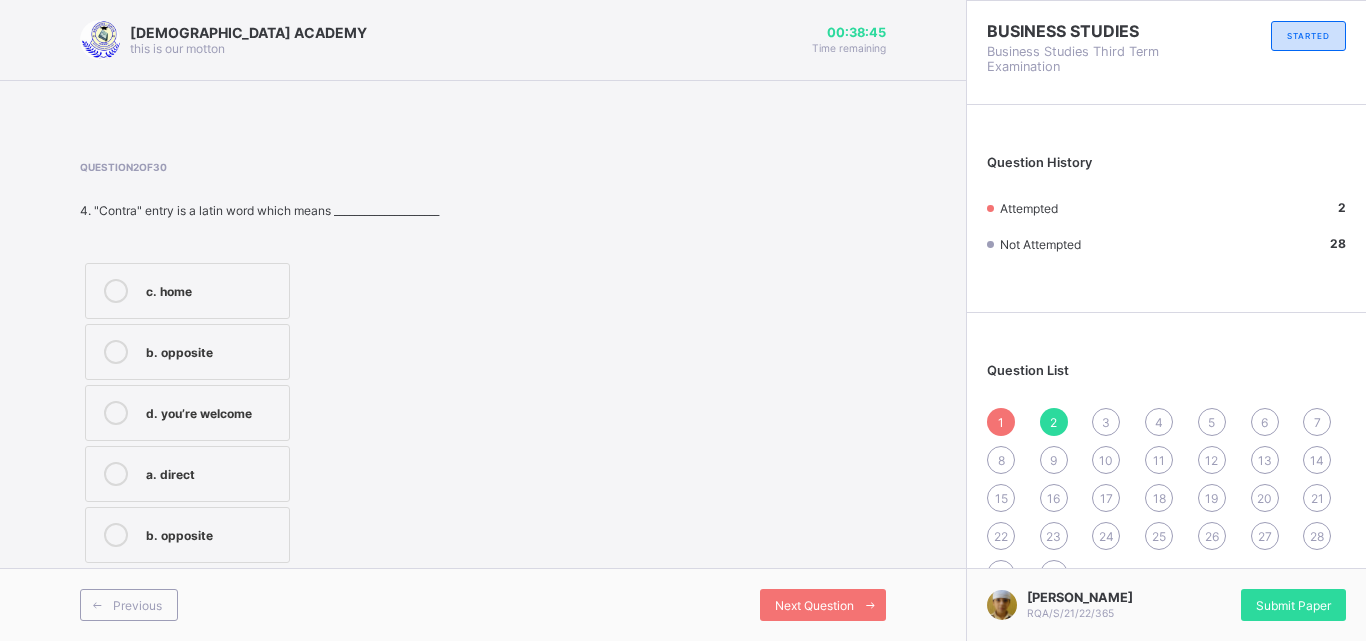 click on "a. direct" at bounding box center (212, 472) 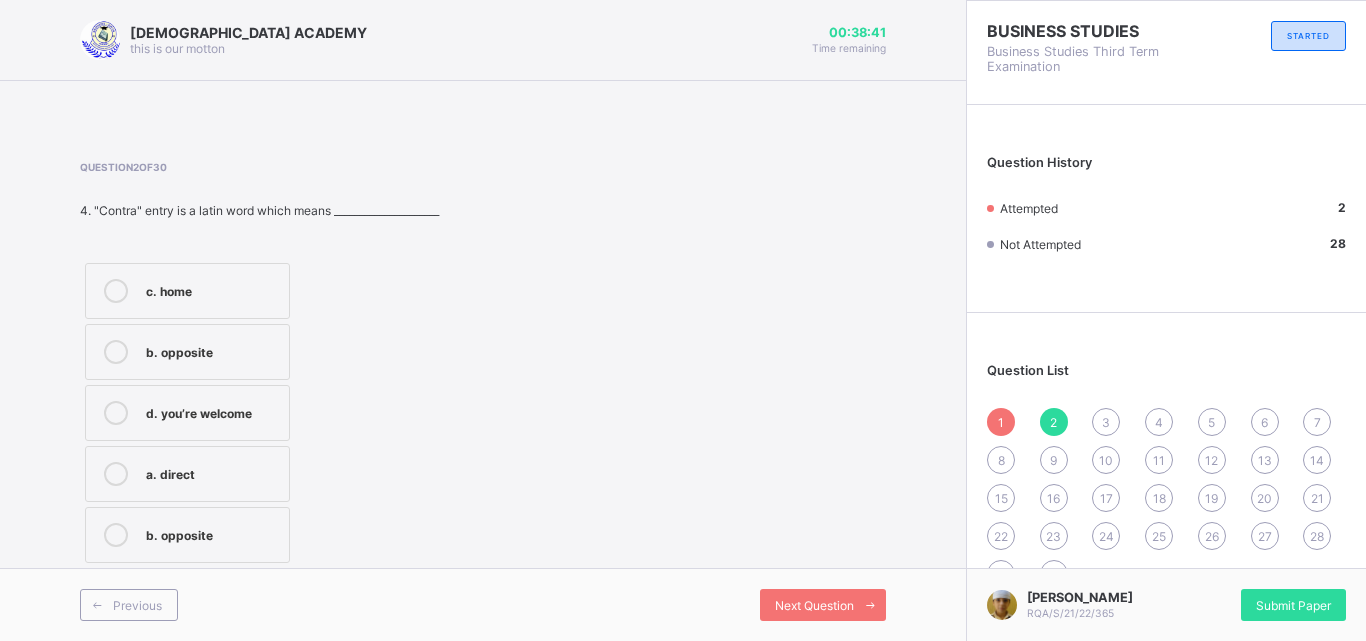 click on "d. you’re welcome" at bounding box center [212, 411] 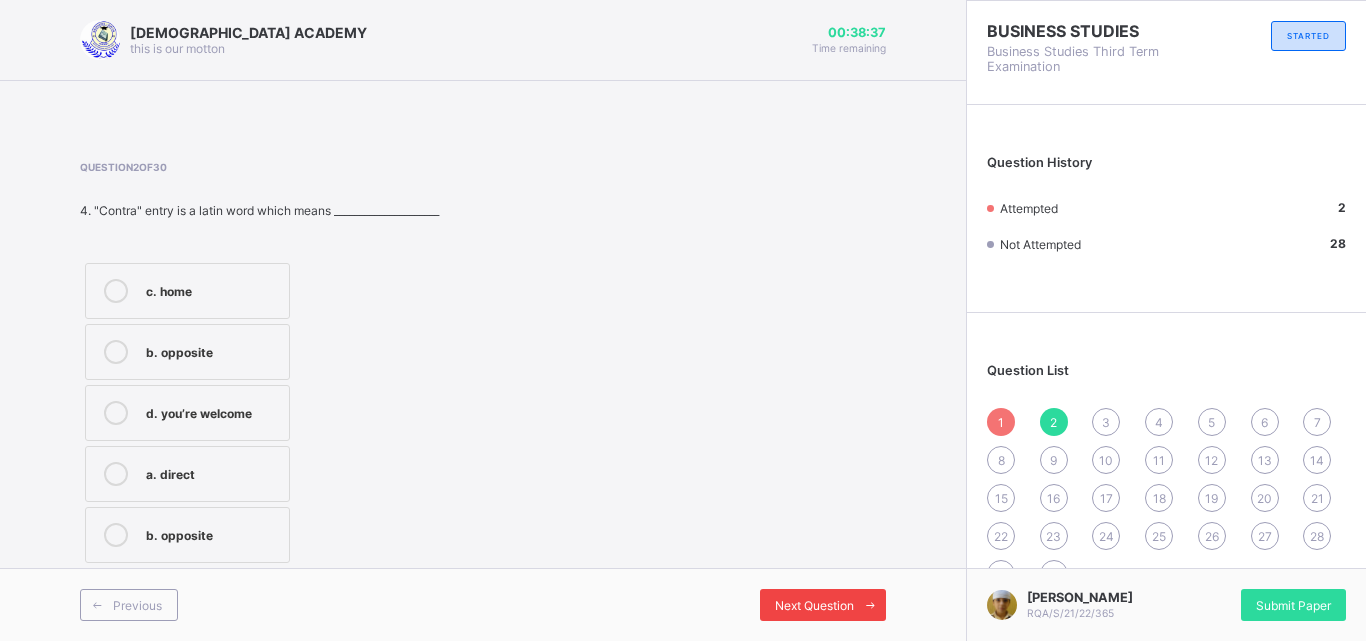 click at bounding box center (870, 605) 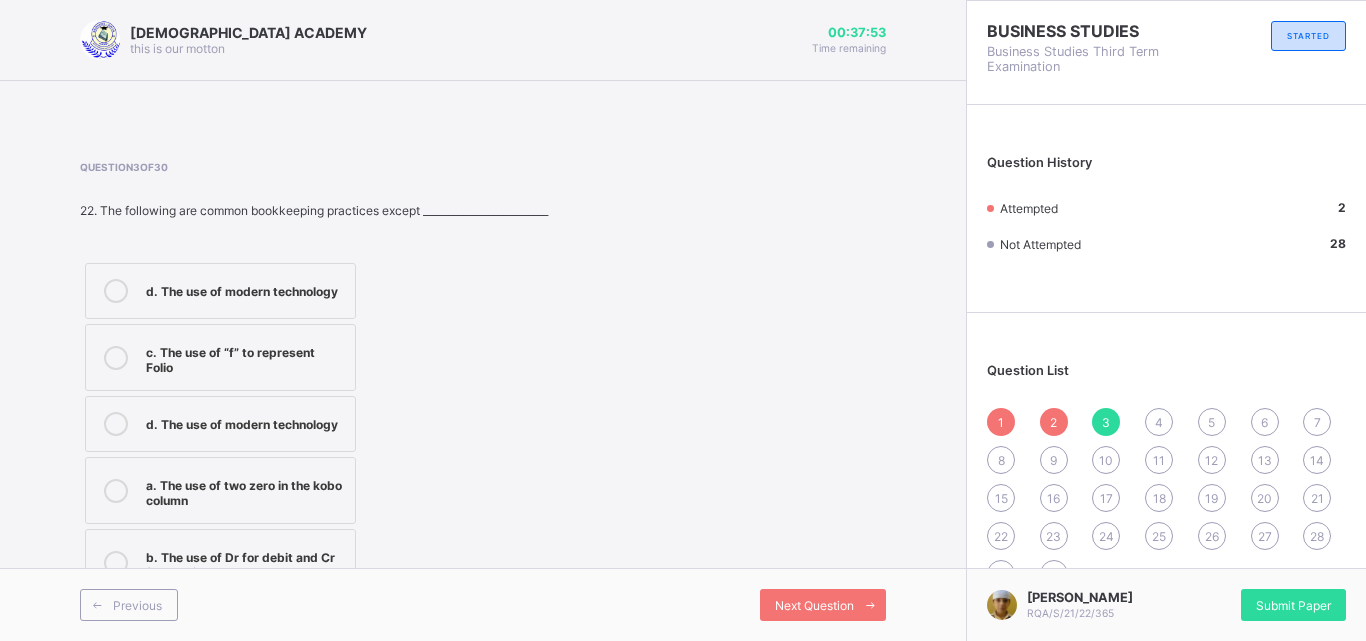 click on "b. The use of Dr for debit and Cr for credit" at bounding box center [245, 562] 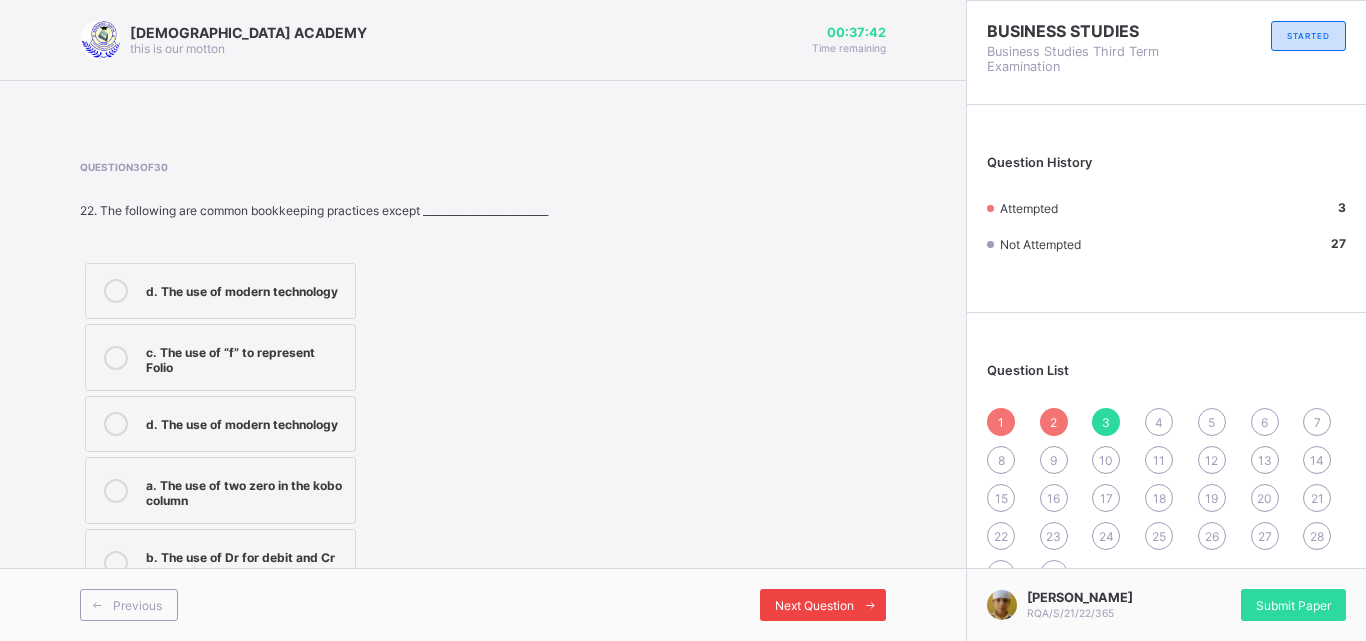 click on "Next Question" at bounding box center (814, 605) 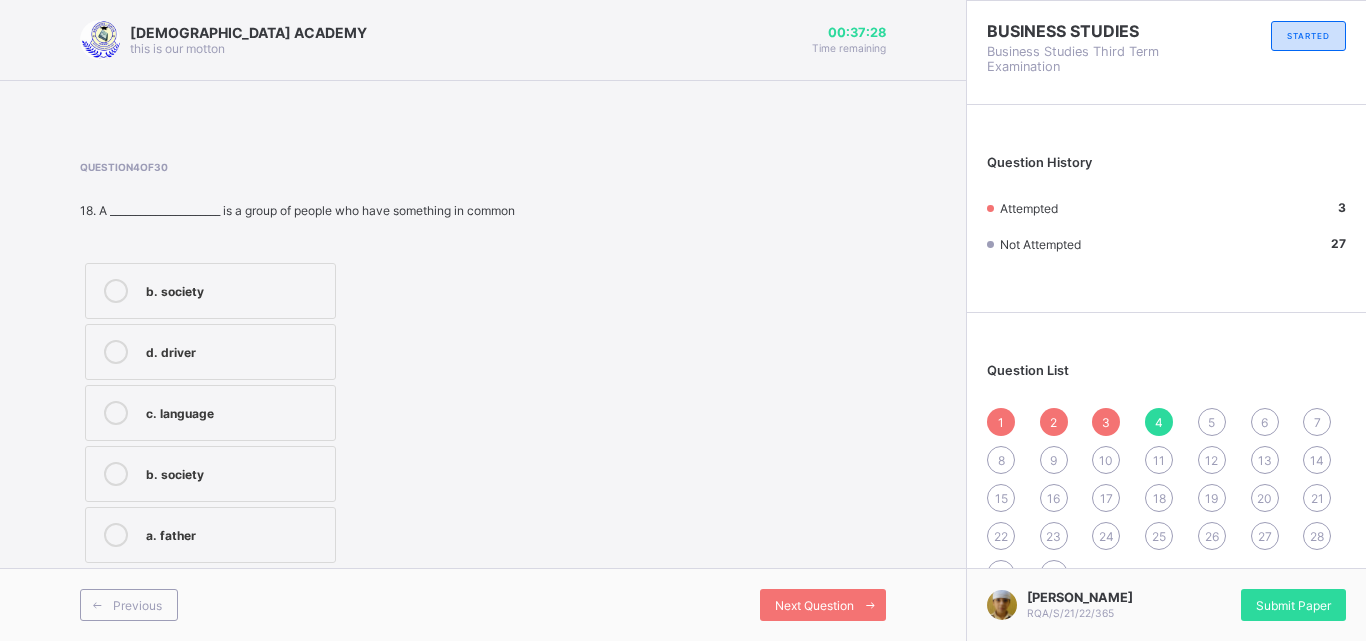 click on "b. society" at bounding box center [210, 291] 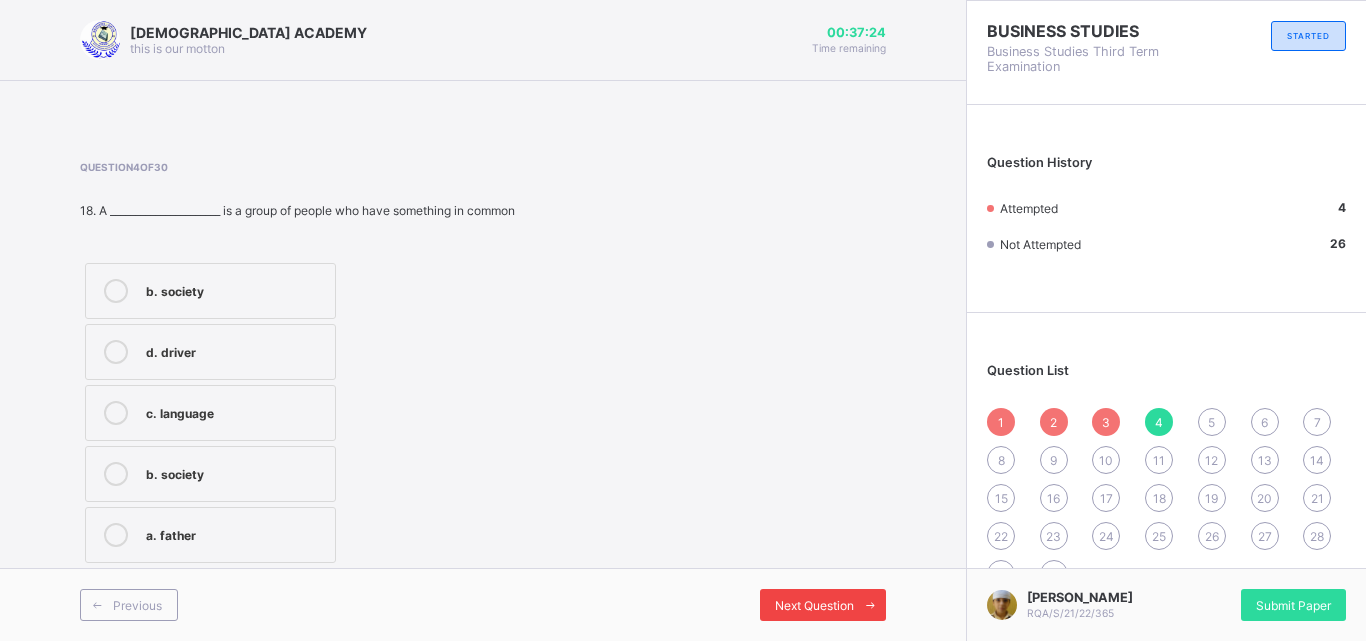 click on "Next Question" at bounding box center [814, 605] 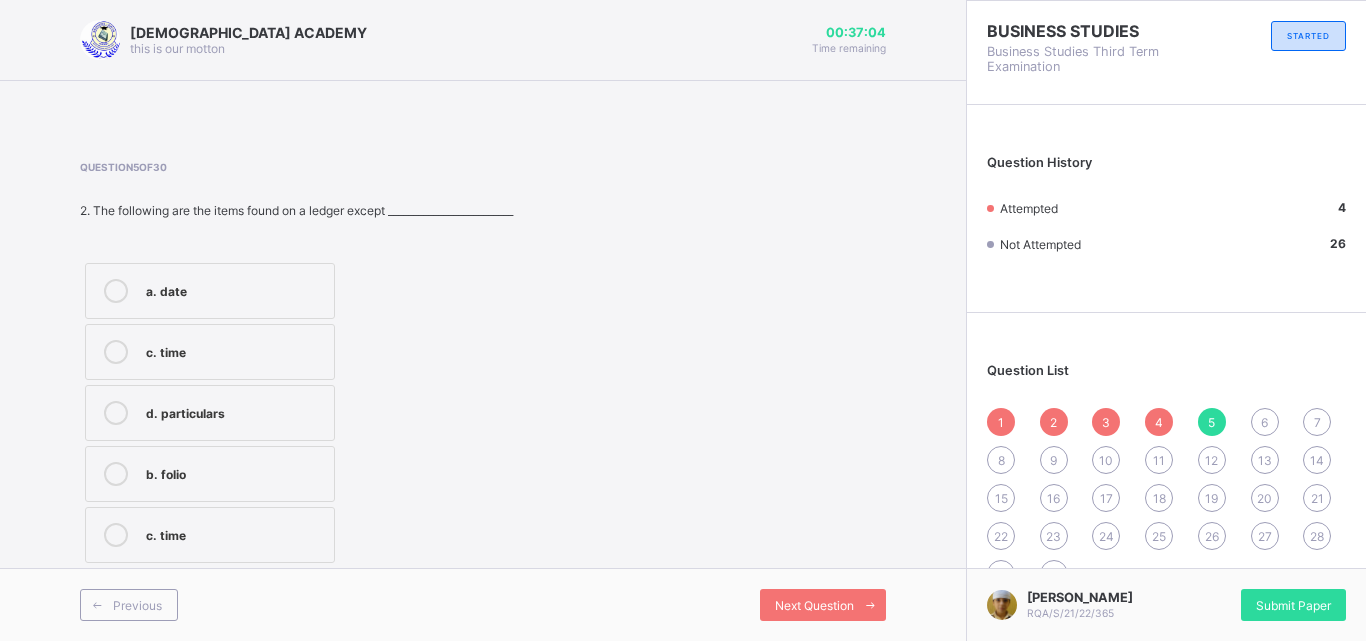 click on "d. particulars" at bounding box center (210, 413) 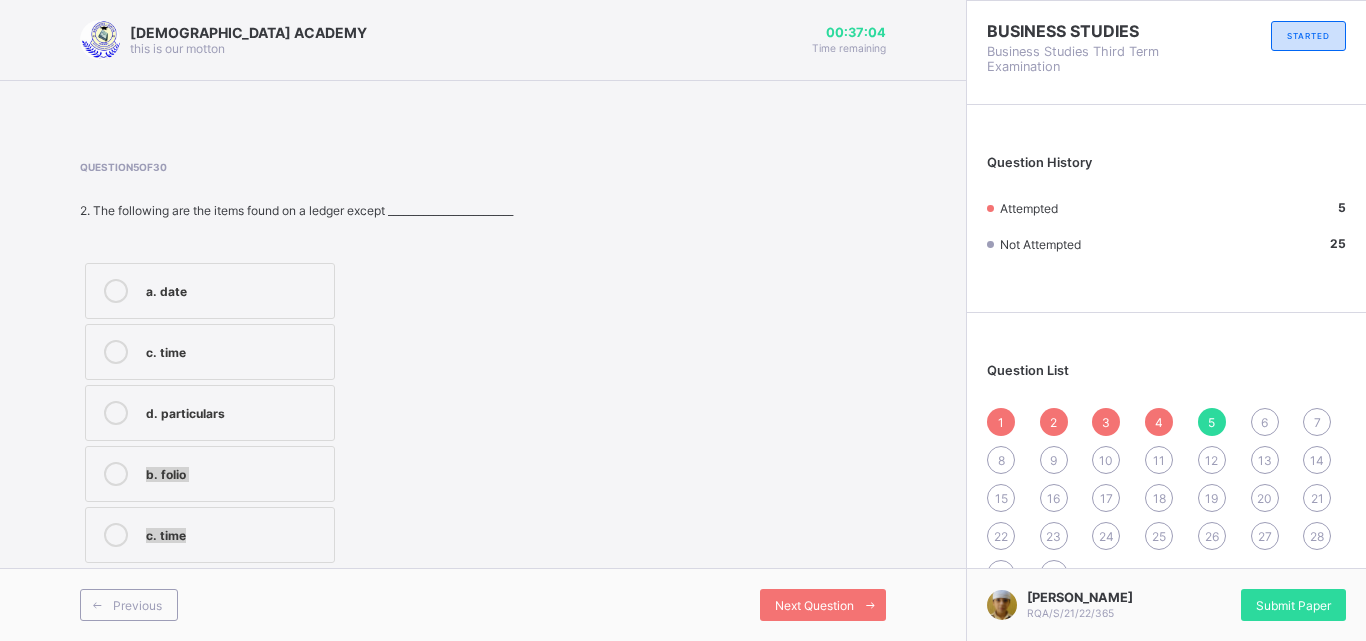 drag, startPoint x: 285, startPoint y: 436, endPoint x: 526, endPoint y: 563, distance: 272.41513 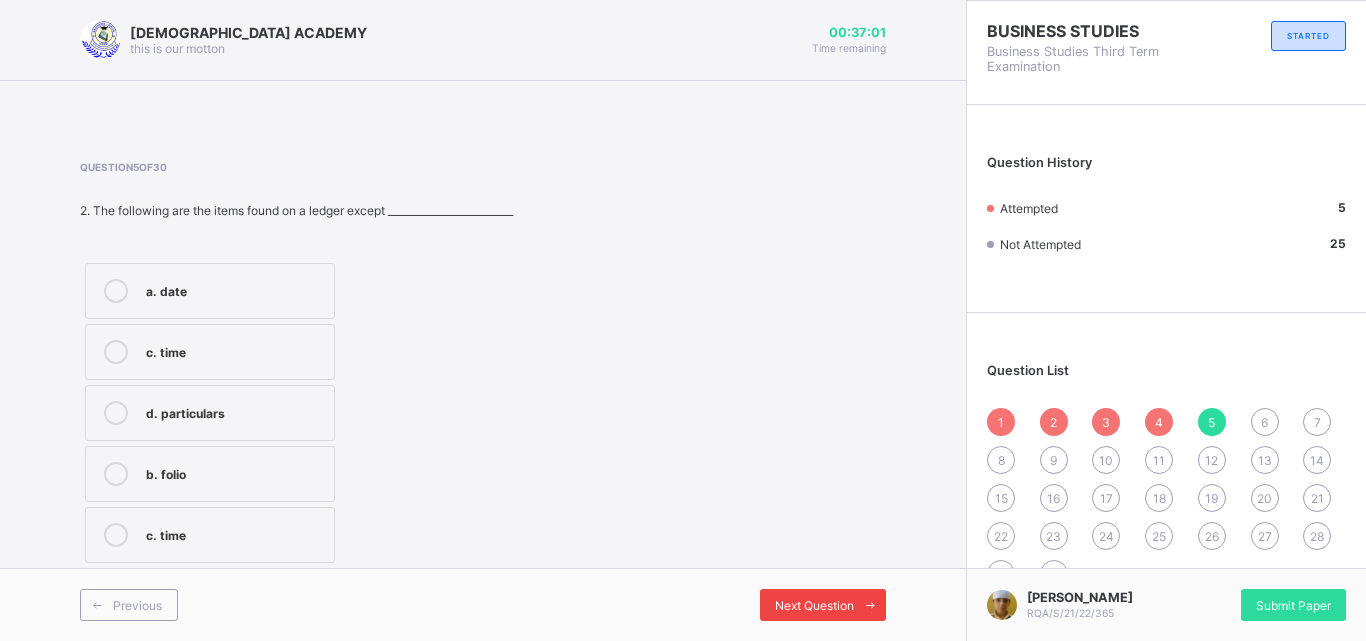 click on "Next Question" at bounding box center [823, 605] 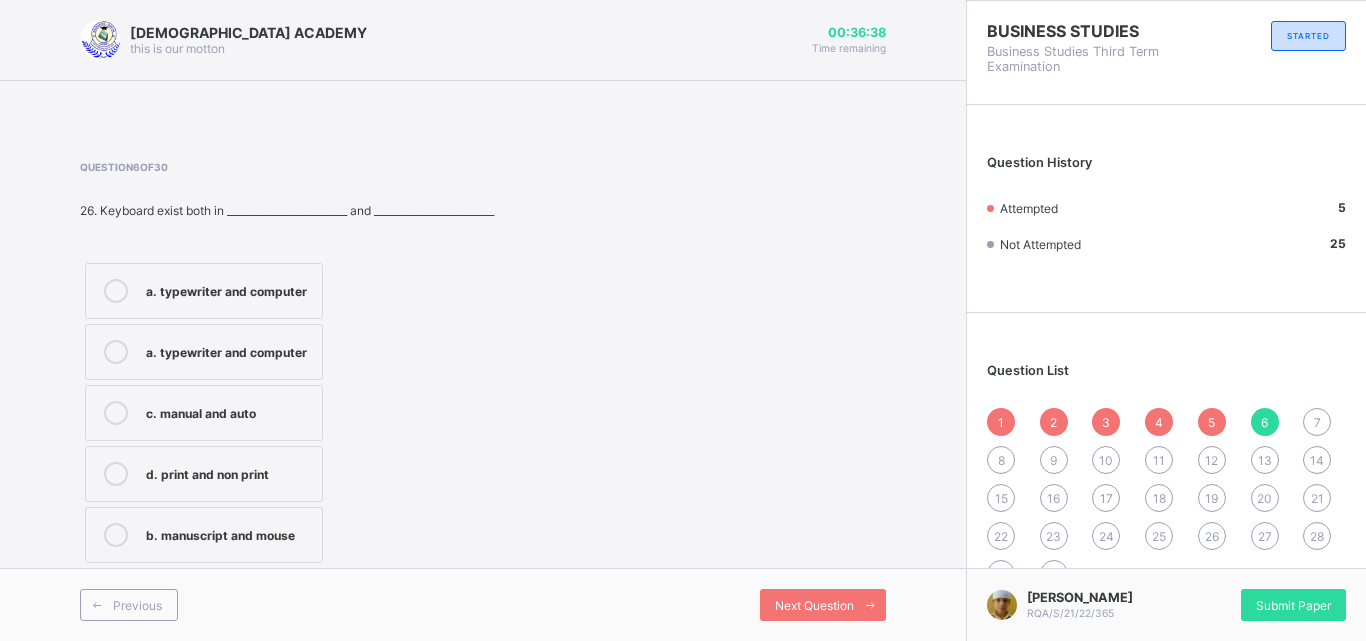 click on "b. manuscript and mouse" at bounding box center [229, 533] 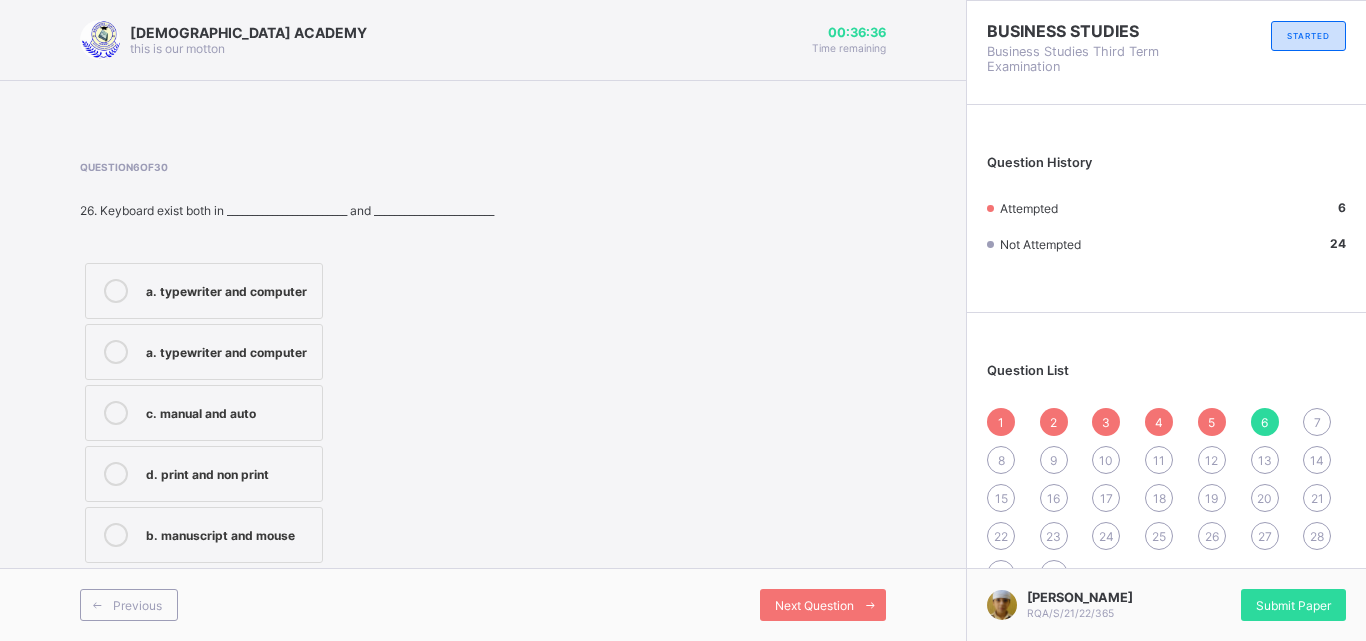 click on "Previous Next Question" at bounding box center (483, 604) 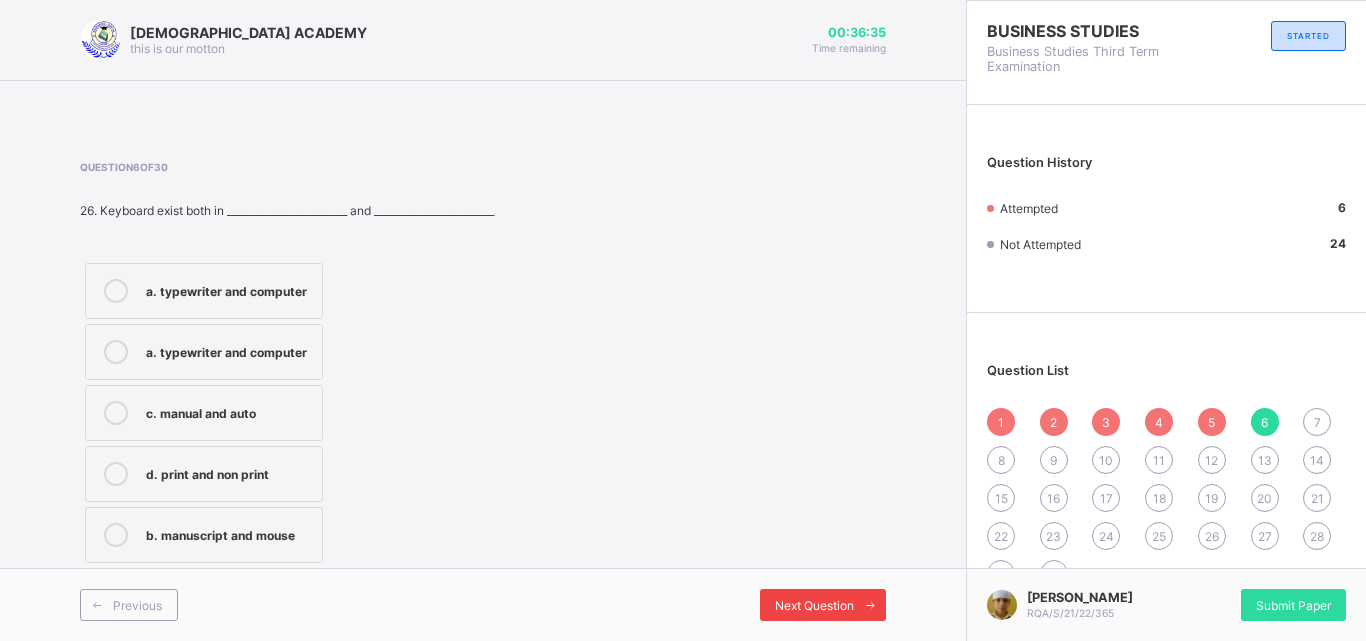 click at bounding box center [870, 605] 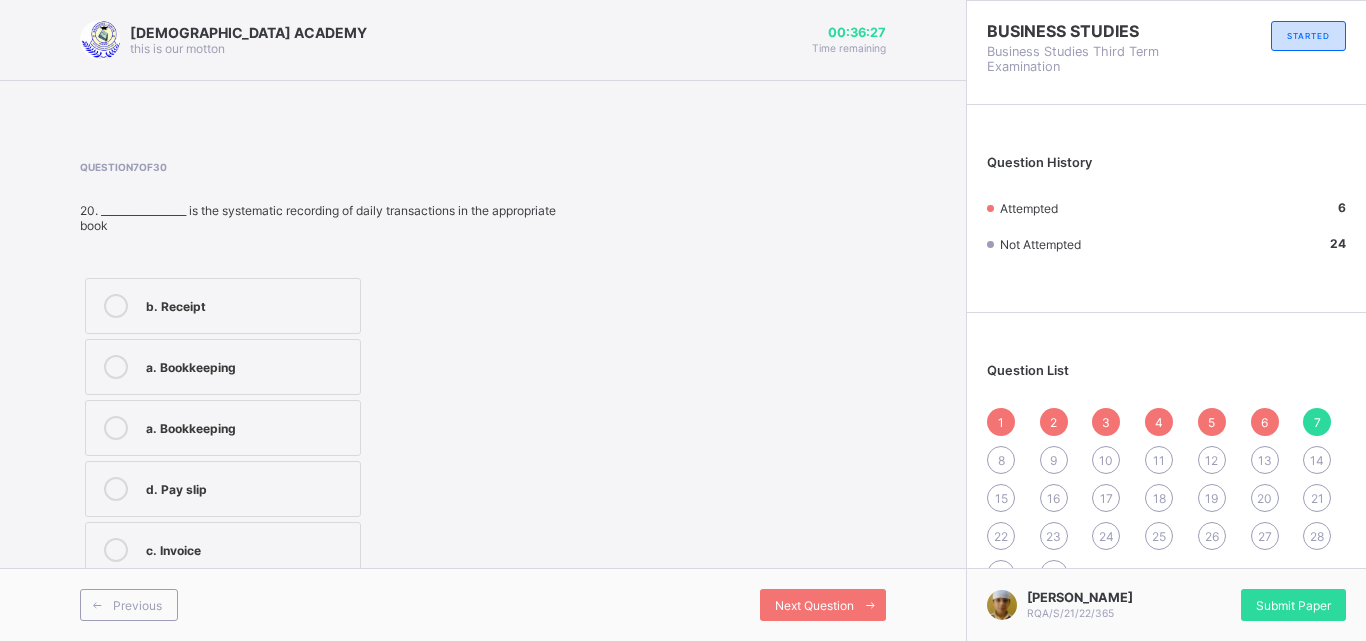 click on "a. Bookkeeping" at bounding box center (248, 367) 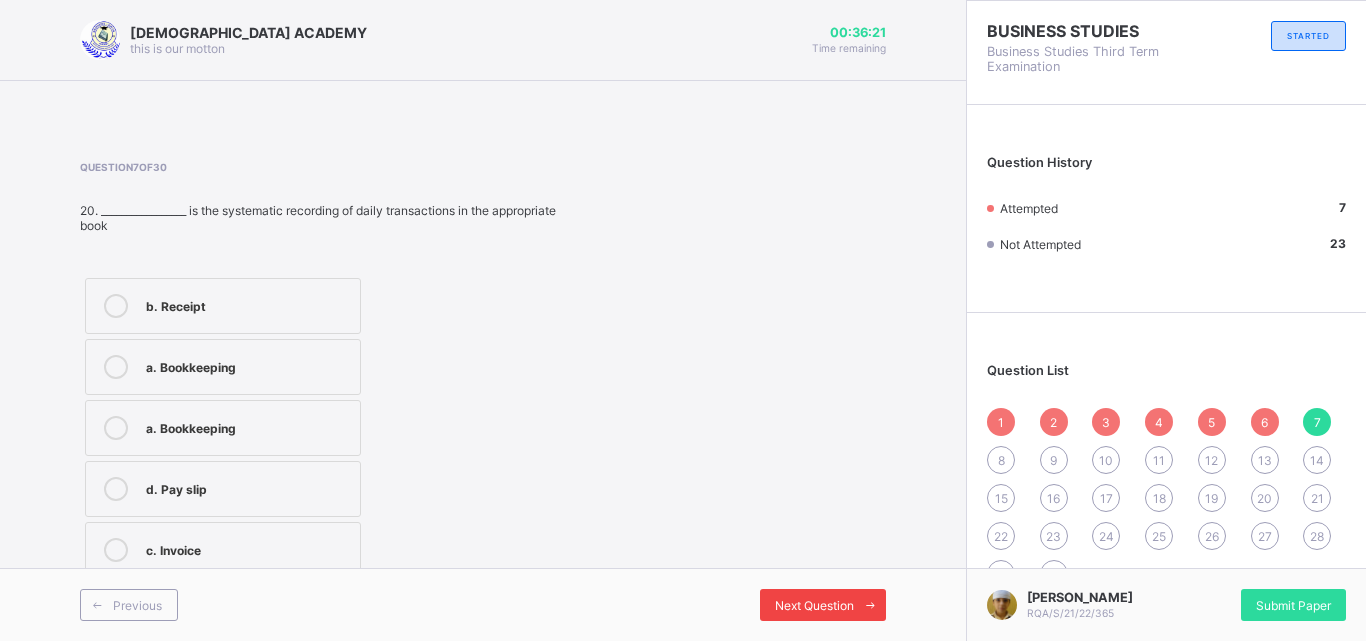click on "Next Question" at bounding box center [814, 605] 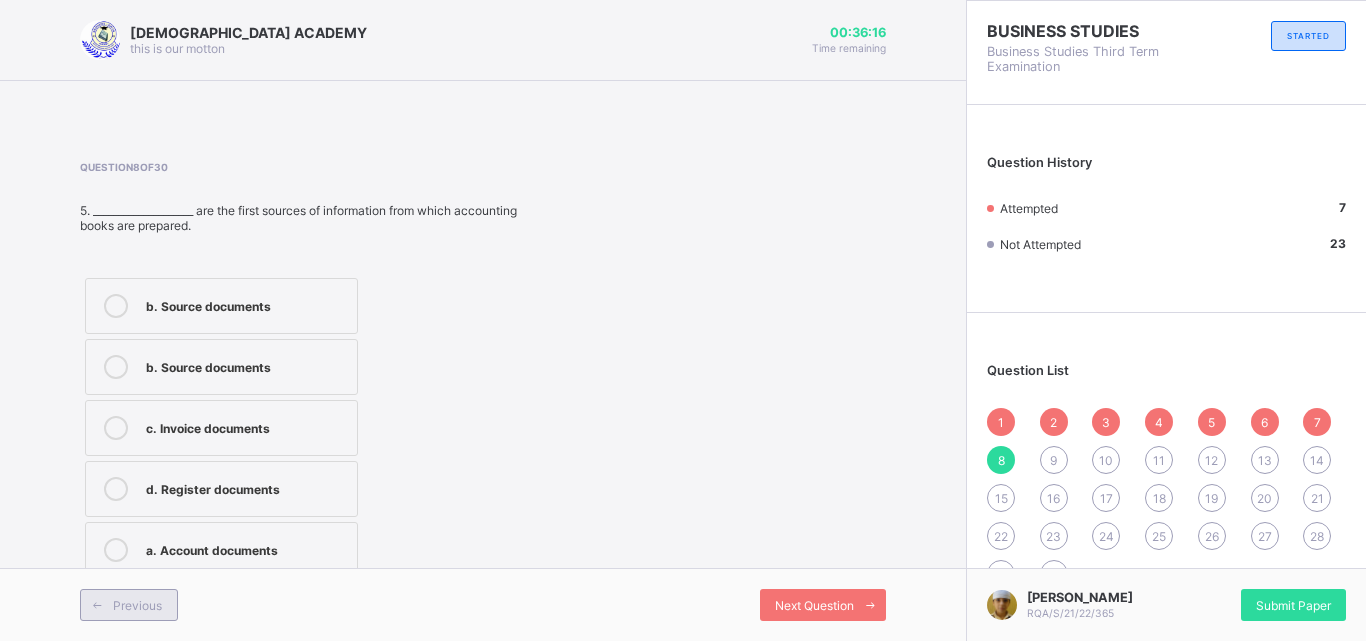 click on "Previous" at bounding box center (137, 605) 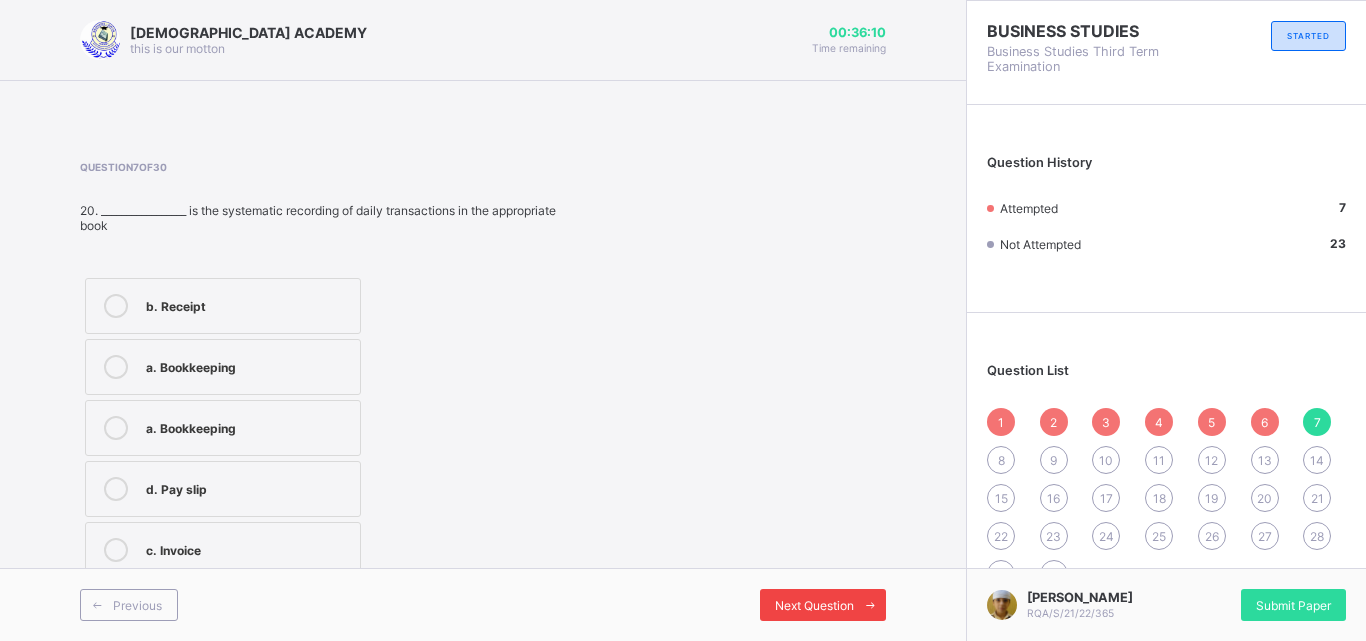 click on "Next Question" at bounding box center (823, 605) 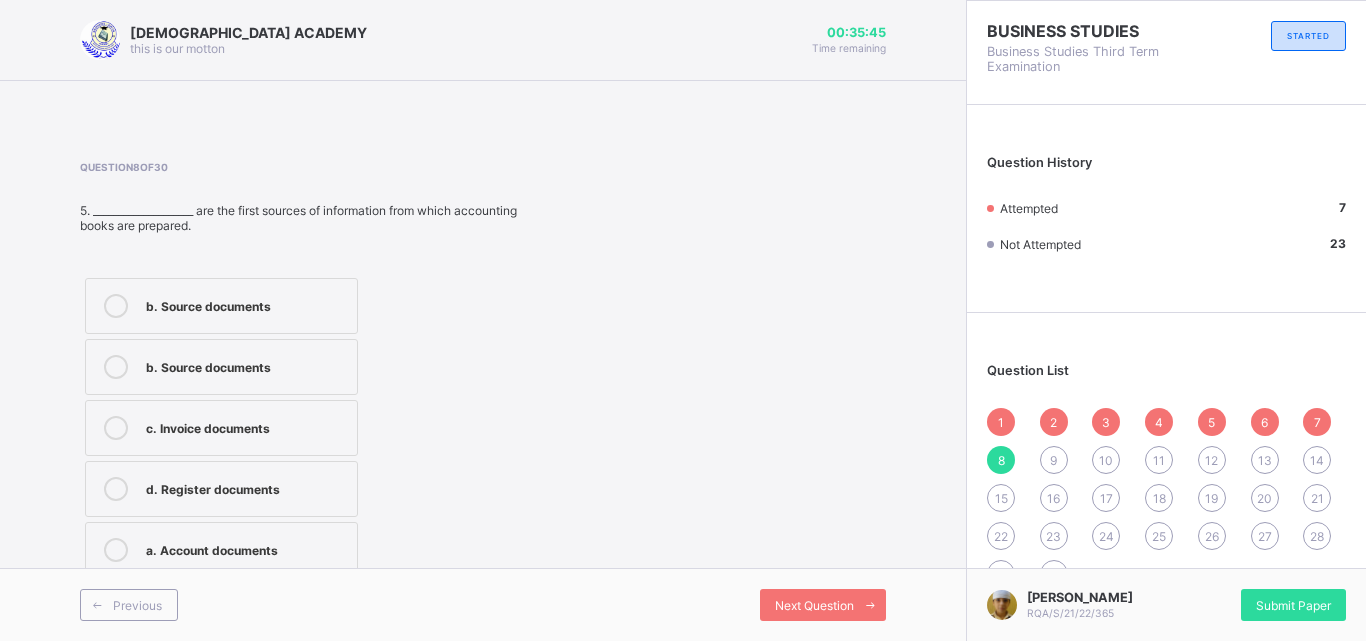 click on "b. Source documents" at bounding box center (246, 365) 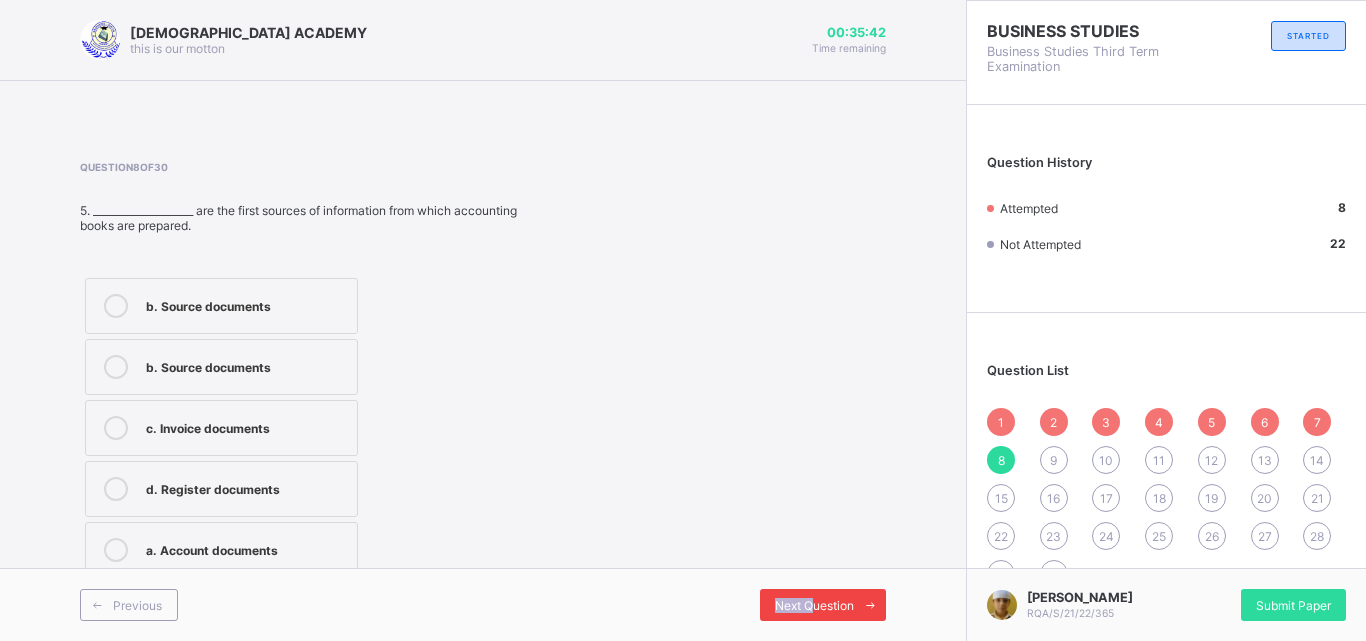 drag, startPoint x: 799, startPoint y: 588, endPoint x: 814, endPoint y: 619, distance: 34.43835 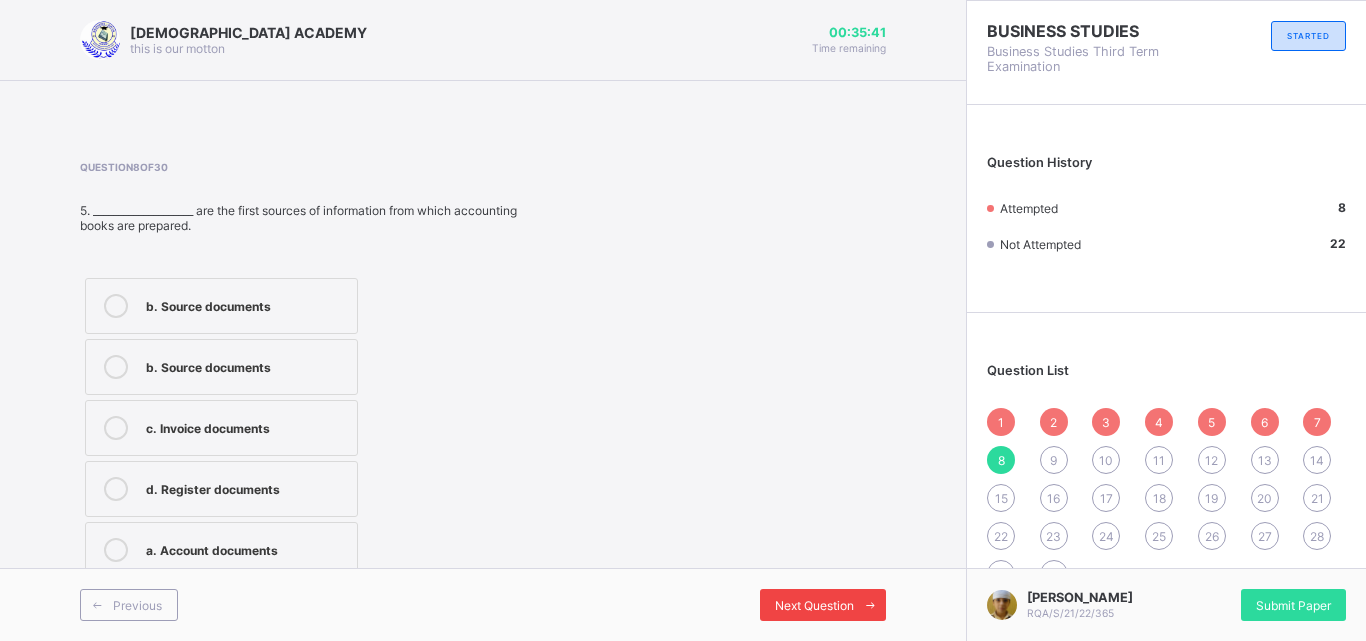 click on "Next Question" at bounding box center (814, 605) 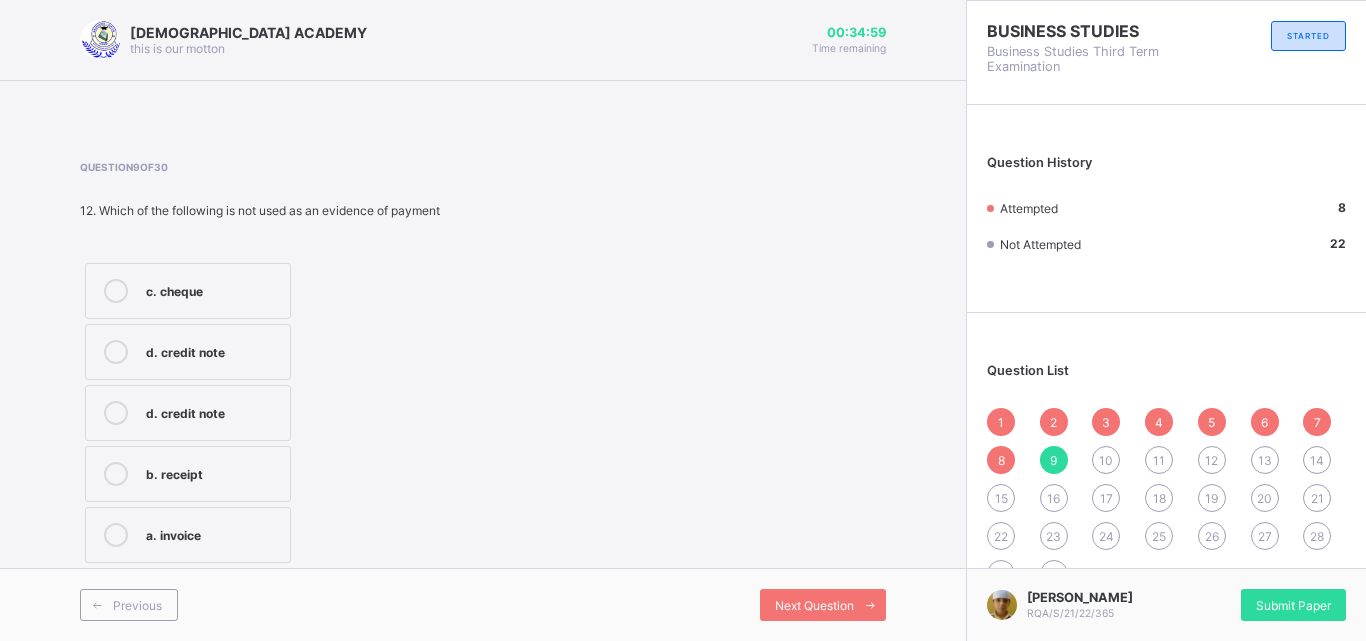 click on "a. invoice" at bounding box center [188, 535] 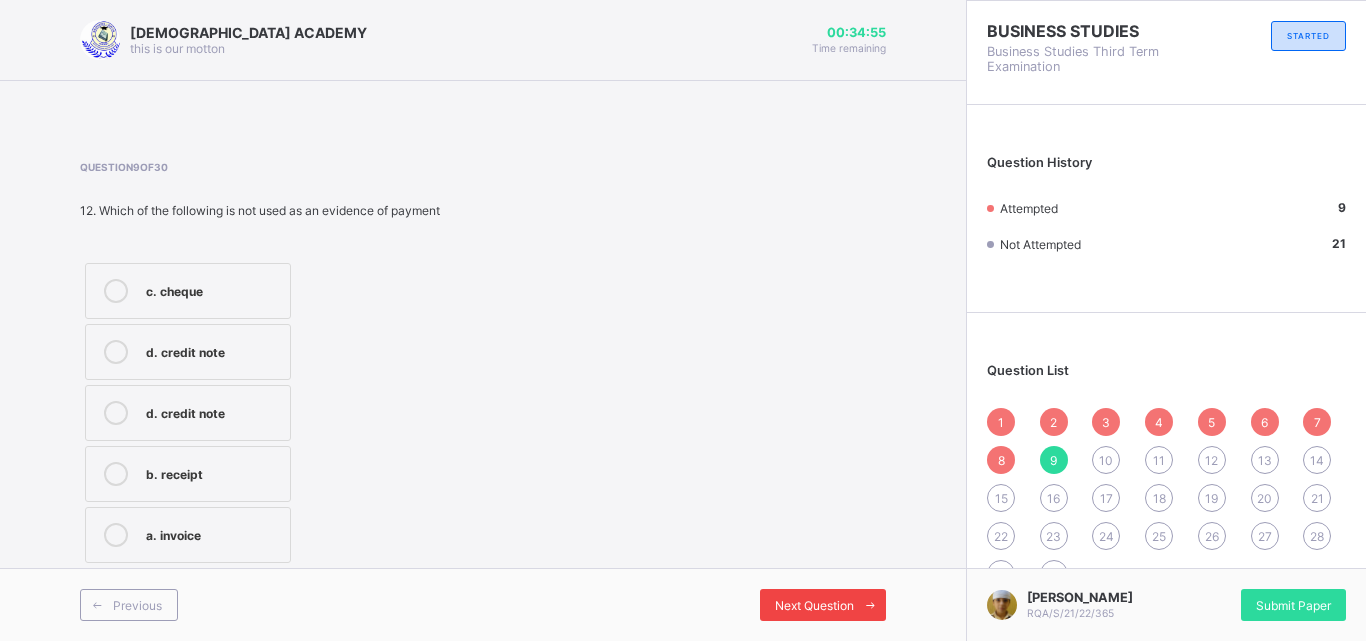 click on "Next Question" at bounding box center (814, 605) 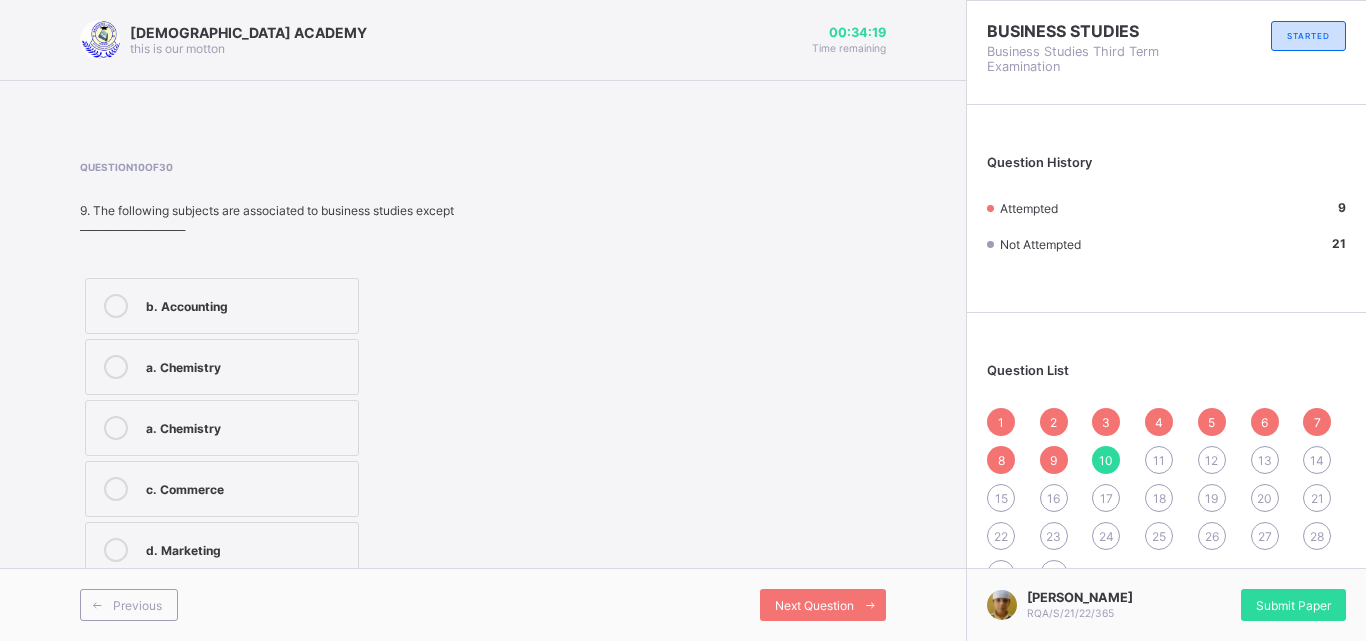 click on "d. Marketing" at bounding box center (247, 548) 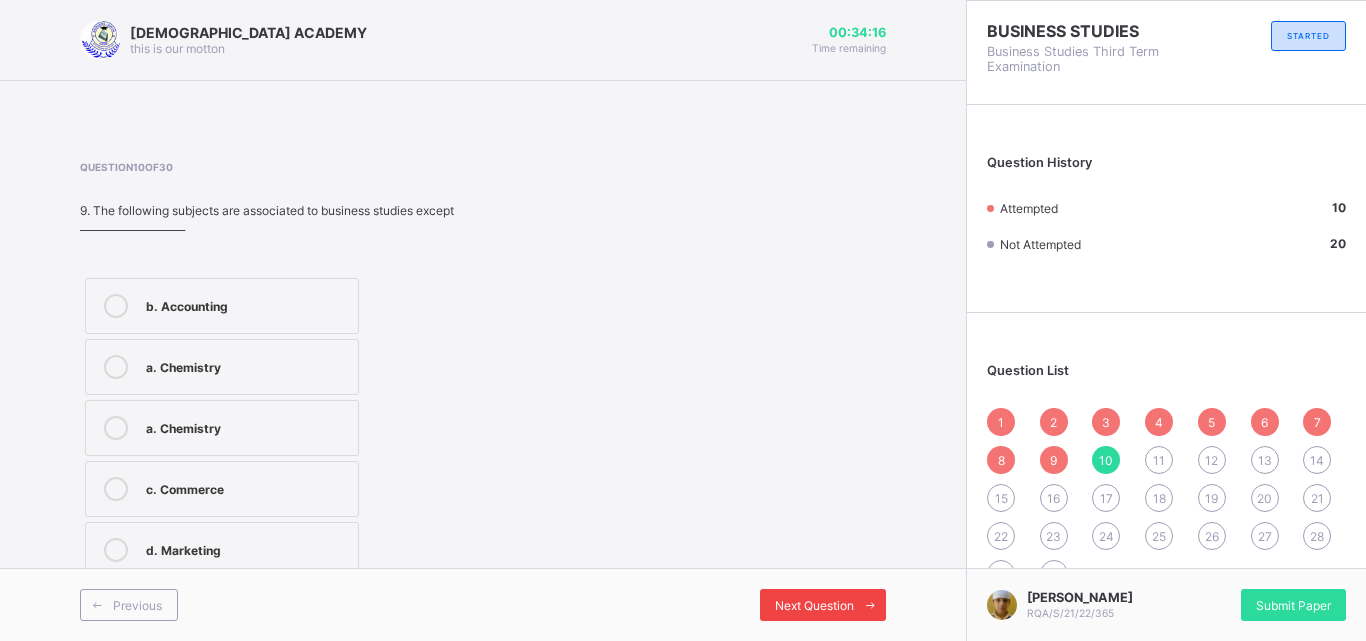 click on "Next Question" at bounding box center [814, 605] 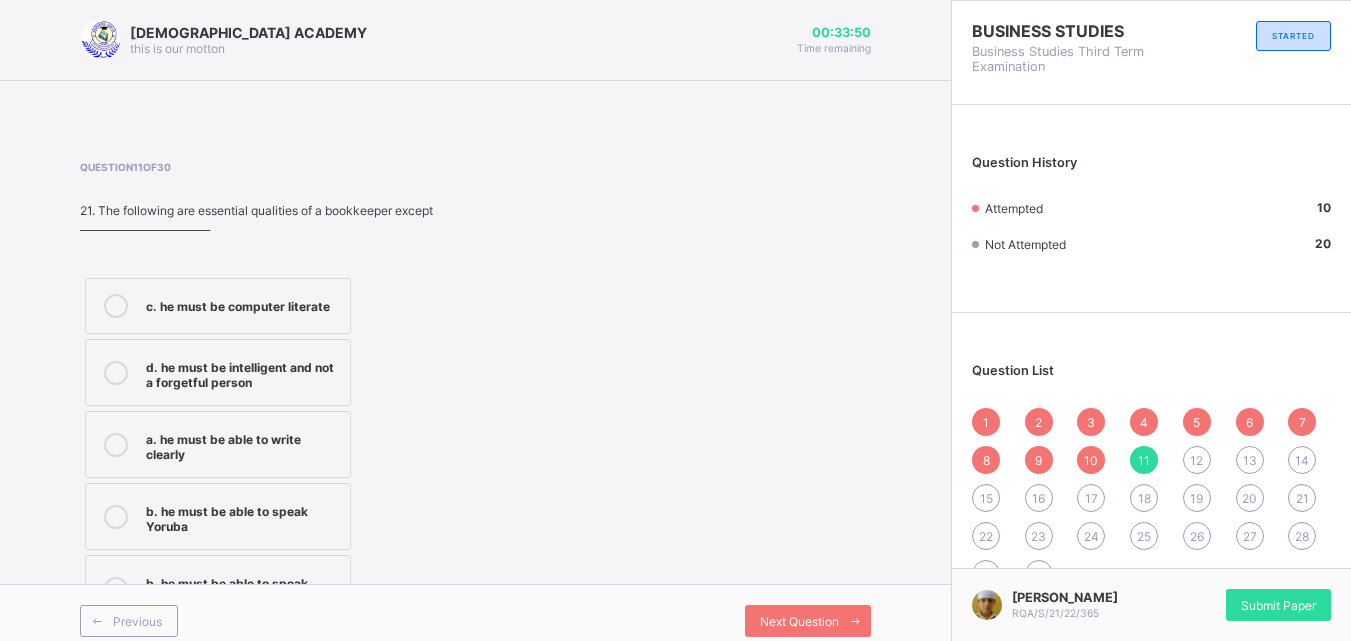 click on "b. he must be able to speak Yoruba" at bounding box center [243, 516] 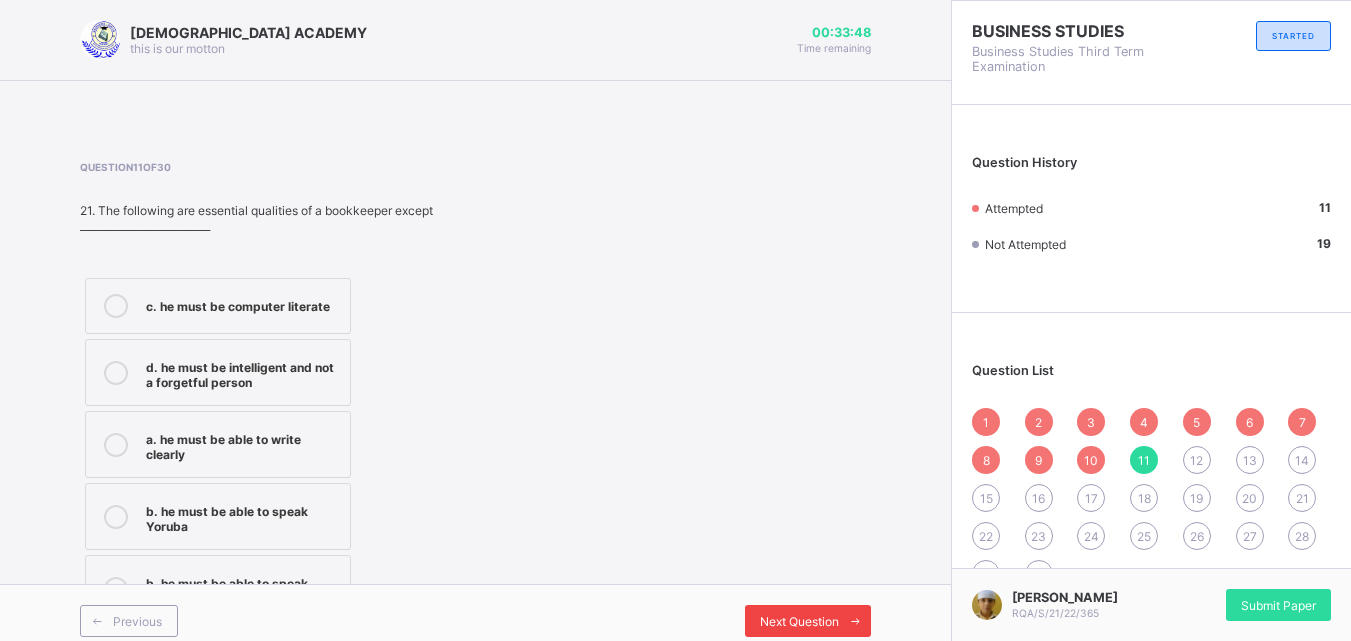 click on "Next Question" at bounding box center (808, 621) 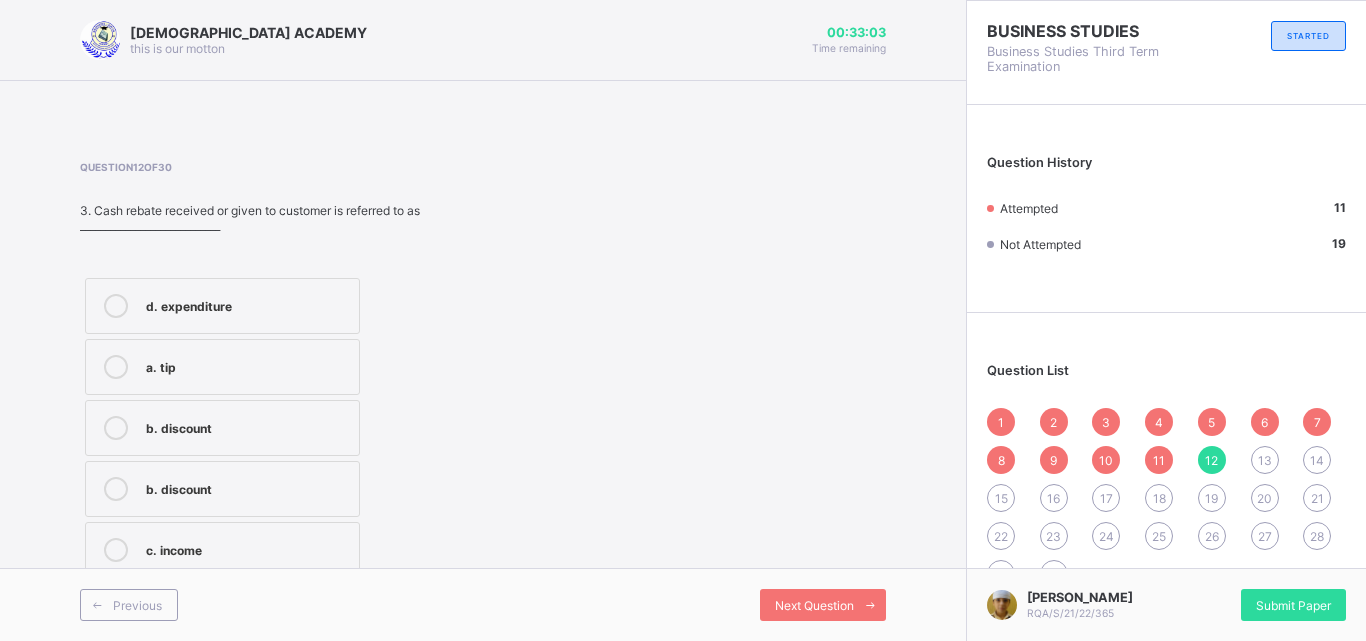 click on "b. discount" at bounding box center (222, 489) 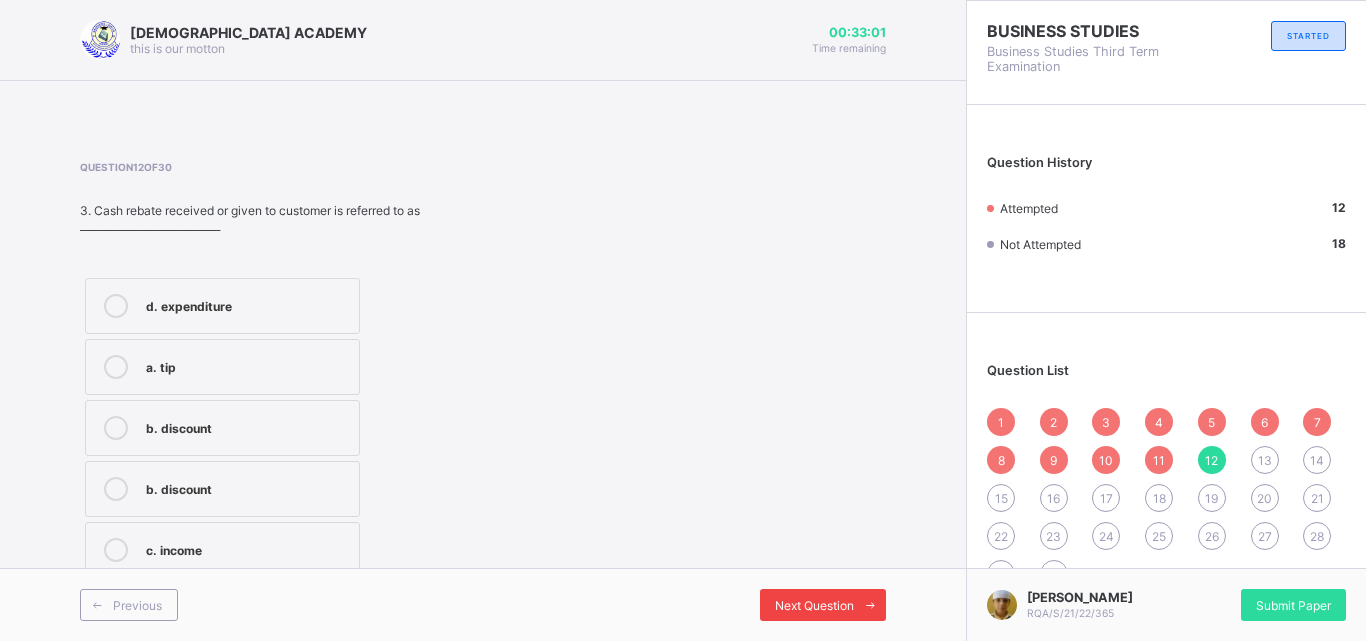 click on "Next Question" at bounding box center [823, 605] 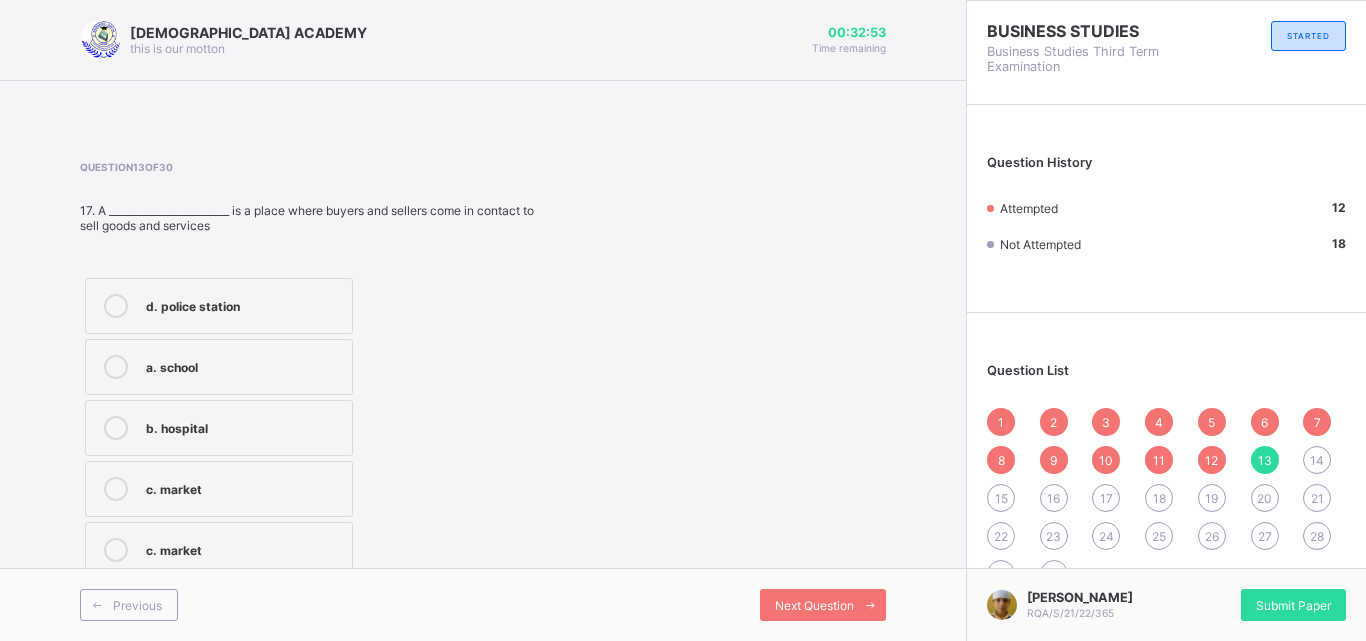 drag, startPoint x: 219, startPoint y: 492, endPoint x: 242, endPoint y: 461, distance: 38.600517 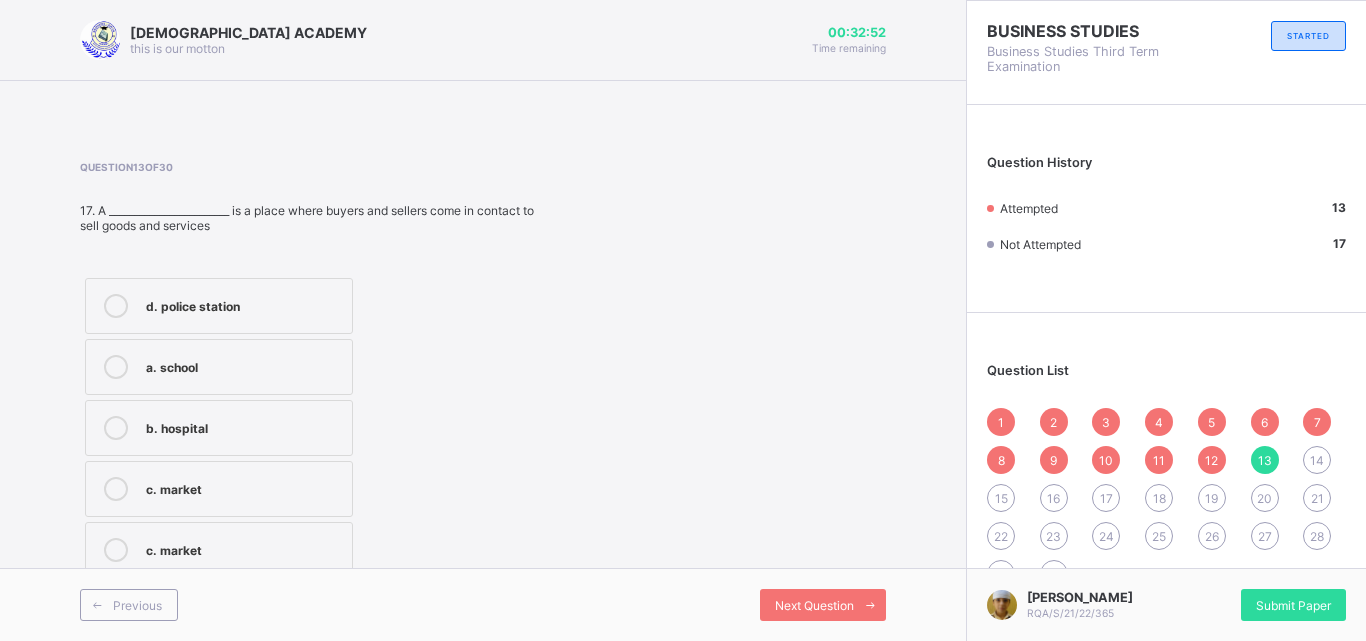 click on "c. market" at bounding box center [219, 489] 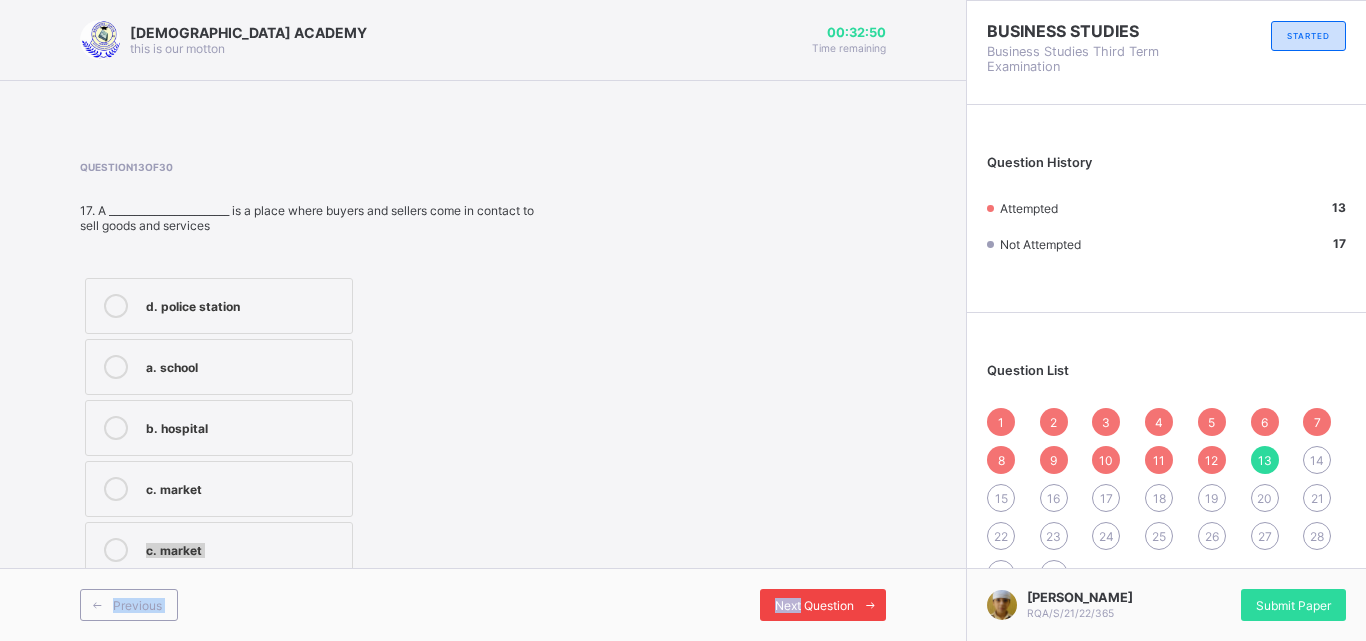 drag, startPoint x: 242, startPoint y: 461, endPoint x: 794, endPoint y: 609, distance: 571.4963 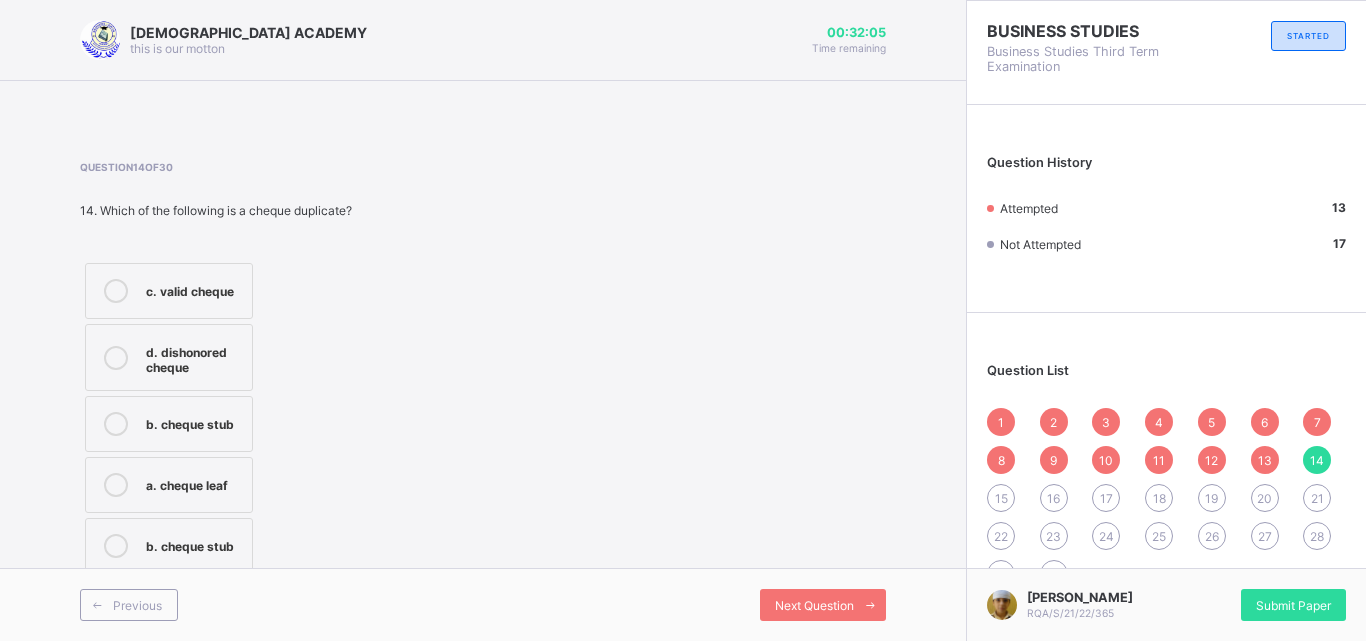 click on "b. cheque stub" at bounding box center (169, 424) 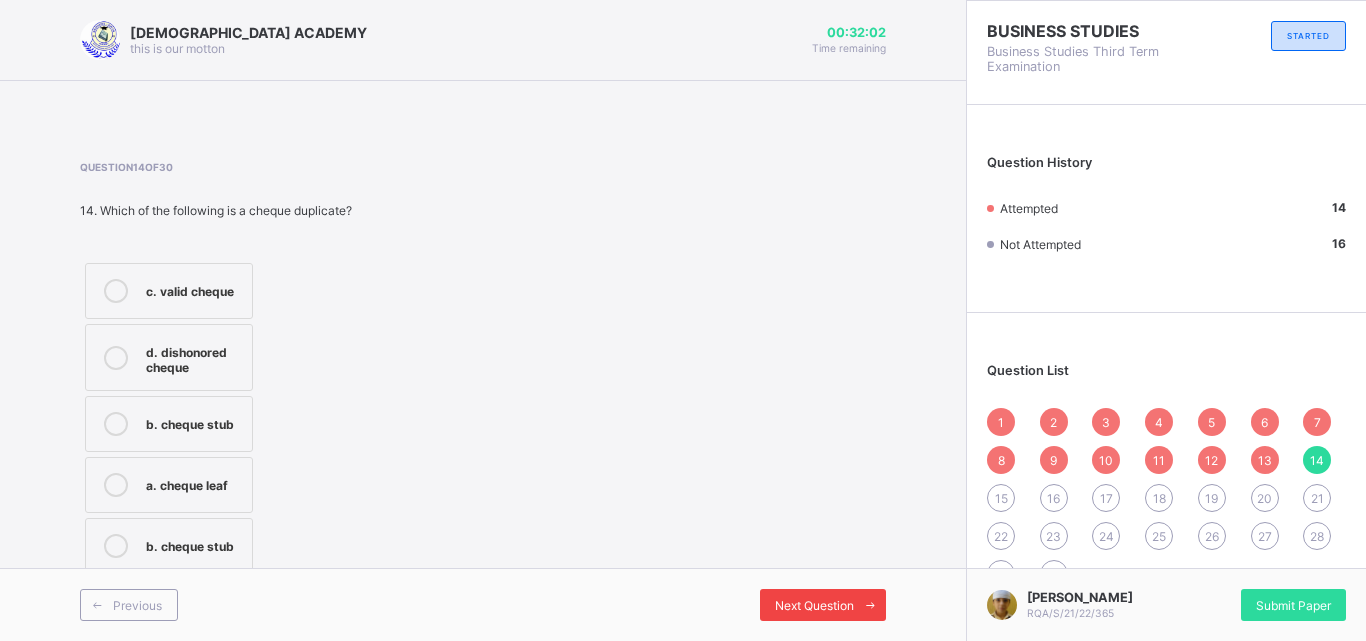 click on "Next Question" at bounding box center (823, 605) 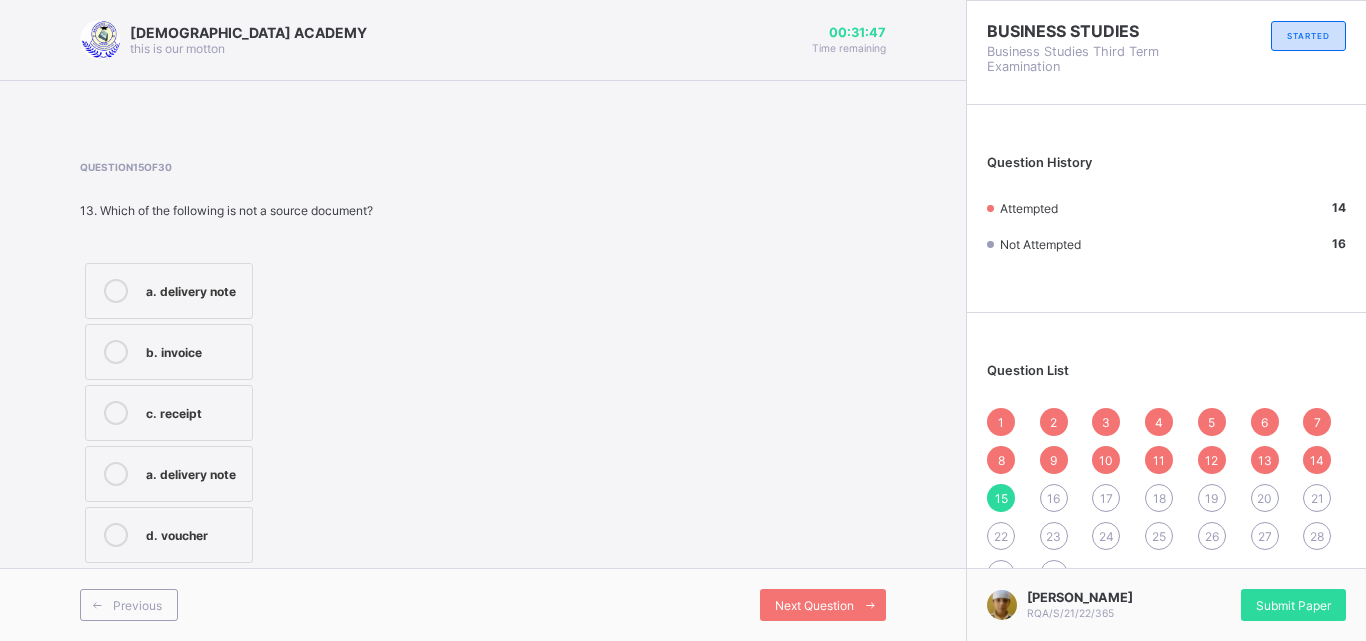 click on "d. voucher" at bounding box center [169, 535] 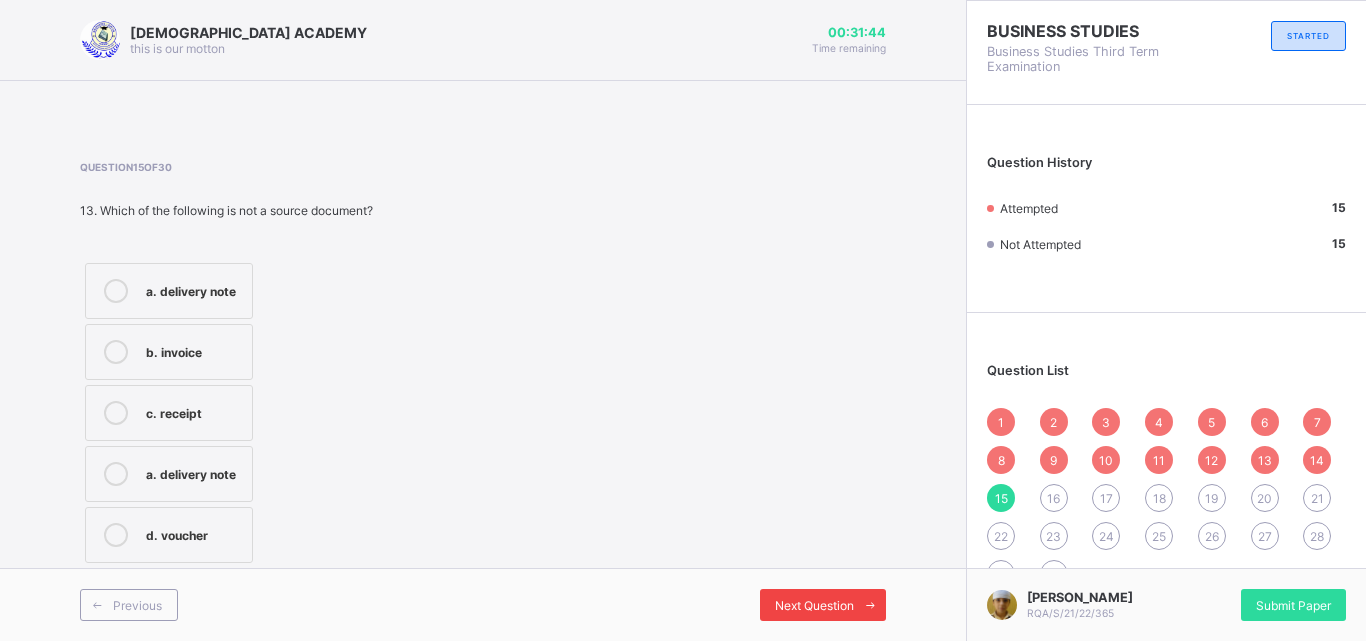 click on "Next Question" at bounding box center [814, 605] 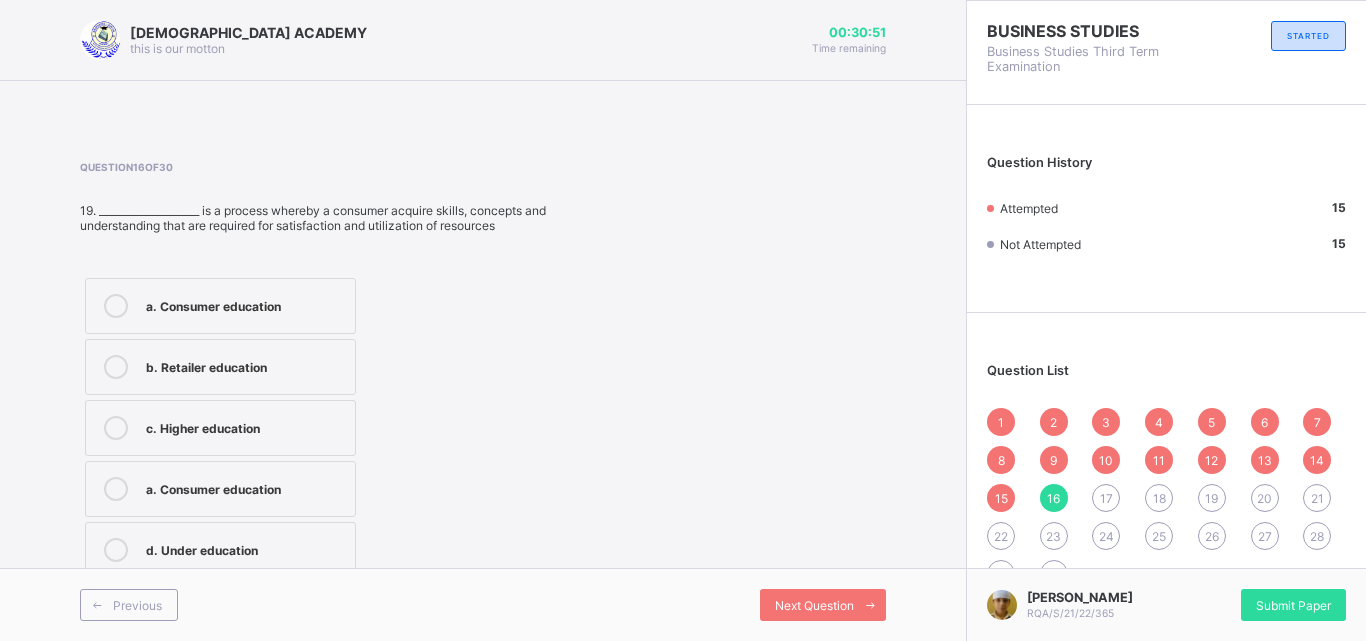 click on "c. Higher education" at bounding box center [220, 428] 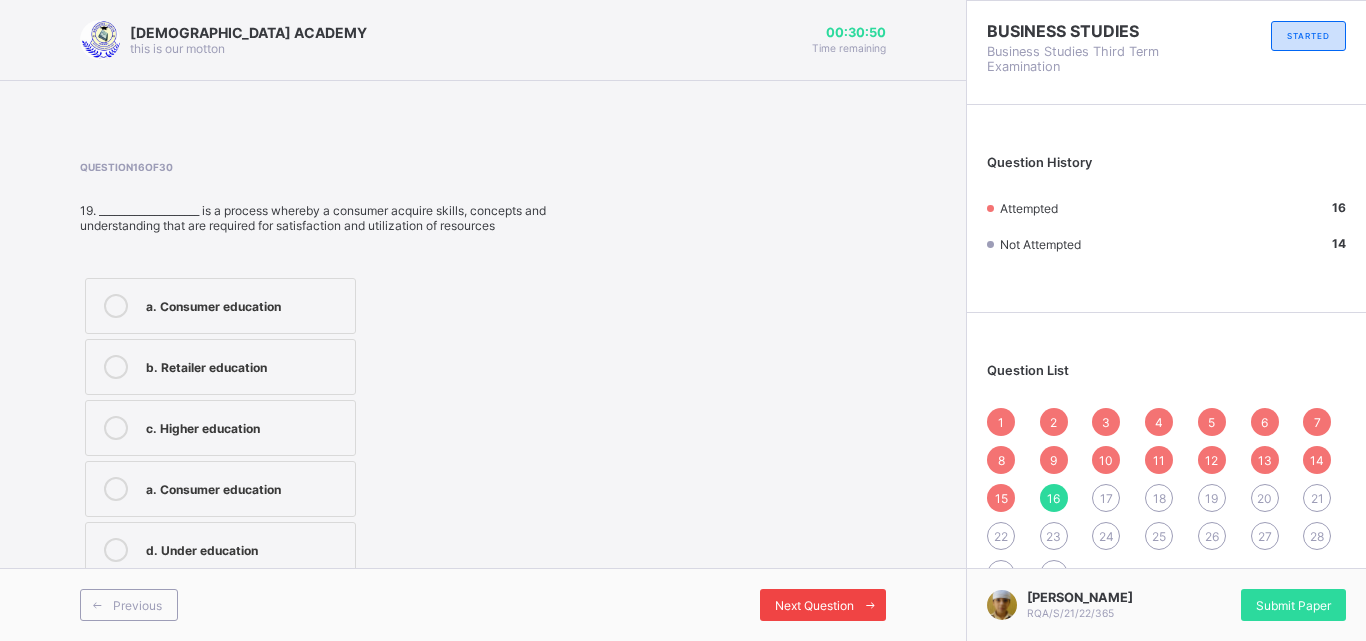 click on "Next Question" at bounding box center [814, 605] 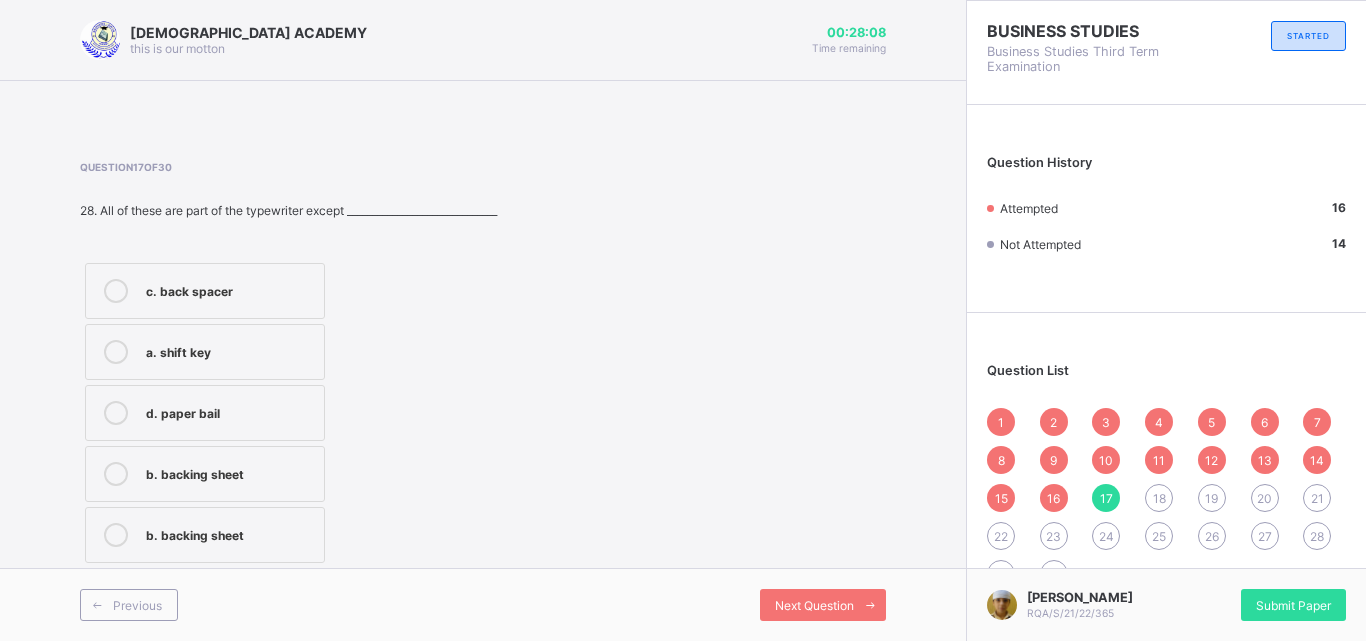 click on "Question  17  of  30 28. All of these are part of the typewriter except ______________________________ c. back spacer   a. shift key  d. paper bail b. backing sheet   b. backing sheet" at bounding box center (483, 364) 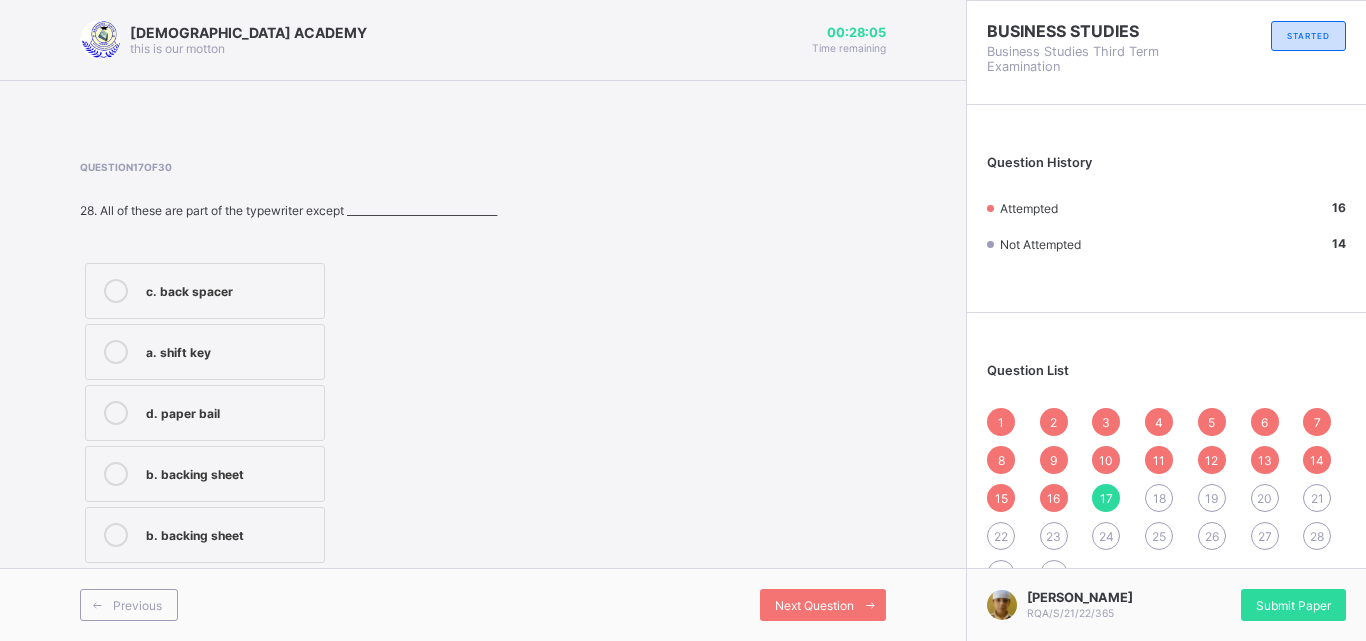 click on "d. paper bail" at bounding box center [230, 411] 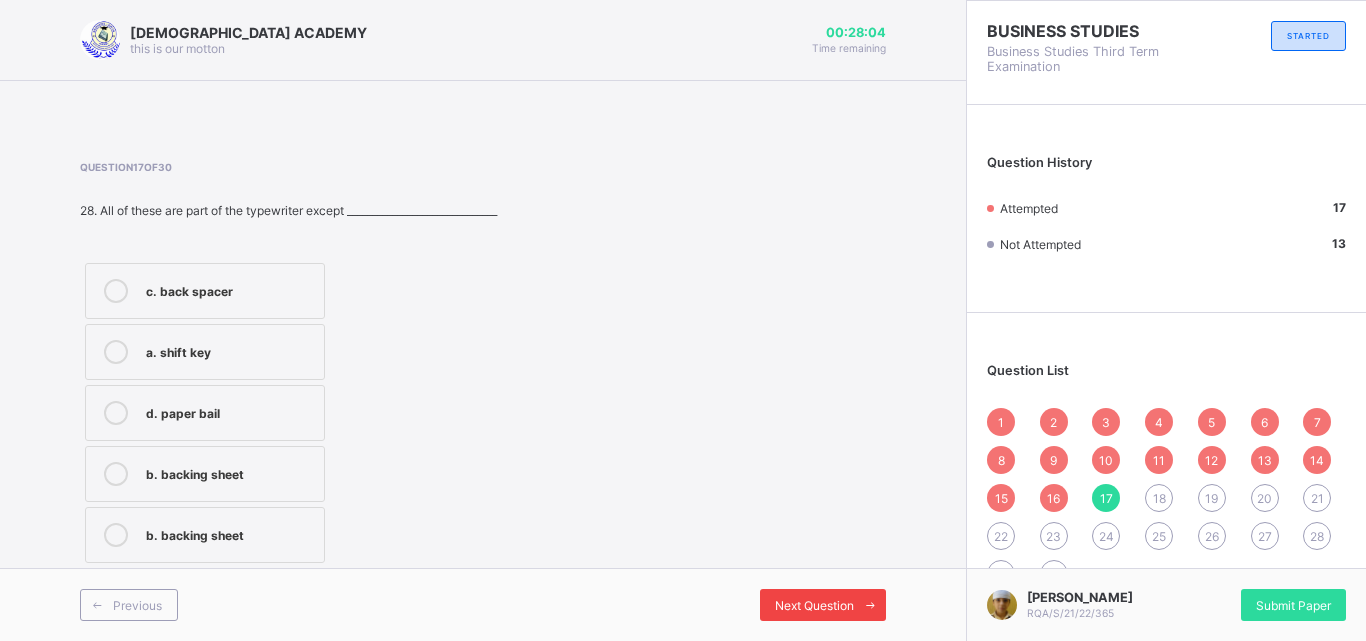 click on "Next Question" at bounding box center (823, 605) 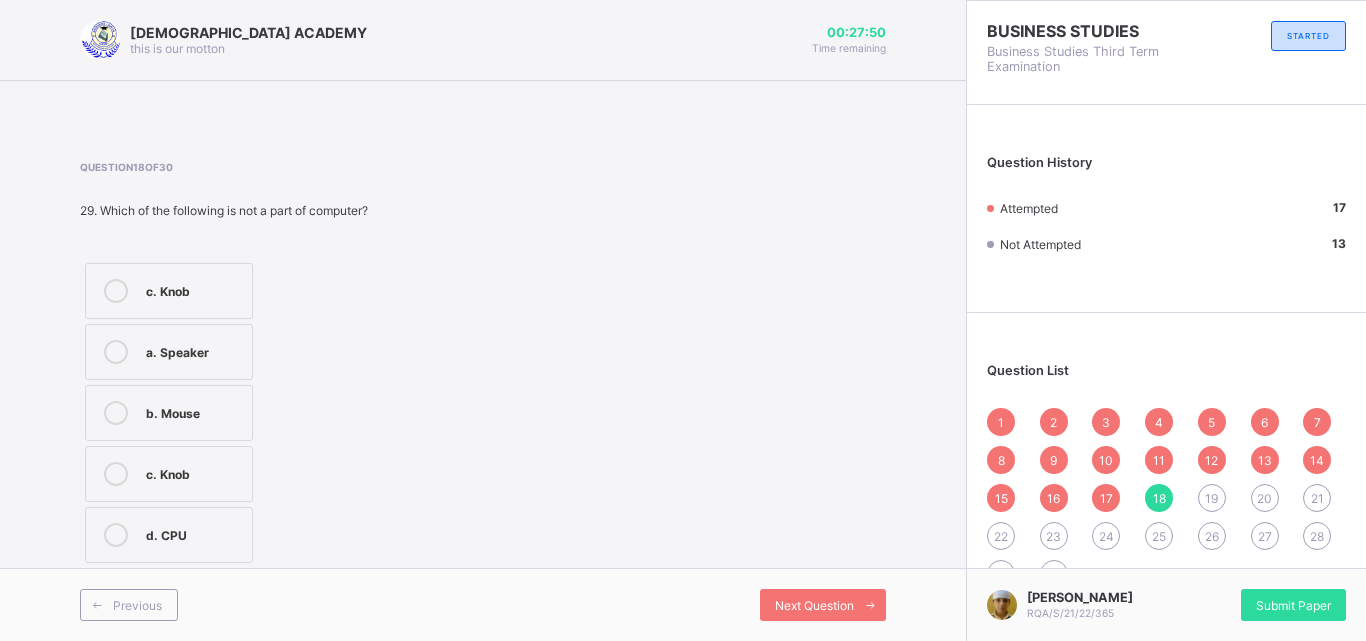 click on "c. Knob" at bounding box center (194, 472) 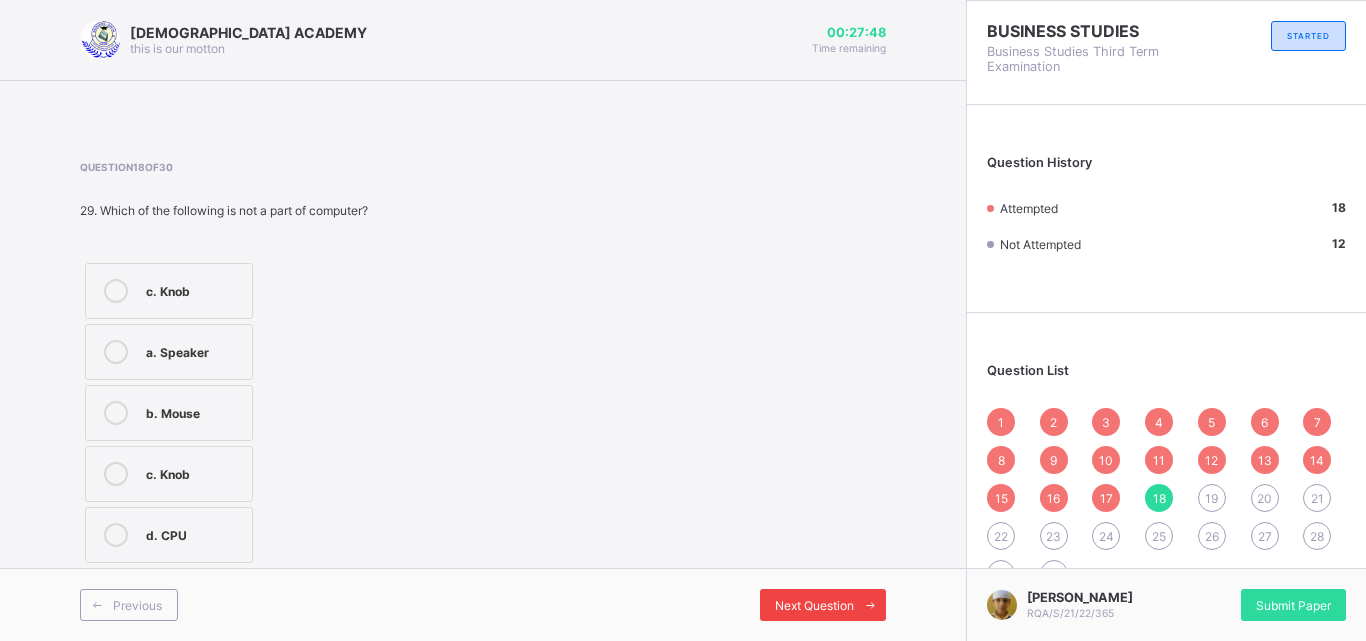 click on "Next Question" at bounding box center (814, 605) 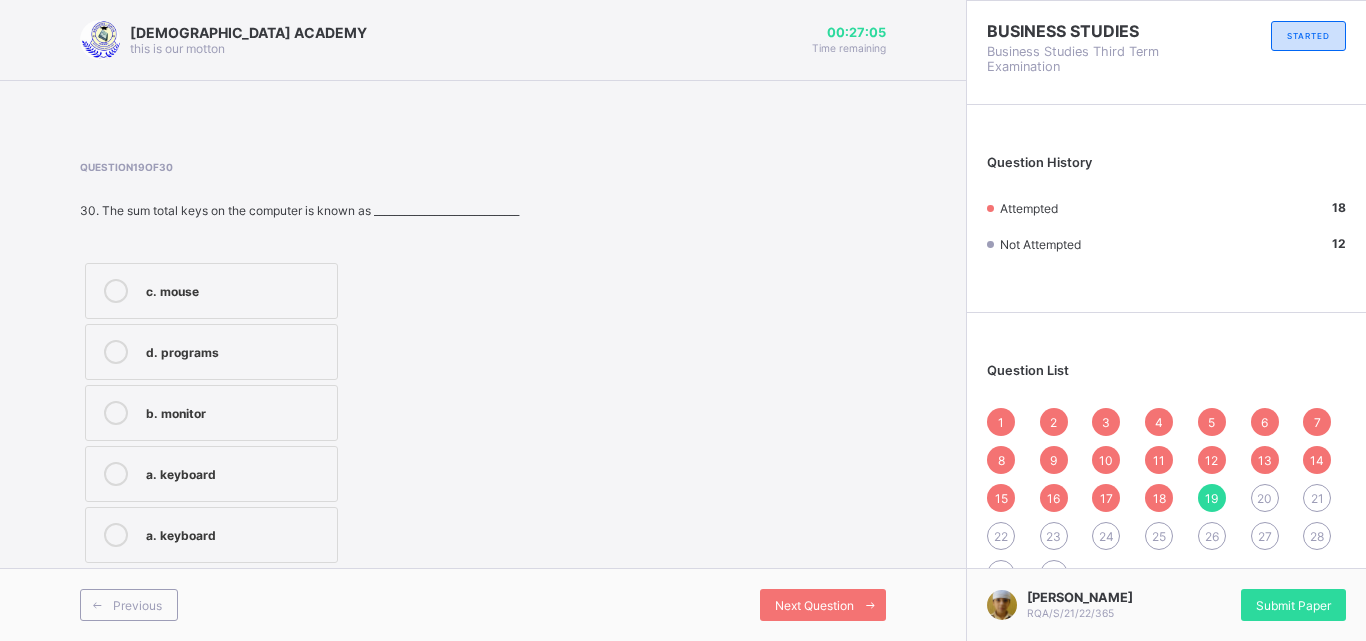 click on "b. monitor" at bounding box center (211, 413) 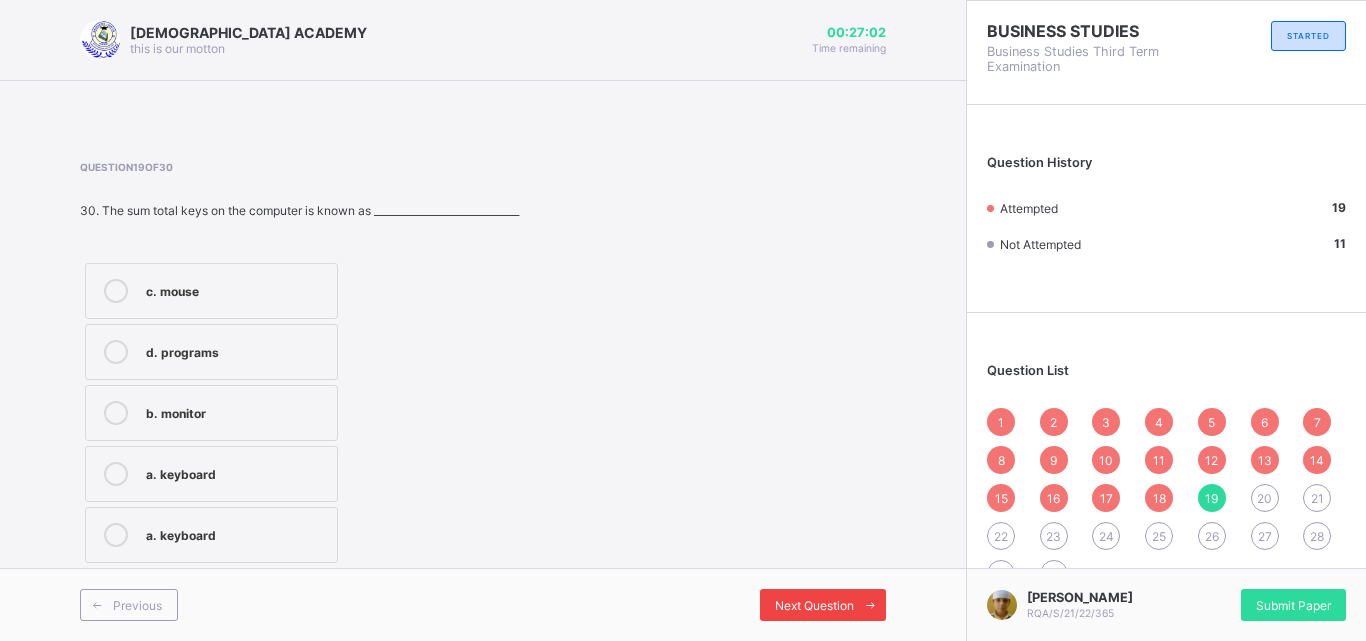 click on "Next Question" at bounding box center (823, 605) 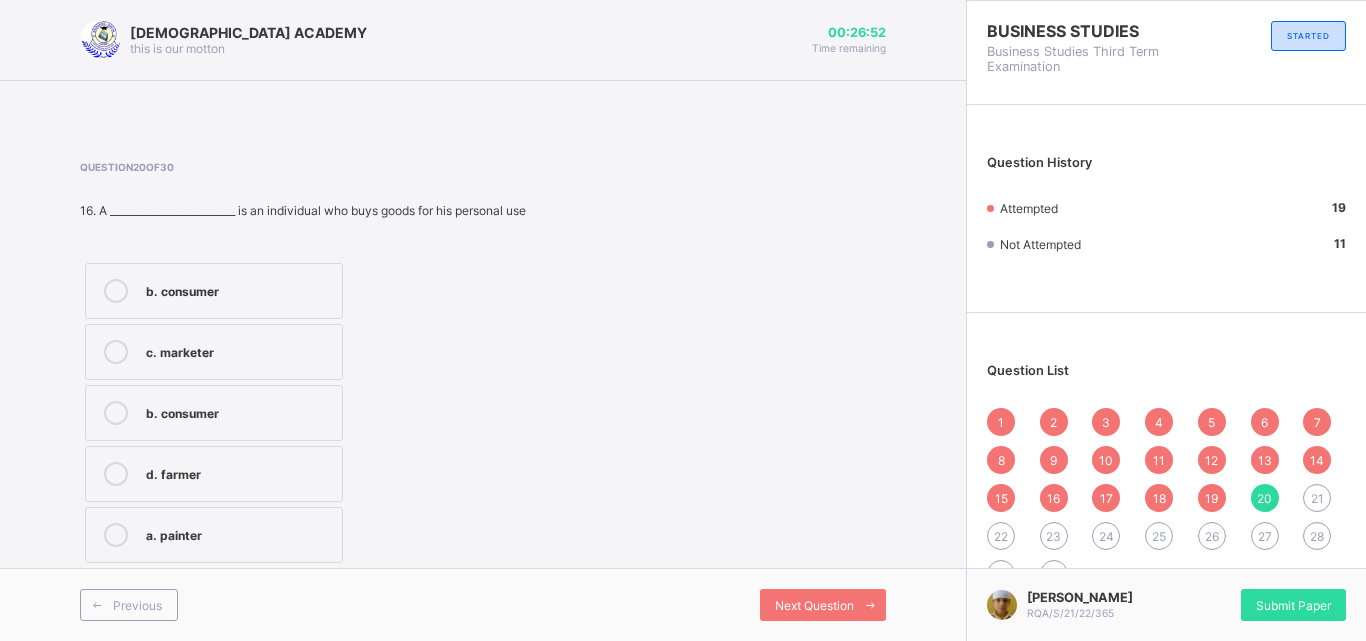 click on "b. consumer" at bounding box center [214, 291] 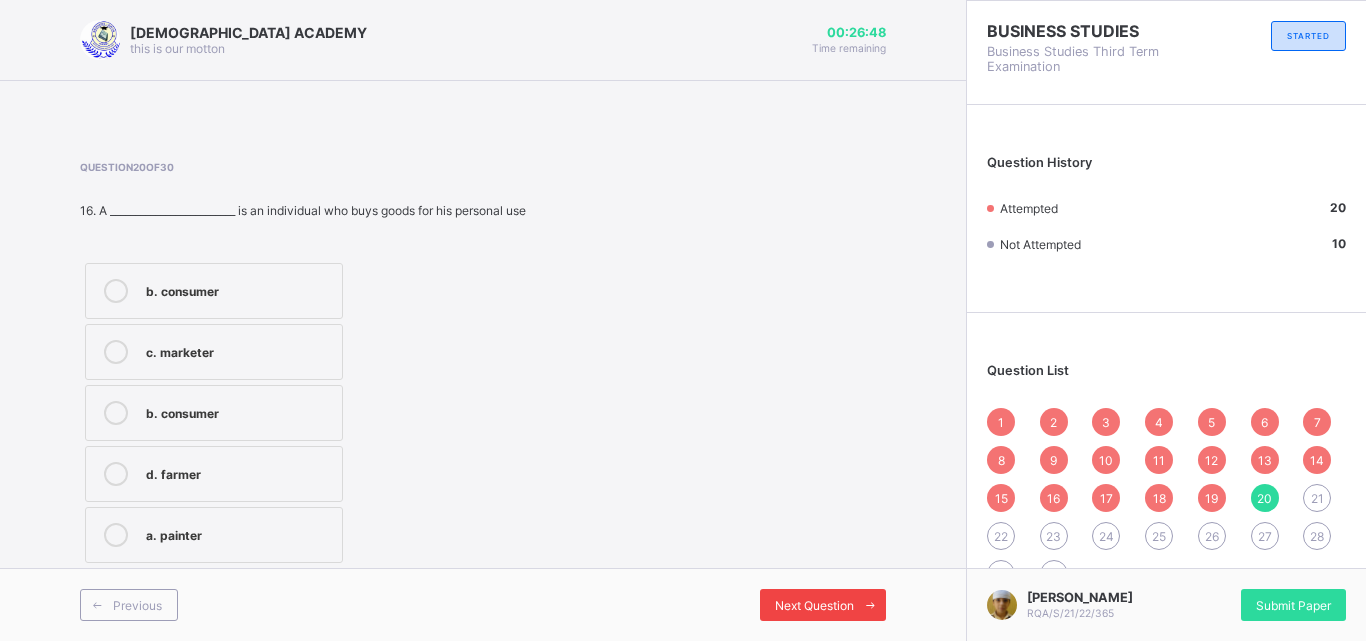 click on "Next Question" at bounding box center [814, 605] 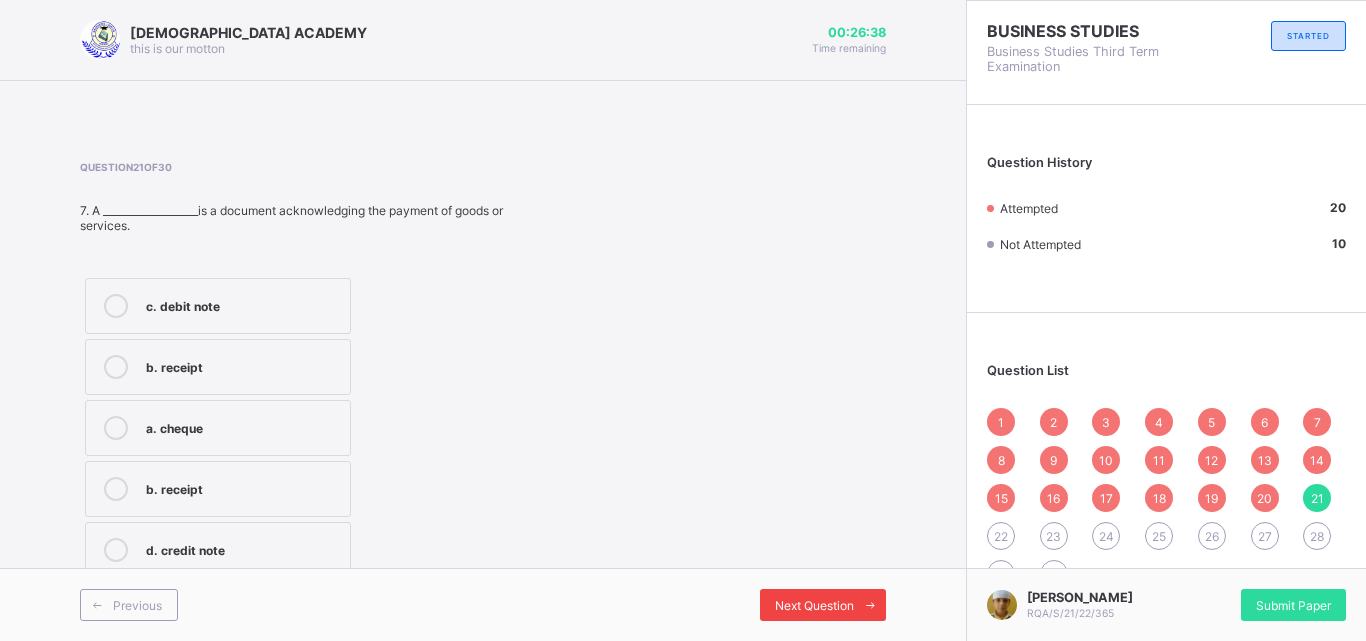 click on "Next Question" at bounding box center [814, 605] 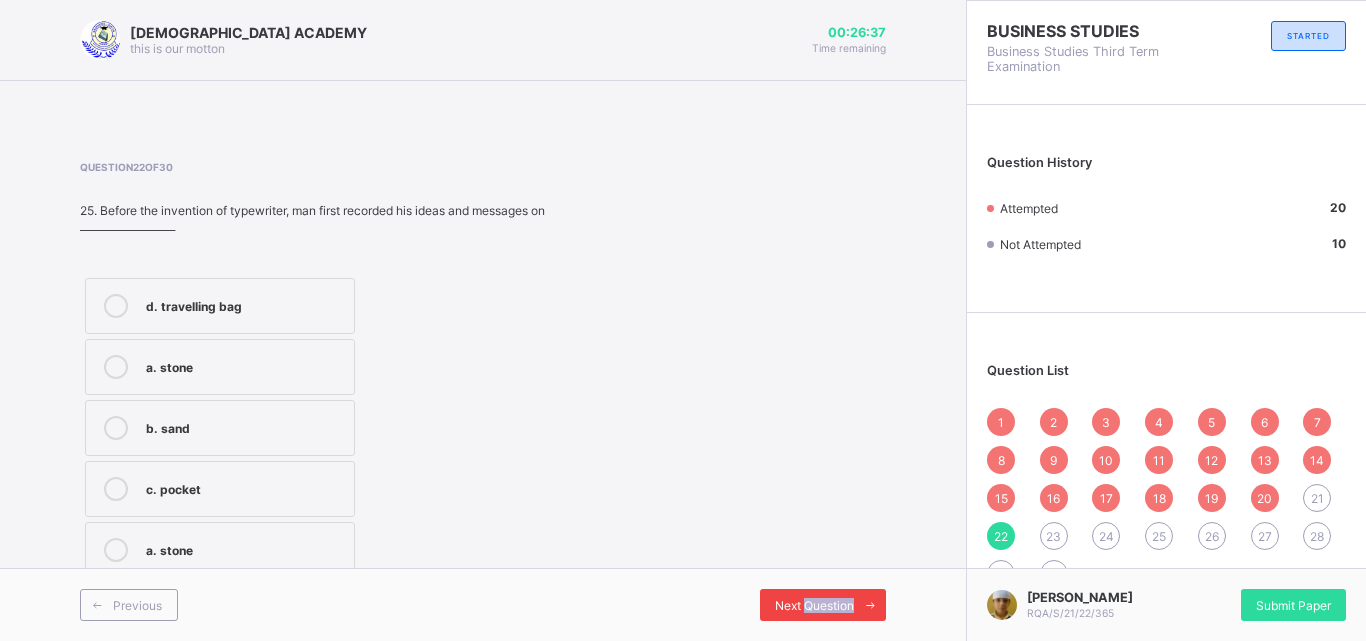 click on "Next Question" at bounding box center (814, 605) 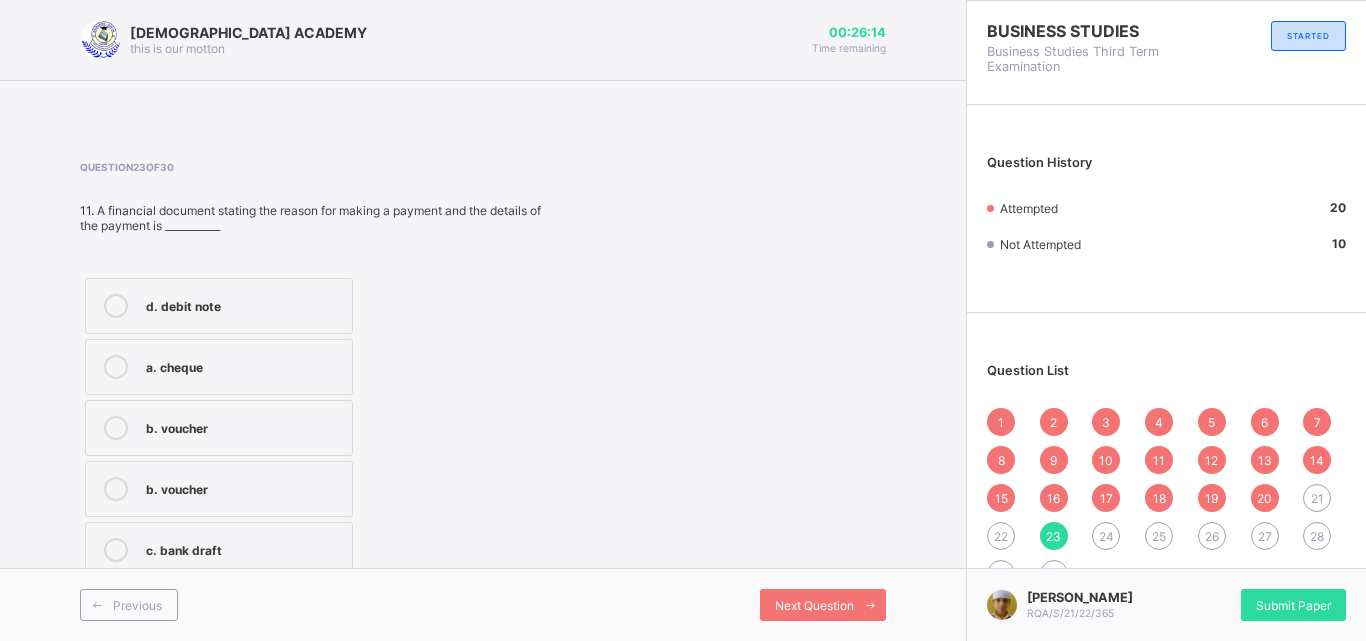 click on "21" at bounding box center (1317, 498) 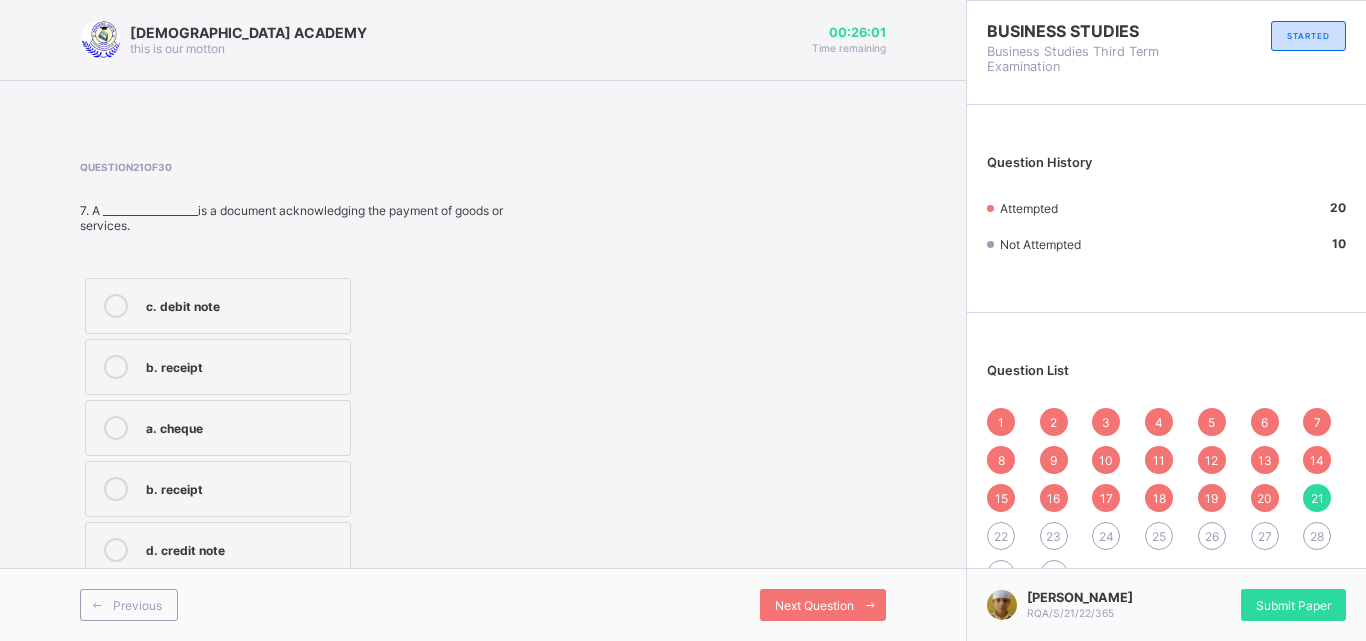 click on "b. receipt" at bounding box center (243, 487) 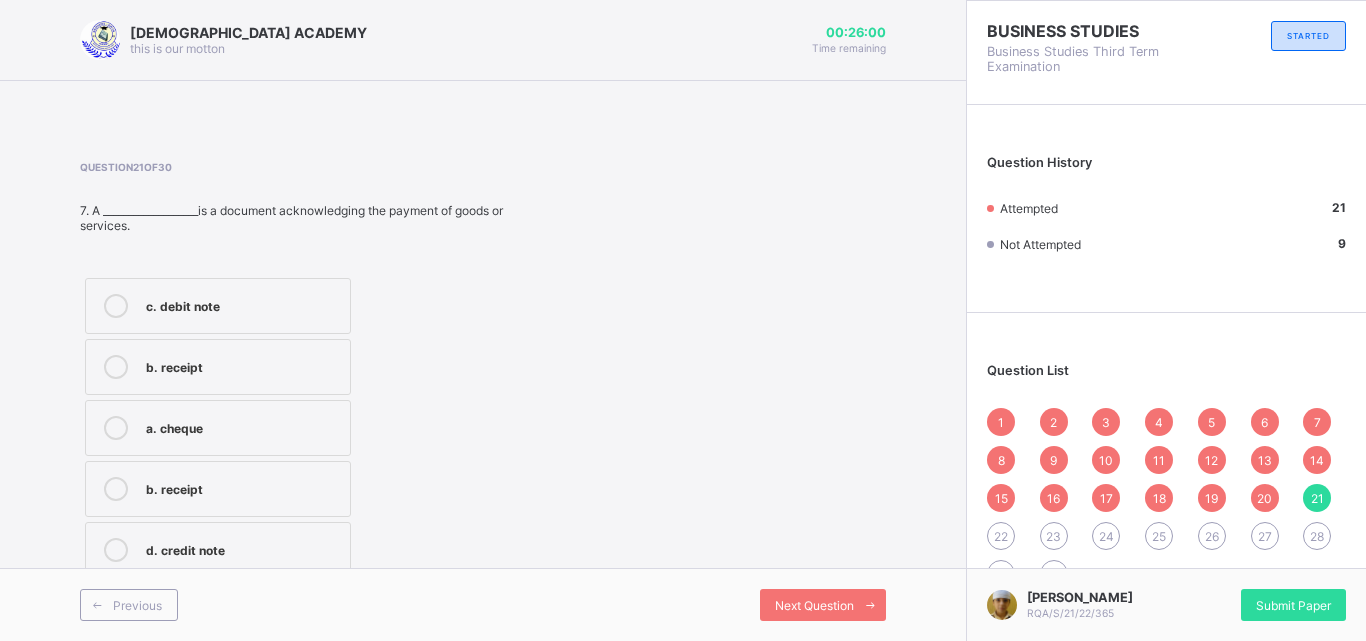click on "Previous Next Question" at bounding box center (483, 604) 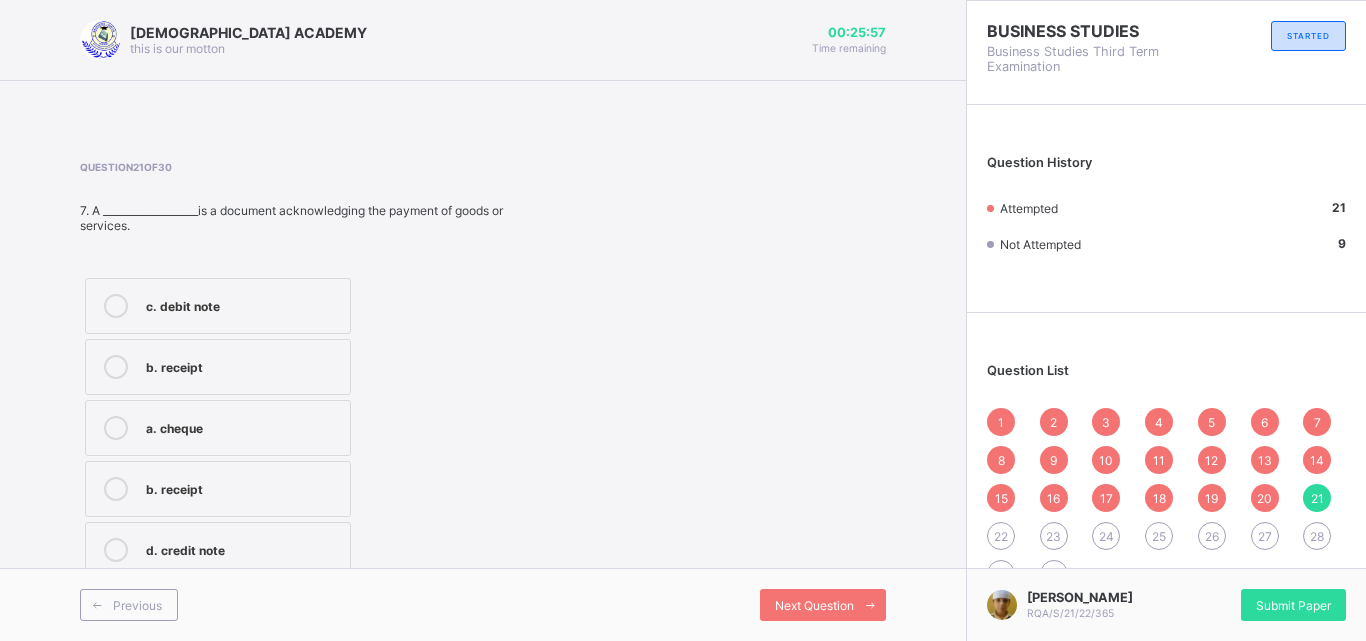 click on "d. credit note" at bounding box center [243, 548] 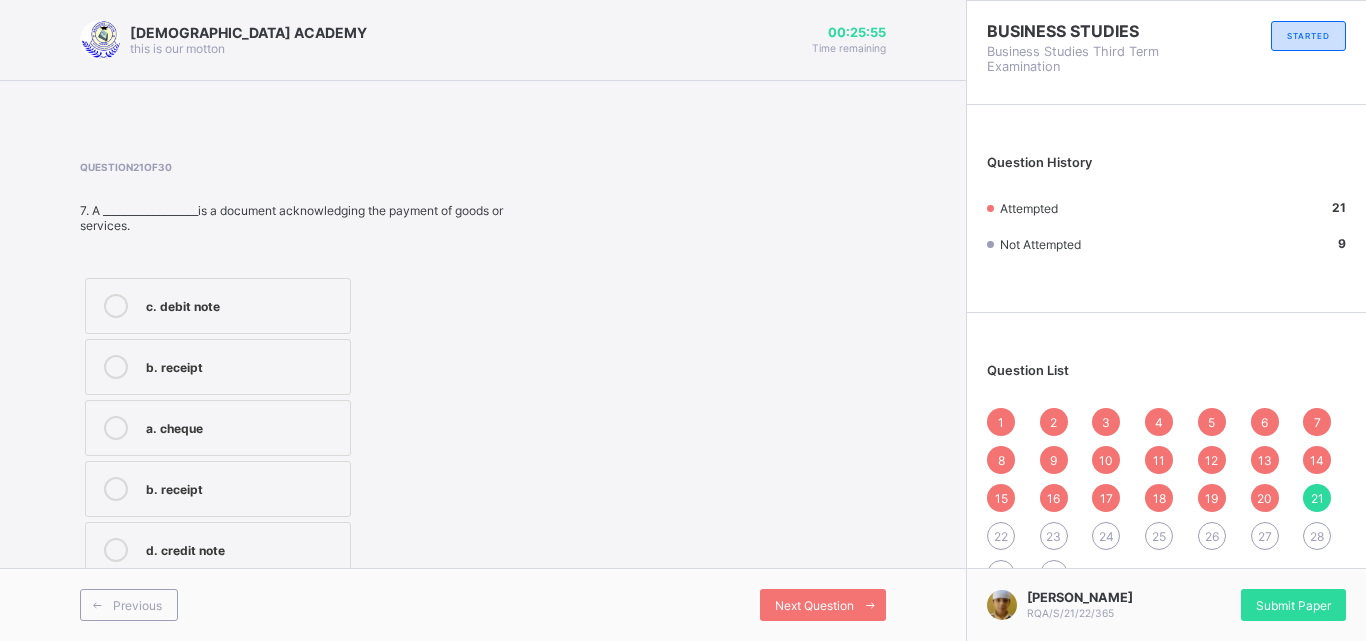 click on "Previous Next Question" at bounding box center [483, 604] 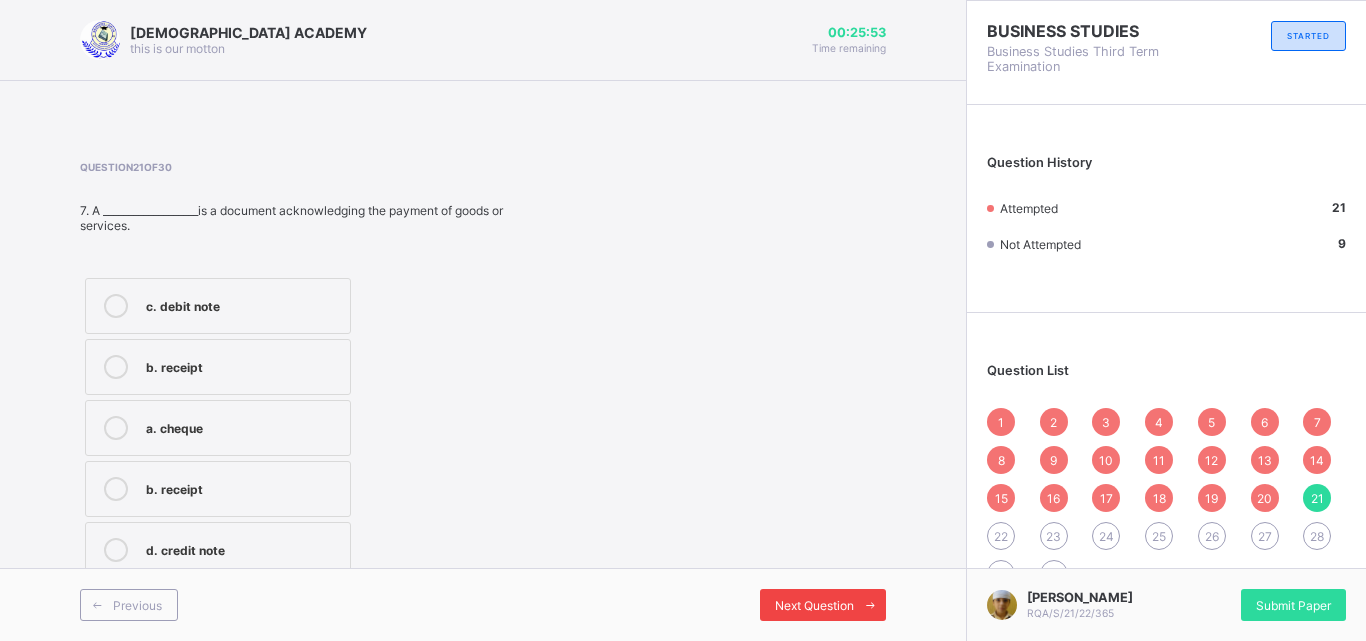 click on "Next Question" at bounding box center [814, 605] 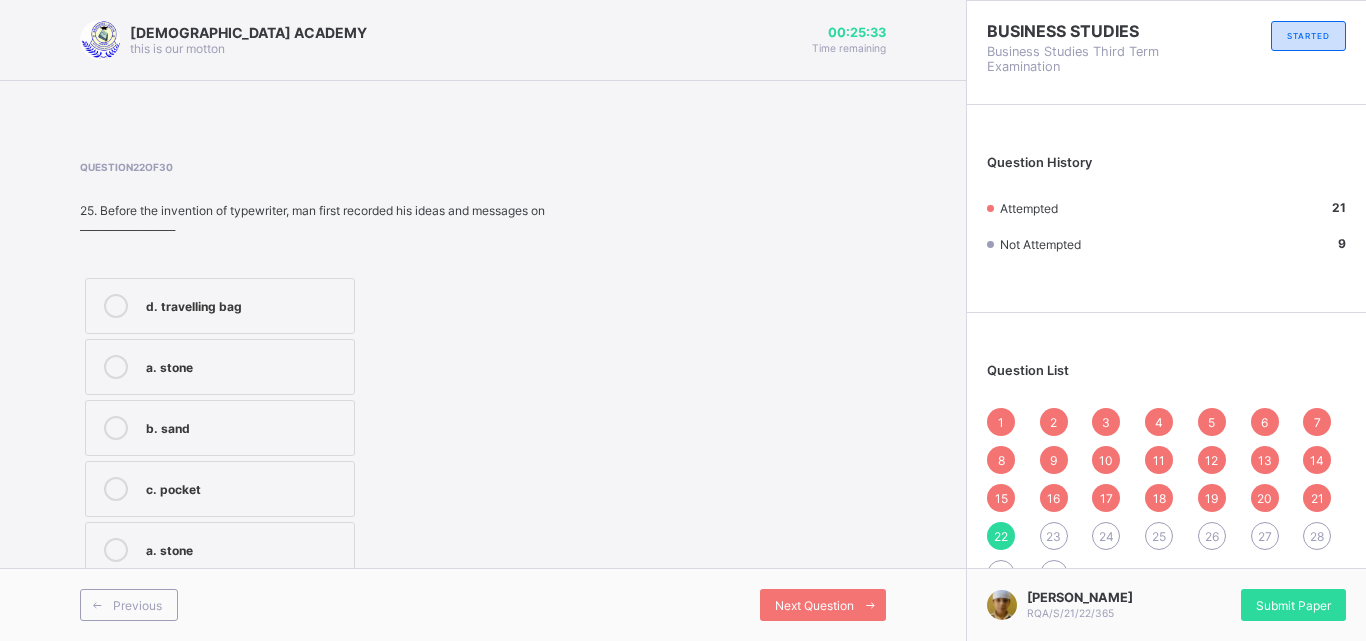 click on "a. stone" at bounding box center [245, 365] 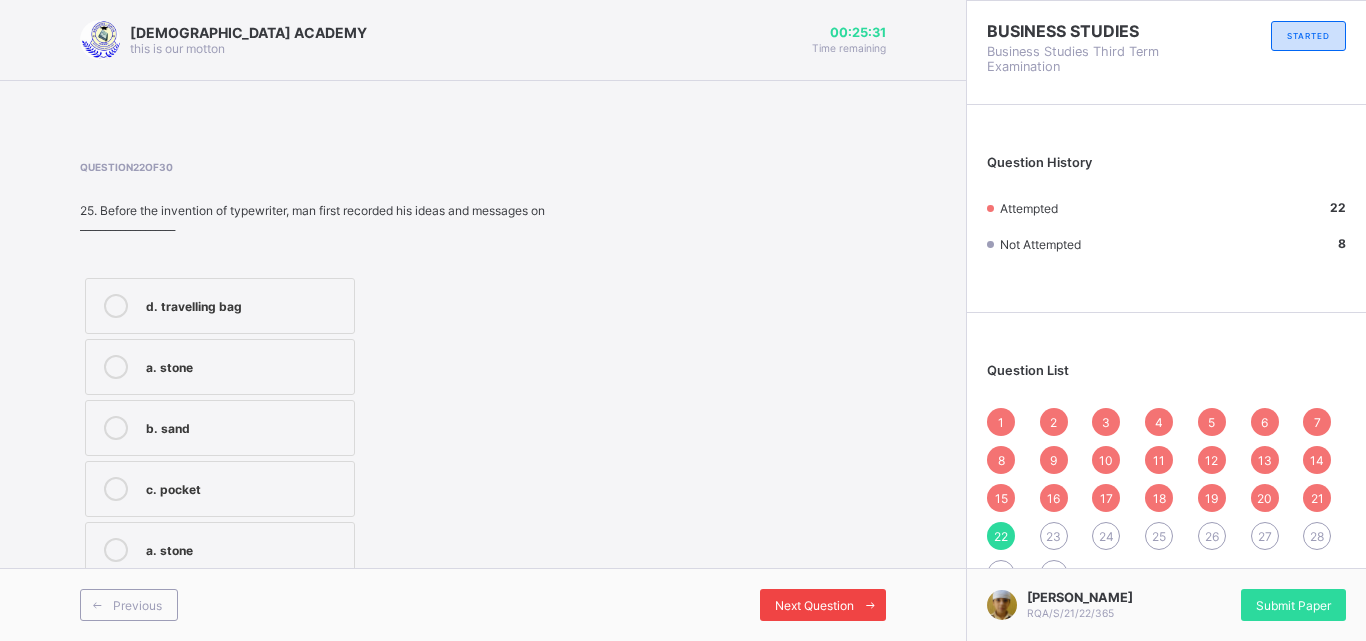 click on "Next Question" at bounding box center [823, 605] 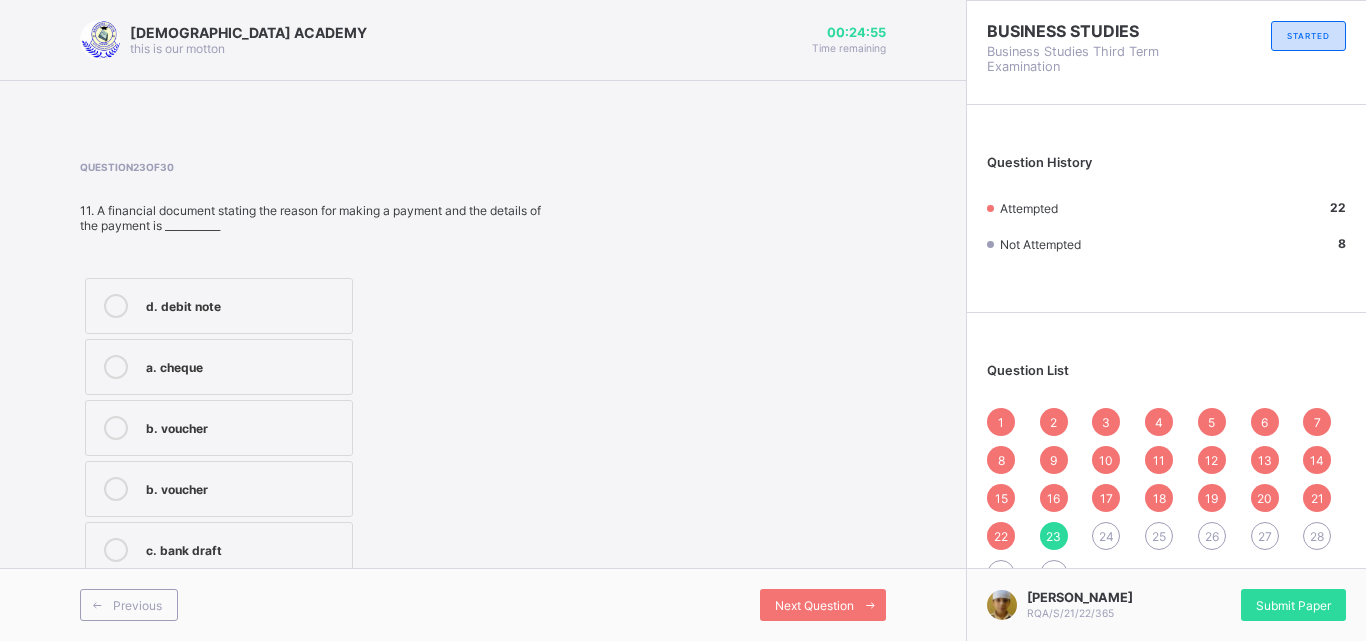 click on "a. cheque" at bounding box center [244, 365] 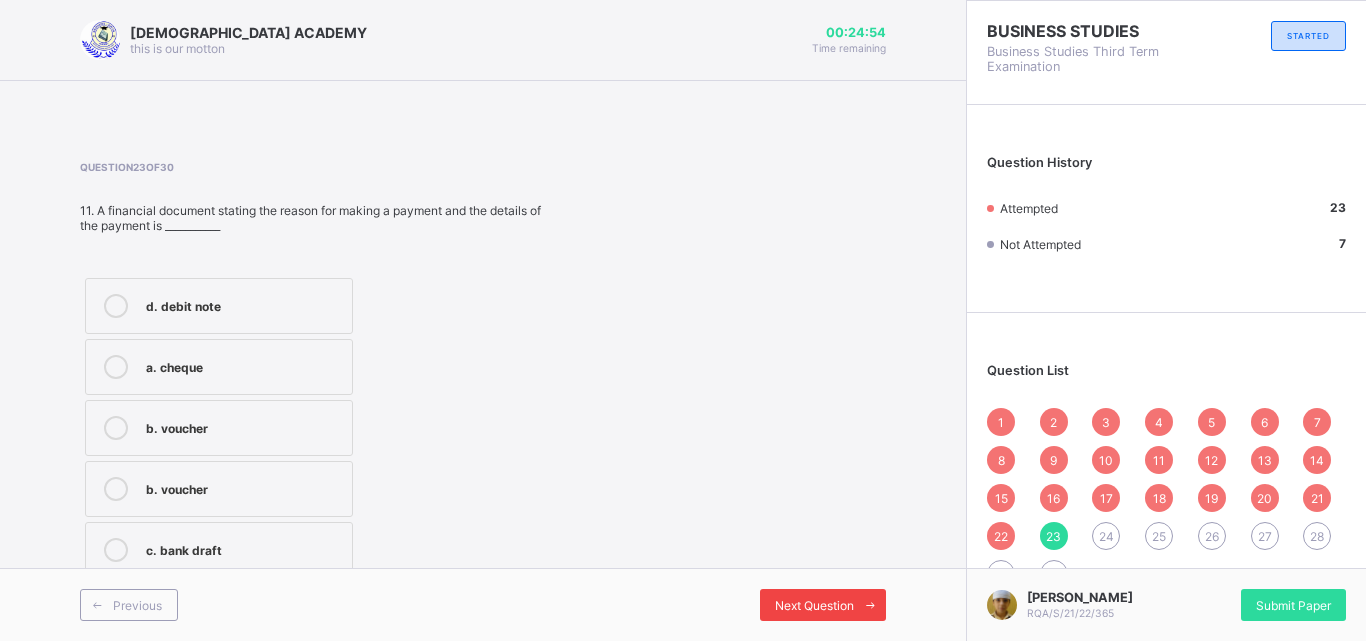 click on "Next Question" at bounding box center [814, 605] 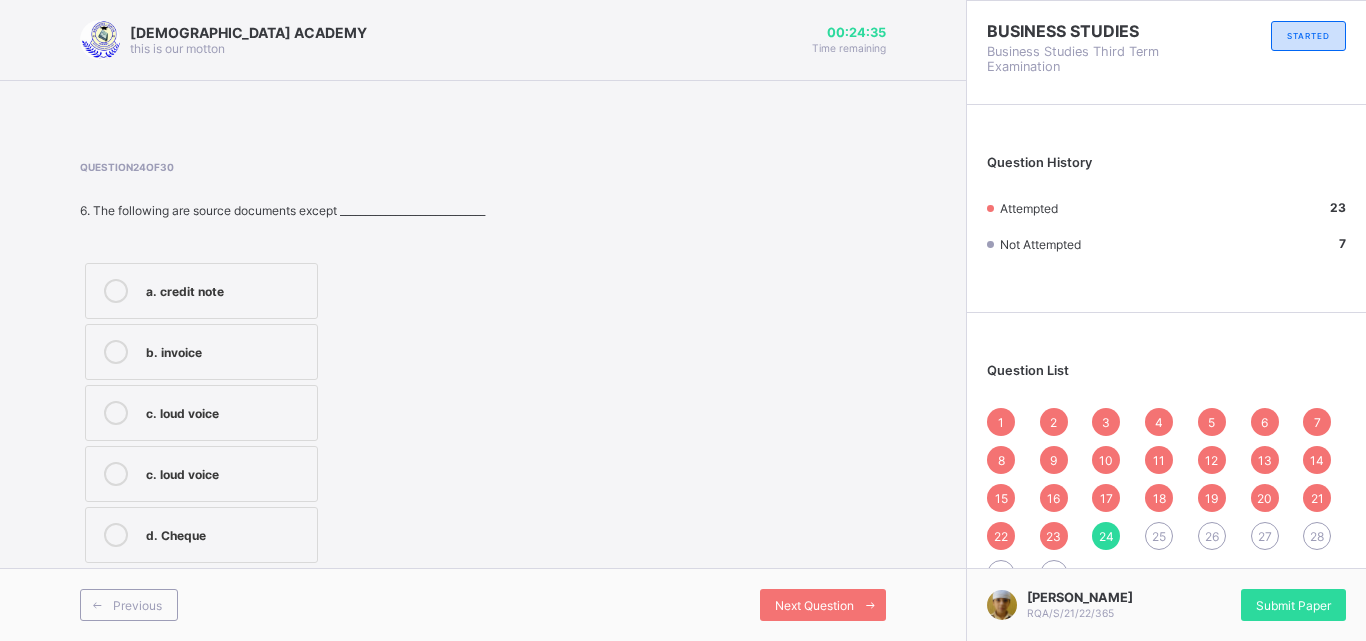 click on "c. loud voice" at bounding box center (226, 411) 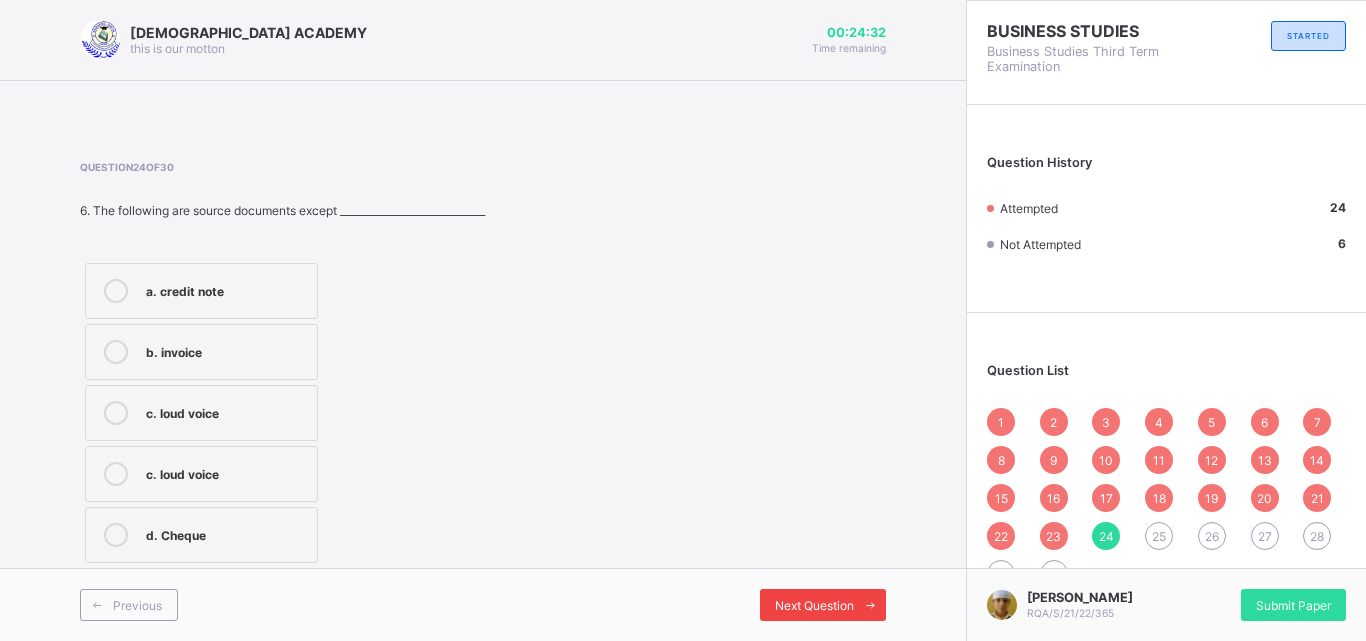 click on "Next Question" at bounding box center (814, 605) 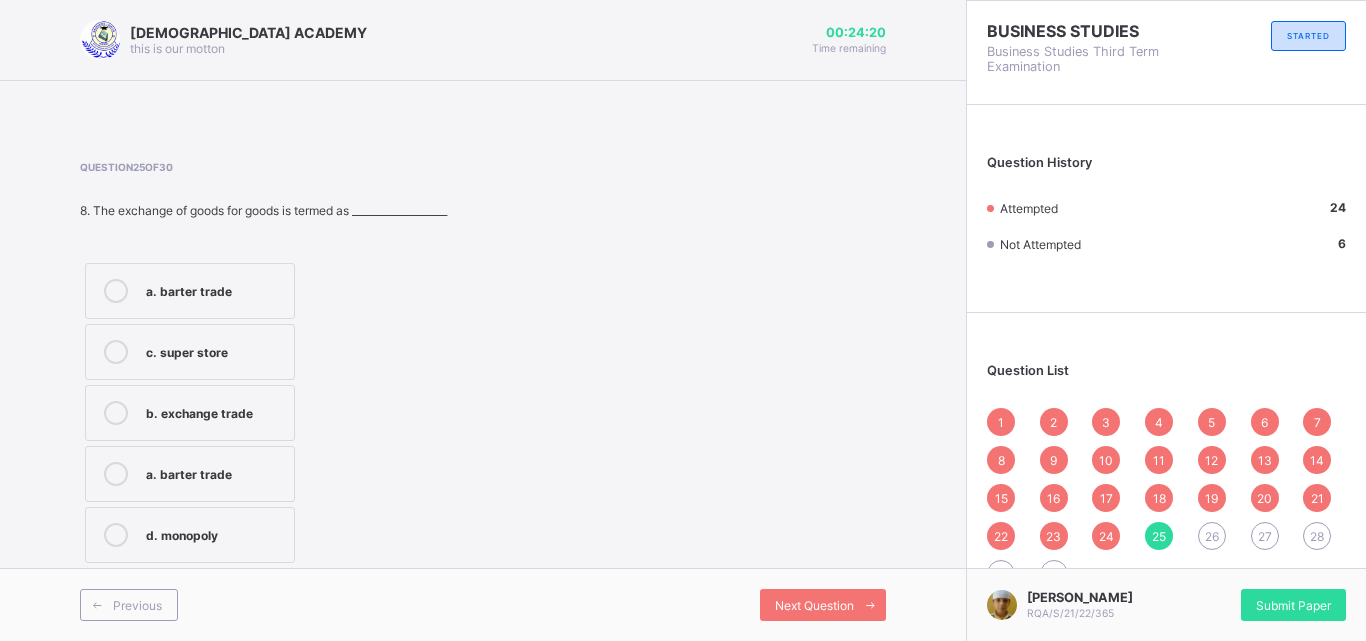 click on "b. exchange trade" at bounding box center [190, 413] 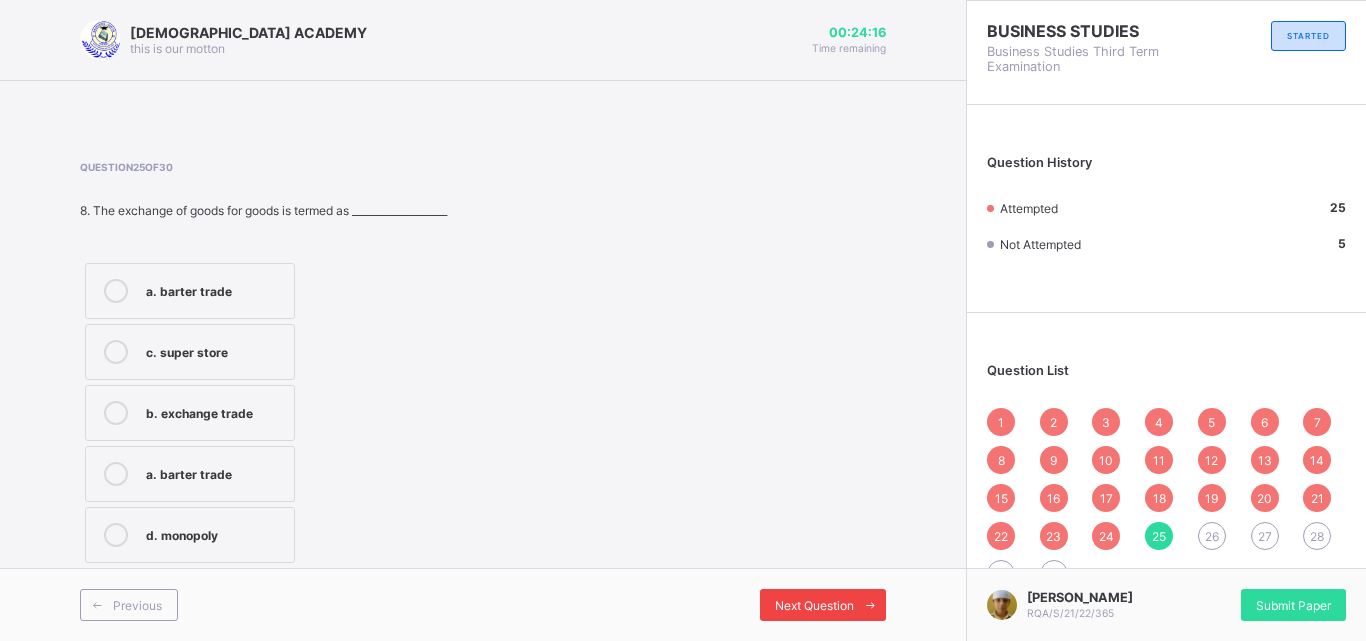 click on "Next Question" at bounding box center [823, 605] 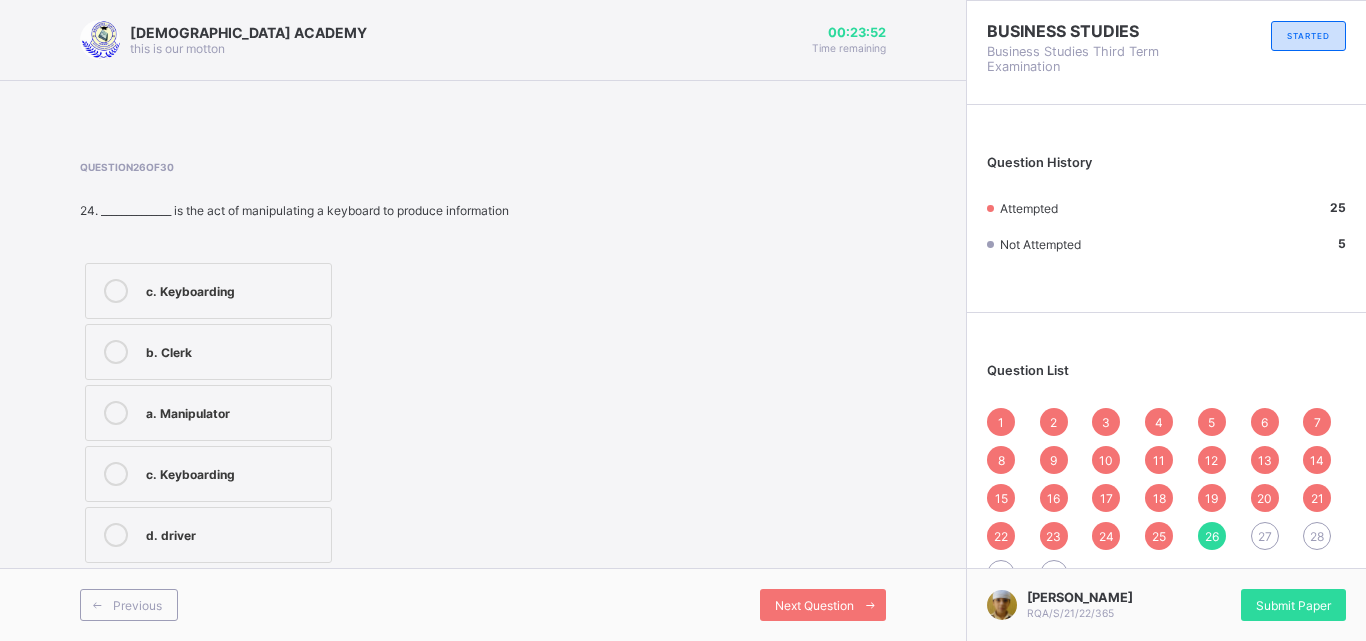 click on "b. Clerk" at bounding box center [233, 350] 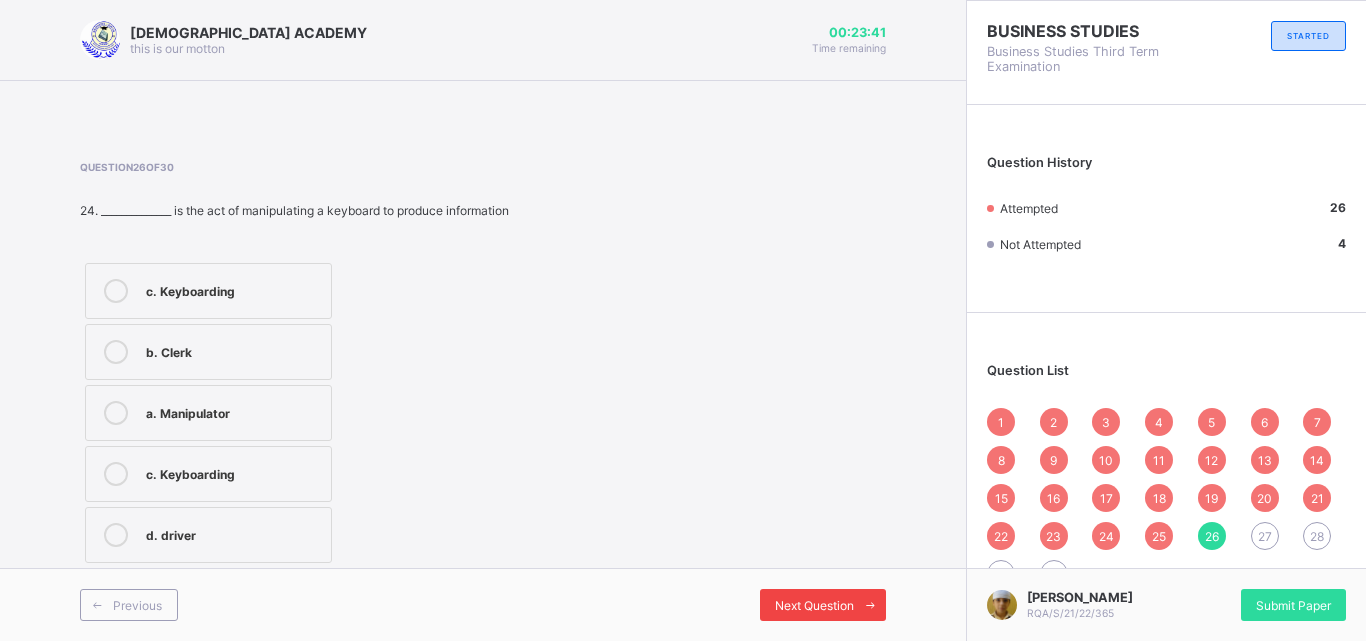 click on "Next Question" at bounding box center [814, 605] 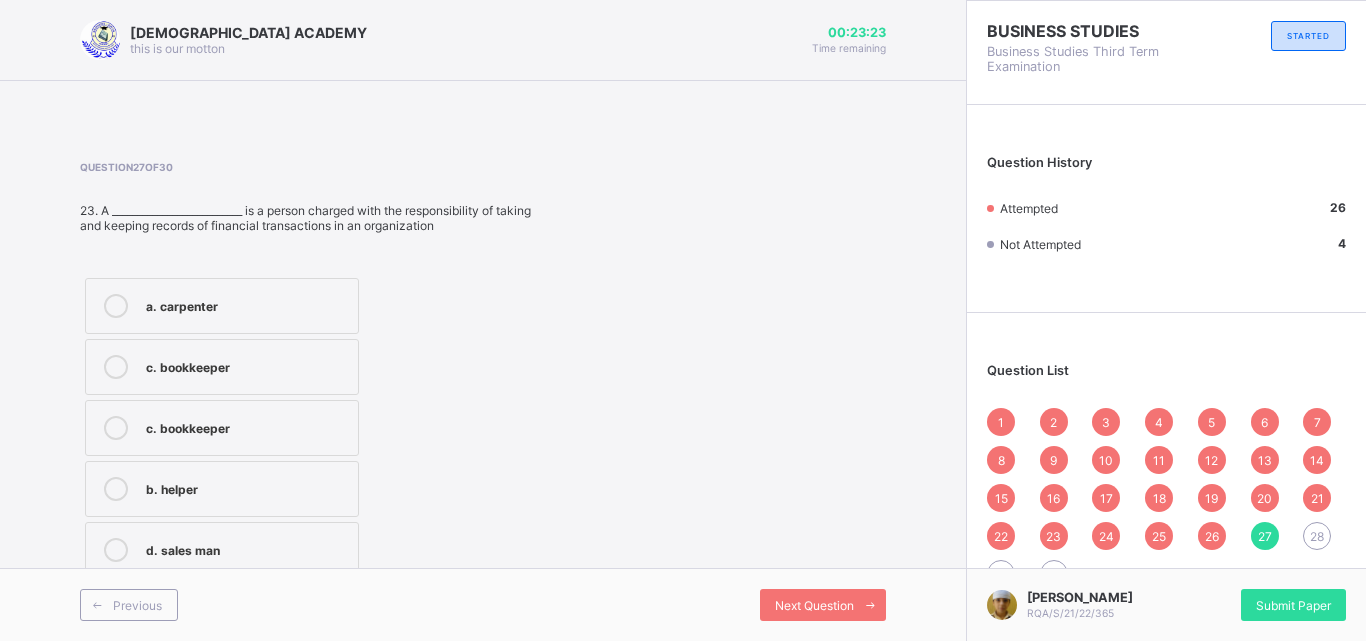 click on "c. bookkeeper" at bounding box center [247, 426] 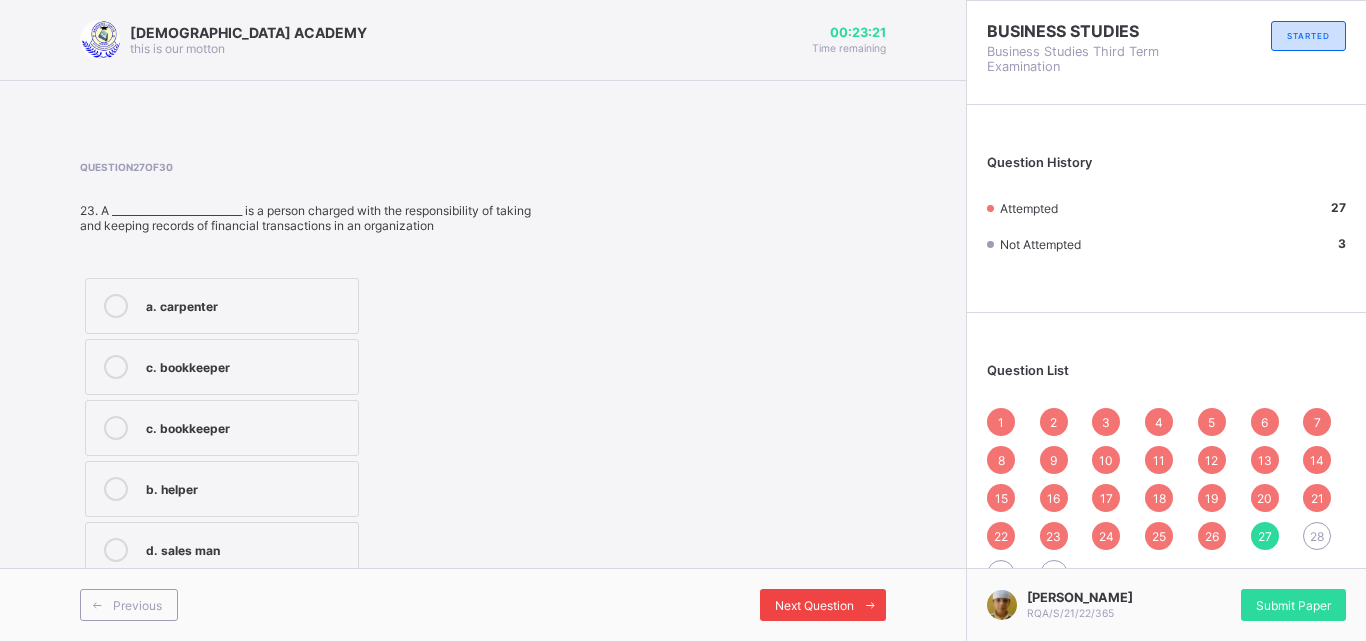 click on "Next Question" at bounding box center (814, 605) 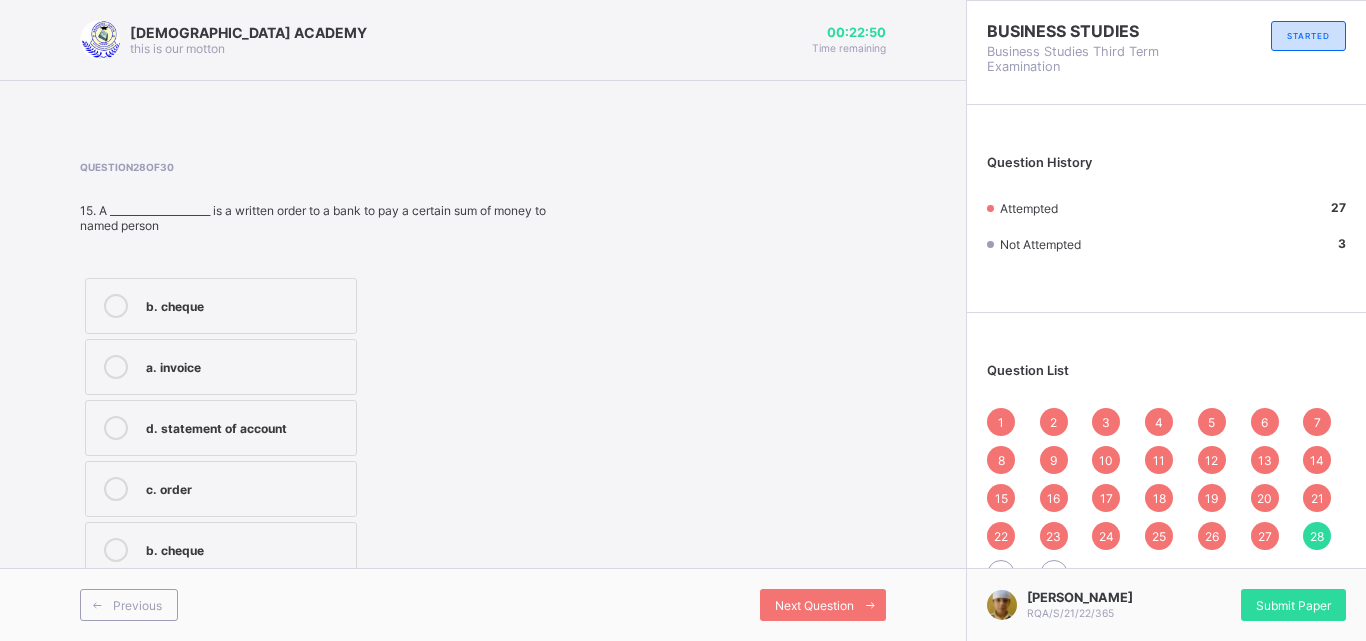 click on "d. statement of account" at bounding box center (221, 428) 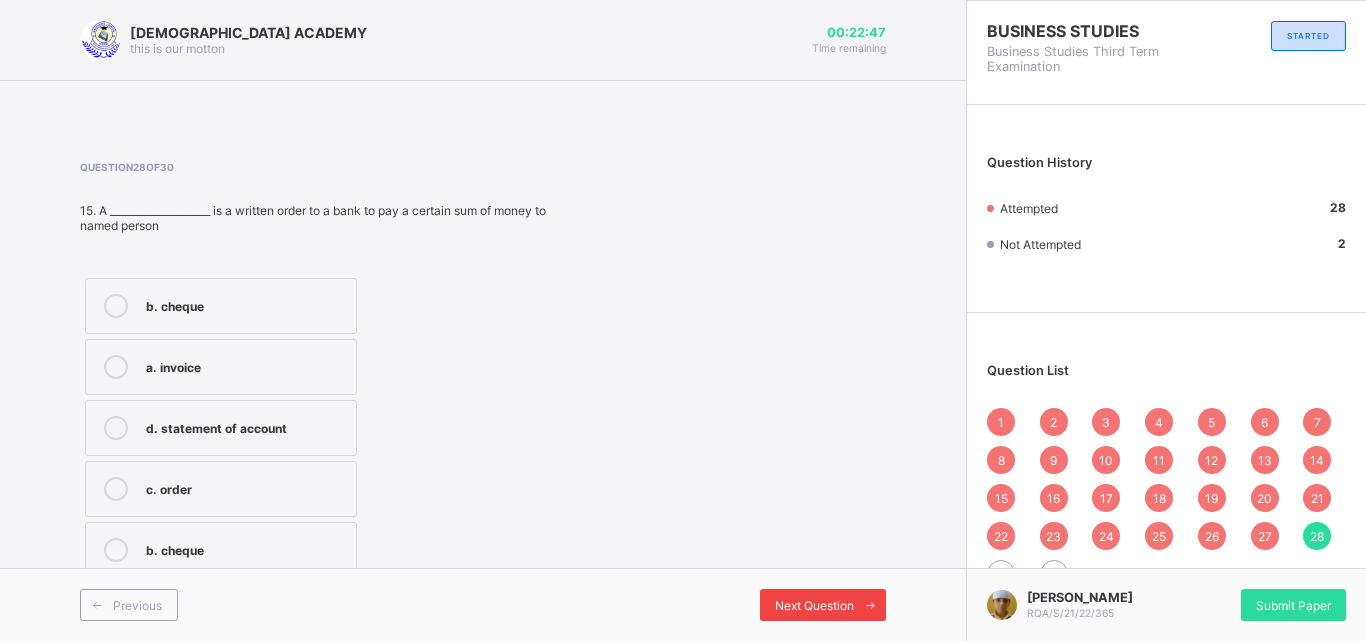 click on "Next Question" at bounding box center (823, 605) 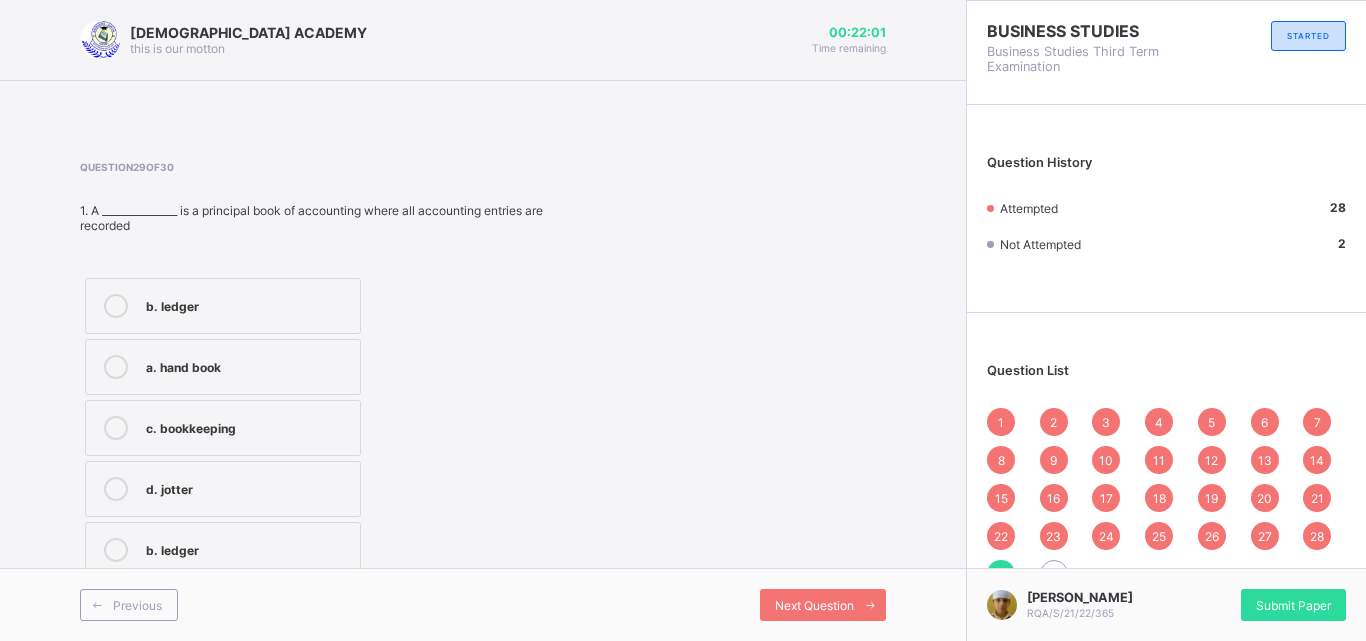 click on "Question  29  of  30 1. A _______________ is a principal book of accounting where all accounting entries are recorded b. ledger a. hand book c. bookkeeping d. jotter b. ledger" at bounding box center [318, 372] 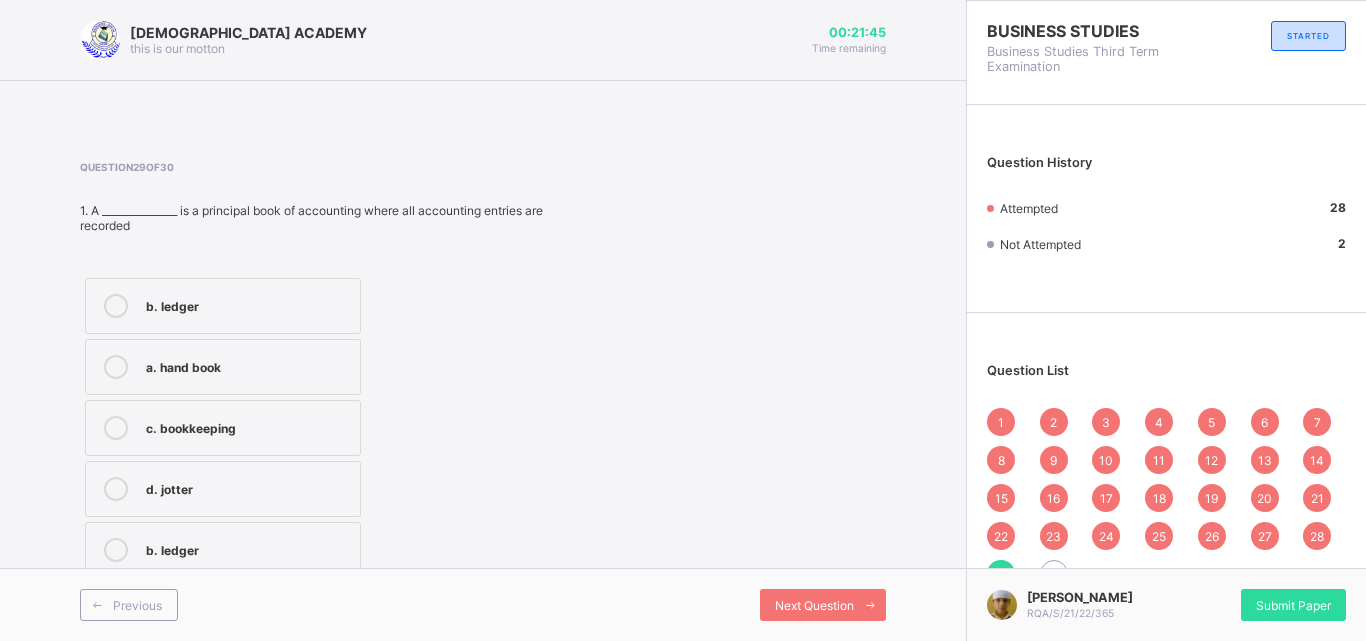 click on "a. hand book" at bounding box center (223, 367) 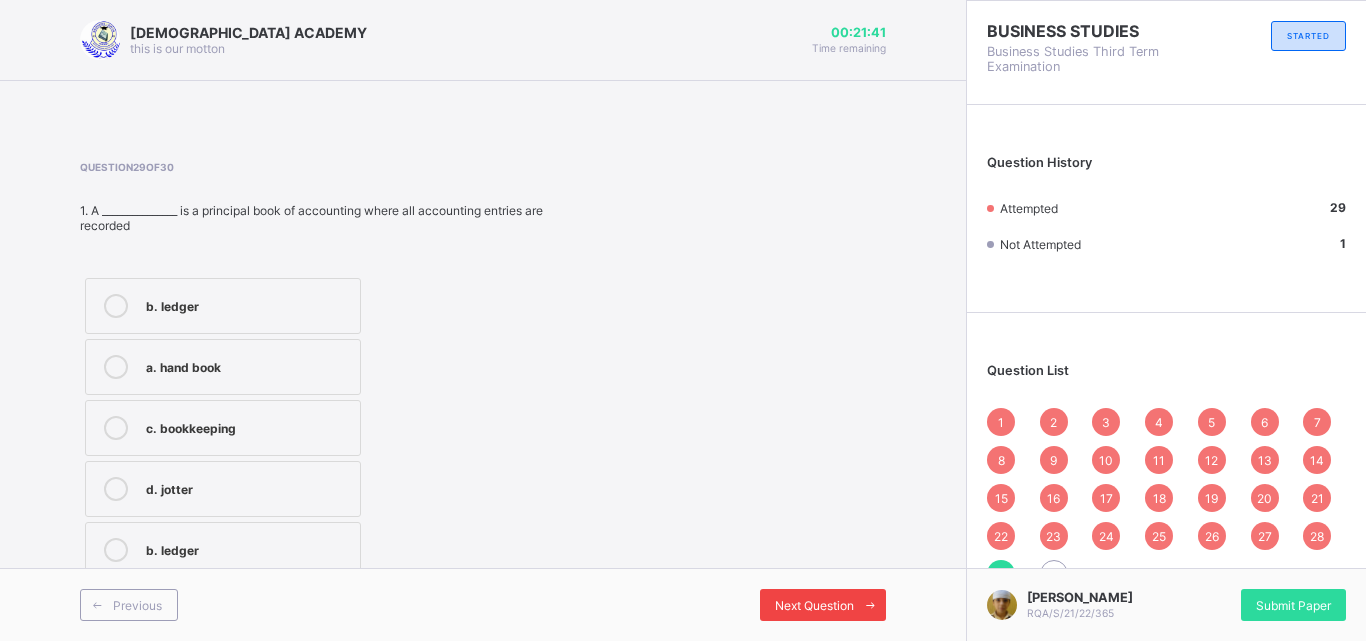 click on "Next Question" at bounding box center (814, 605) 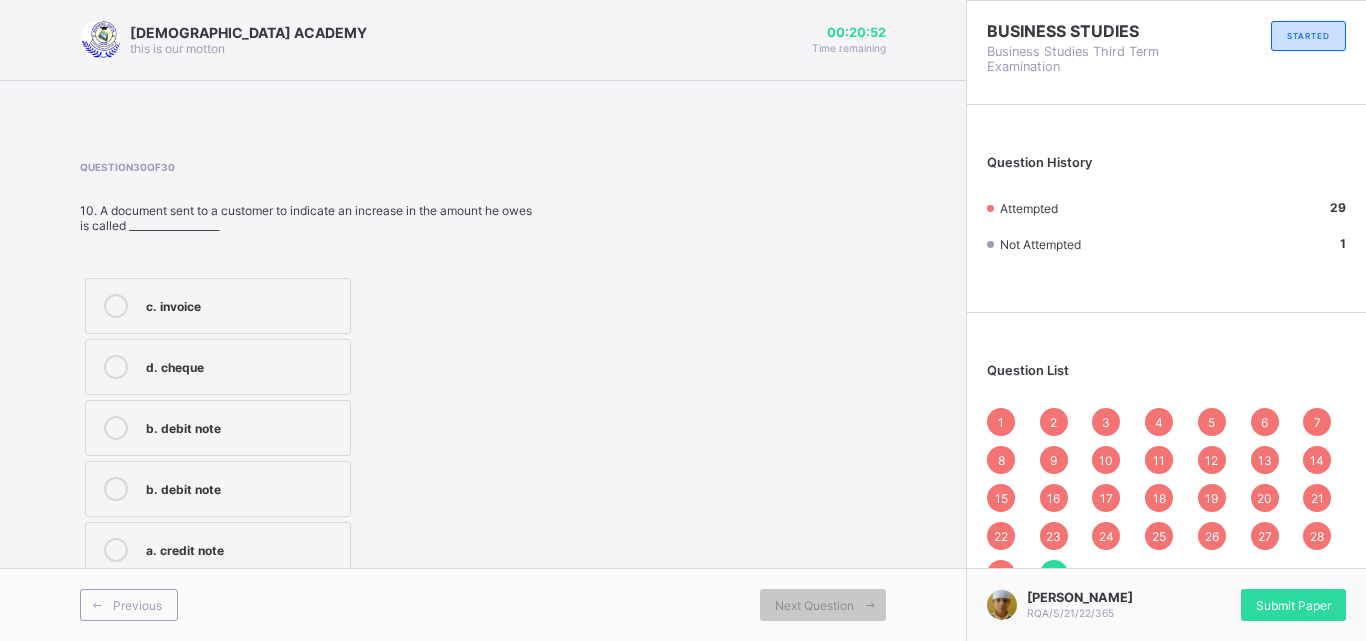 click on "a. credit note" at bounding box center [218, 550] 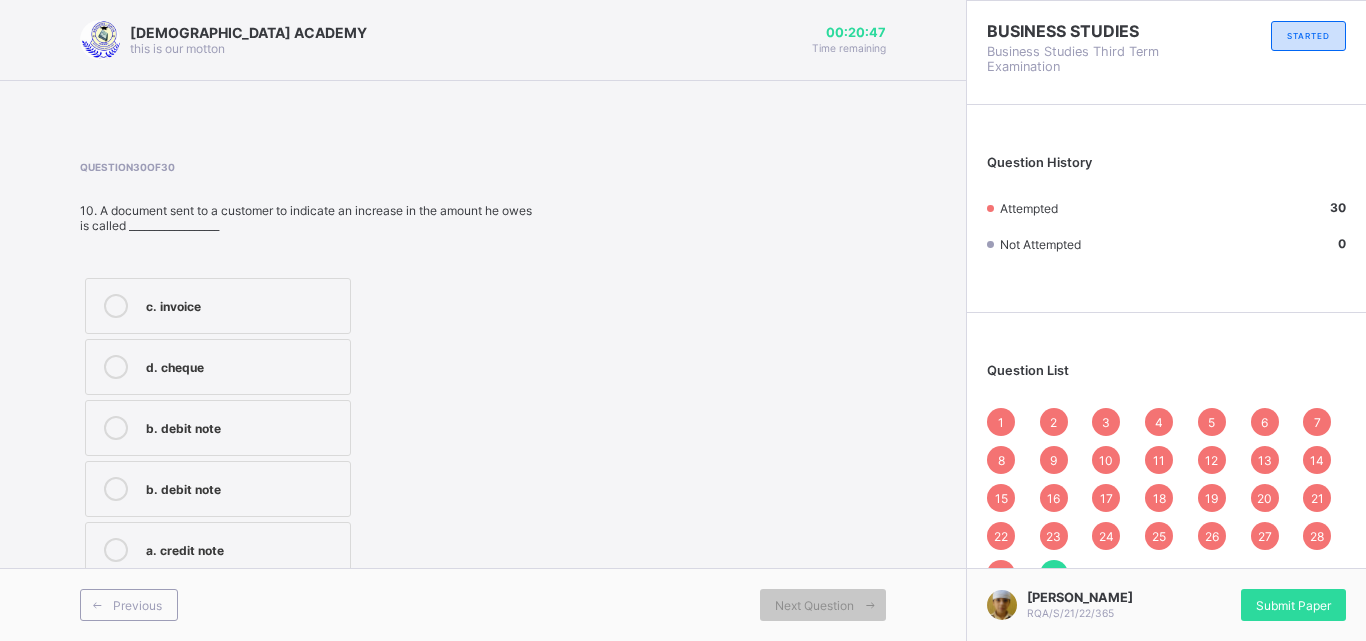 click on "a. credit note" at bounding box center [218, 550] 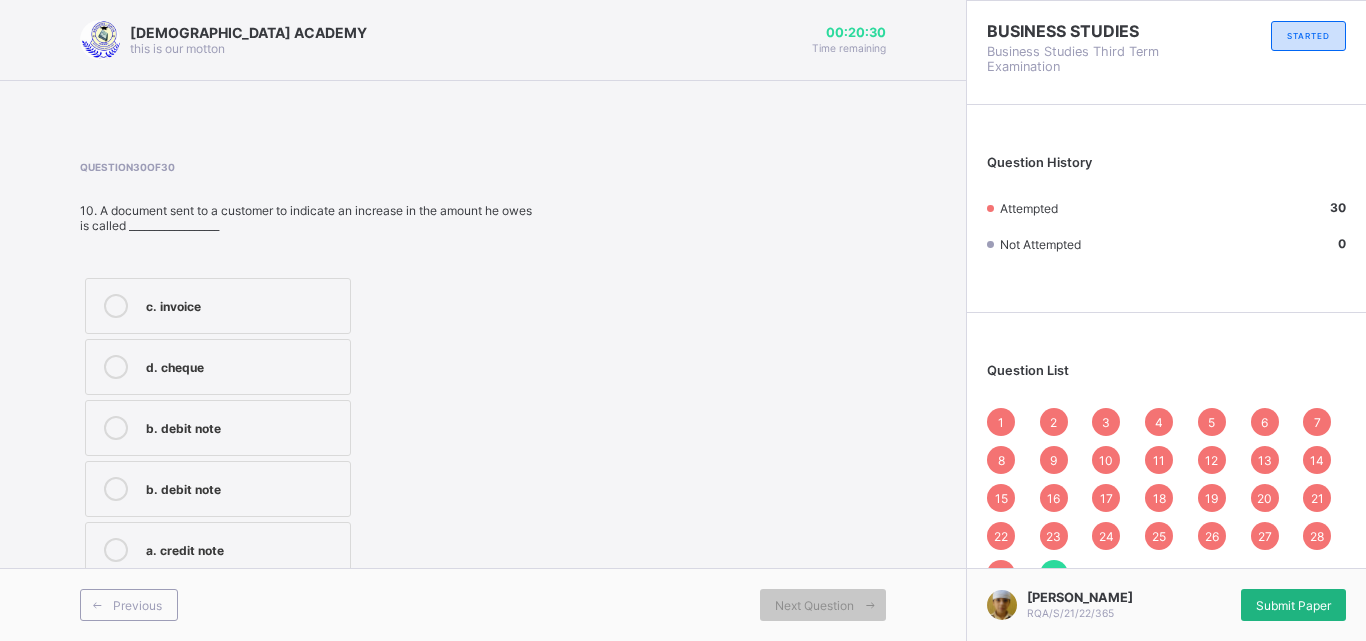 click on "Submit Paper" at bounding box center (1293, 605) 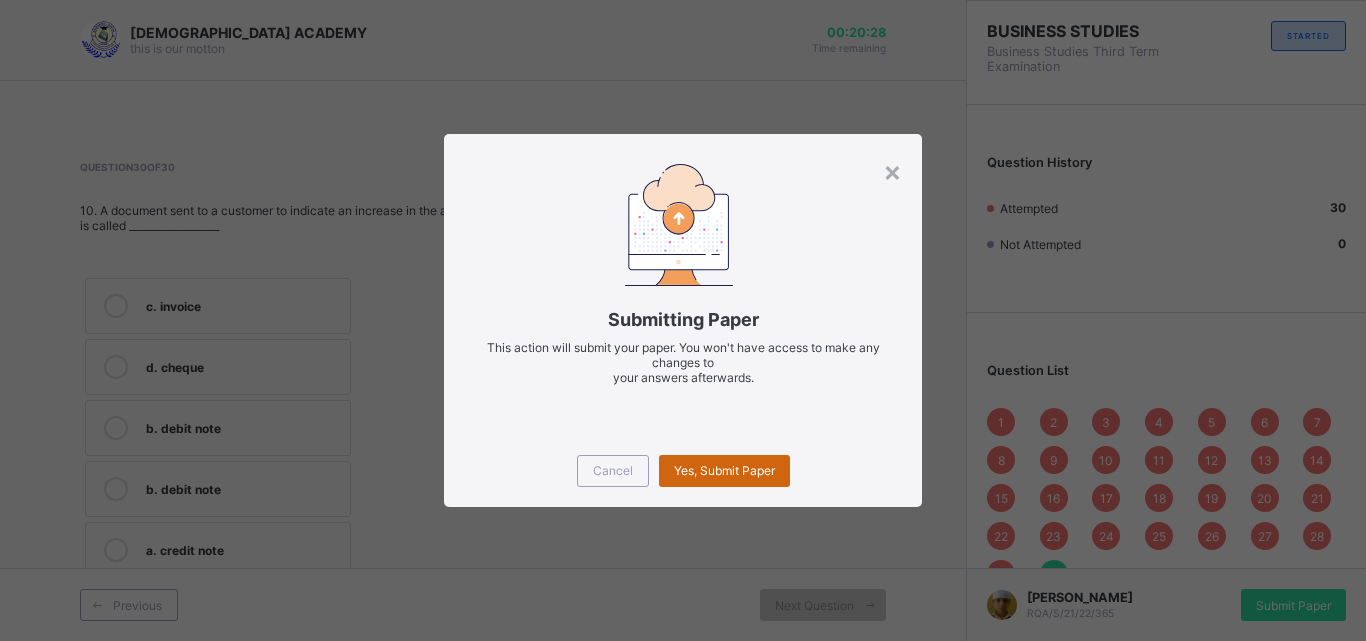 click on "Yes, Submit Paper" at bounding box center (724, 470) 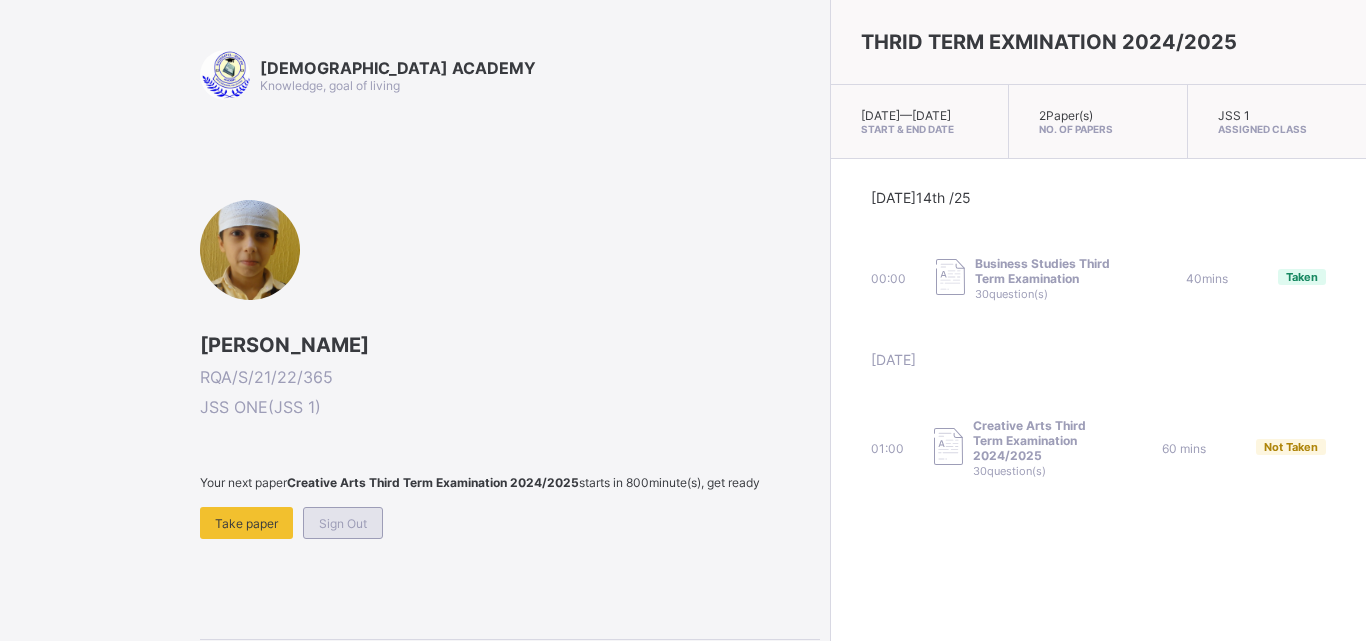 click on "Sign Out" at bounding box center [343, 523] 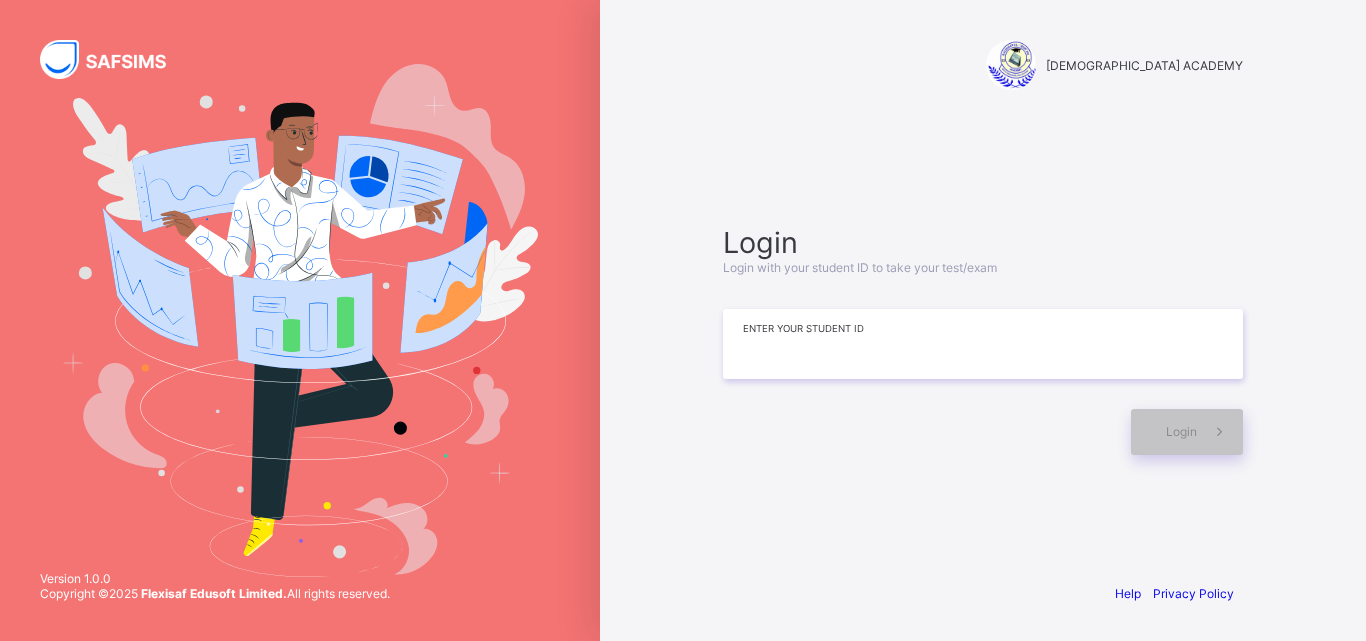 click at bounding box center [983, 344] 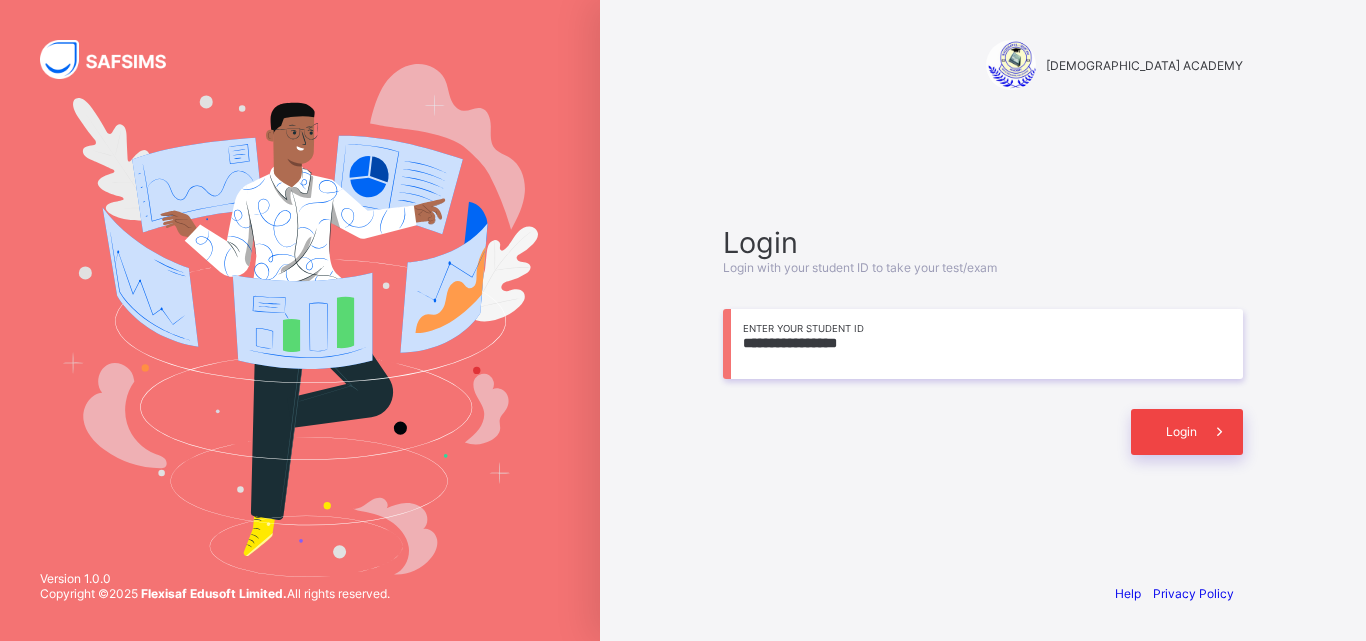 type on "**********" 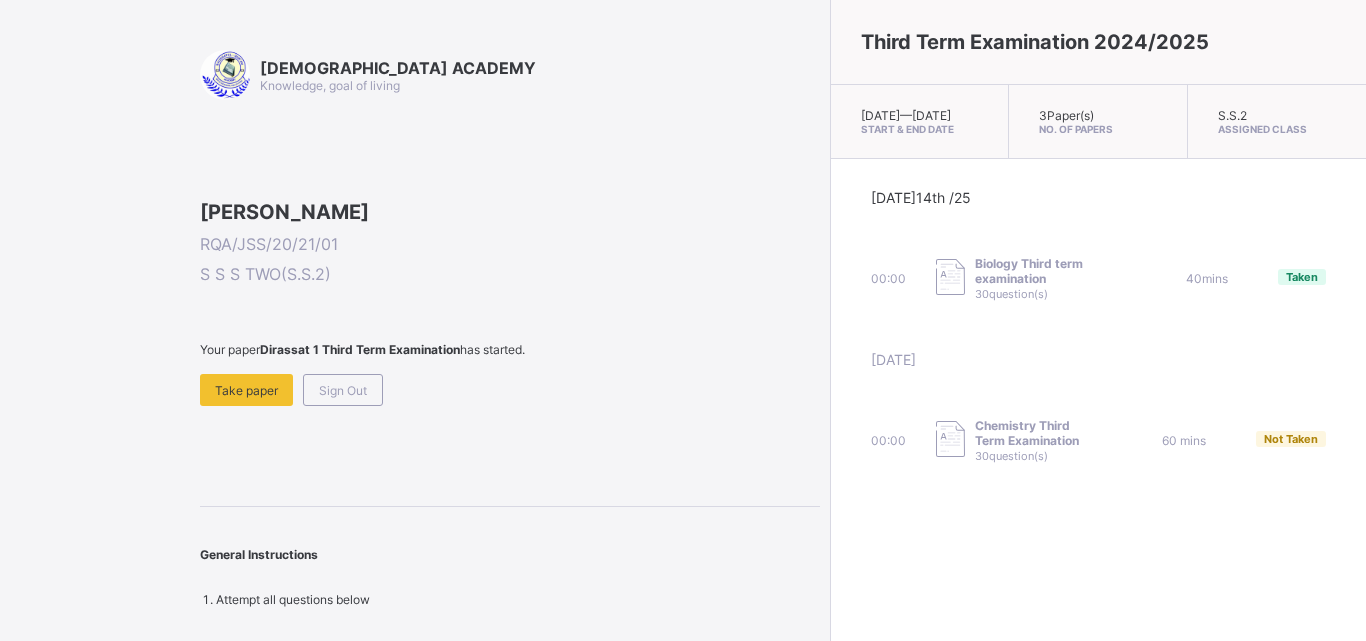 click on "Biology Third term examination" at bounding box center (1050, 271) 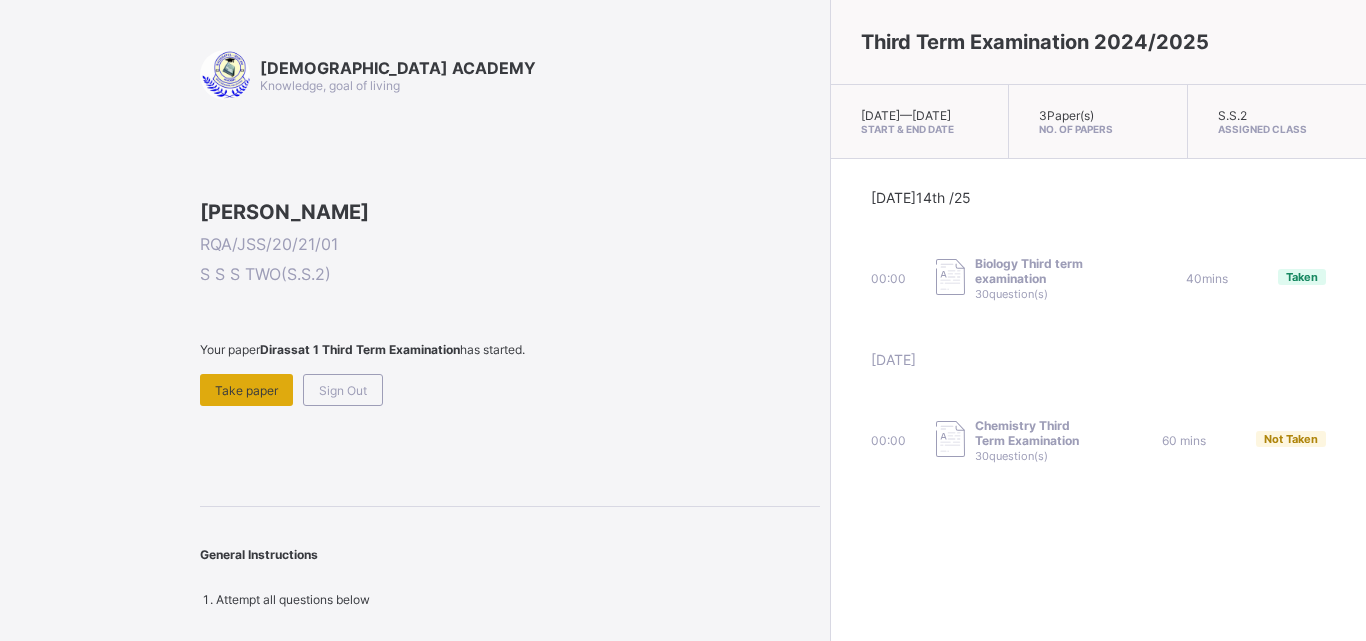 click on "Take paper" at bounding box center [246, 390] 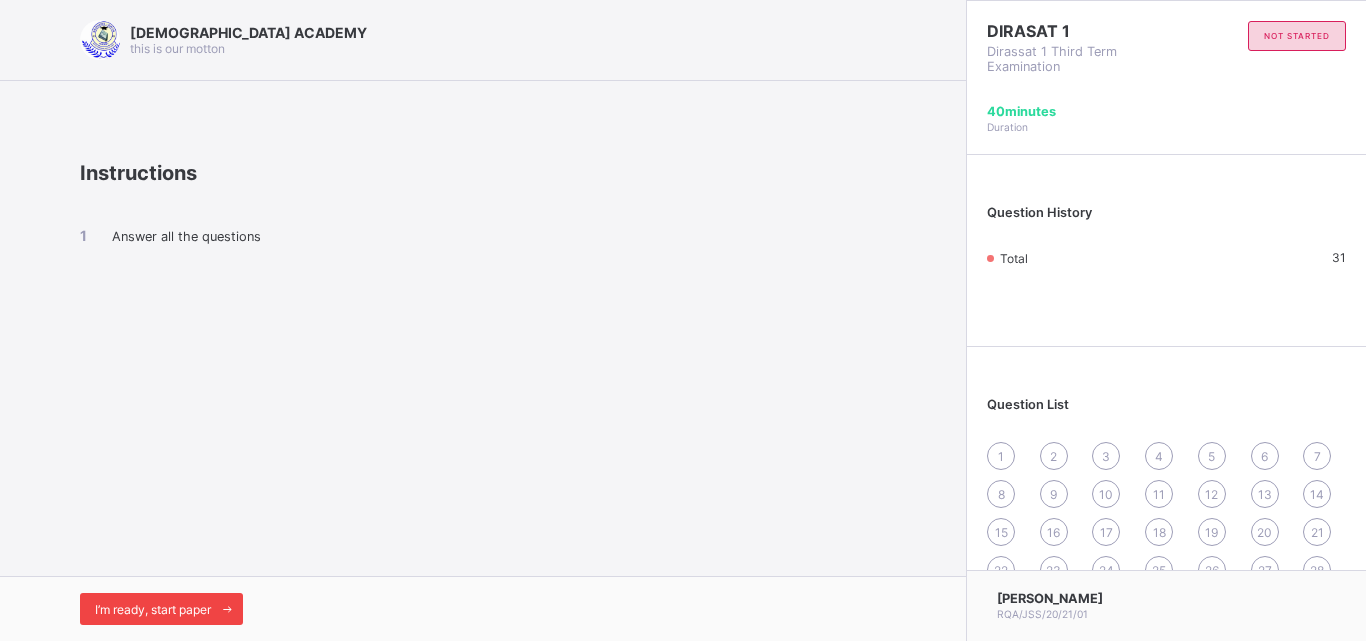 click at bounding box center (227, 609) 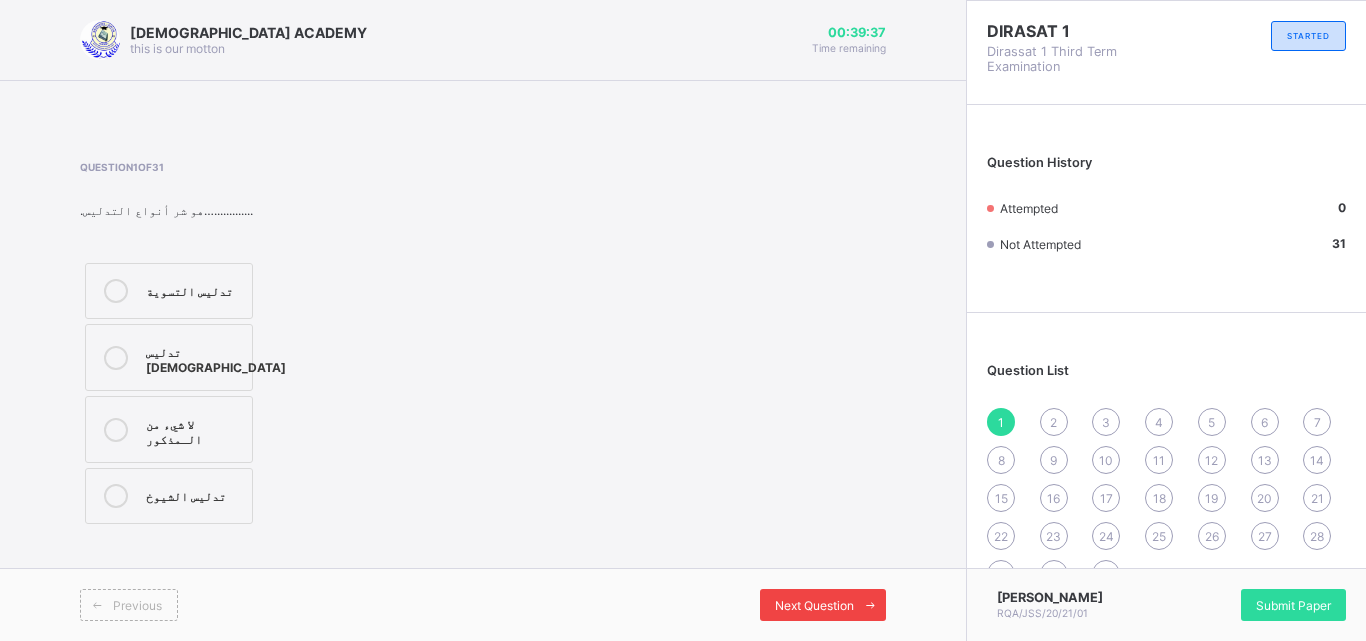 click at bounding box center (870, 605) 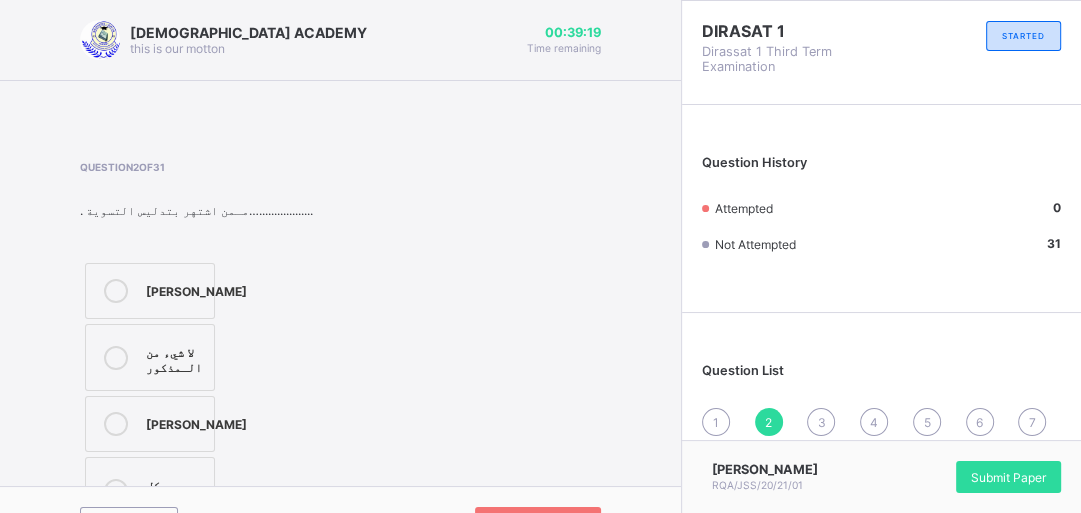 drag, startPoint x: 1358, startPoint y: 0, endPoint x: 603, endPoint y: 303, distance: 813.5318 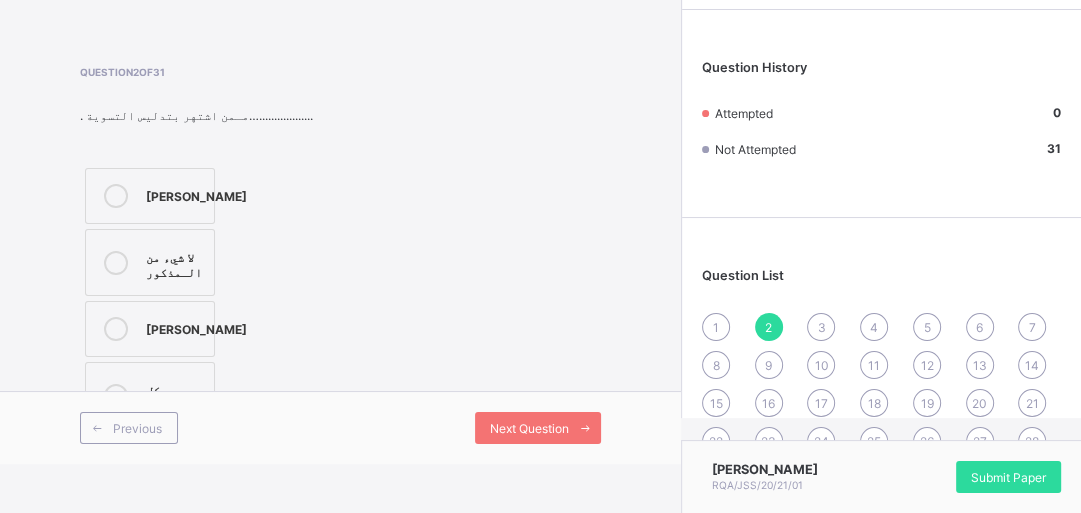 scroll, scrollTop: 113, scrollLeft: 0, axis: vertical 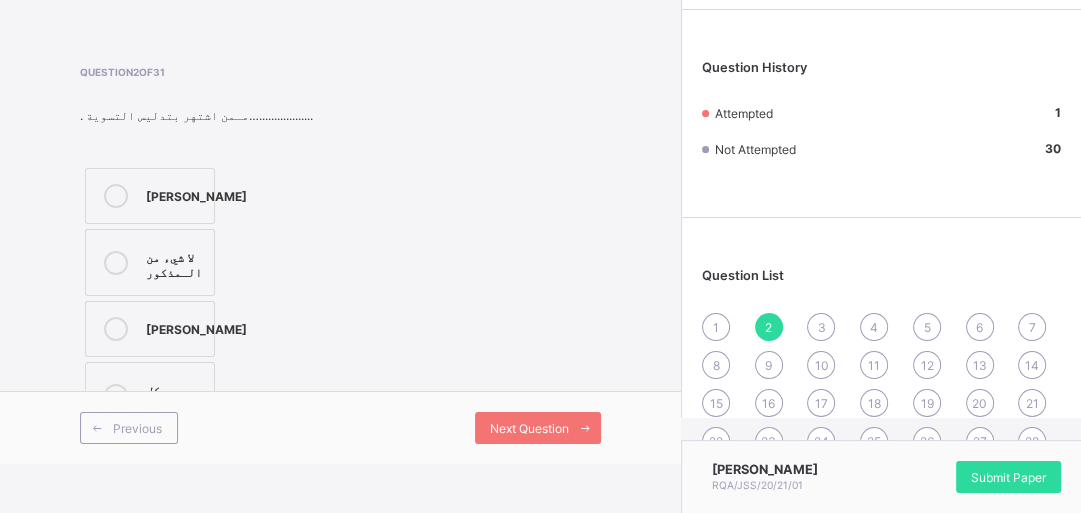 click on "Previous Next Question" at bounding box center [340, 427] 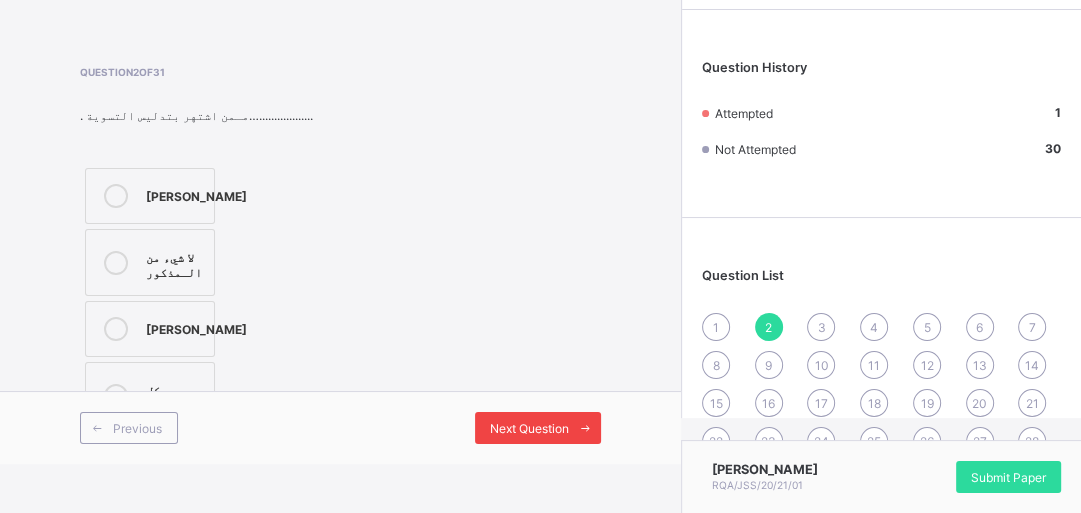 click on "Next Question" at bounding box center [529, 428] 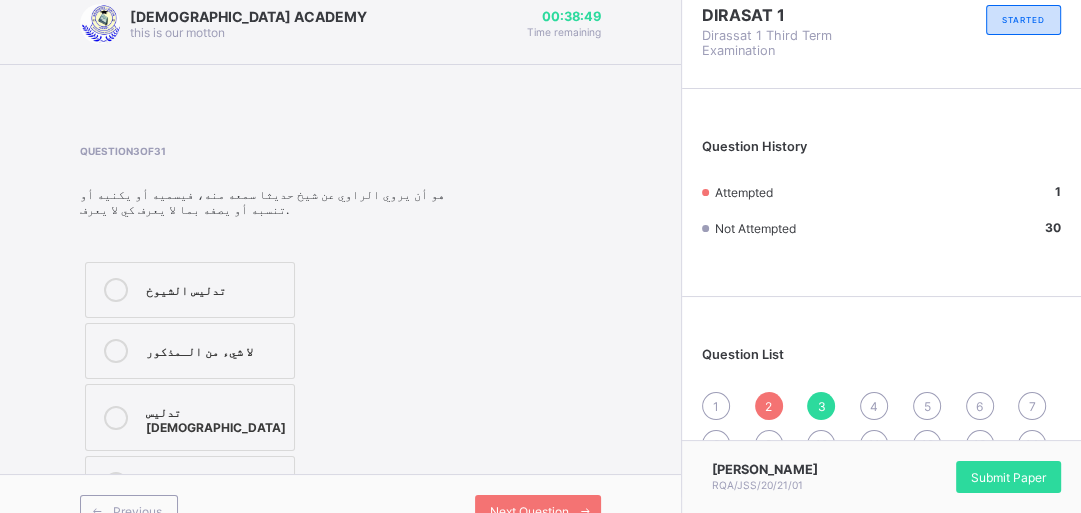 scroll, scrollTop: 35, scrollLeft: 0, axis: vertical 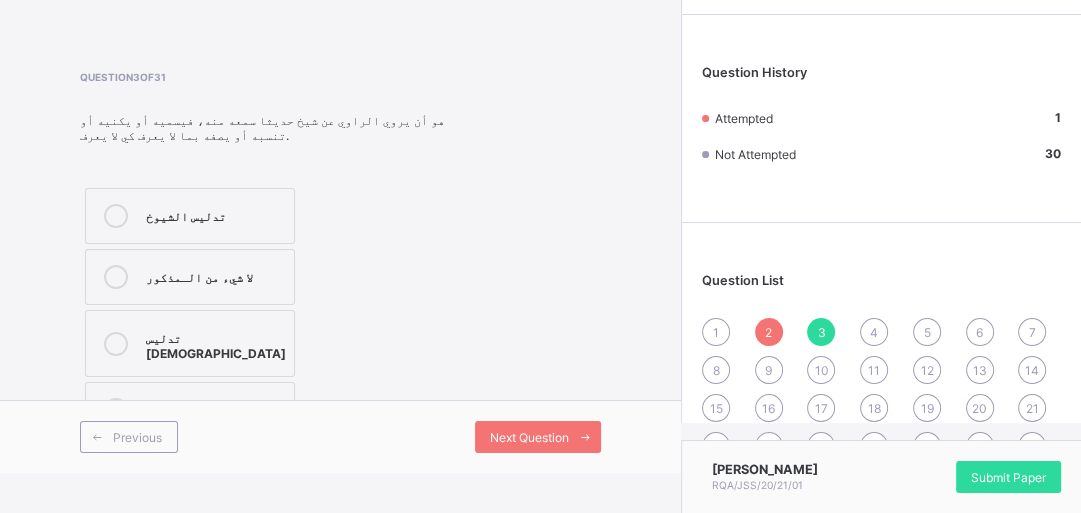 click on "Question  3  of  31 هو أن يروي الراوي عن شيخ حديثا سمعه منه، فيسميه أو يكنيه أو تنسبه أو يصفه بما لا يعرف كي لا يعرف. تدليس الشيوخ لا شيء من الـمذكور تدليس الإسناد تدليس التسوية" at bounding box center (340, 257) 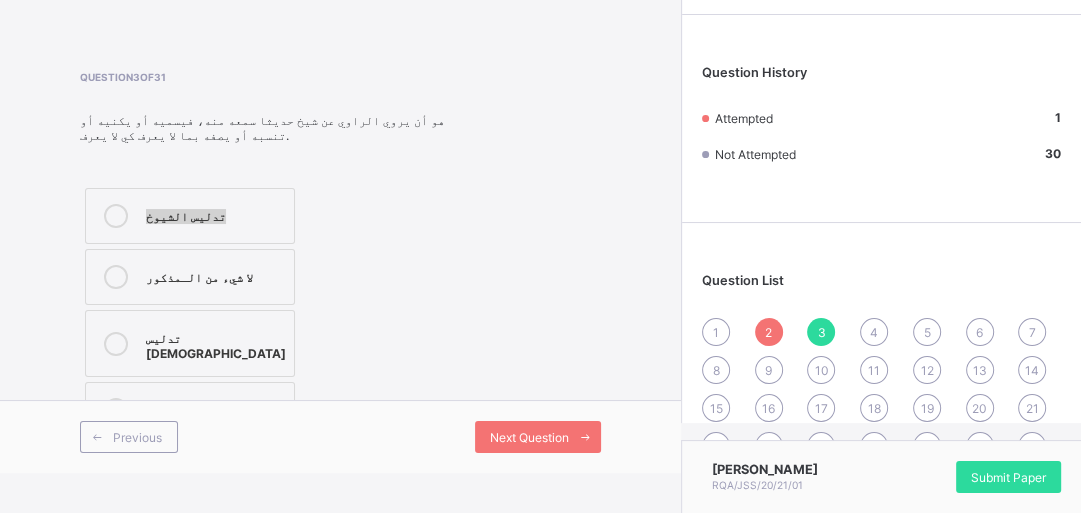 click on "Question  3  of  31 هو أن يروي الراوي عن شيخ حديثا سمعه منه، فيسميه أو يكنيه أو تنسبه أو يصفه بما لا يعرف كي لا يعرف. تدليس الشيوخ لا شيء من الـمذكور تدليس الإسناد تدليس التسوية" at bounding box center (340, 257) 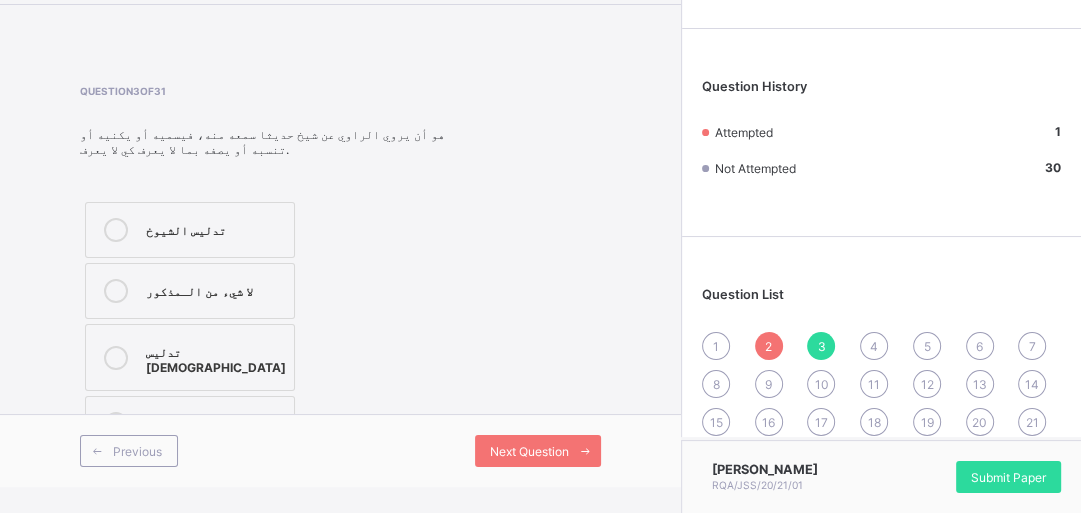 scroll, scrollTop: 98, scrollLeft: 0, axis: vertical 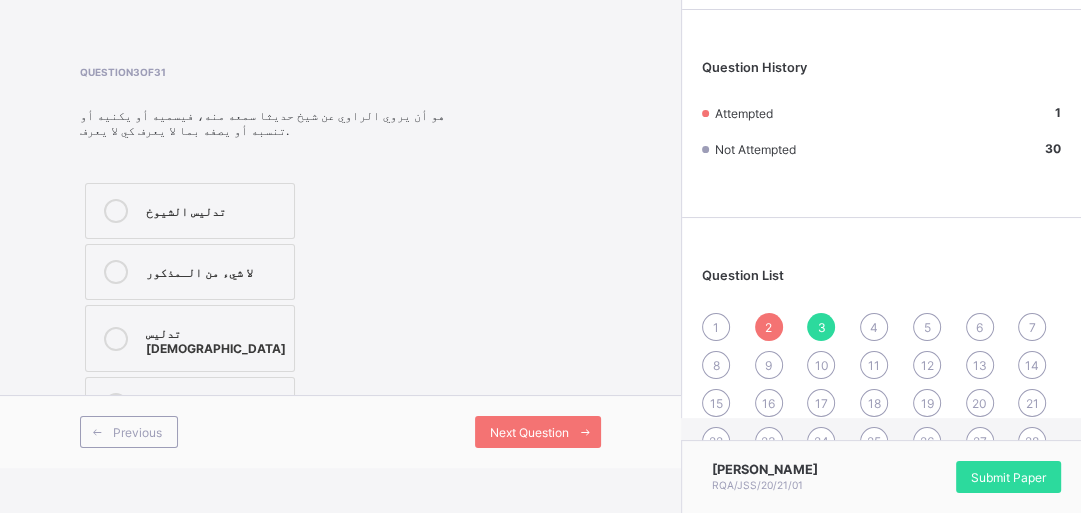 drag, startPoint x: 1092, startPoint y: 30, endPoint x: 583, endPoint y: 155, distance: 524.124 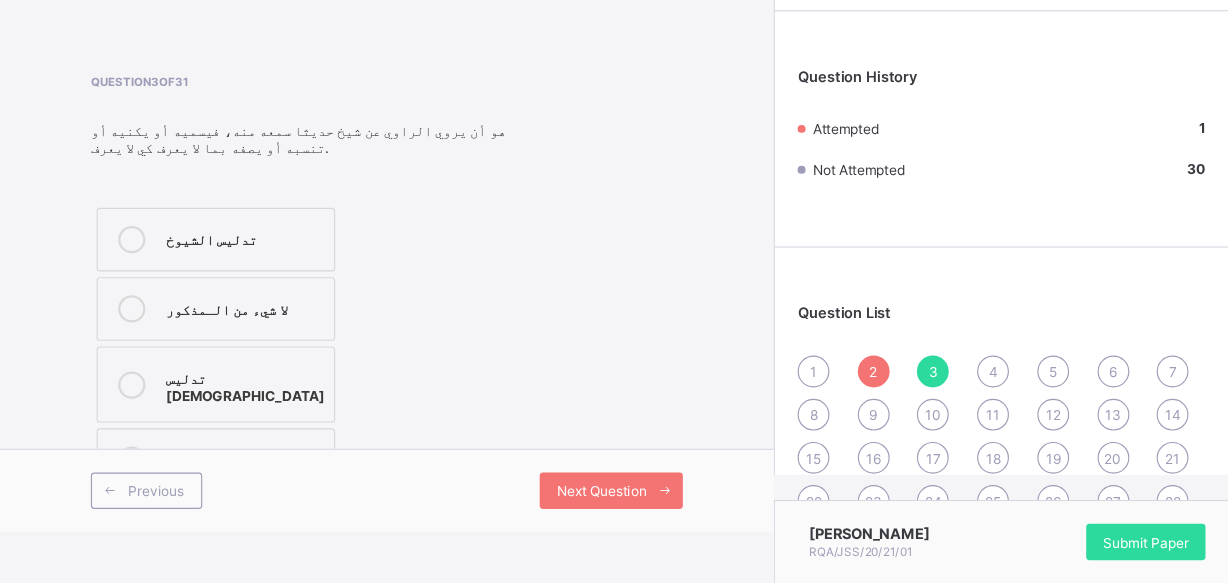 scroll, scrollTop: 25, scrollLeft: 0, axis: vertical 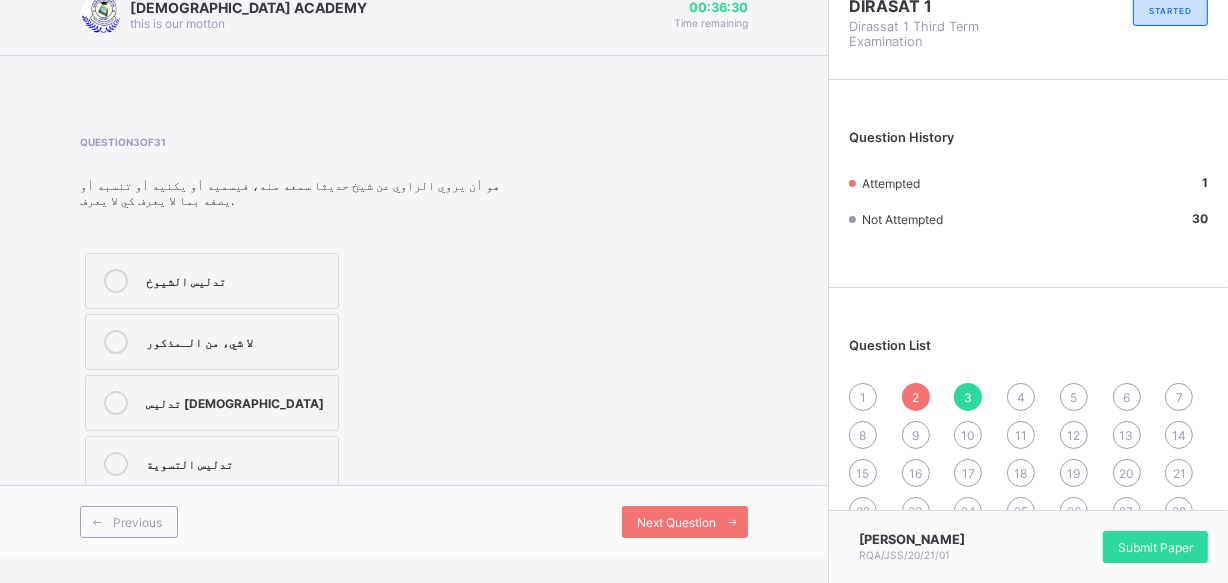 drag, startPoint x: 1029, startPoint y: 12, endPoint x: 533, endPoint y: 374, distance: 614.0521 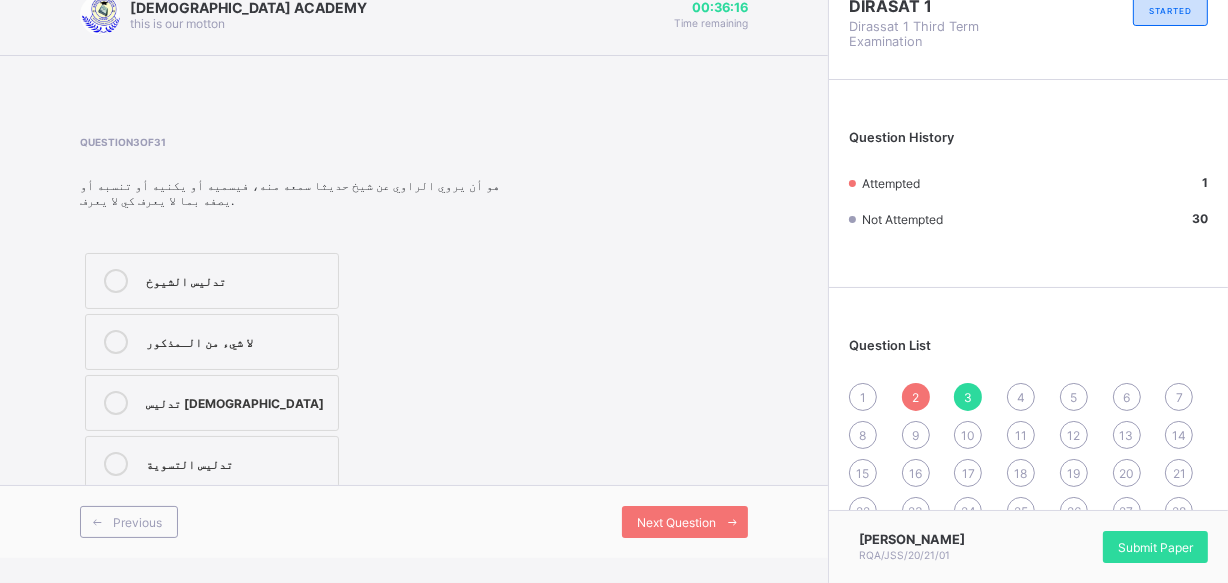 click at bounding box center [116, 464] 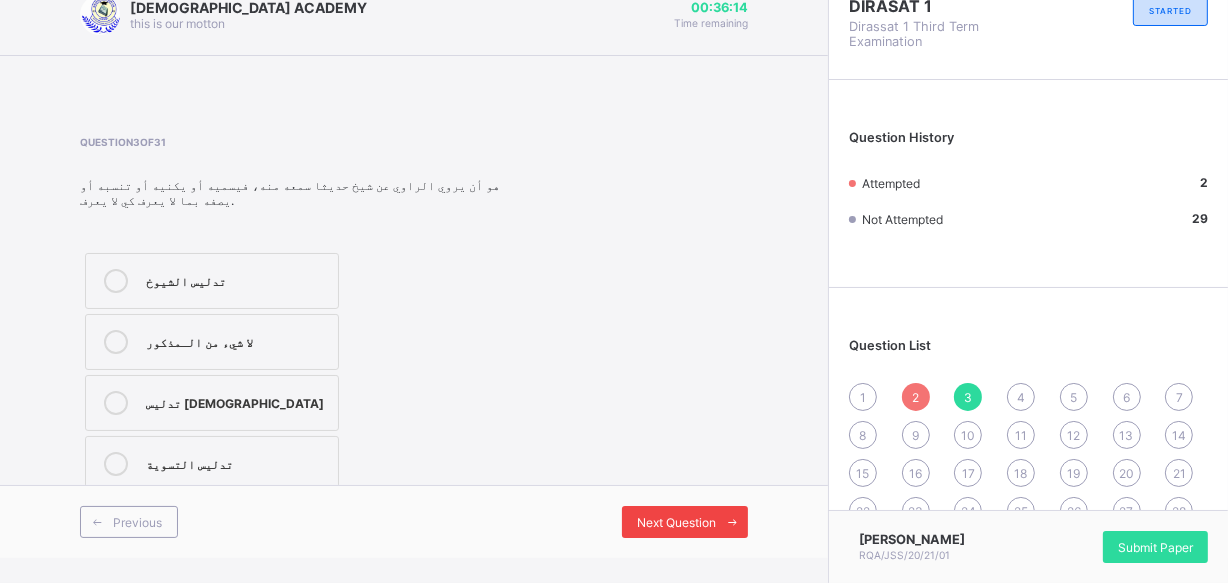 click on "Next Question" at bounding box center [685, 522] 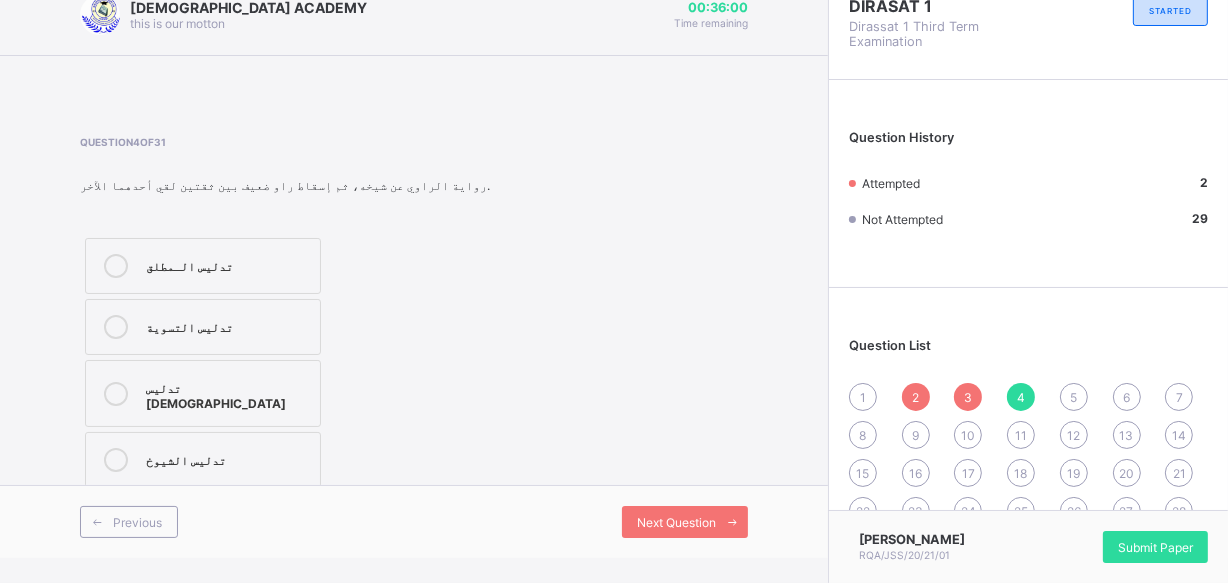 click at bounding box center (116, 460) 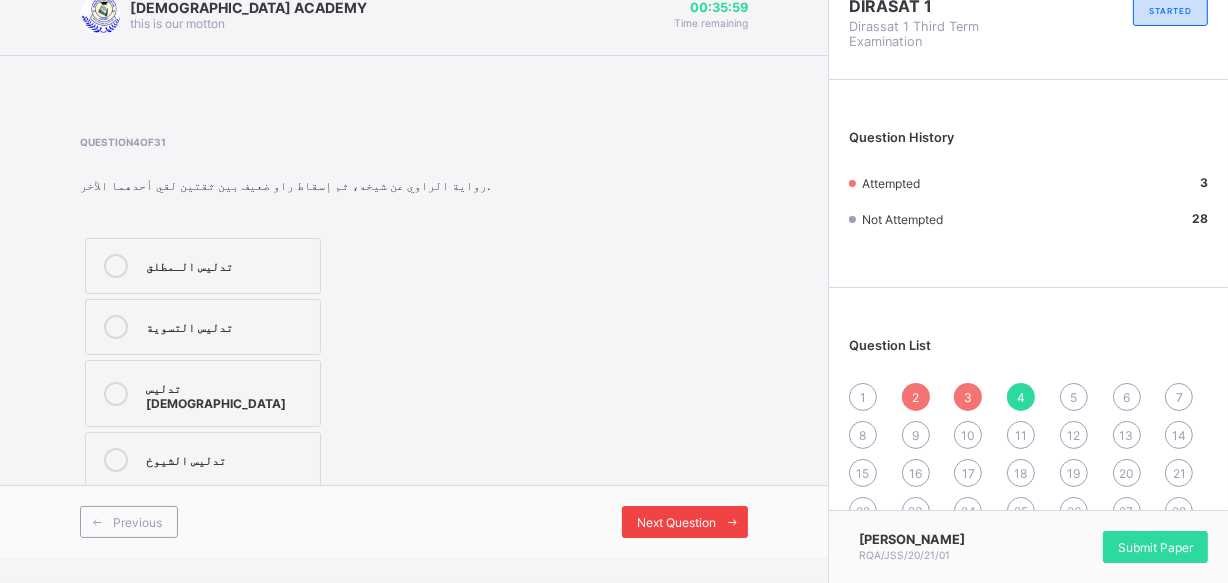 click on "Next Question" at bounding box center [685, 522] 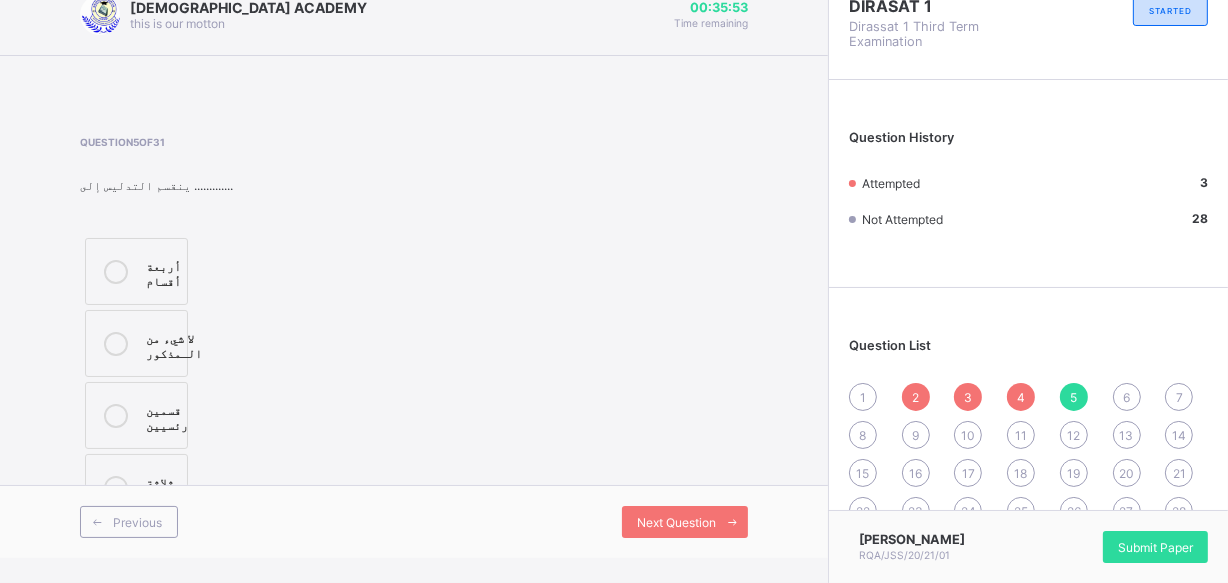 click at bounding box center (116, 415) 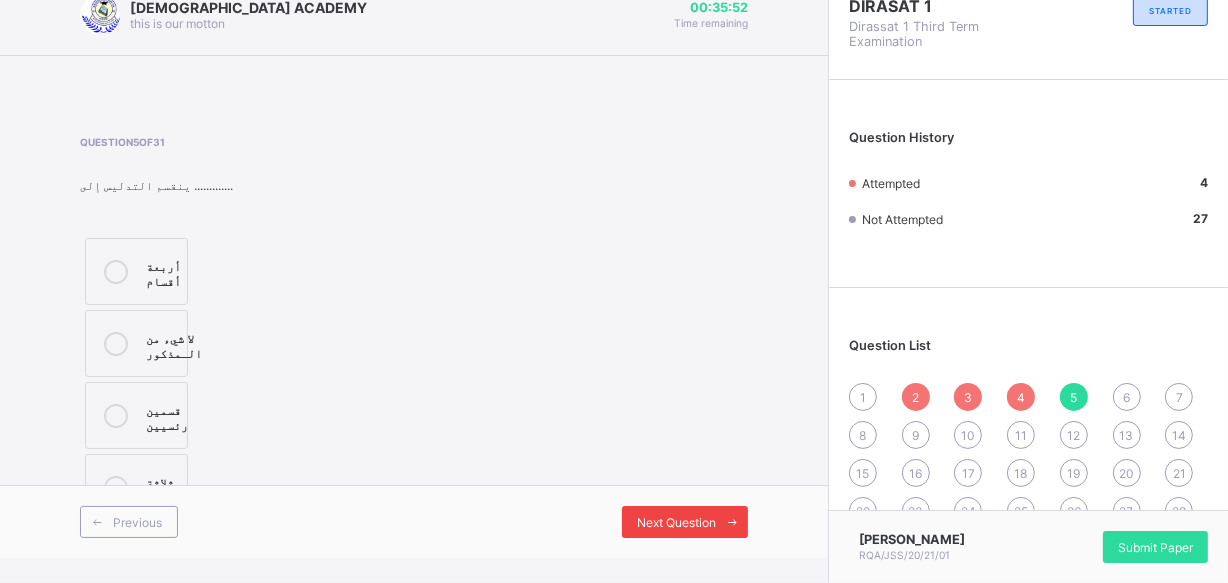 click on "Next Question" at bounding box center (685, 522) 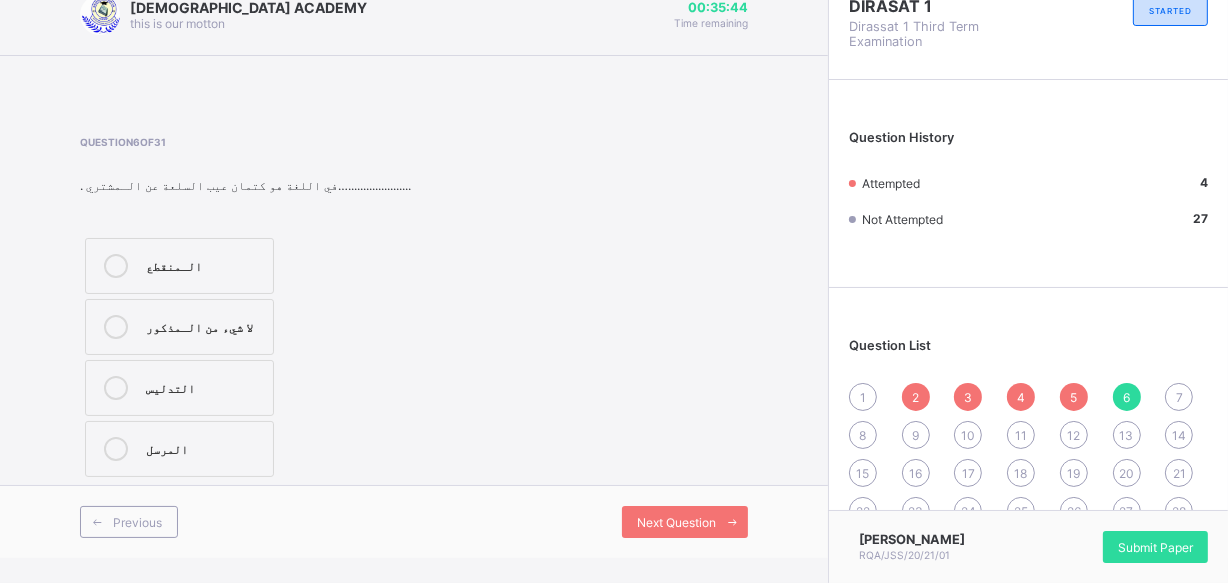click on "التدليس" at bounding box center (179, 388) 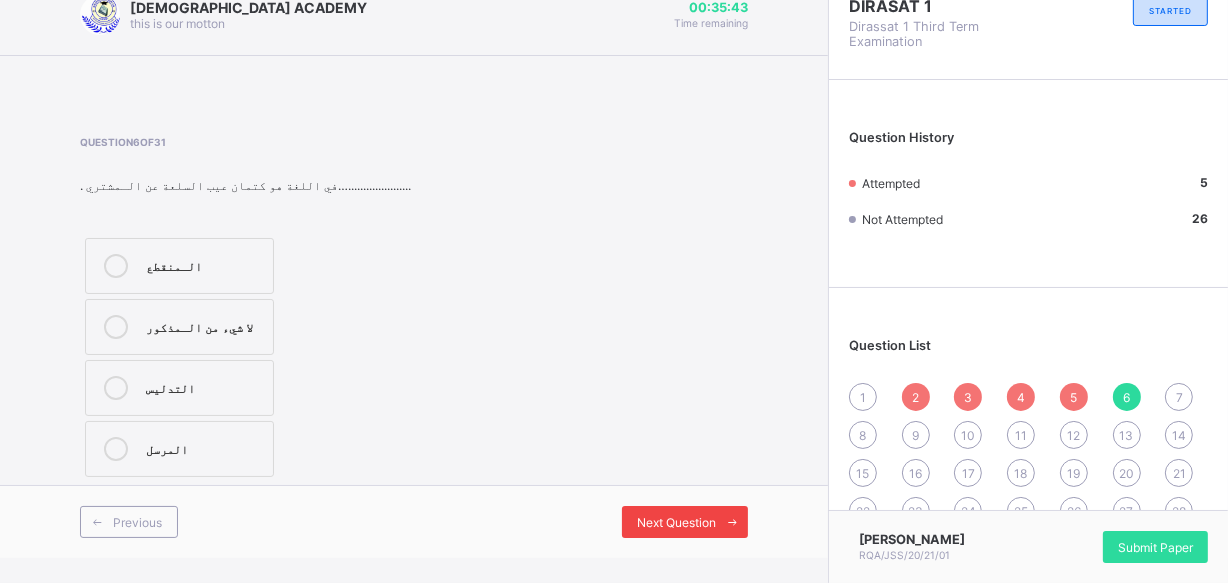 click on "Next Question" at bounding box center (676, 522) 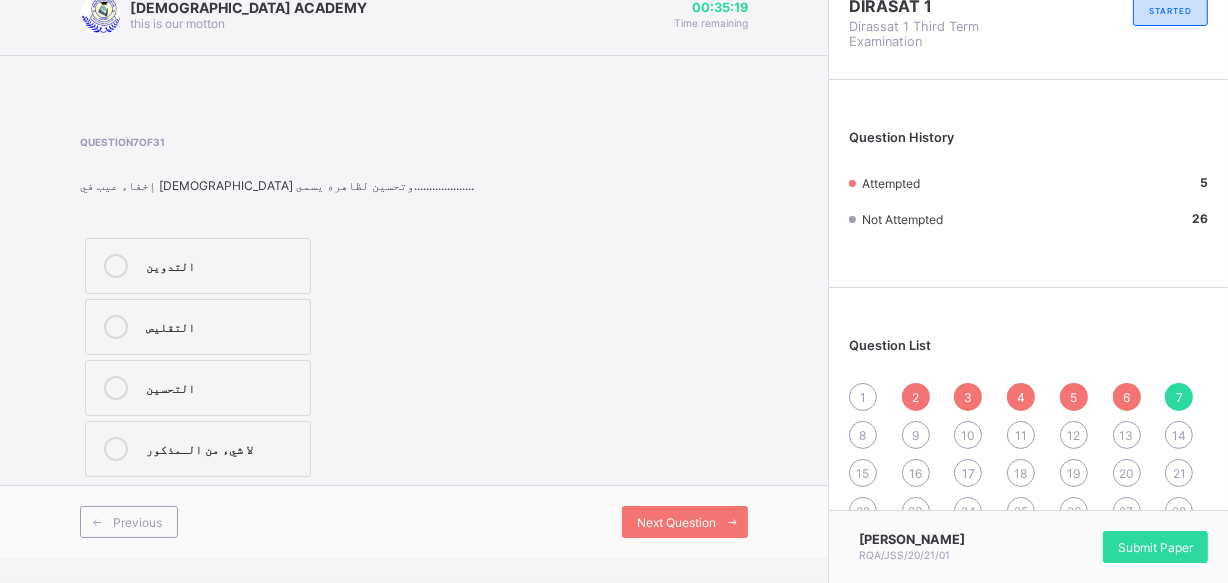 click at bounding box center (116, 449) 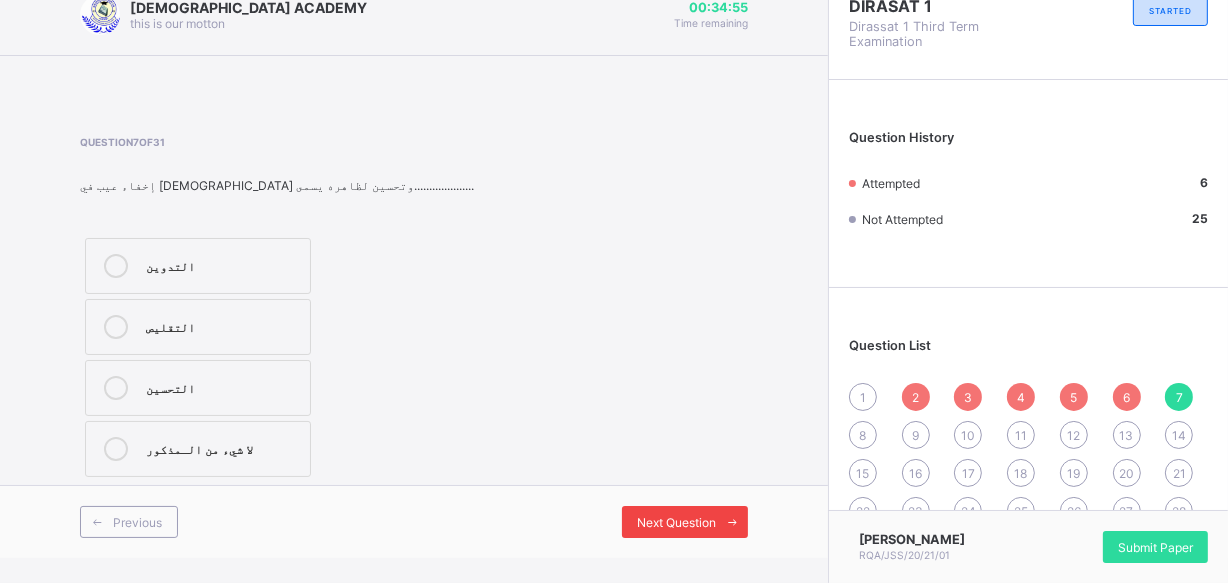 click at bounding box center [732, 522] 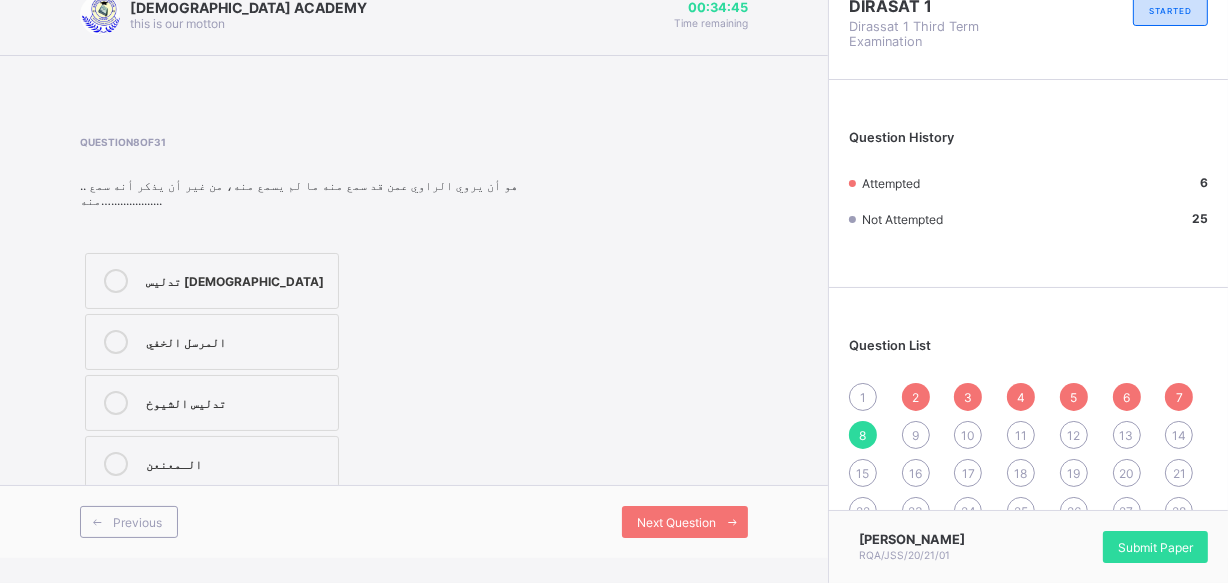 click on "تدليس الإسناد" at bounding box center [212, 281] 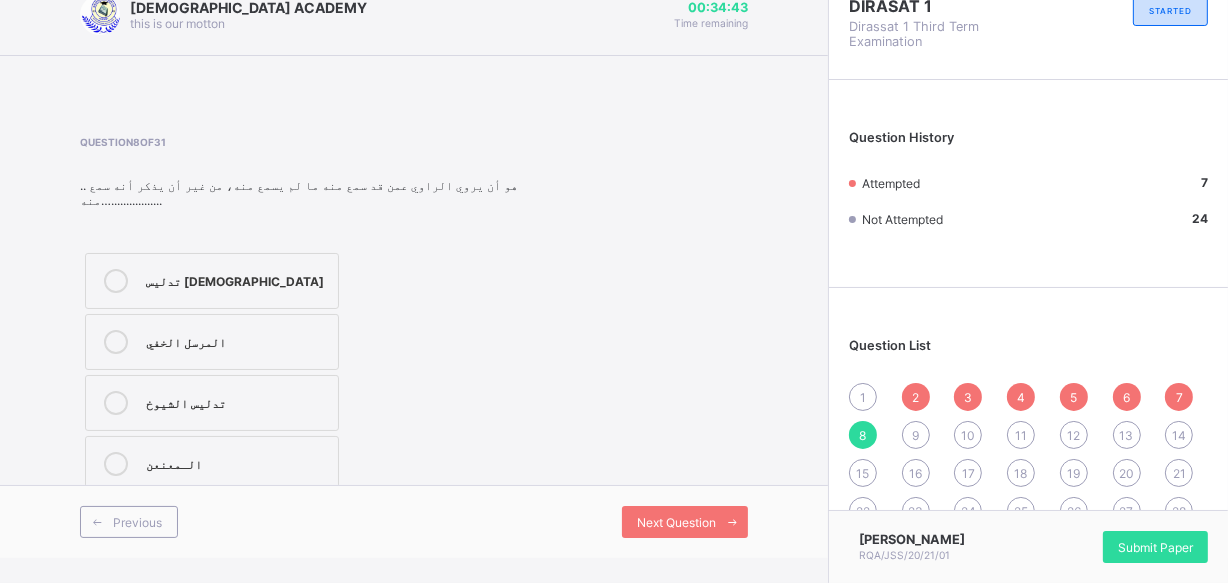 click on "2" at bounding box center (916, 397) 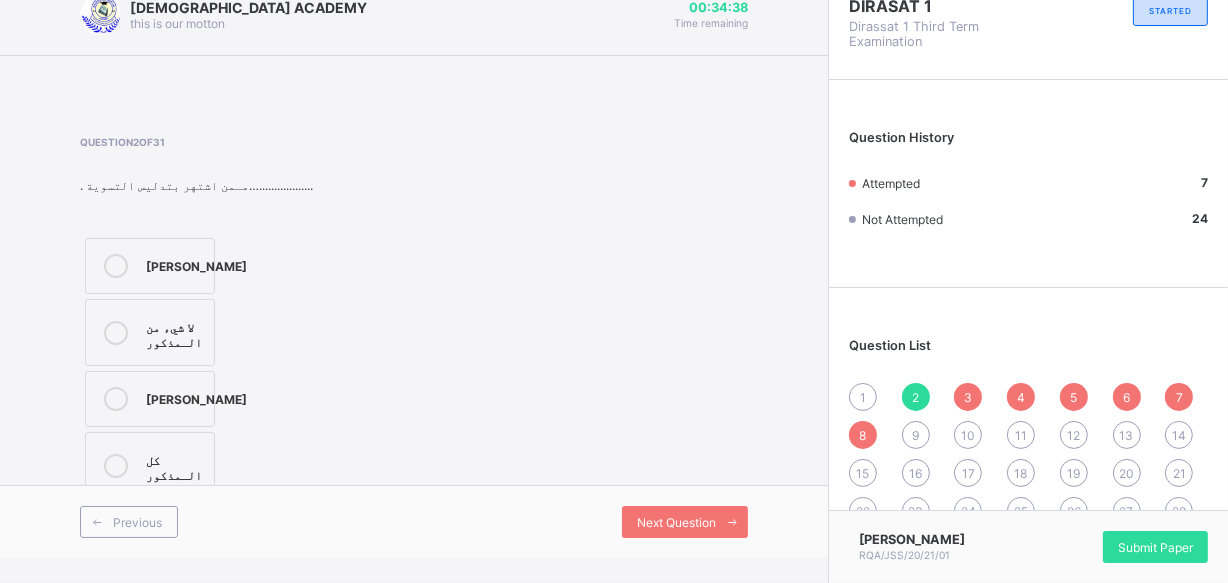 click on "3" at bounding box center (968, 397) 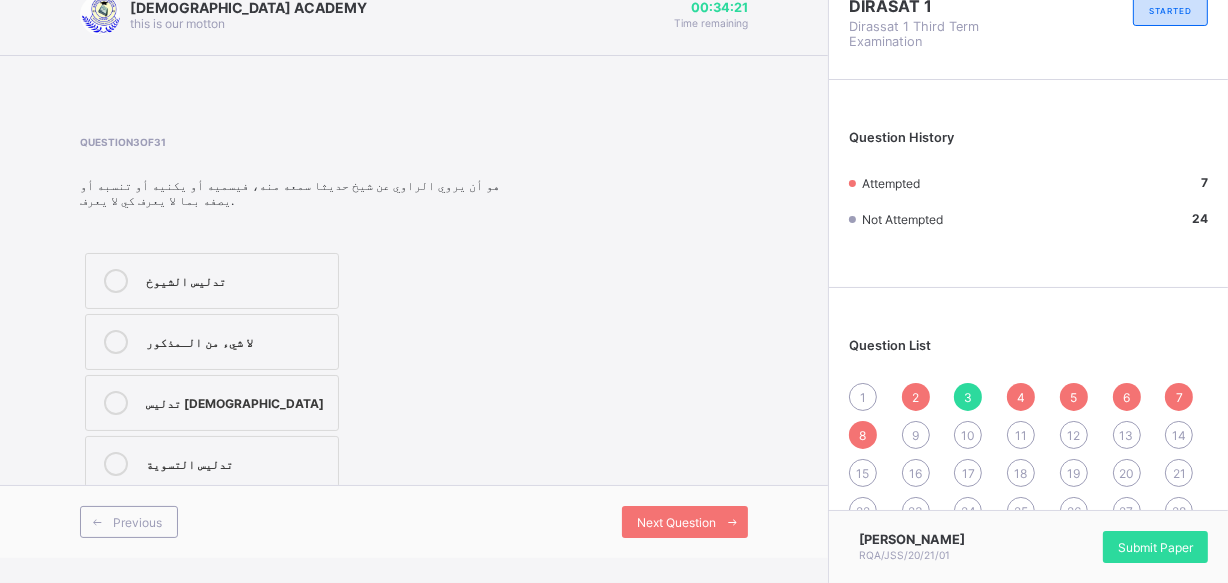 click on "4" at bounding box center (1021, 397) 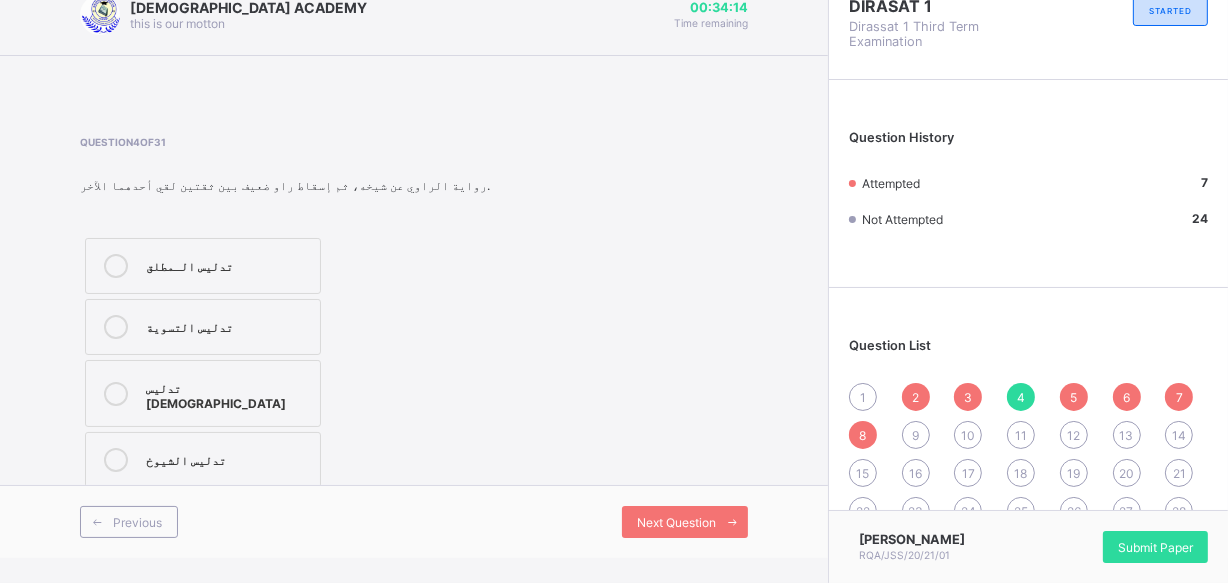 click on "3" at bounding box center [968, 397] 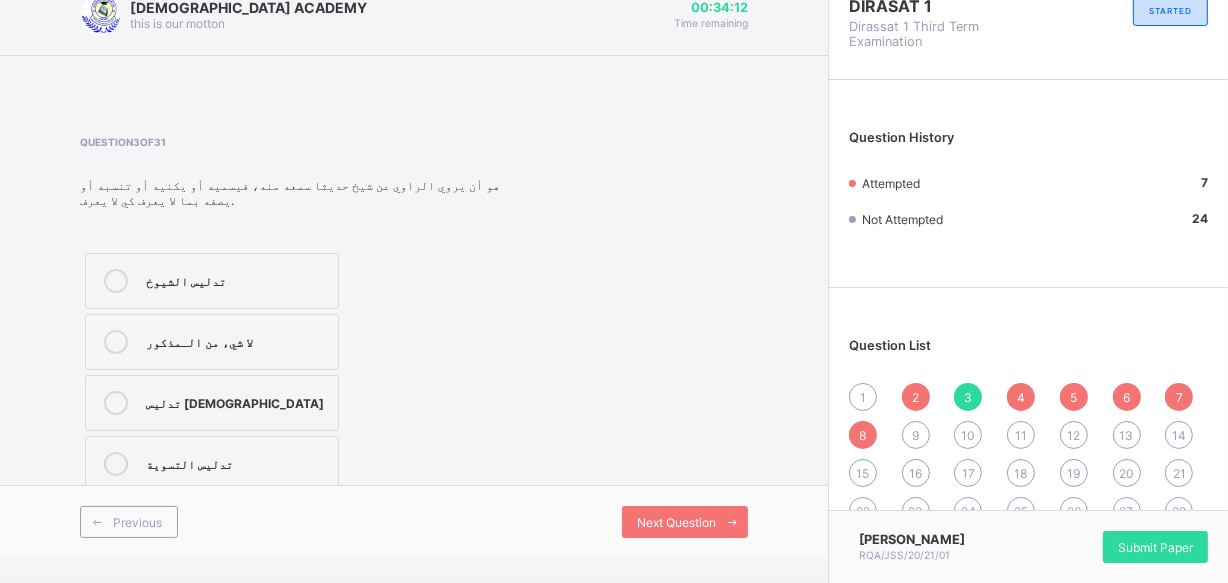click on "4" at bounding box center [1021, 397] 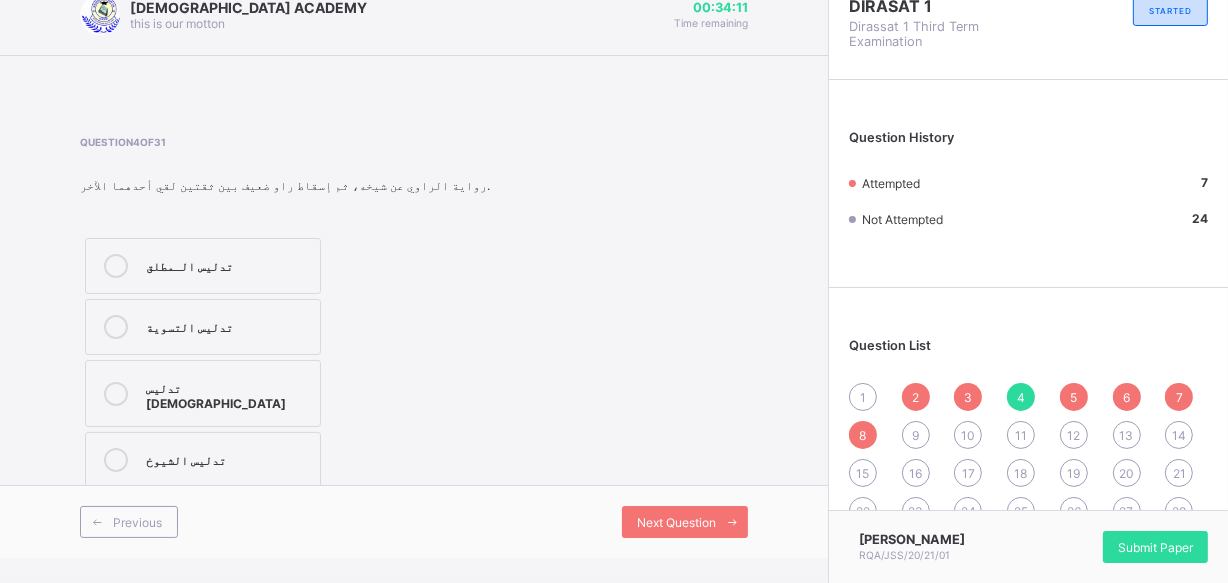 click on "5" at bounding box center [1074, 397] 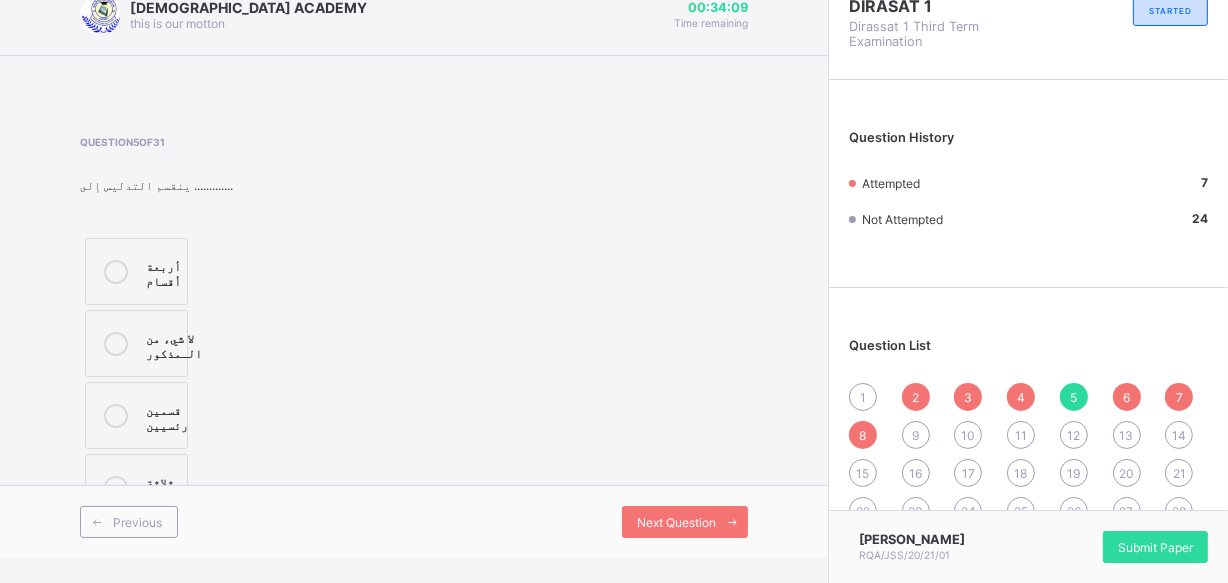 click on "6" at bounding box center [1126, 397] 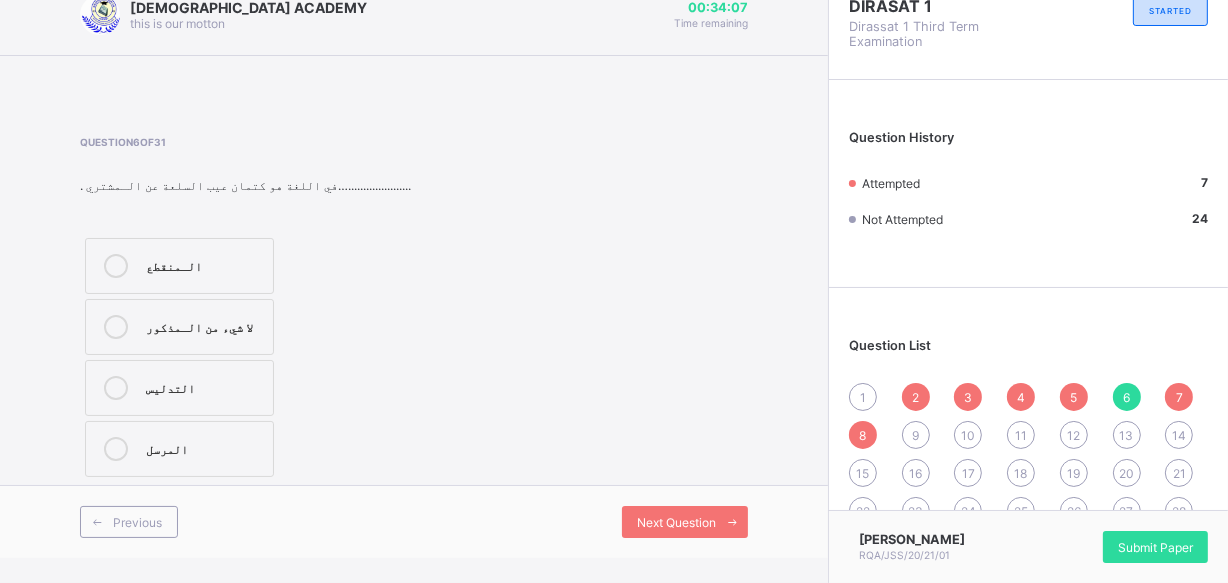 click on "1 2 3 4 5 6 7 8 9 10 11 12 13 14 15 16 17 18 19 20 21 22 23 24 25 26 27 28 29 30 31" at bounding box center (1028, 473) 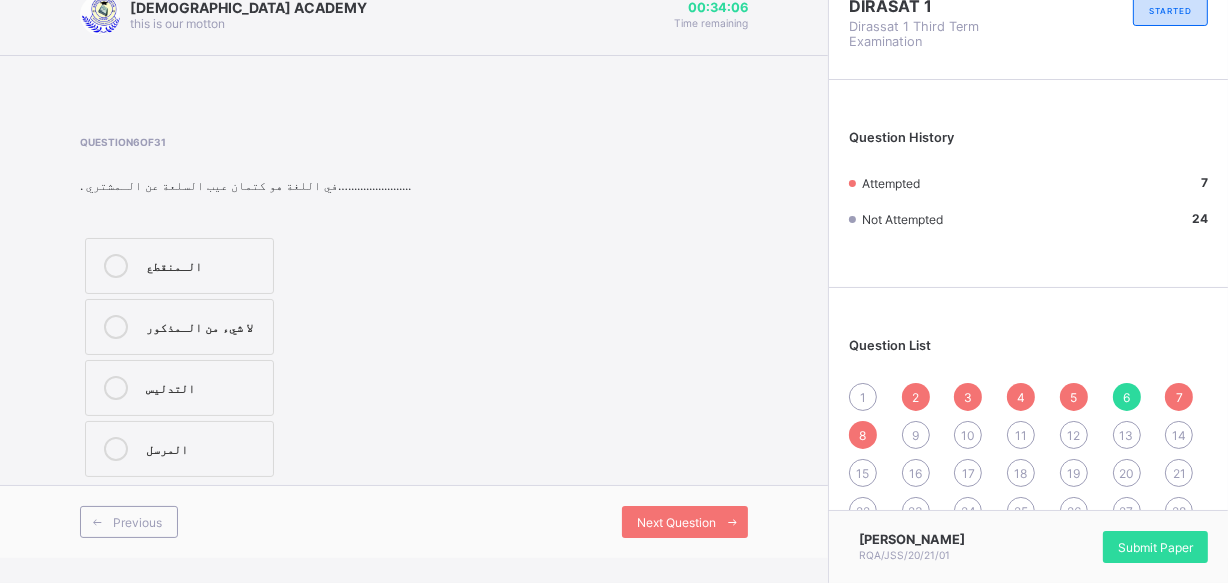 click on "7" at bounding box center [1179, 397] 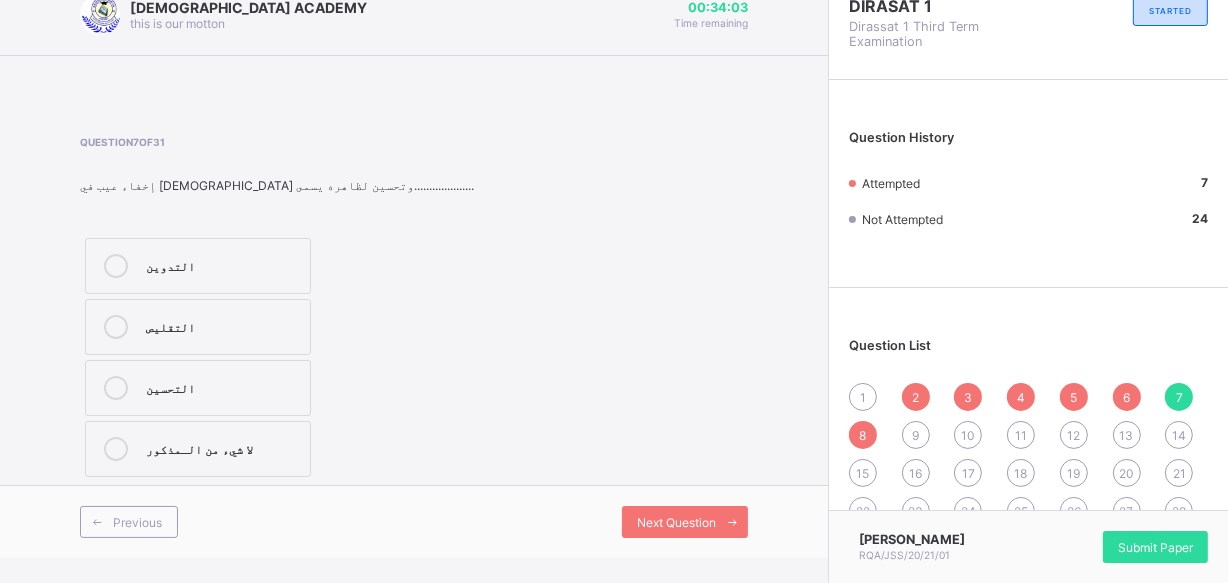 click on "8" at bounding box center (863, 435) 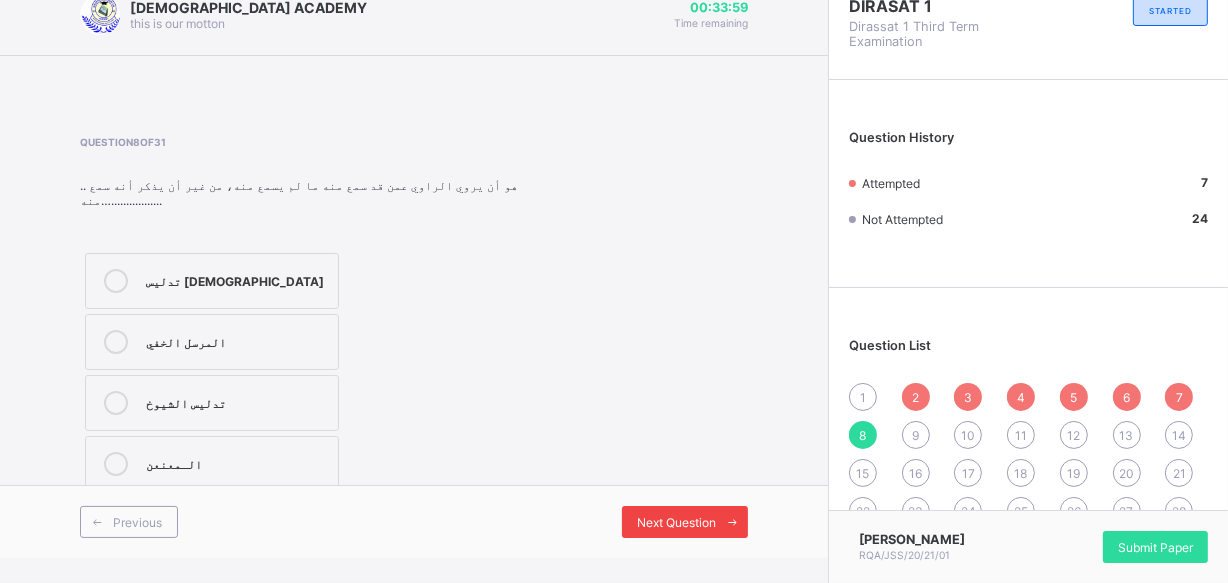 click on "Next Question" at bounding box center (685, 522) 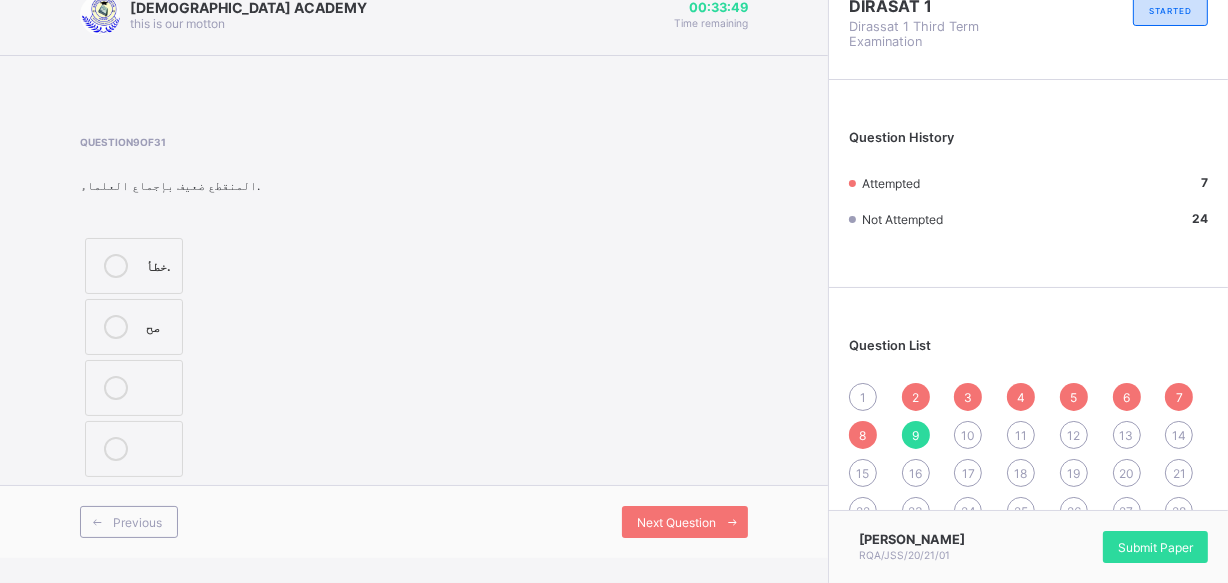 click at bounding box center (116, 327) 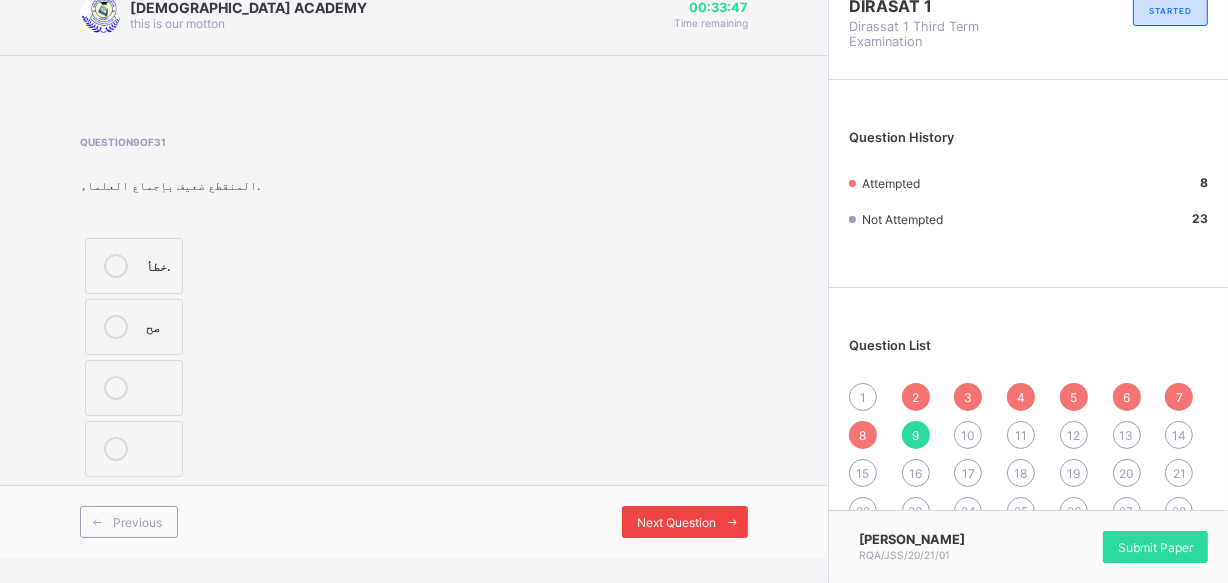click on "Next Question" at bounding box center [676, 522] 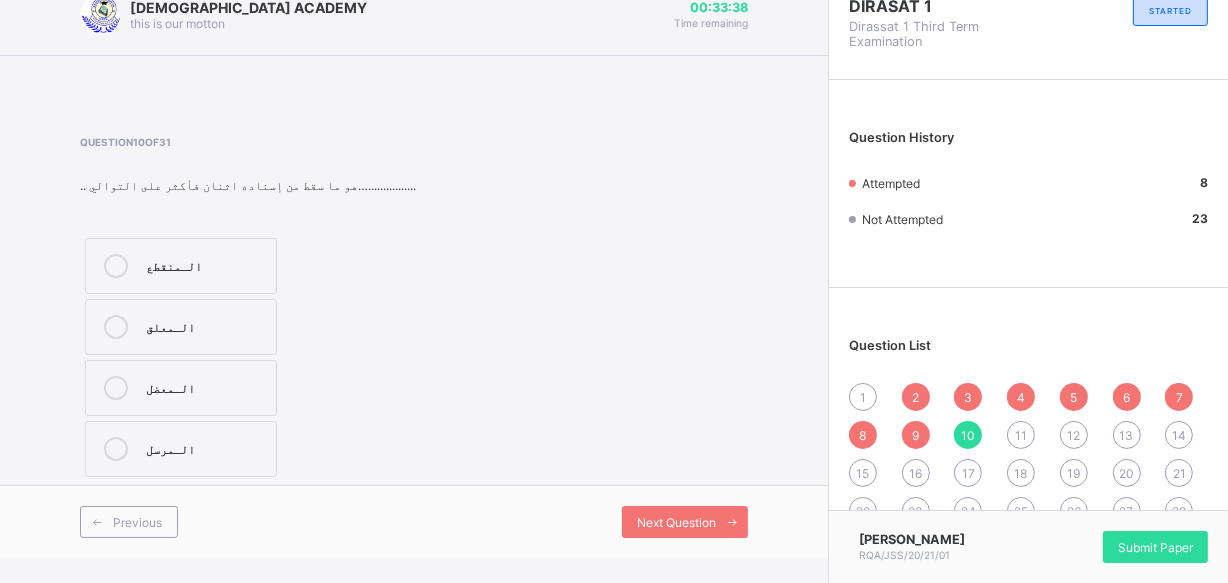 click on "الـمعضل" at bounding box center [181, 388] 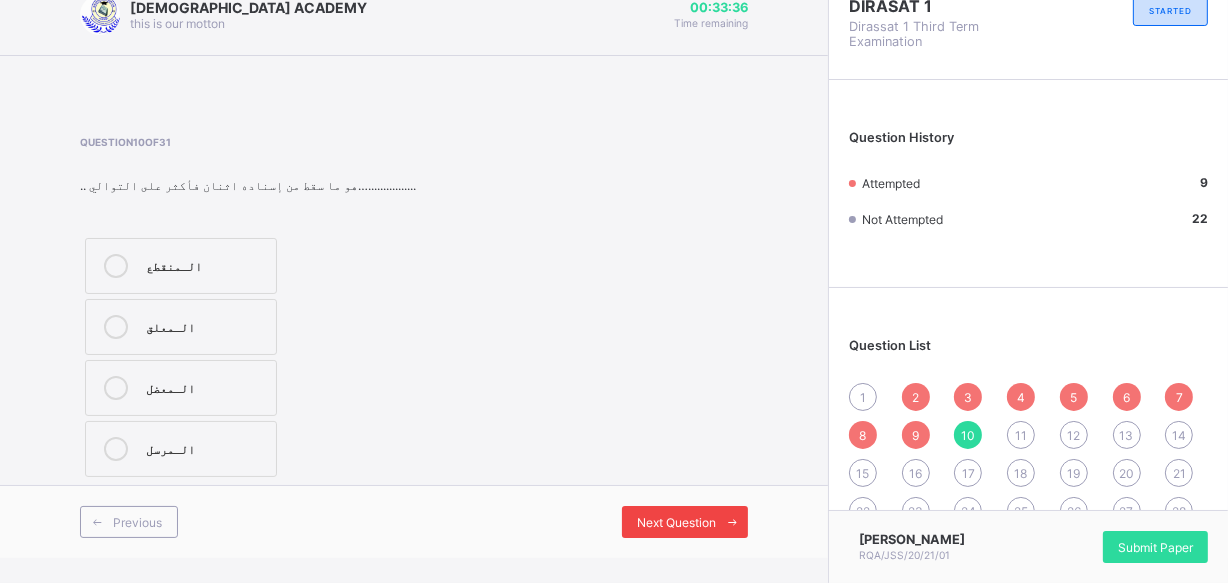 click on "Next Question" at bounding box center (685, 522) 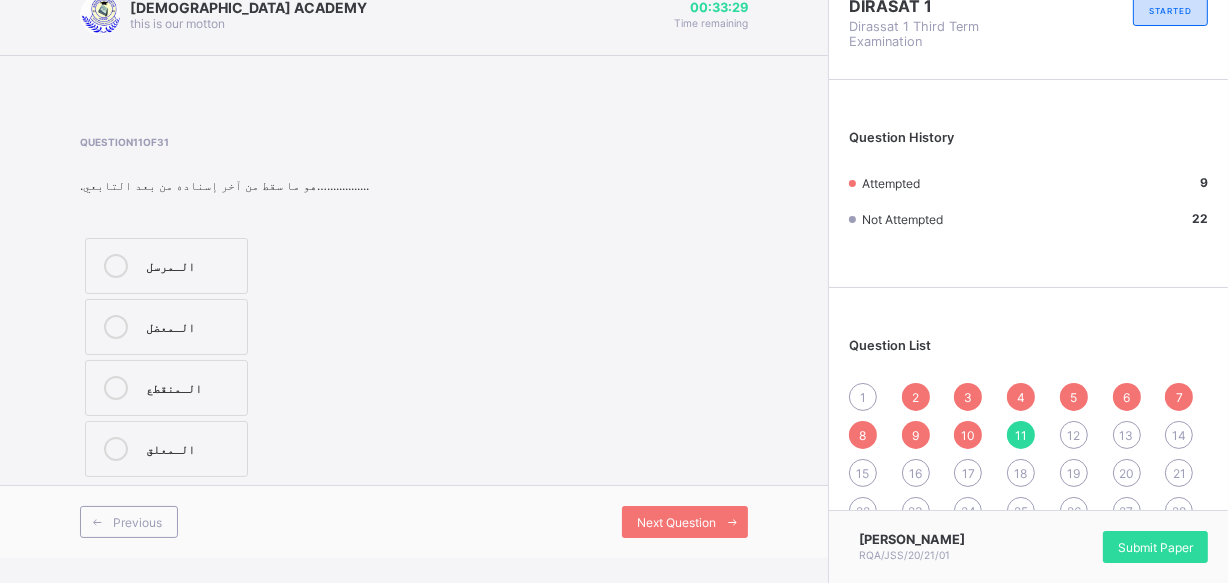 click on "الـمرسل" at bounding box center (191, 264) 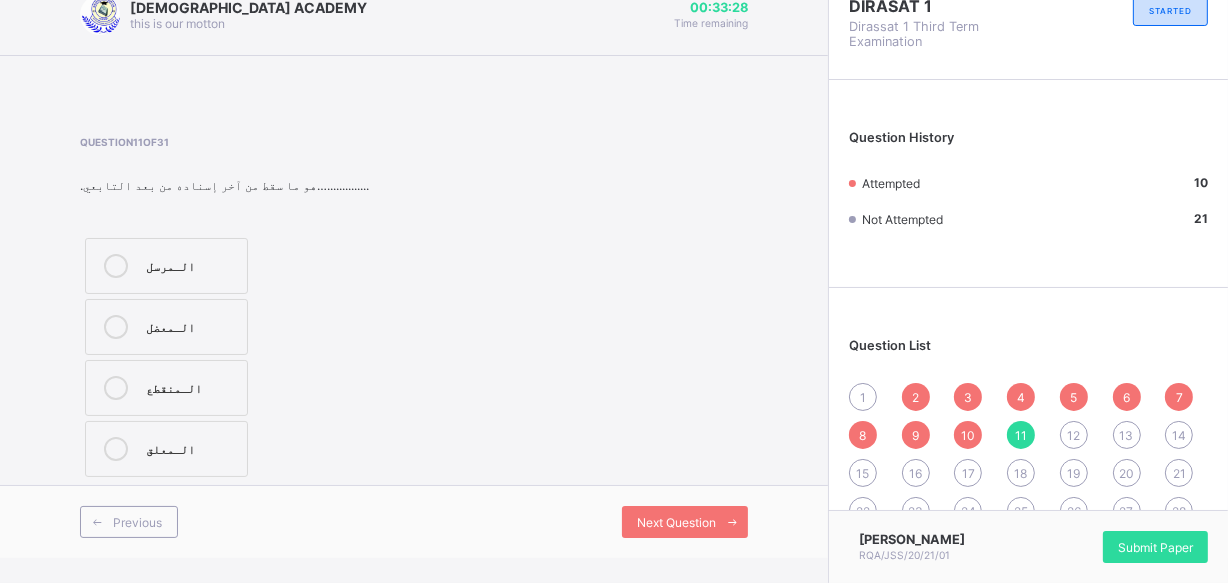 click on "Previous Next Question" at bounding box center [414, 521] 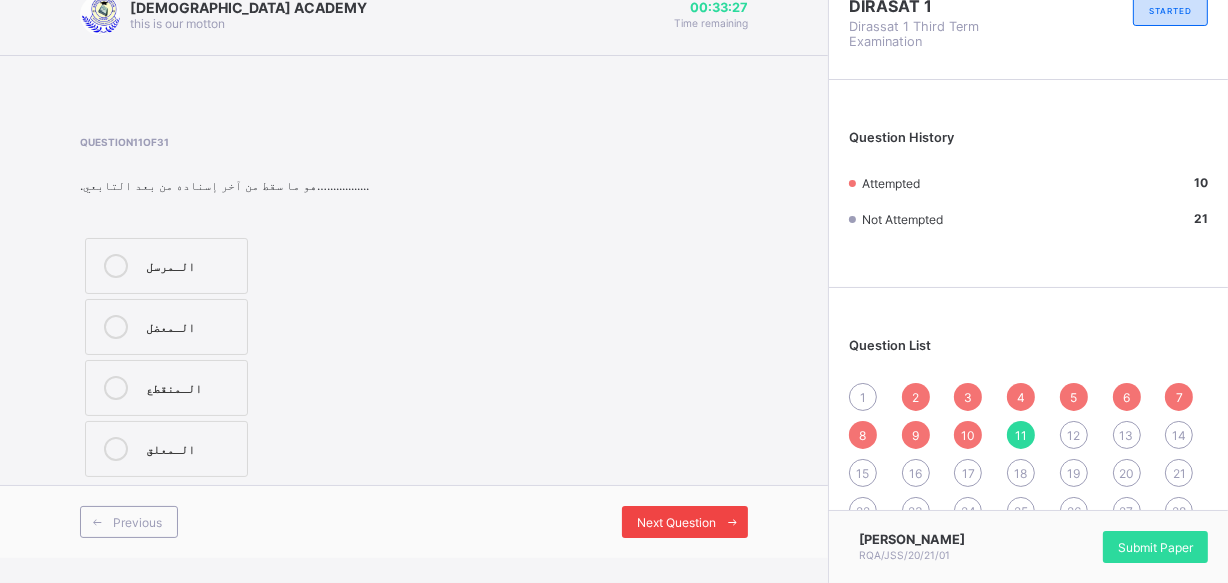 click on "Next Question" at bounding box center (685, 522) 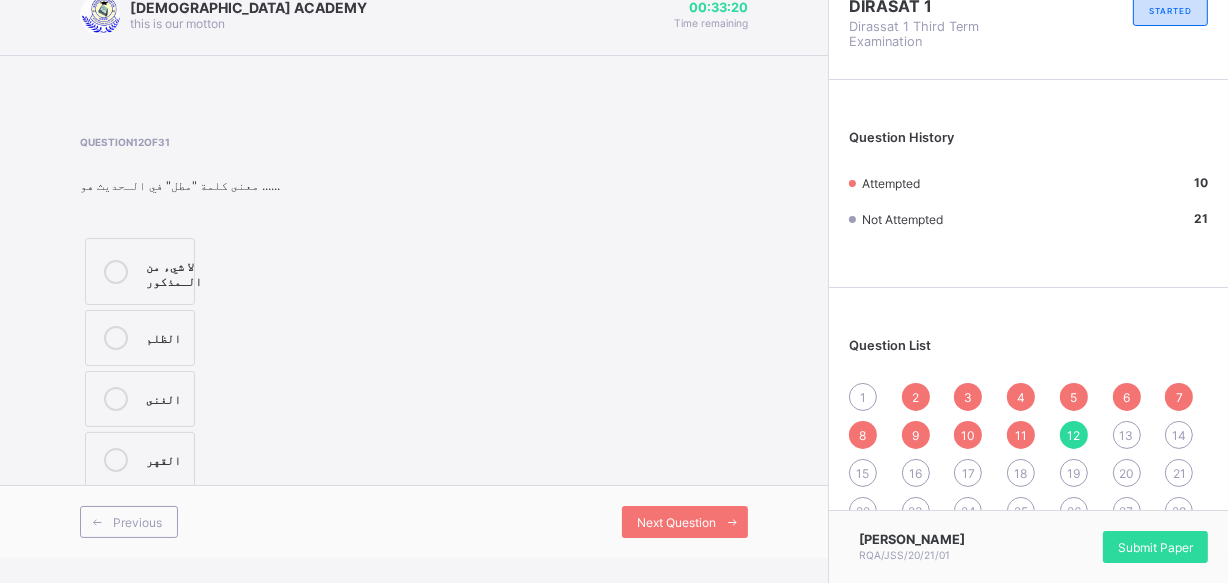 click at bounding box center (116, 272) 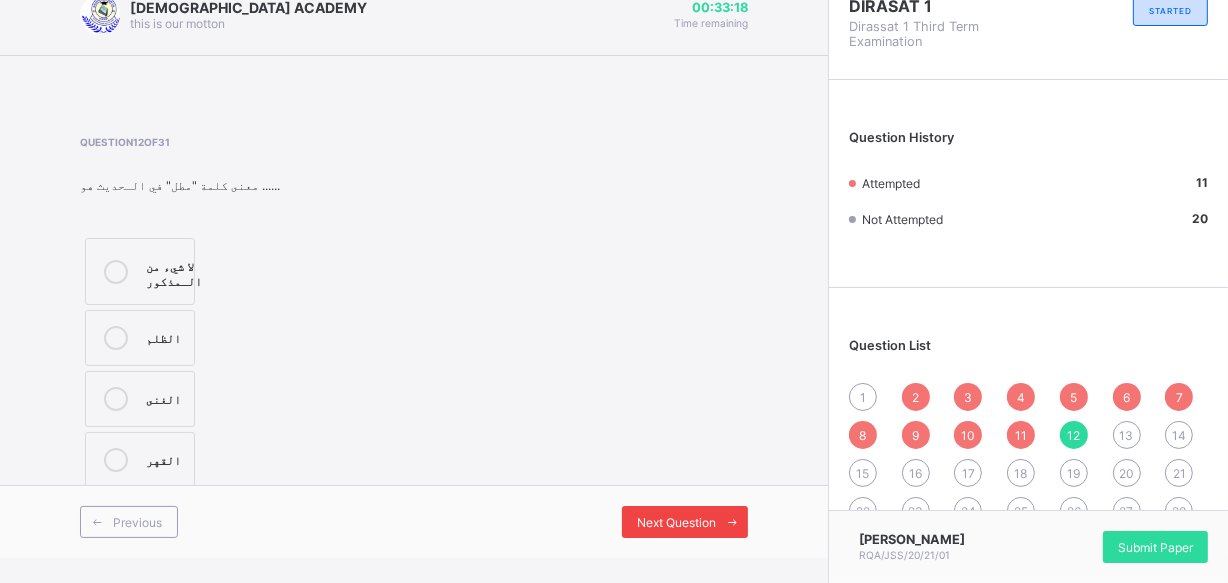 click on "Next Question" at bounding box center [685, 522] 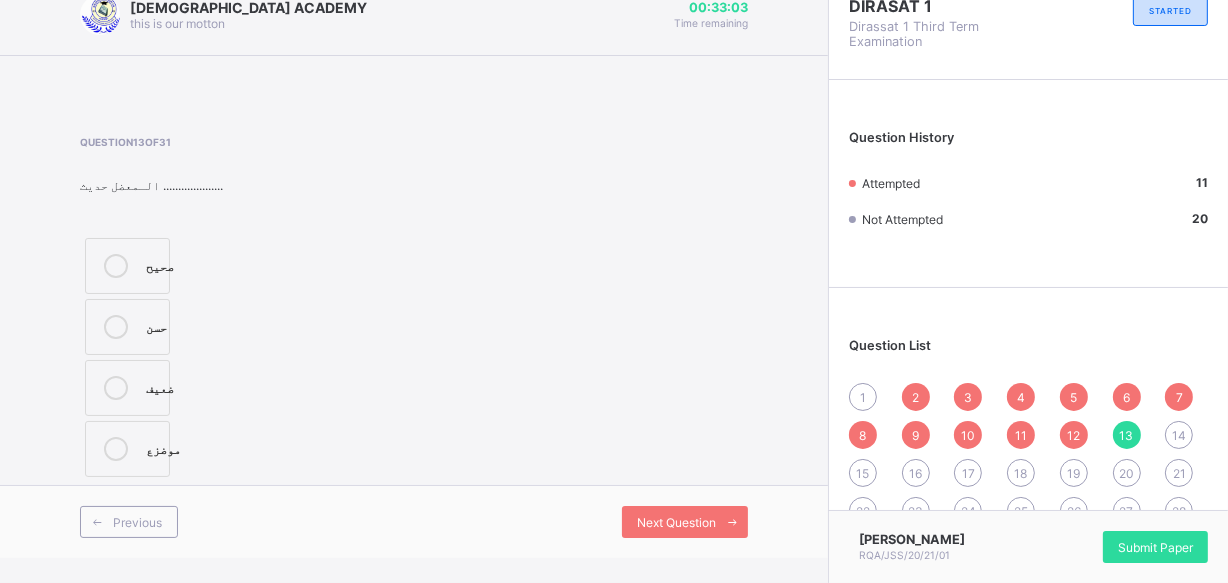 click on "ضعيف" at bounding box center [127, 388] 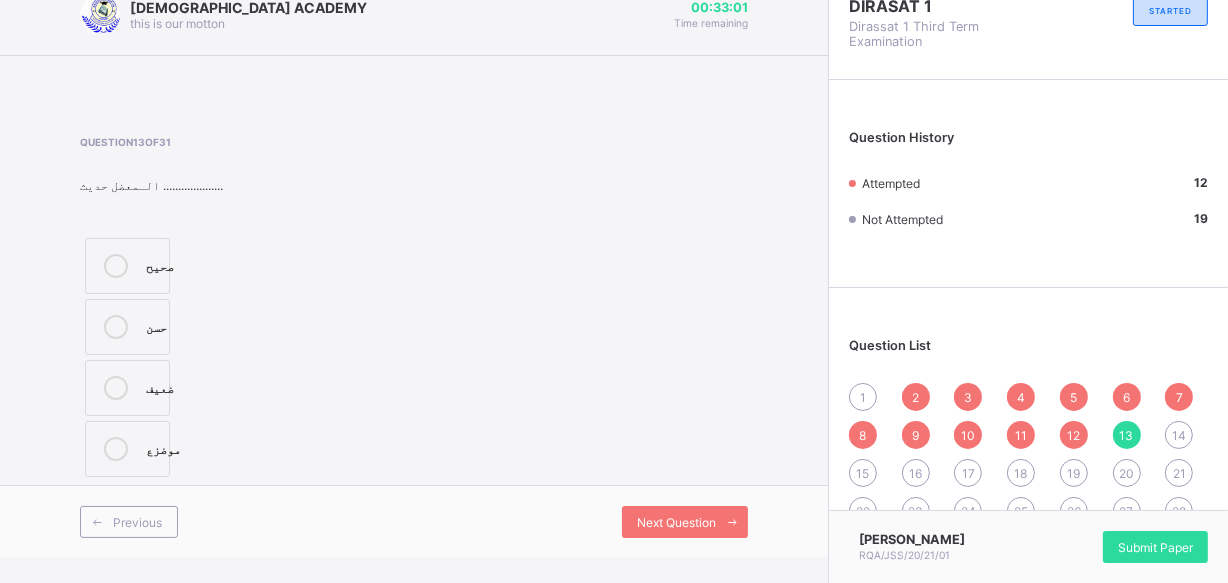 click at bounding box center (116, 388) 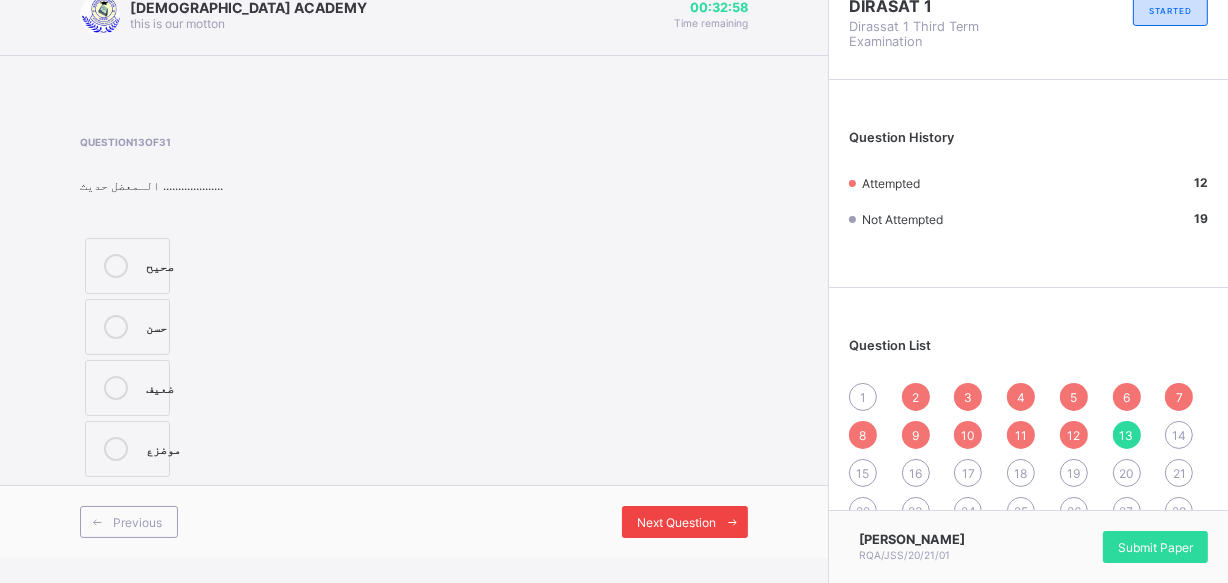 click on "Next Question" at bounding box center (676, 522) 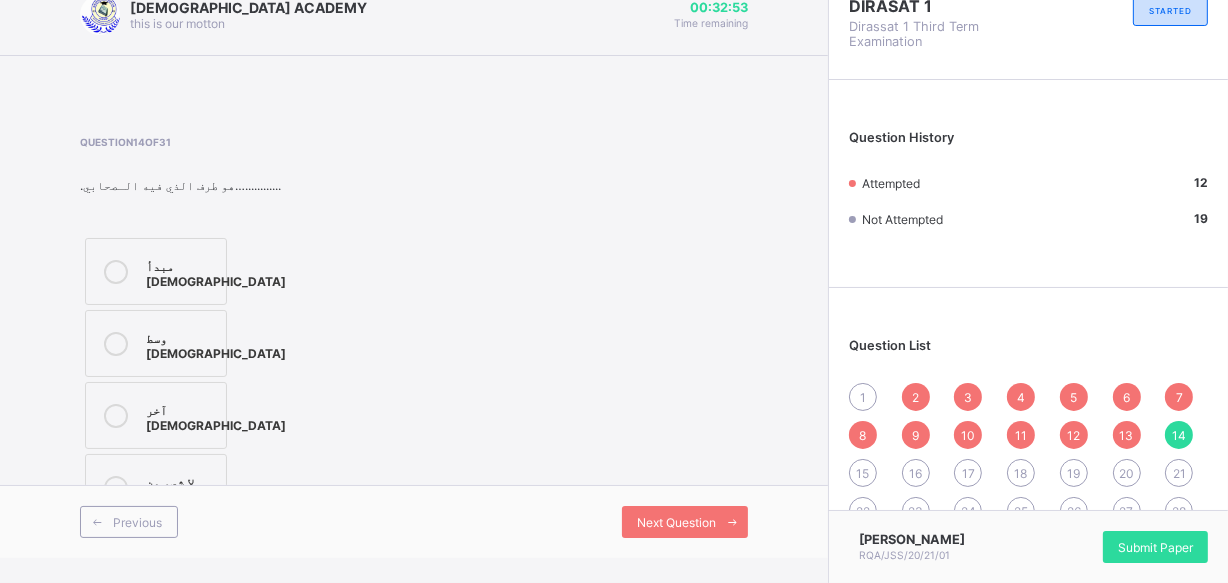 click on "آخر الإسناد" at bounding box center [156, 415] 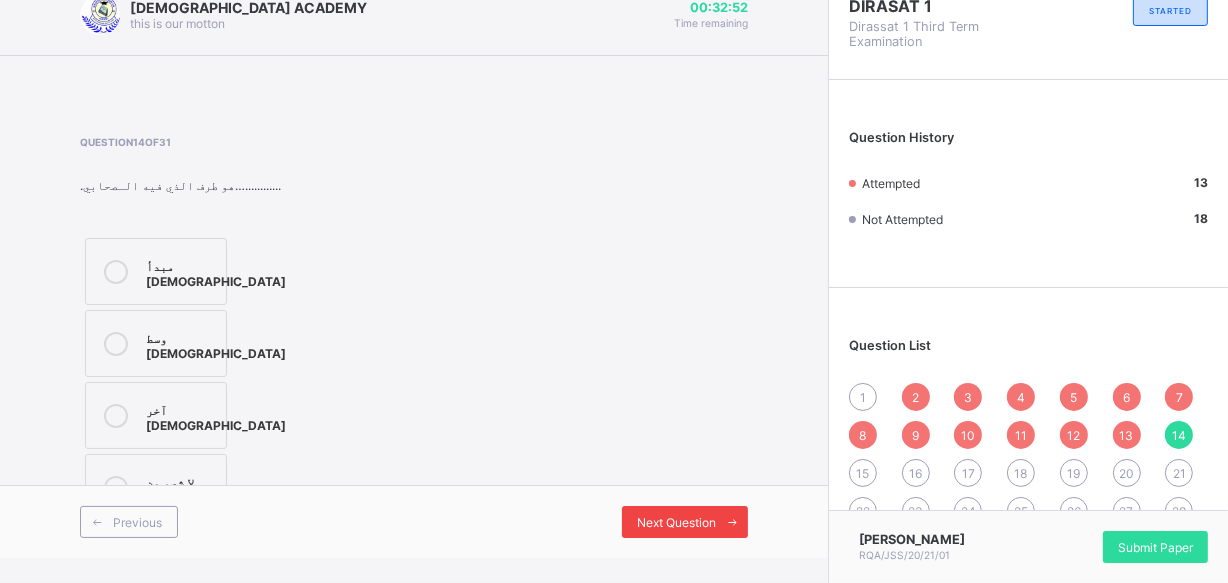 click on "Next Question" at bounding box center (676, 522) 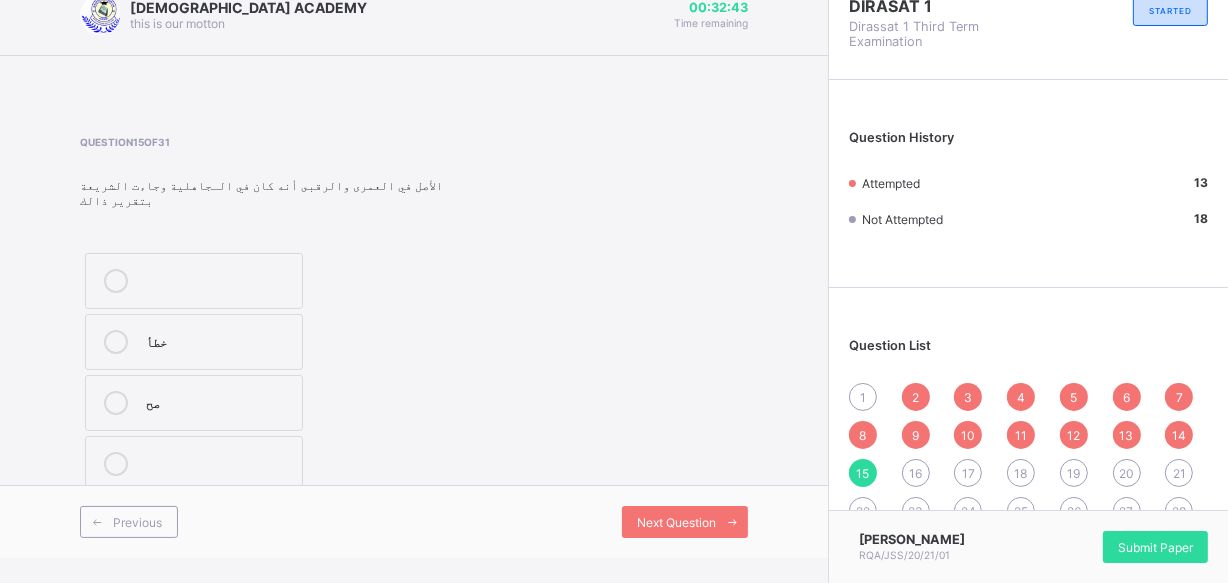 click at bounding box center (116, 403) 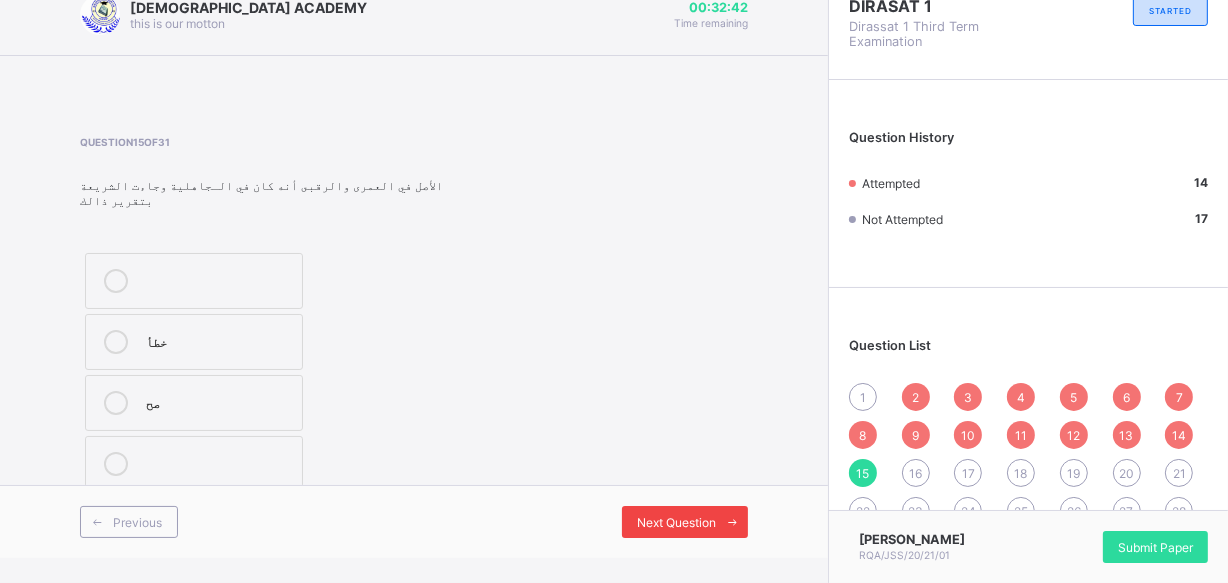 click on "Next Question" at bounding box center [676, 522] 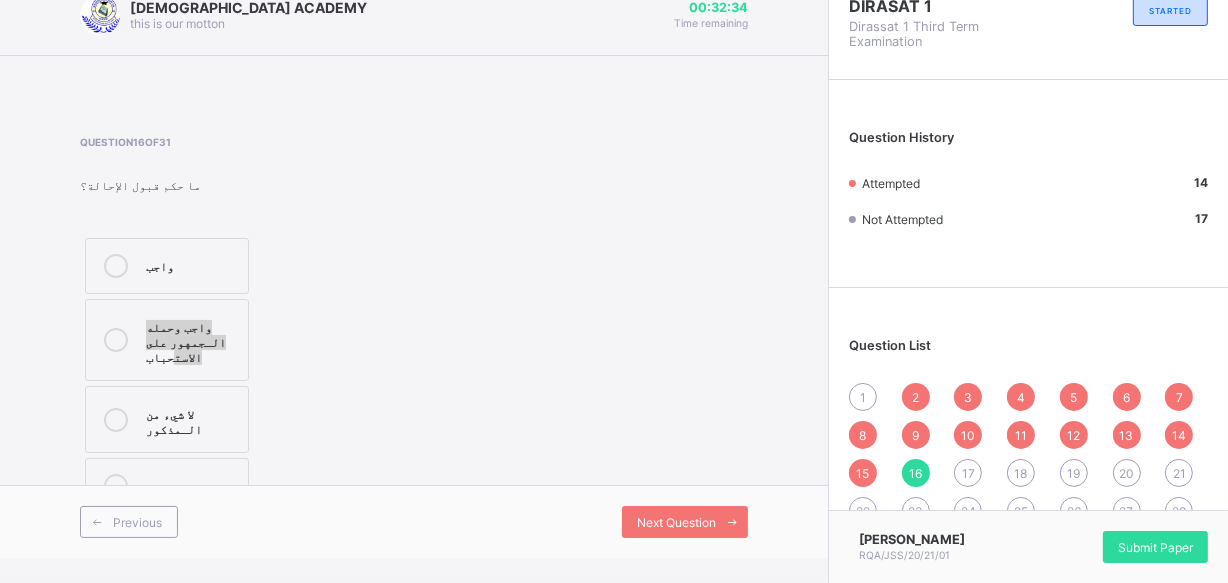 drag, startPoint x: 167, startPoint y: 356, endPoint x: 124, endPoint y: 348, distance: 43.737854 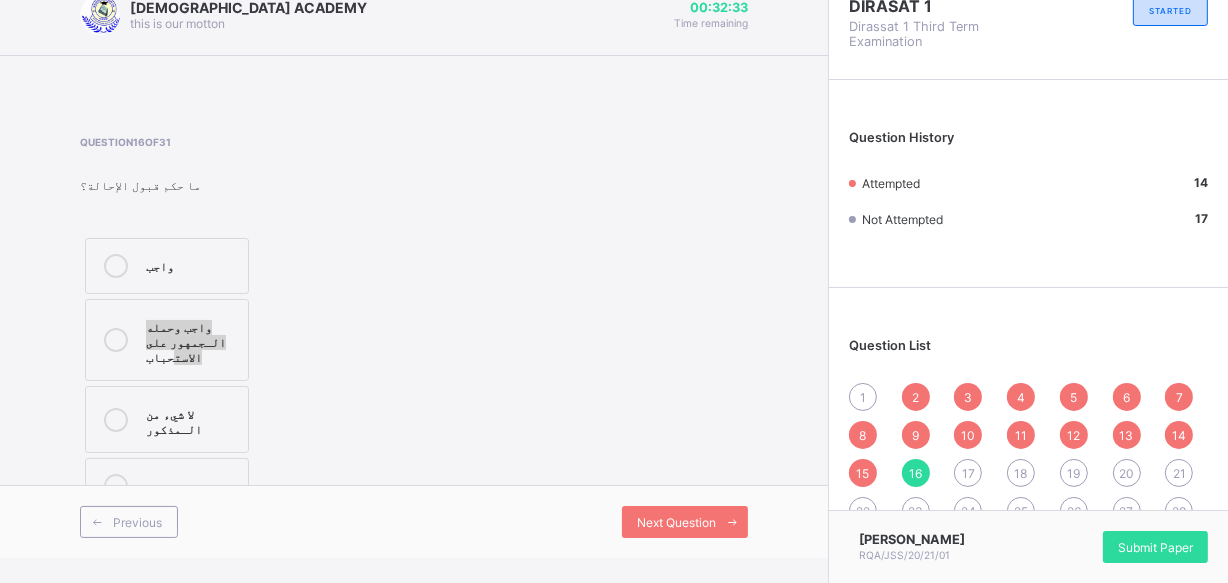 click at bounding box center [116, 340] 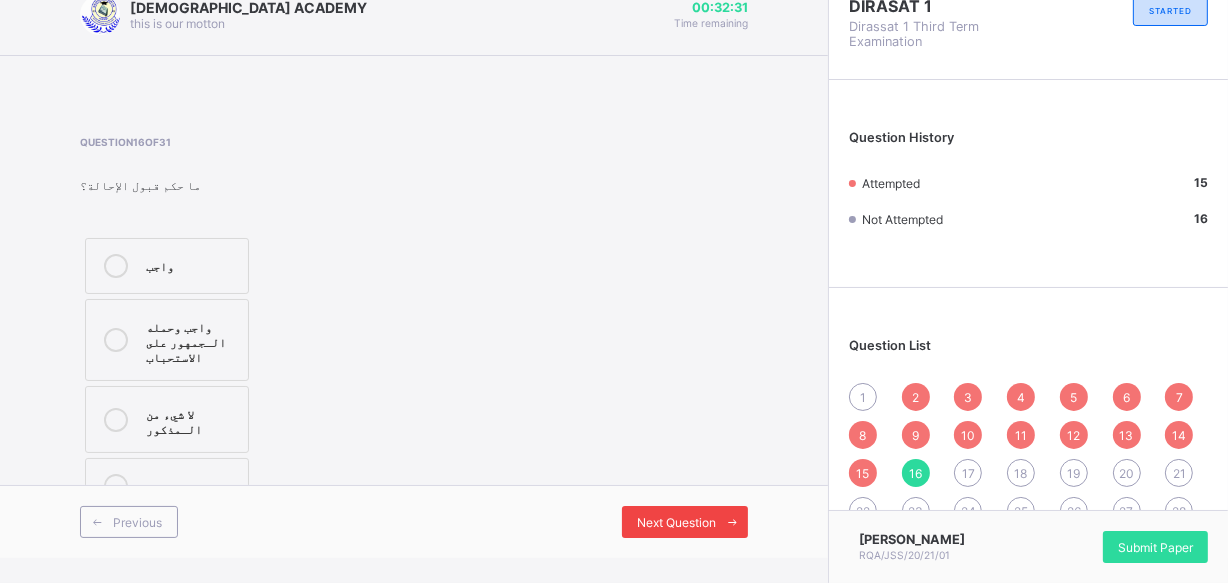 click at bounding box center [732, 522] 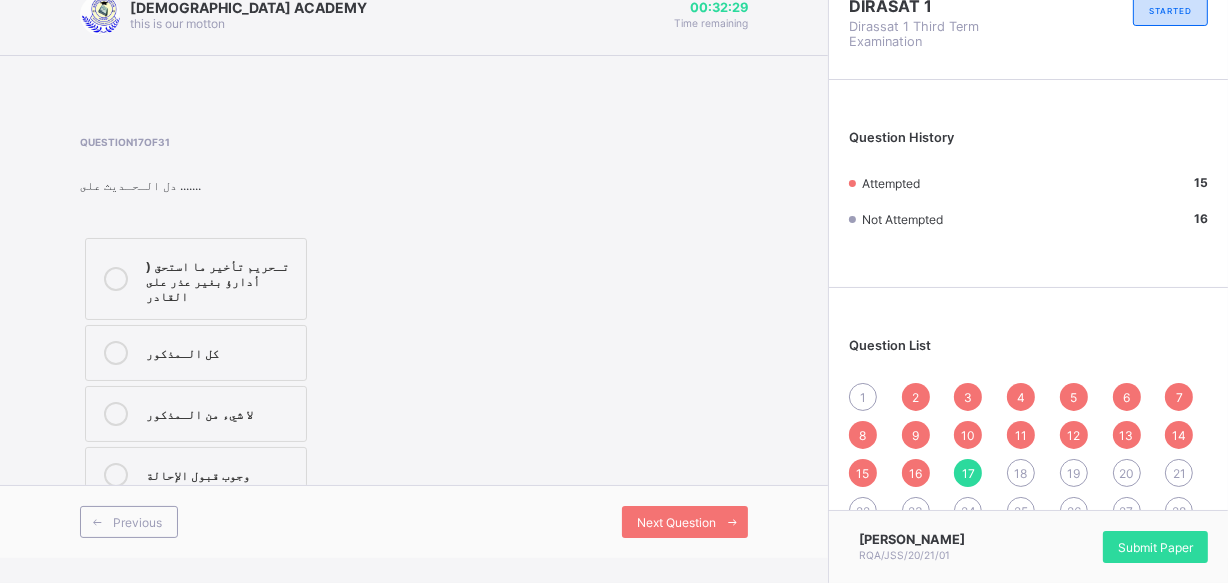 click on "15" at bounding box center (863, 473) 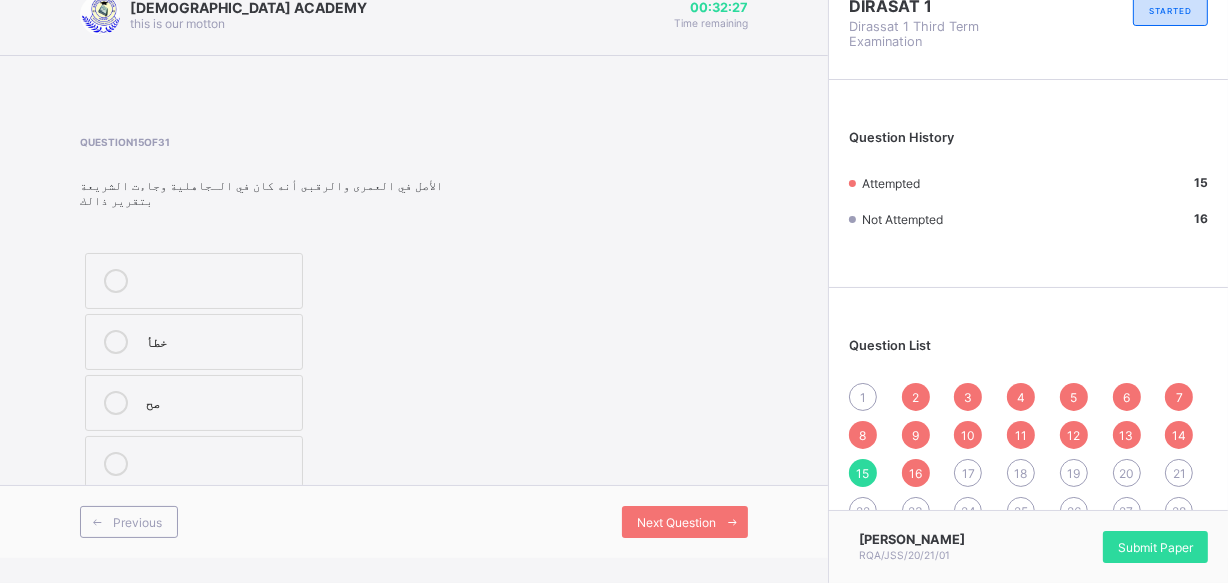 click on "14" at bounding box center (1179, 435) 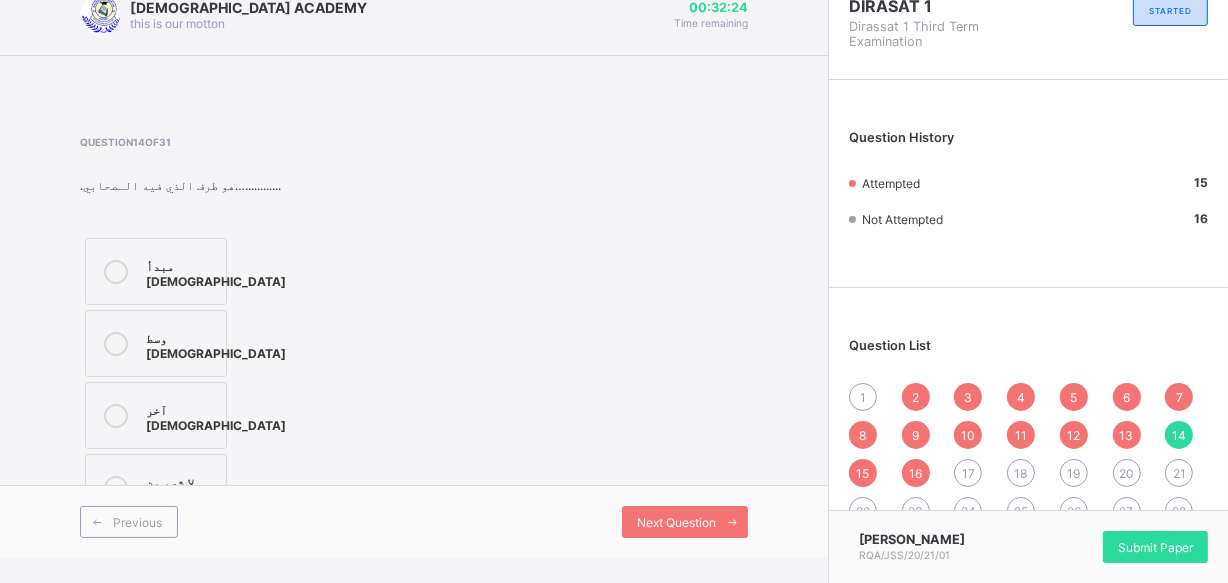 click on "13" at bounding box center [1127, 435] 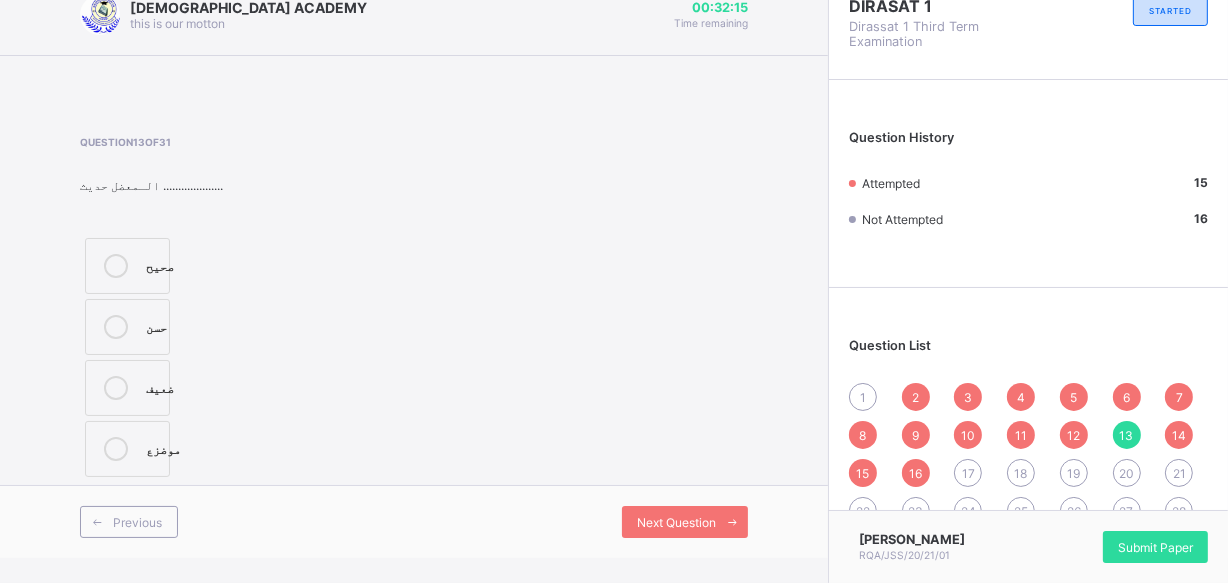 click on "17" at bounding box center [968, 473] 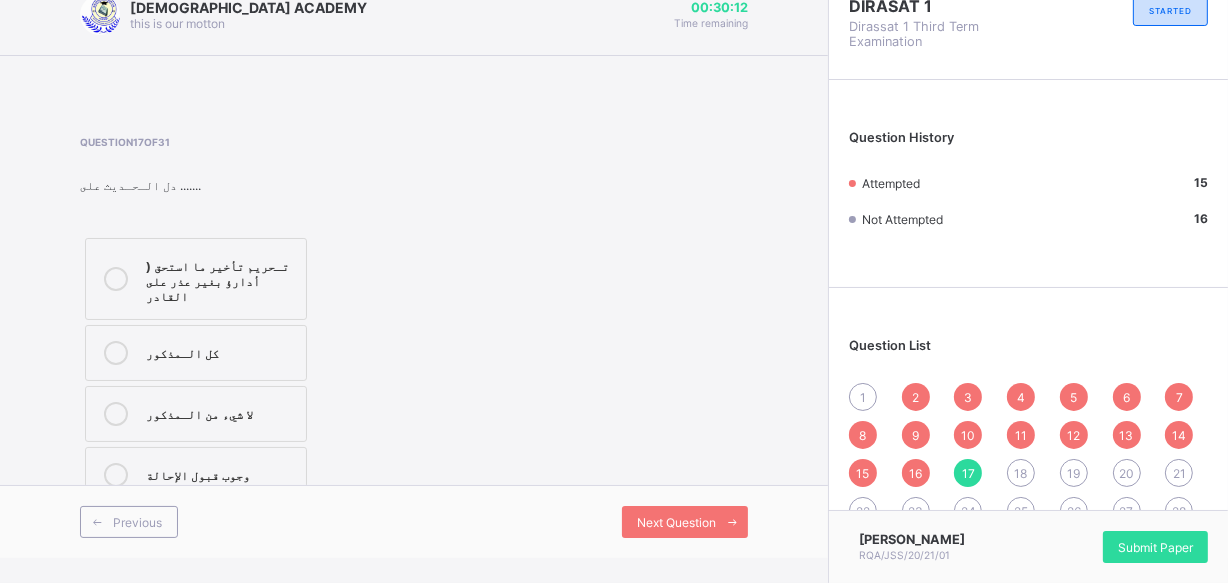 click on ") تـحريم تأخير ما استحق أدارؤ بغير عذر على القادر" at bounding box center [221, 279] 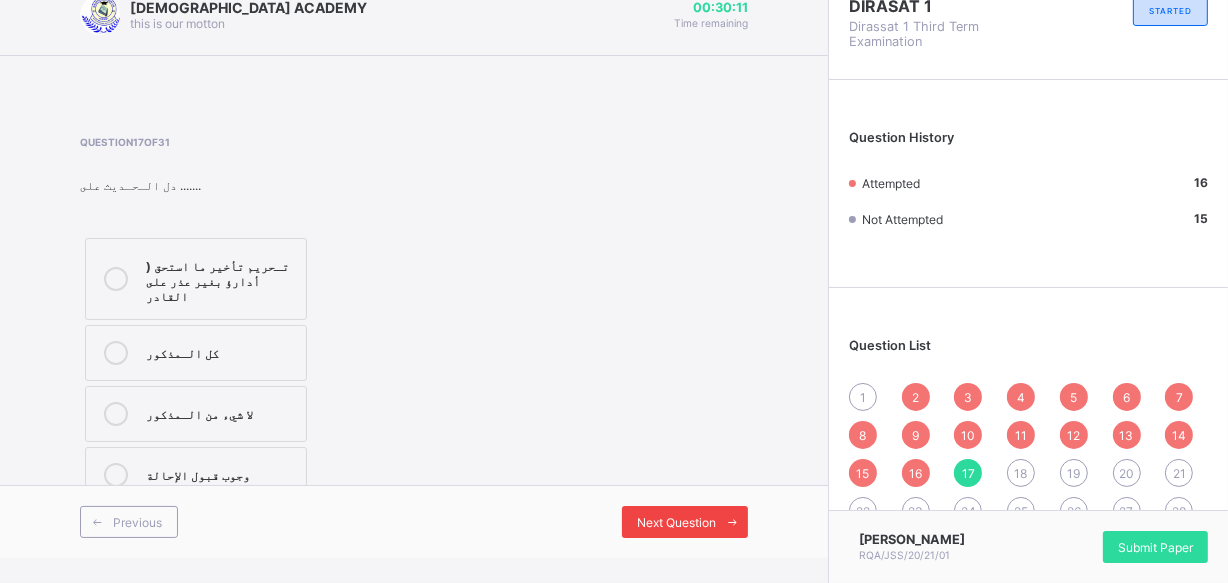 click on "Next Question" at bounding box center (676, 522) 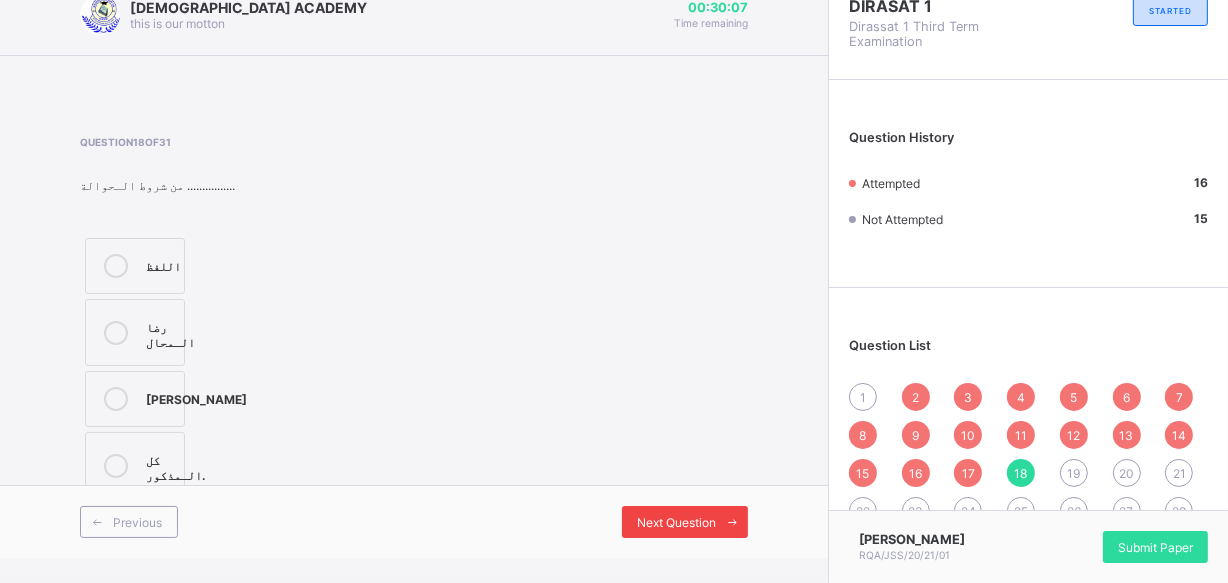 click on "Next Question" at bounding box center [676, 522] 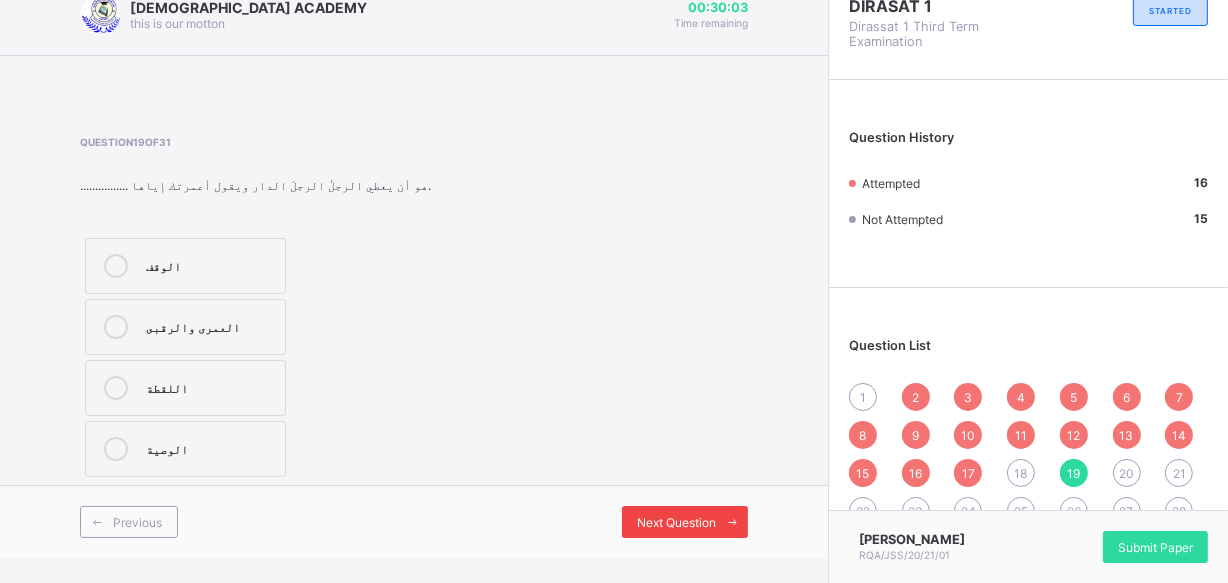 click on "Next Question" at bounding box center [676, 522] 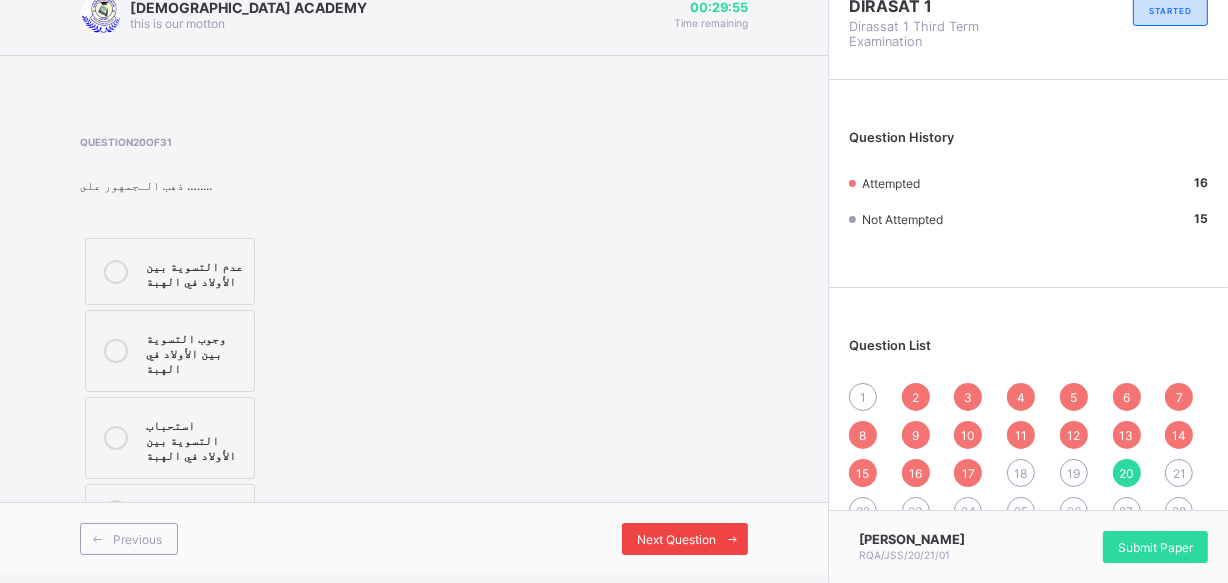 click on "Next Question" at bounding box center [676, 539] 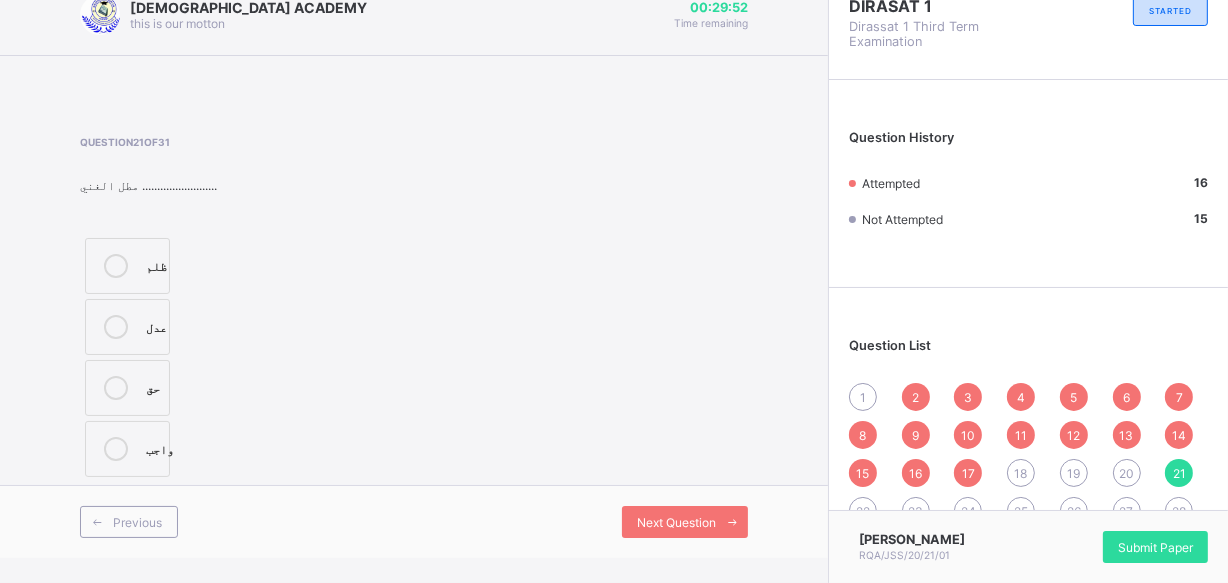 click at bounding box center (116, 266) 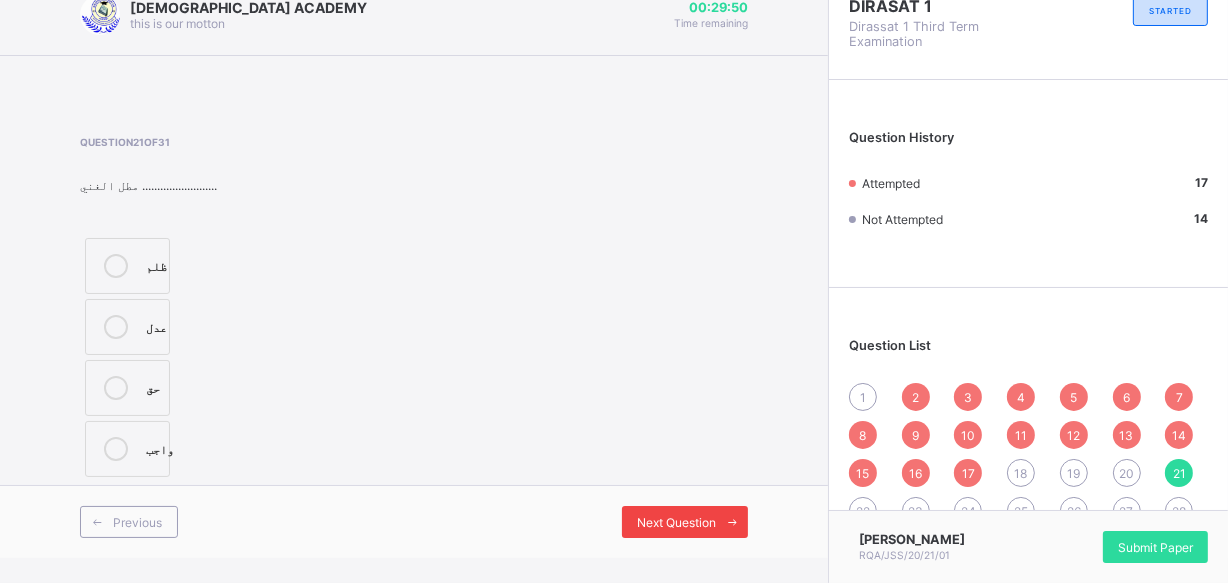 click on "Next Question" at bounding box center [685, 522] 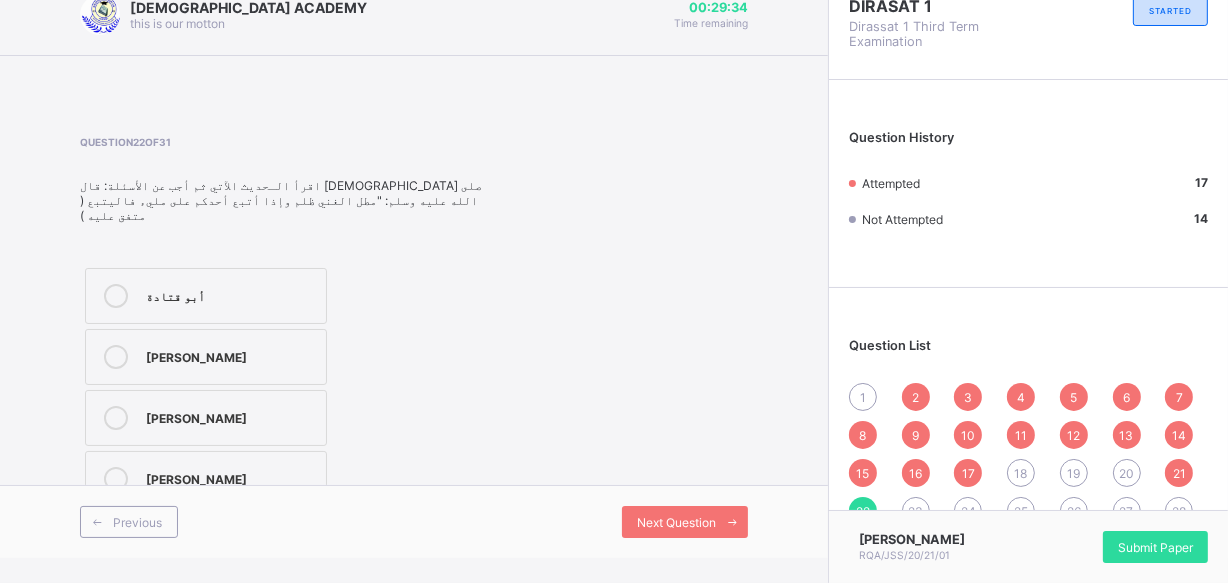 click on "أبو هريرة" at bounding box center (206, 418) 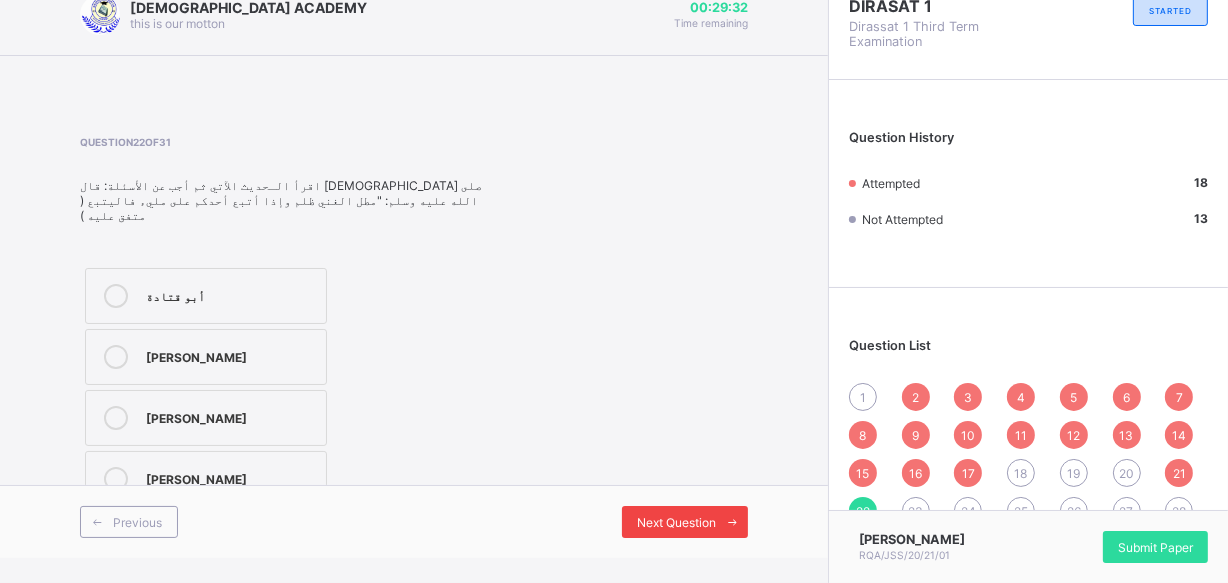click on "Next Question" at bounding box center (685, 522) 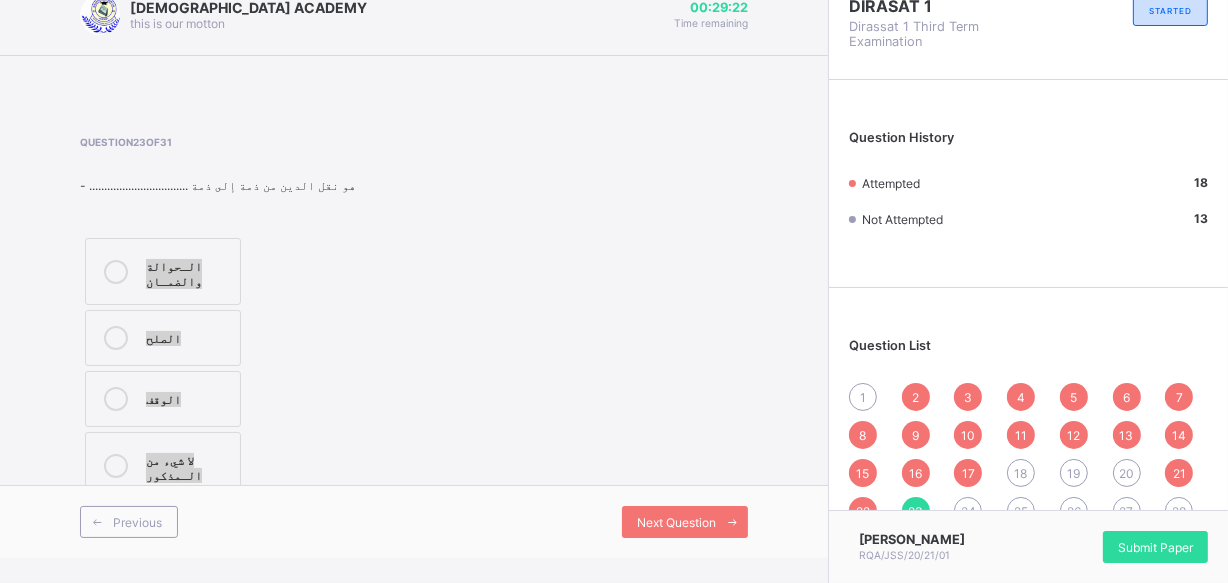 drag, startPoint x: 103, startPoint y: 279, endPoint x: 767, endPoint y: 596, distance: 735.7887 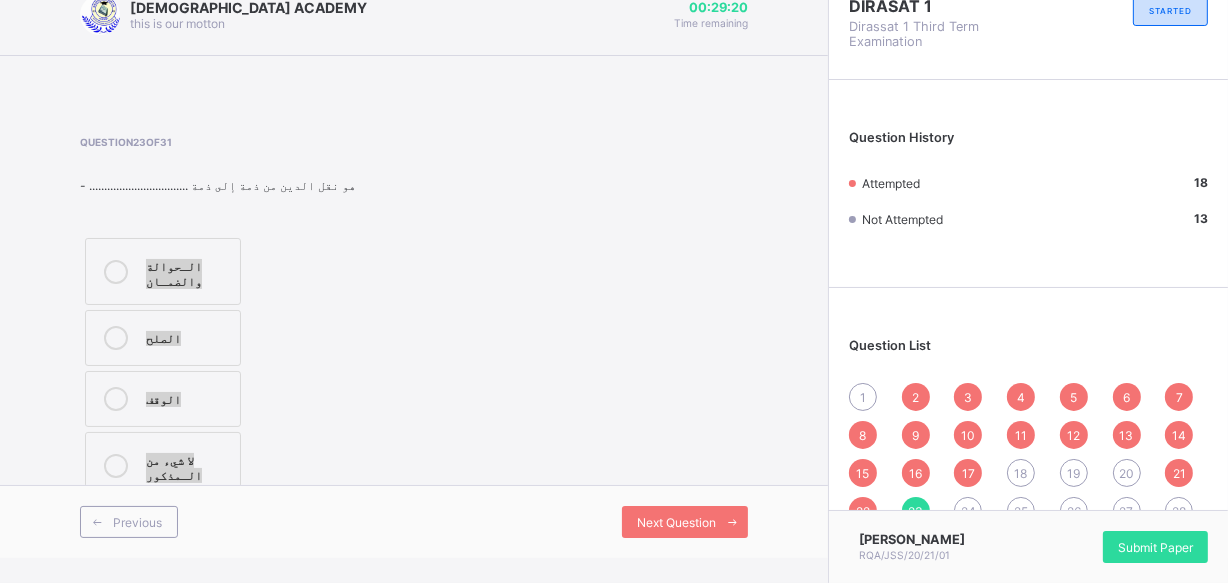 click at bounding box center [116, 271] 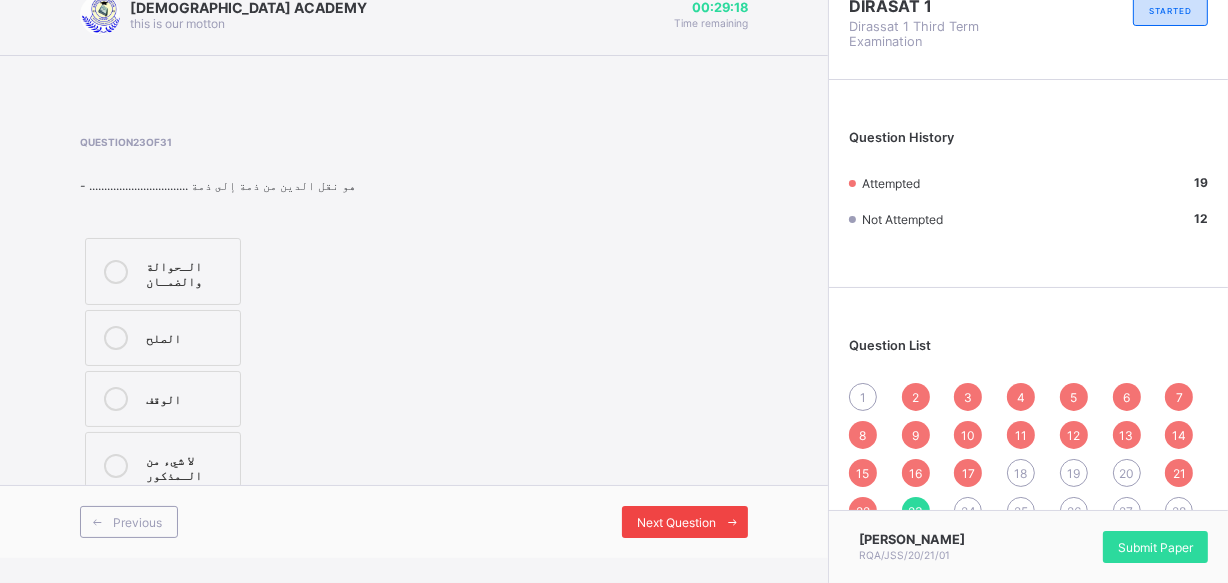click at bounding box center [732, 522] 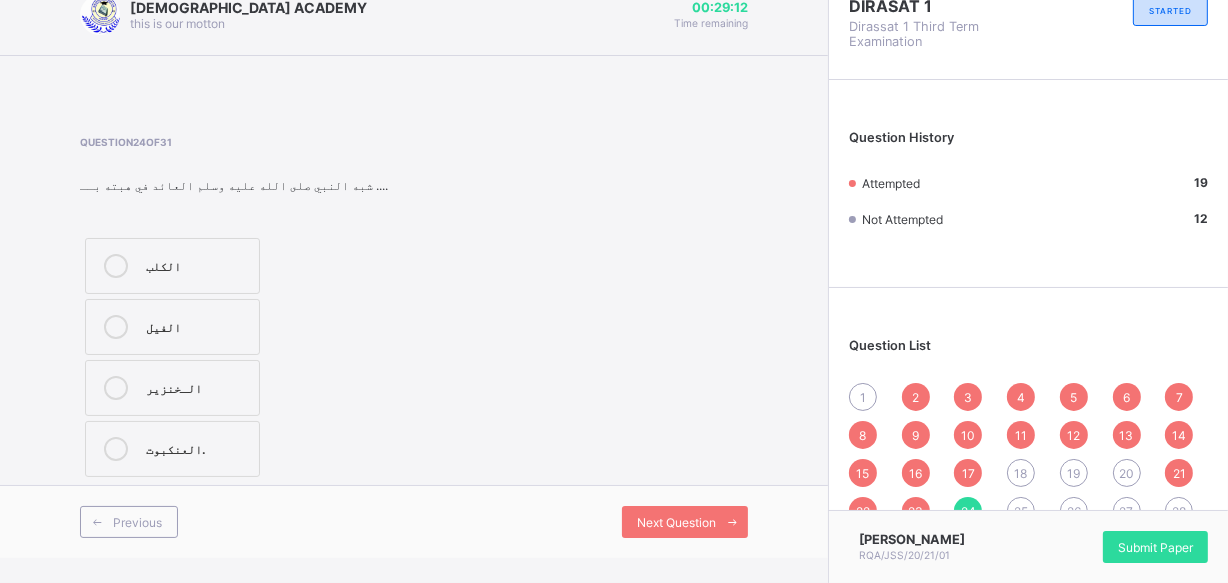 click on "الكلب" at bounding box center (172, 266) 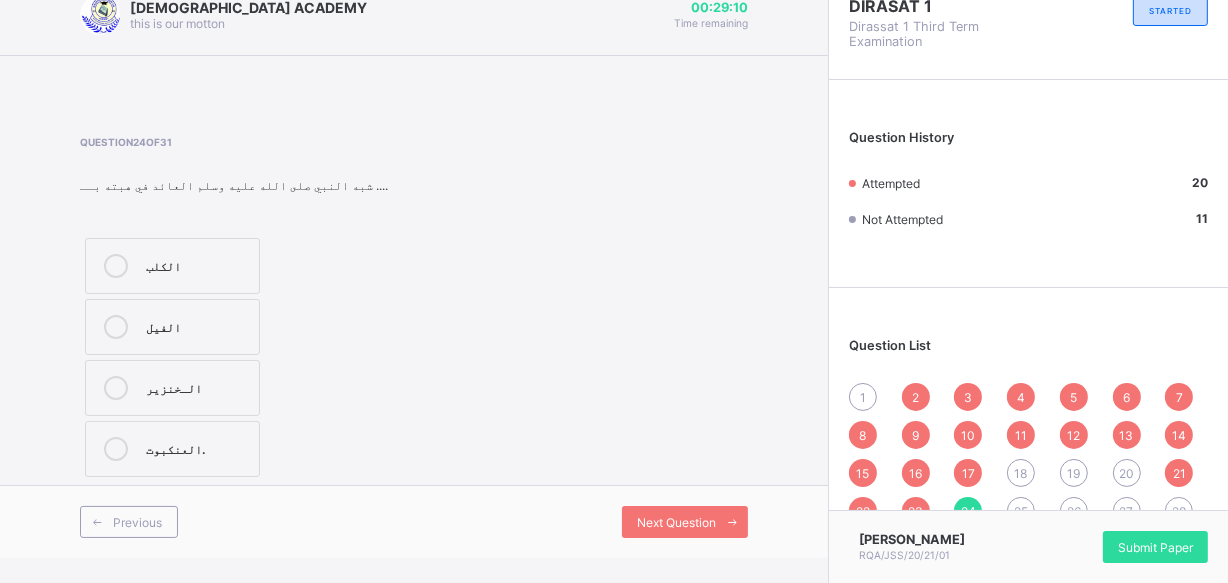 click on "Previous Next Question" at bounding box center (414, 521) 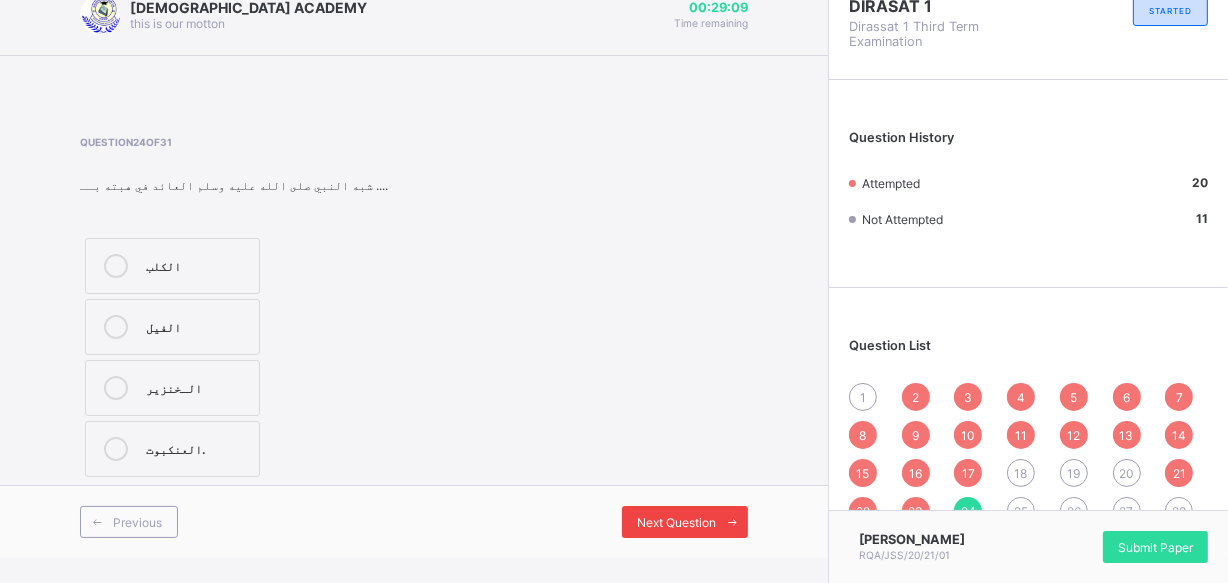 click on "Next Question" at bounding box center [676, 522] 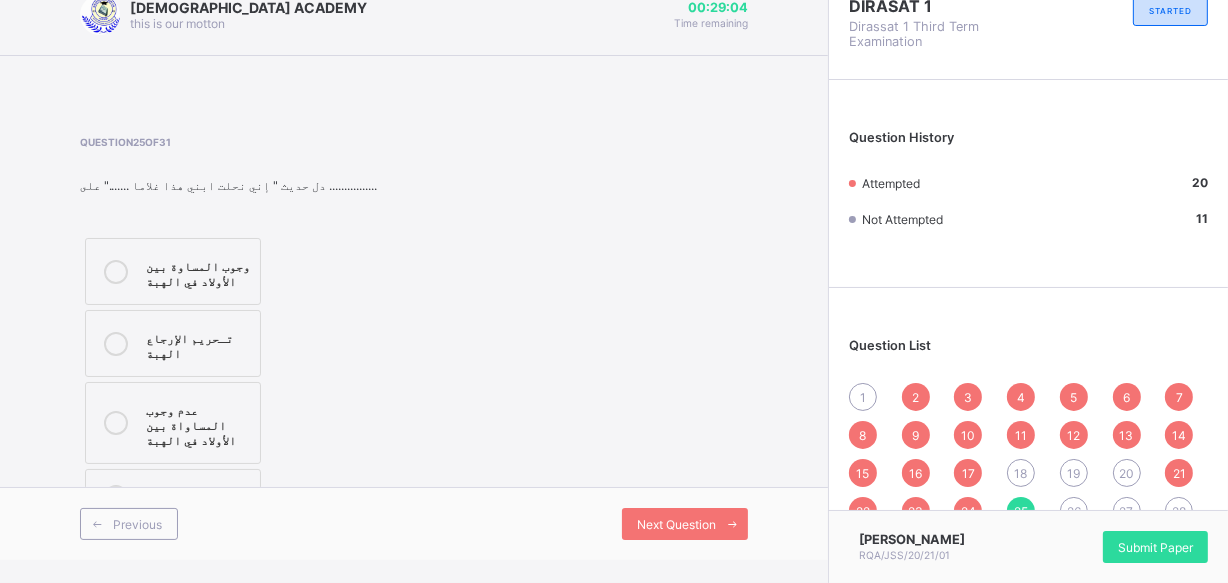 click at bounding box center [116, 272] 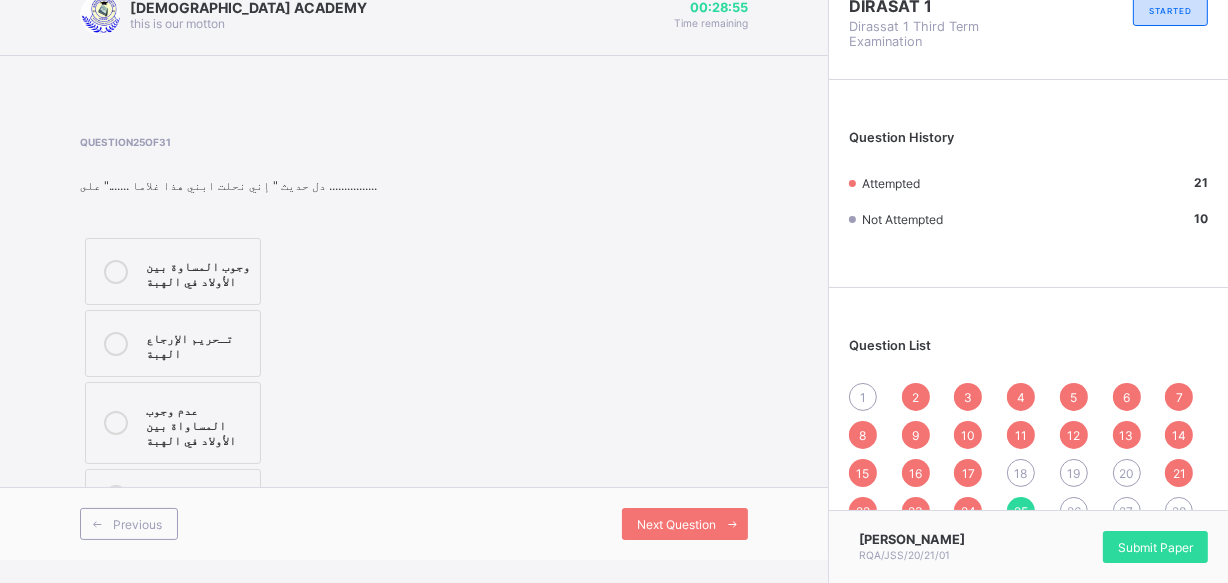 scroll, scrollTop: 0, scrollLeft: 0, axis: both 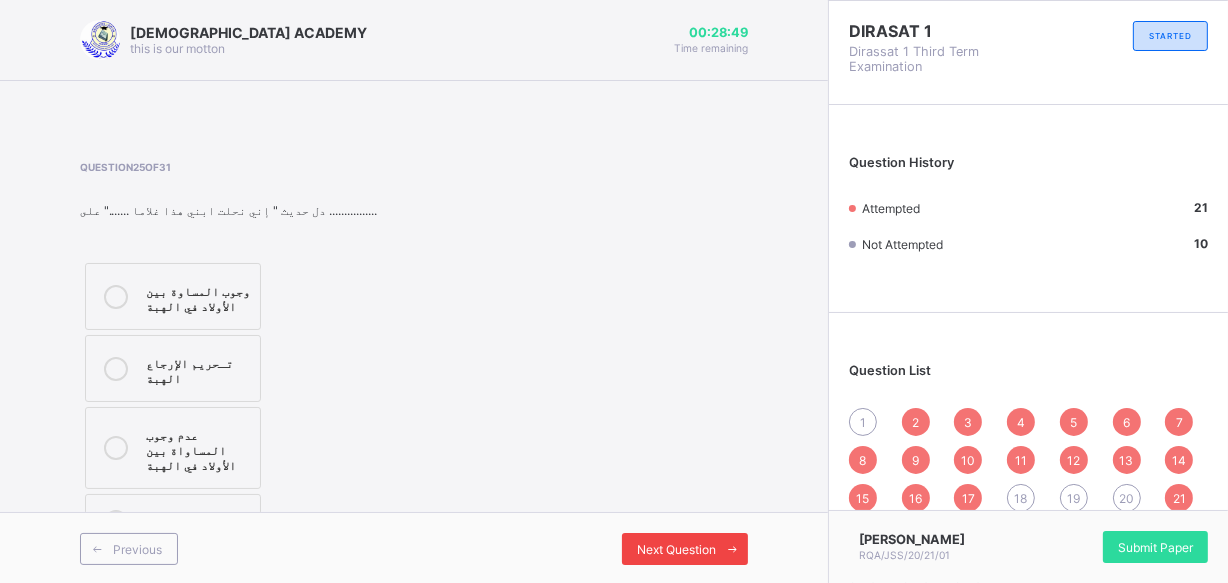 drag, startPoint x: 1048, startPoint y: 30, endPoint x: 682, endPoint y: 569, distance: 651.519 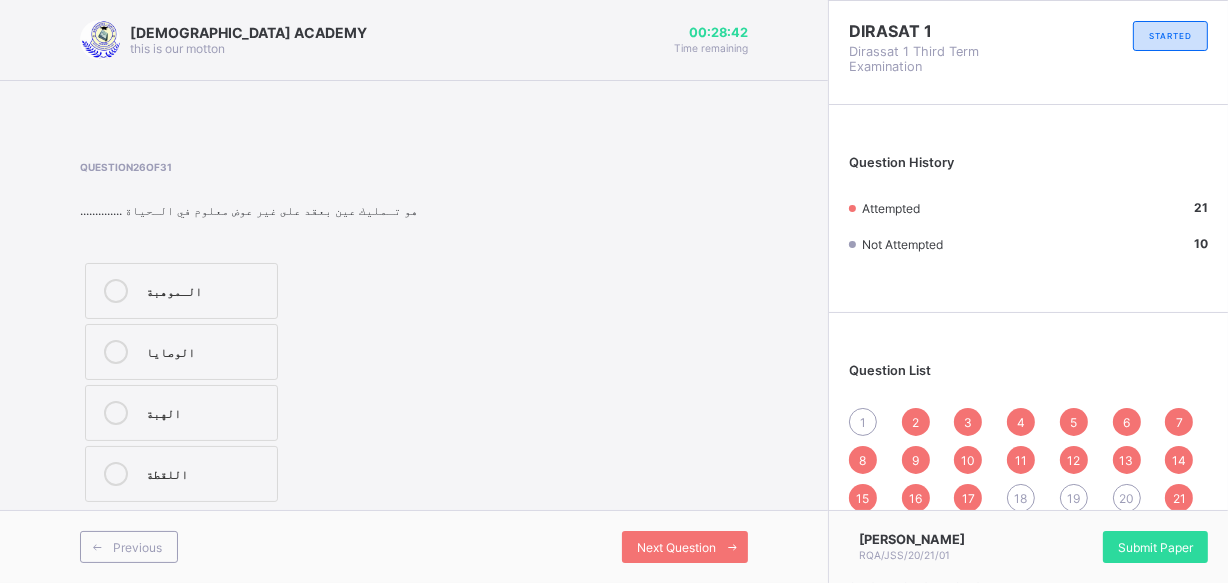 click on "الهبة" at bounding box center [206, 413] 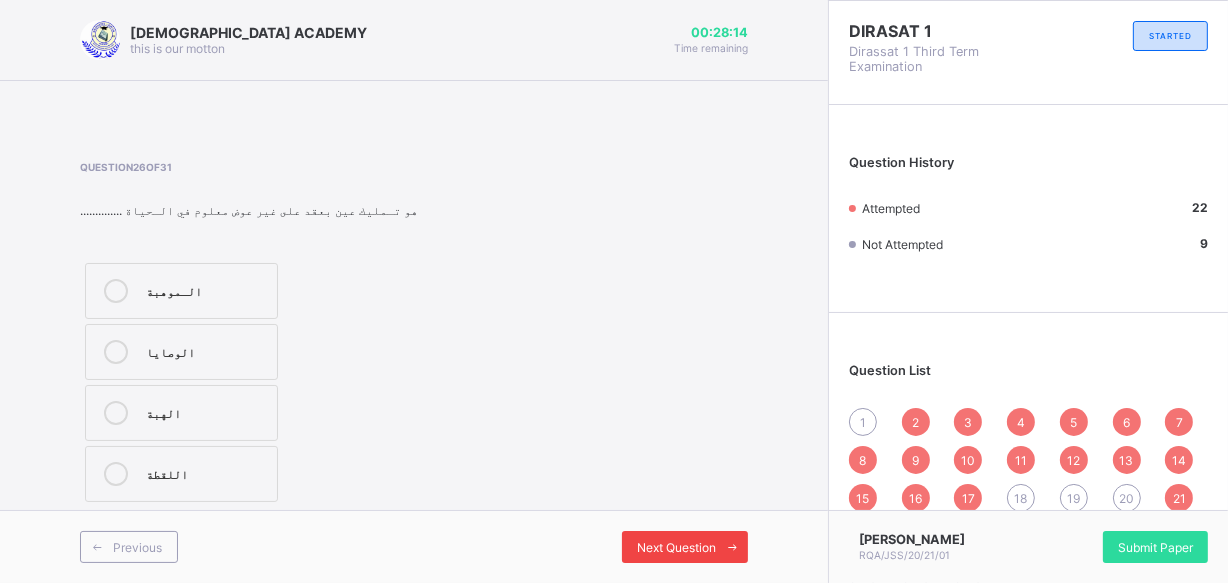 click on "Next Question" at bounding box center [685, 547] 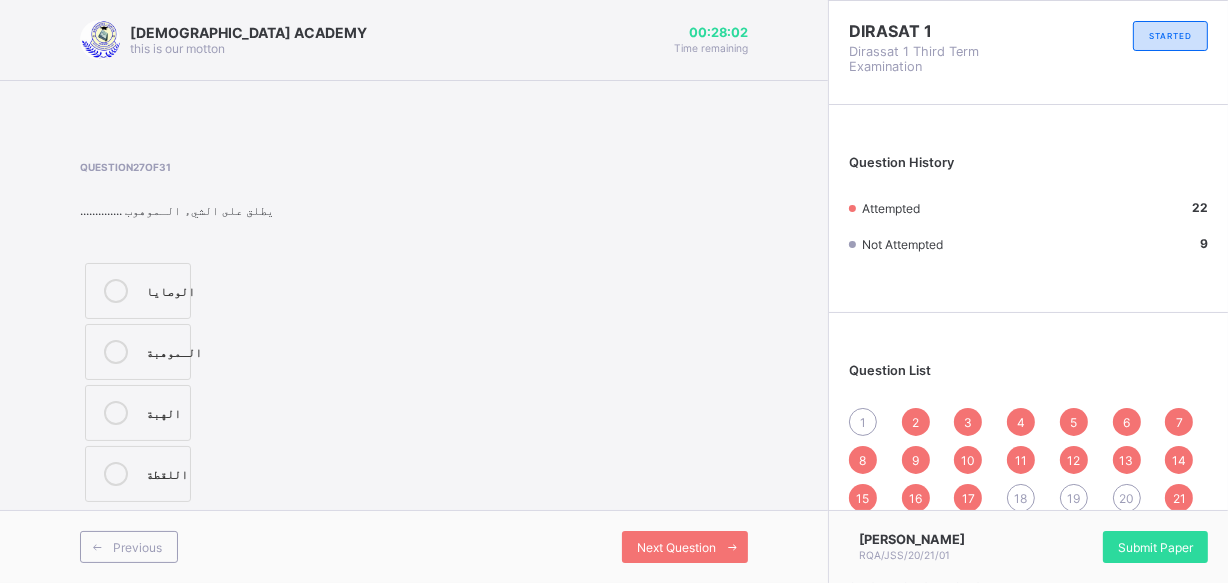 click on "الهبة" at bounding box center (163, 411) 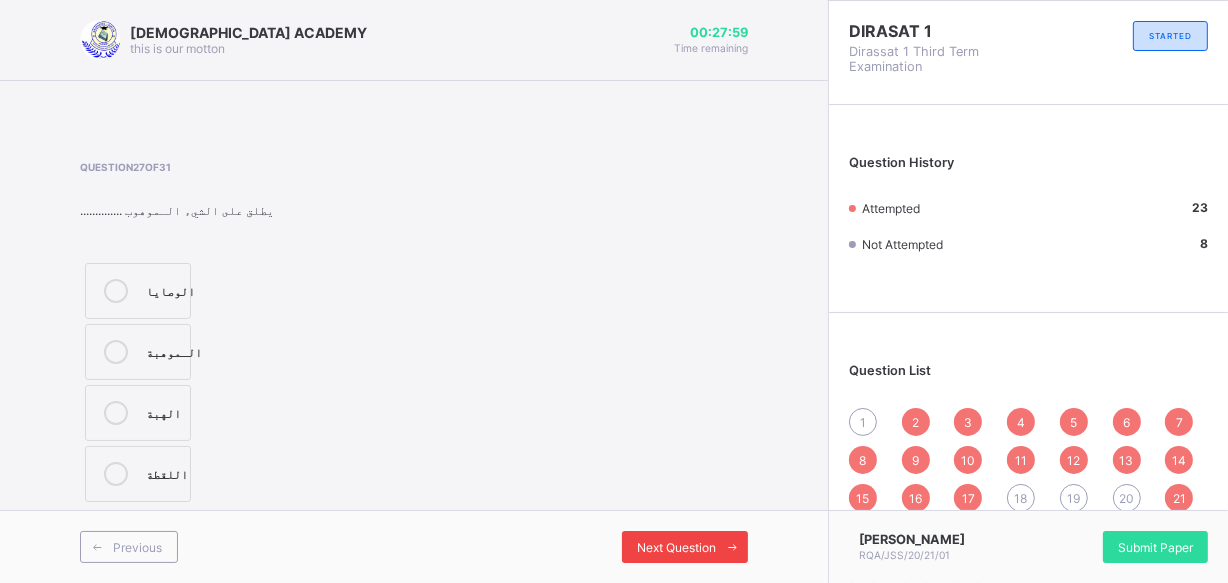 click on "Next Question" at bounding box center (685, 547) 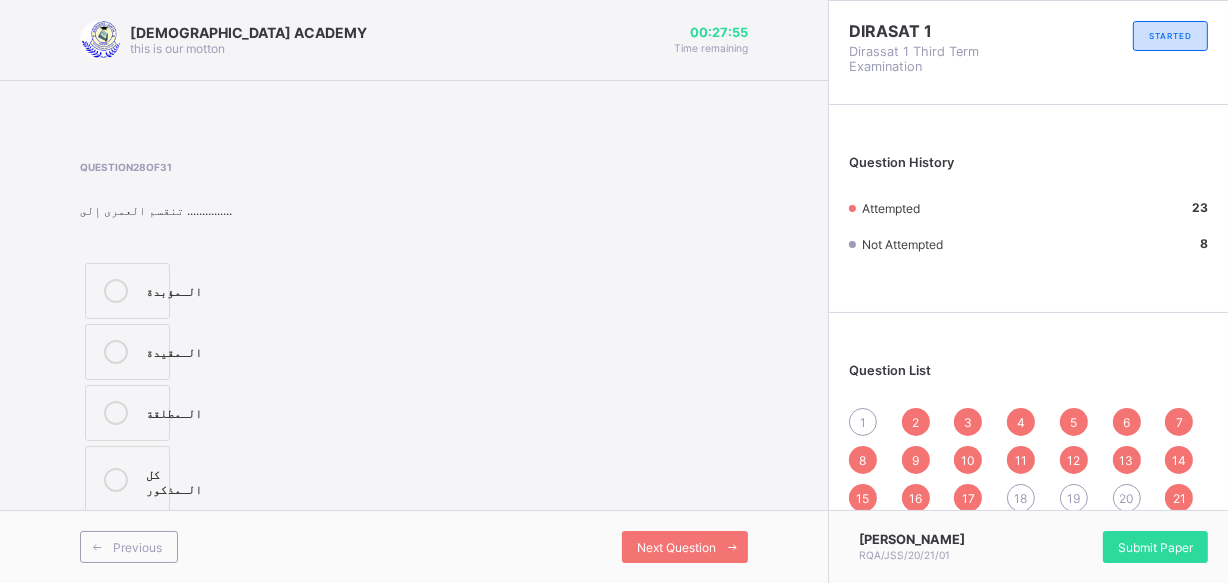 click at bounding box center (116, 479) 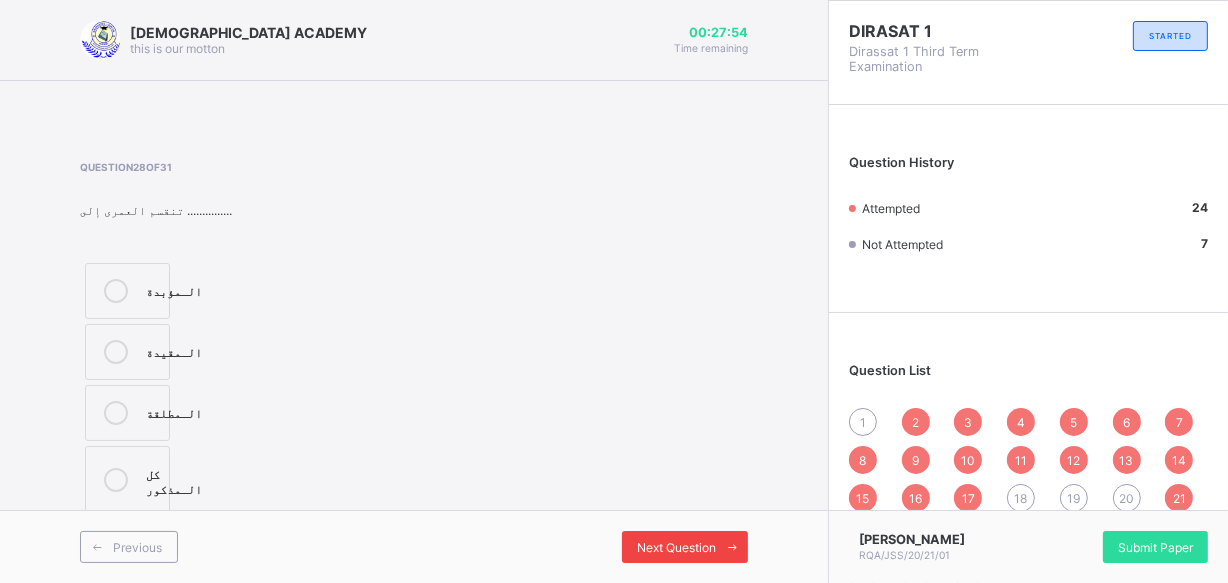 click on "Next Question" at bounding box center (676, 547) 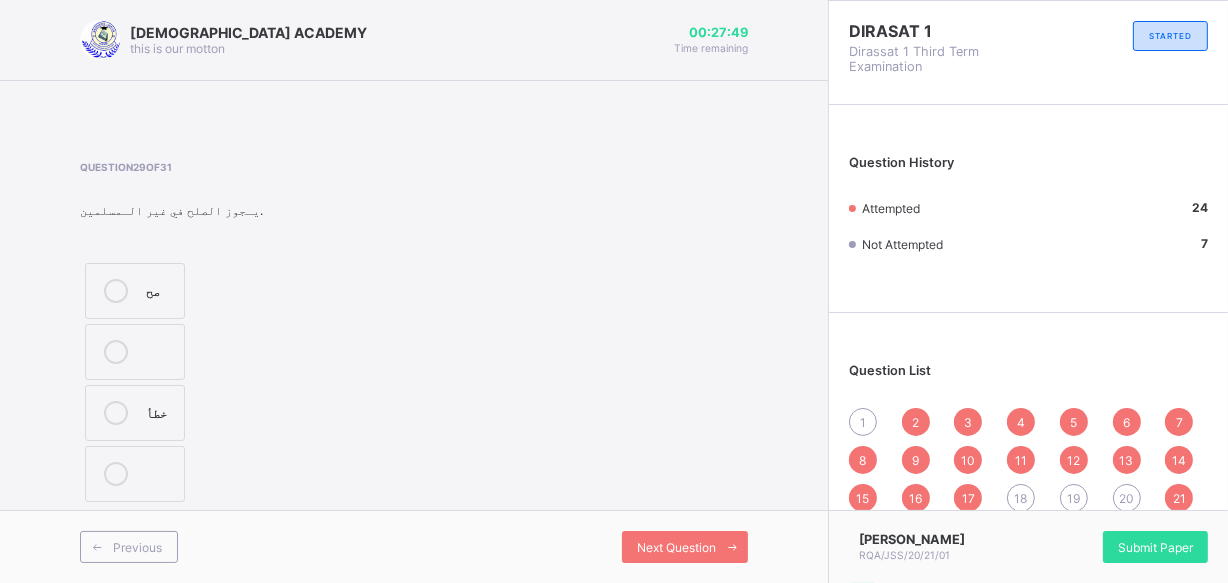 drag, startPoint x: 140, startPoint y: 301, endPoint x: 109, endPoint y: 315, distance: 34.0147 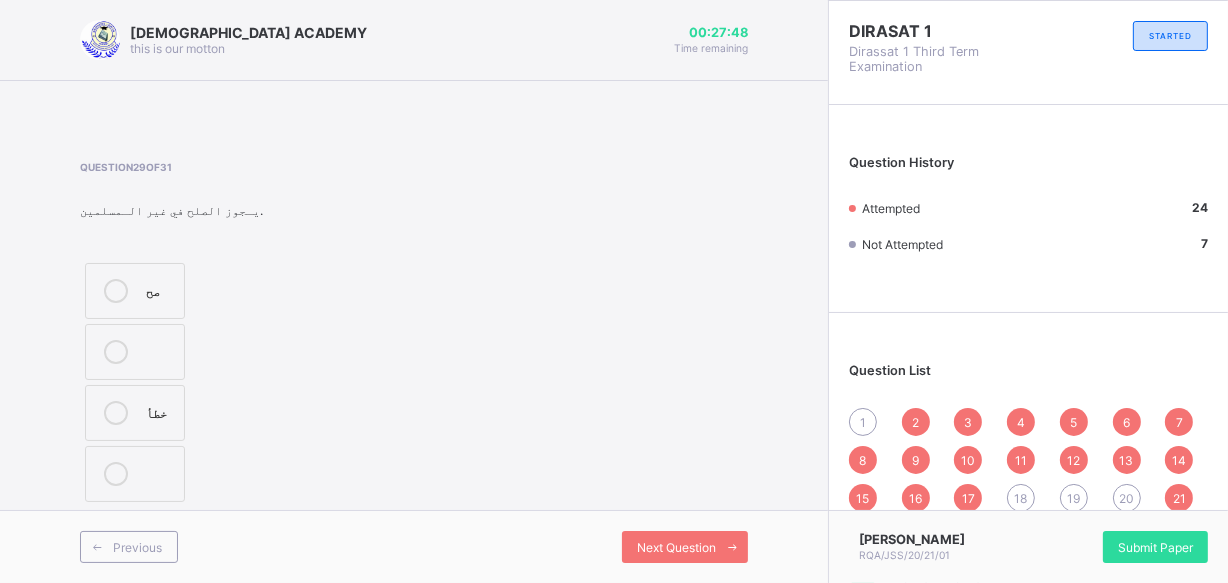 click on "صح" at bounding box center [135, 291] 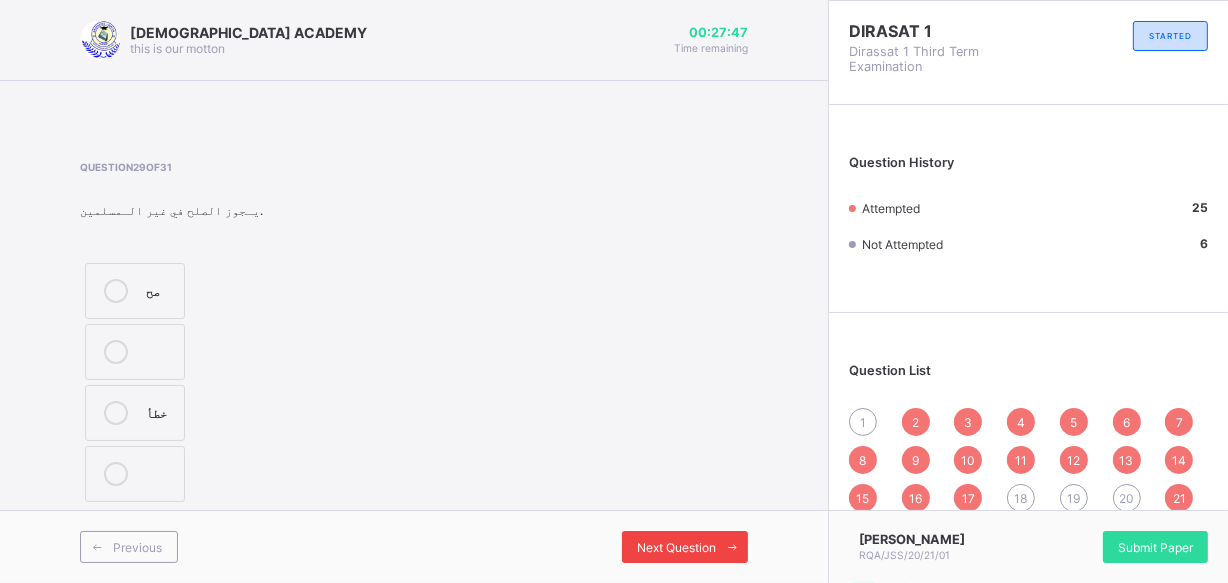 click on "Next Question" at bounding box center [685, 547] 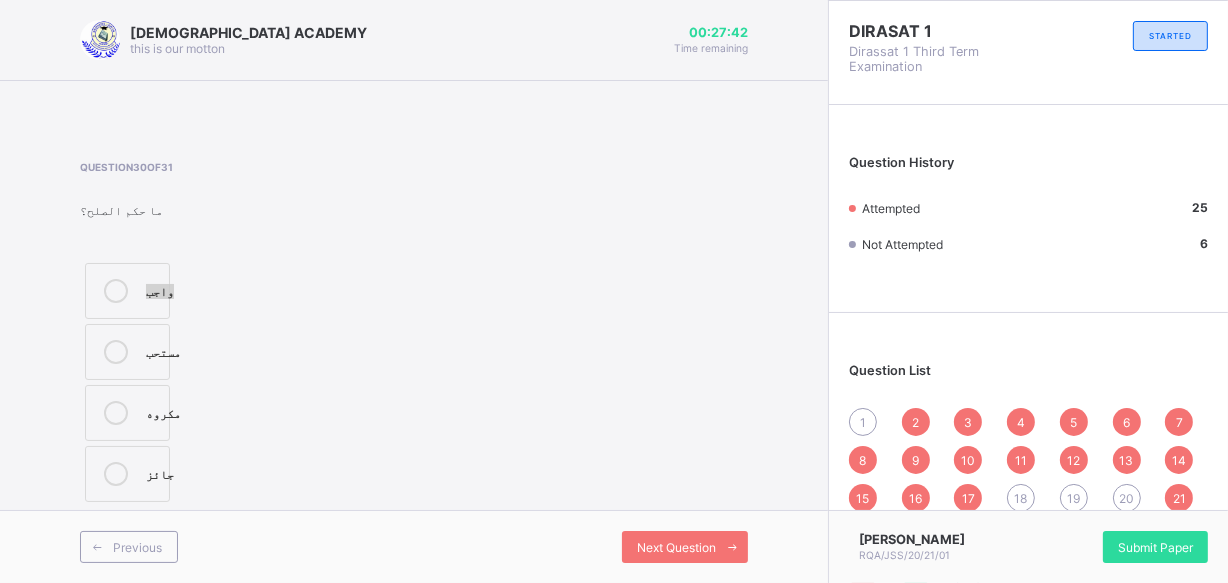 drag, startPoint x: 135, startPoint y: 309, endPoint x: 140, endPoint y: 335, distance: 26.476404 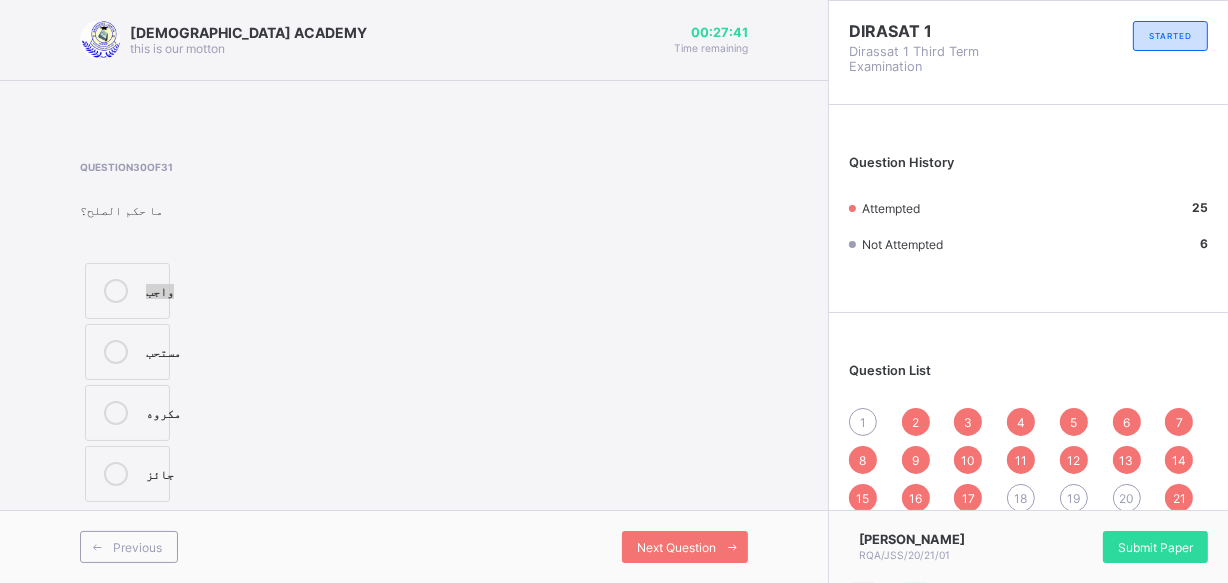 click at bounding box center (116, 291) 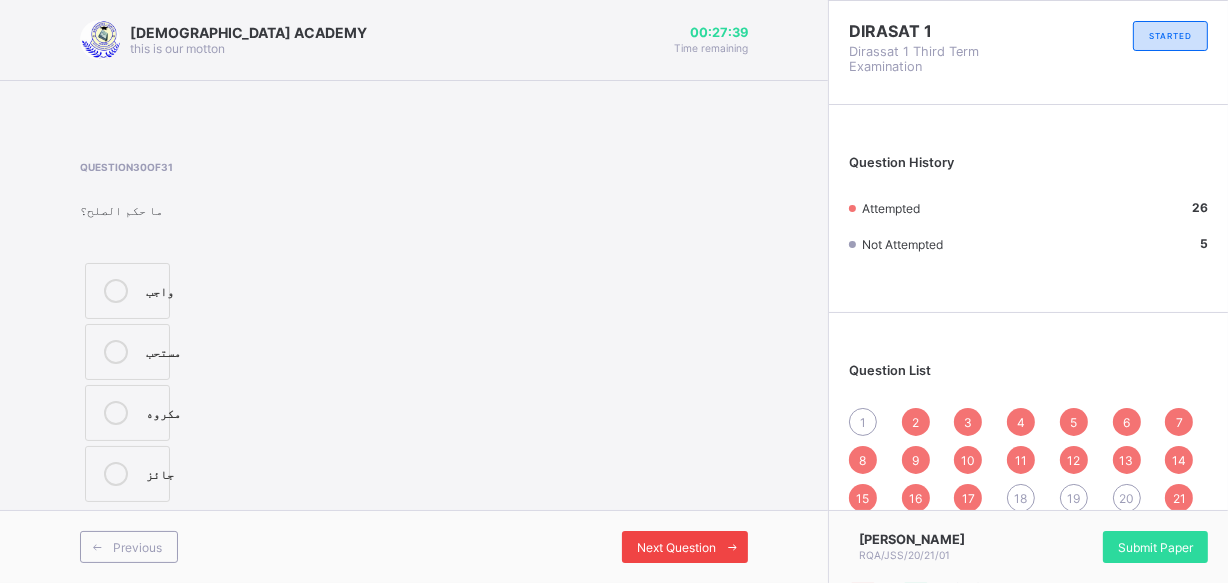 click on "Next Question" at bounding box center (676, 547) 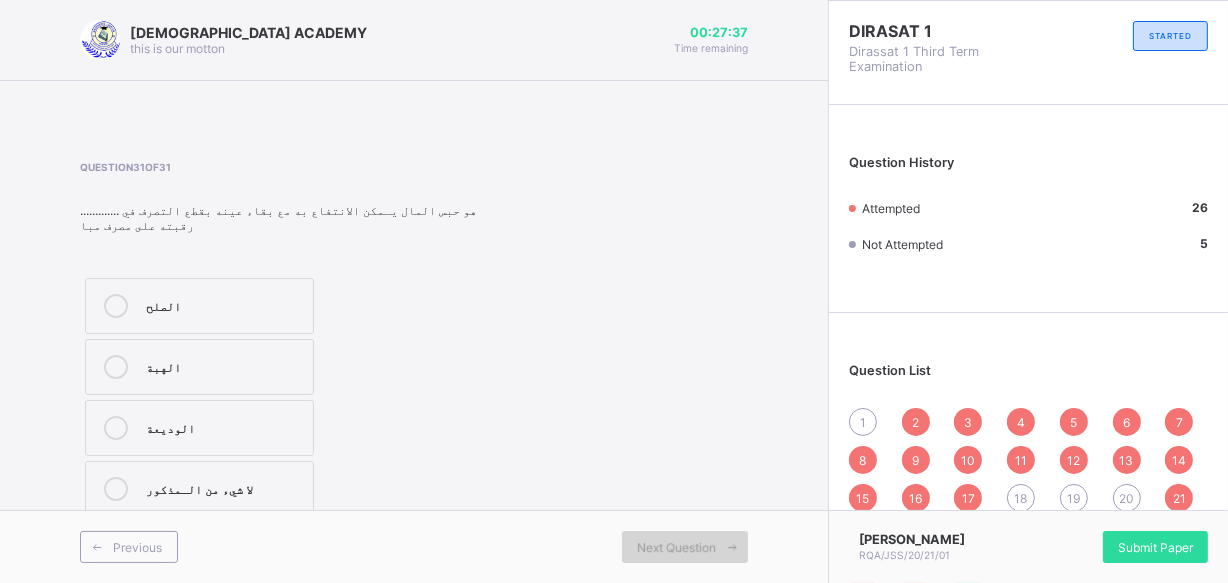 click on "Next Question" at bounding box center (676, 547) 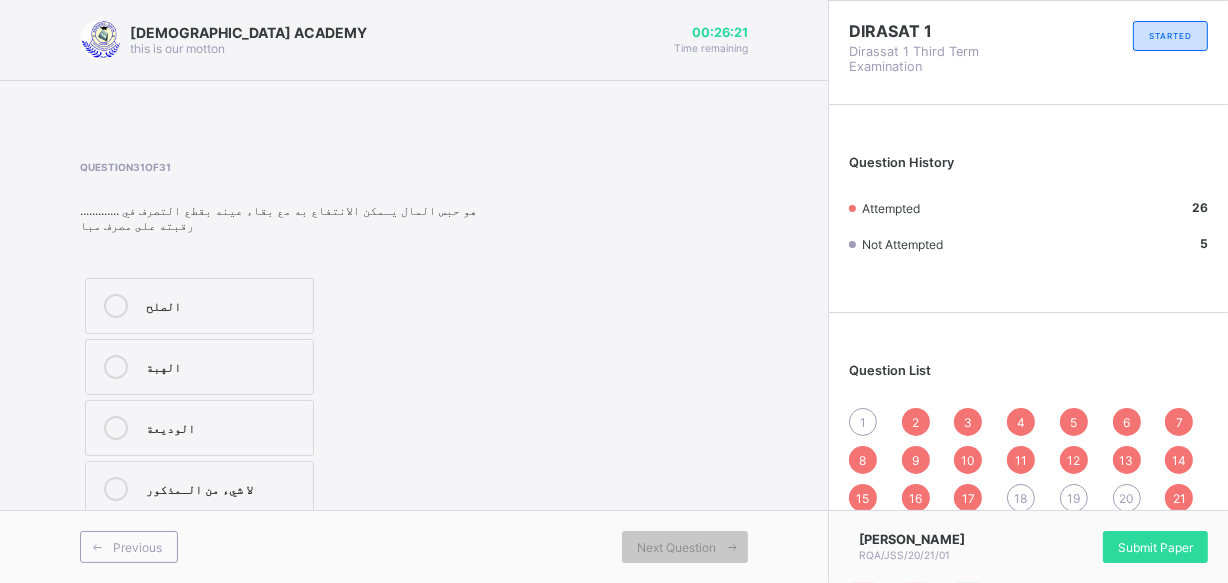 click on "10" at bounding box center [968, 460] 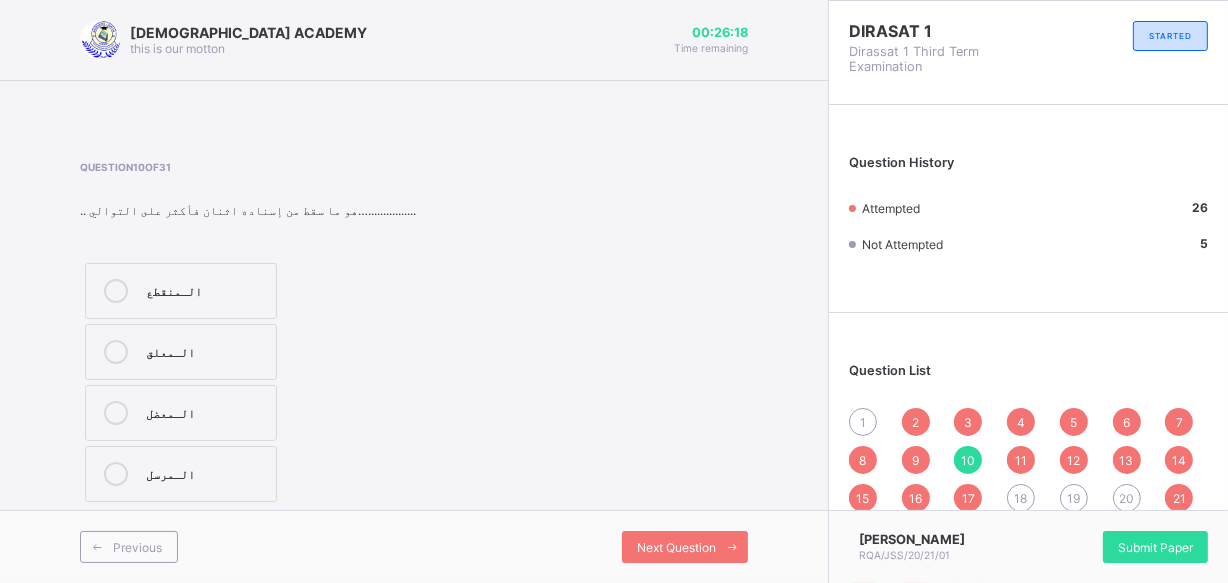 click on "9" at bounding box center [915, 460] 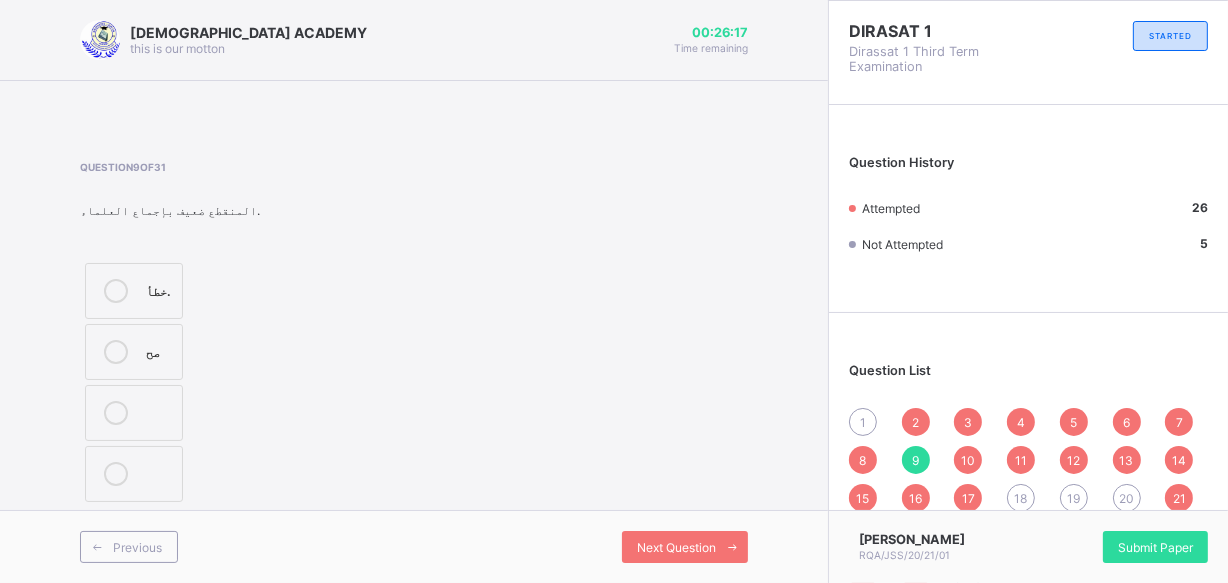 click on "6" at bounding box center [1127, 422] 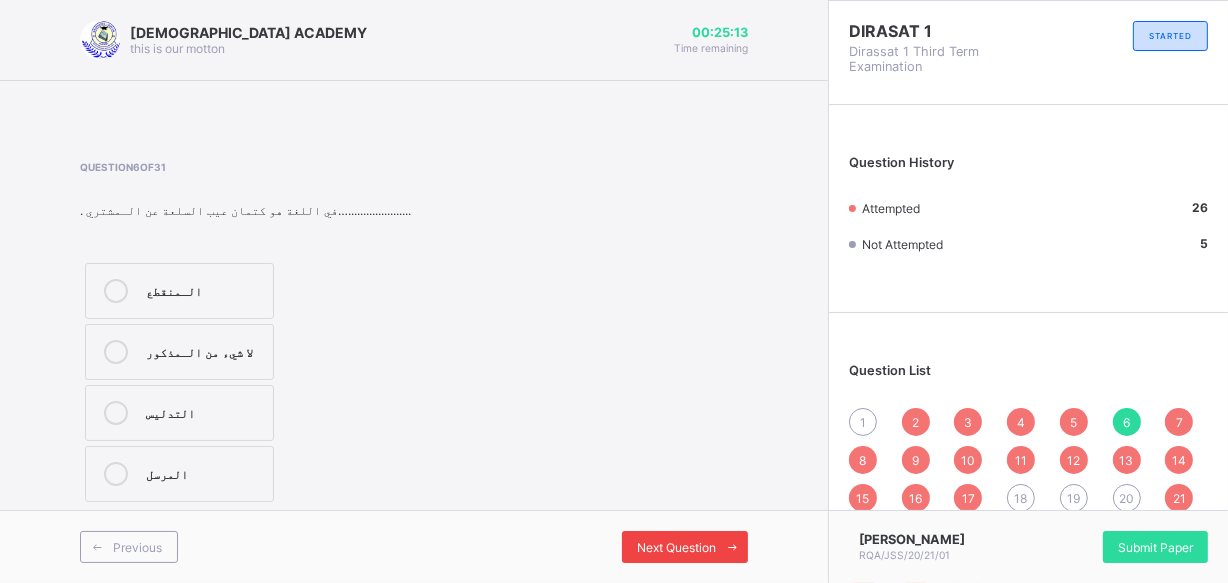 click at bounding box center [732, 547] 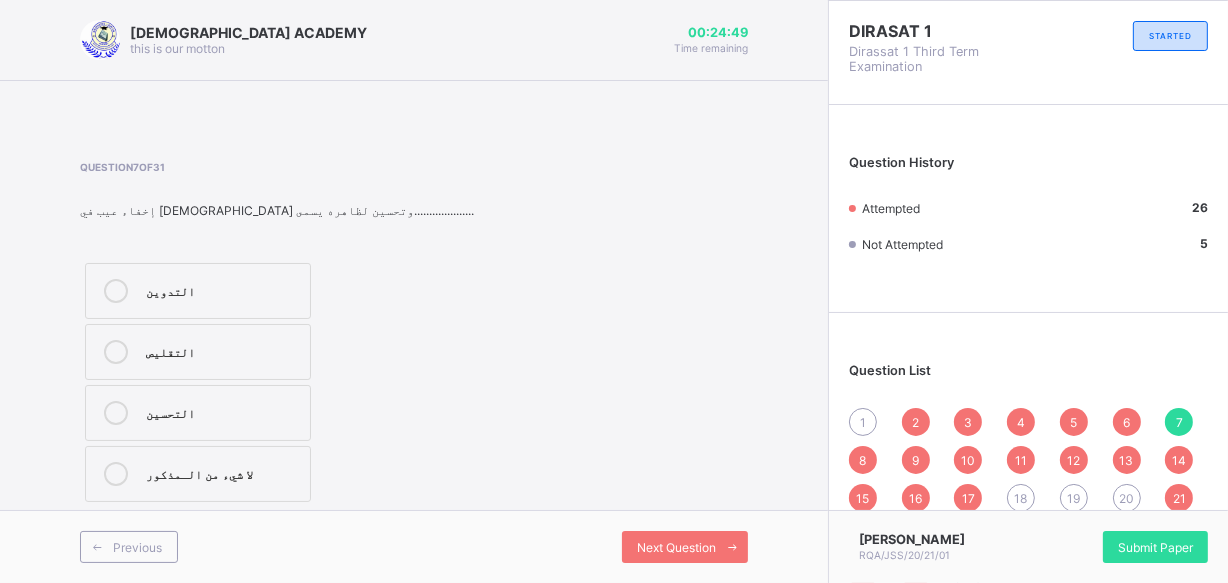 click on "18" at bounding box center (1021, 498) 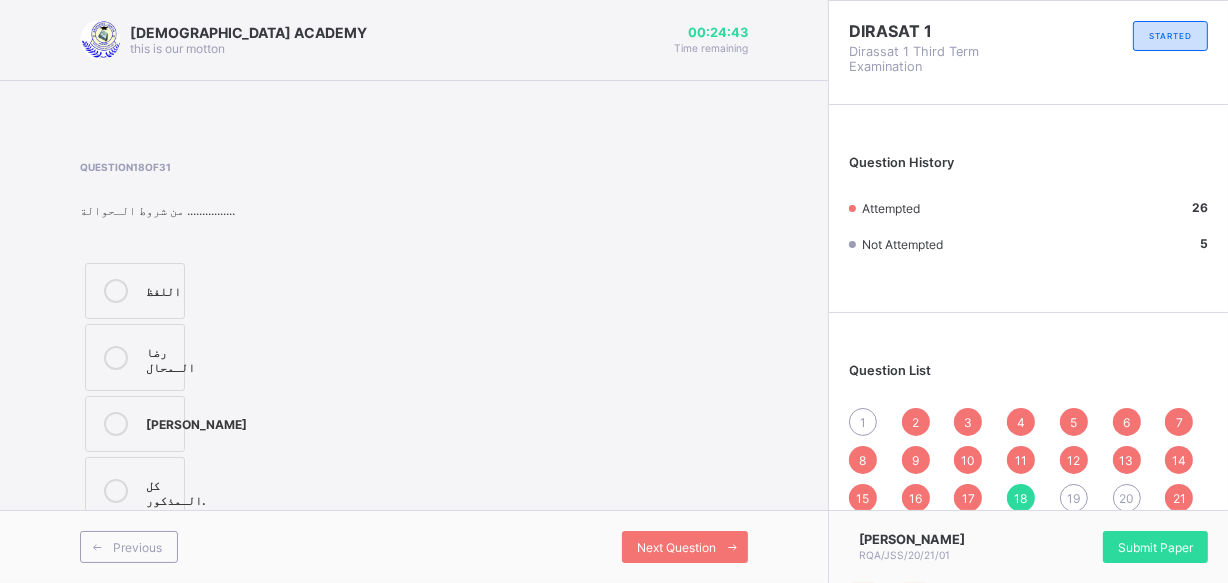 click on "كل الـمذكور." at bounding box center (135, 490) 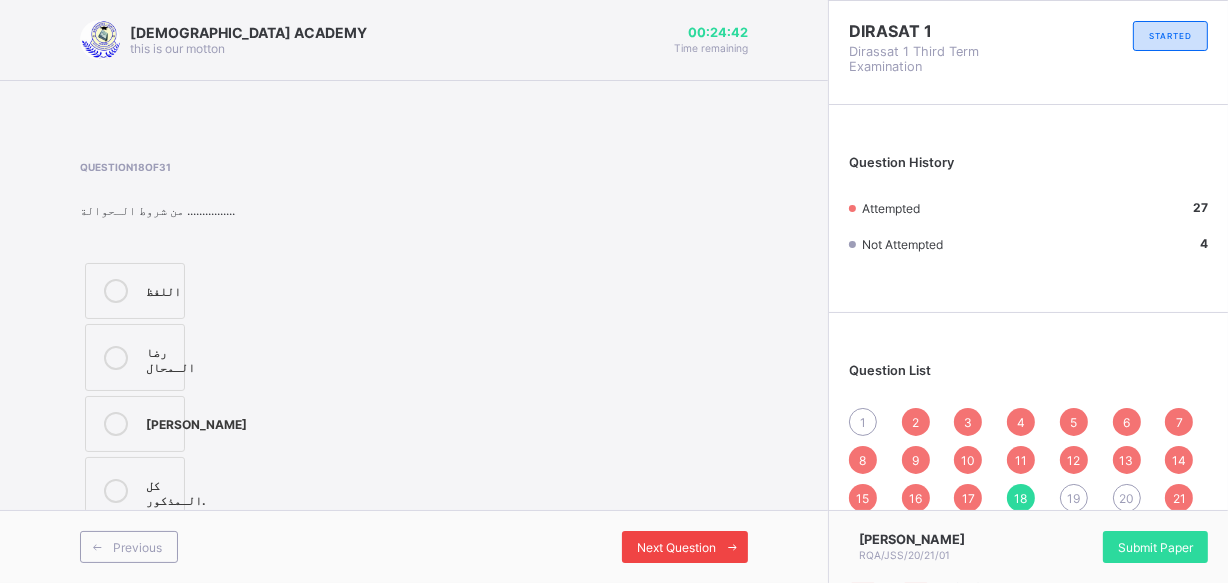 click on "Next Question" at bounding box center [676, 547] 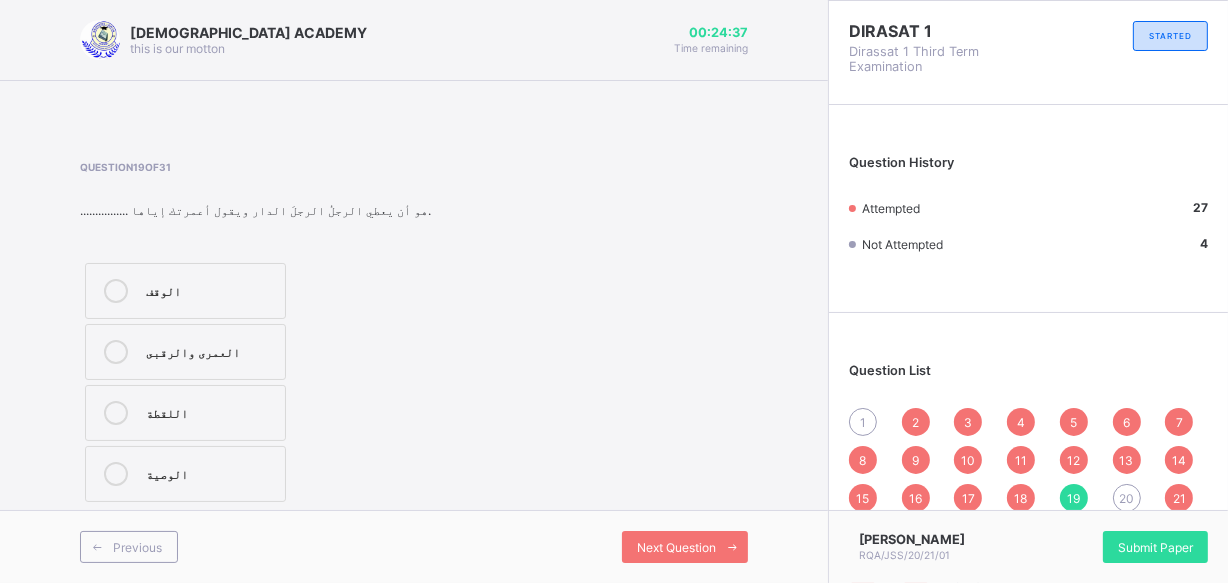 click on "العمرى والرقبى" at bounding box center (185, 352) 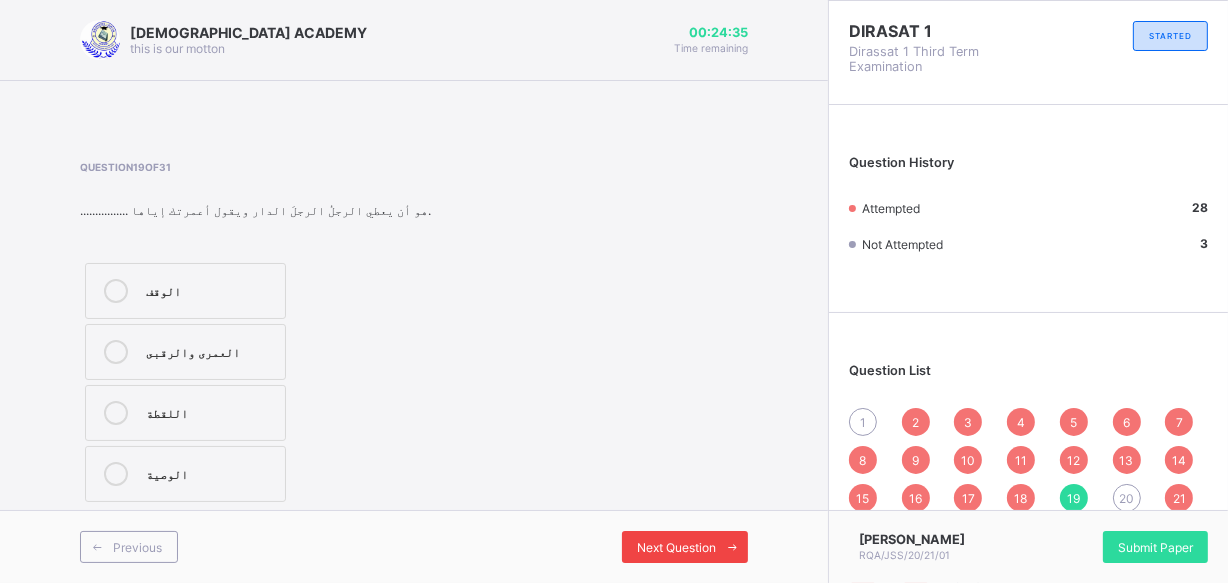 click on "Next Question" at bounding box center (685, 547) 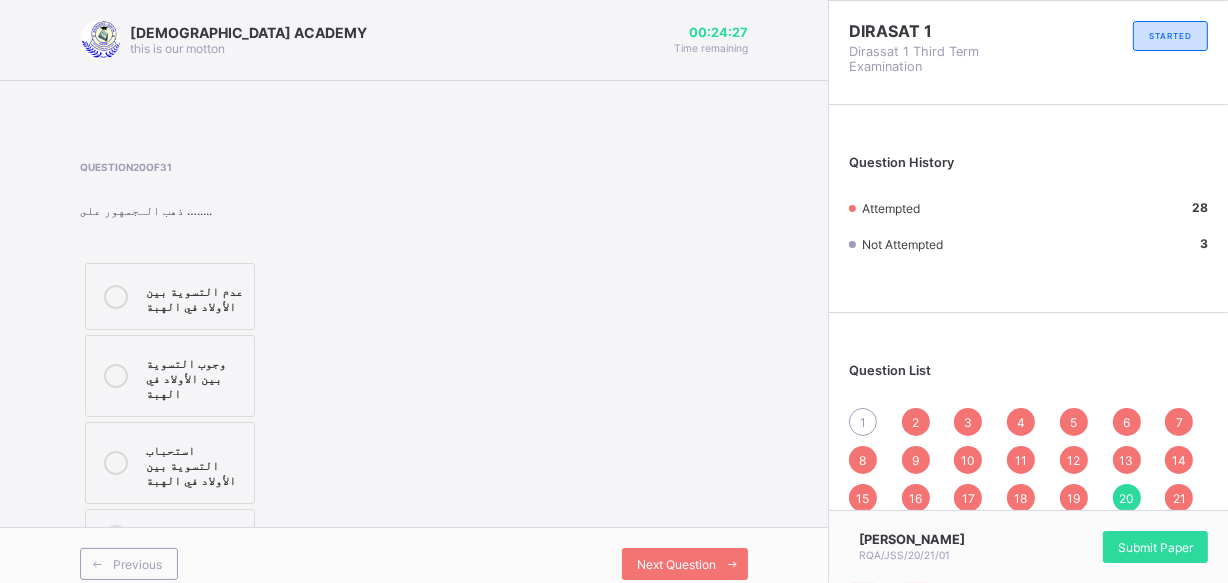 click on "وجوب التسوية بين الأولاد في الهبة" at bounding box center (195, 376) 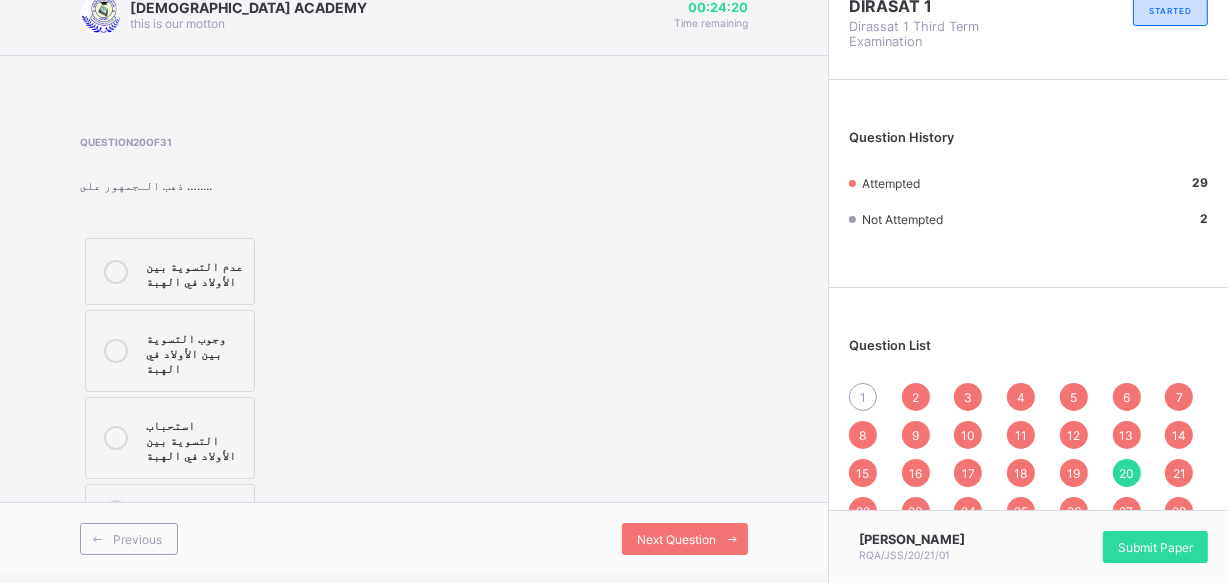 scroll, scrollTop: 55, scrollLeft: 0, axis: vertical 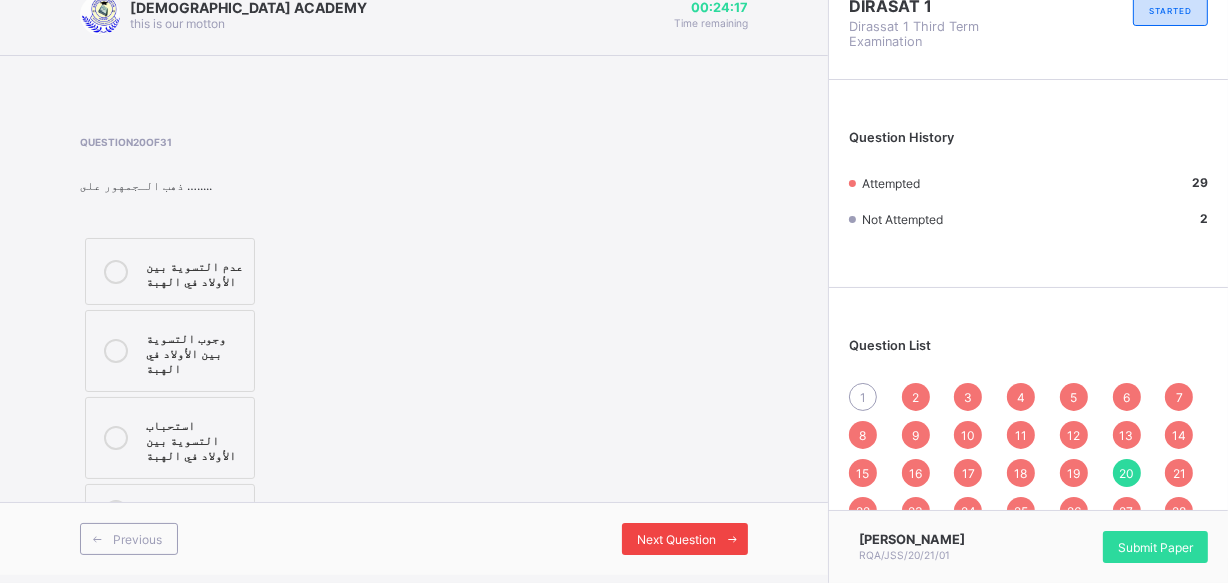 click on "Next Question" at bounding box center (676, 539) 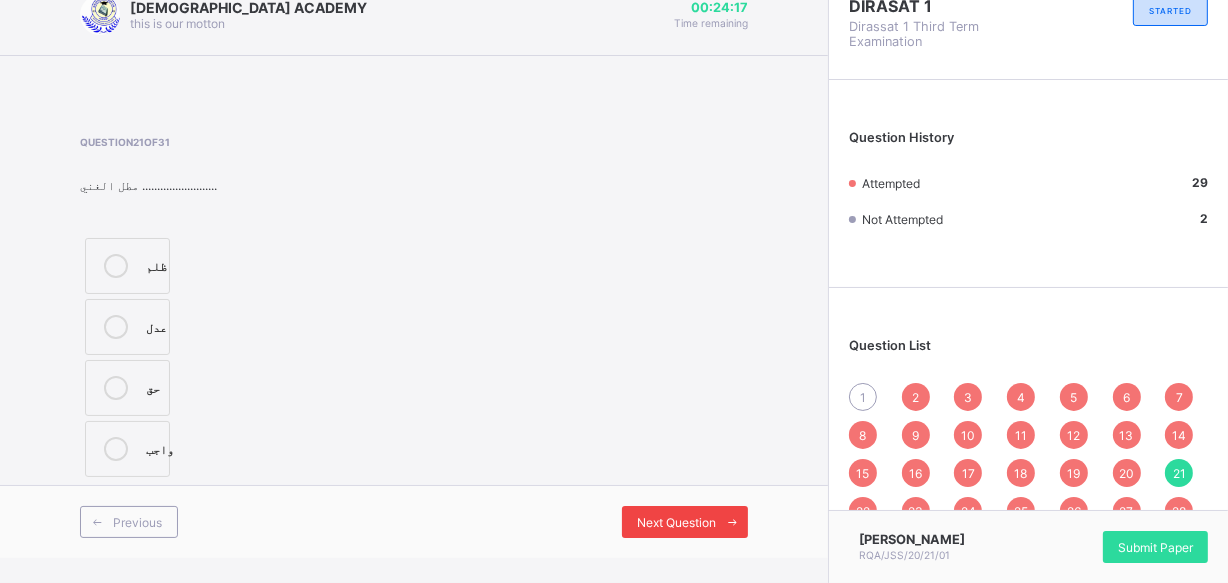 click on "Previous Next Question" at bounding box center [414, 521] 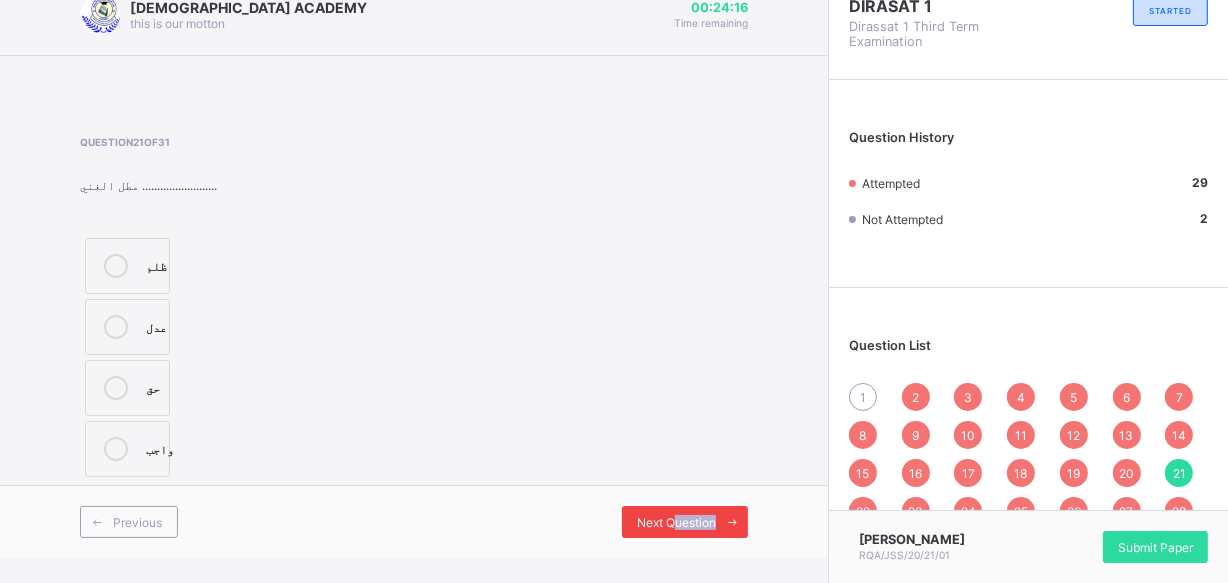drag, startPoint x: 696, startPoint y: 554, endPoint x: 686, endPoint y: 530, distance: 26 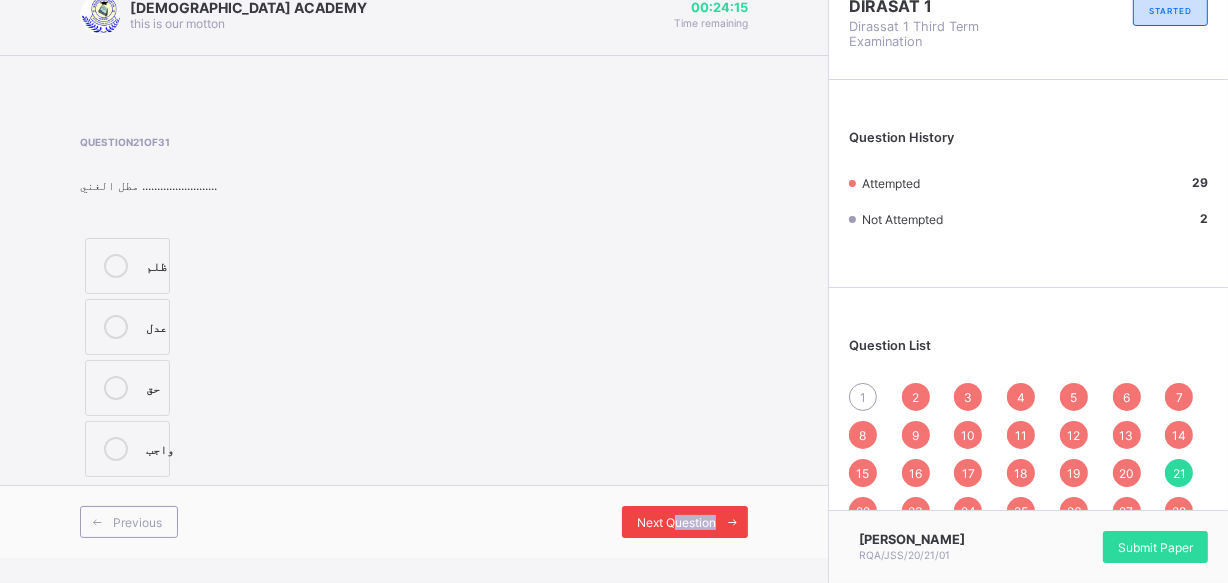 click on "Next Question" at bounding box center (685, 522) 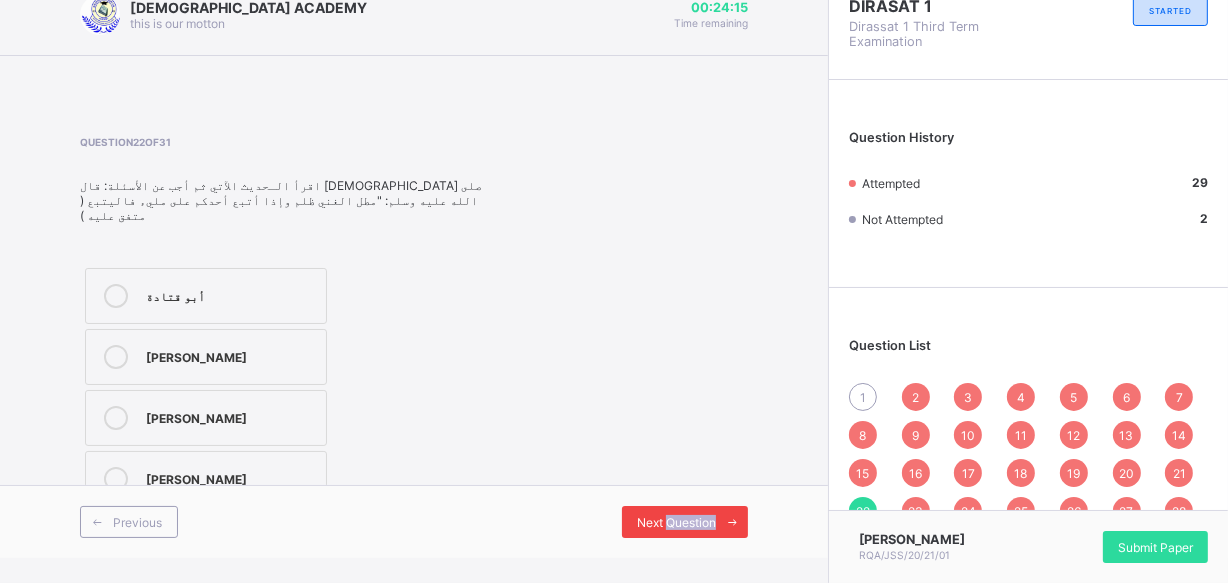click on "Next Question" at bounding box center [685, 522] 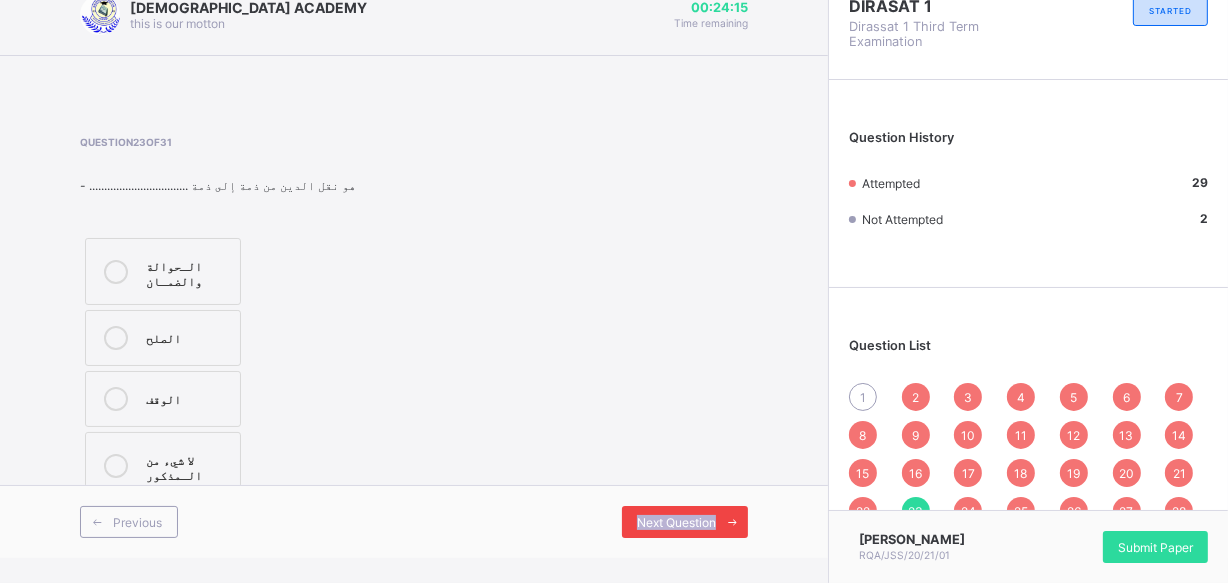 click on "Next Question" at bounding box center [685, 522] 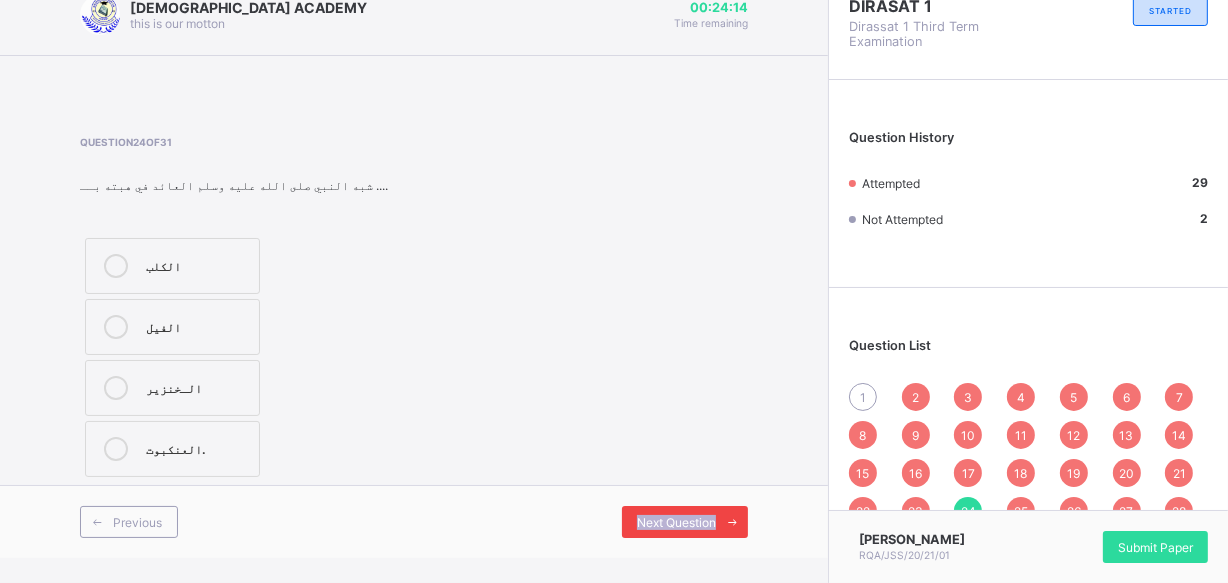 click on "Next Question" at bounding box center (685, 522) 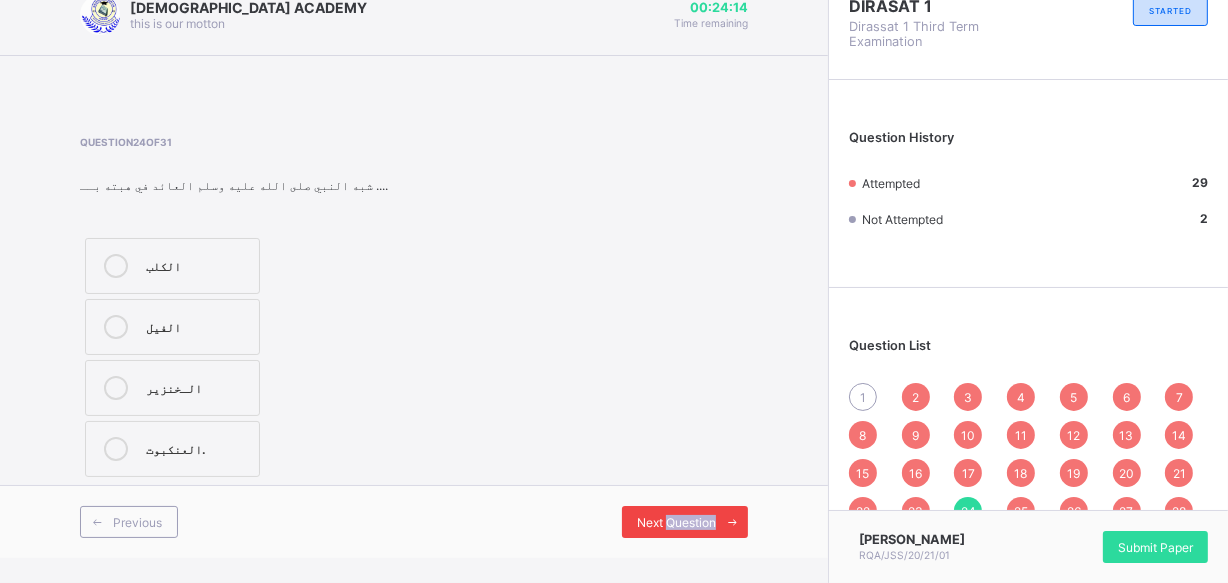 click on "Next Question" at bounding box center (685, 522) 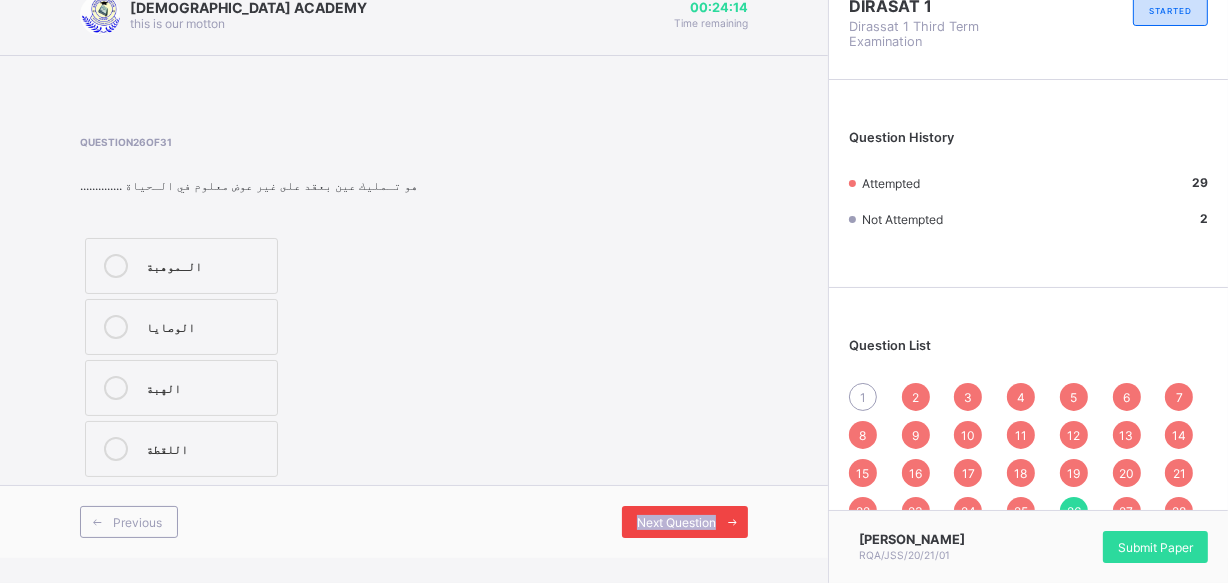 click on "Next Question" at bounding box center (685, 522) 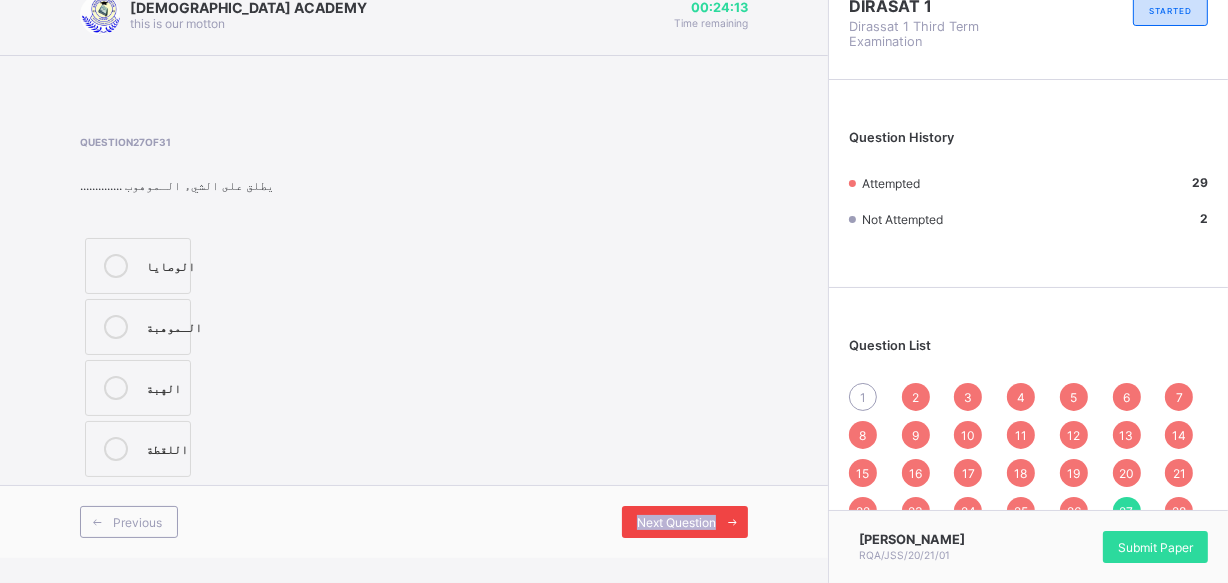 click on "Next Question" at bounding box center [685, 522] 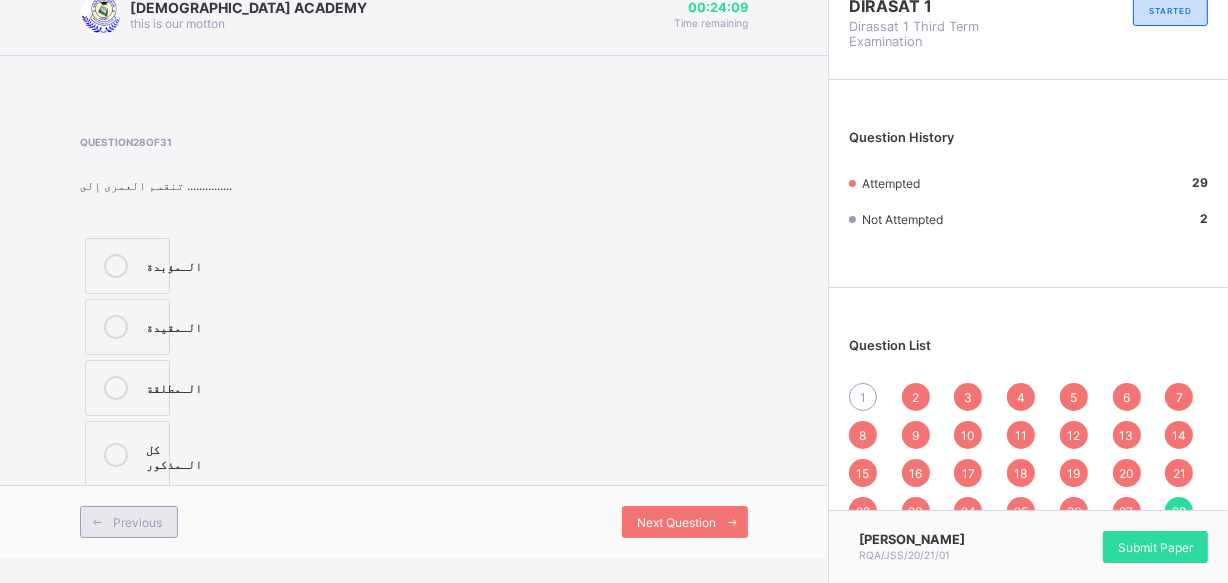 click on "Previous" at bounding box center [137, 522] 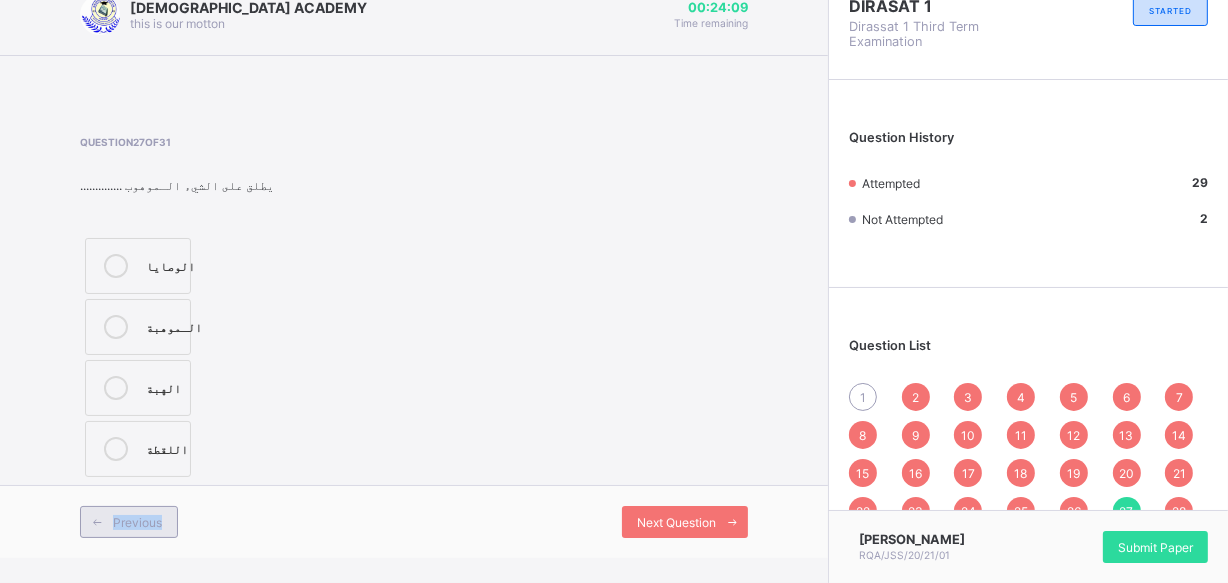 click on "Previous" at bounding box center [137, 522] 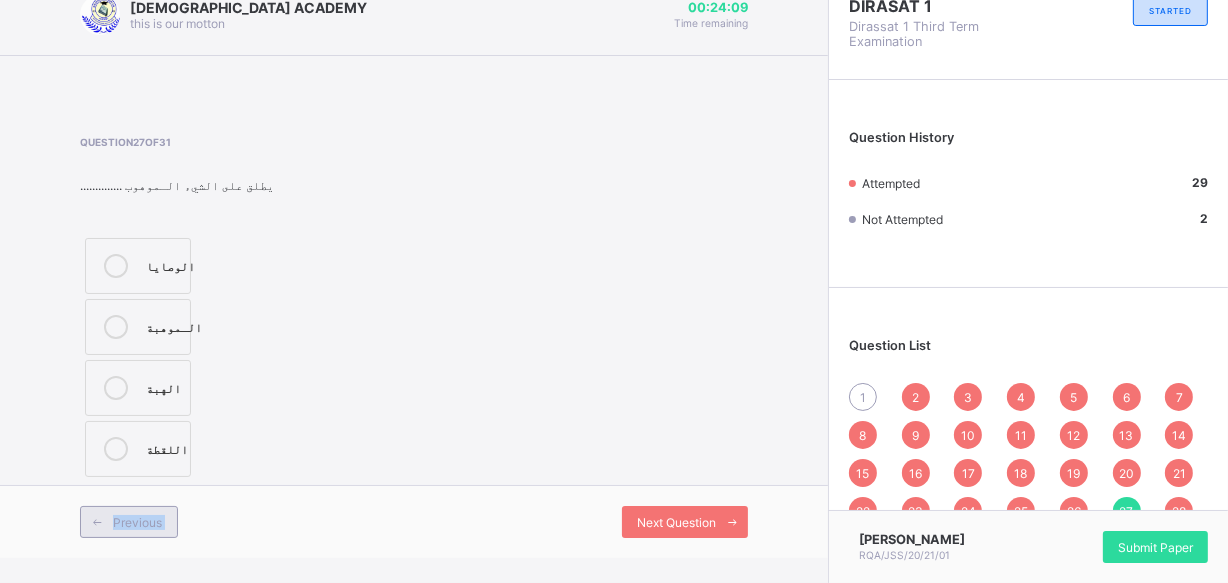 click on "Previous" at bounding box center (137, 522) 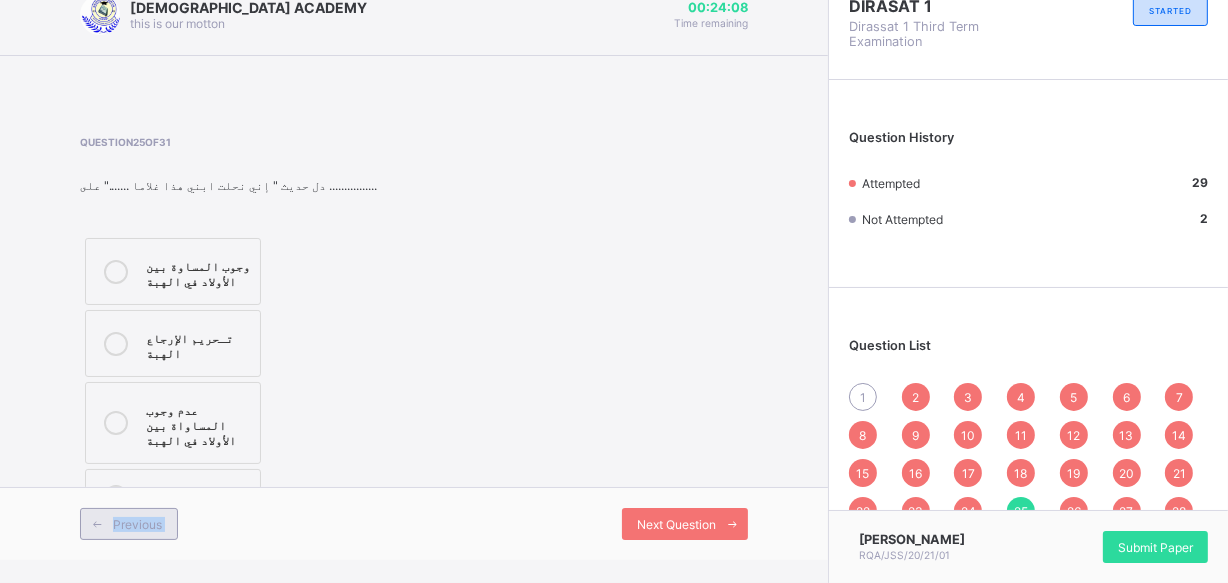 click on "Previous" at bounding box center (129, 524) 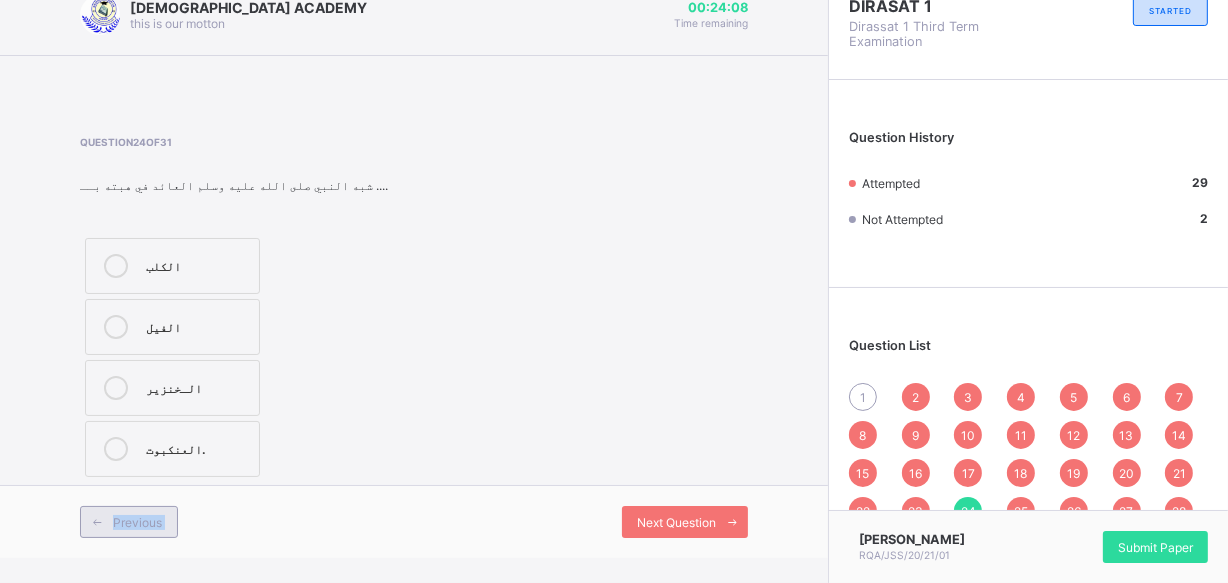 click on "Previous" at bounding box center [137, 522] 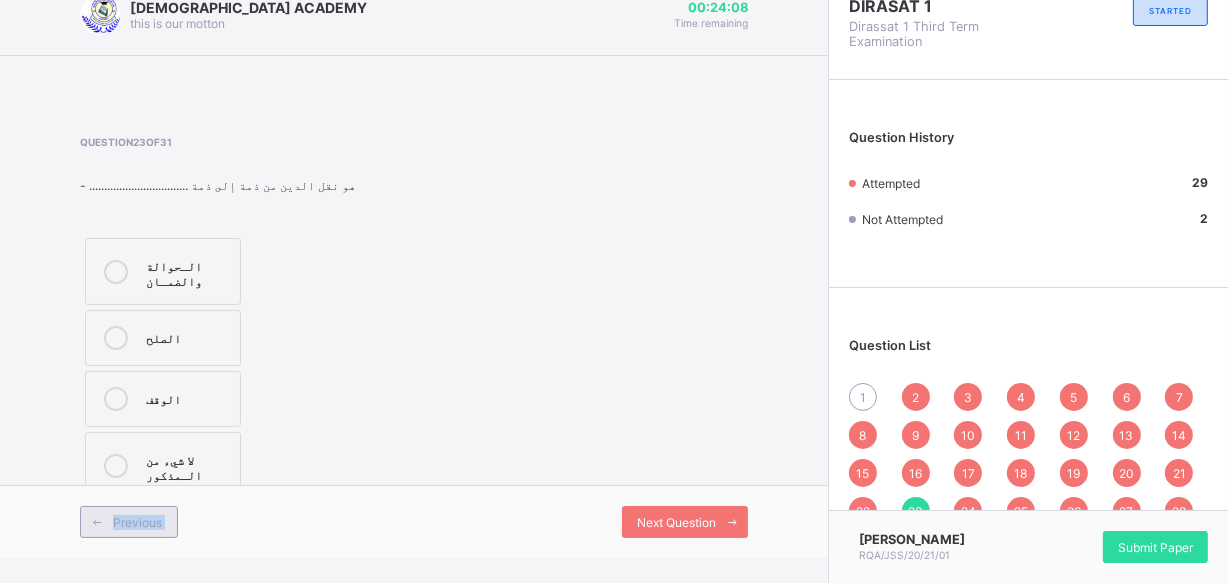 click on "Previous" at bounding box center [137, 522] 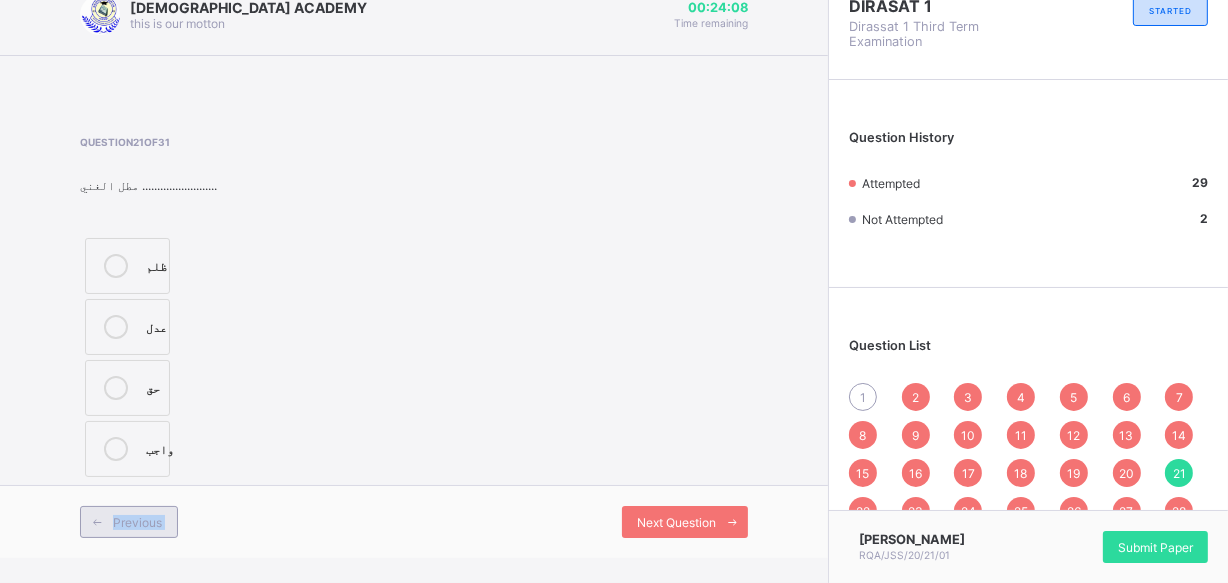 click on "Previous" at bounding box center (137, 522) 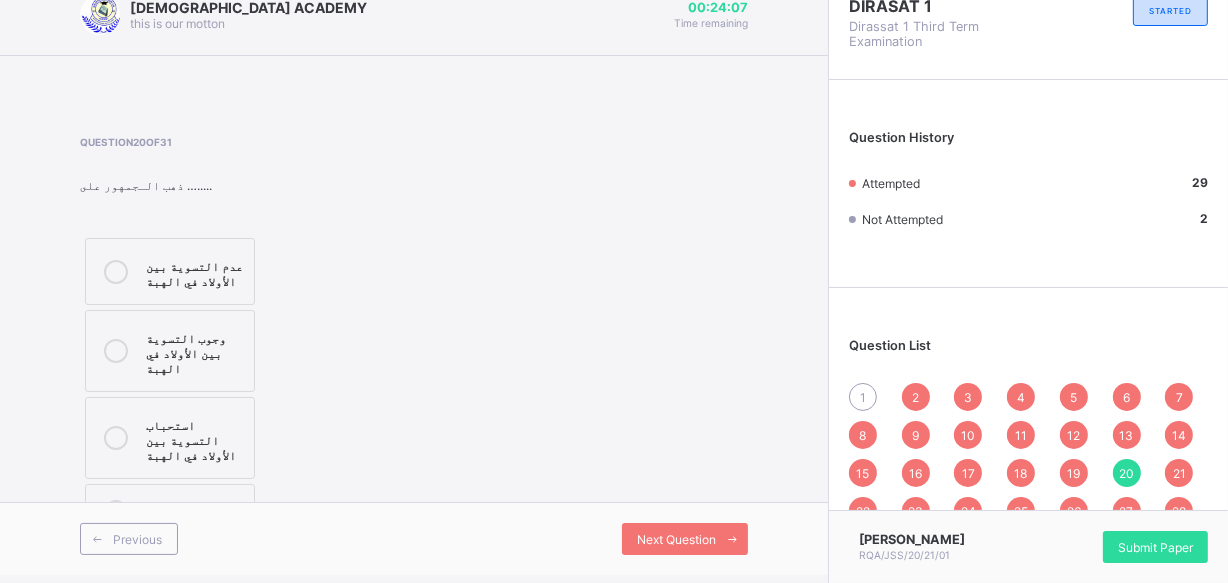 scroll, scrollTop: 55, scrollLeft: 0, axis: vertical 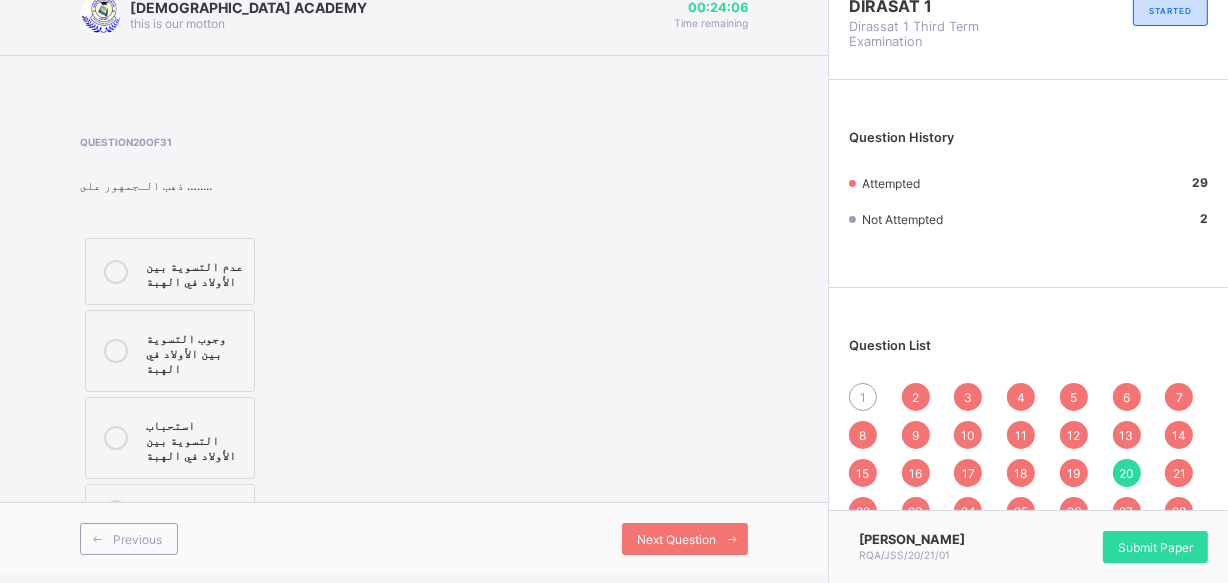 click on "Previous Next Question" at bounding box center (414, 538) 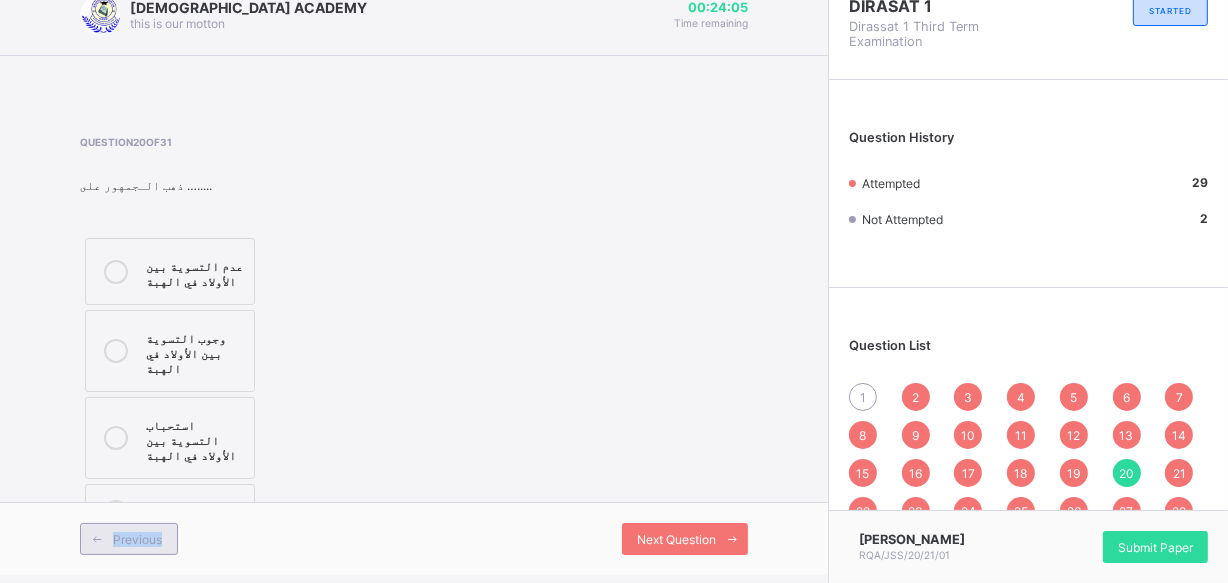 drag, startPoint x: 123, startPoint y: 528, endPoint x: 120, endPoint y: 546, distance: 18.248287 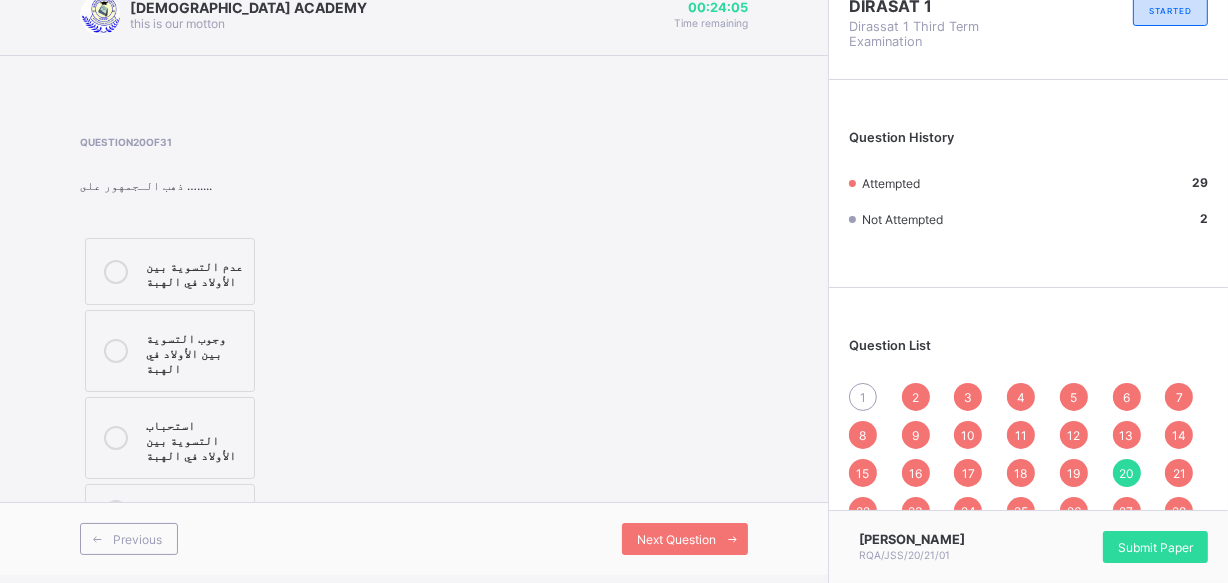 scroll, scrollTop: 25, scrollLeft: 0, axis: vertical 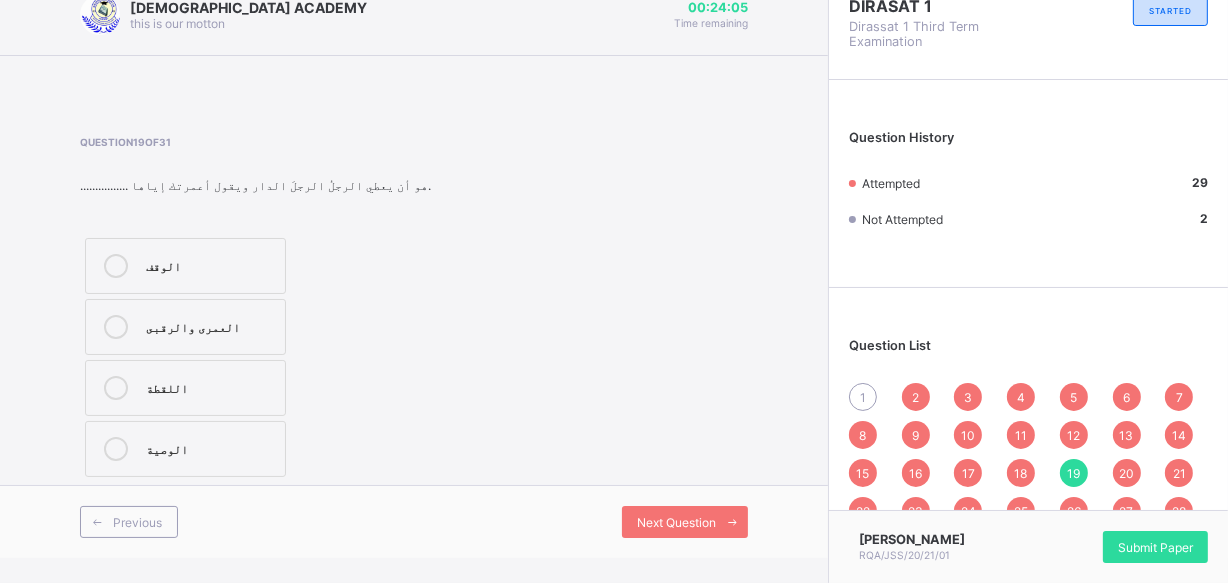 click on "Previous Next Question" at bounding box center (414, 521) 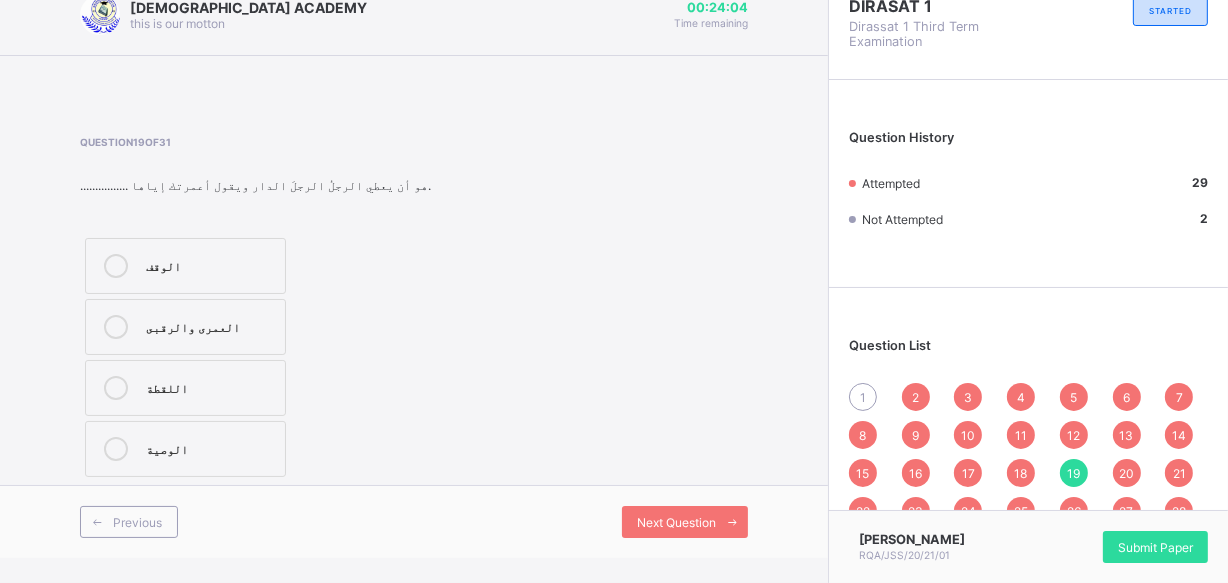 click on "Previous Next Question" at bounding box center (414, 521) 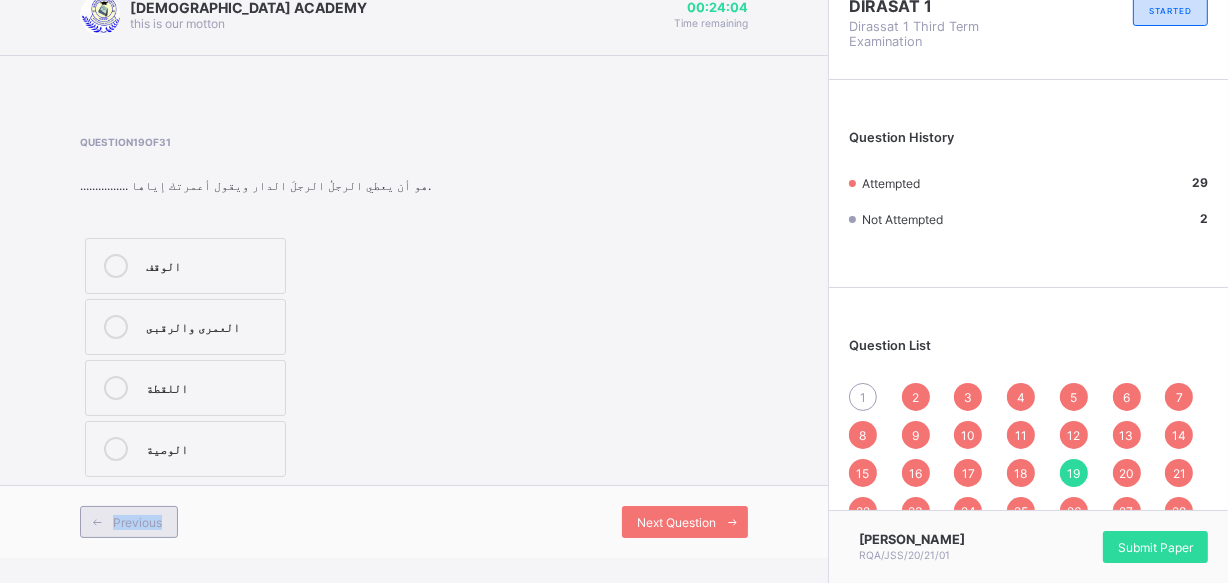 drag, startPoint x: 120, startPoint y: 546, endPoint x: 120, endPoint y: 526, distance: 20 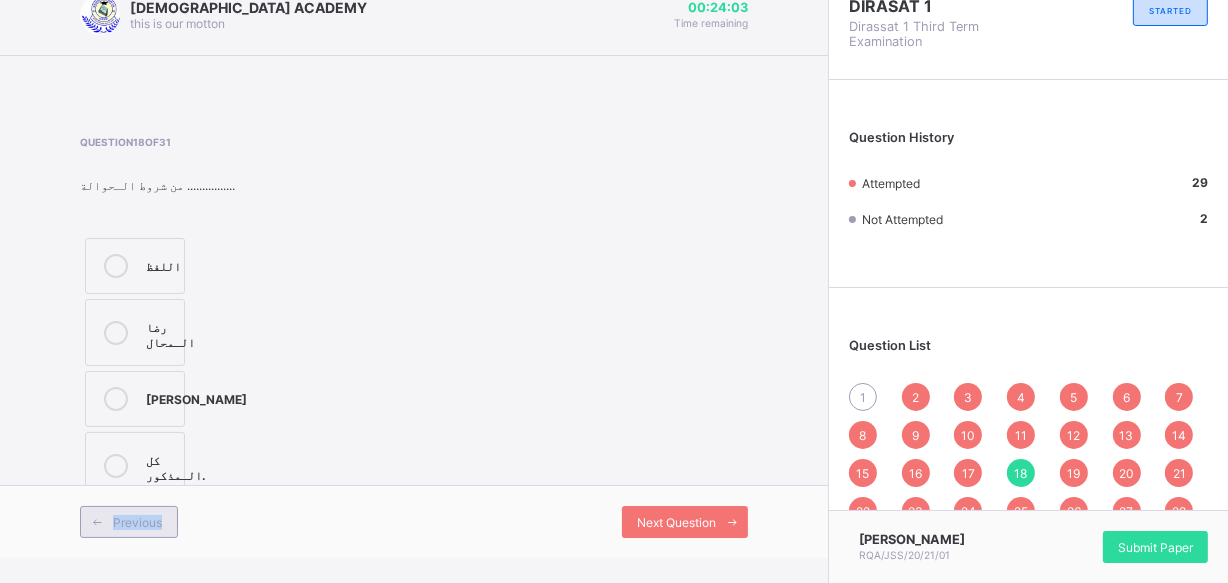click on "Previous" at bounding box center (137, 522) 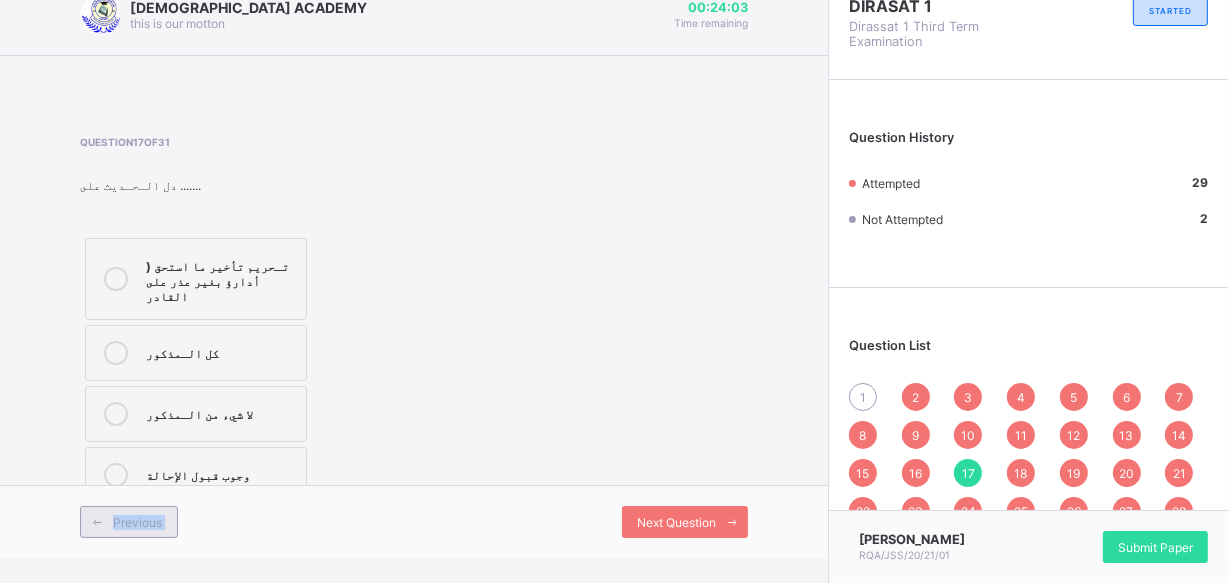click on "Previous" at bounding box center [137, 522] 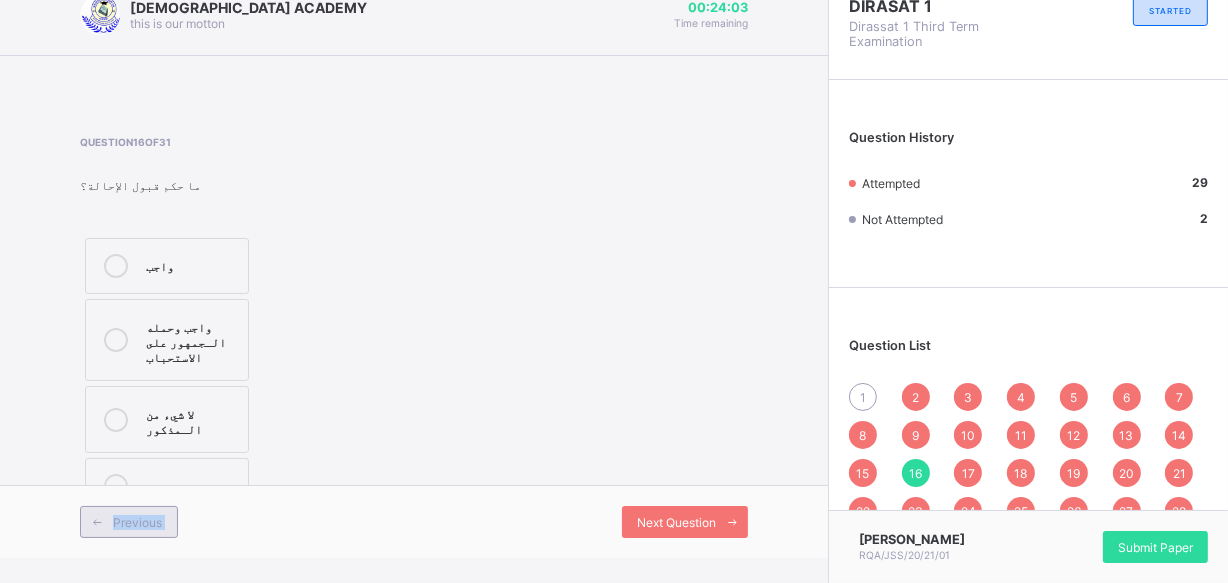 click on "Previous" at bounding box center [137, 522] 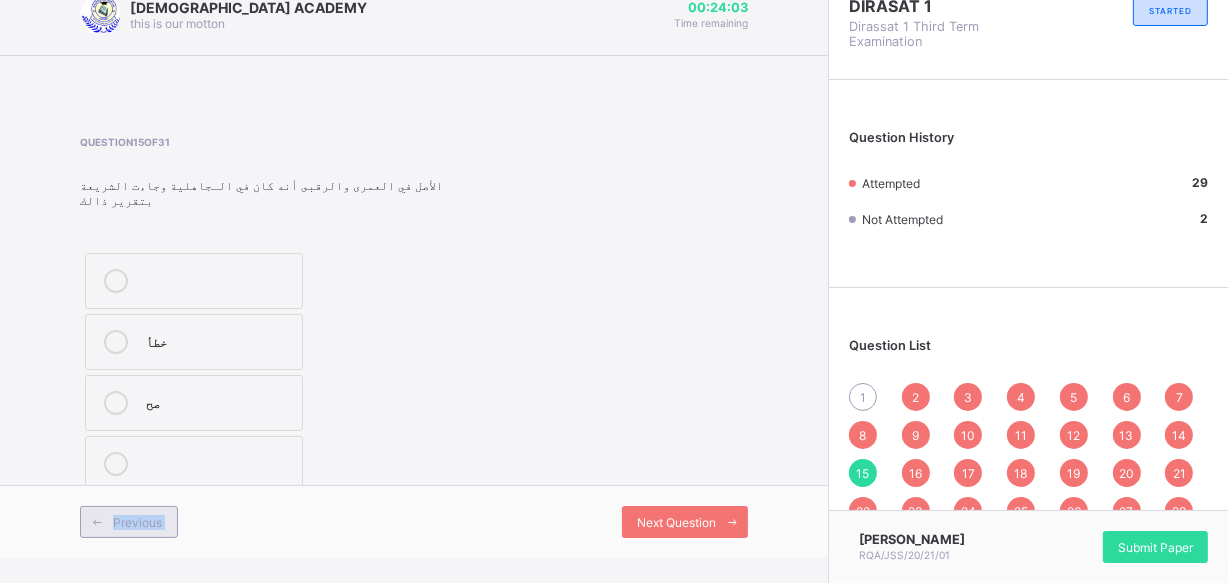 click on "Previous" at bounding box center (137, 522) 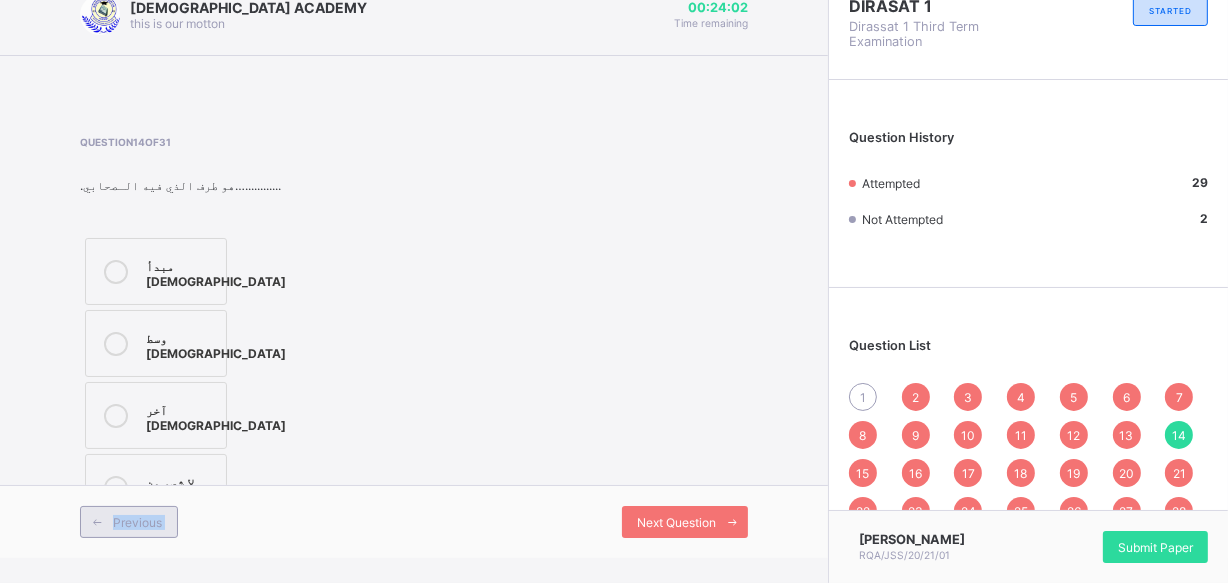 click on "Previous" at bounding box center (137, 522) 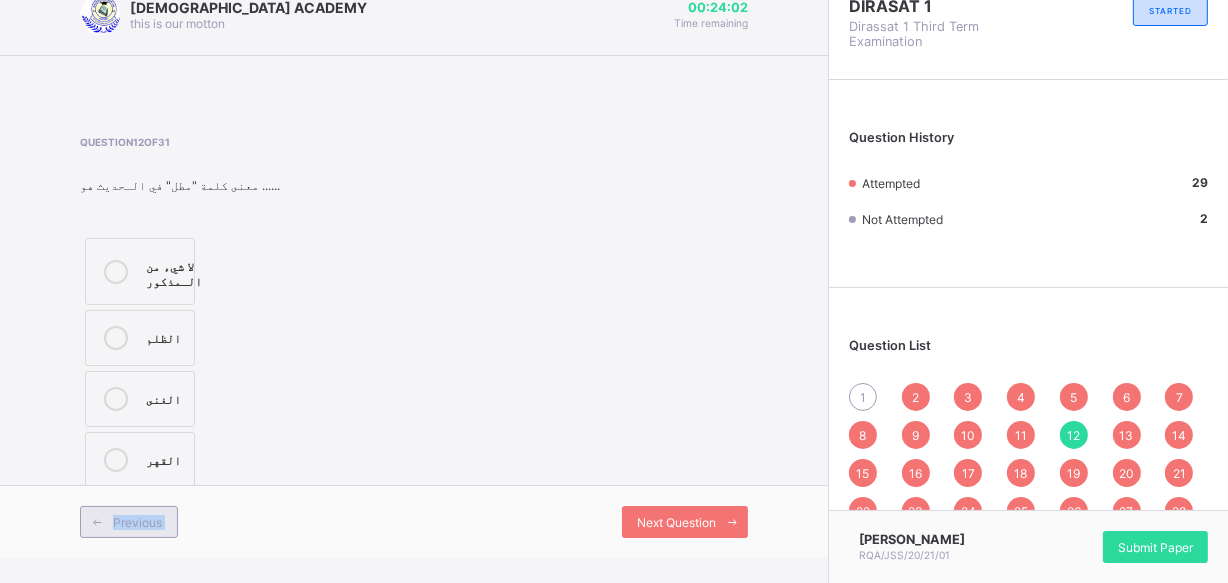 click on "Previous" at bounding box center (137, 522) 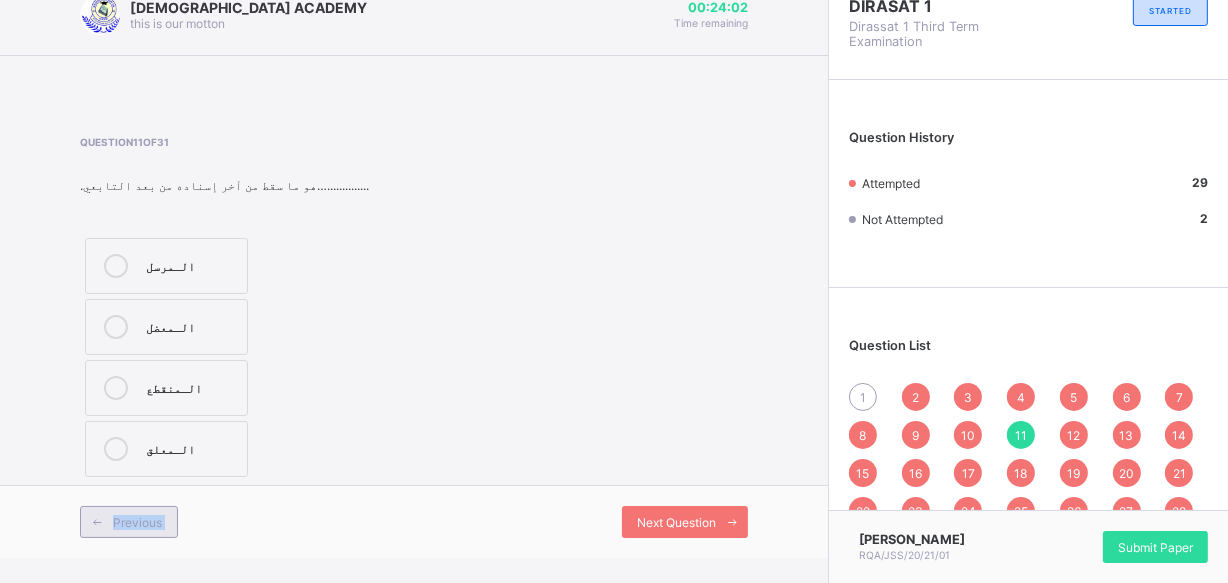click on "Previous" at bounding box center (137, 522) 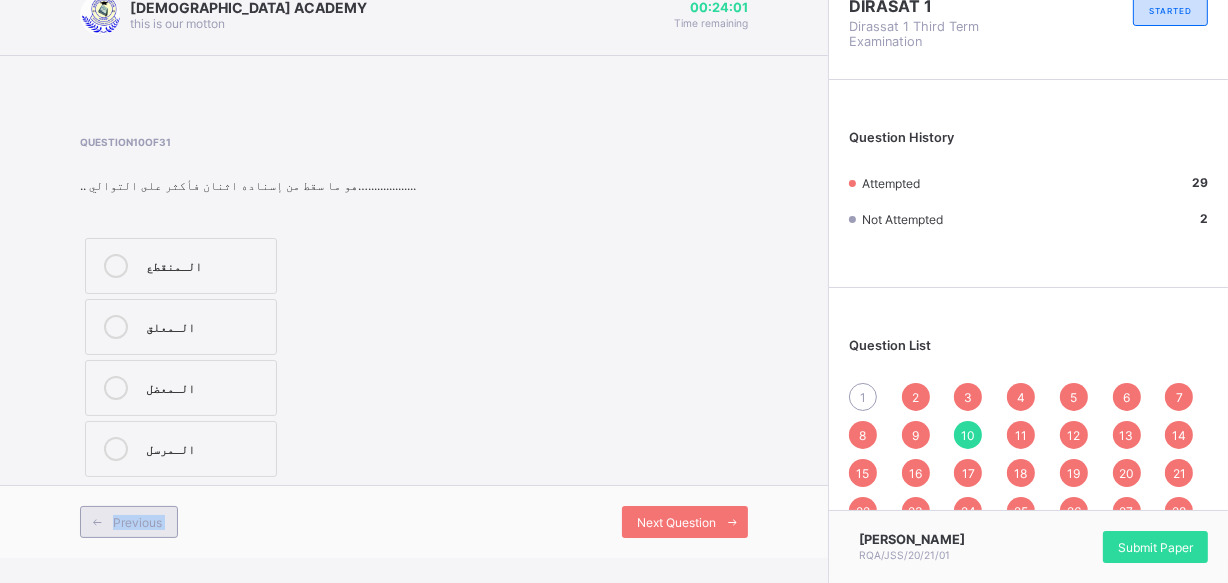 click on "Previous" at bounding box center (137, 522) 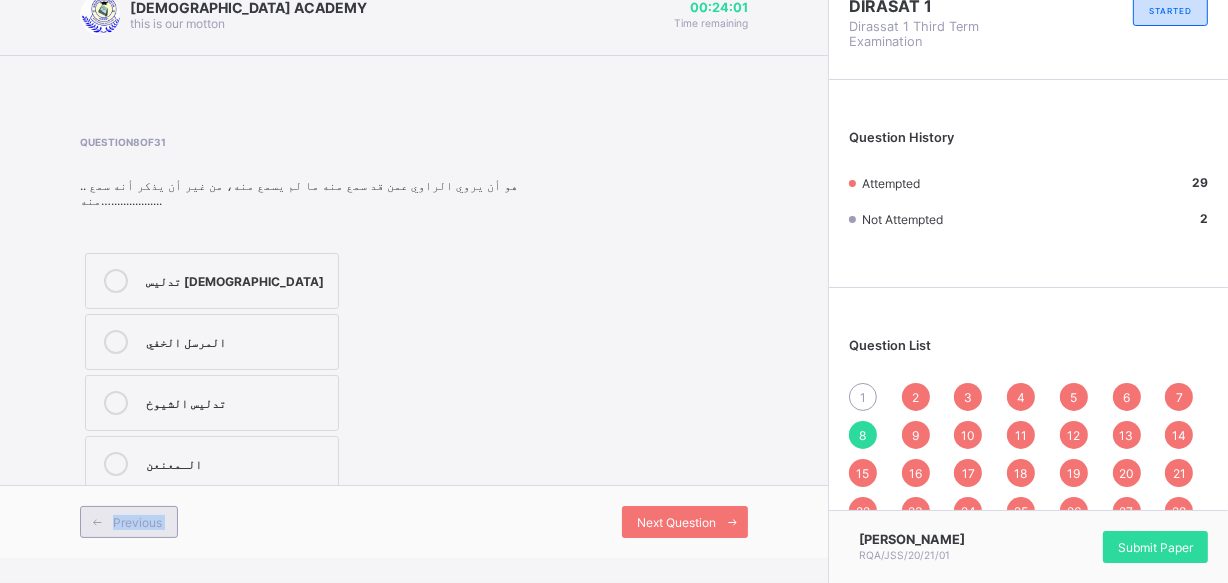 click on "Previous" at bounding box center (137, 522) 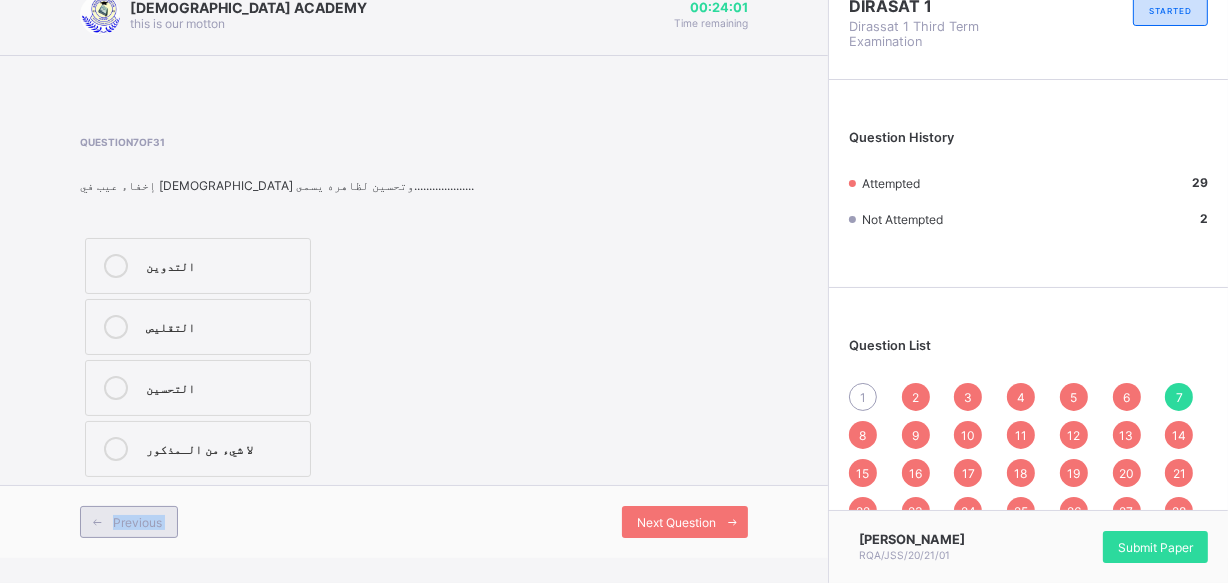 click on "Previous" at bounding box center (137, 522) 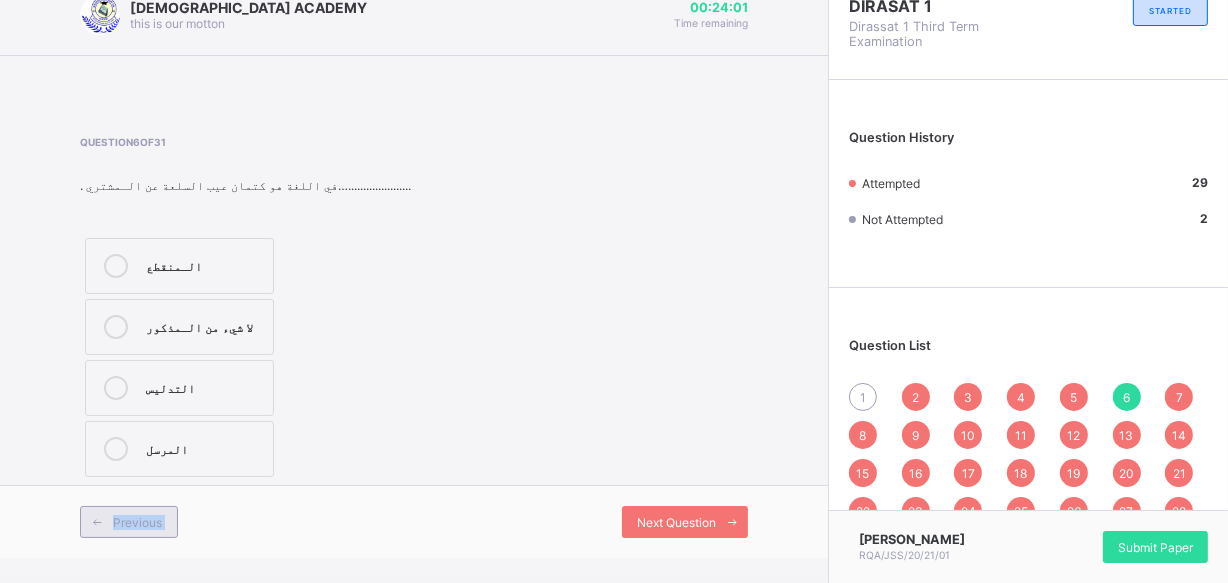 click on "Previous" at bounding box center [137, 522] 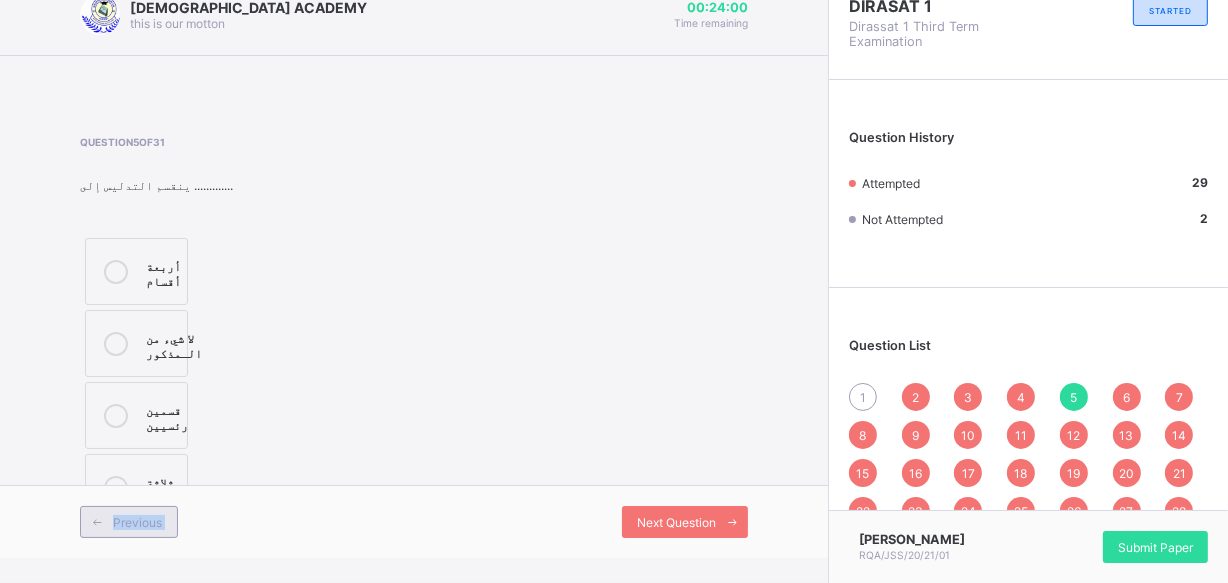 click on "Previous" at bounding box center (137, 522) 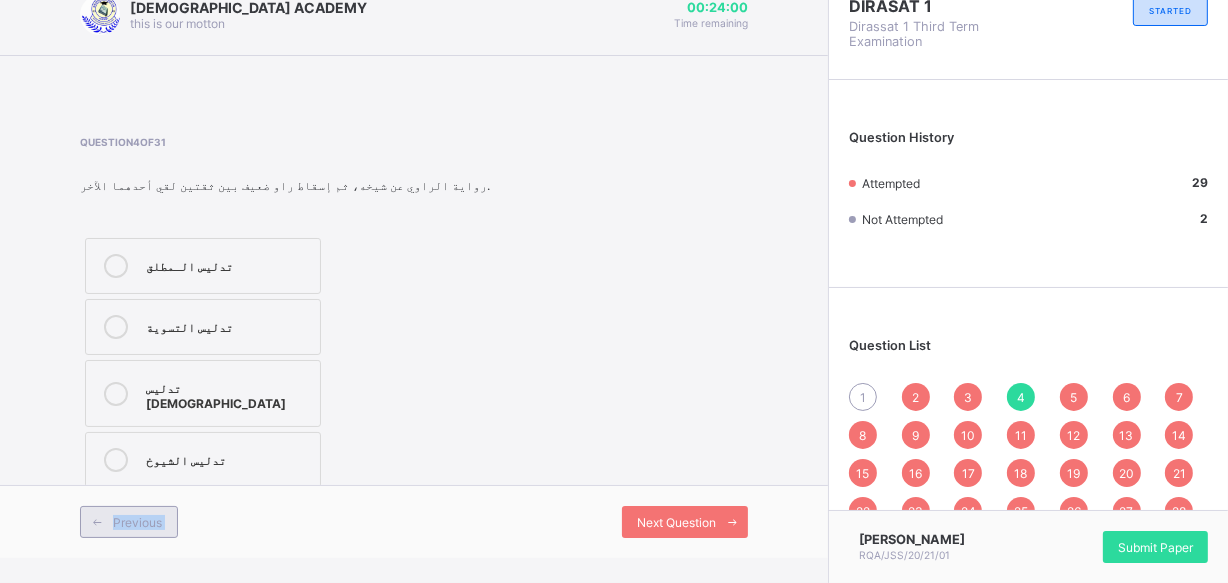 click on "Previous" at bounding box center [137, 522] 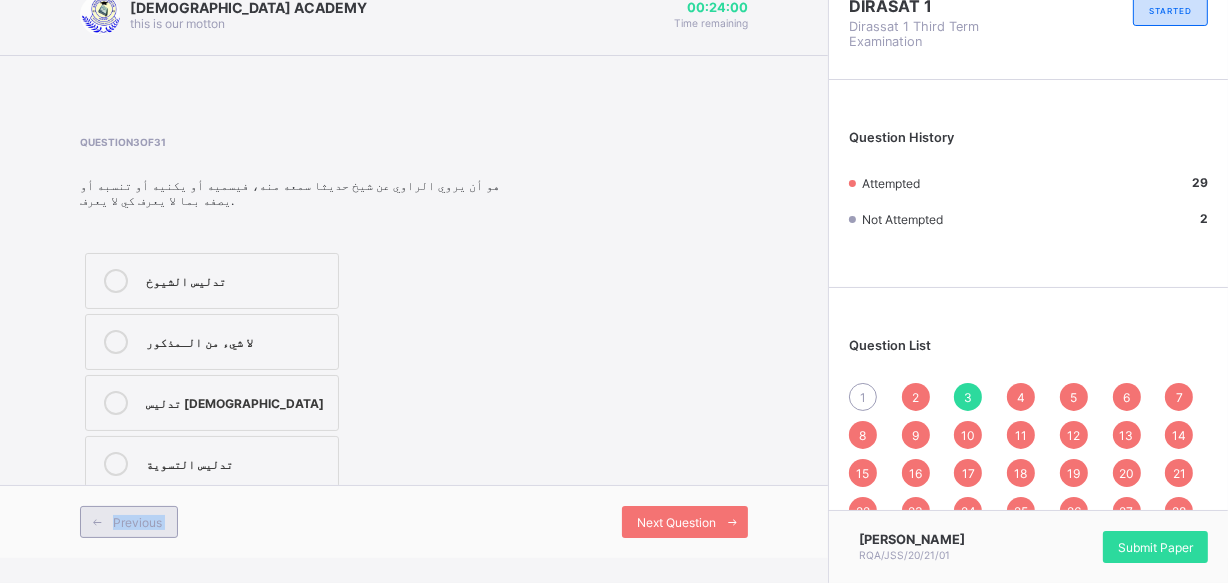 click on "Previous" at bounding box center (137, 522) 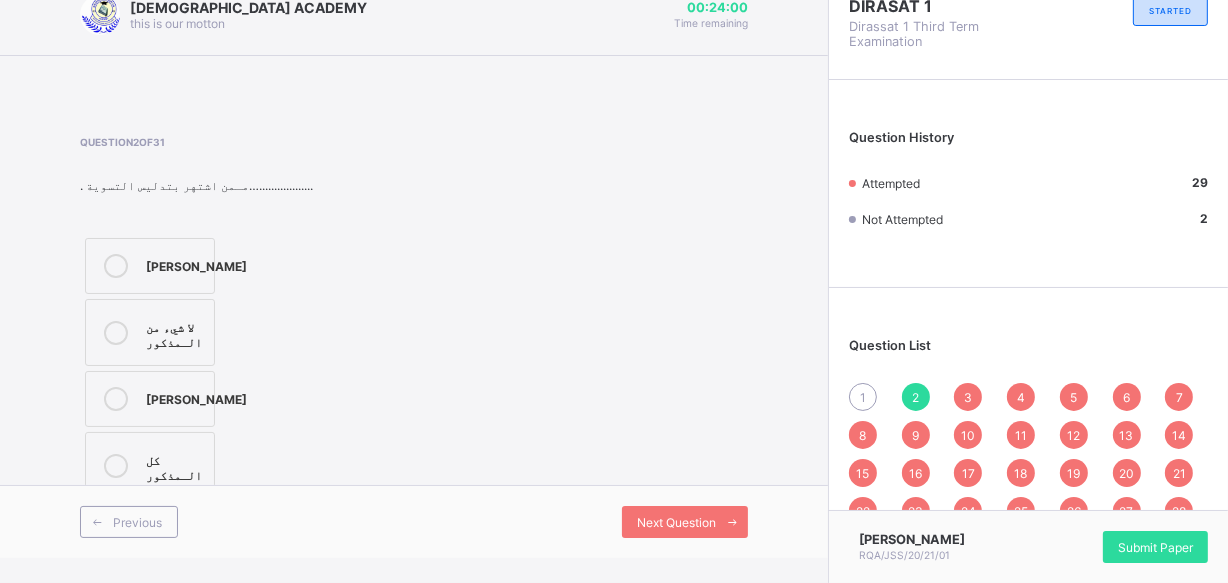 scroll, scrollTop: 38, scrollLeft: 0, axis: vertical 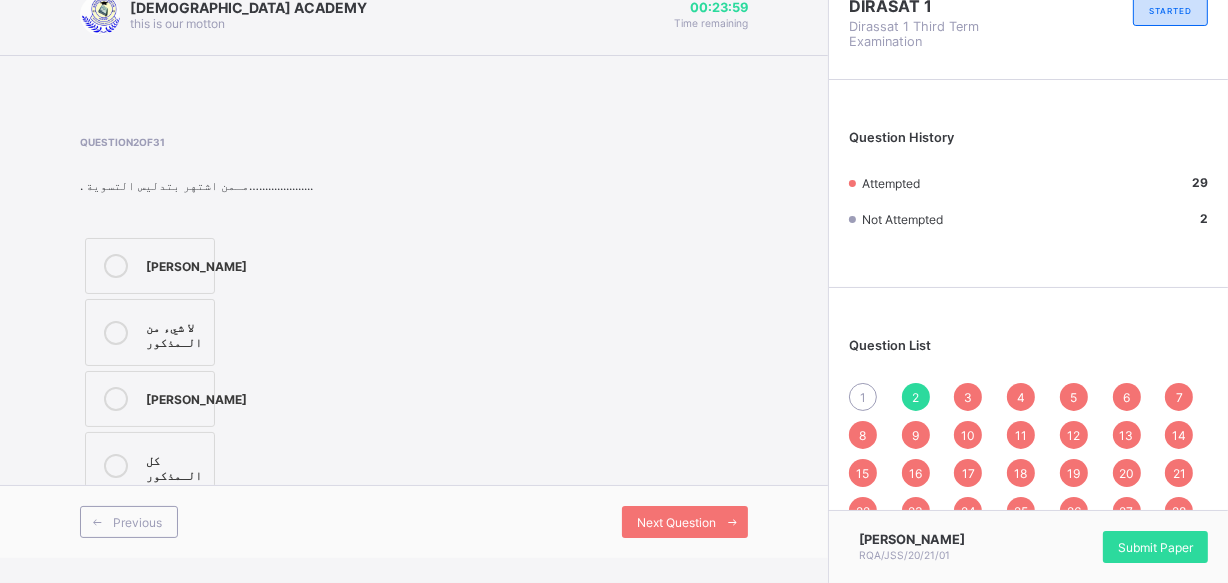 click on "Previous Next Question" at bounding box center [414, 521] 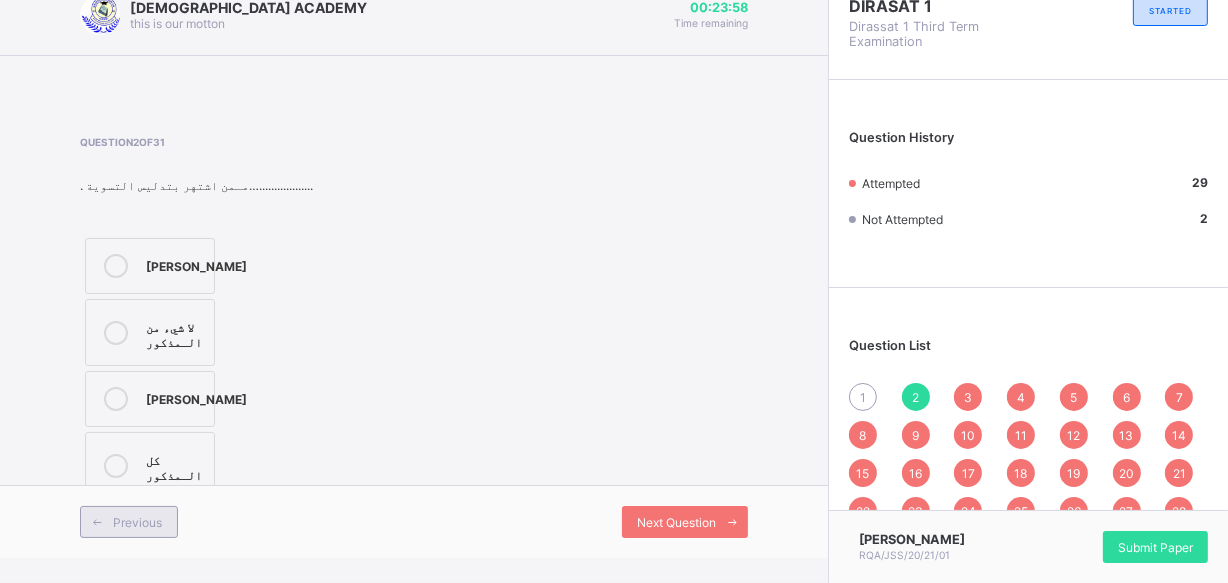 click at bounding box center (97, 522) 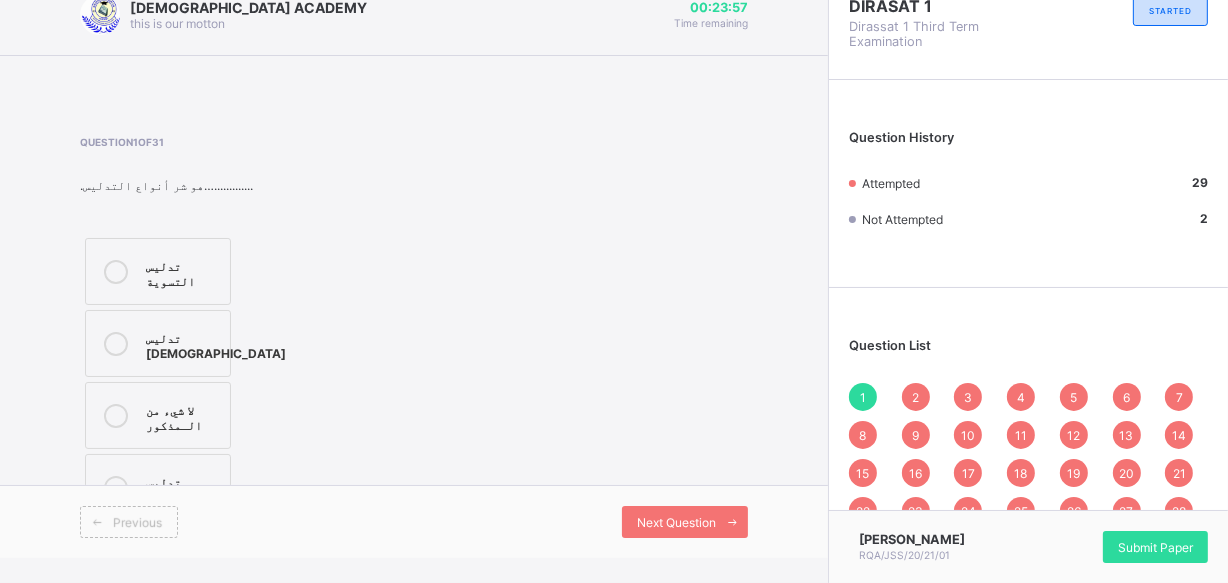 click on "Previous Next Question" at bounding box center (414, 521) 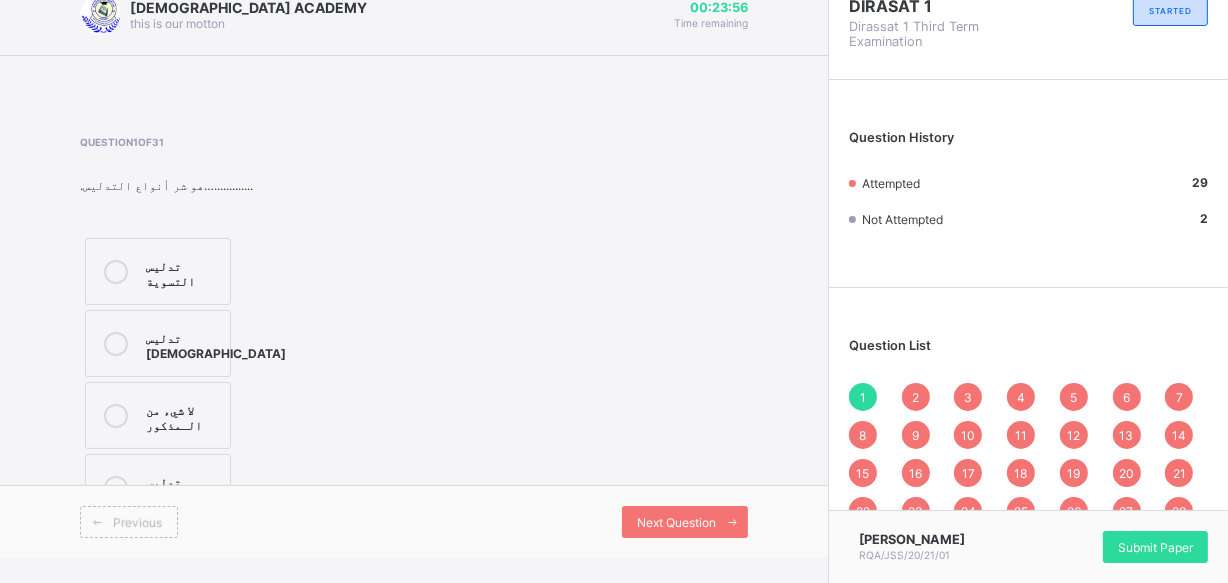 click on "Previous Next Question" at bounding box center [414, 521] 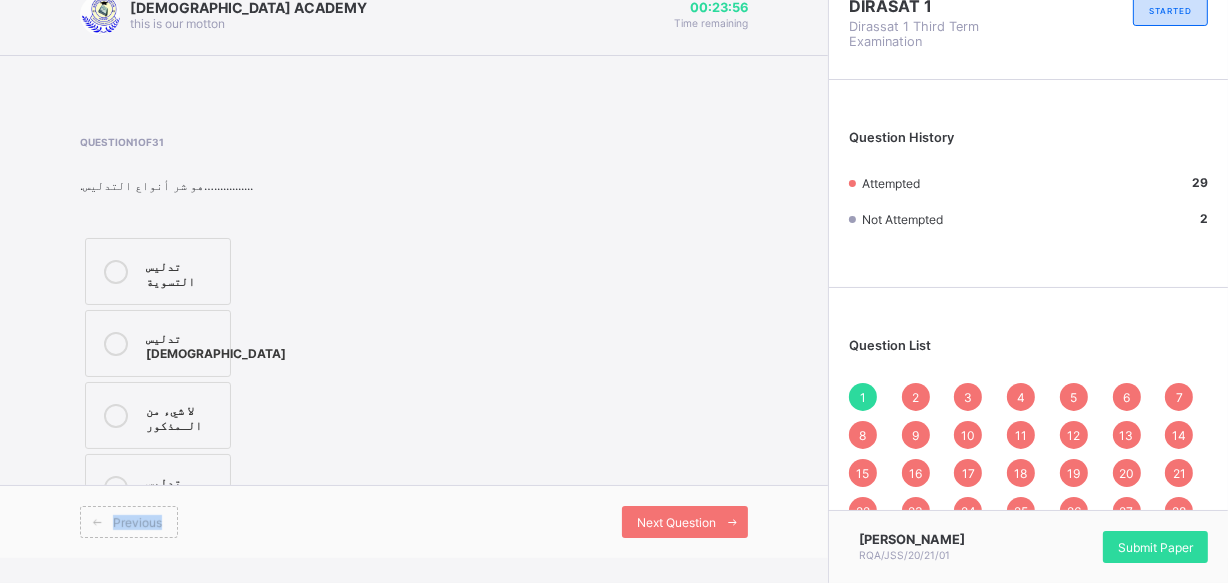 drag, startPoint x: 109, startPoint y: 553, endPoint x: 124, endPoint y: 527, distance: 30.016663 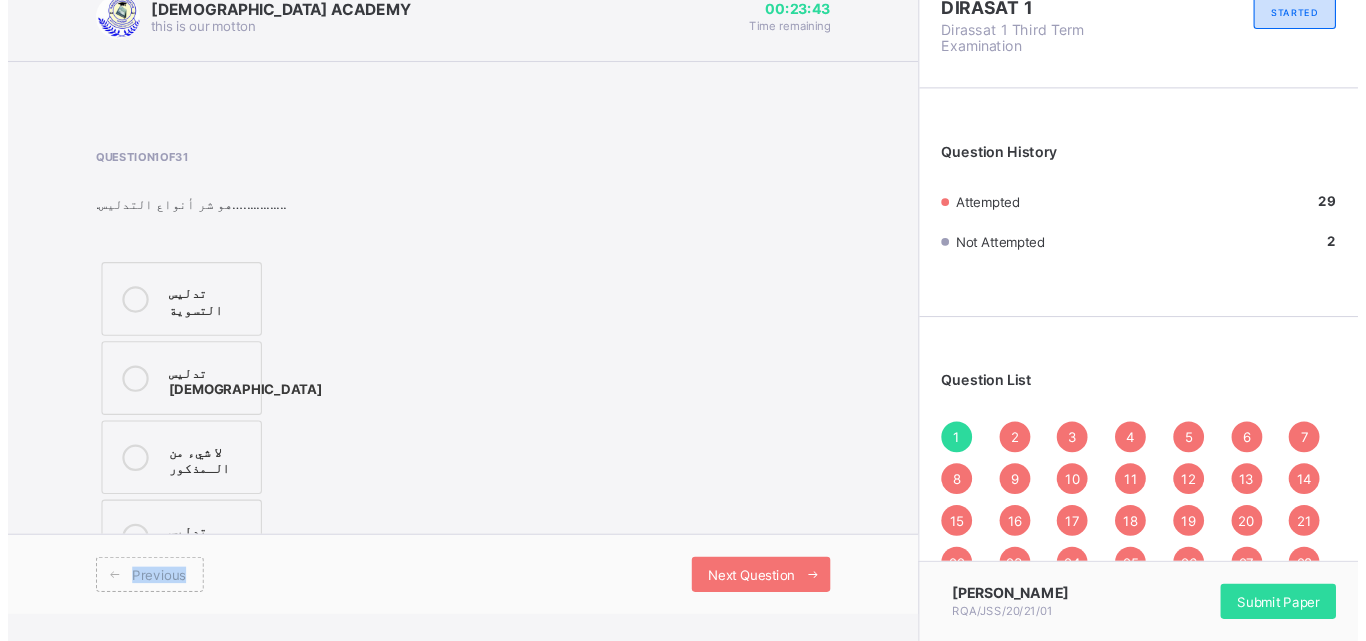 scroll, scrollTop: 0, scrollLeft: 0, axis: both 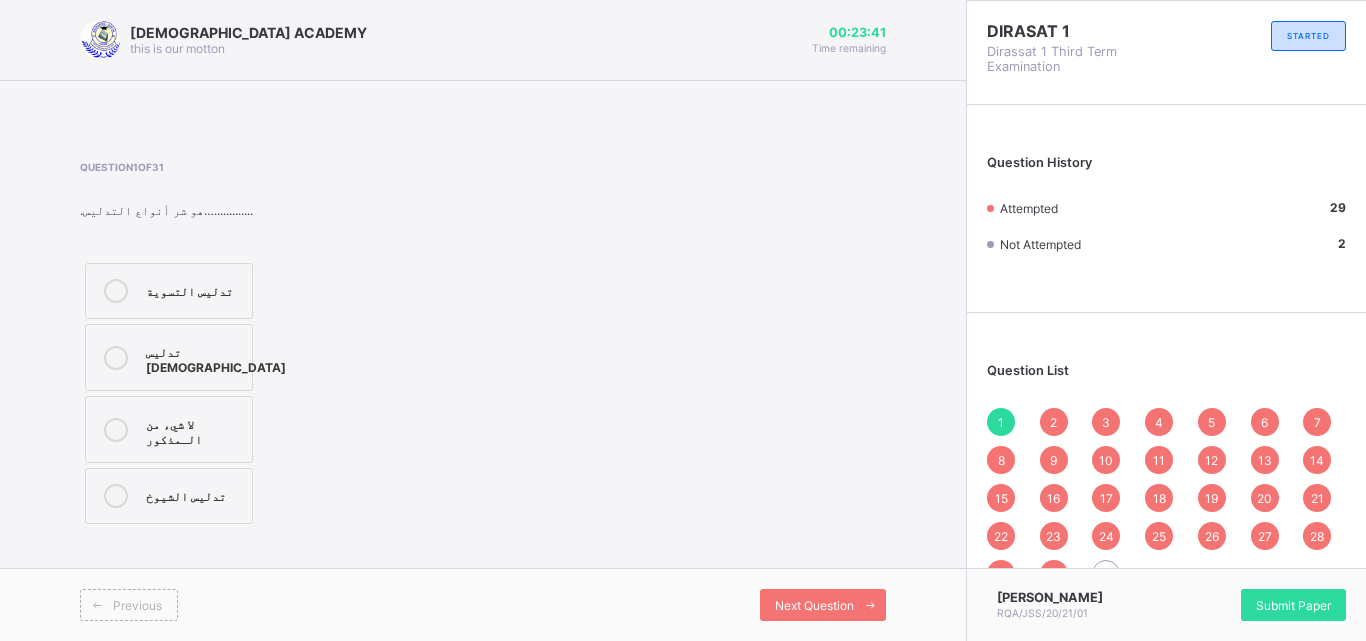 drag, startPoint x: 1229, startPoint y: 0, endPoint x: 415, endPoint y: 559, distance: 987.4599 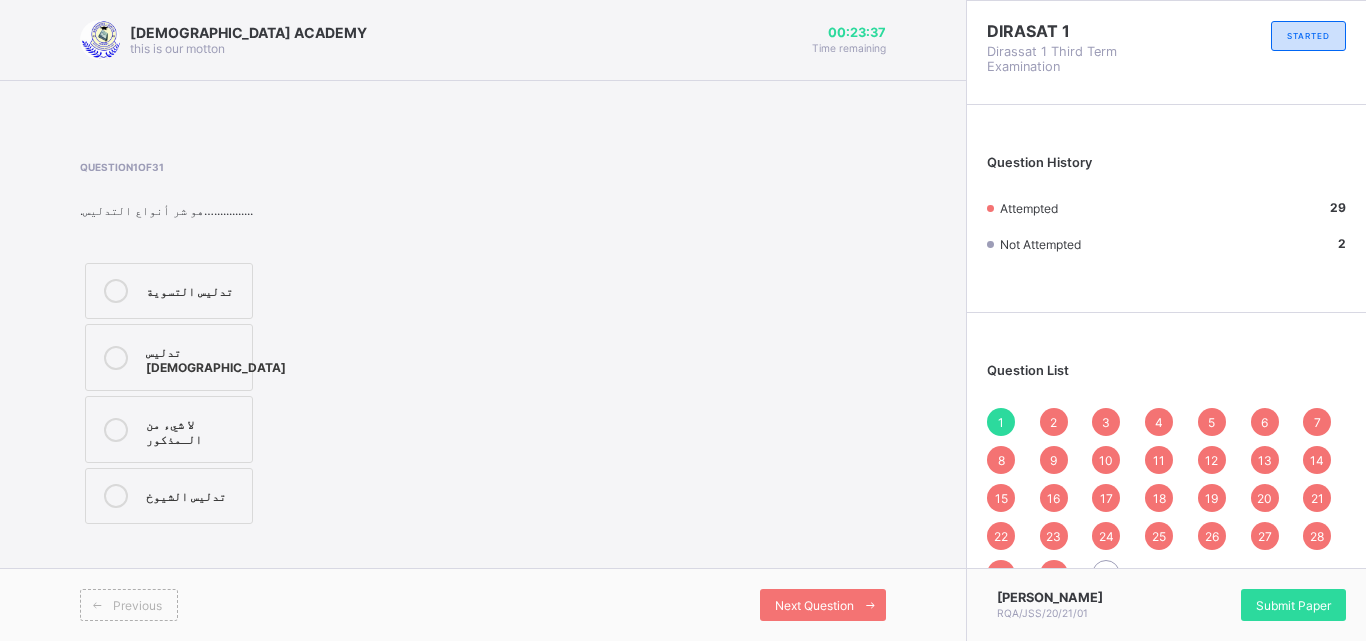 click at bounding box center (116, 496) 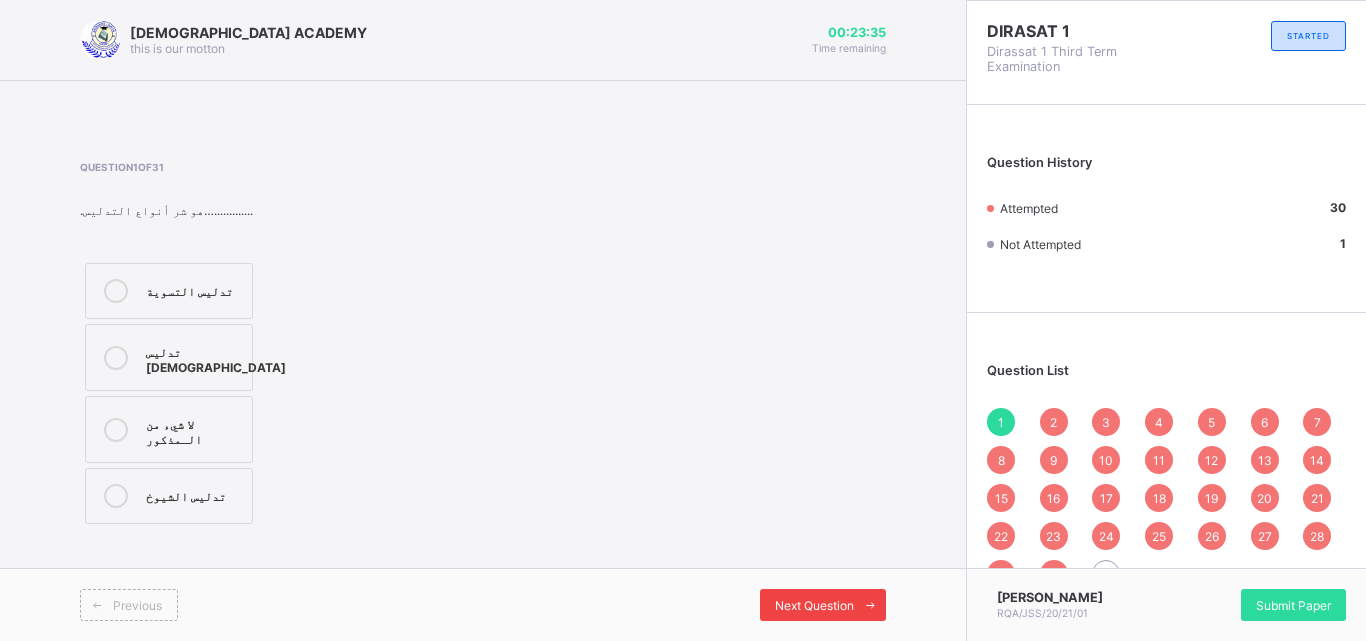 click on "Next Question" at bounding box center (814, 605) 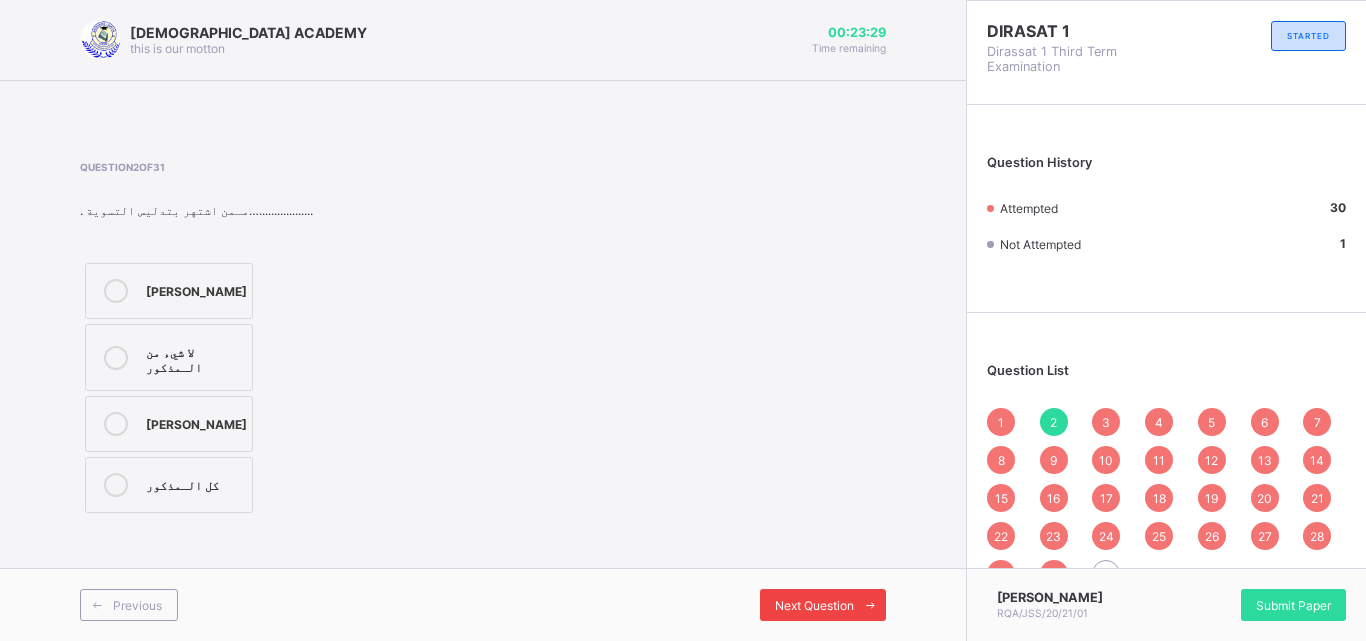 click at bounding box center (870, 605) 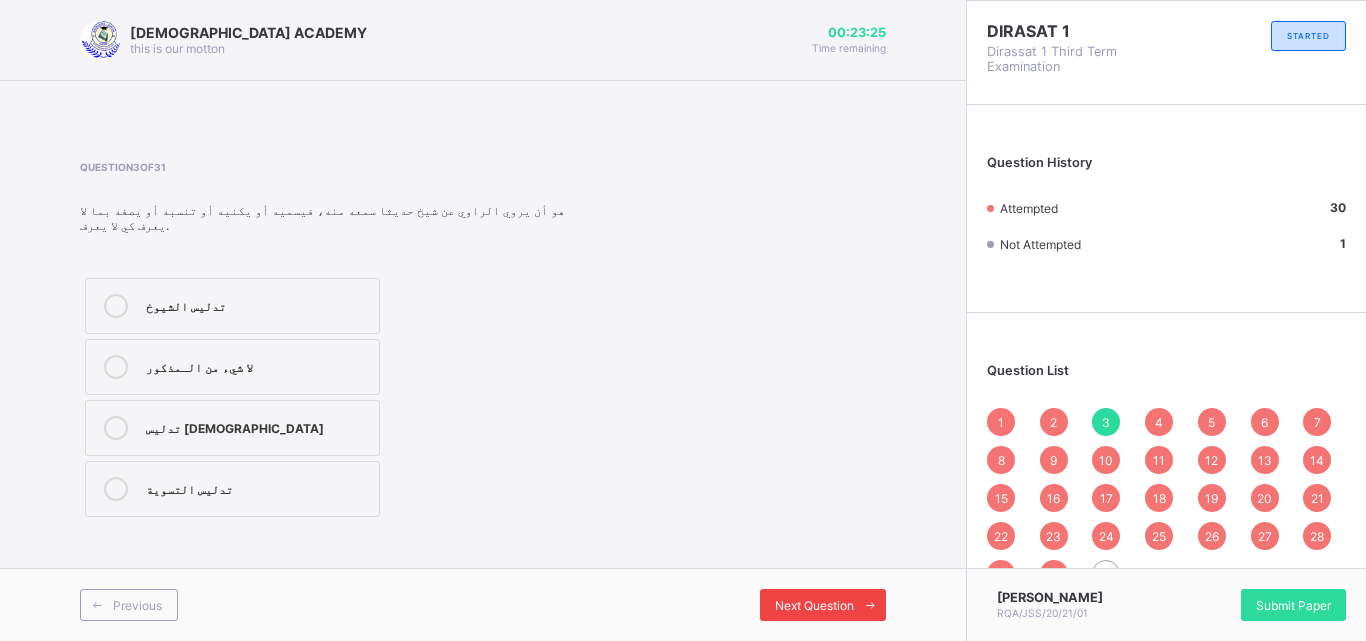 click at bounding box center [870, 605] 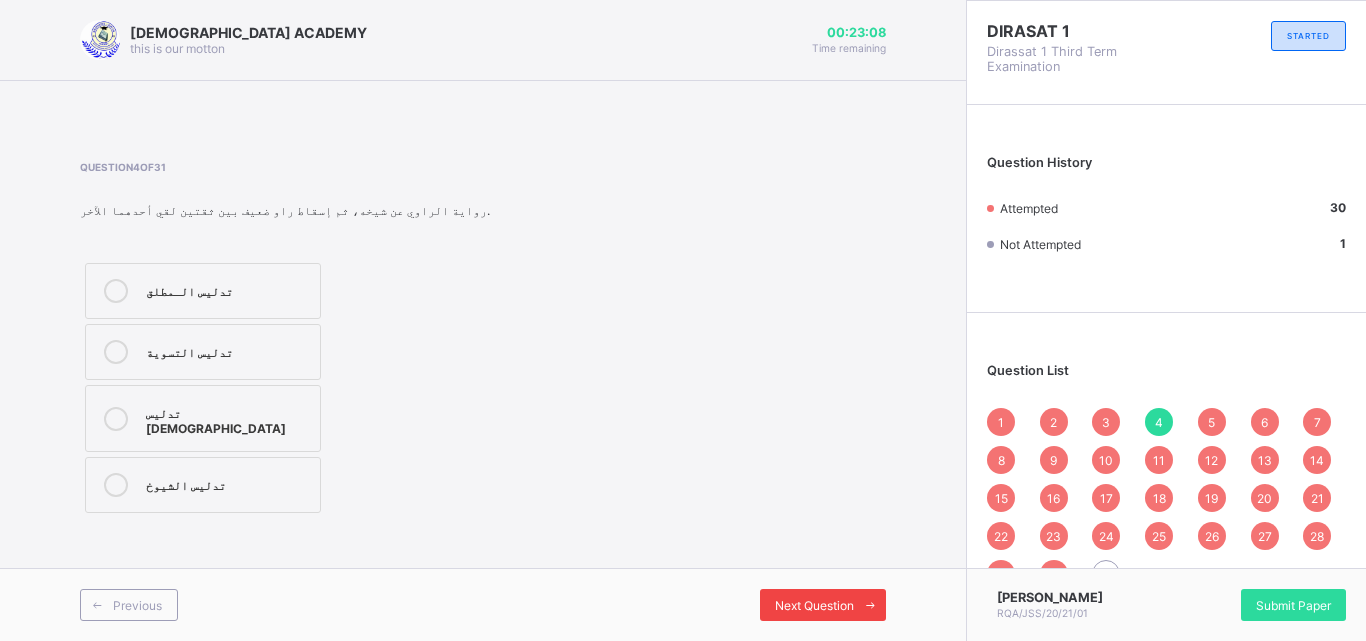 click on "Next Question" at bounding box center [814, 605] 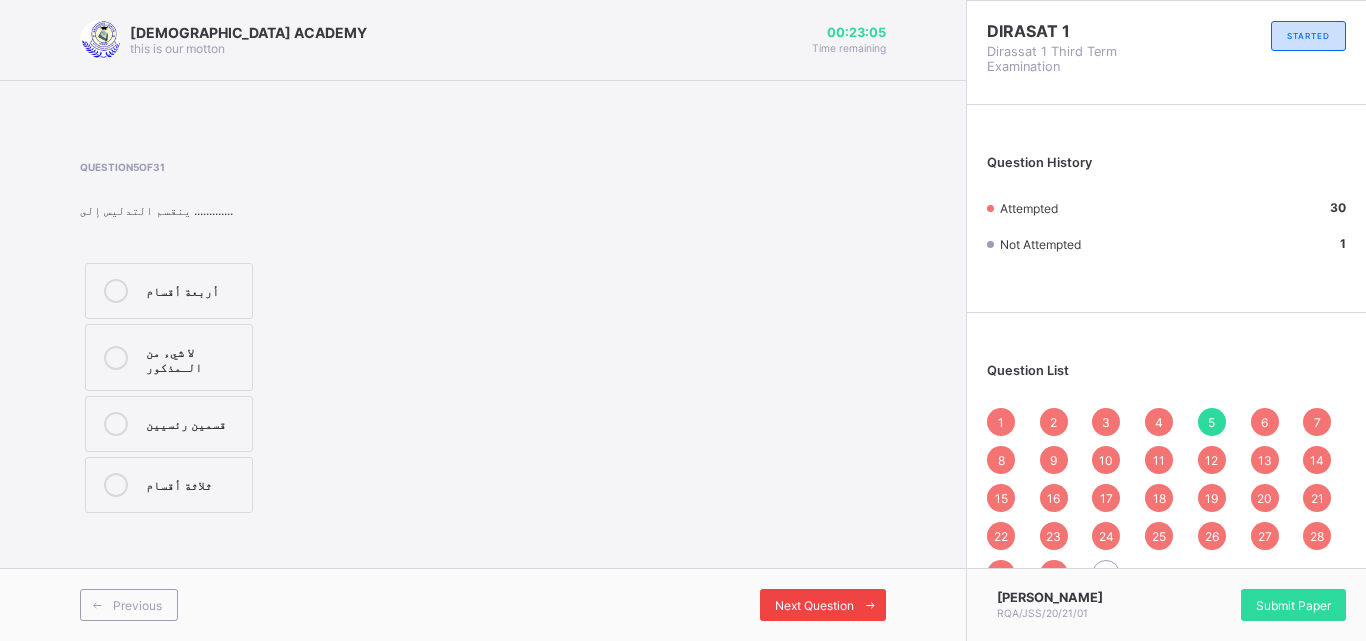 click on "Next Question" at bounding box center (814, 605) 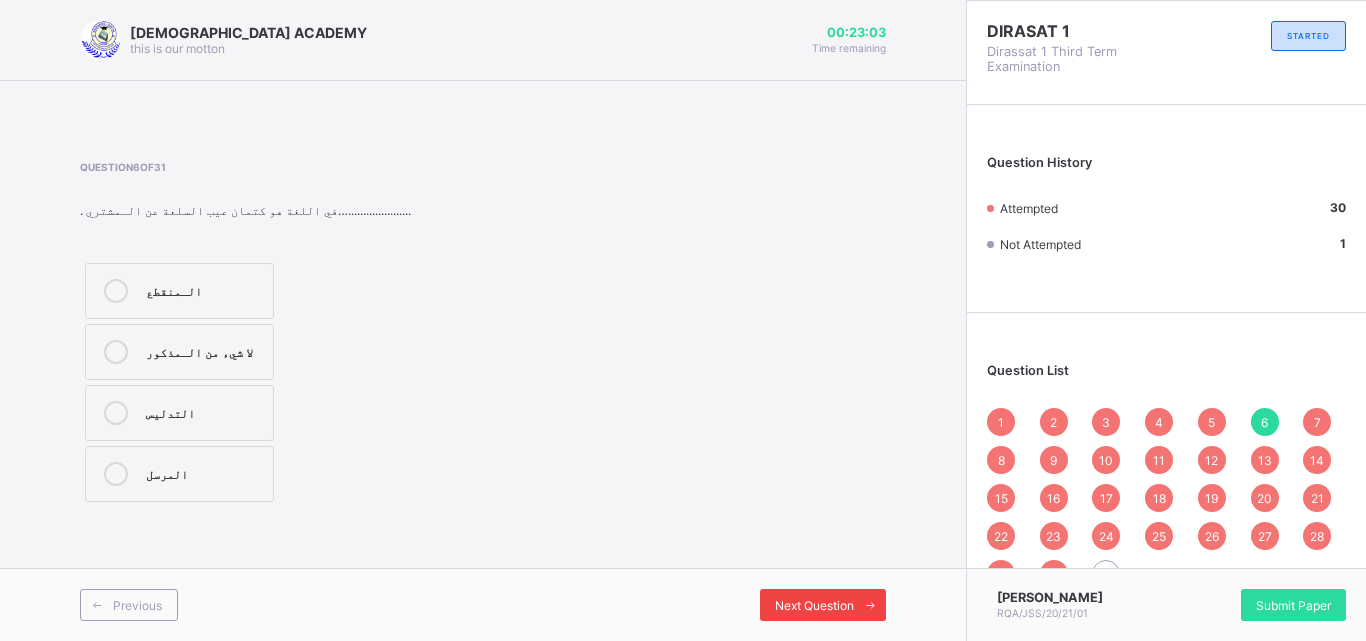 click on "Next Question" at bounding box center (814, 605) 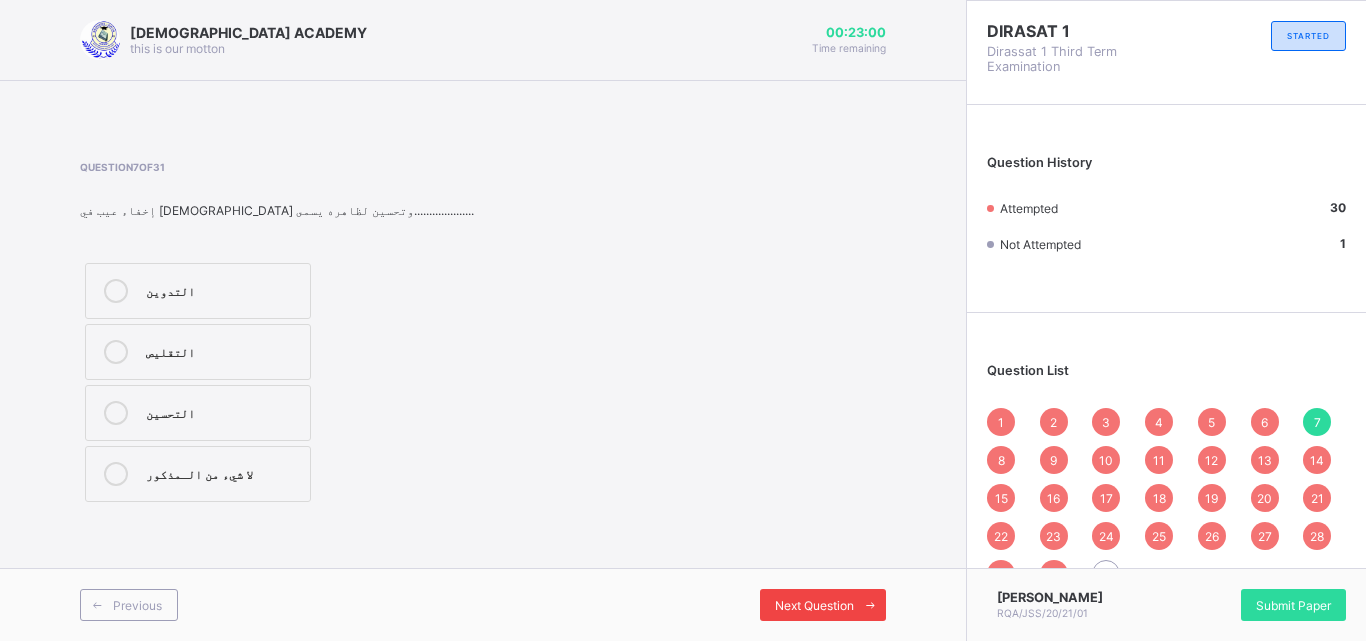 click on "Next Question" at bounding box center (814, 605) 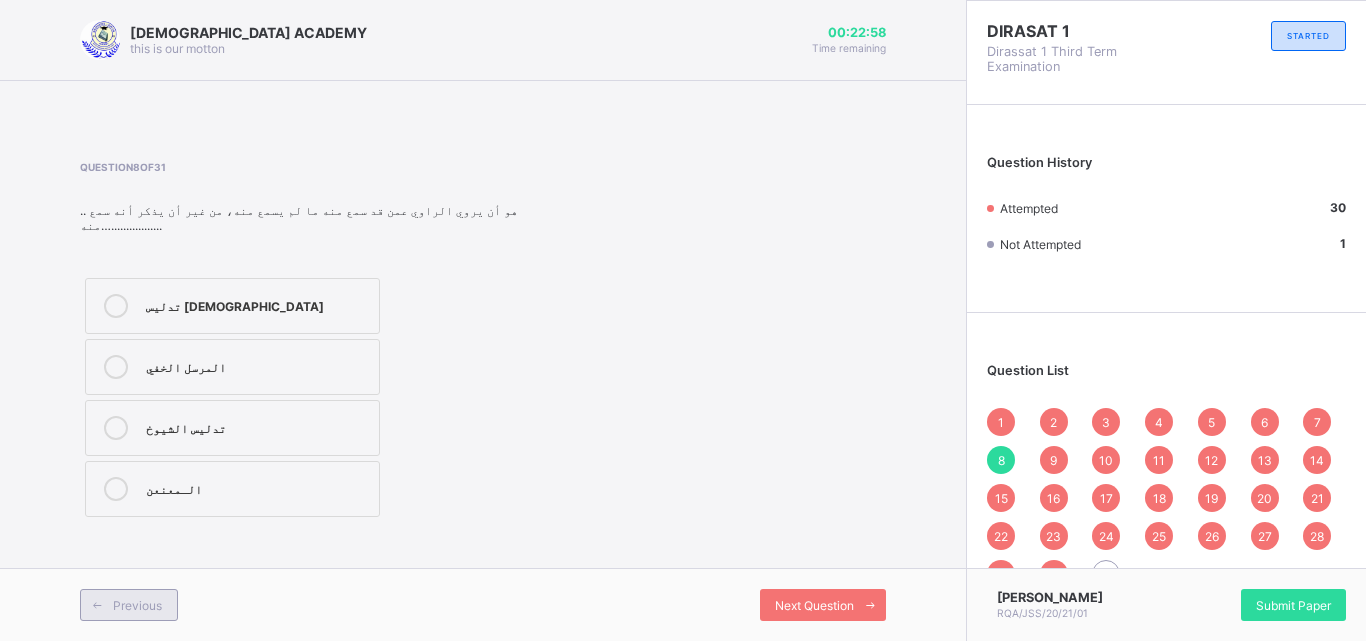 click on "Previous" at bounding box center [129, 605] 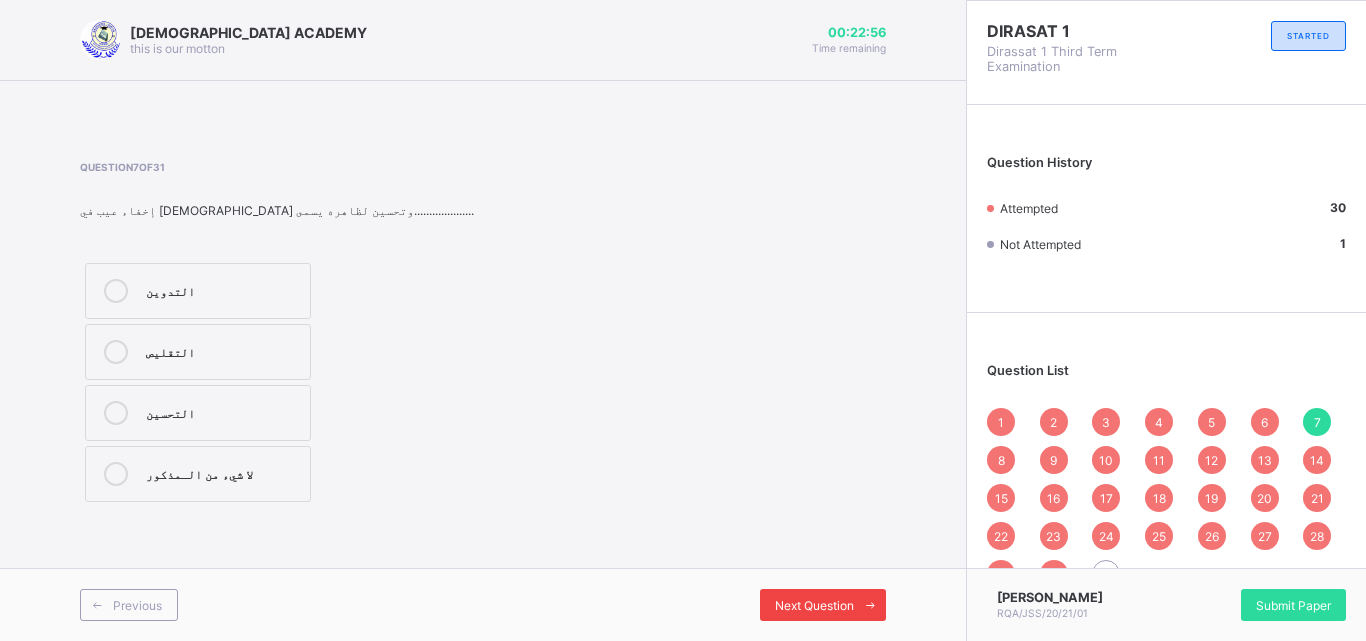 click on "Next Question" at bounding box center [823, 605] 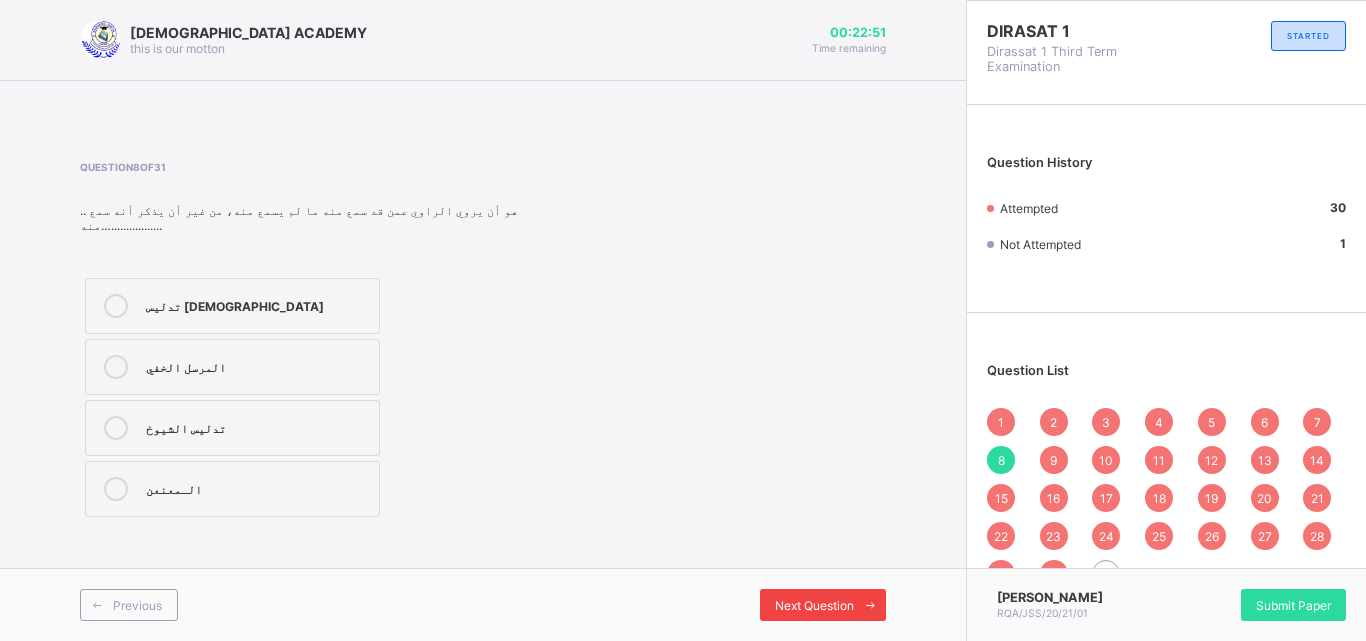 click on "Next Question" at bounding box center (823, 605) 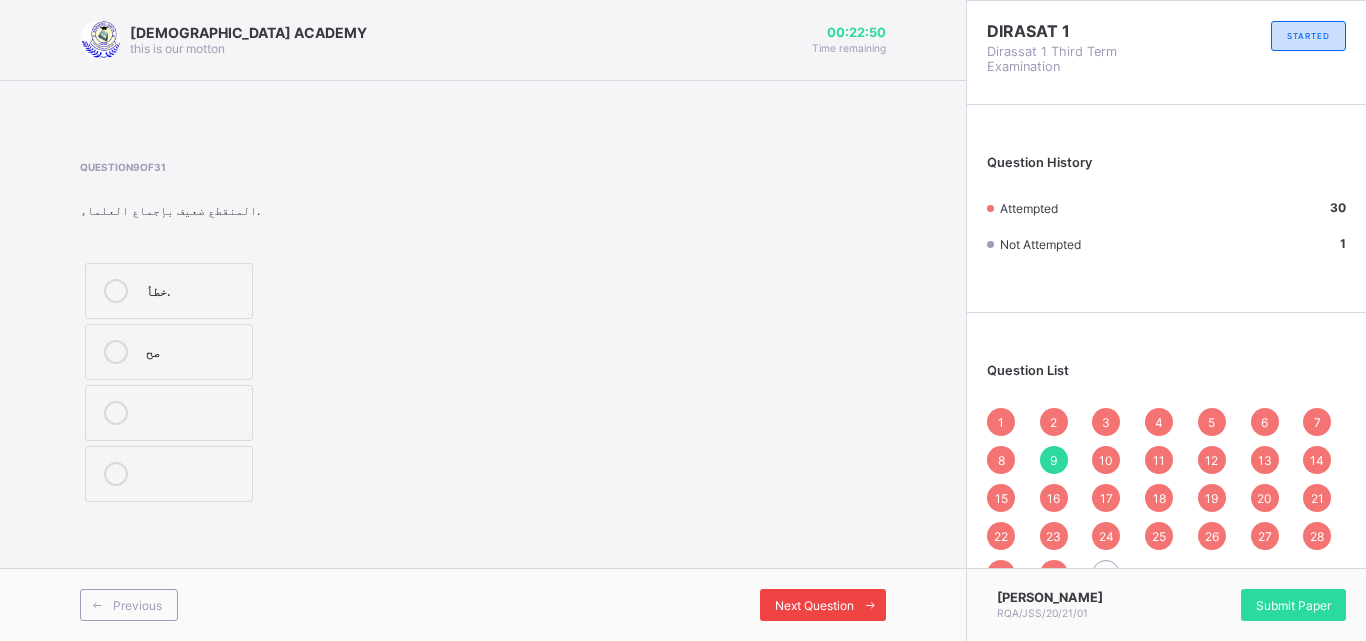 click on "Next Question" at bounding box center [823, 605] 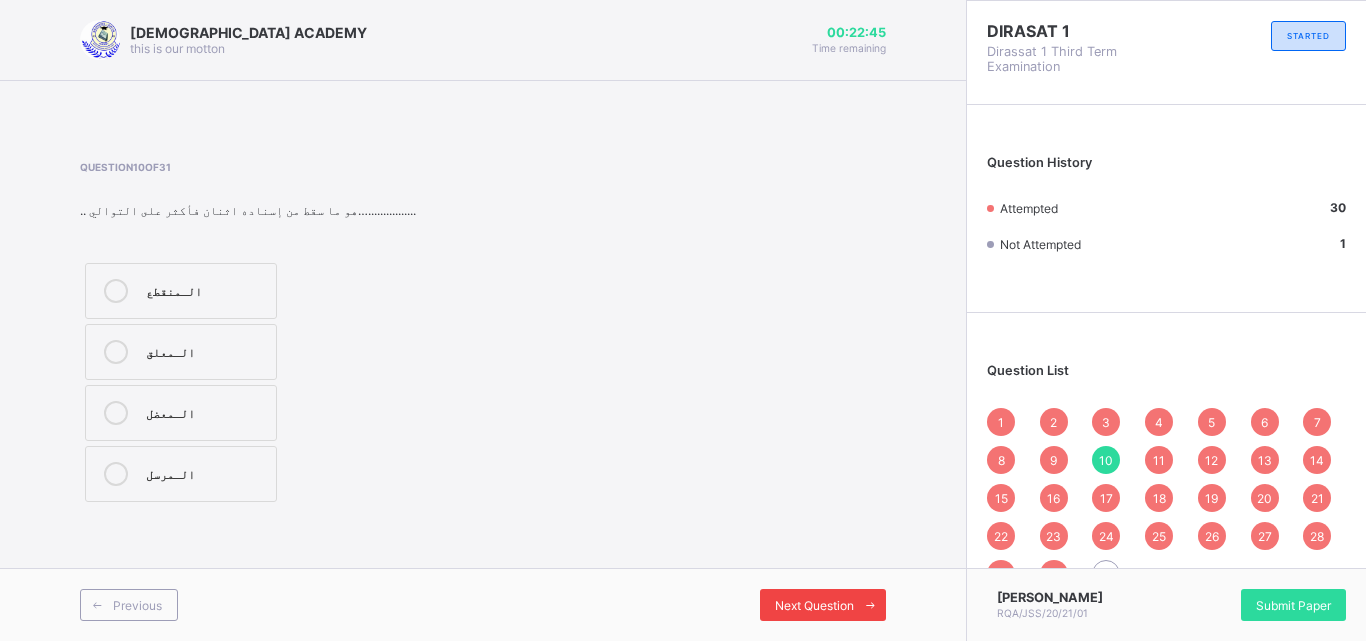 click on "Next Question" at bounding box center (814, 605) 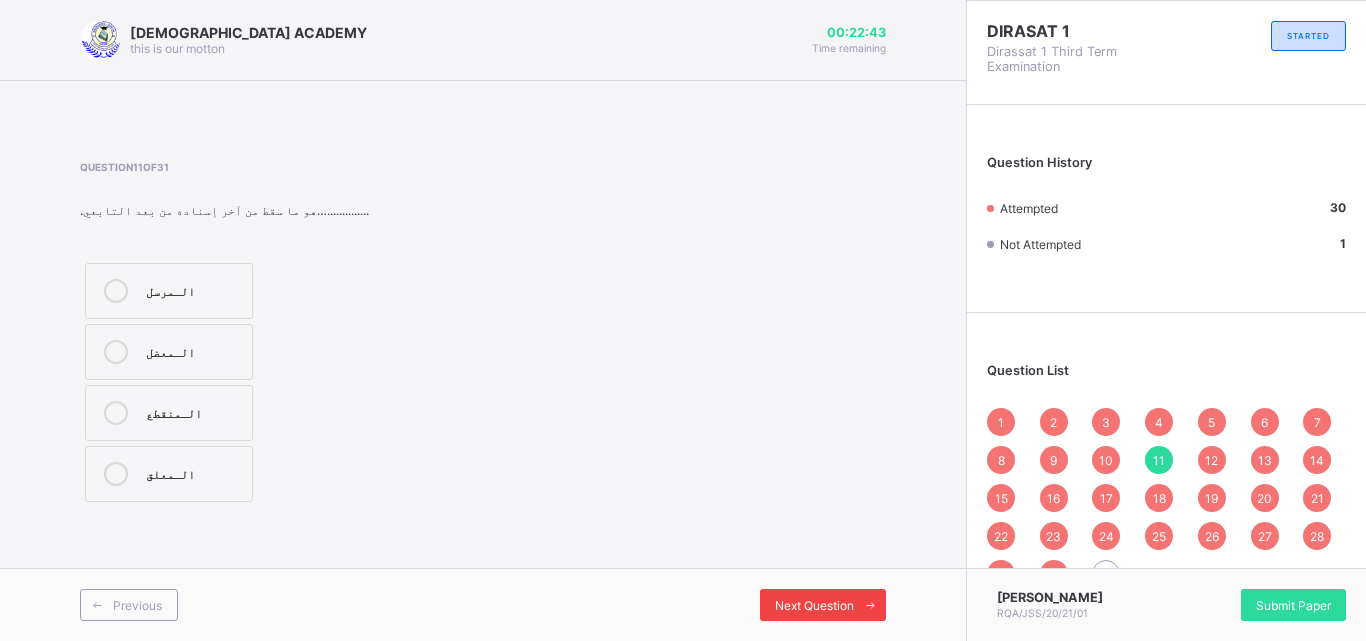 click on "Next Question" at bounding box center [814, 605] 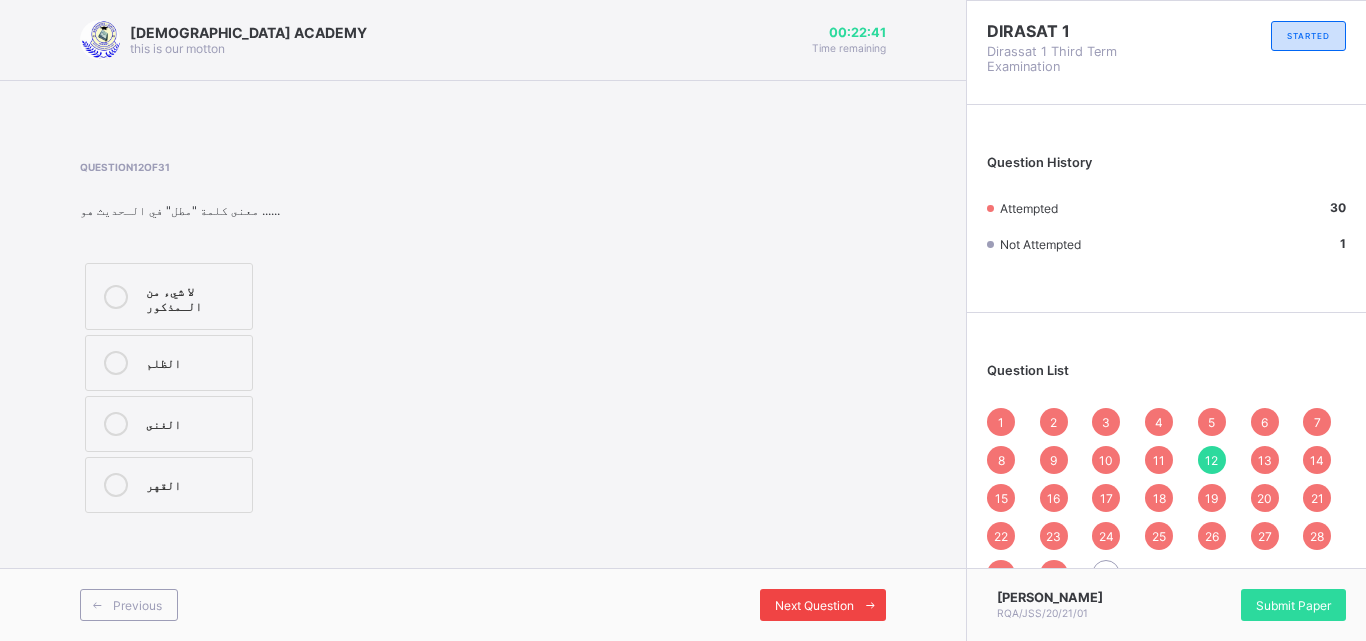 click on "Next Question" at bounding box center (814, 605) 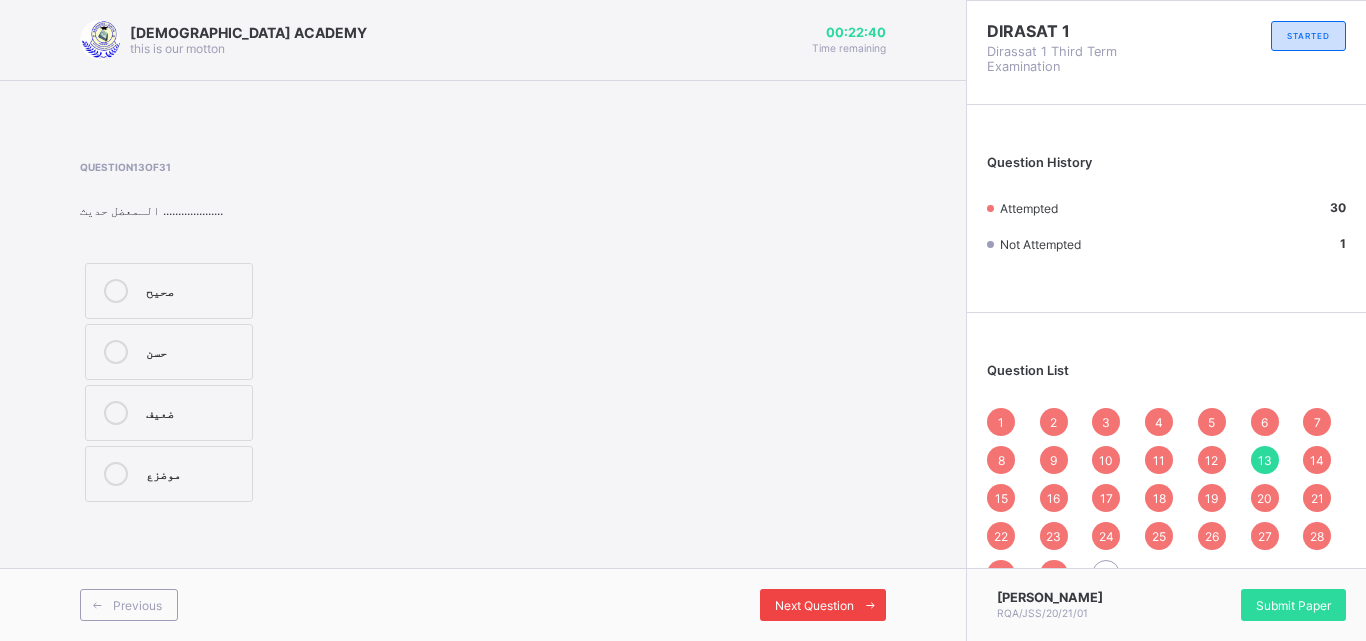 click on "Next Question" at bounding box center (814, 605) 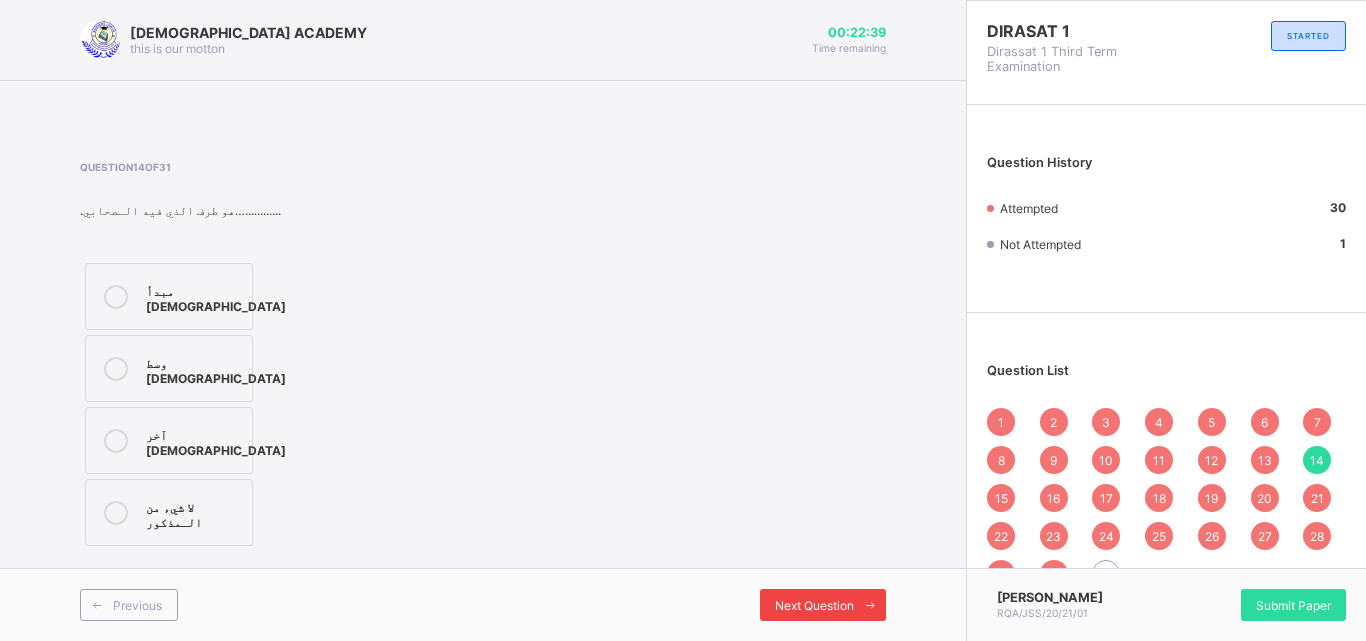 click on "Next Question" at bounding box center [814, 605] 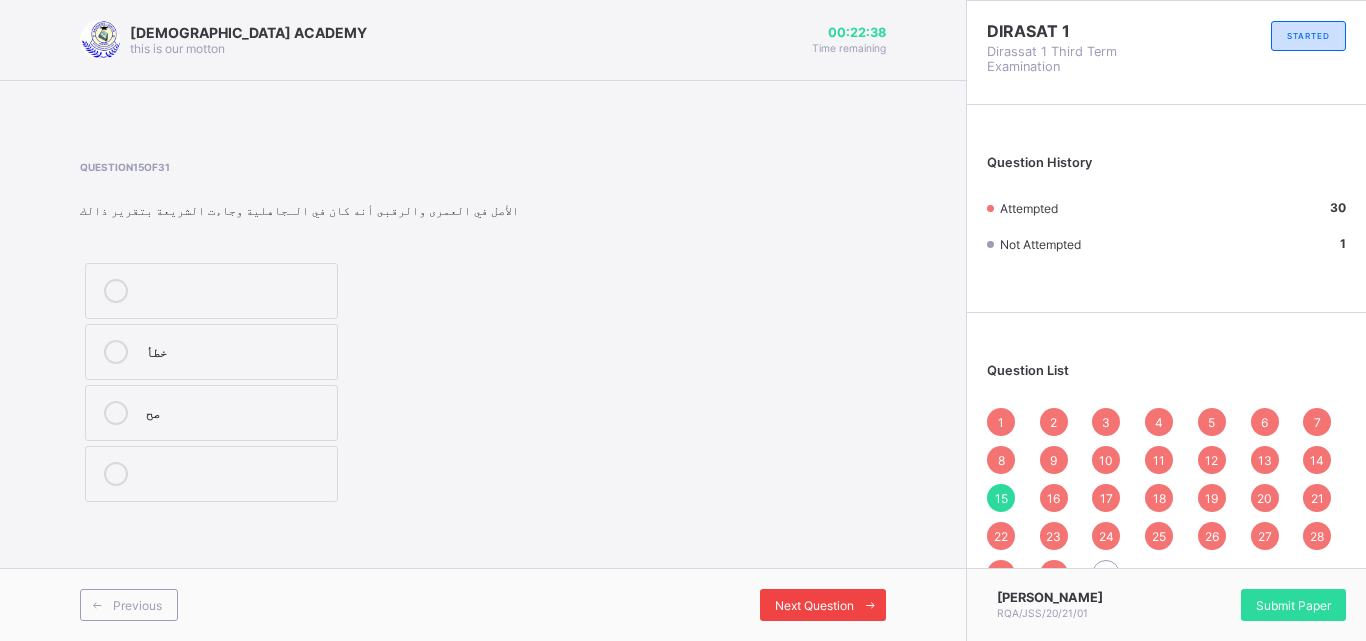 click on "Next Question" at bounding box center [814, 605] 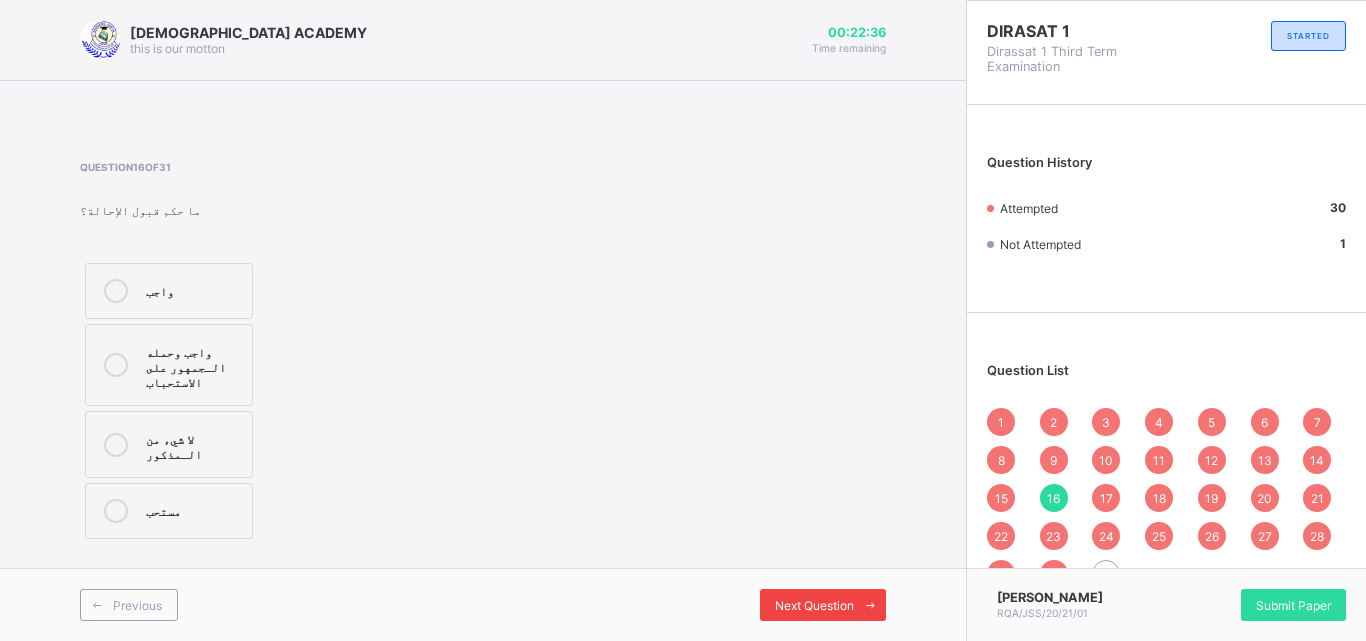click on "Next Question" at bounding box center [814, 605] 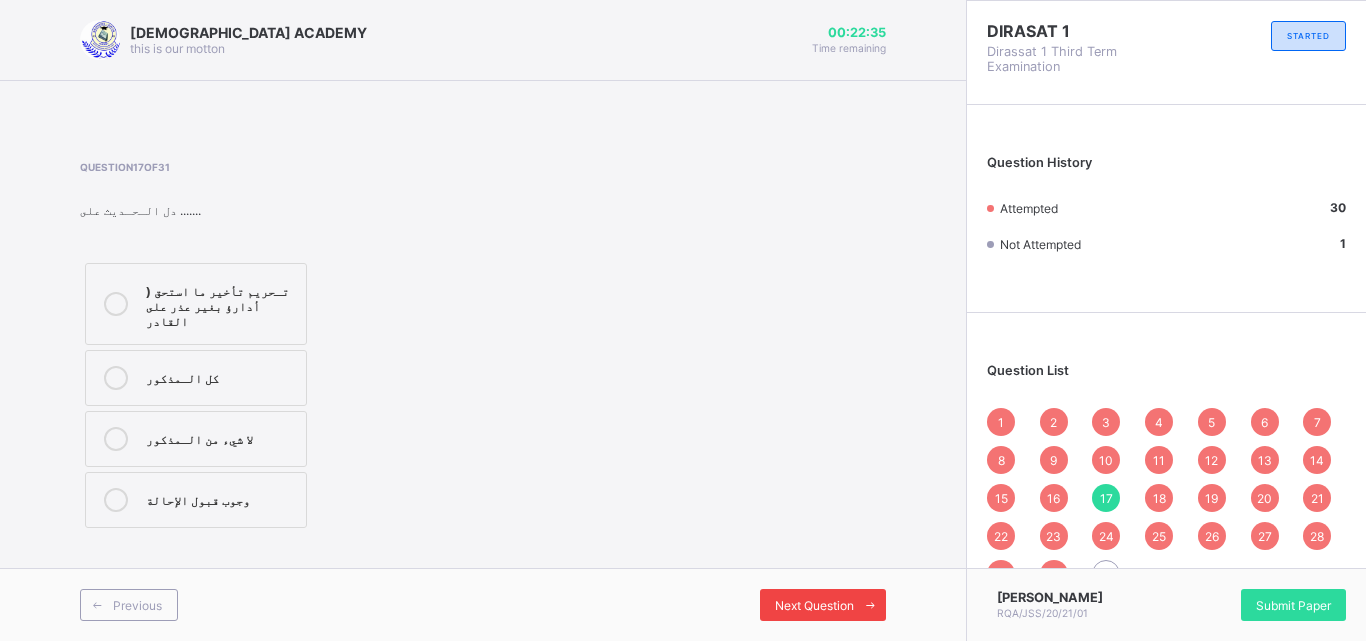 click on "Next Question" at bounding box center [814, 605] 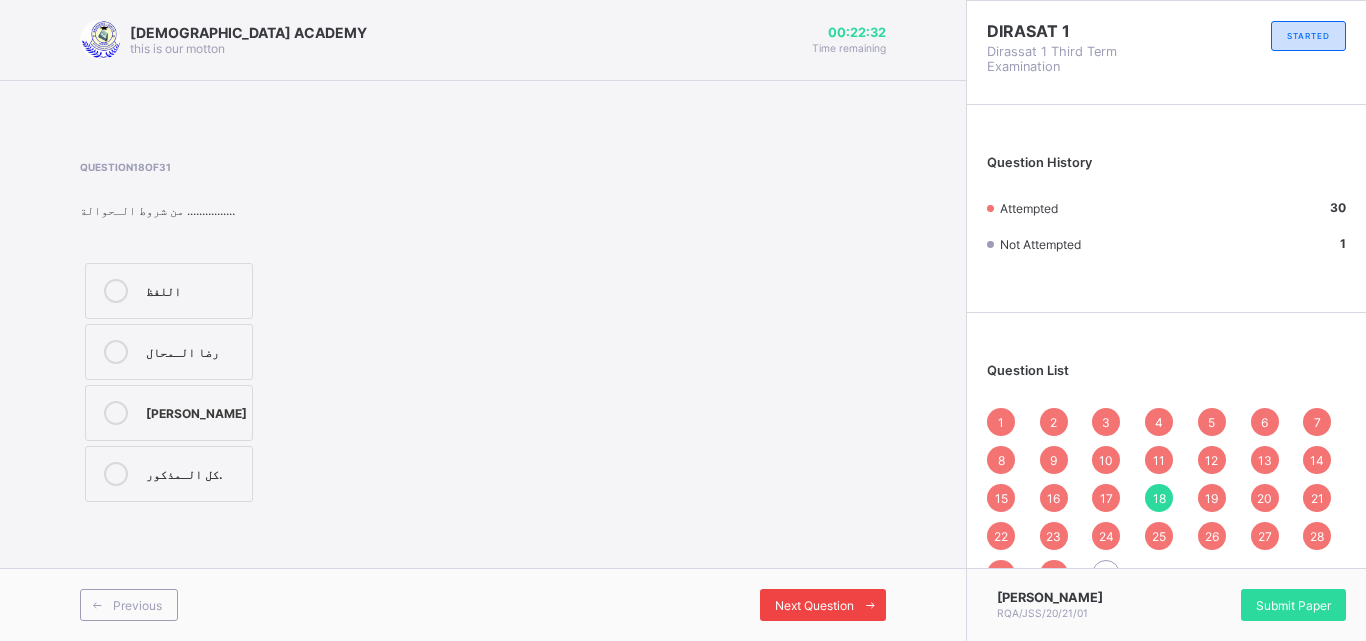 click on "Next Question" at bounding box center (814, 605) 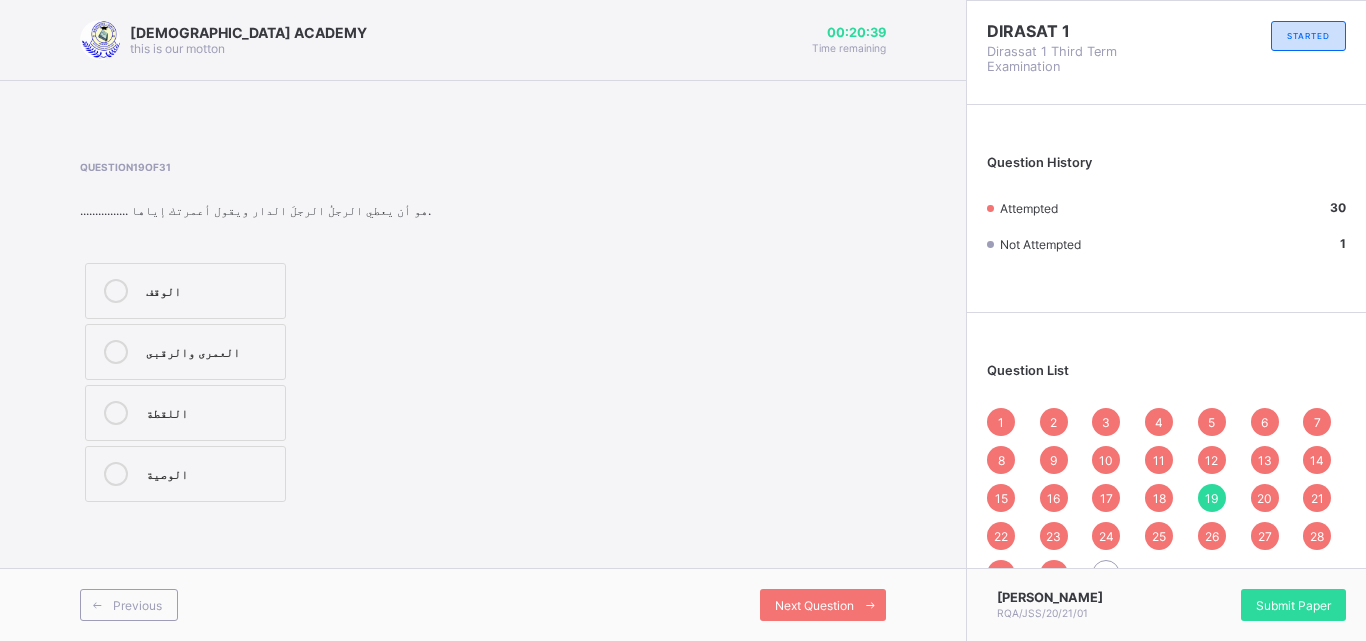 click on "28" at bounding box center (1317, 536) 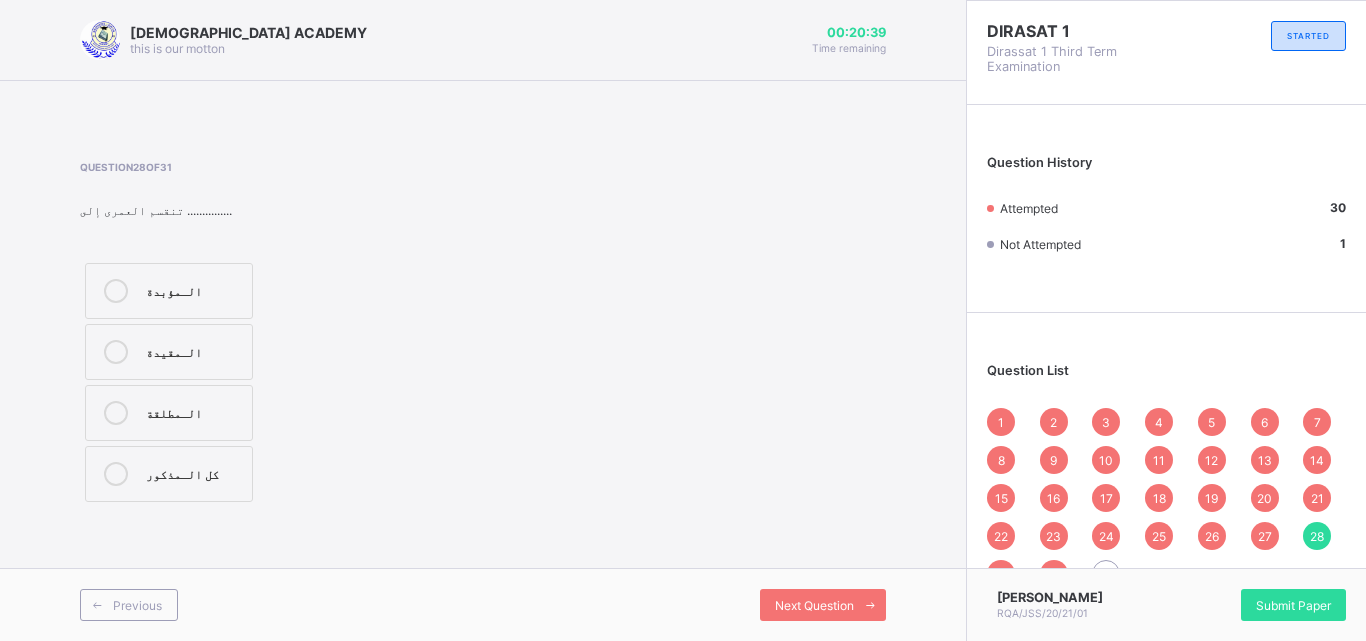 click on "28" at bounding box center [1317, 536] 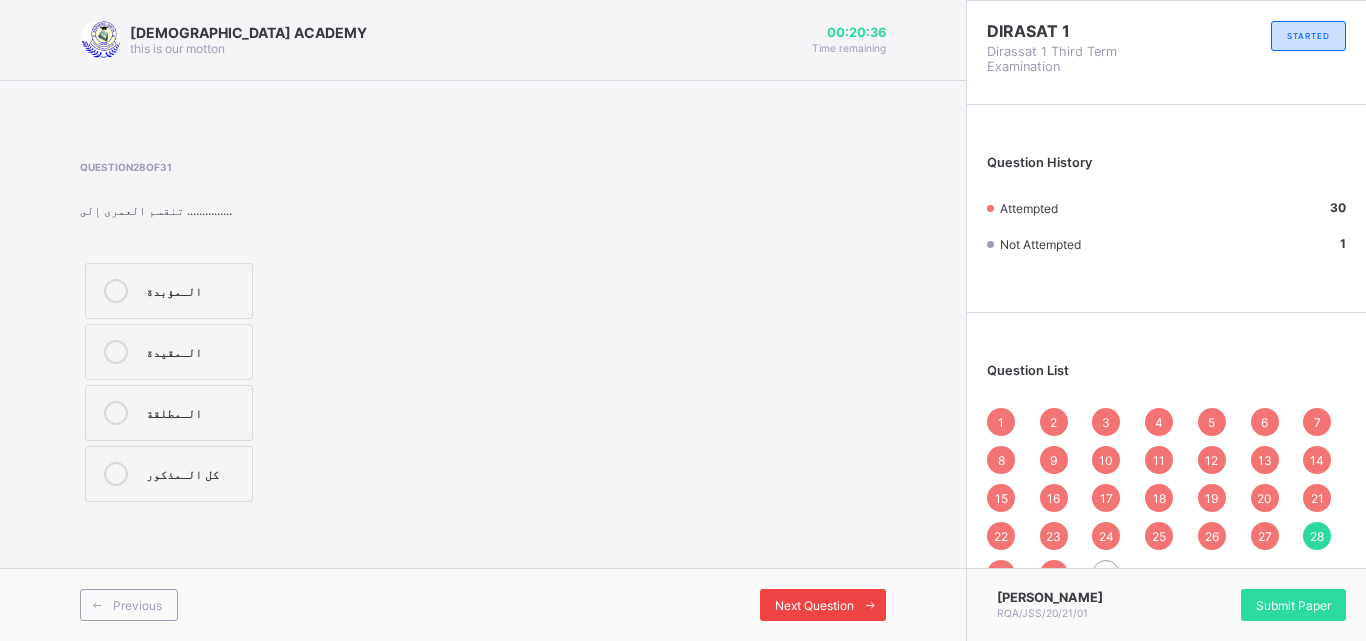 click on "Next Question" at bounding box center [814, 605] 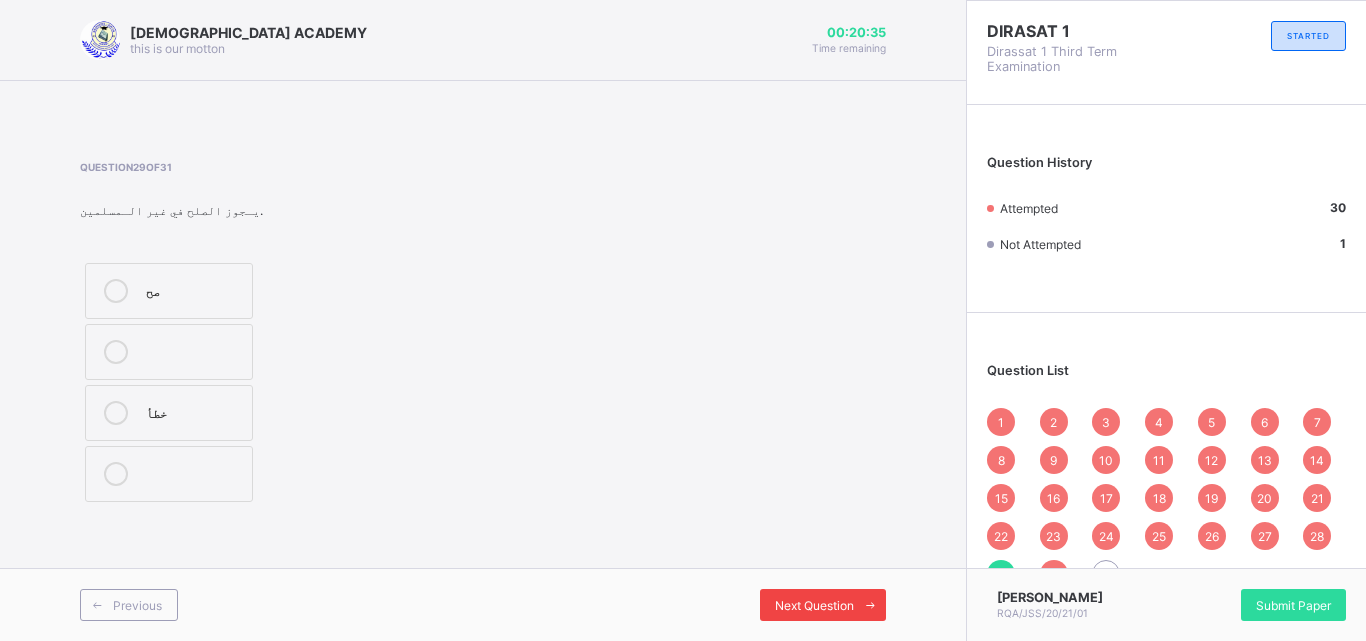click on "Next Question" at bounding box center [814, 605] 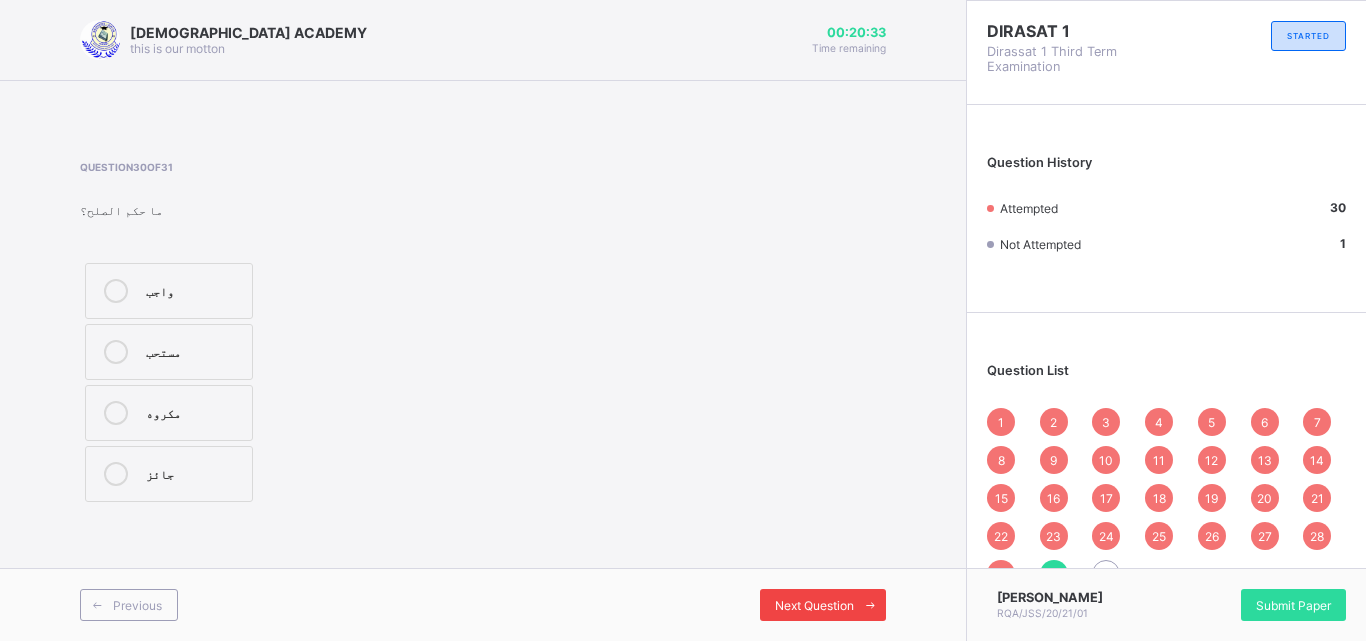 click on "Next Question" at bounding box center [814, 605] 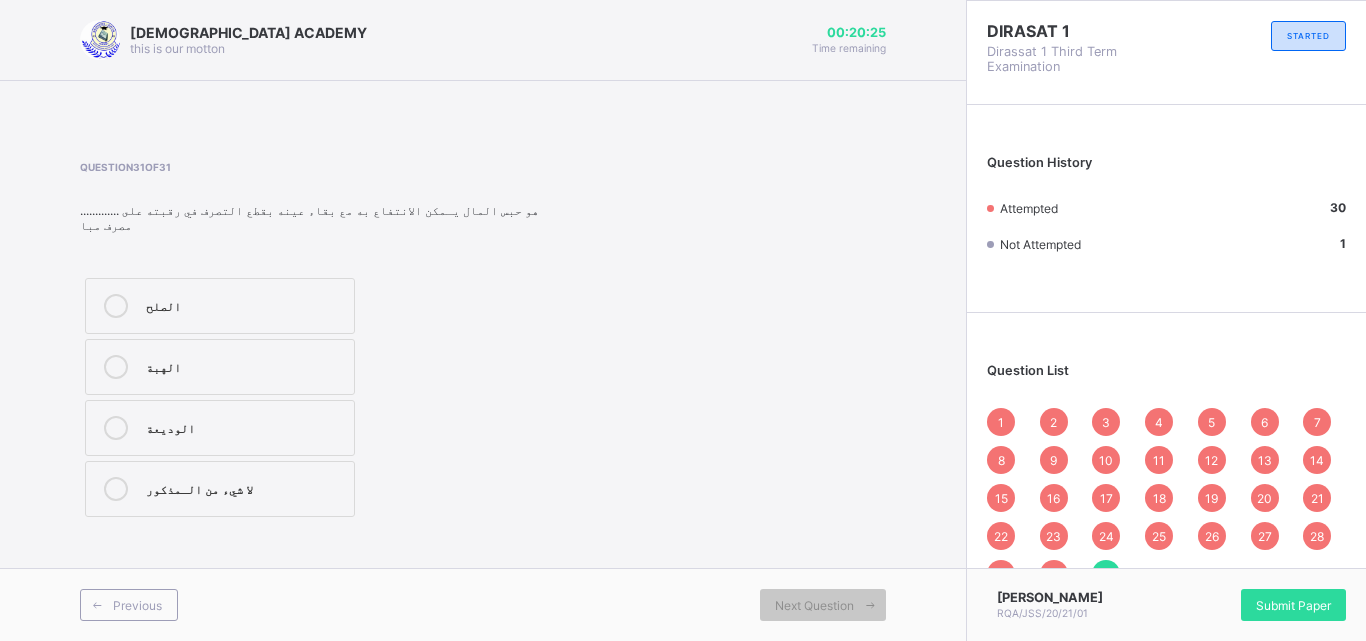 click on "لا شيء من الـمذكور" at bounding box center [245, 487] 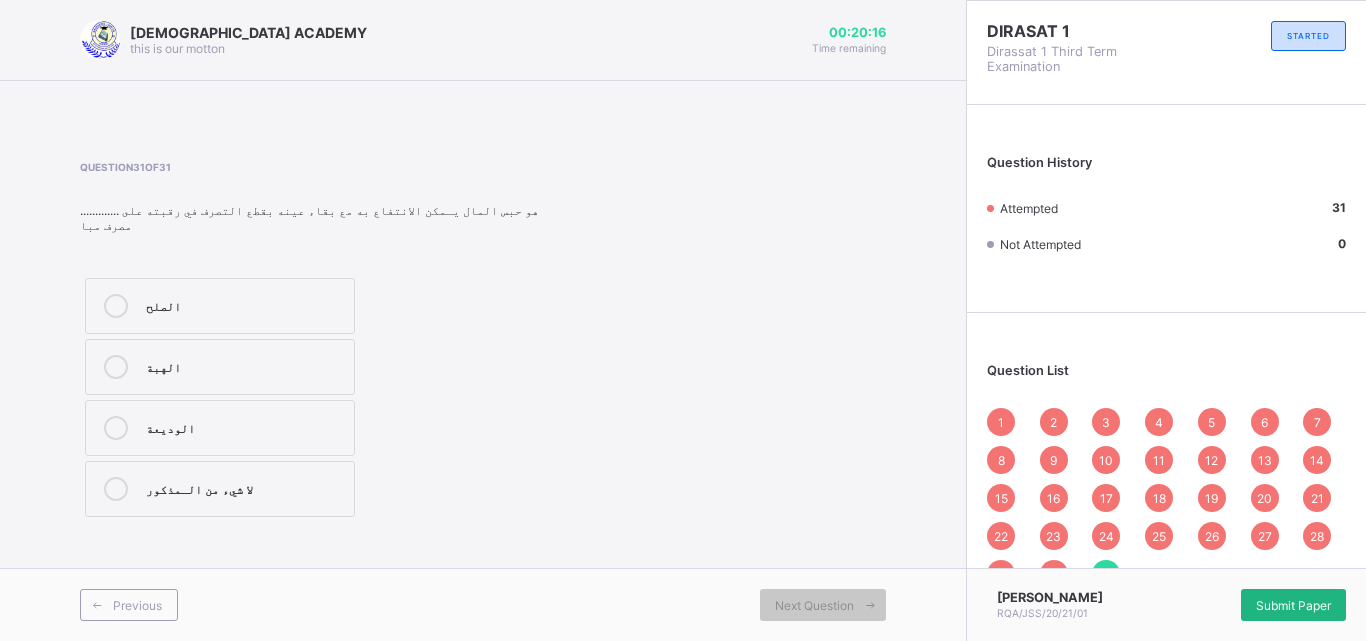 click on "Submit Paper" at bounding box center [1293, 605] 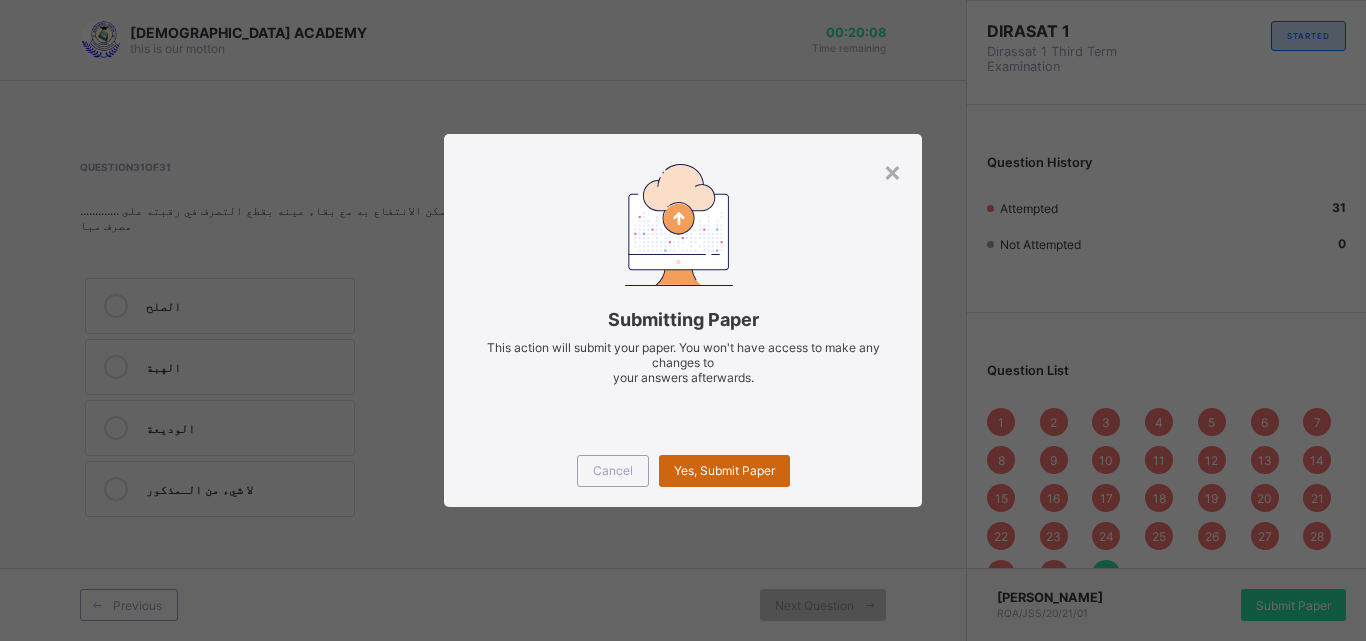 click on "Yes, Submit Paper" at bounding box center (724, 470) 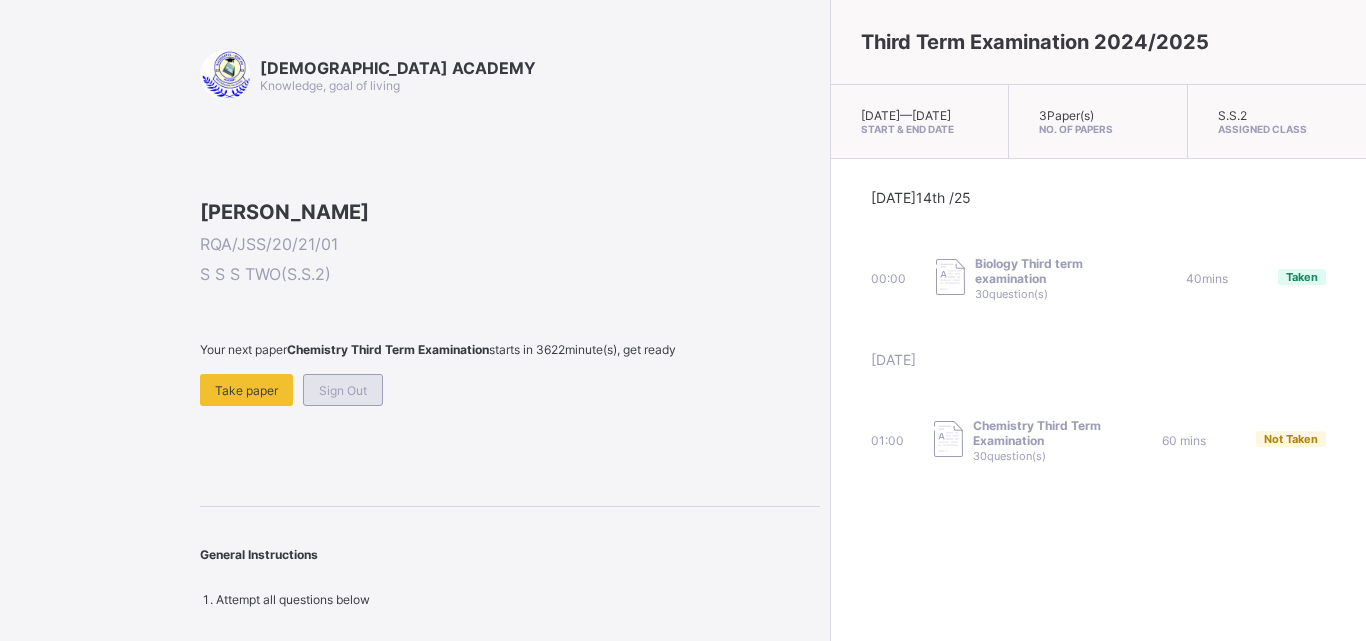 click on "Sign Out" at bounding box center [343, 390] 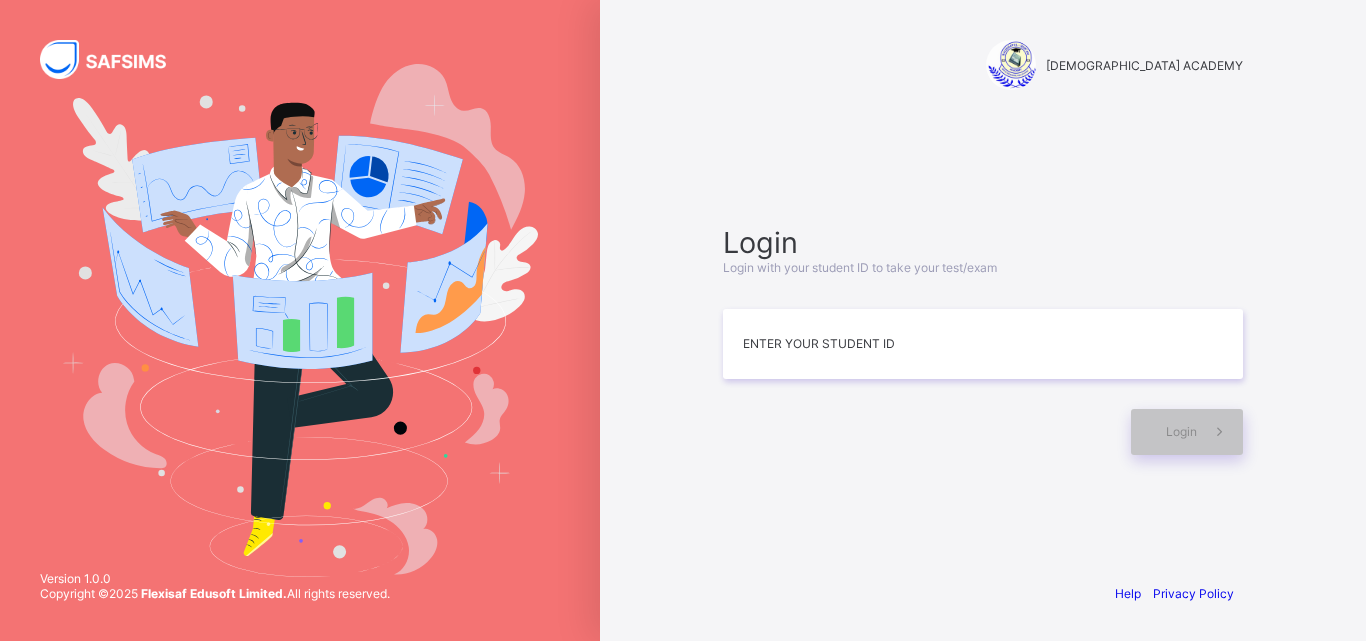 scroll, scrollTop: 0, scrollLeft: 0, axis: both 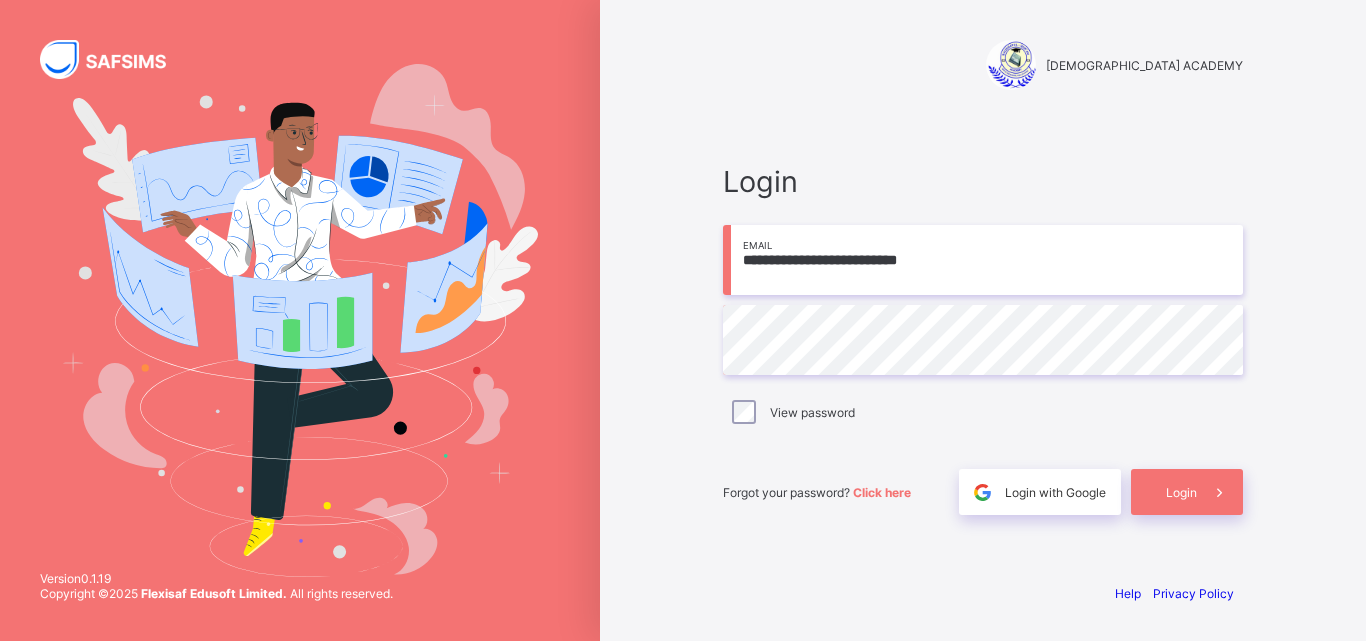 drag, startPoint x: 859, startPoint y: 260, endPoint x: 698, endPoint y: 273, distance: 161.52399 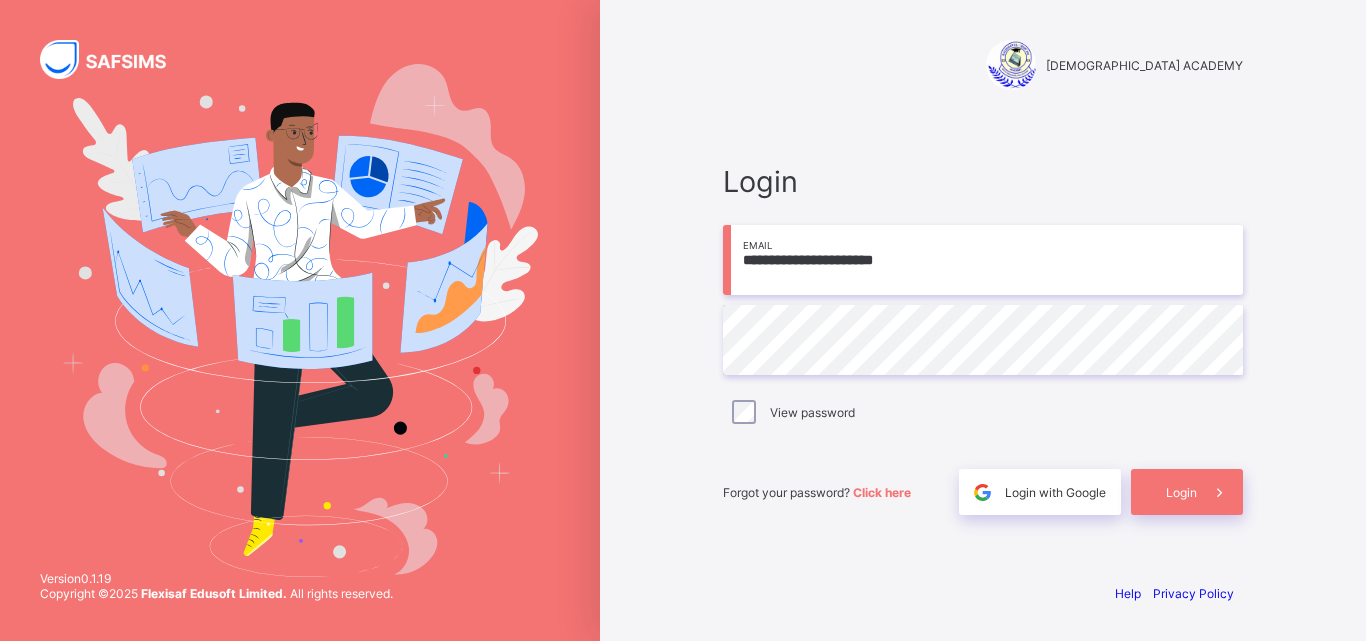 type on "**********" 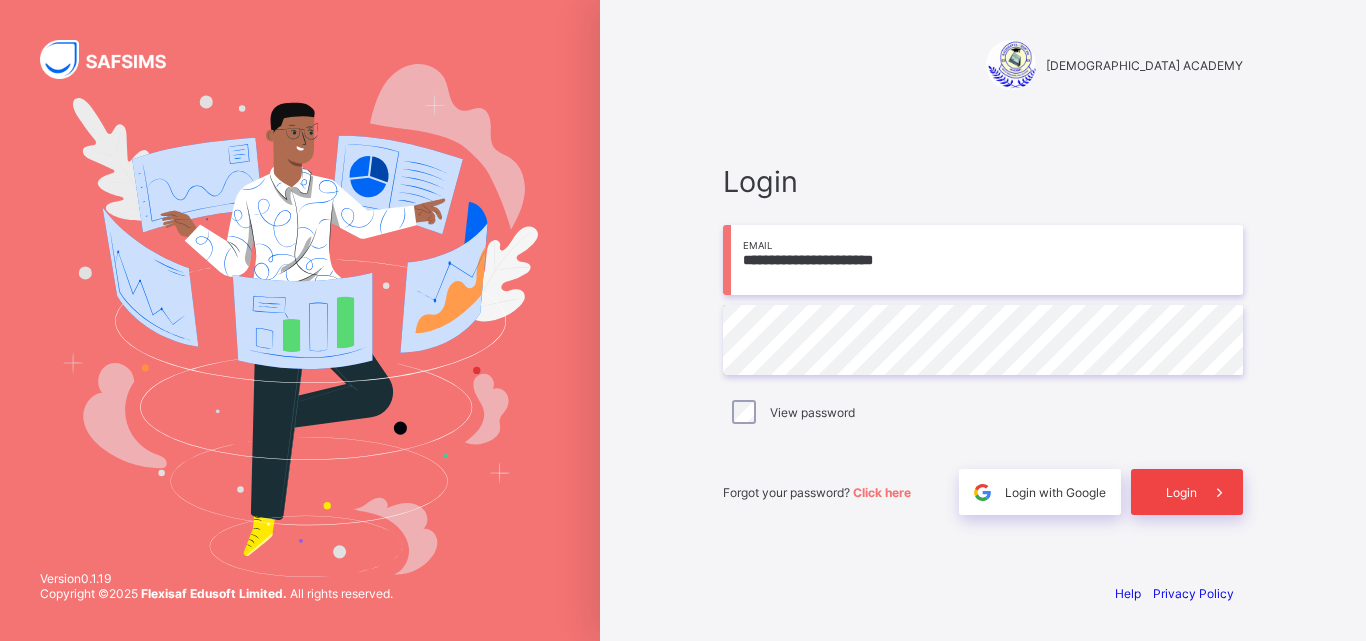 click on "Login" at bounding box center [1181, 492] 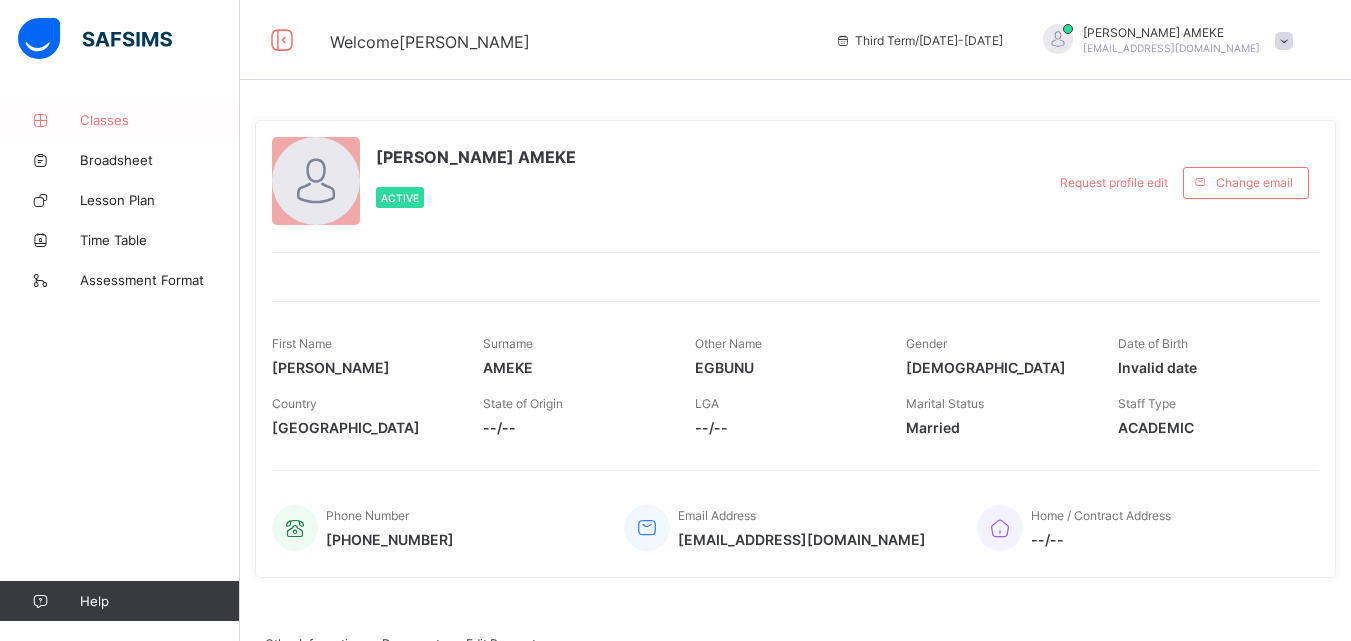 click on "Classes" at bounding box center (160, 120) 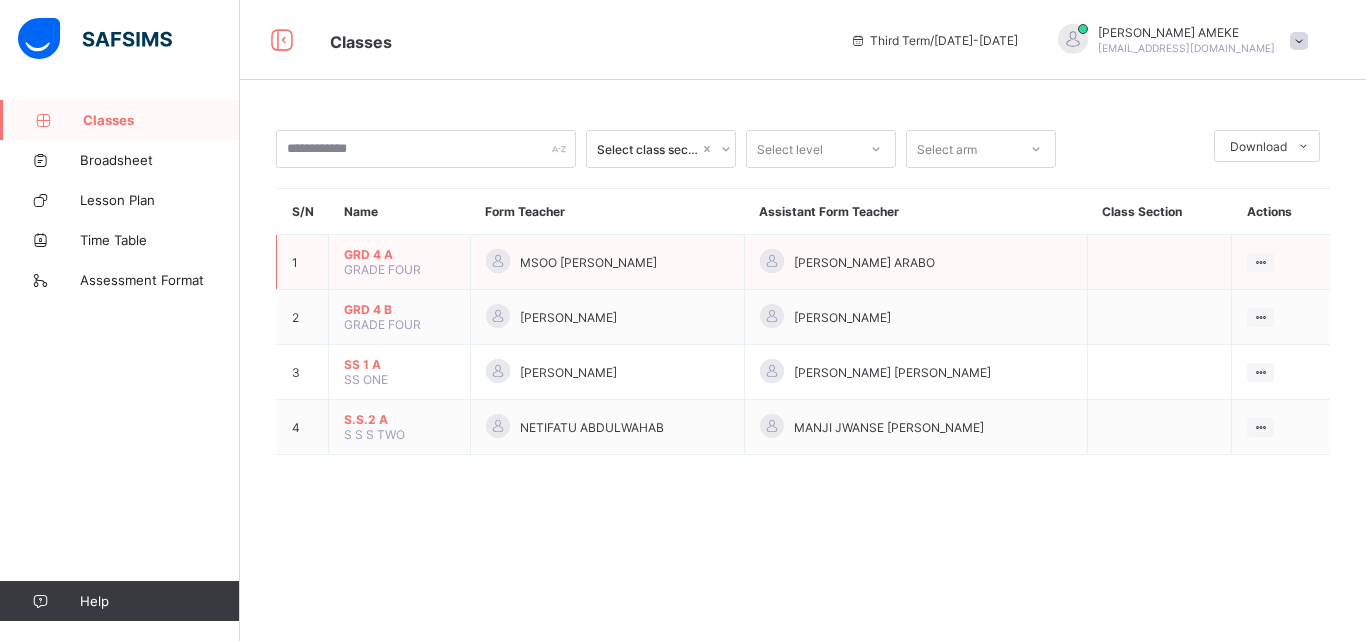 click on "GRADE FOUR" at bounding box center [382, 269] 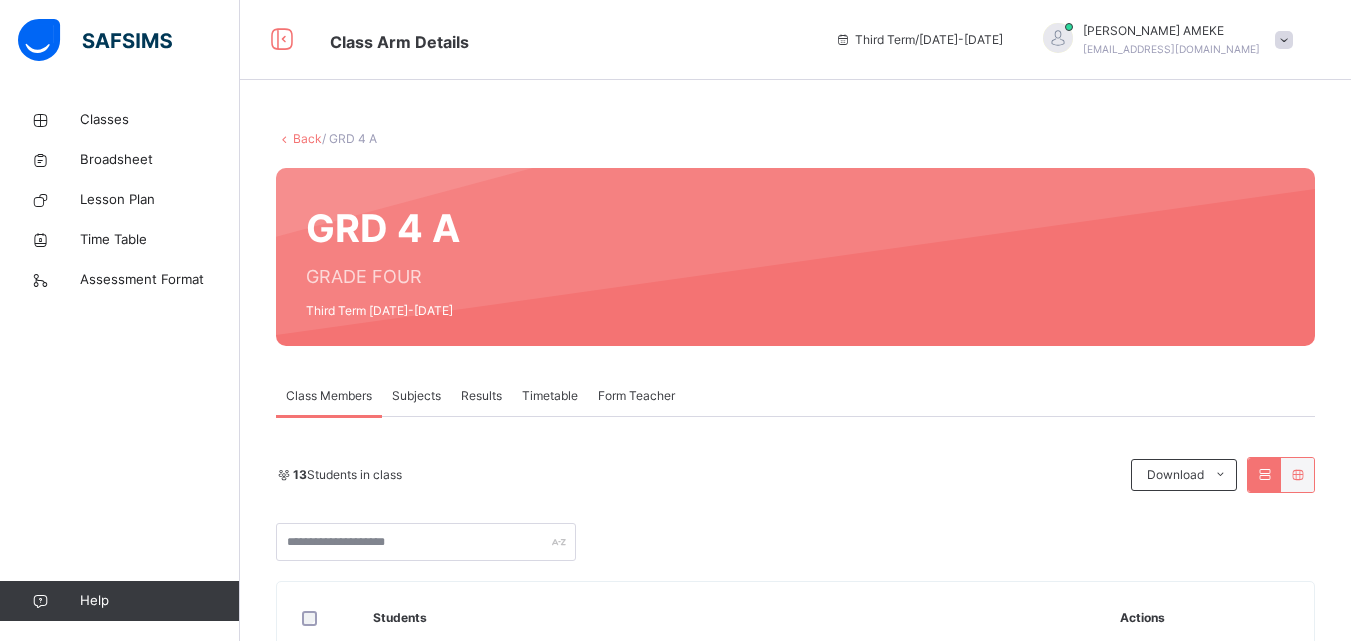 click on "Subjects" at bounding box center [416, 396] 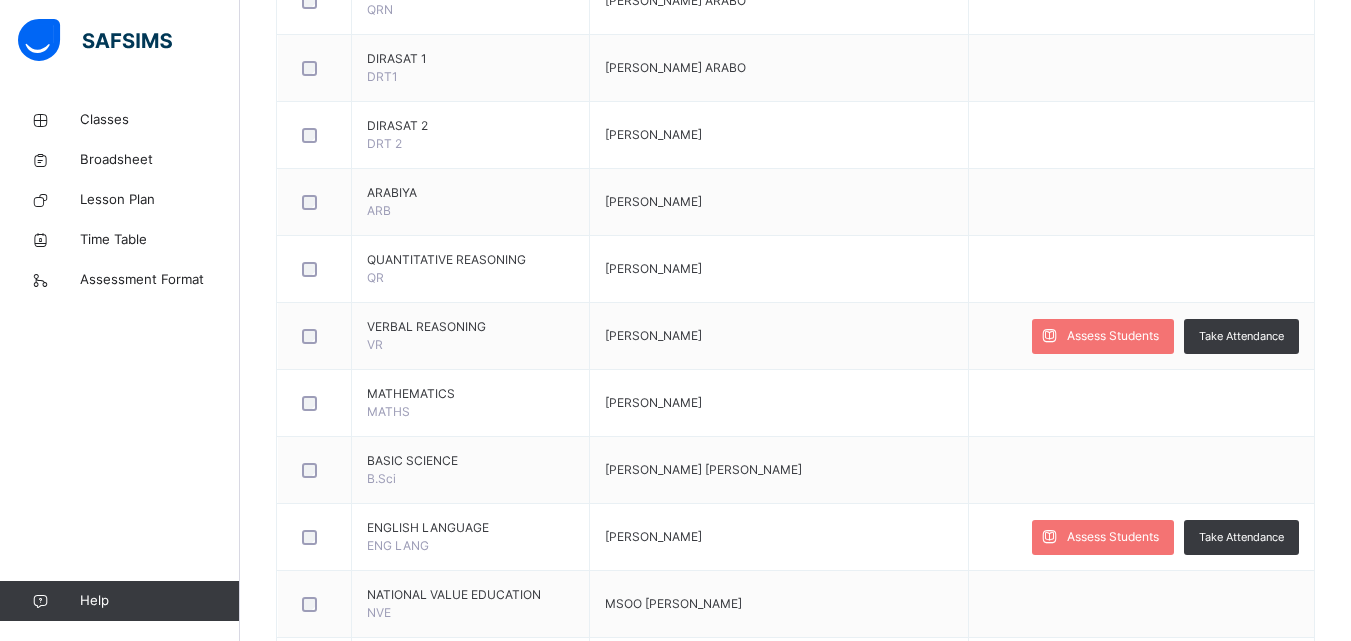 scroll, scrollTop: 602, scrollLeft: 0, axis: vertical 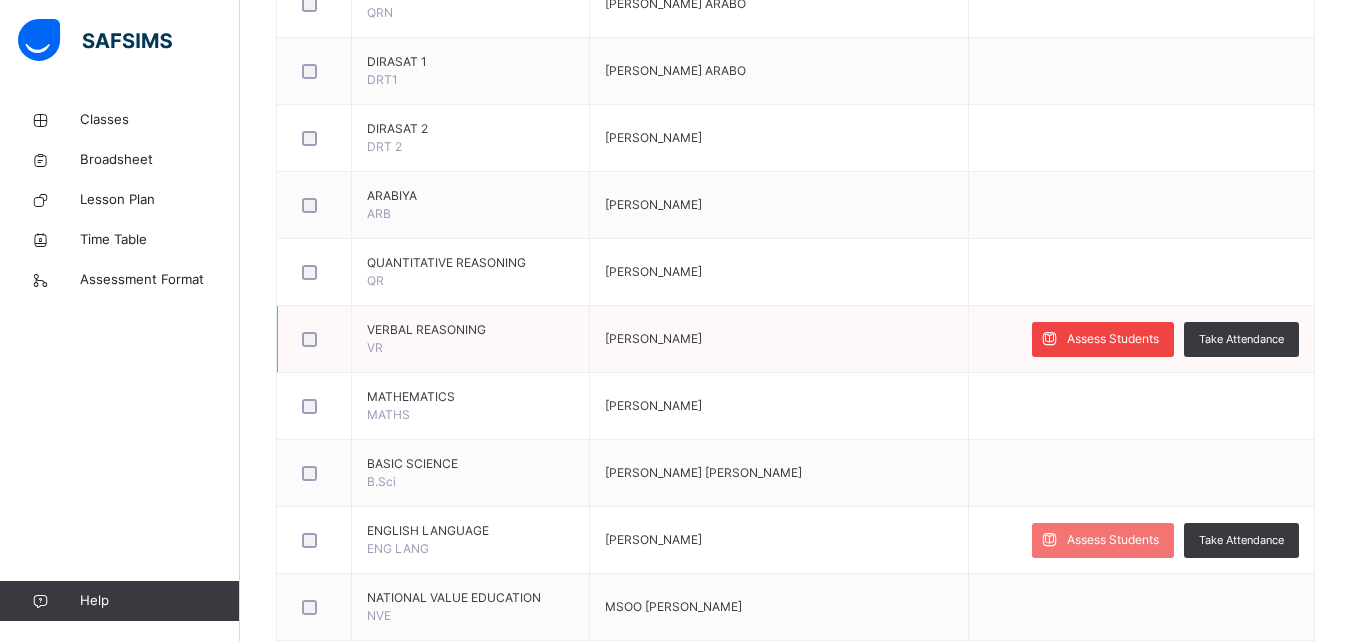 click on "Assess Students" at bounding box center [1103, 339] 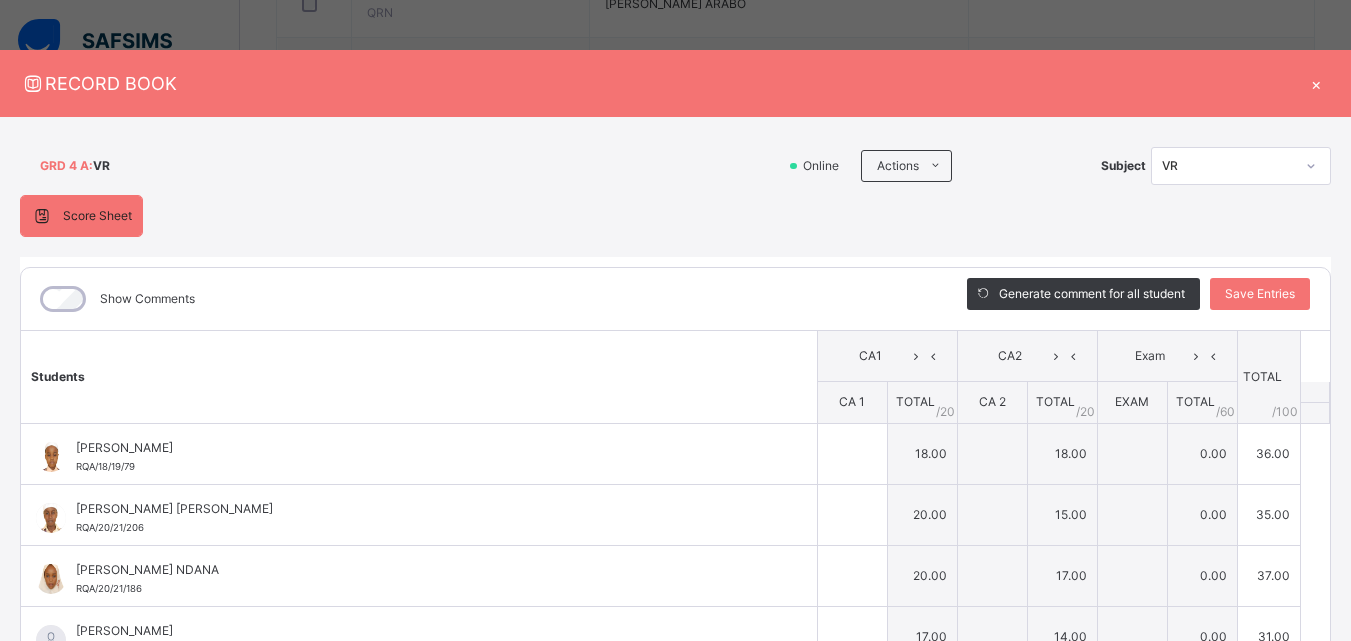 type on "**" 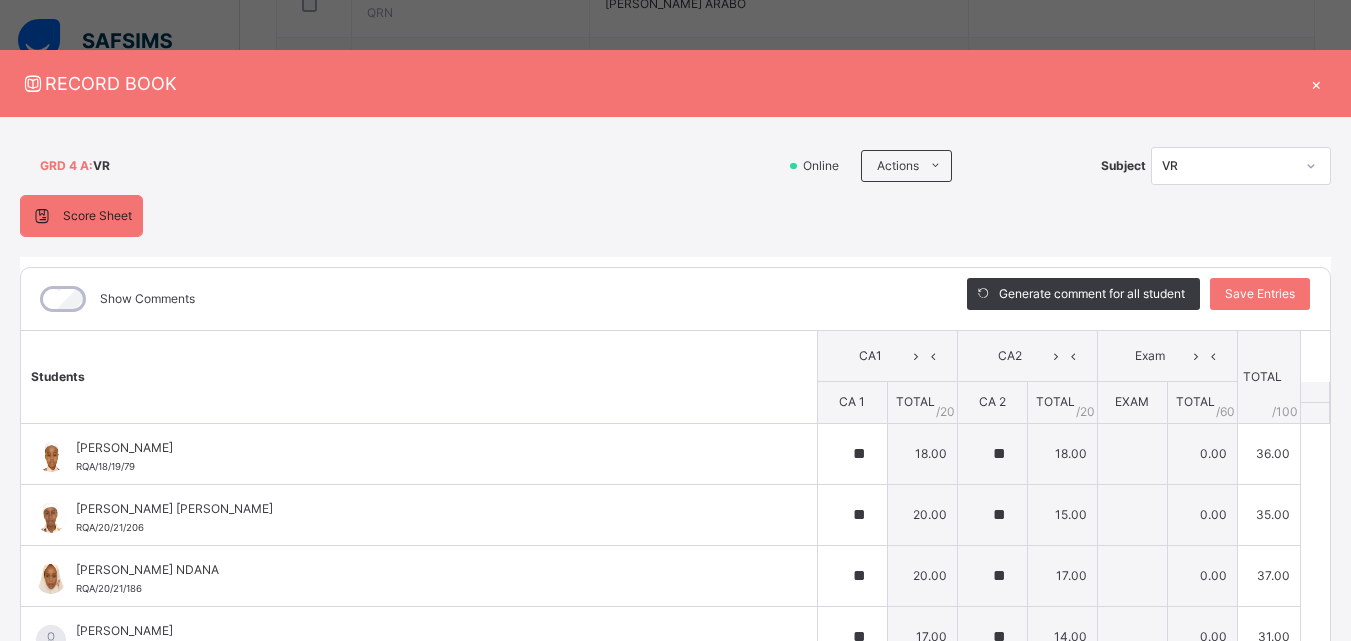 type on "**" 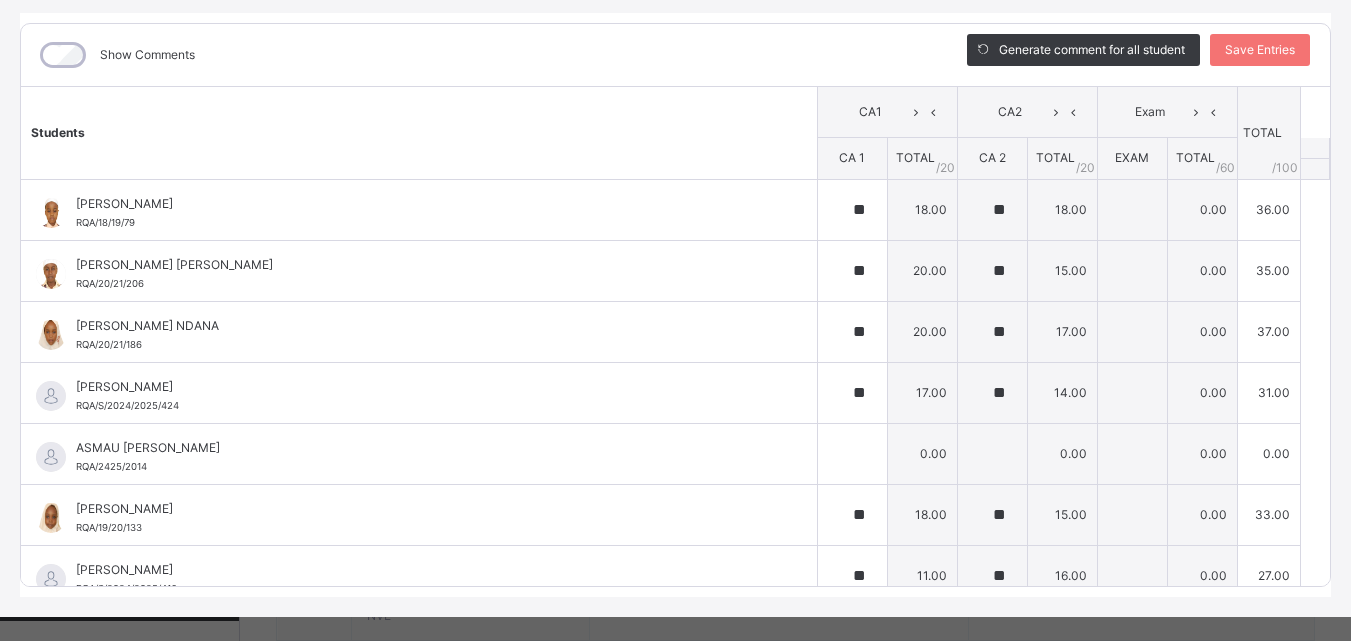 scroll, scrollTop: 270, scrollLeft: 0, axis: vertical 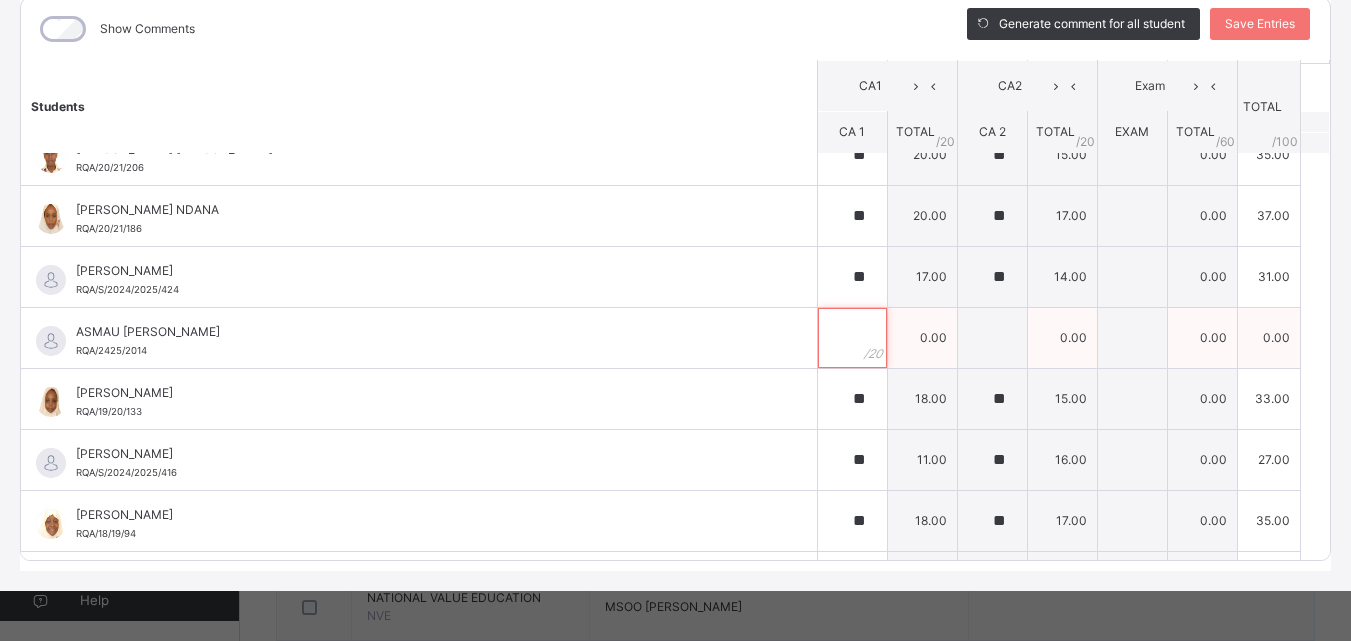 click at bounding box center (852, 338) 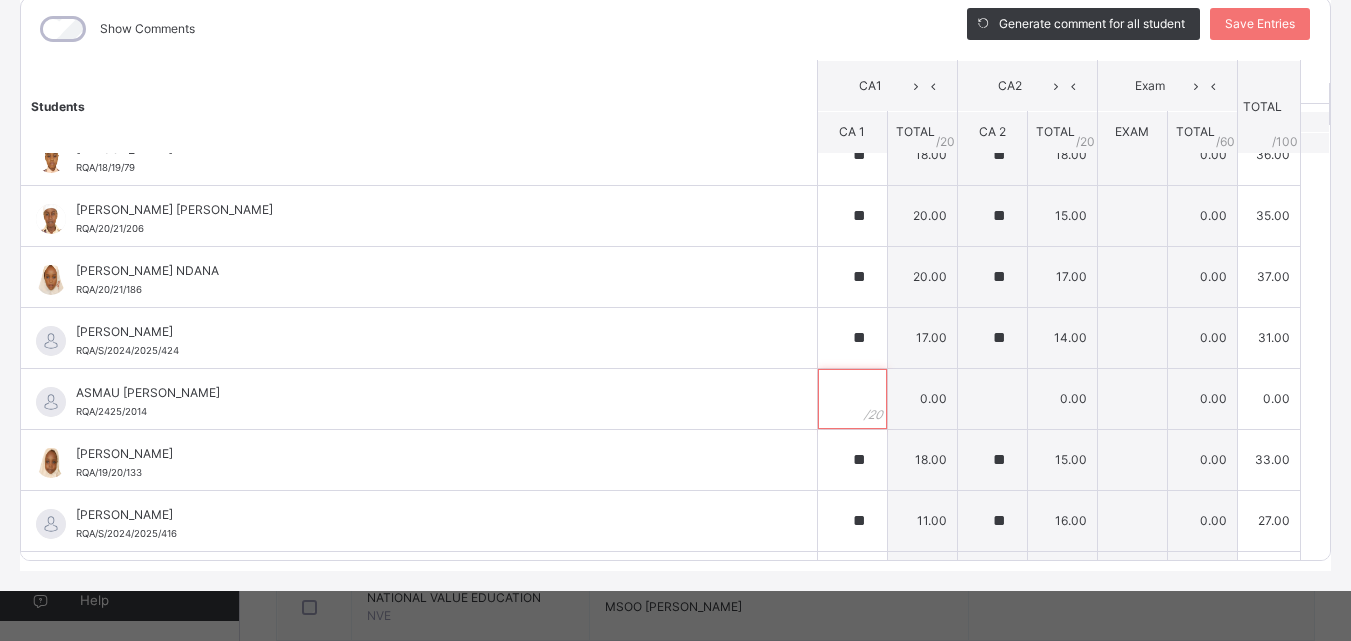 scroll, scrollTop: 0, scrollLeft: 0, axis: both 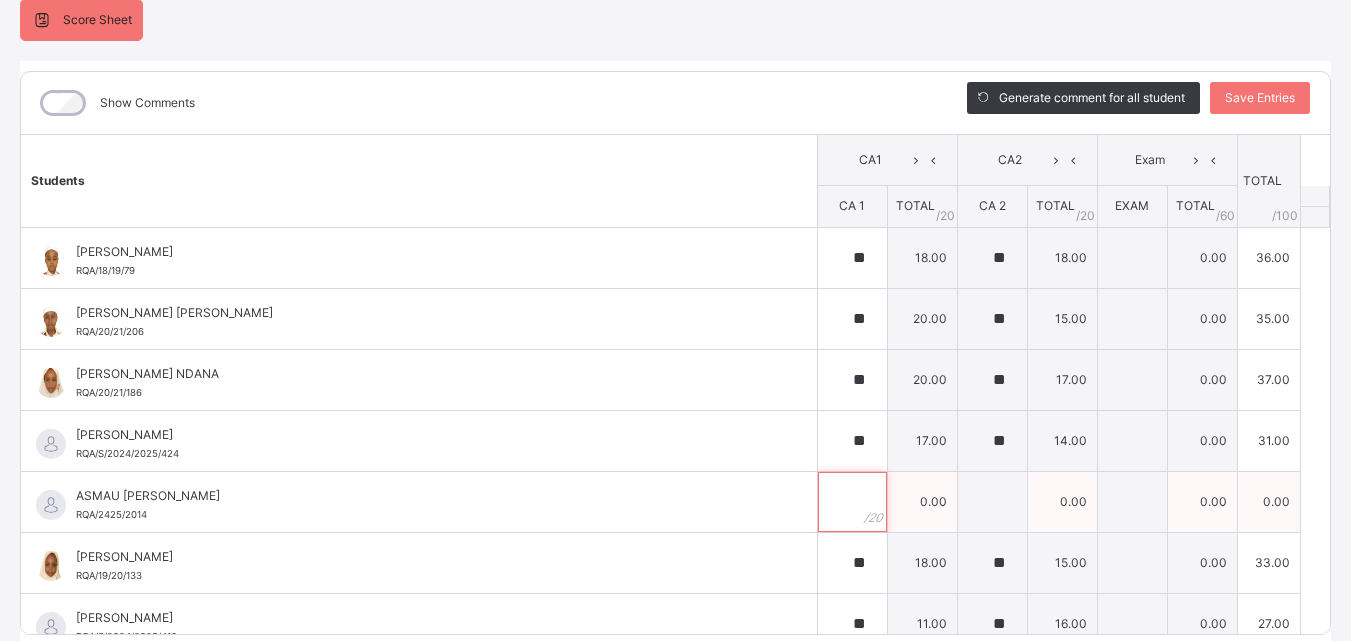 click at bounding box center [852, 502] 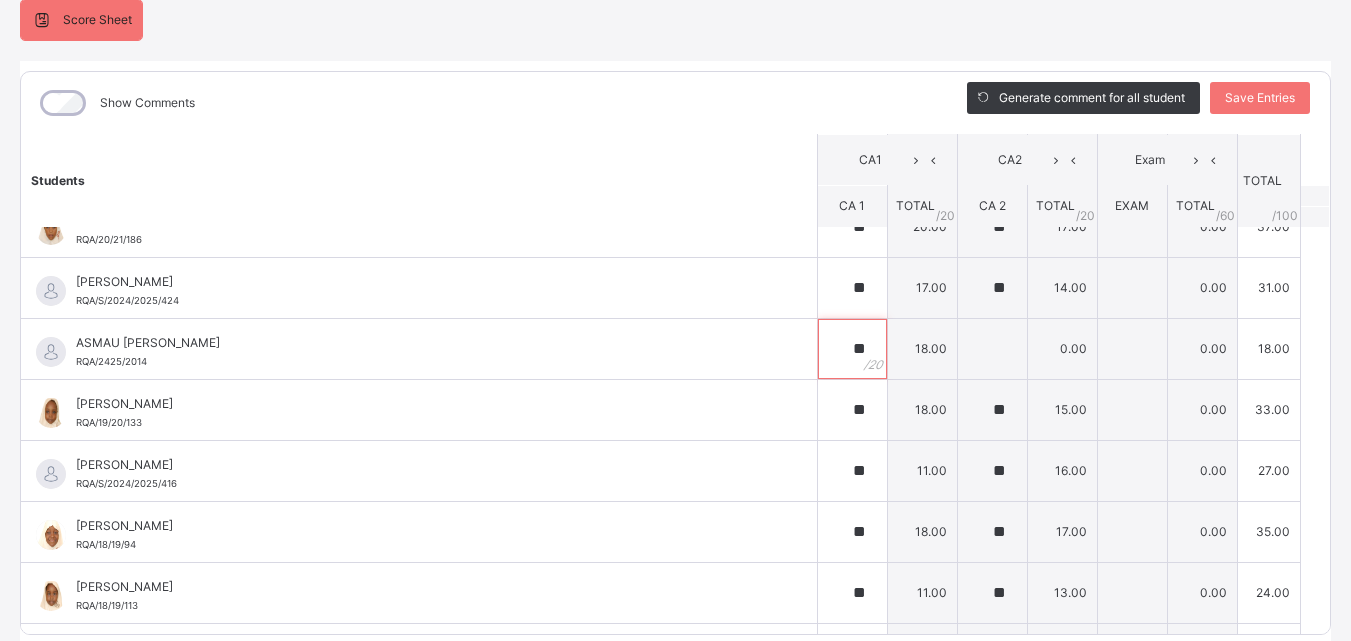 scroll, scrollTop: 0, scrollLeft: 0, axis: both 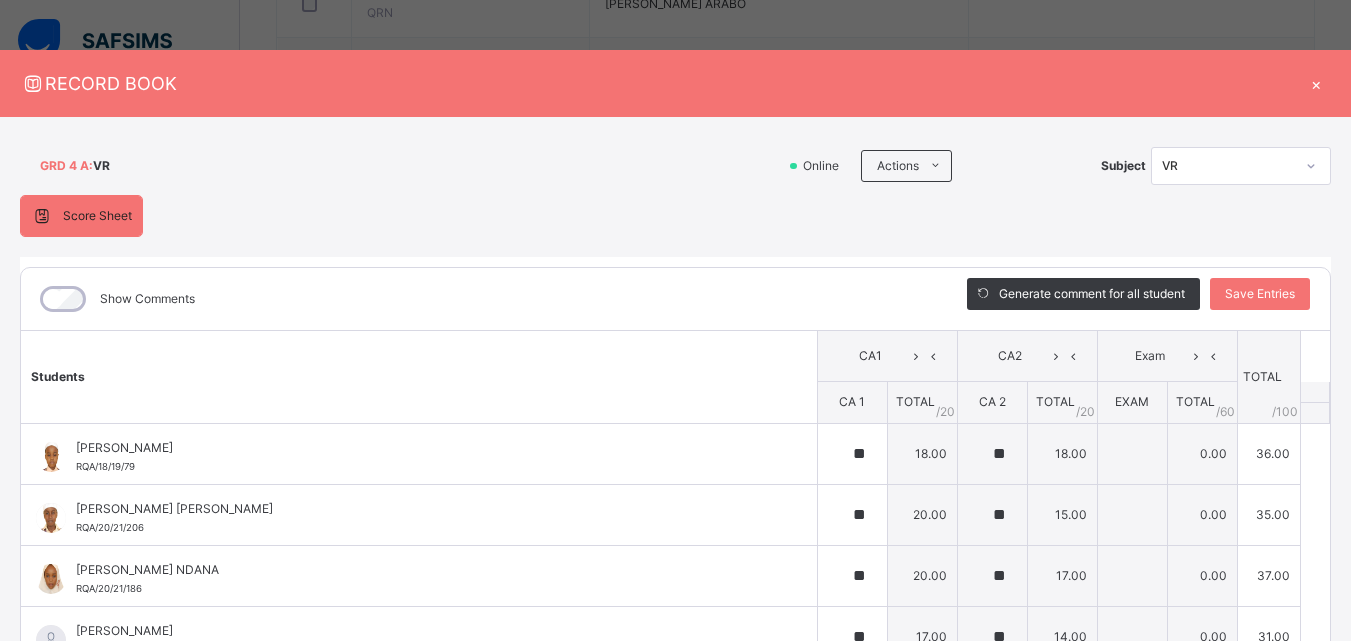 type on "**" 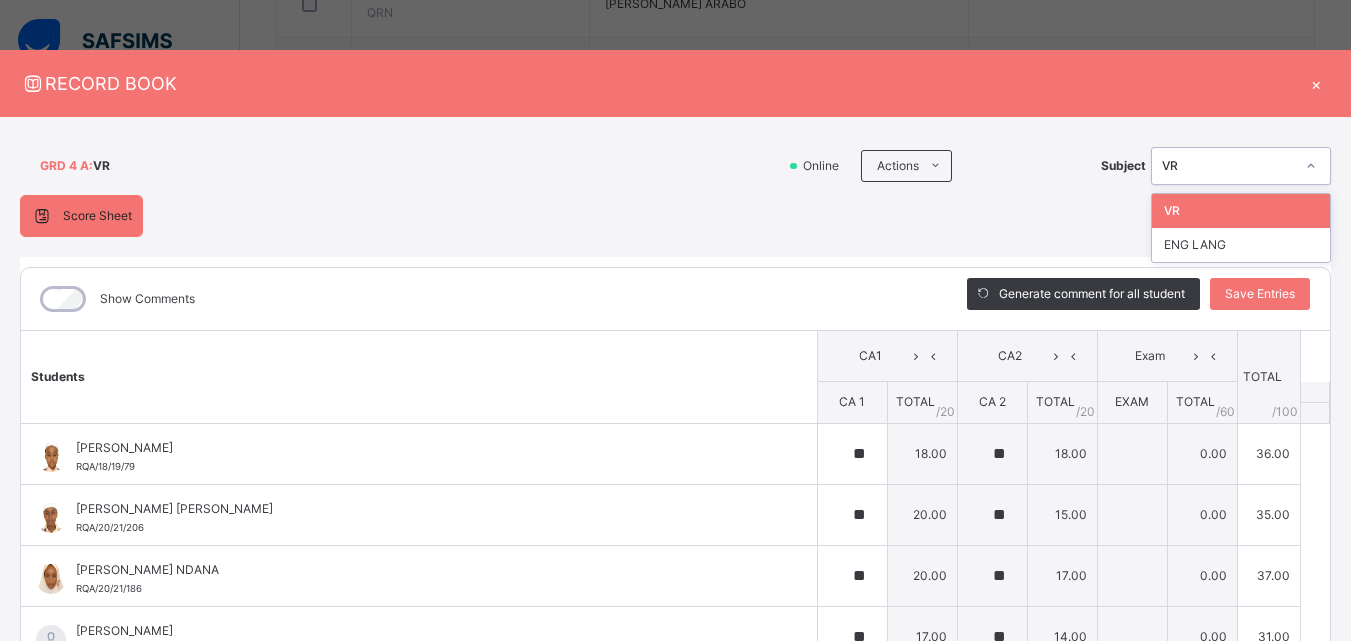 click at bounding box center [1311, 166] 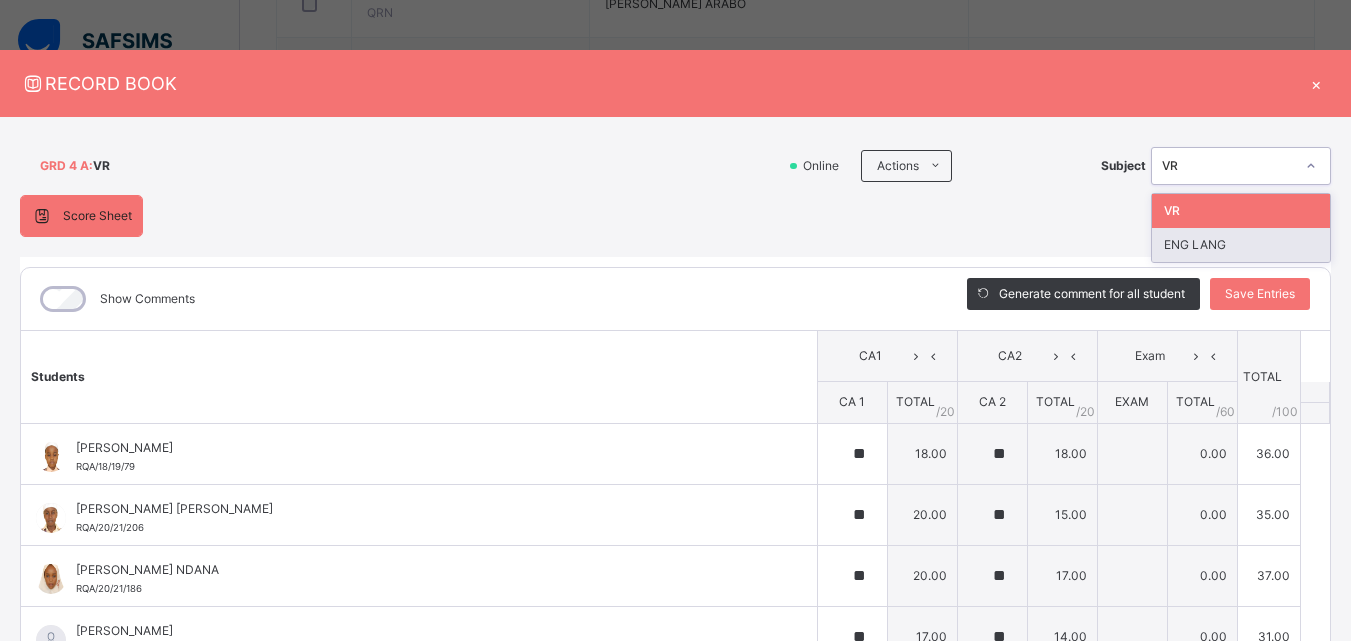 click on "ENG LANG" at bounding box center [1241, 245] 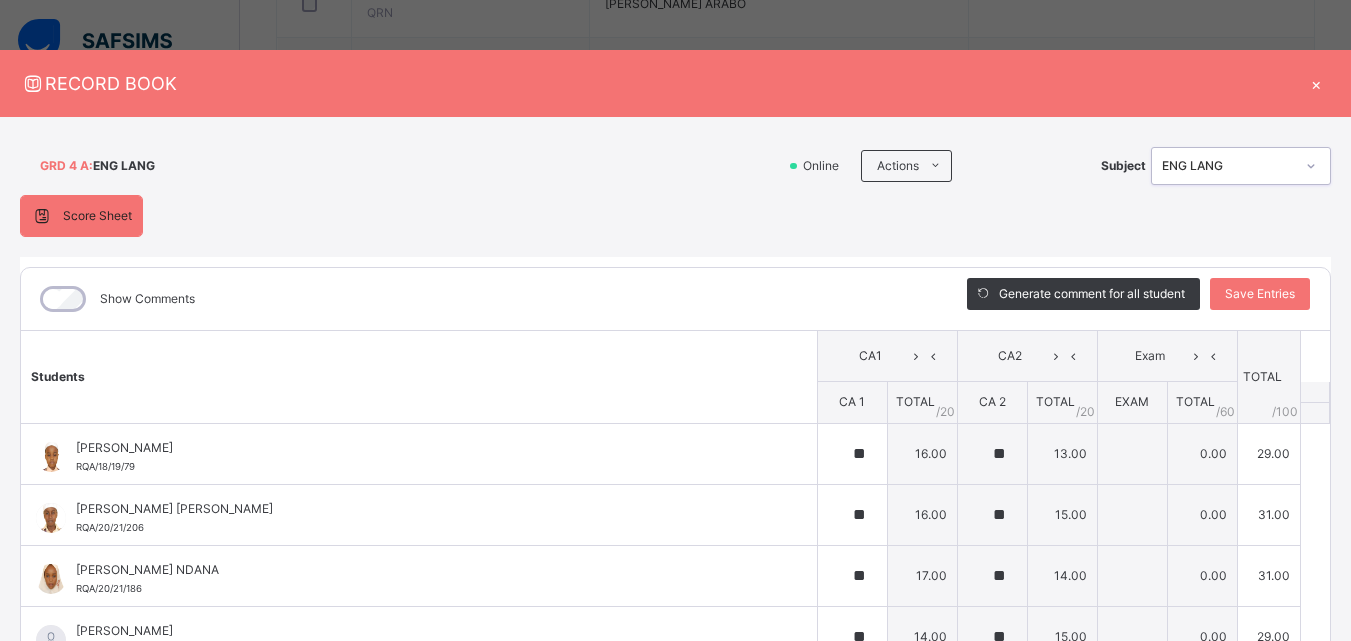 type on "**" 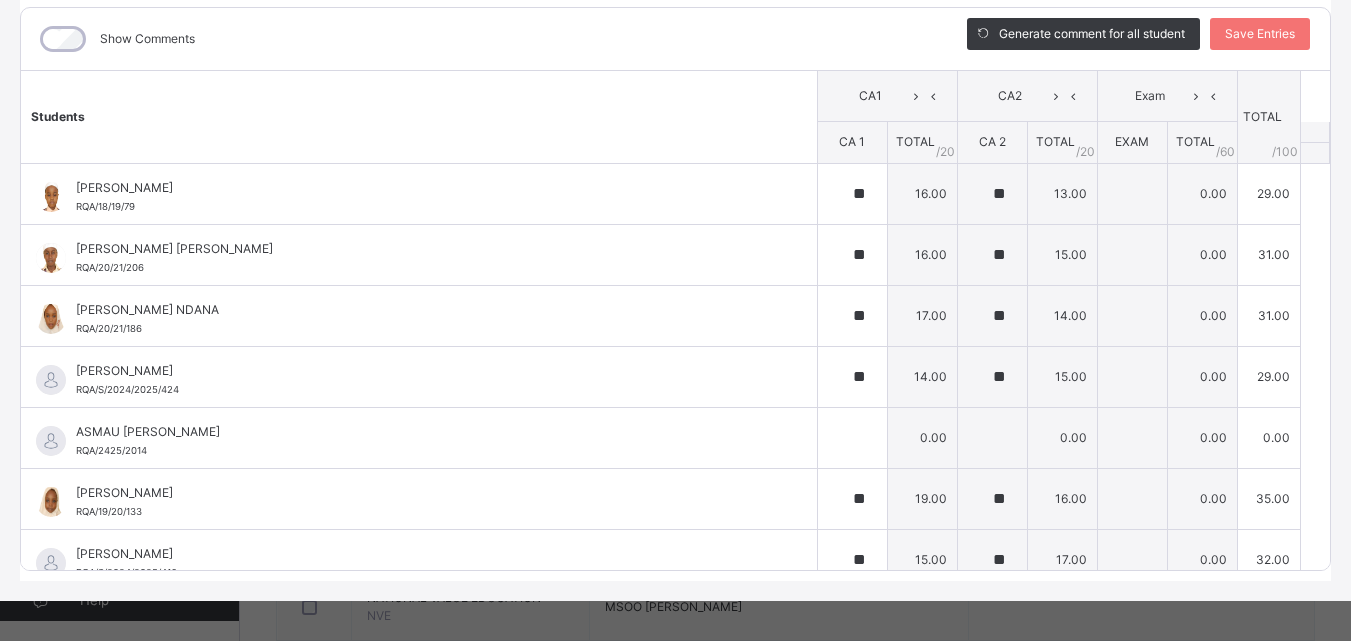 scroll, scrollTop: 270, scrollLeft: 0, axis: vertical 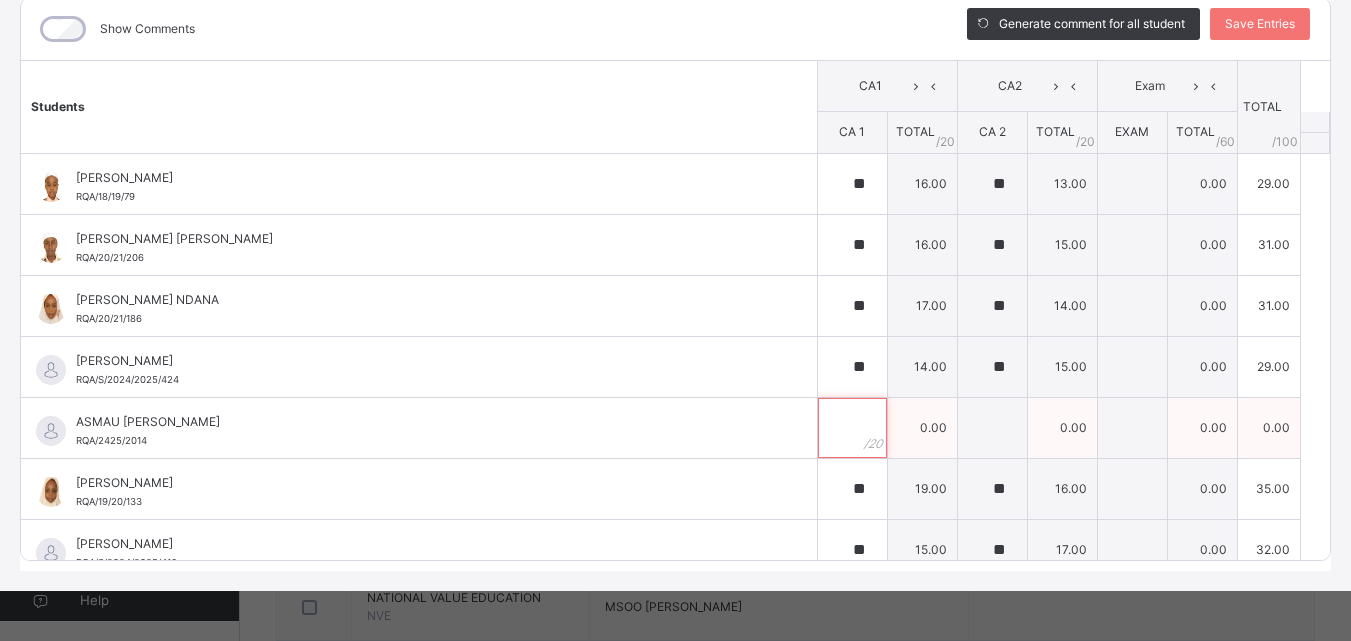 click at bounding box center (852, 428) 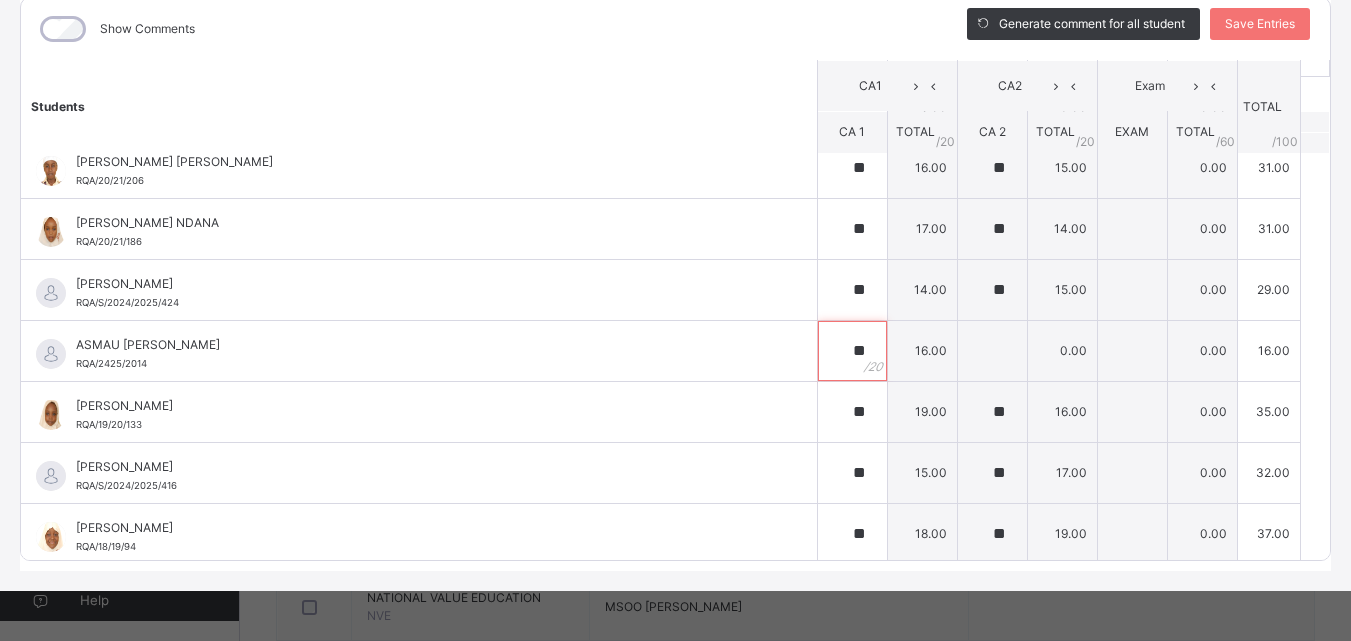 scroll, scrollTop: 0, scrollLeft: 0, axis: both 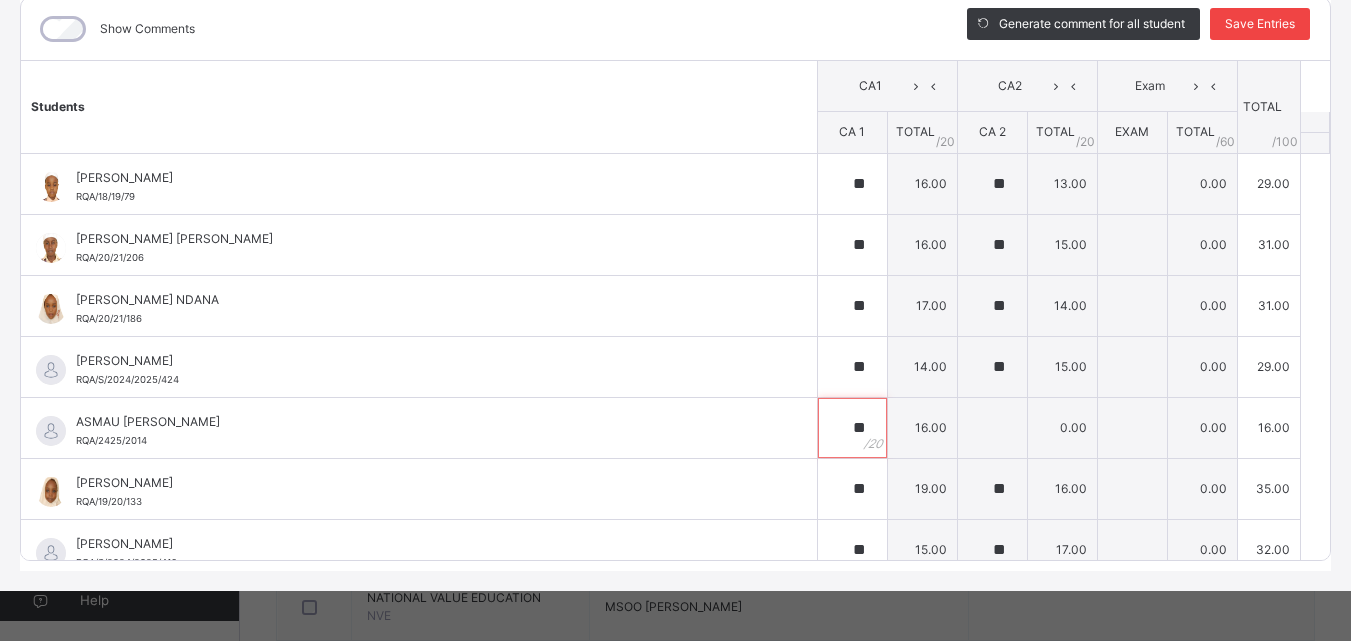 type on "**" 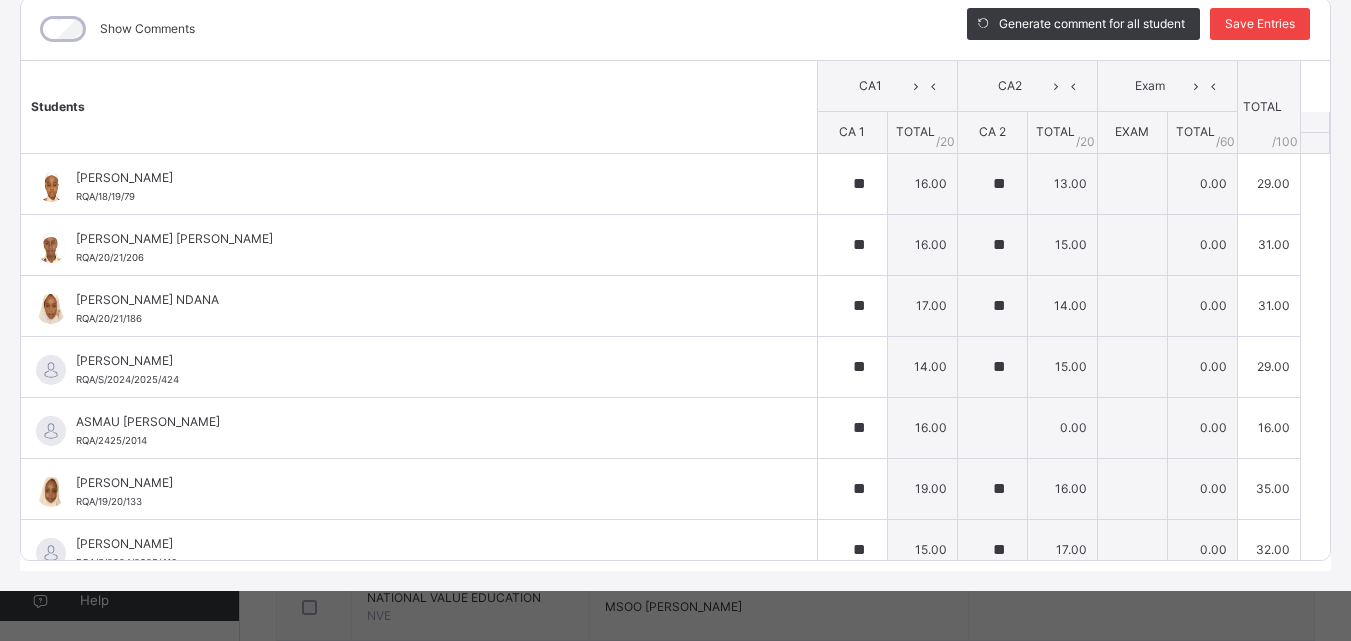 click on "Save Entries" at bounding box center [1260, 24] 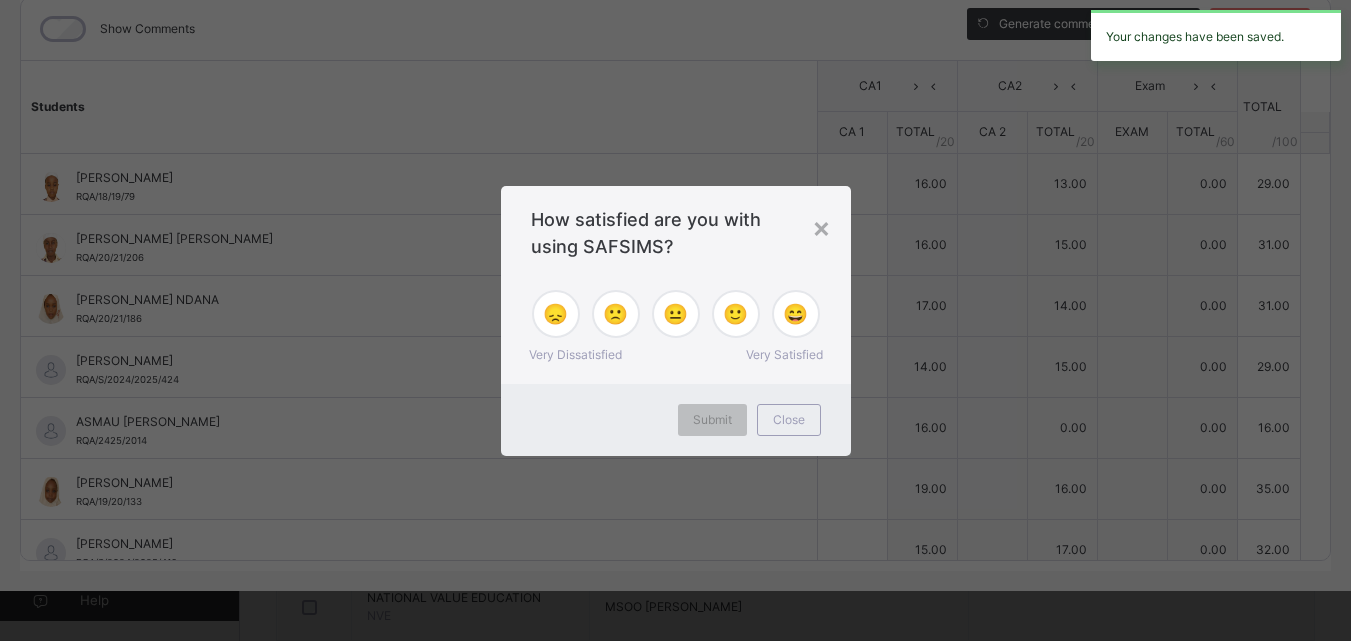 type on "**" 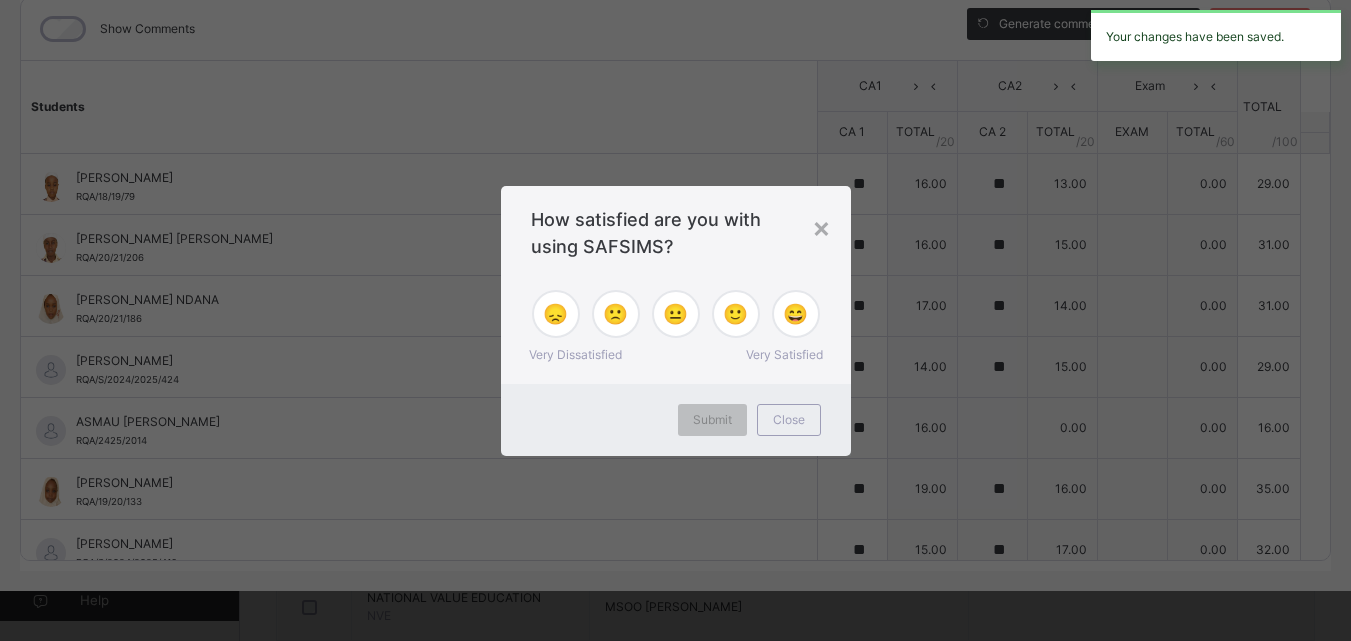type on "**" 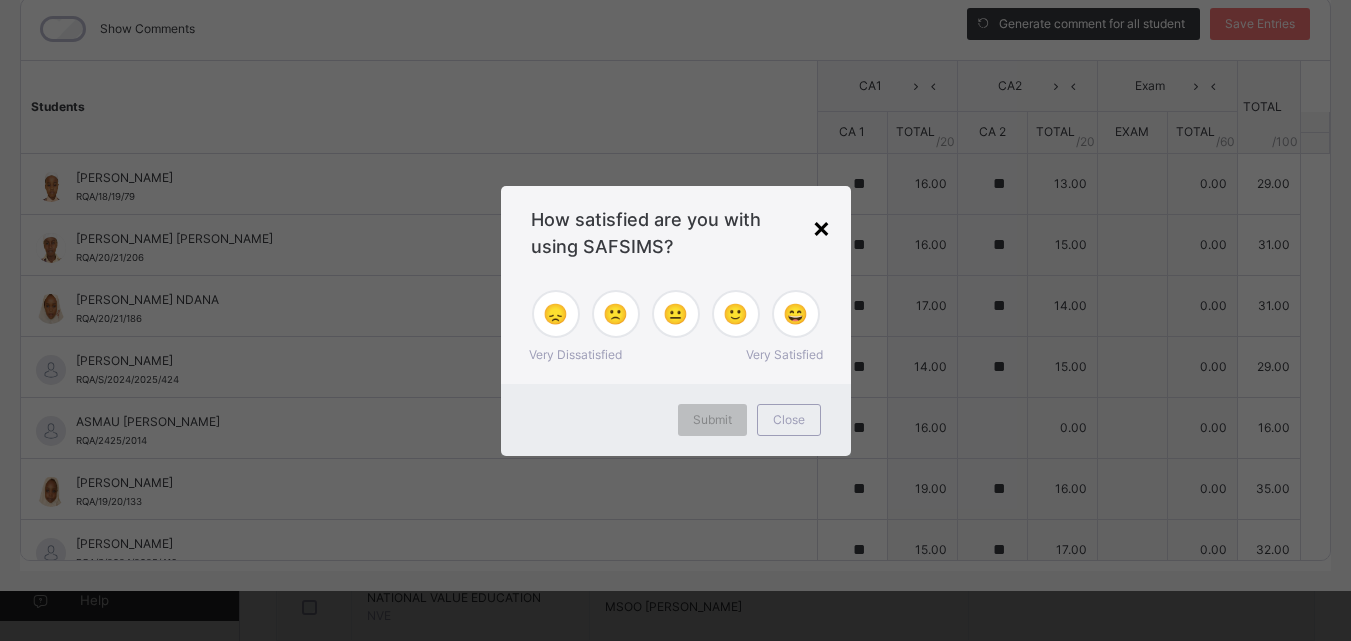 click on "×" at bounding box center [821, 227] 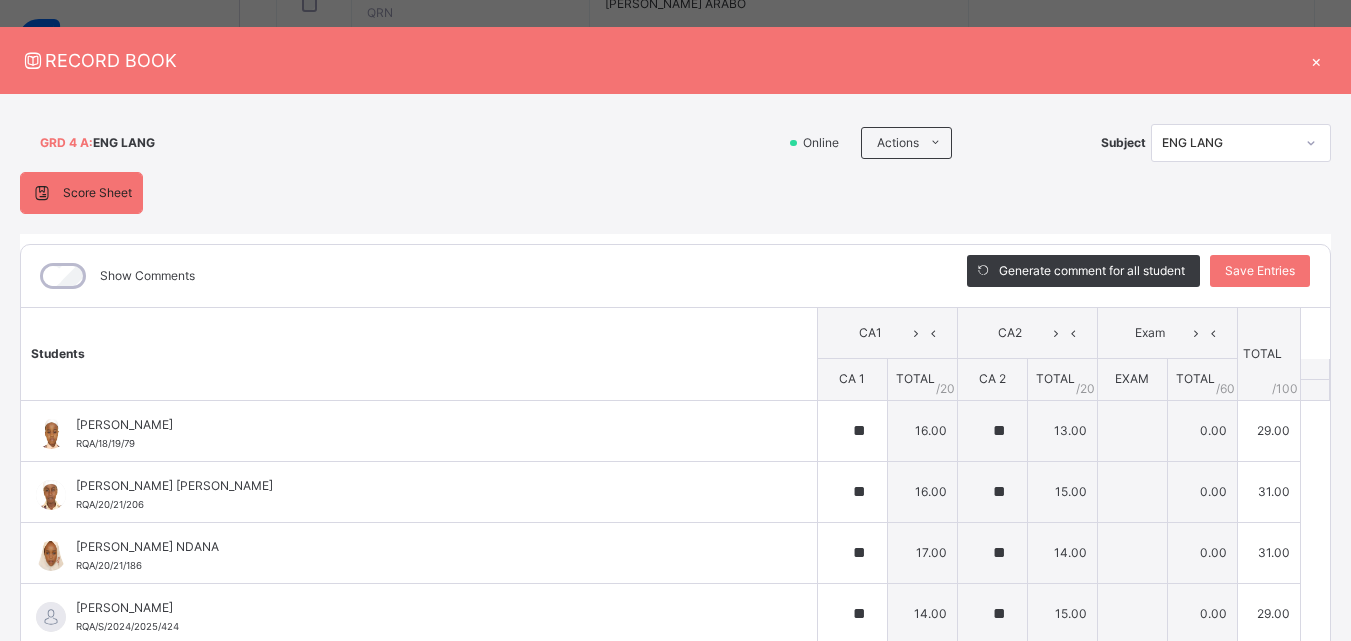 scroll, scrollTop: 12, scrollLeft: 0, axis: vertical 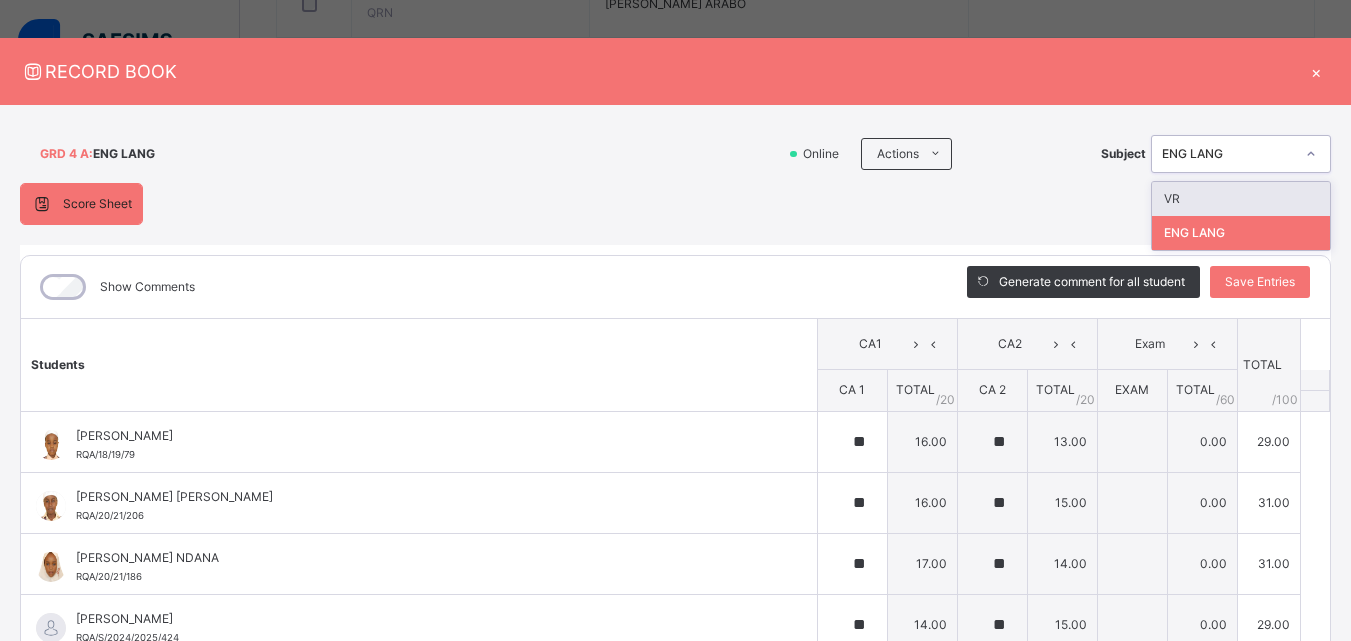 click at bounding box center (1311, 154) 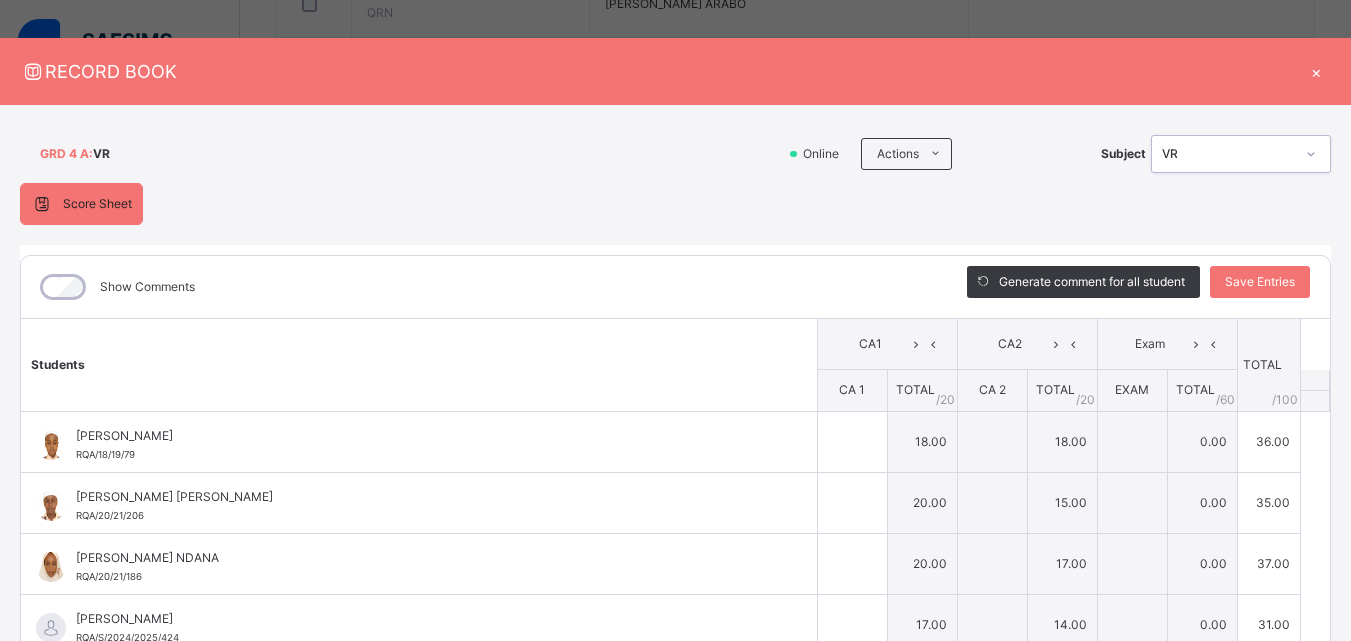 type on "**" 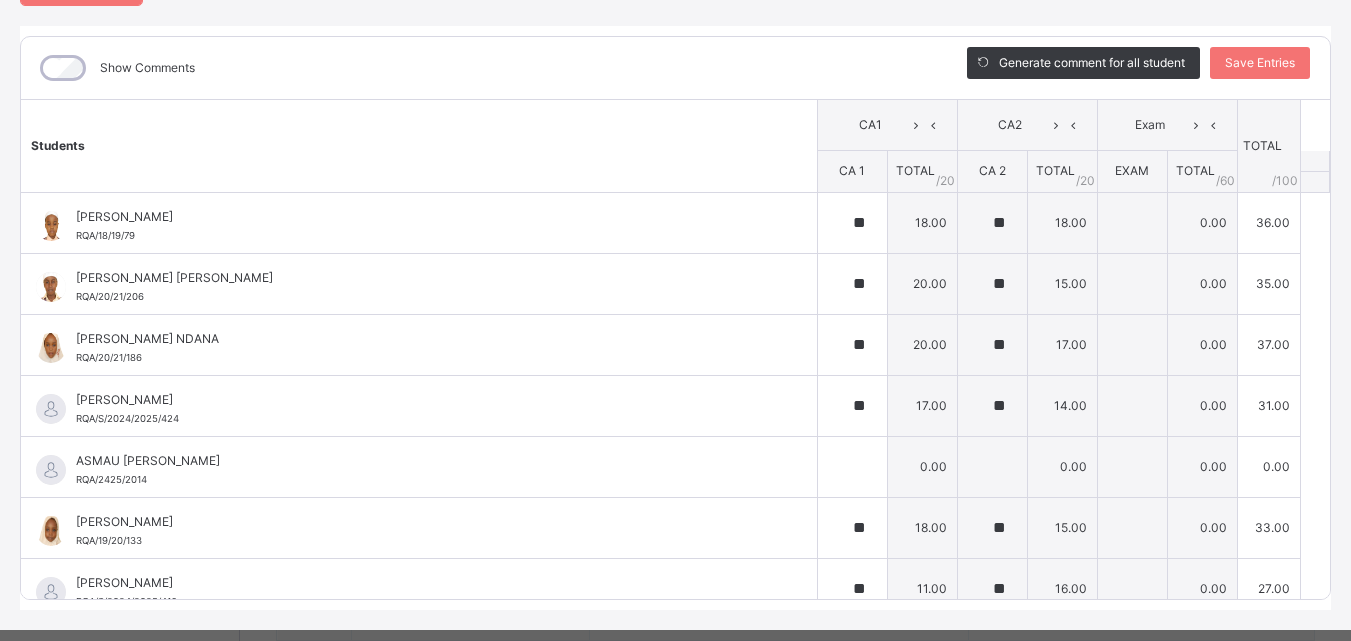 scroll, scrollTop: 270, scrollLeft: 0, axis: vertical 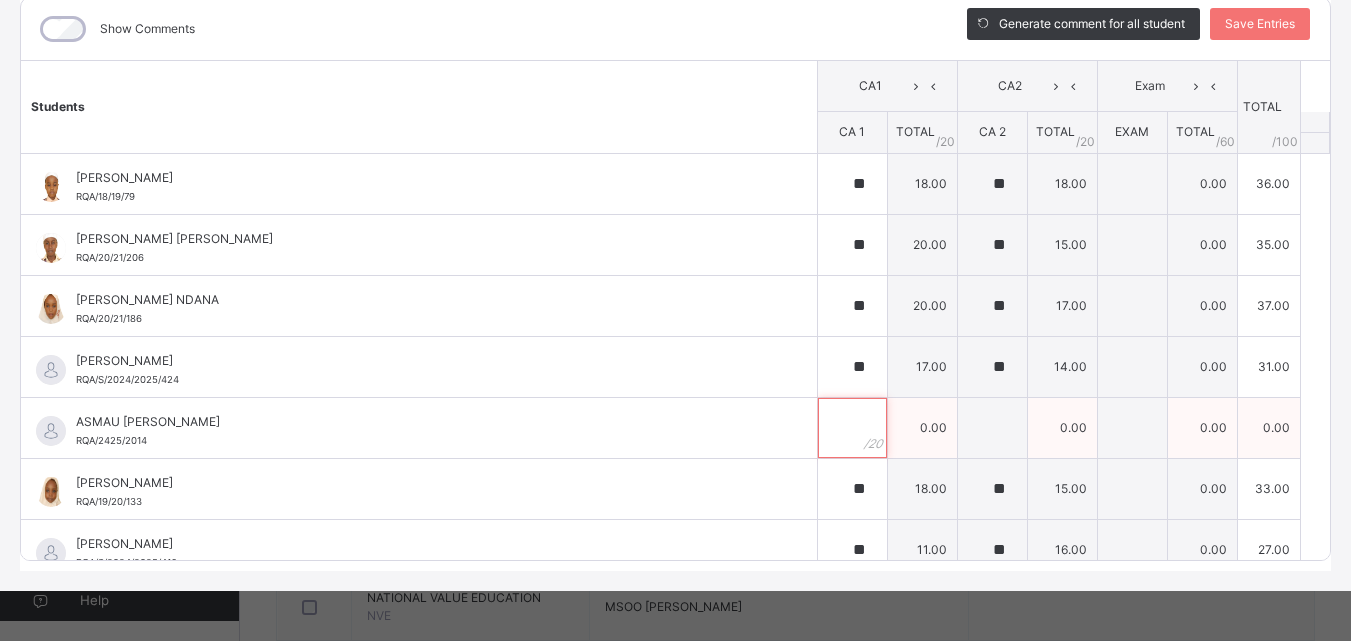 click at bounding box center [852, 428] 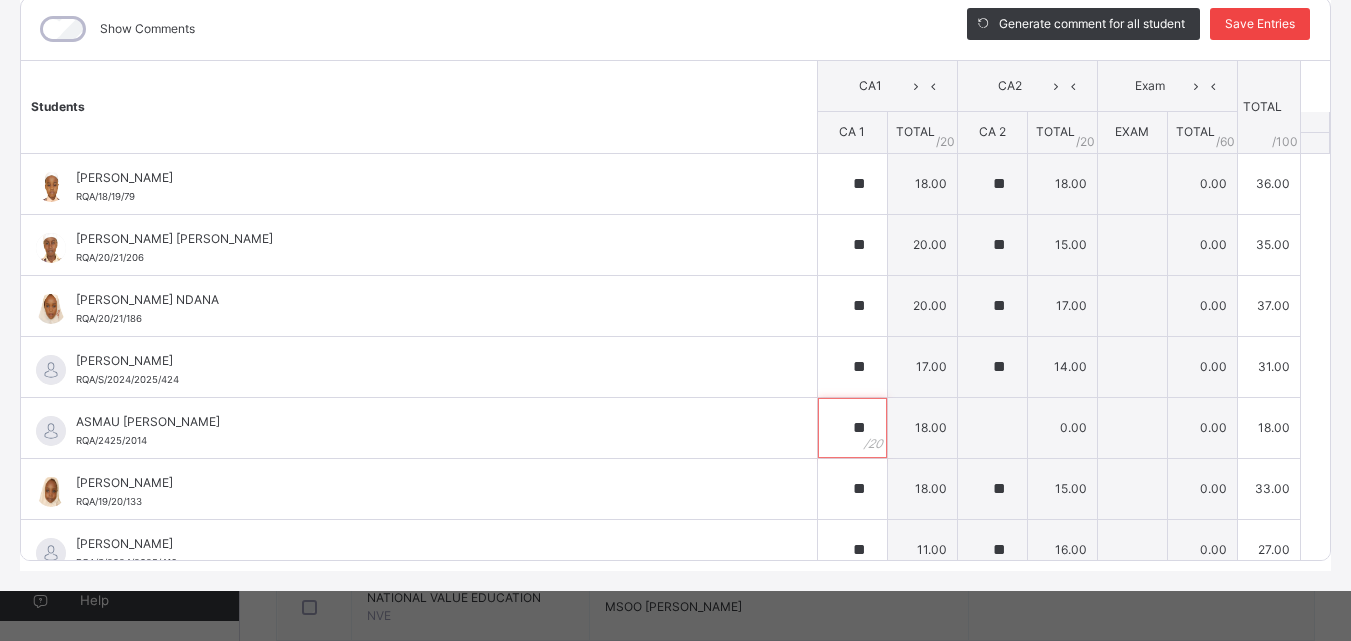 type on "**" 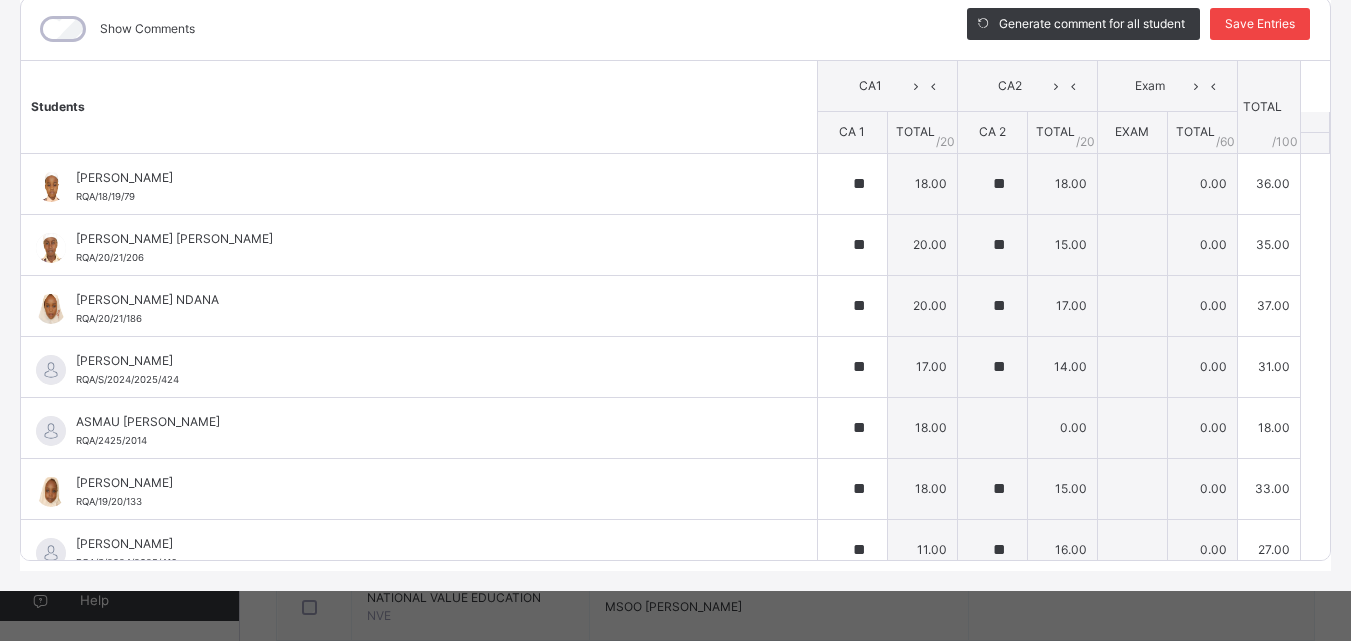 click on "Save Entries" at bounding box center (1260, 24) 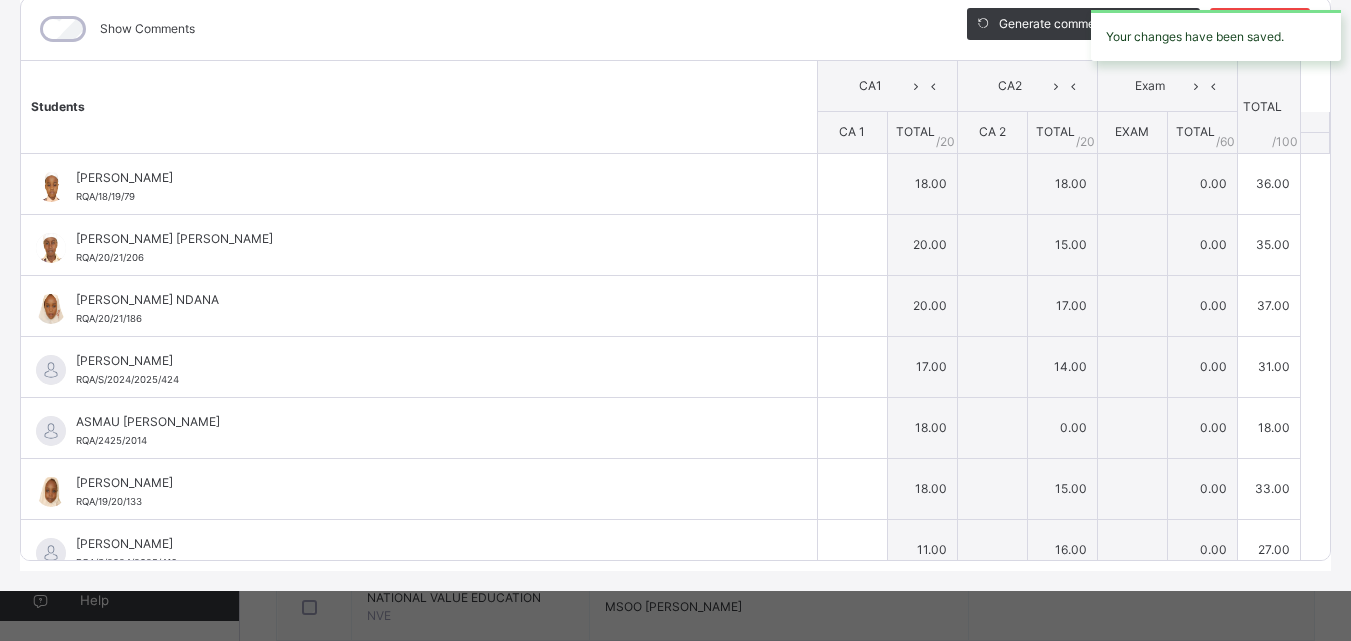 type on "**" 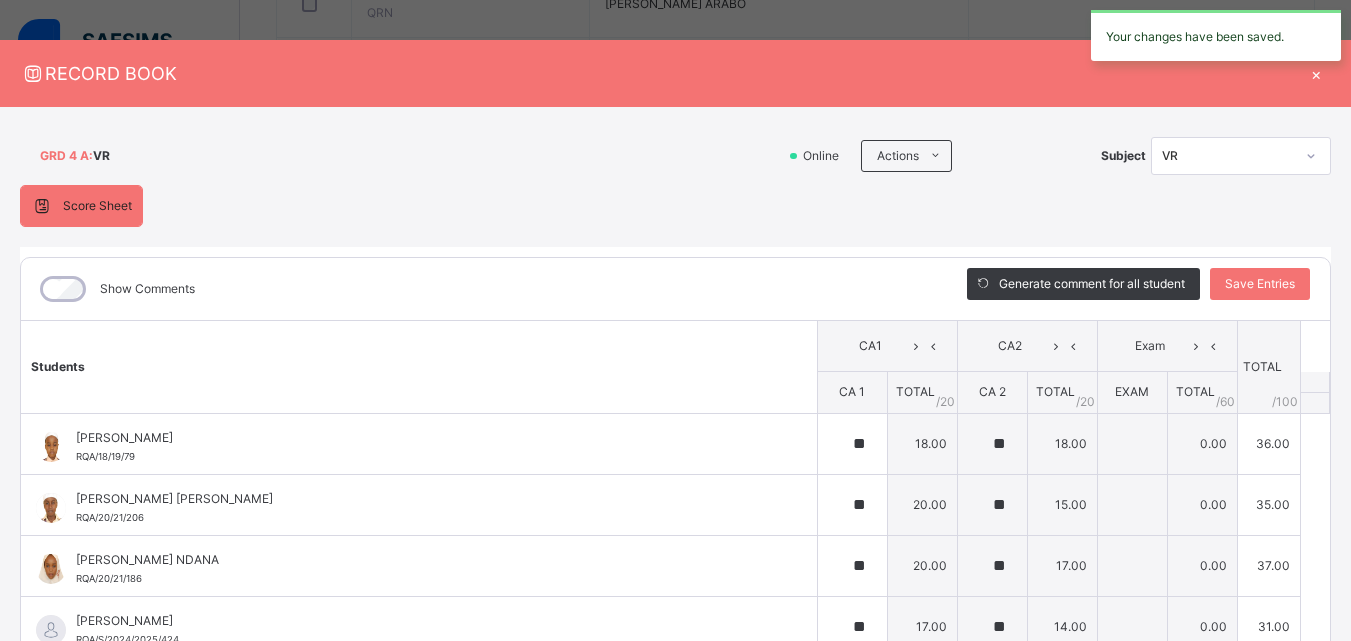 scroll, scrollTop: 0, scrollLeft: 0, axis: both 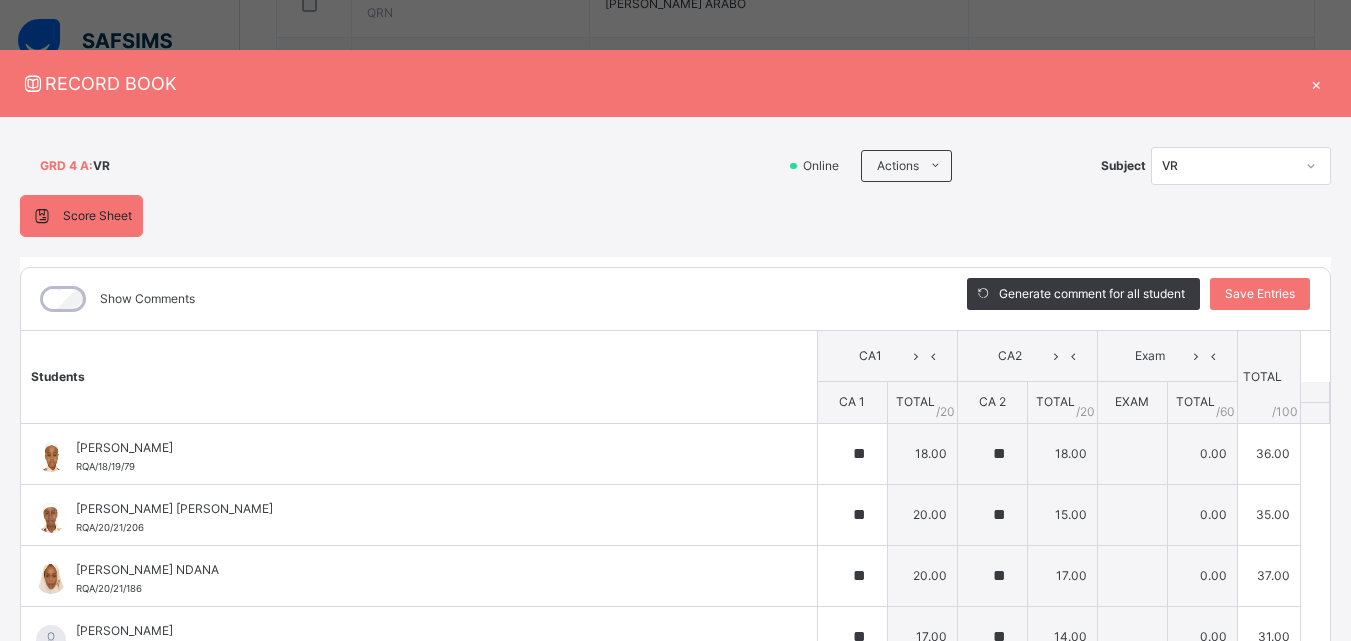click on "×" at bounding box center (1316, 83) 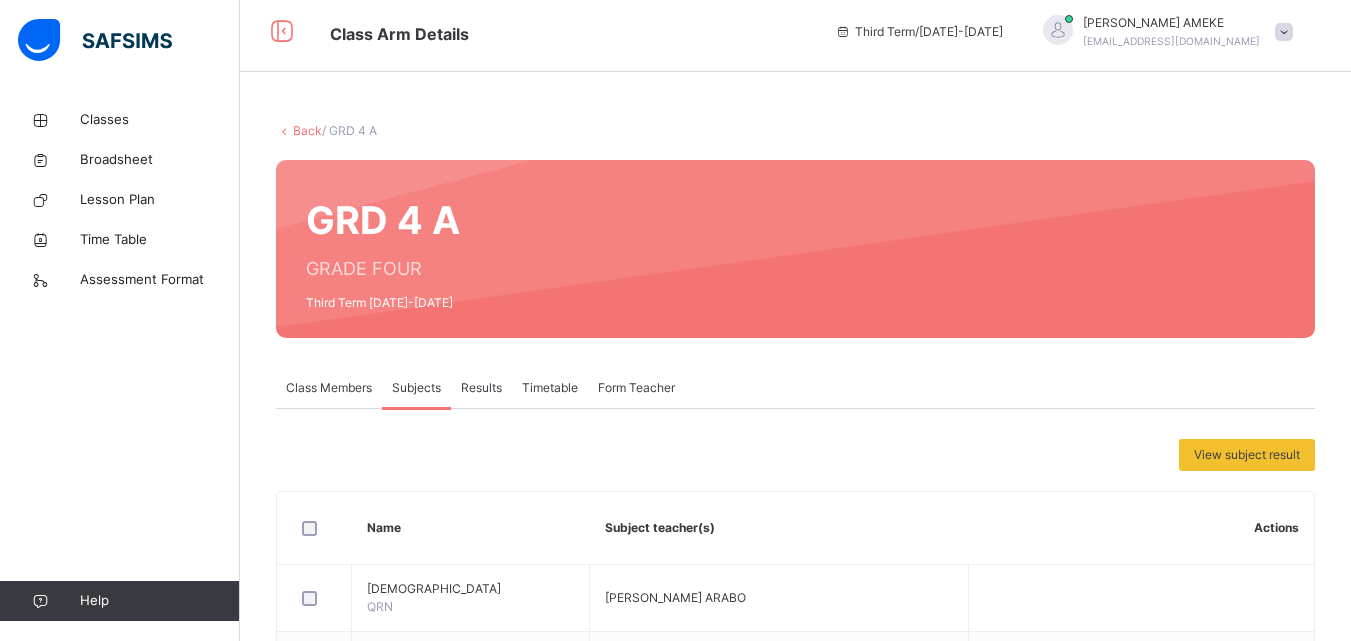 scroll, scrollTop: 0, scrollLeft: 0, axis: both 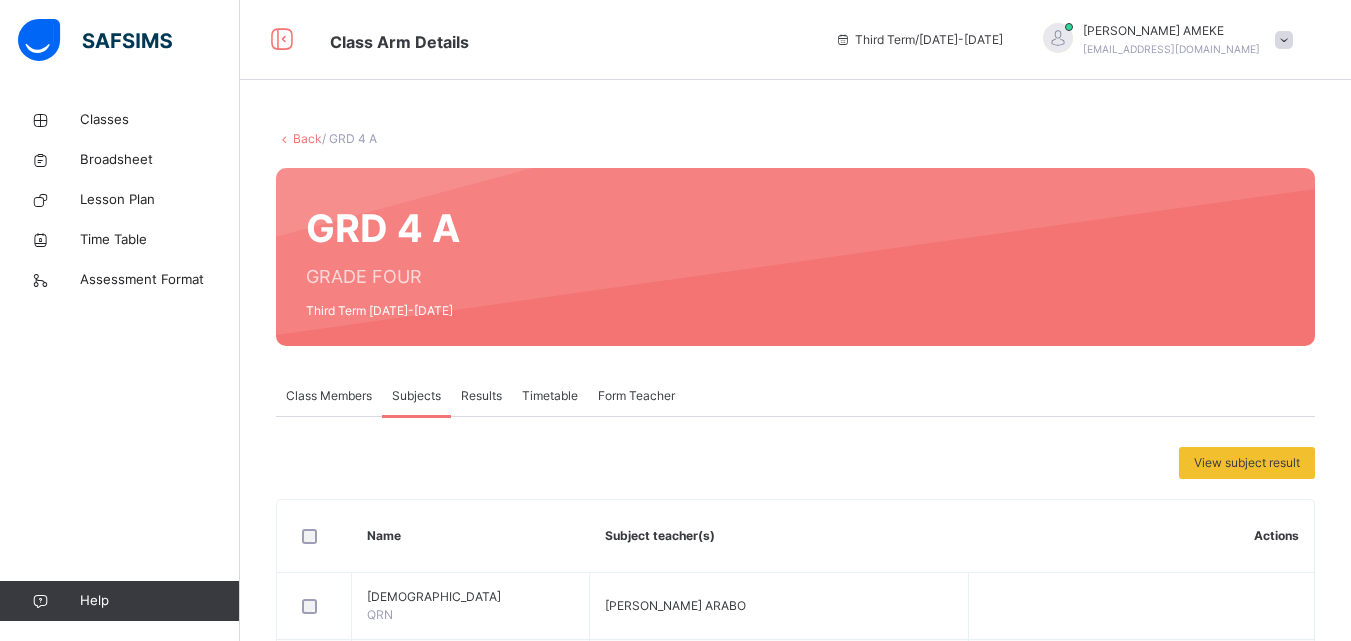 click on "Back" at bounding box center [307, 138] 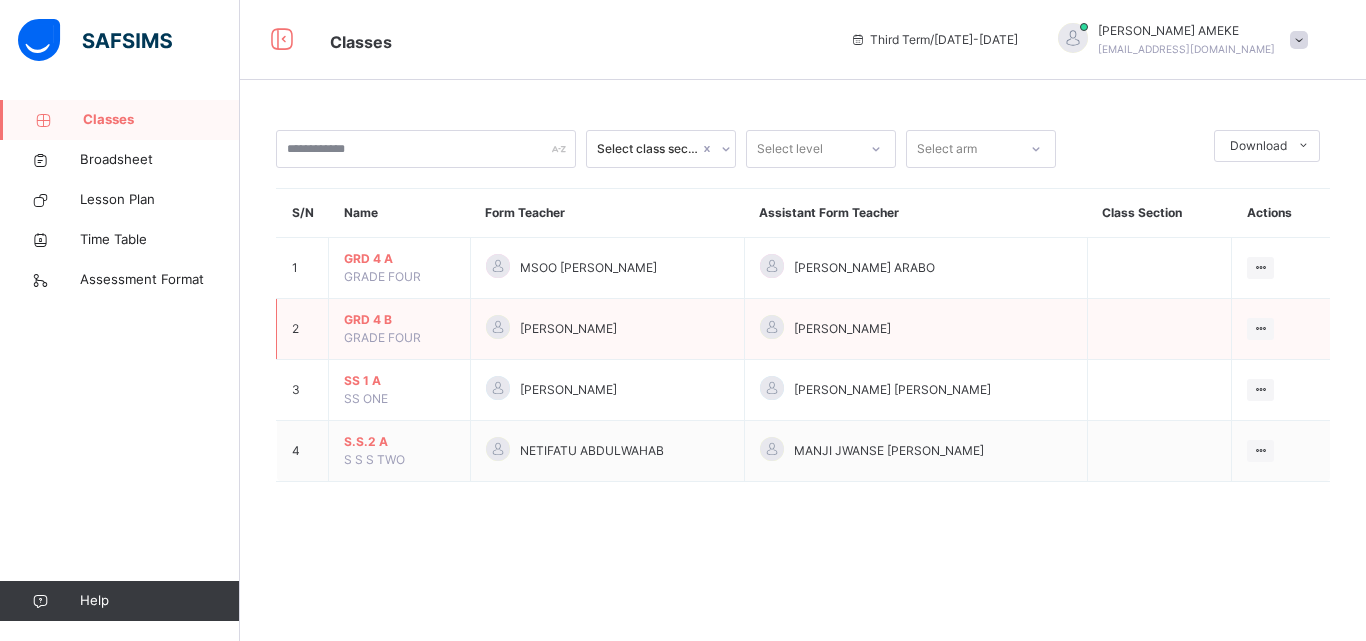 click on "GRD 4   B" at bounding box center (399, 320) 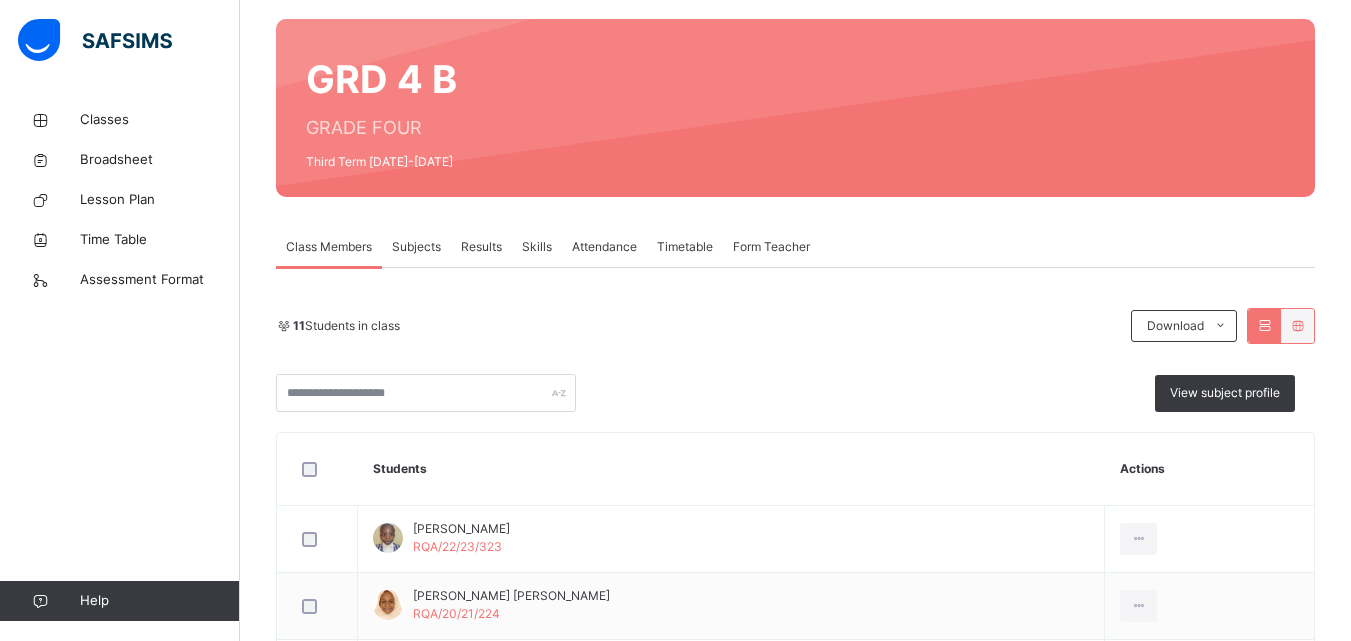 scroll, scrollTop: 139, scrollLeft: 0, axis: vertical 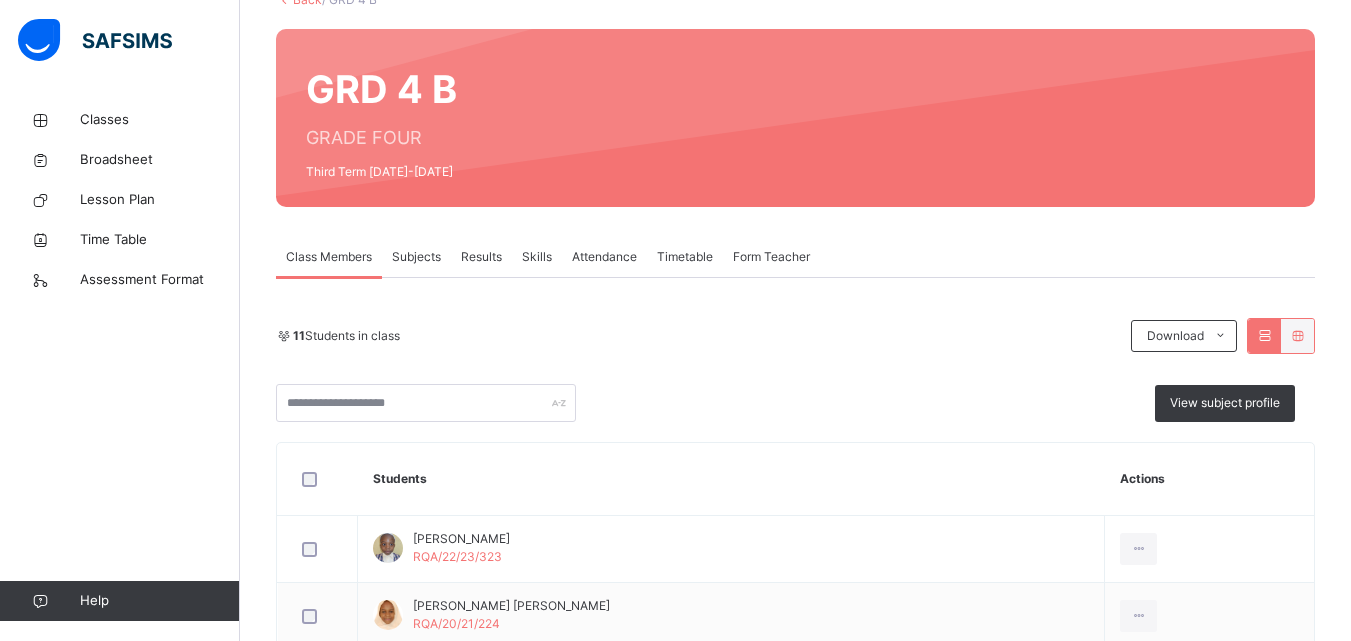 click on "Subjects" at bounding box center [416, 257] 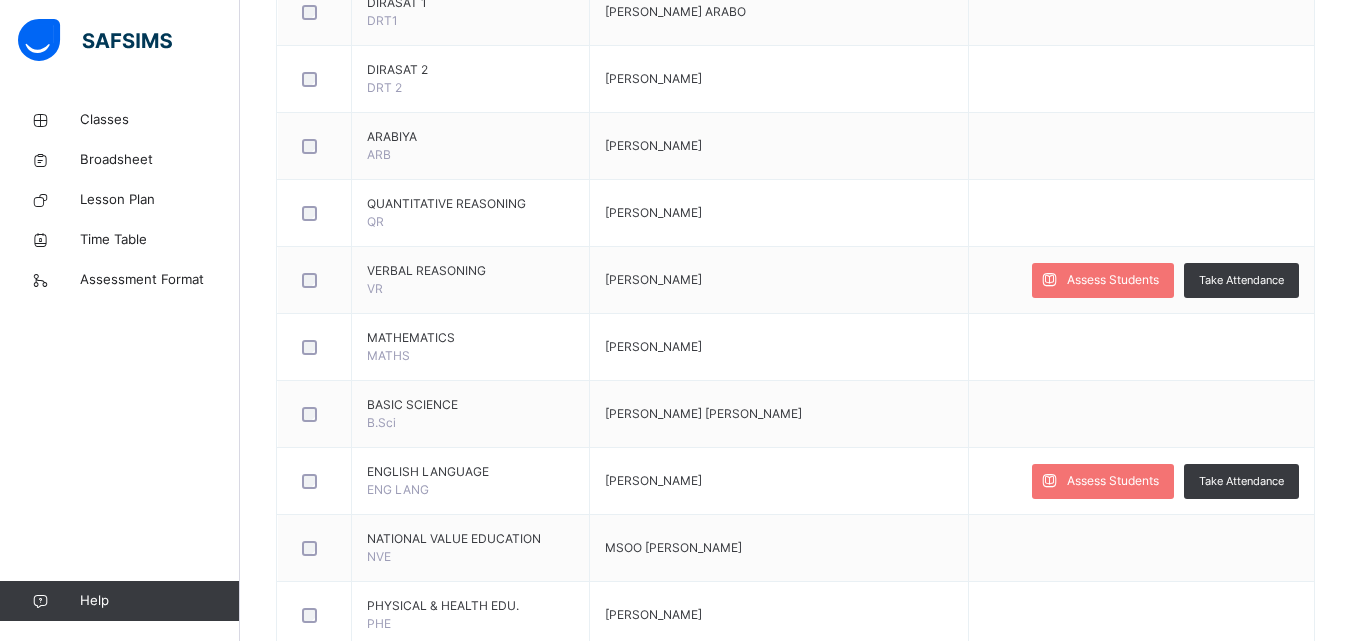 scroll, scrollTop: 658, scrollLeft: 0, axis: vertical 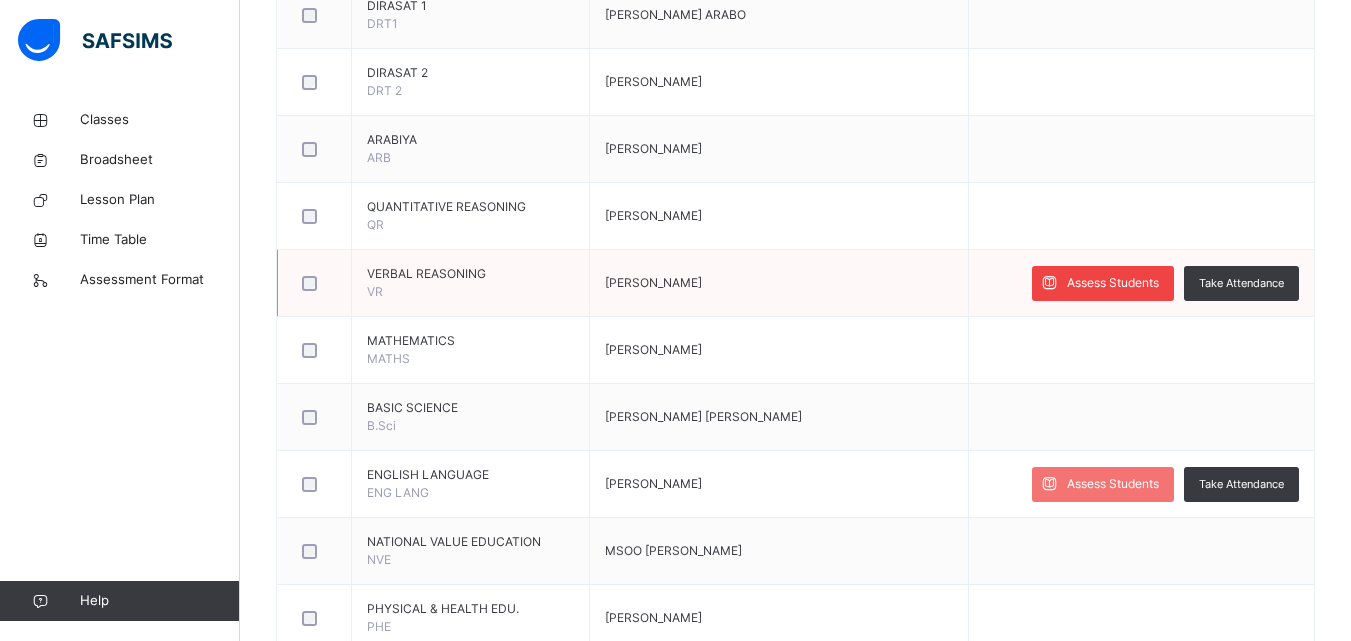 click on "Assess Students" at bounding box center (1103, 283) 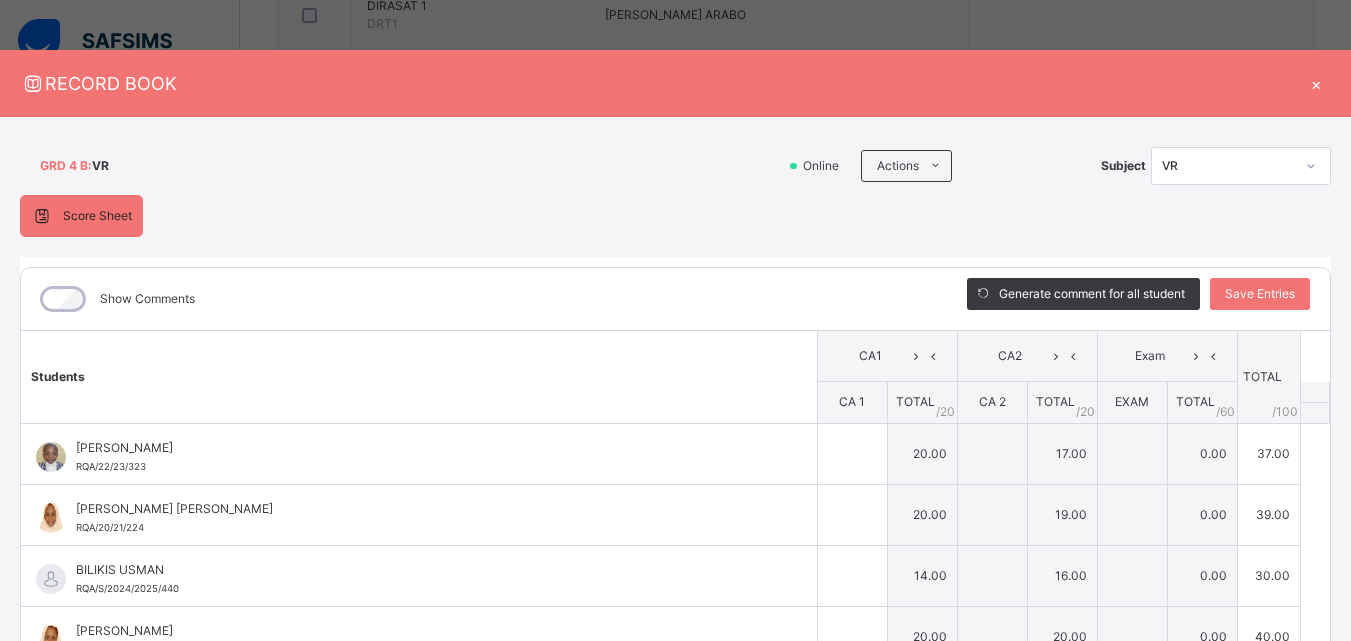 type on "**" 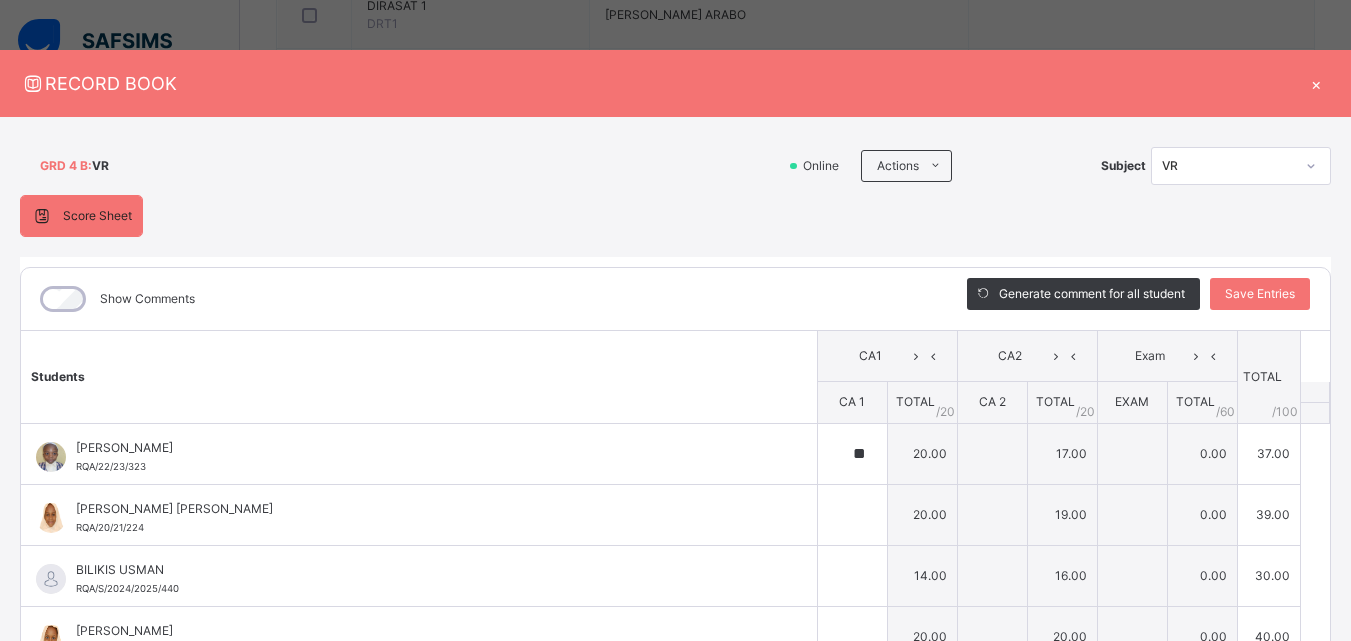 type on "**" 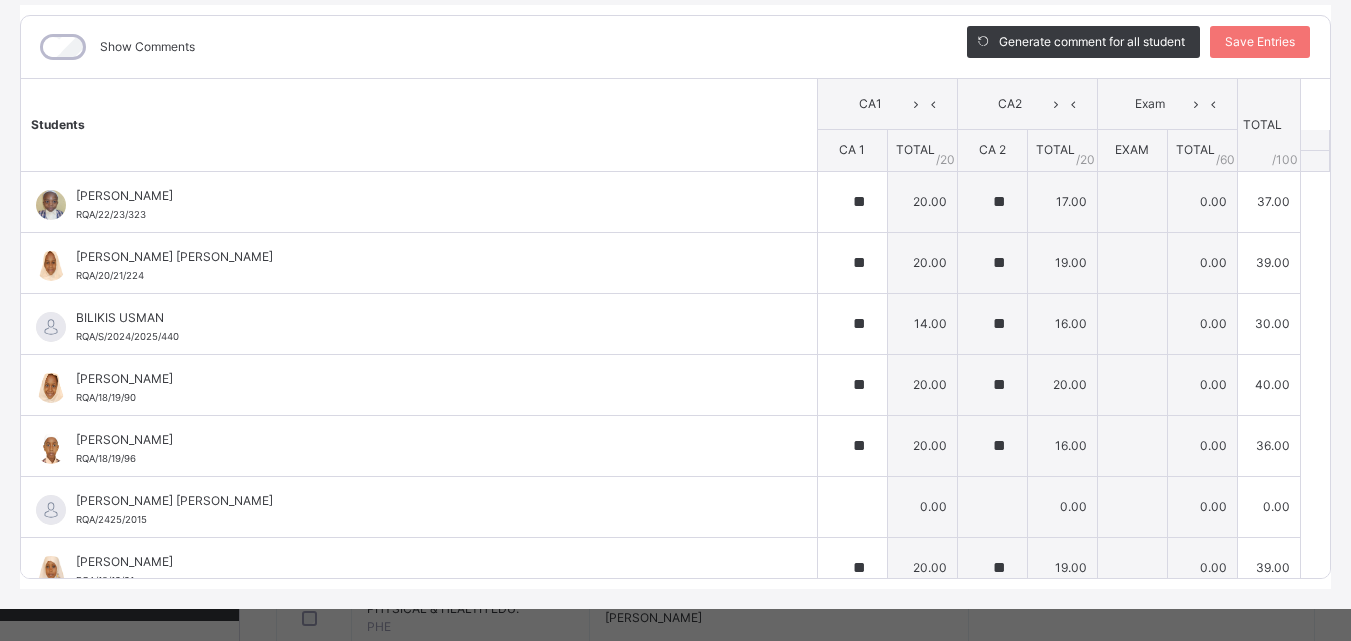 scroll, scrollTop: 270, scrollLeft: 0, axis: vertical 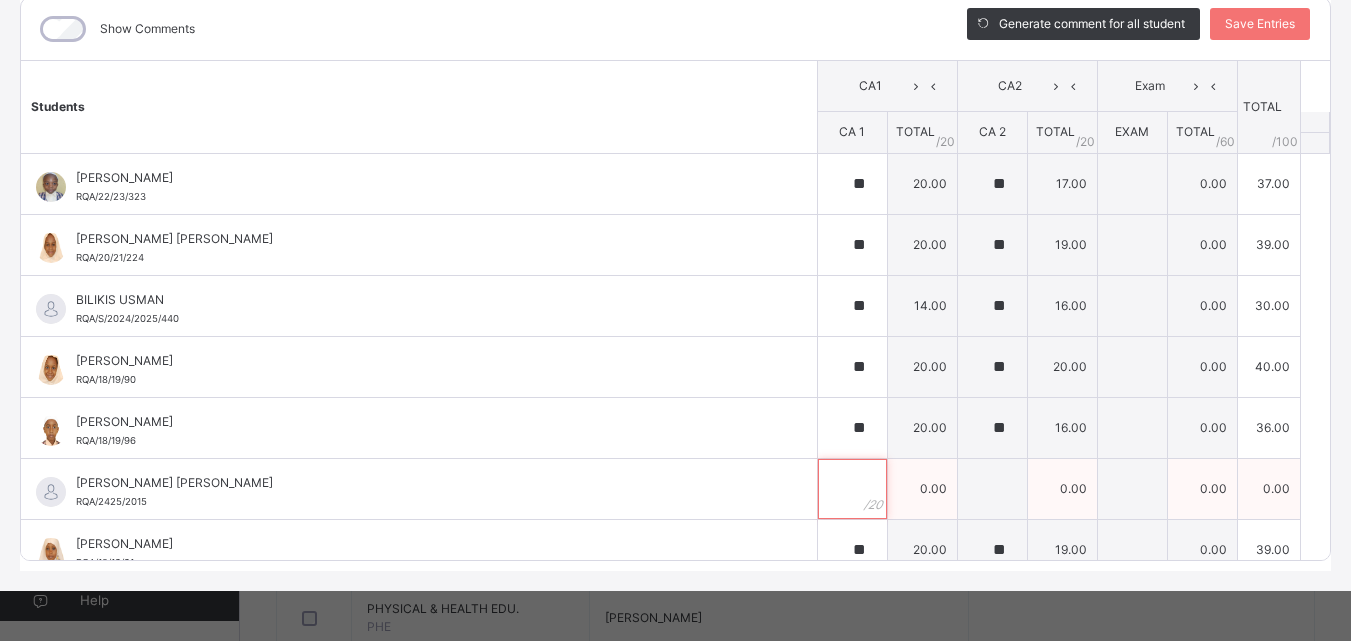 click at bounding box center [852, 489] 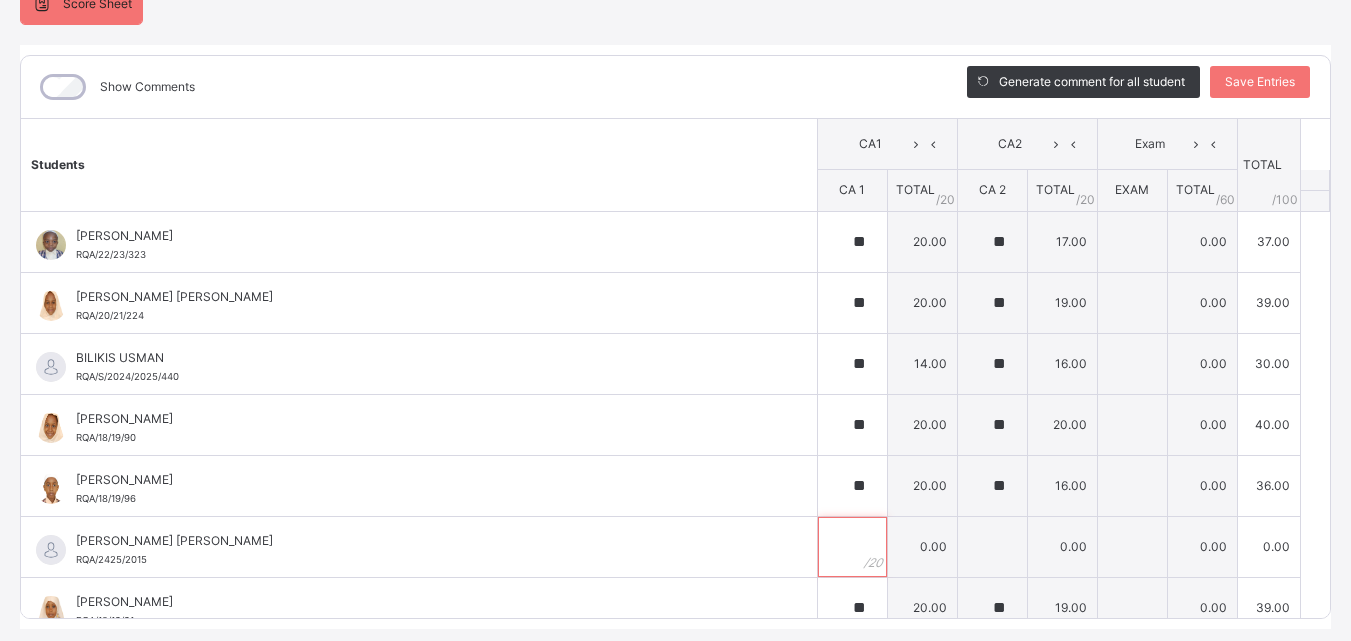 scroll, scrollTop: 270, scrollLeft: 0, axis: vertical 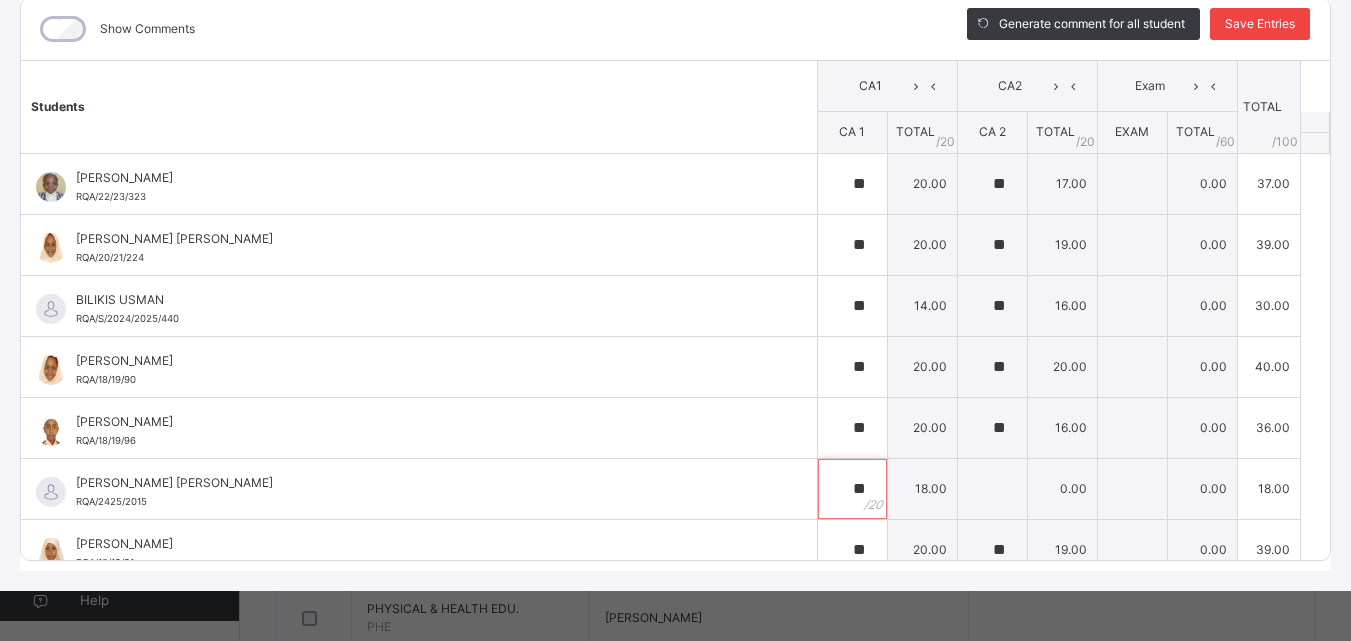 type on "**" 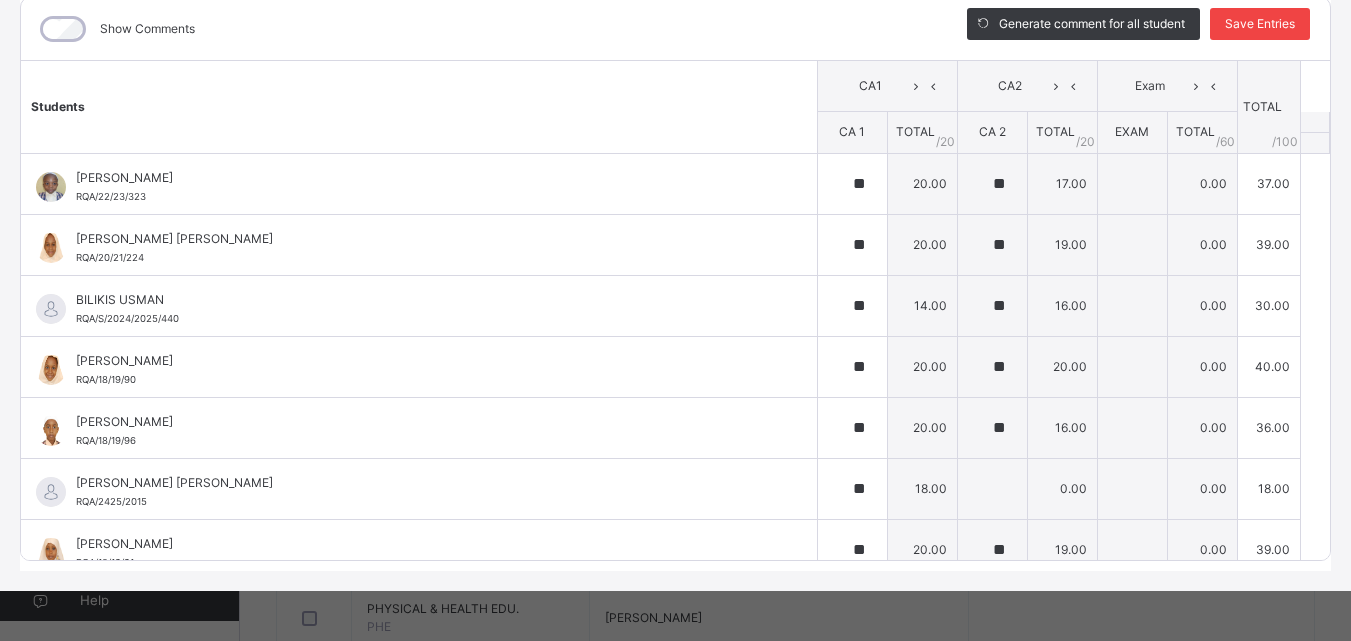 click on "Save Entries" at bounding box center (1260, 24) 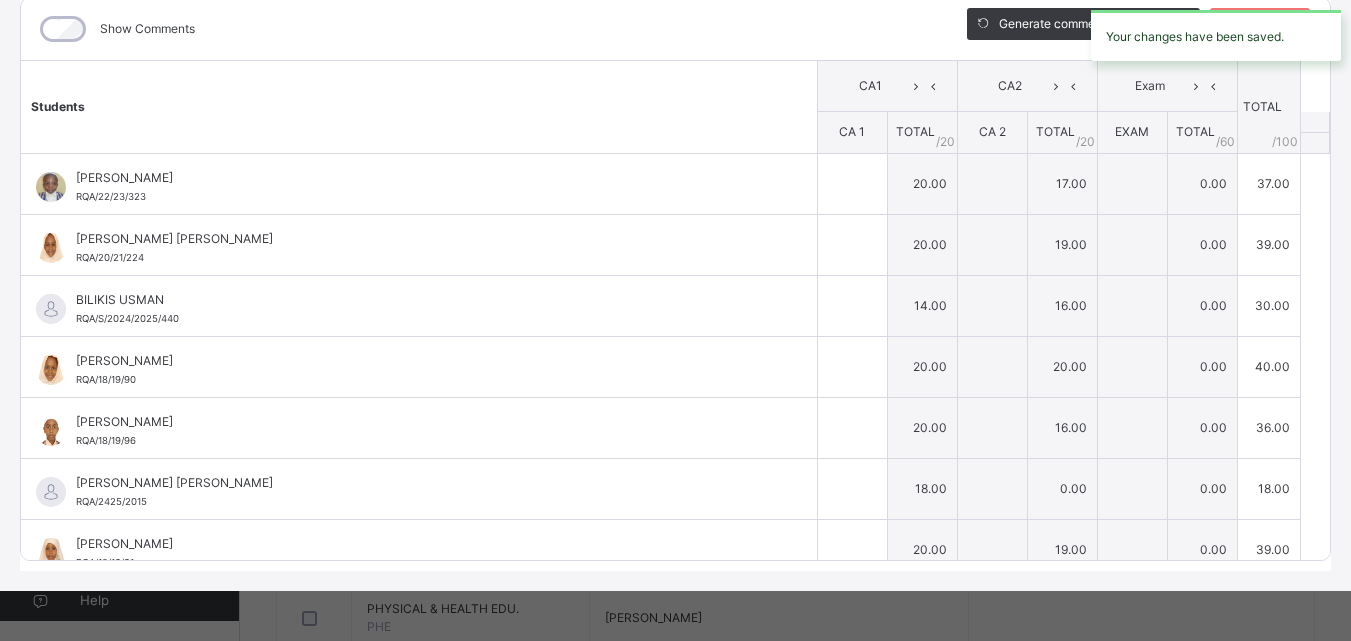 type on "**" 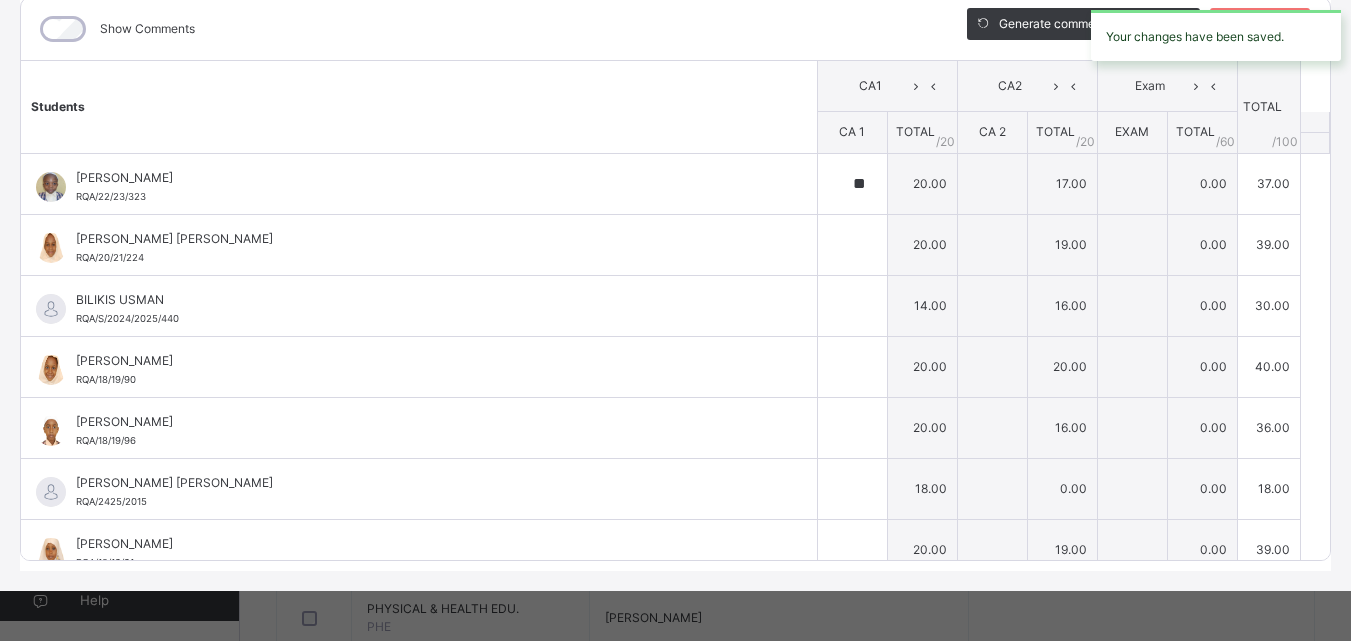 type on "**" 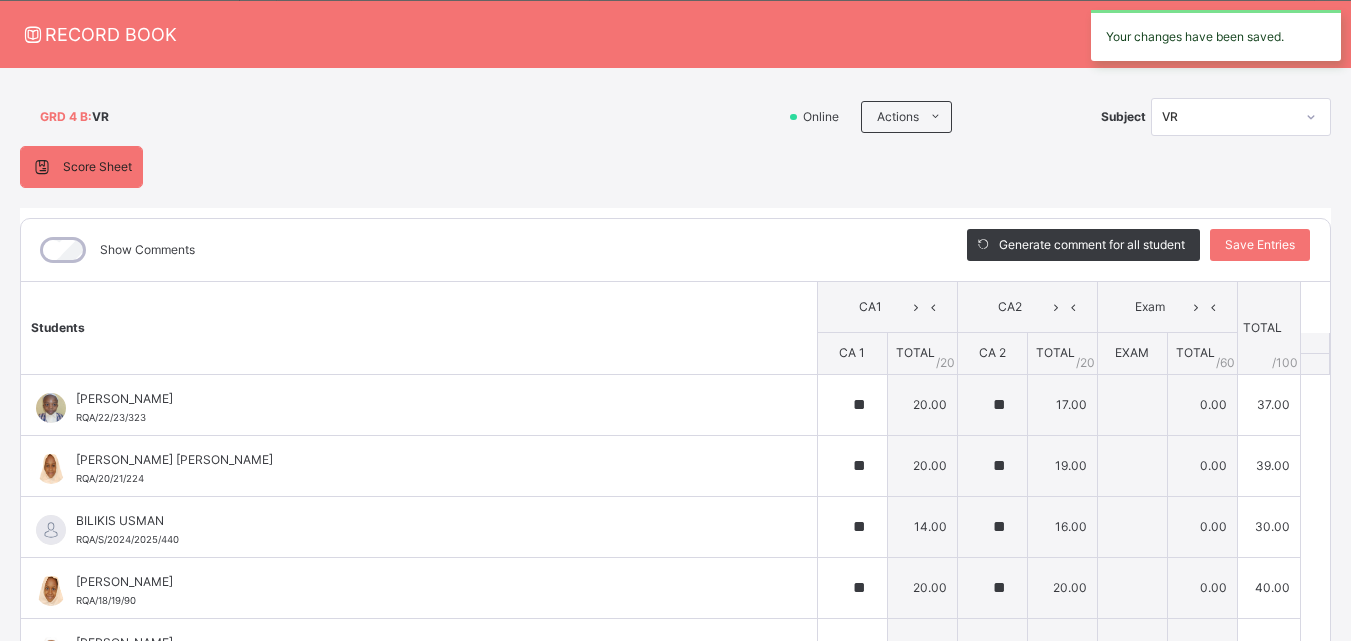 scroll, scrollTop: 18, scrollLeft: 0, axis: vertical 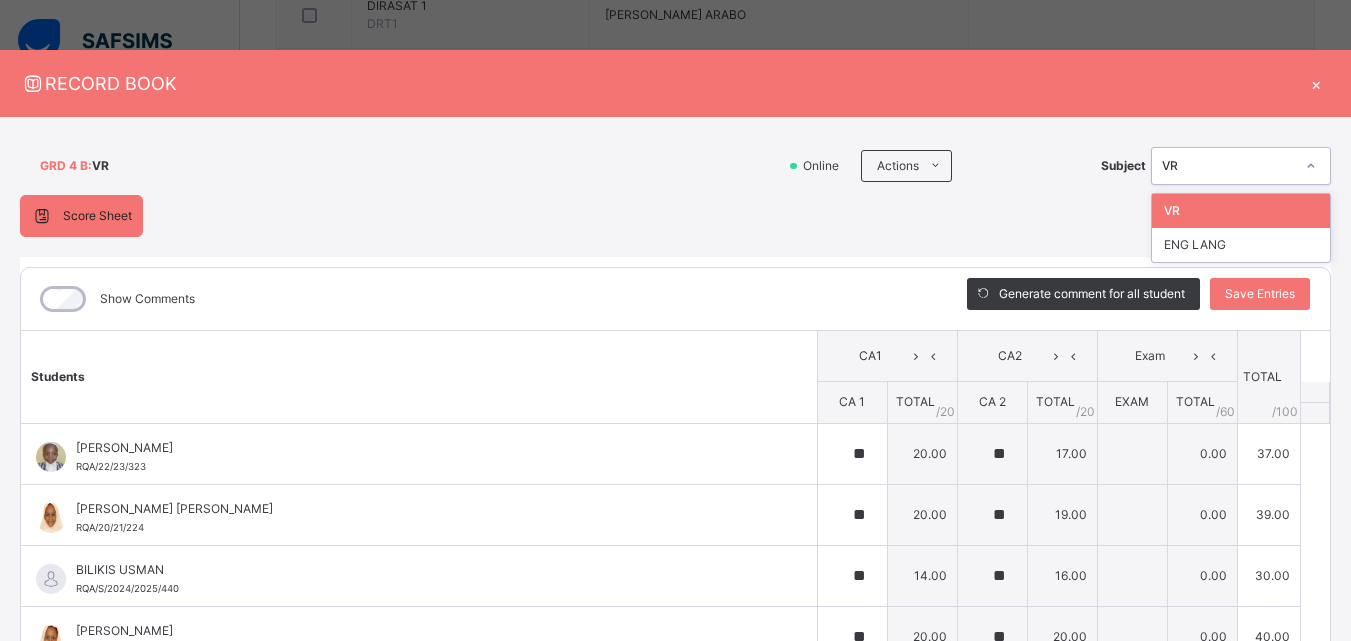 click 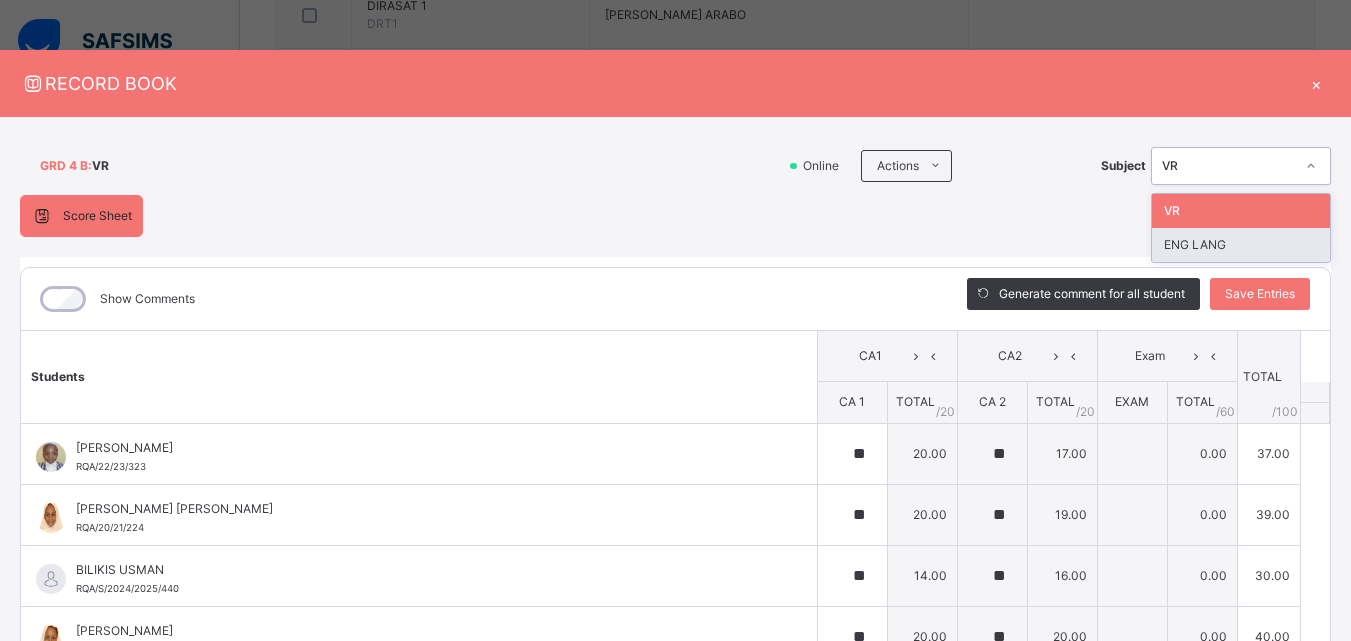 click on "ENG LANG" at bounding box center (1241, 245) 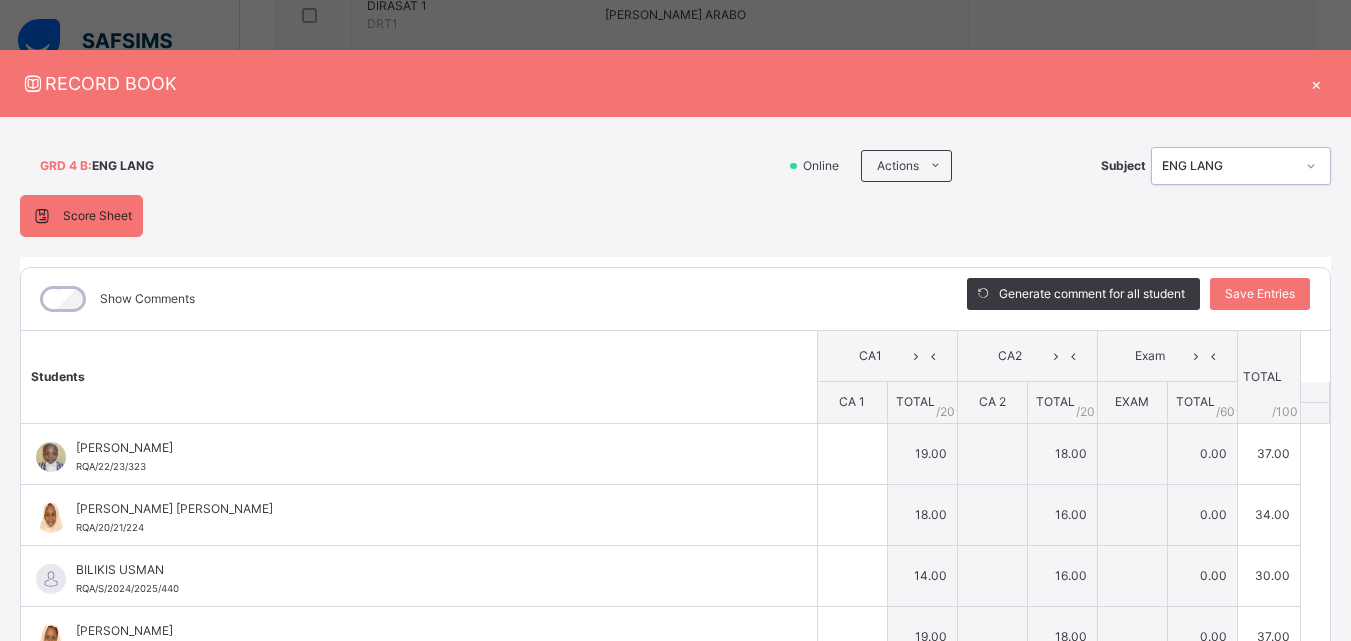 type on "**" 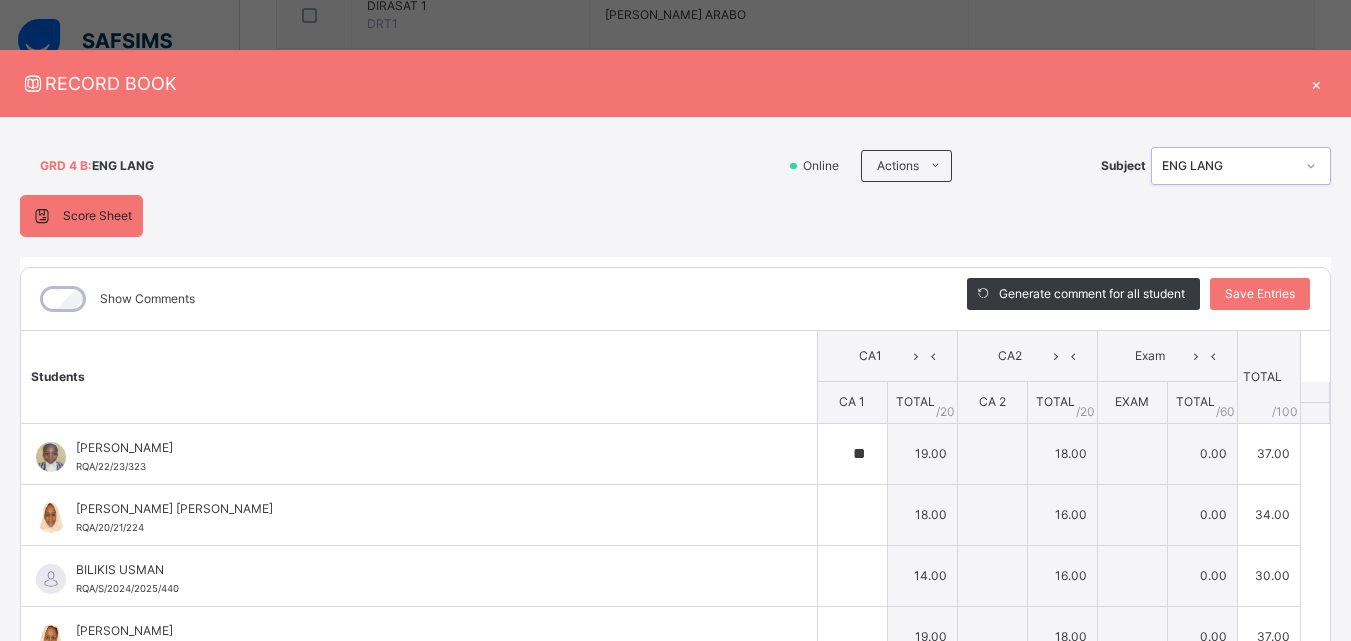 type on "**" 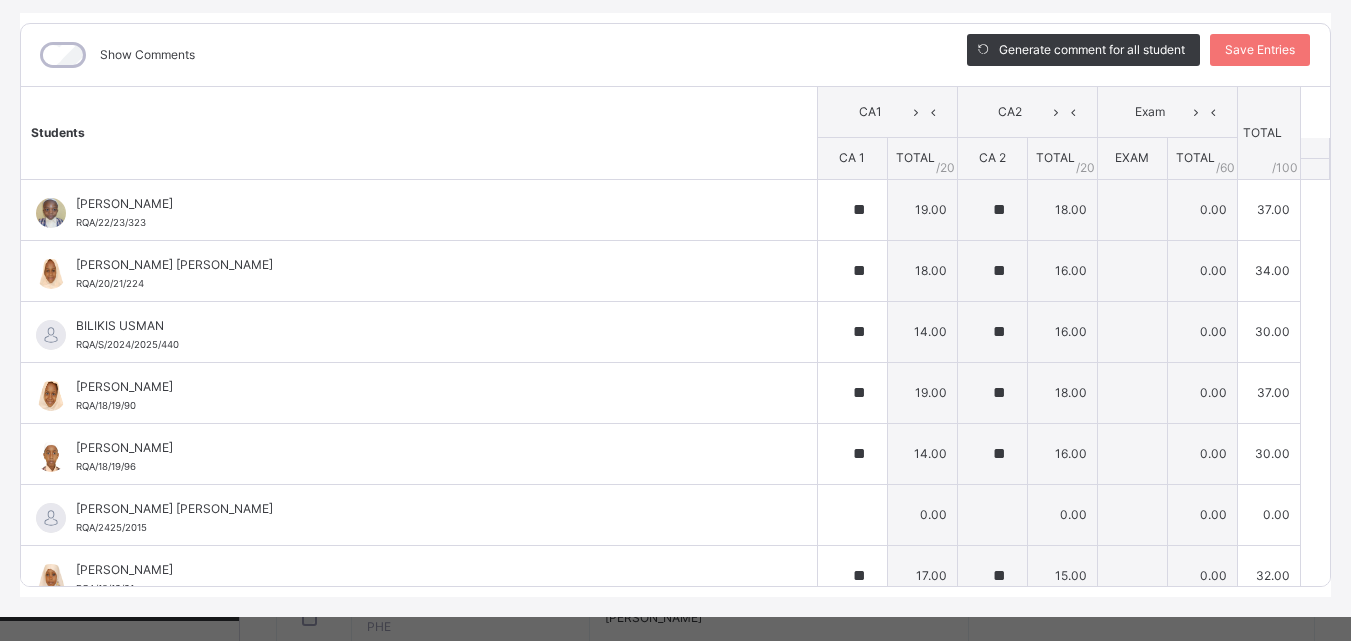 scroll, scrollTop: 270, scrollLeft: 0, axis: vertical 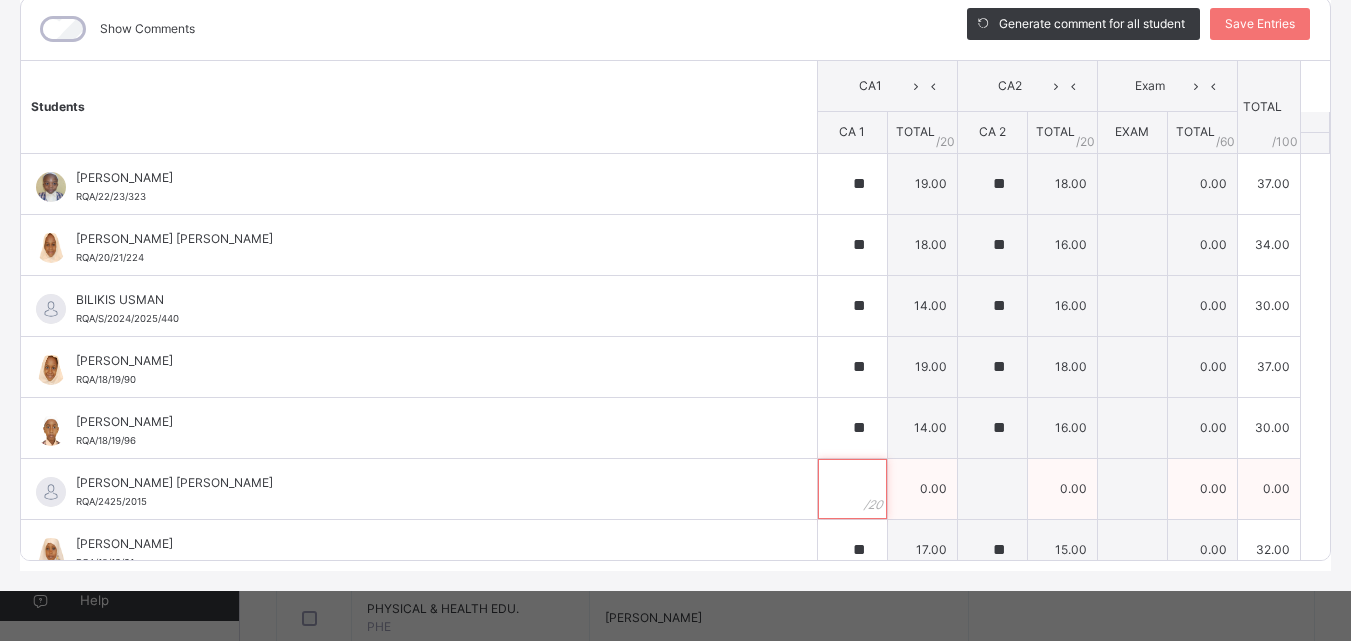 click at bounding box center (852, 489) 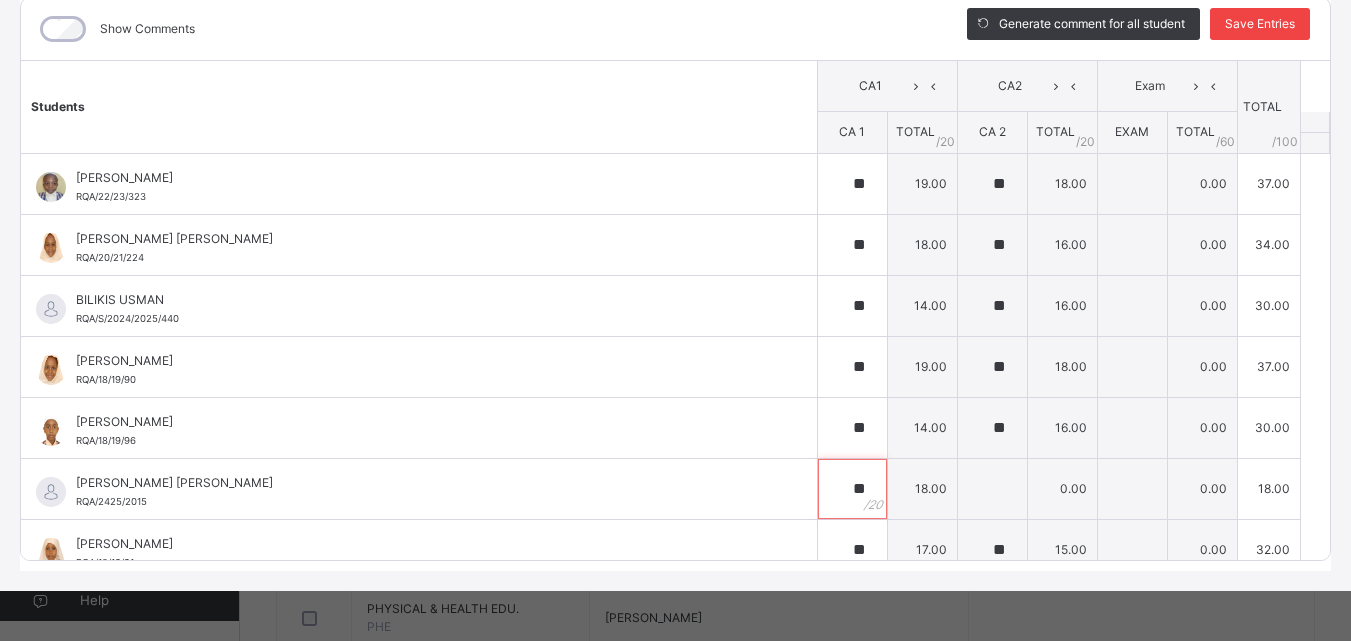 type on "**" 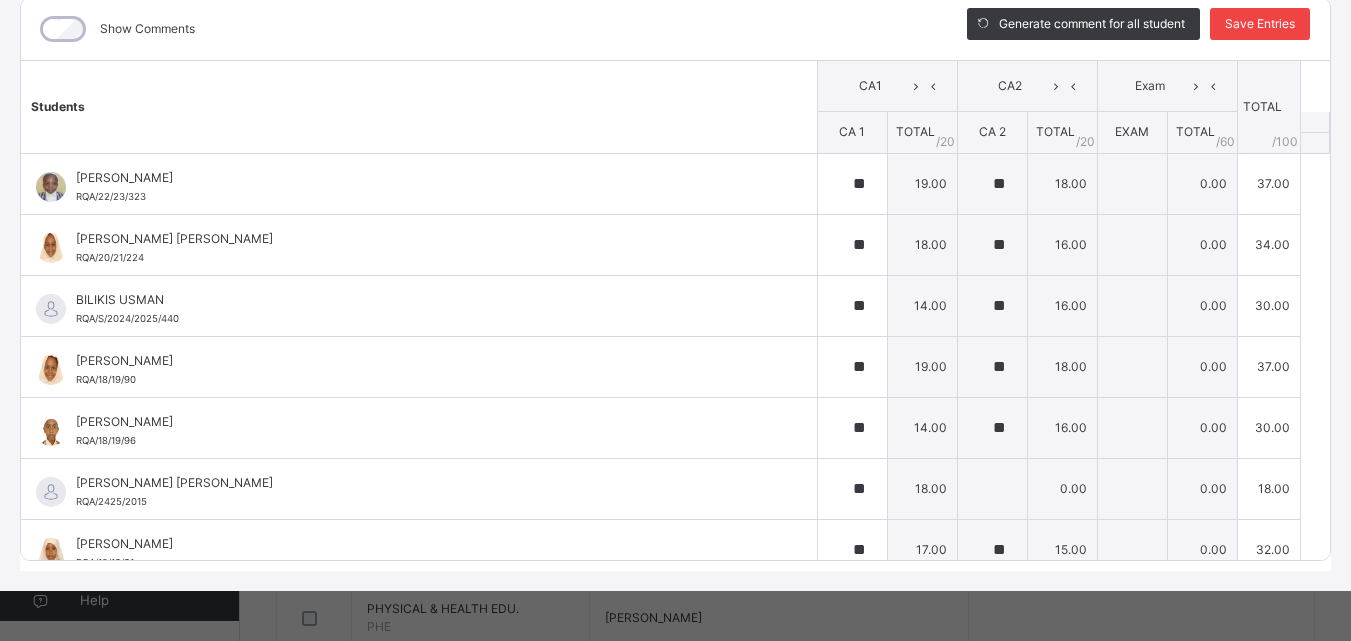 click on "Save Entries" at bounding box center [1260, 24] 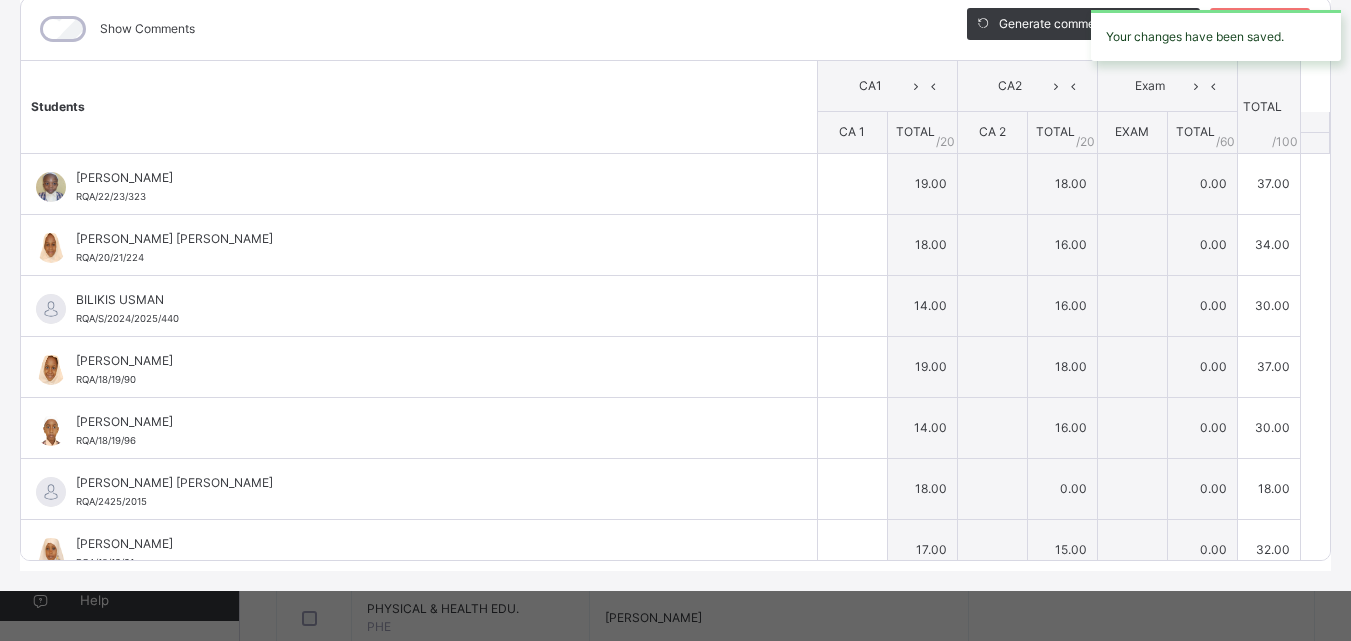 type on "**" 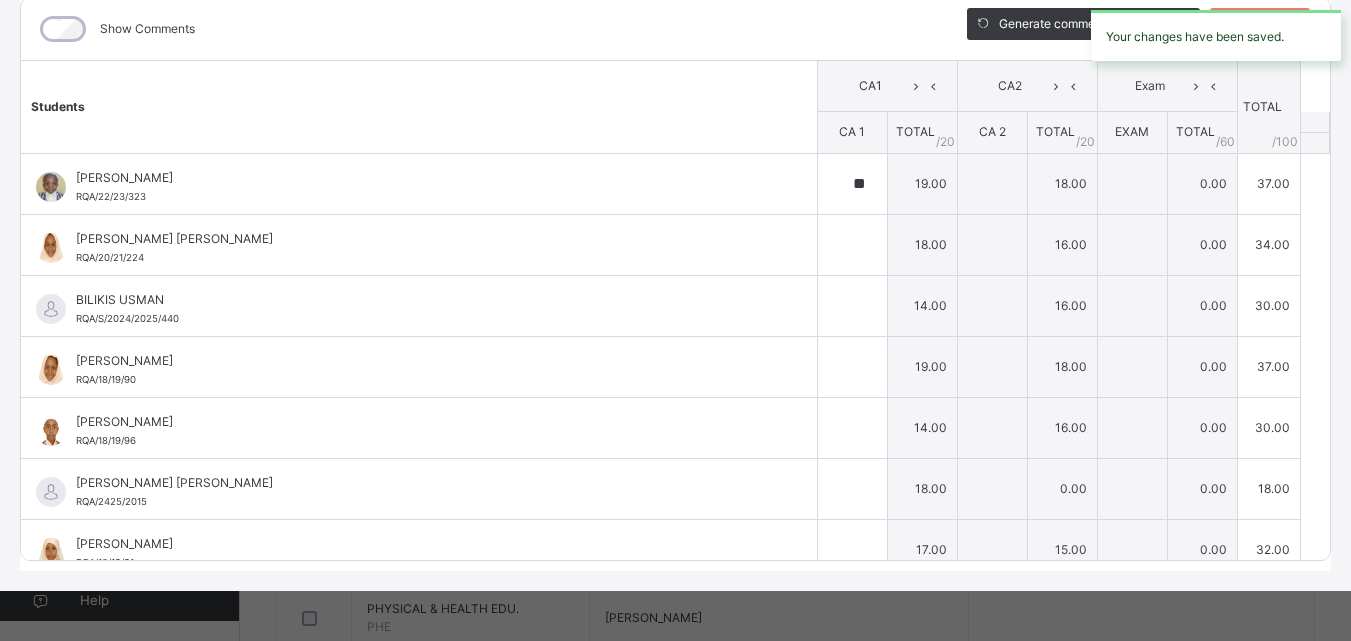 type on "**" 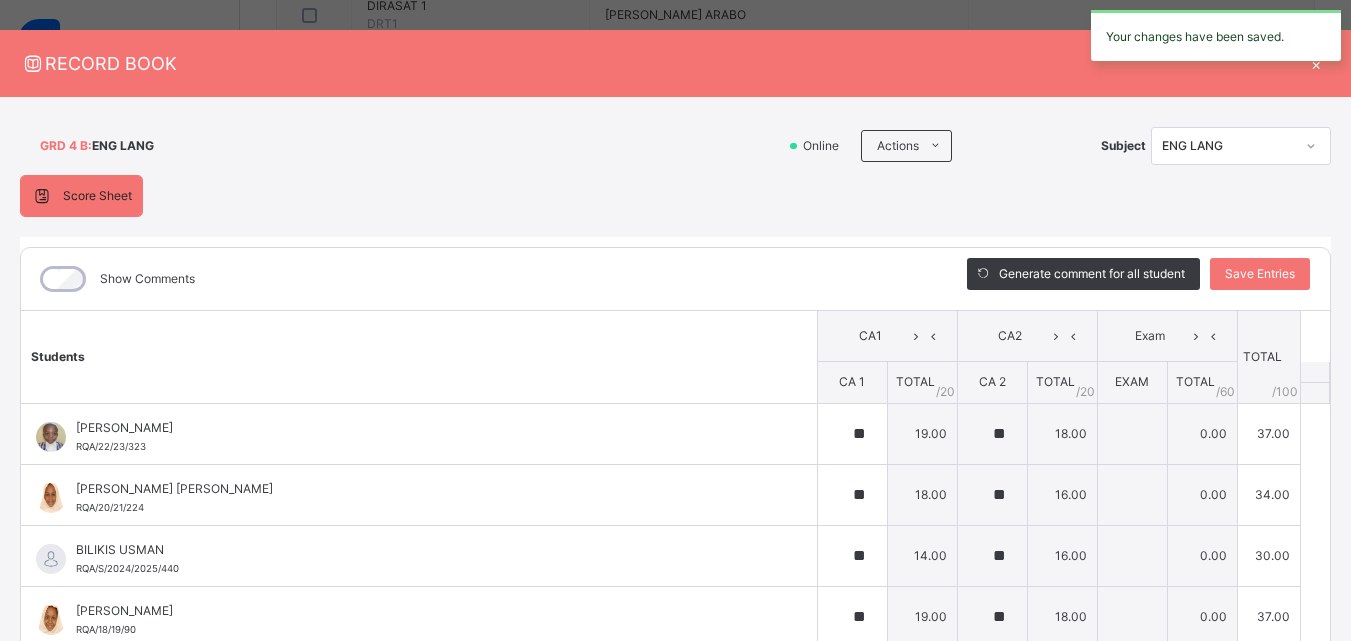 scroll, scrollTop: 0, scrollLeft: 0, axis: both 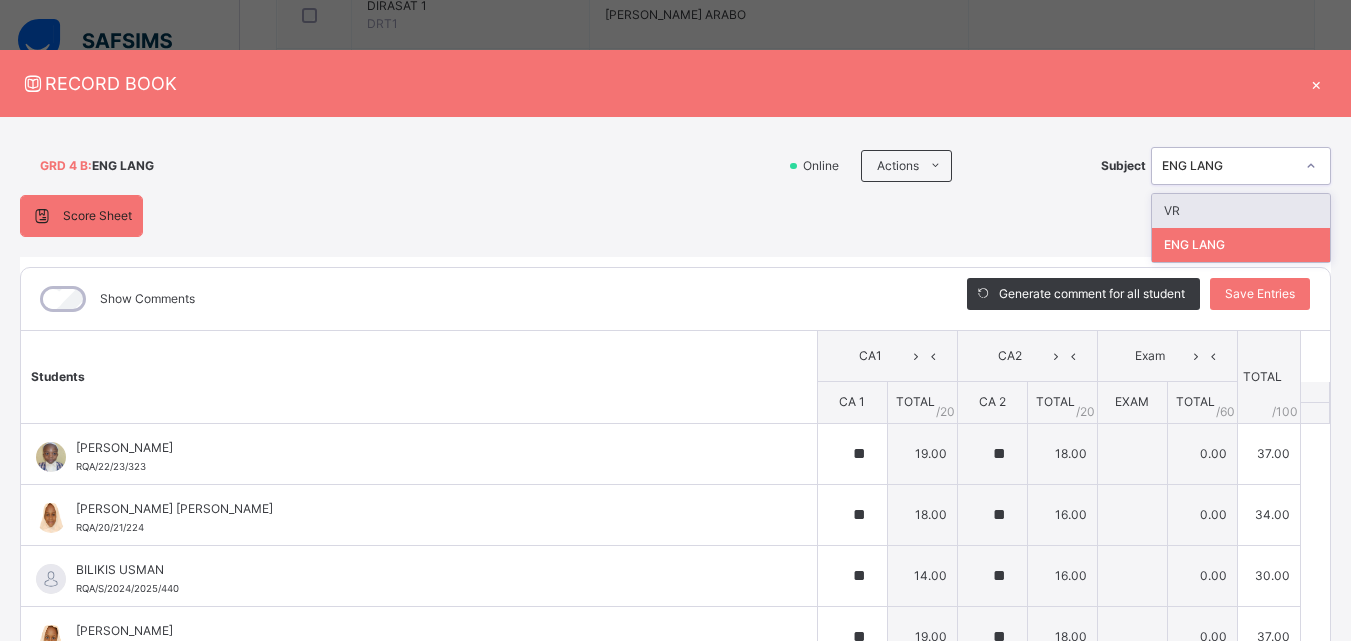 click 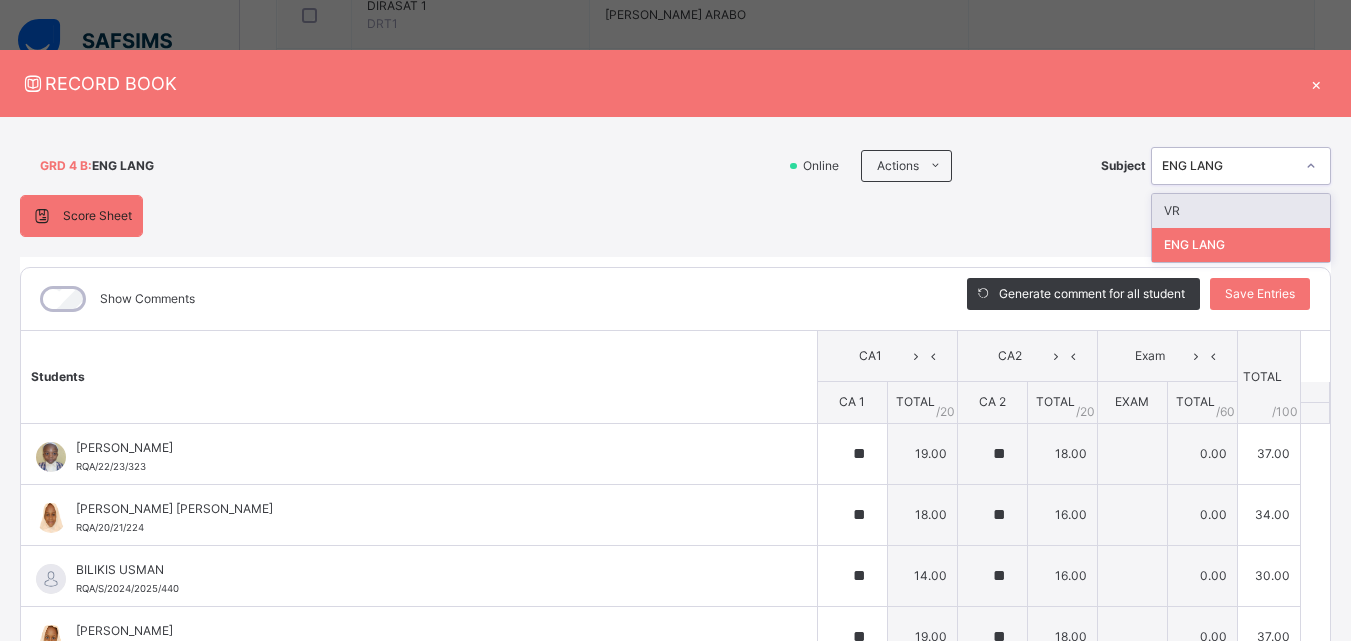 click on "VR" at bounding box center [1241, 211] 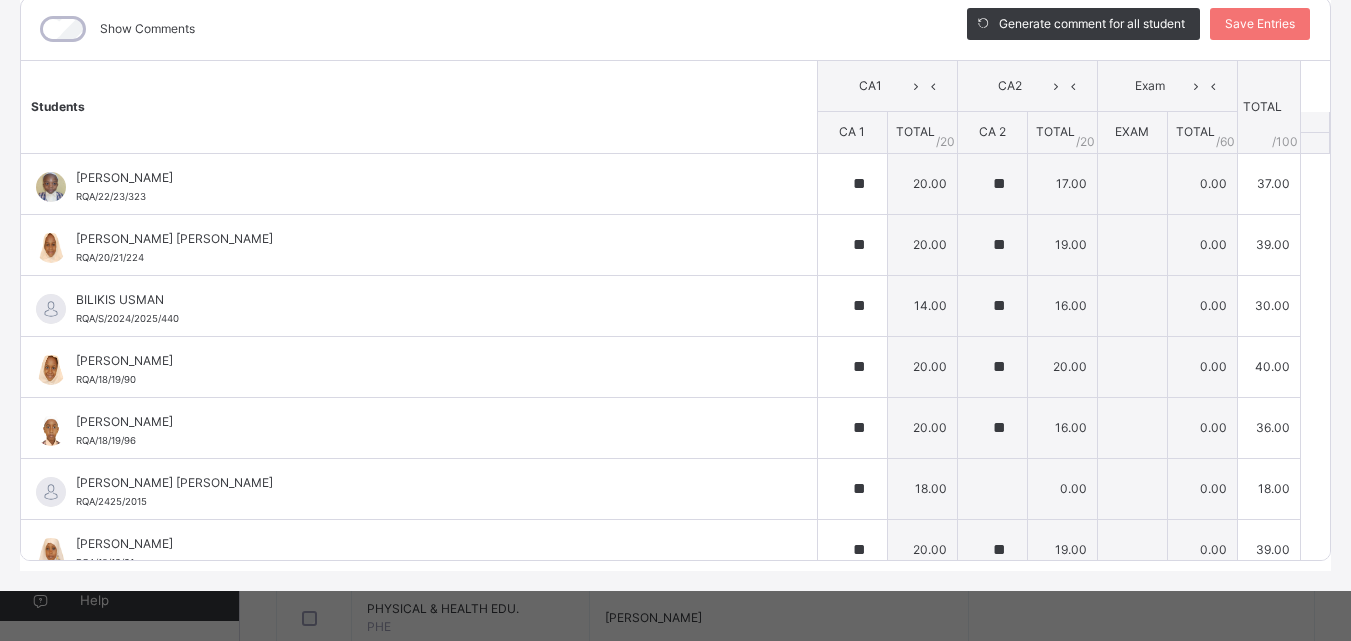 scroll, scrollTop: 0, scrollLeft: 0, axis: both 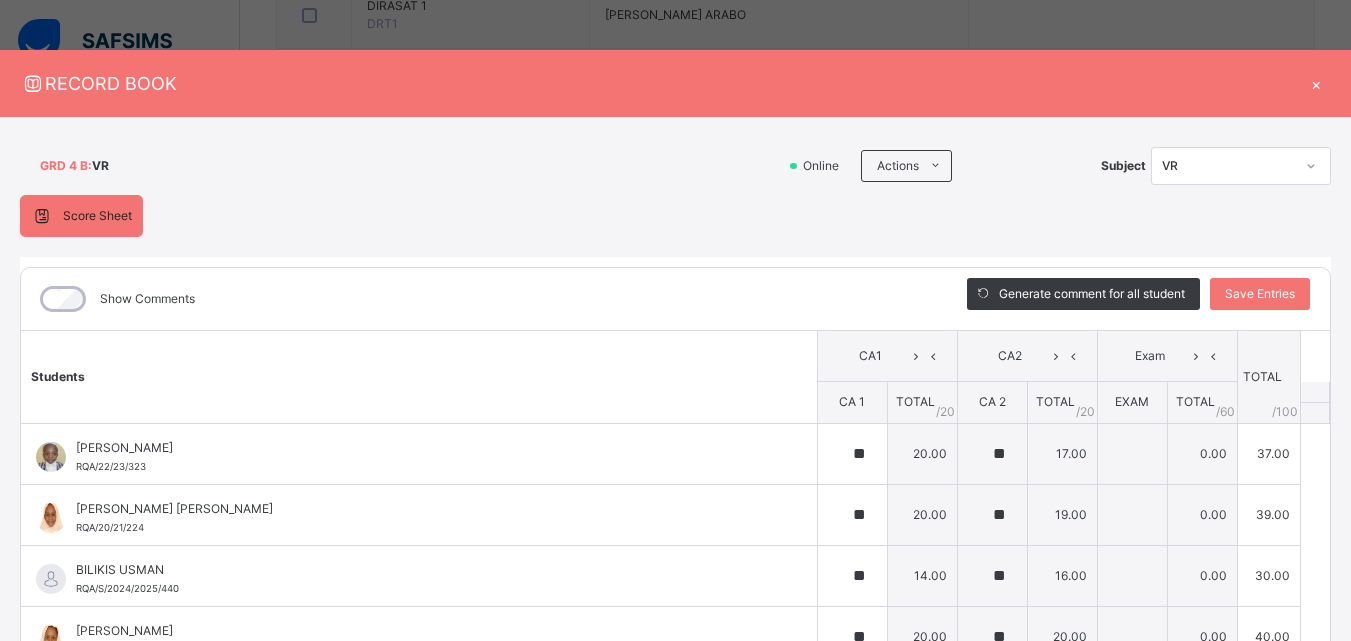 click on "×" at bounding box center (1316, 83) 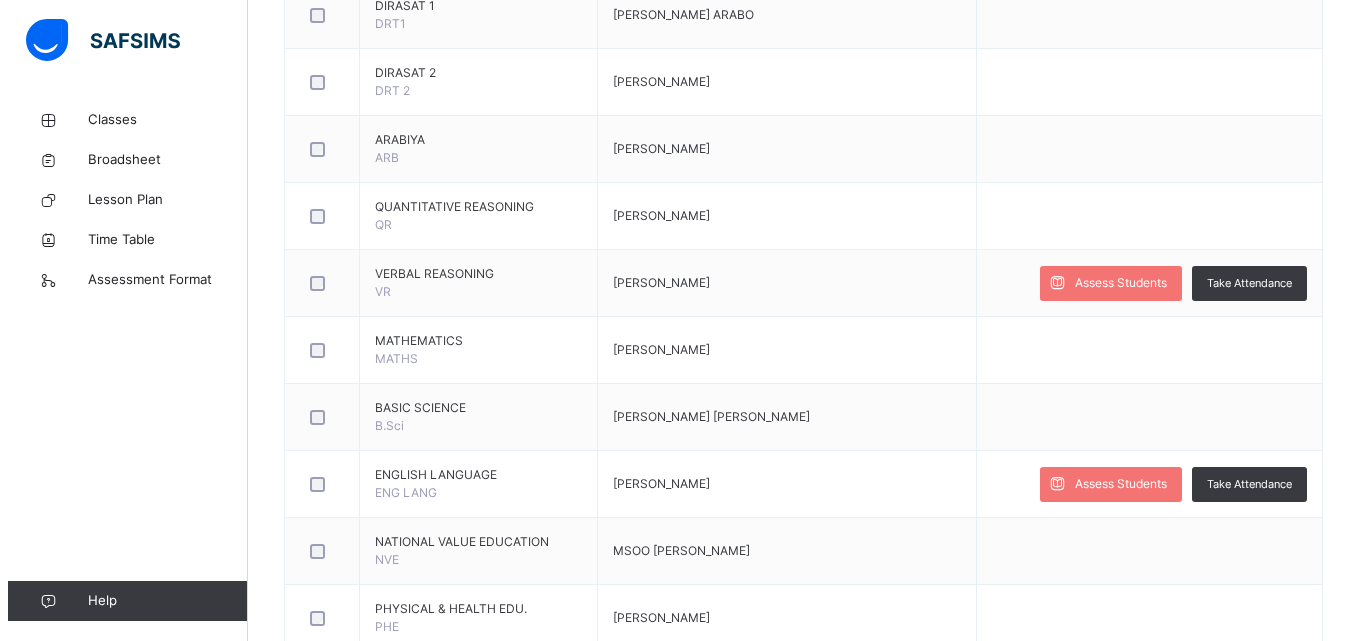 scroll, scrollTop: 0, scrollLeft: 0, axis: both 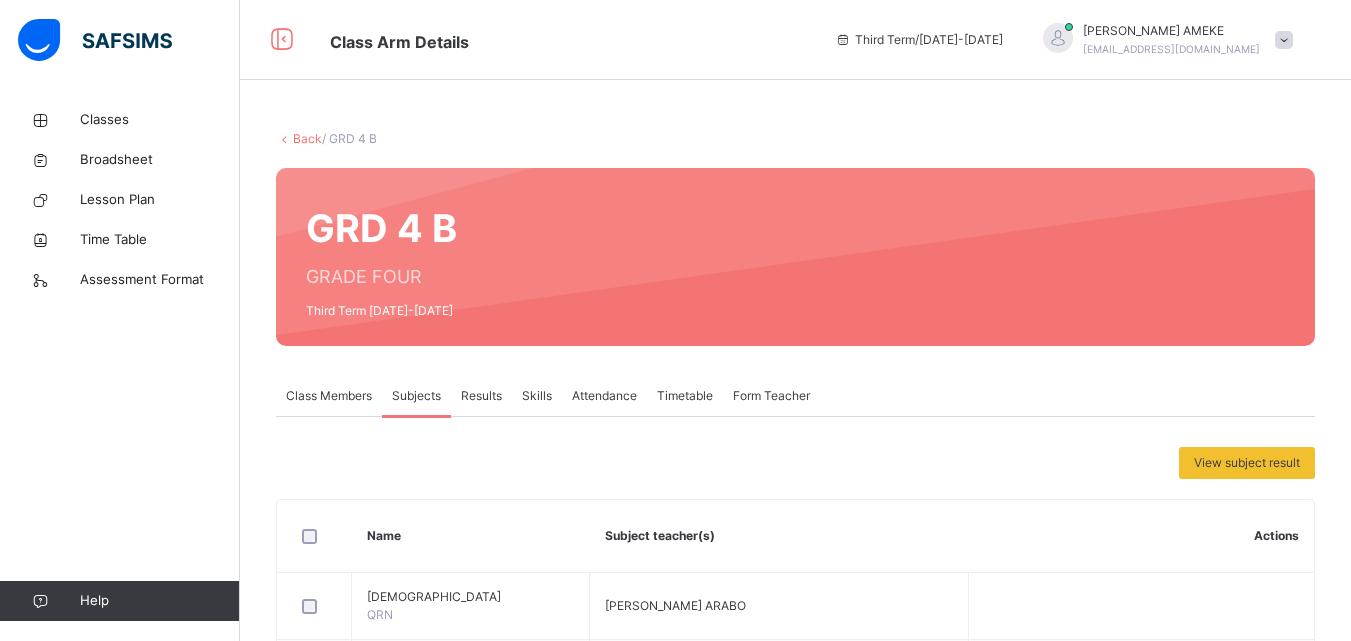 click at bounding box center (1284, 40) 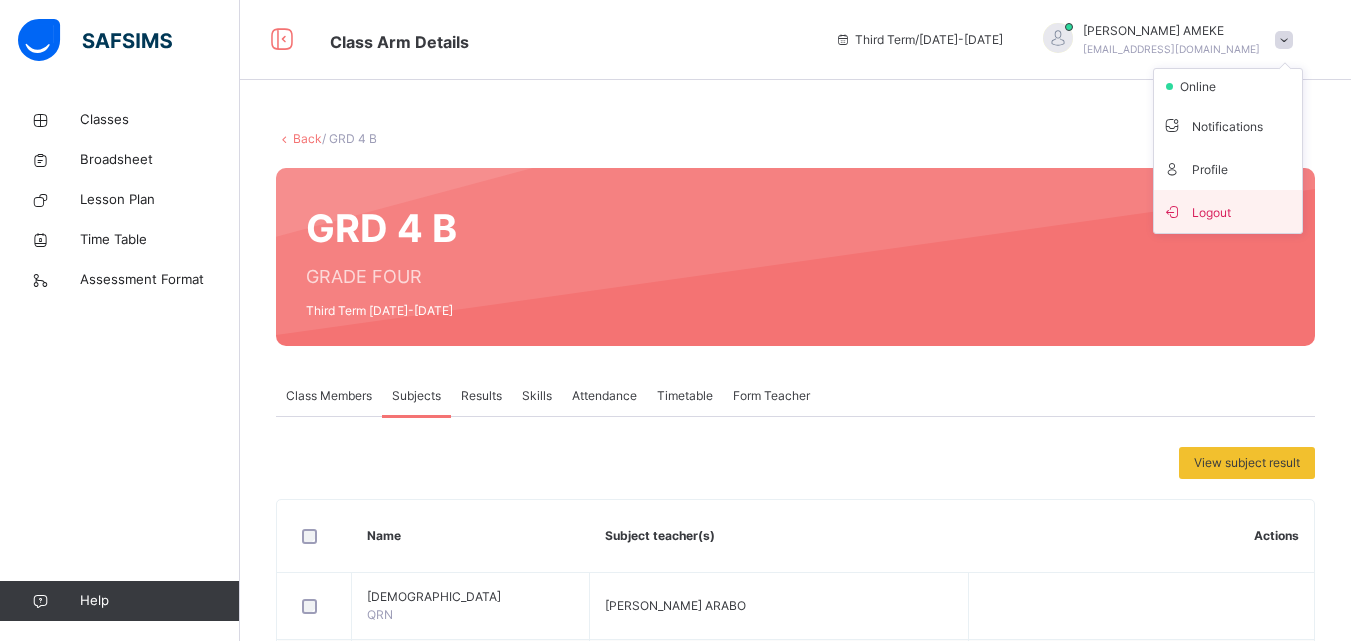 click on "Logout" at bounding box center (1228, 211) 